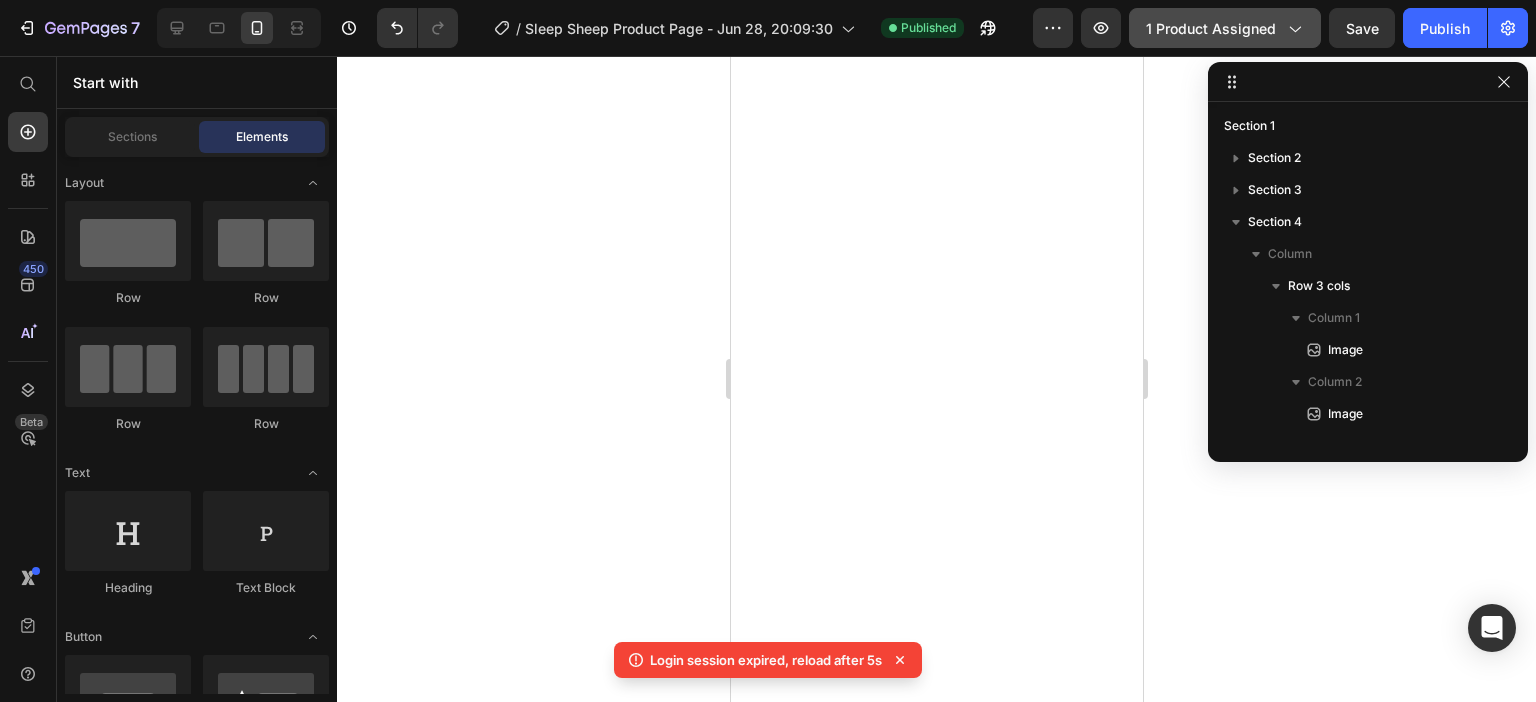 scroll, scrollTop: 0, scrollLeft: 0, axis: both 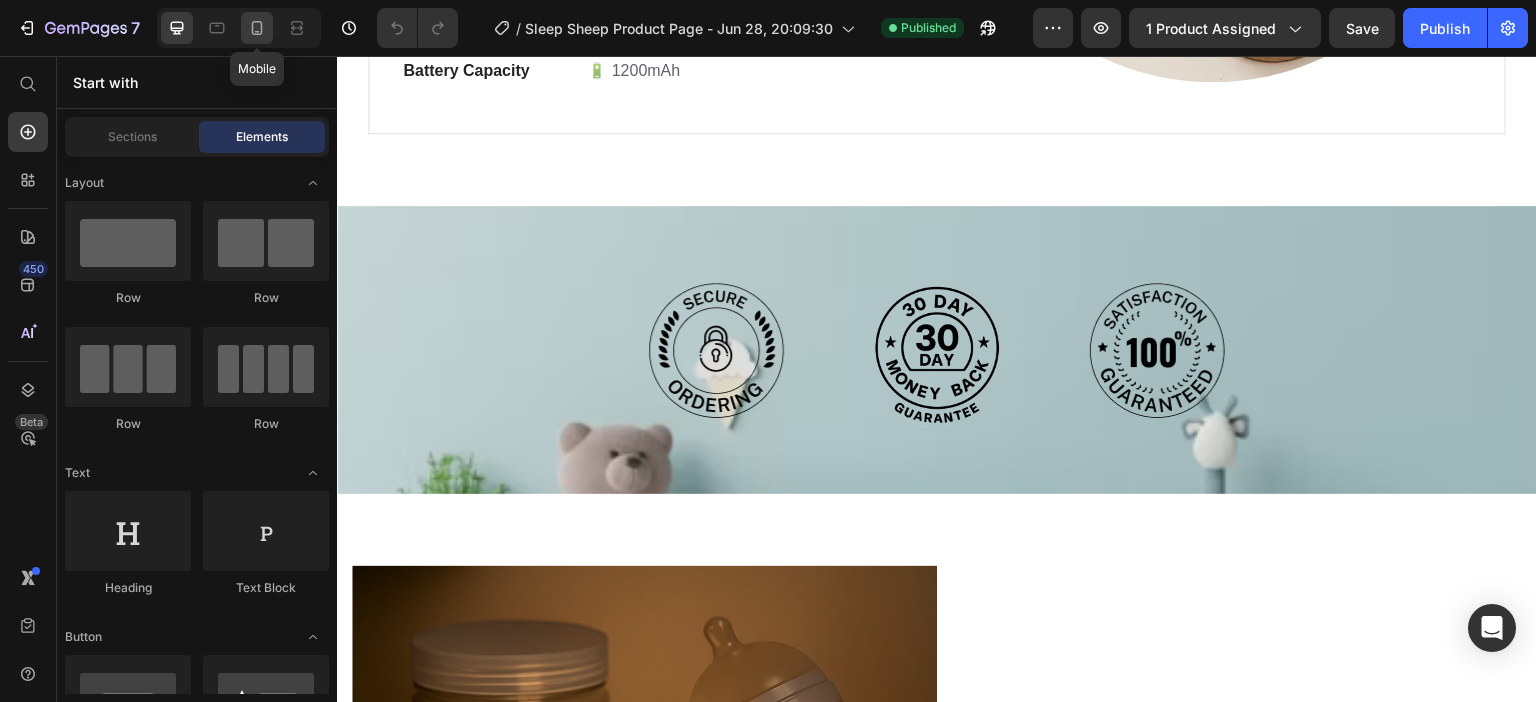 click 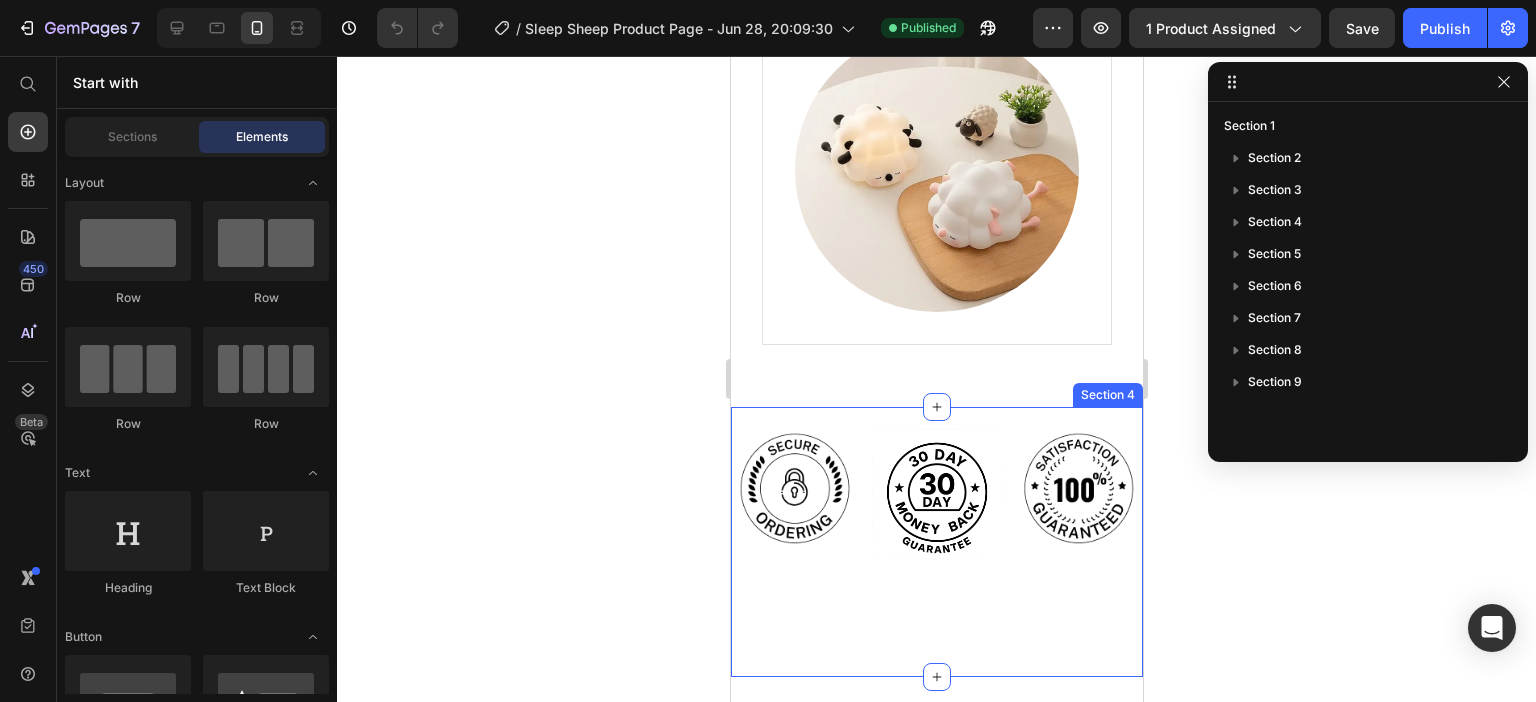 scroll, scrollTop: 2792, scrollLeft: 0, axis: vertical 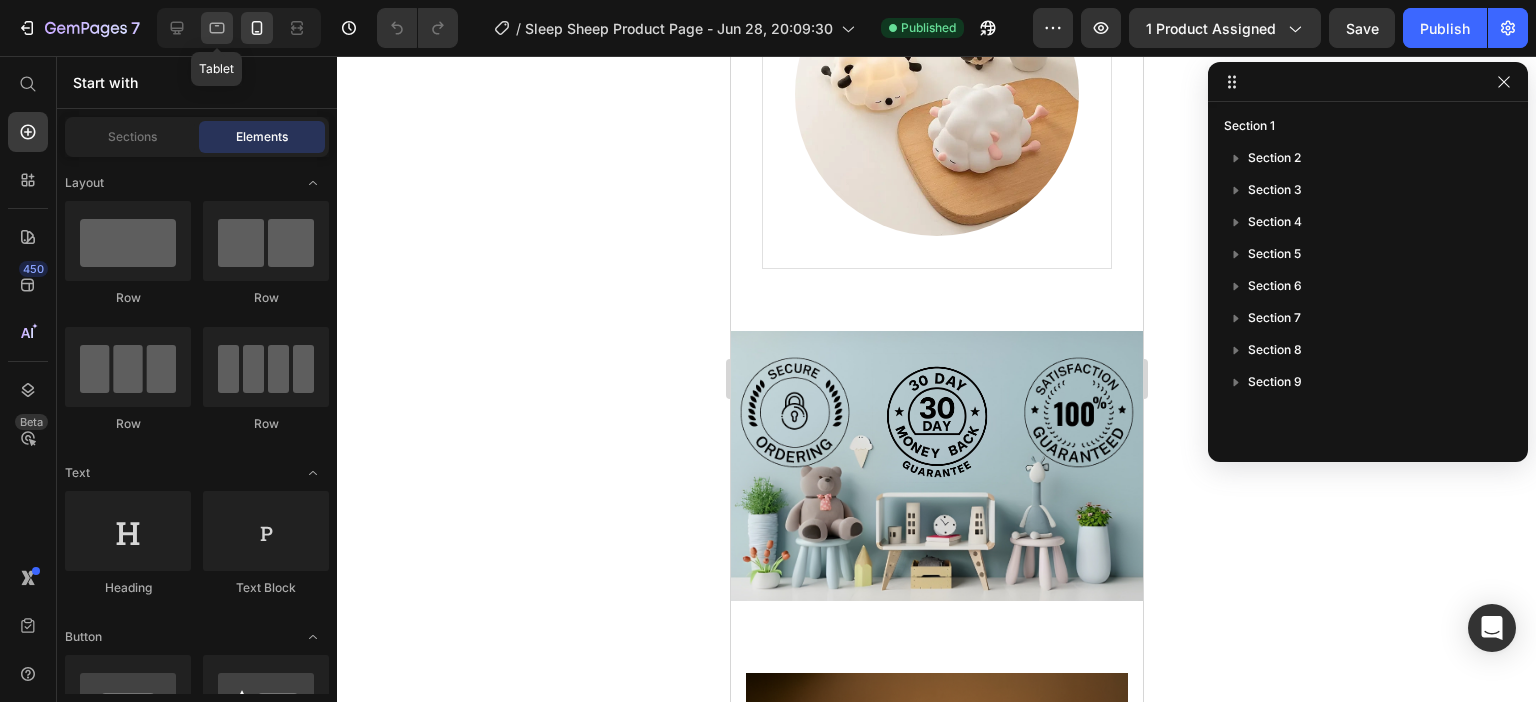 click 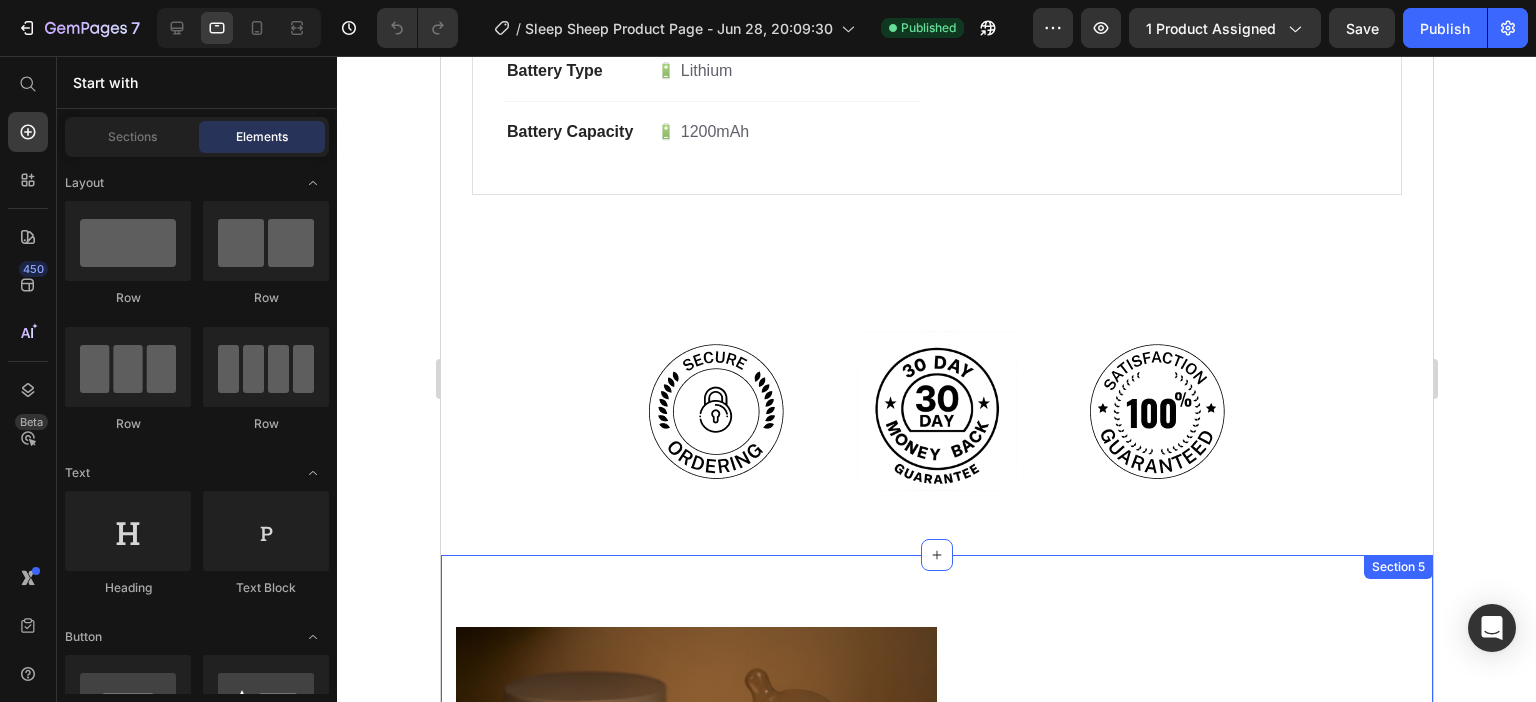 scroll, scrollTop: 2380, scrollLeft: 0, axis: vertical 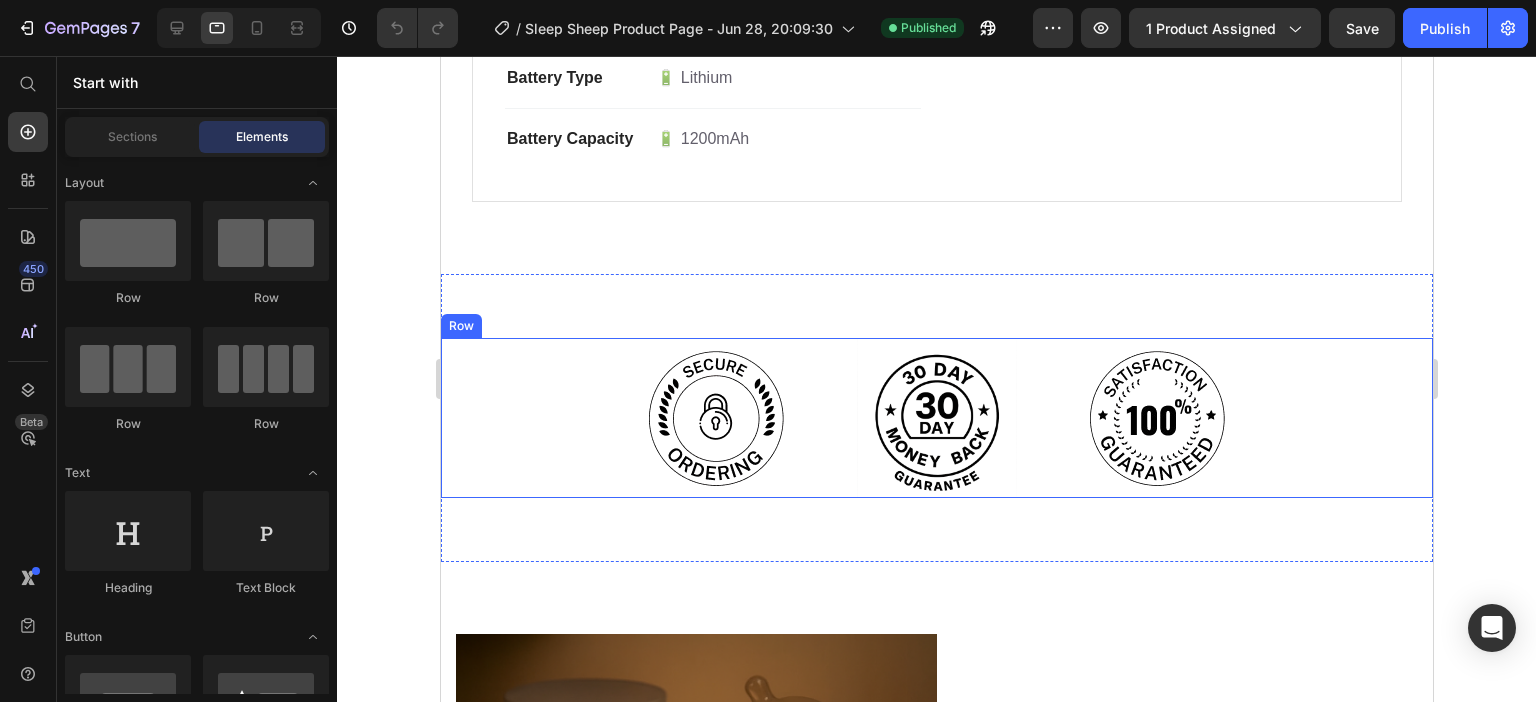 click on "Image Image Image Row" at bounding box center [936, 418] 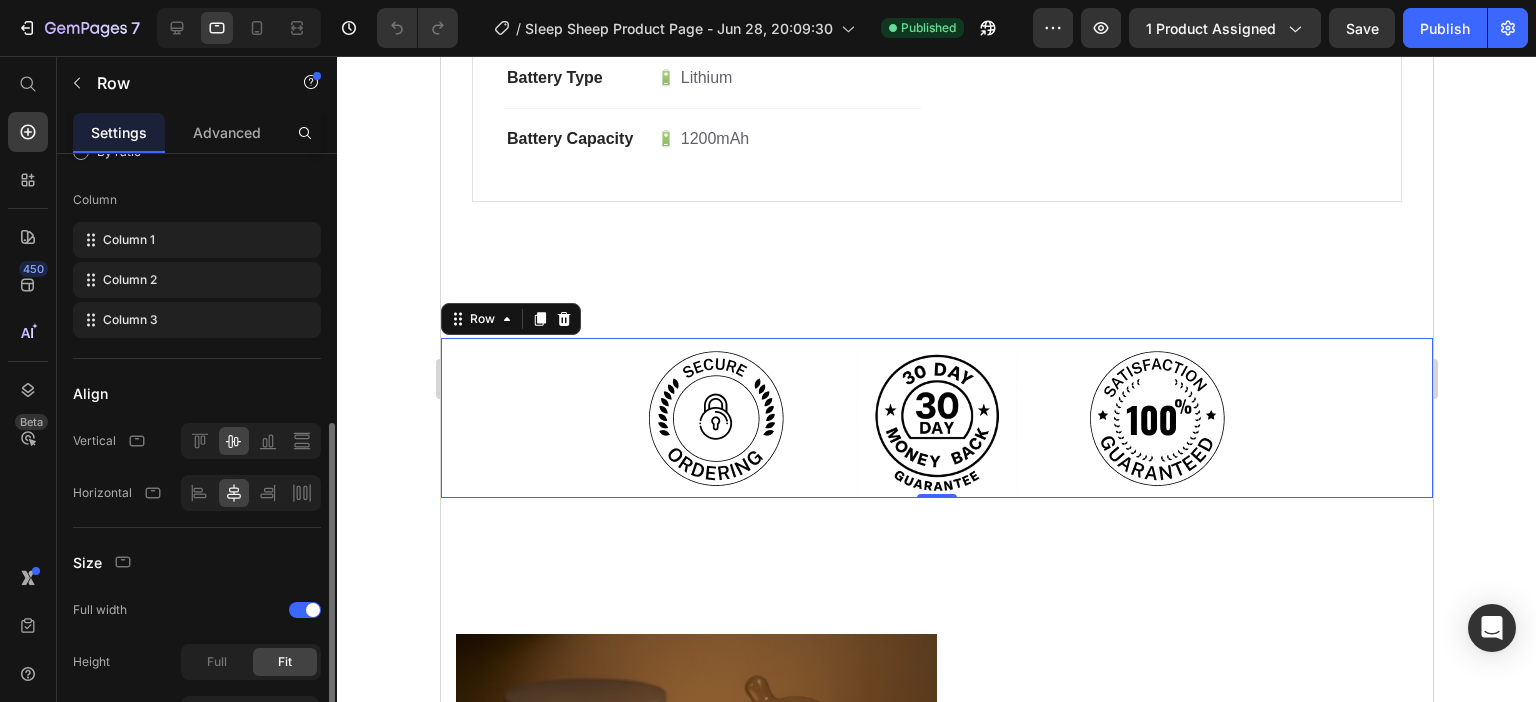 scroll, scrollTop: 400, scrollLeft: 0, axis: vertical 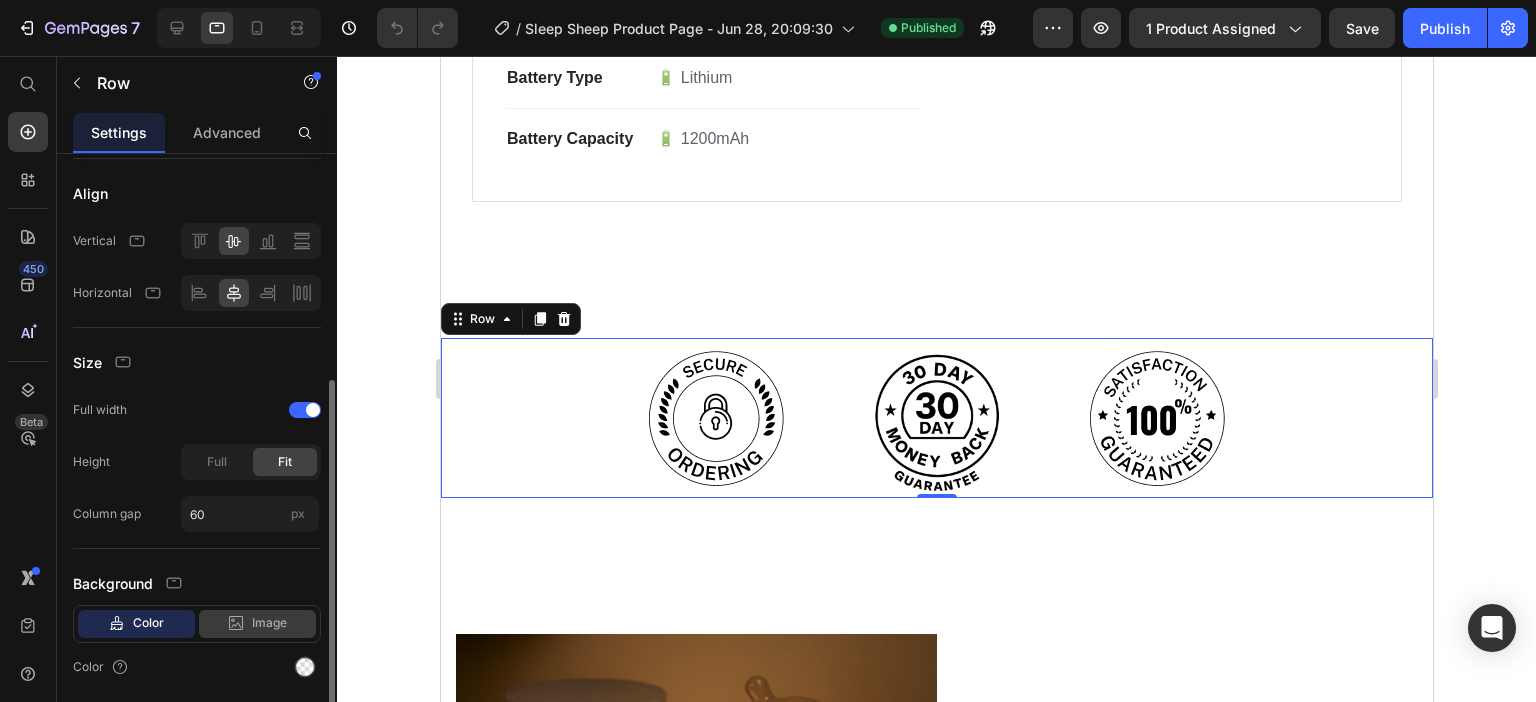 click 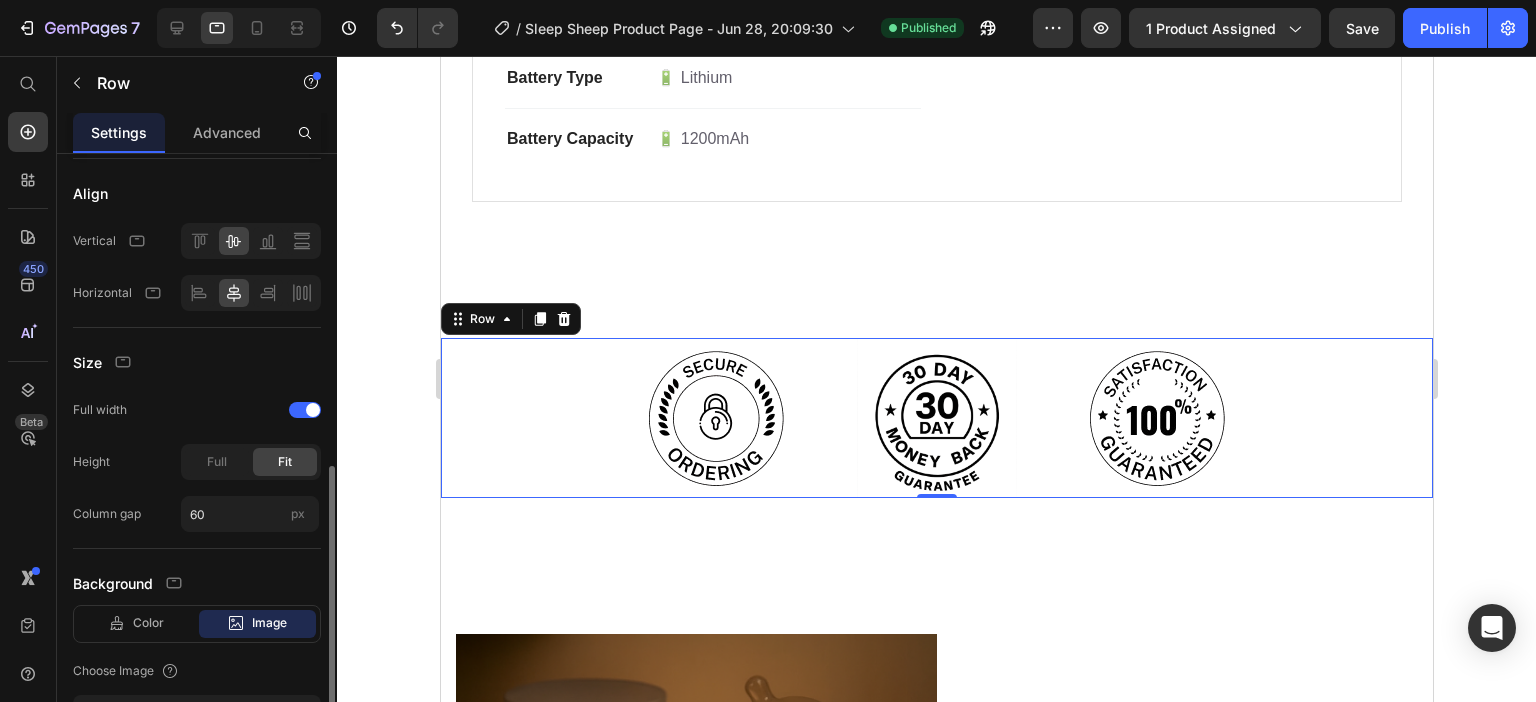 scroll, scrollTop: 600, scrollLeft: 0, axis: vertical 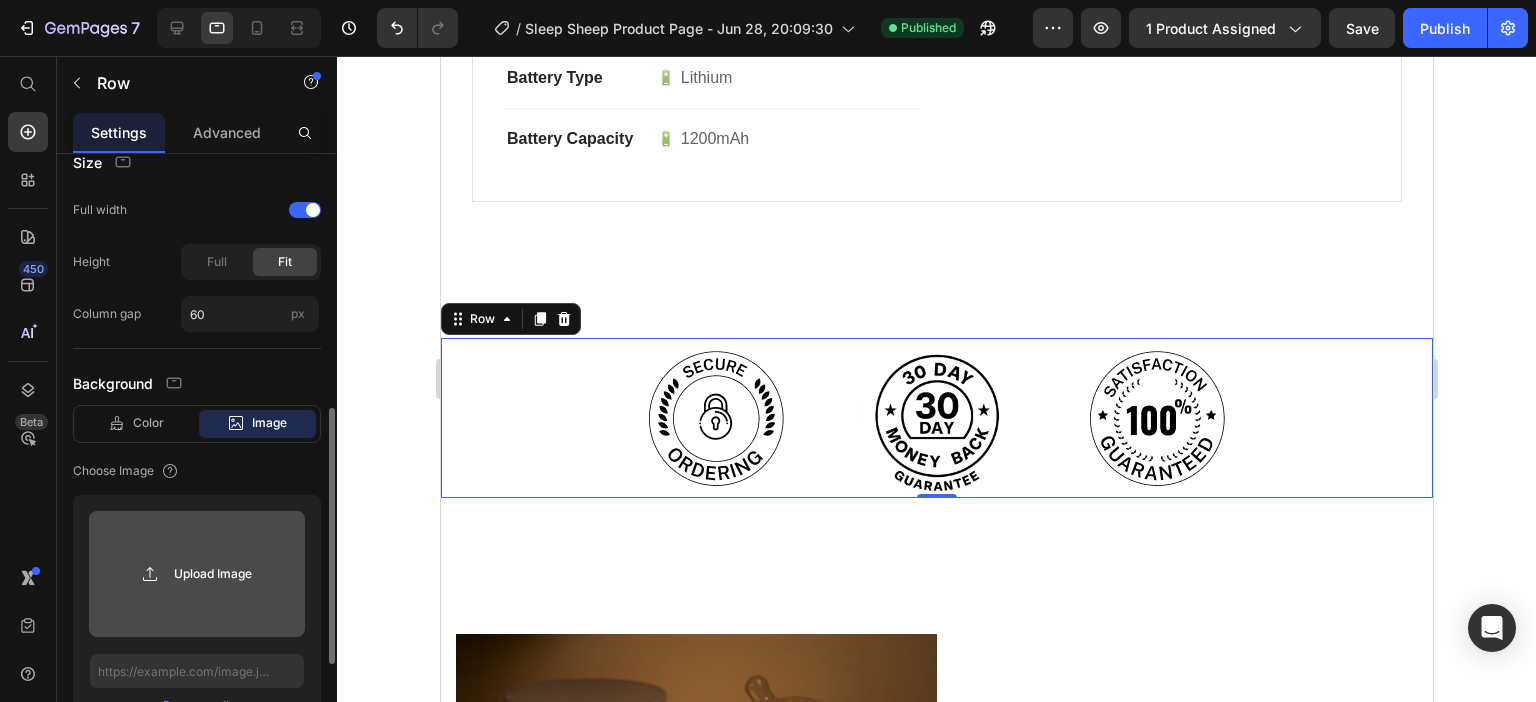 click 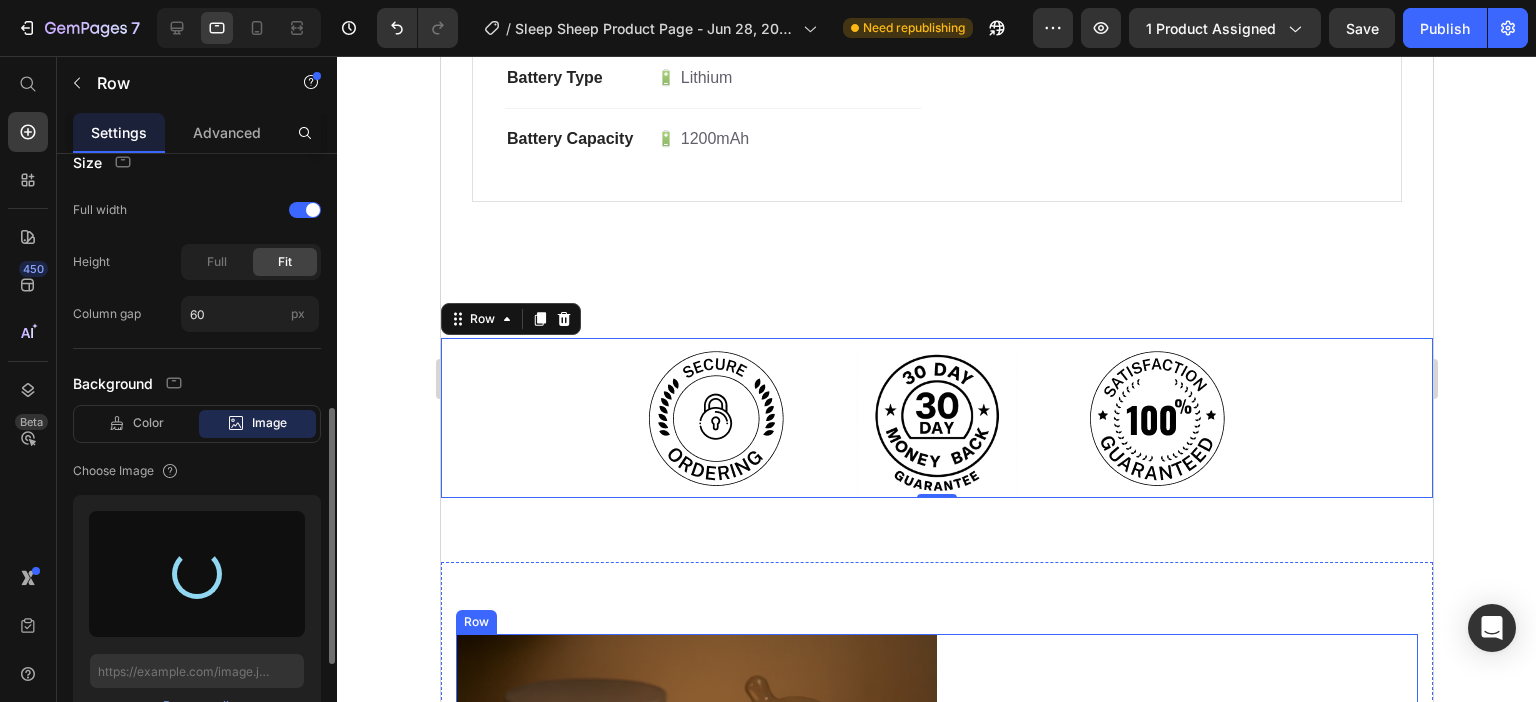 type on "https://cdn.shopify.com/s/files/1/0671/7649/7327/files/gempages_552700203736499315-1a66dd87-bd38-4108-9651-ecbf89a97735.jpg" 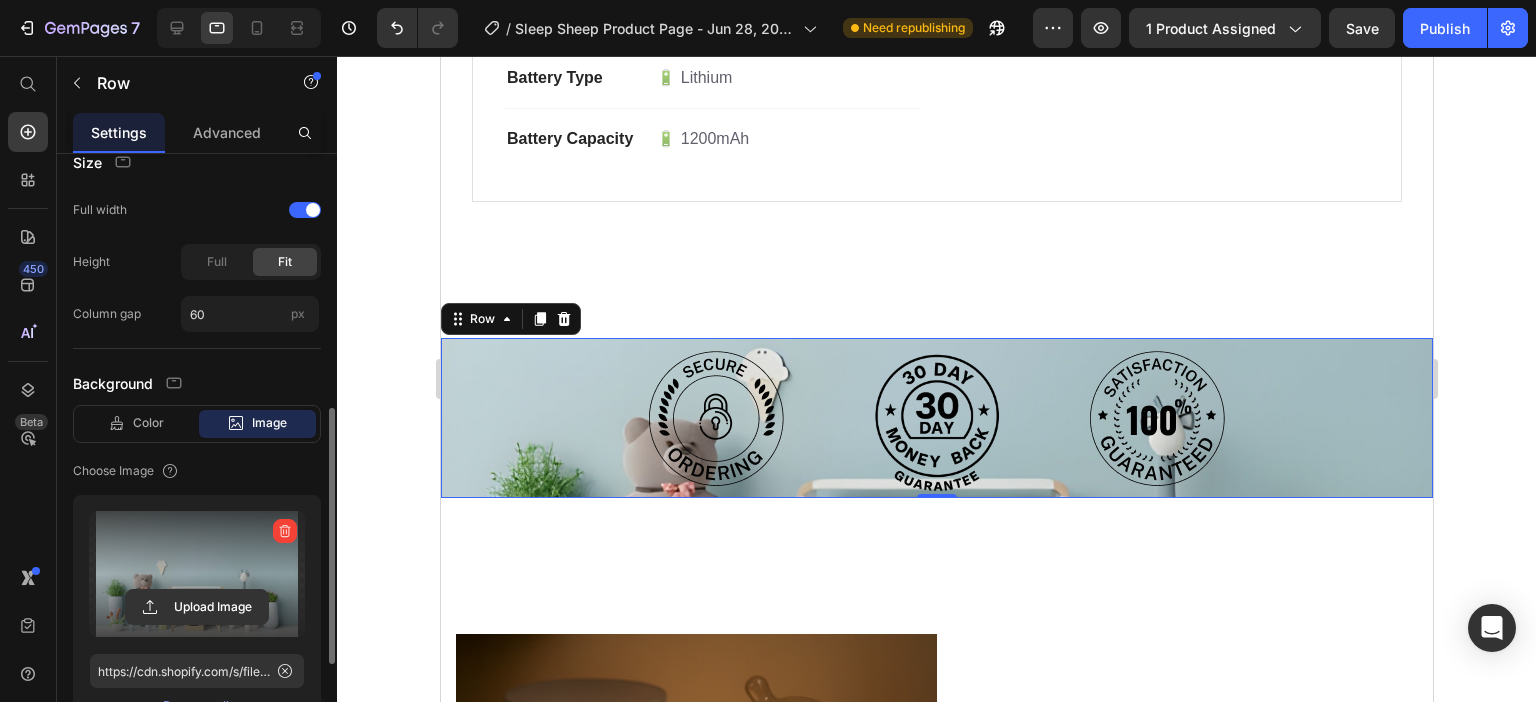 type 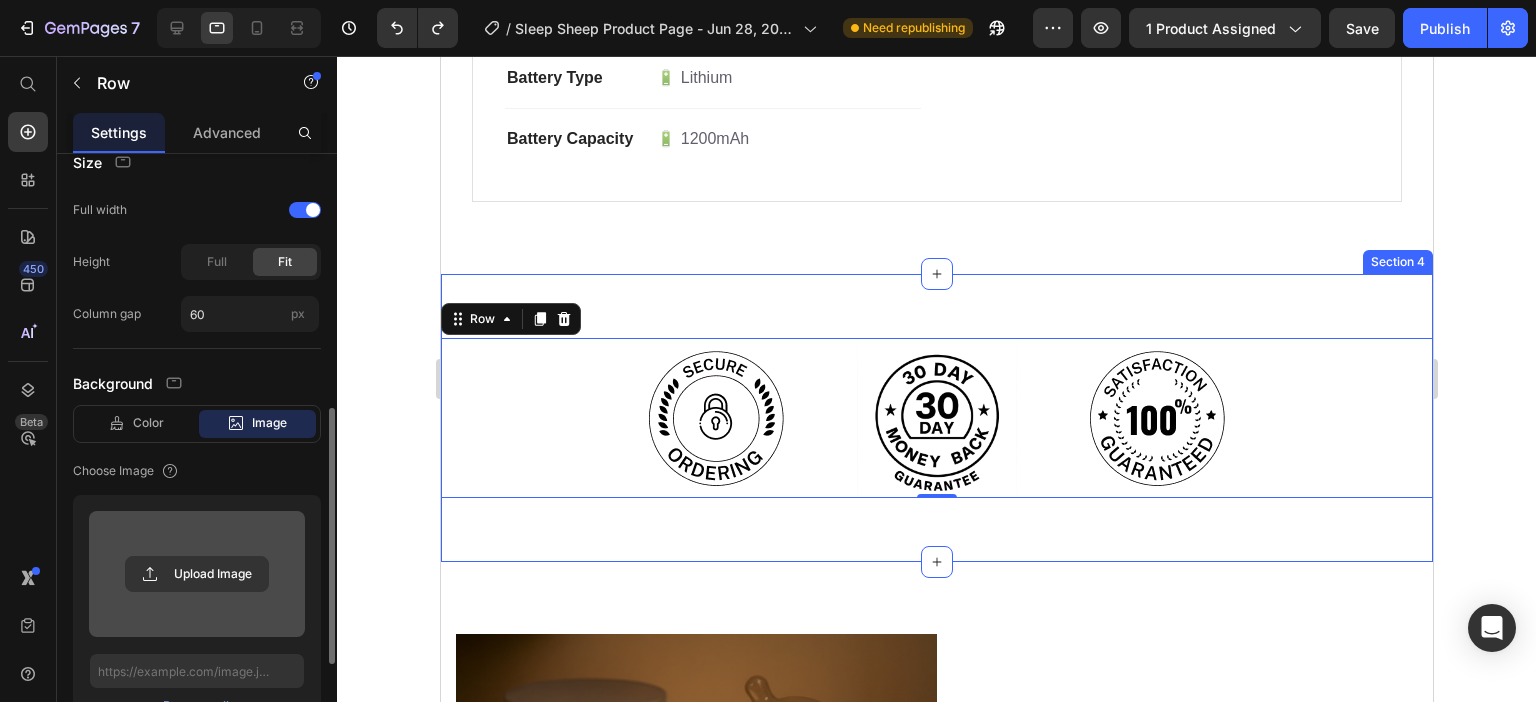 click on "Image Image Image Row   0 Section 4" at bounding box center (936, 418) 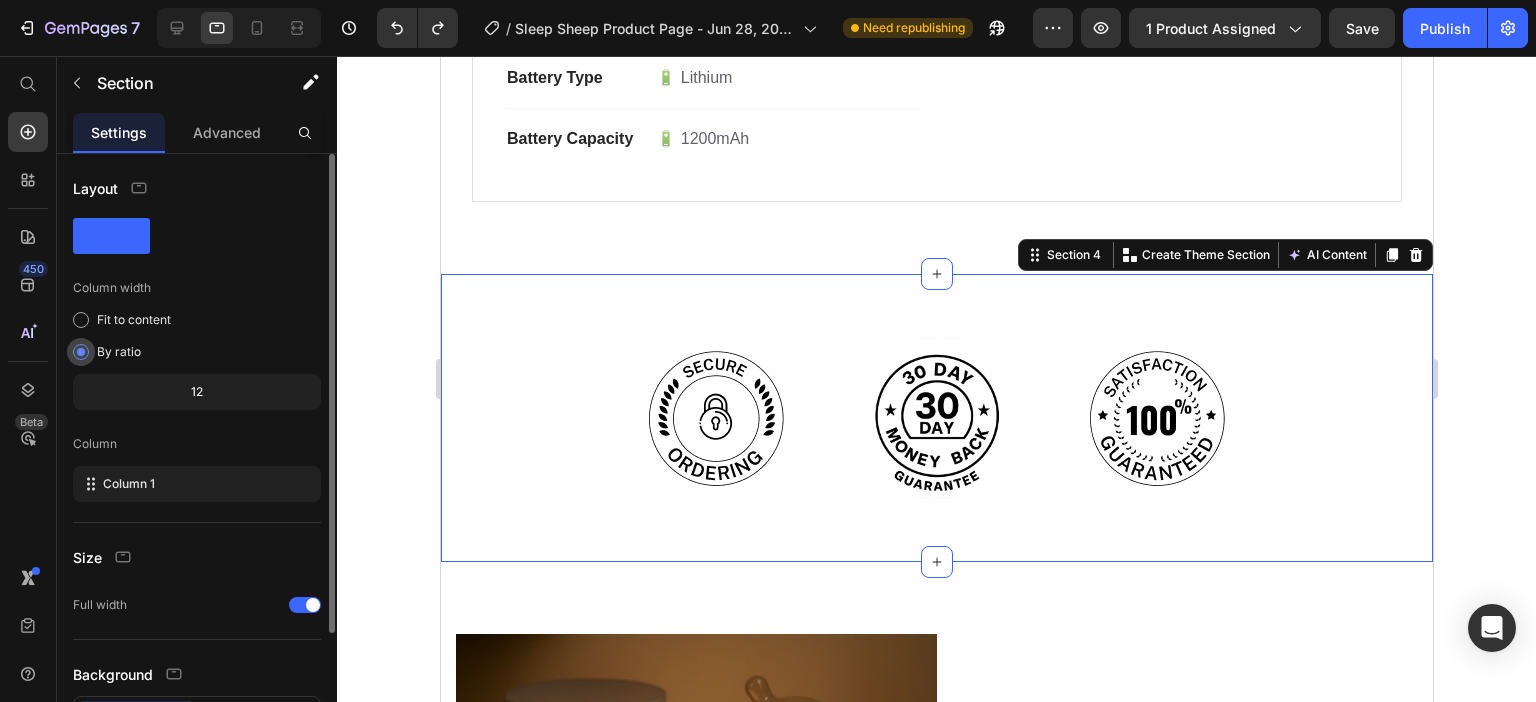 scroll, scrollTop: 100, scrollLeft: 0, axis: vertical 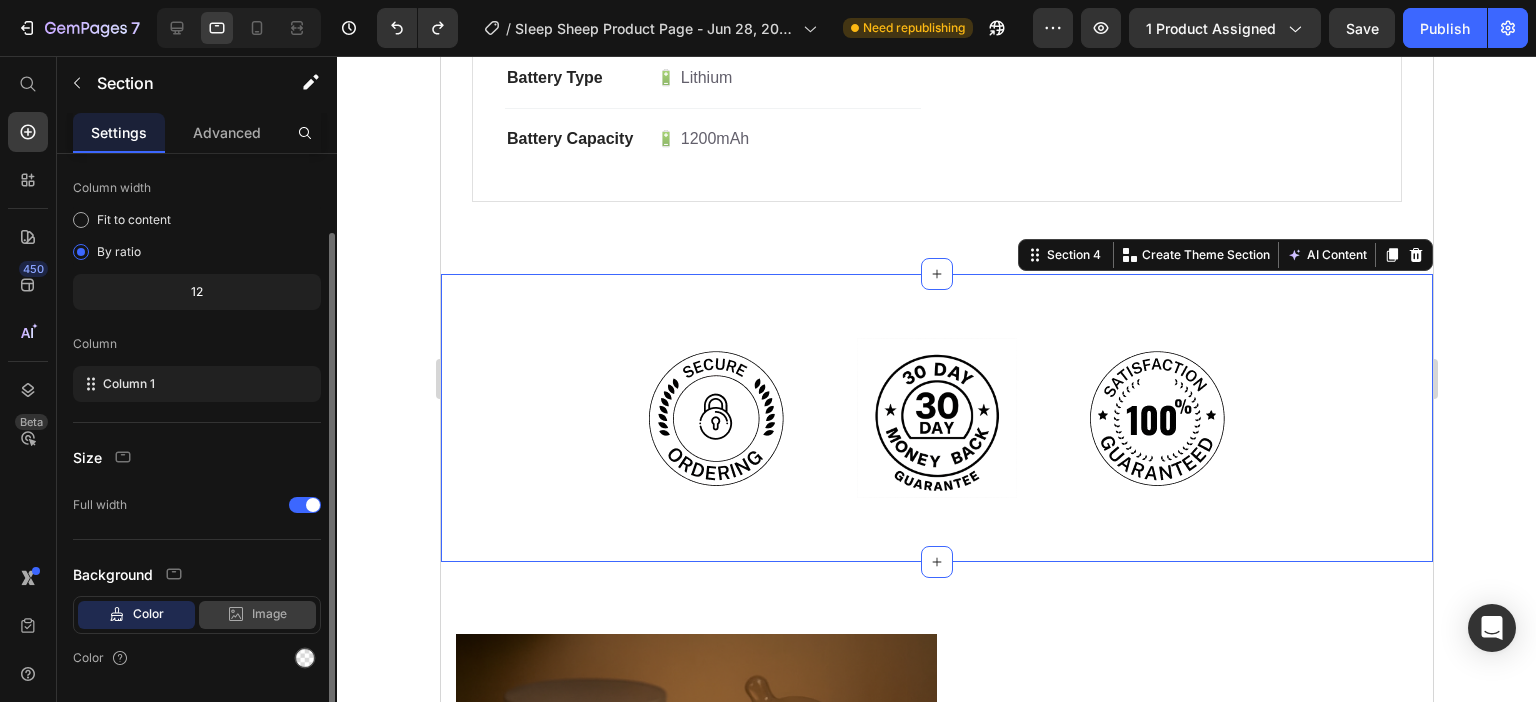click 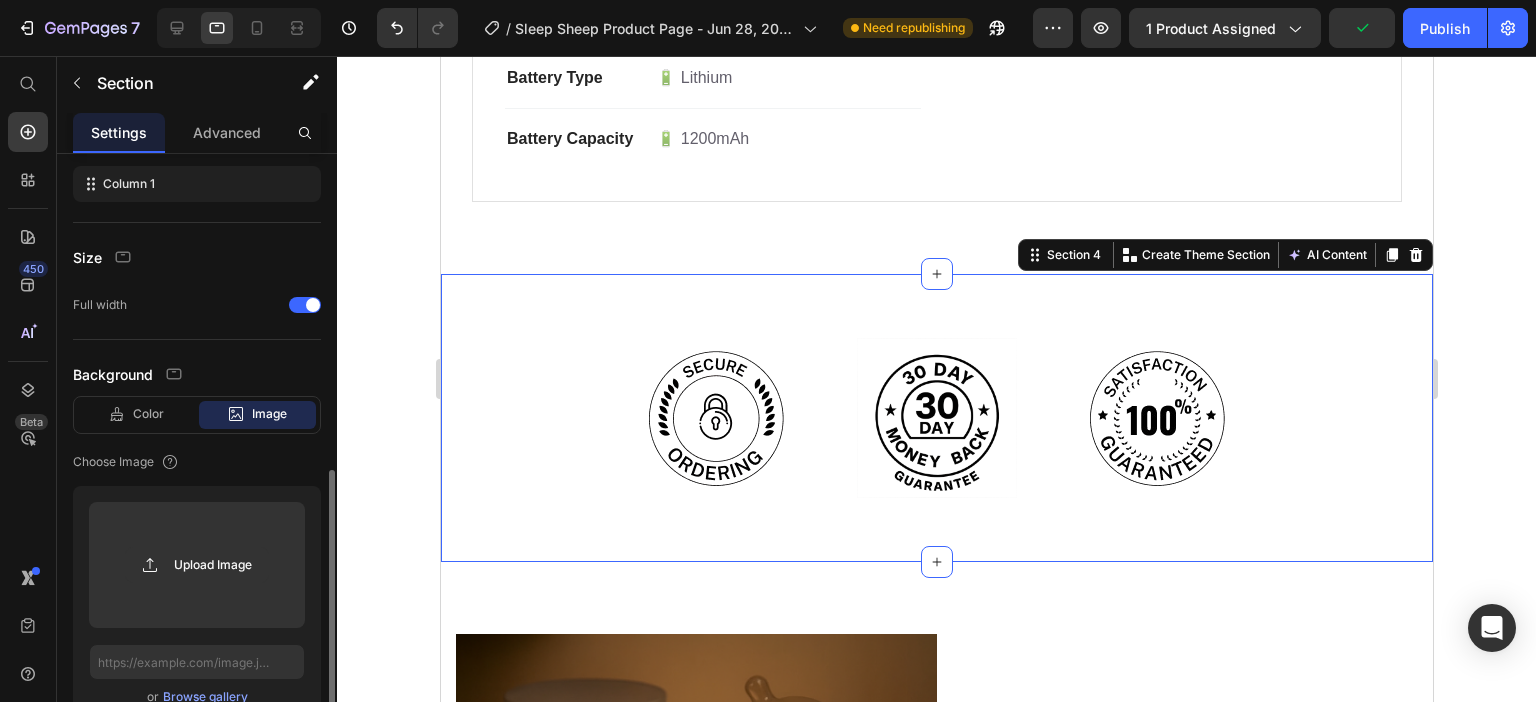 scroll, scrollTop: 400, scrollLeft: 0, axis: vertical 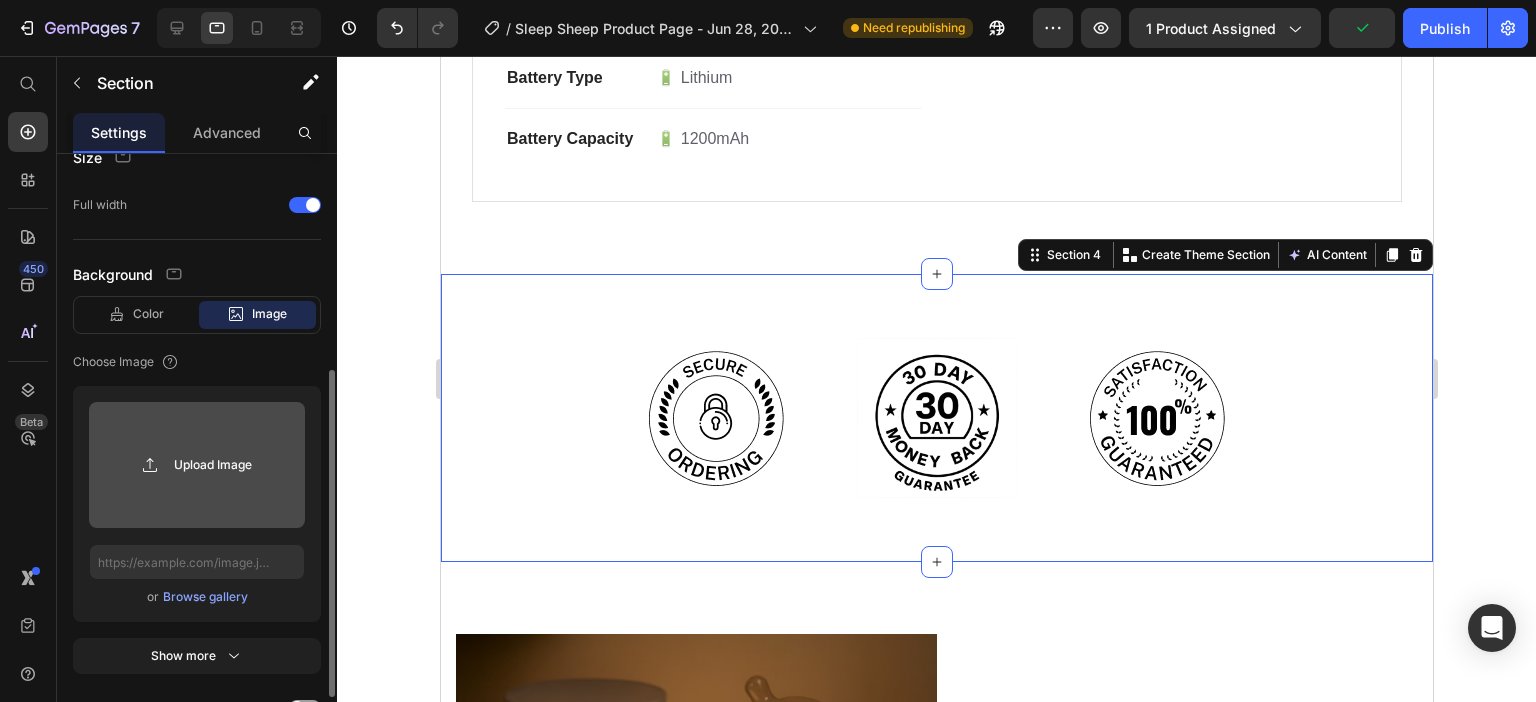 click 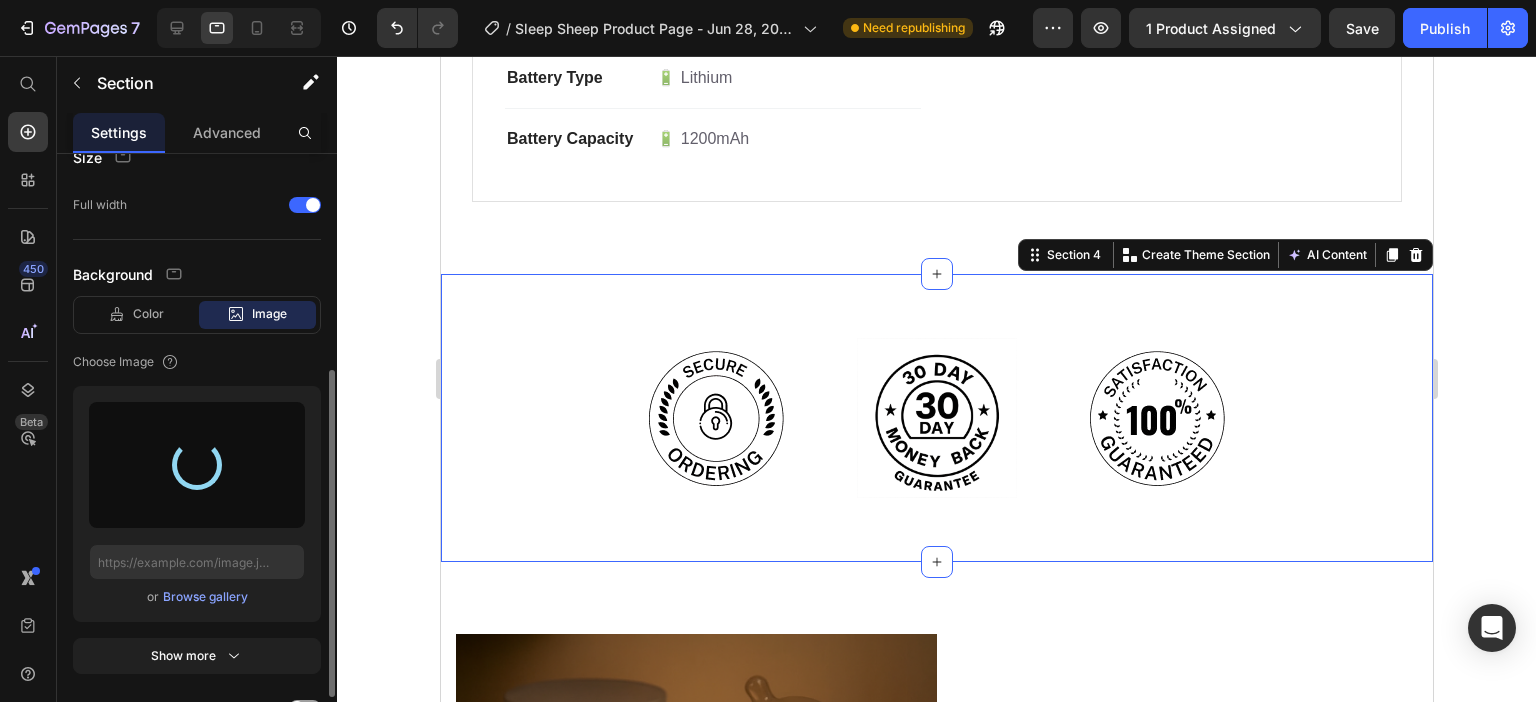 type on "https://cdn.shopify.com/s/files/1/0671/7649/7327/files/gempages_552700203736499315-1a66dd87-bd38-4108-9651-ecbf89a97735.jpg" 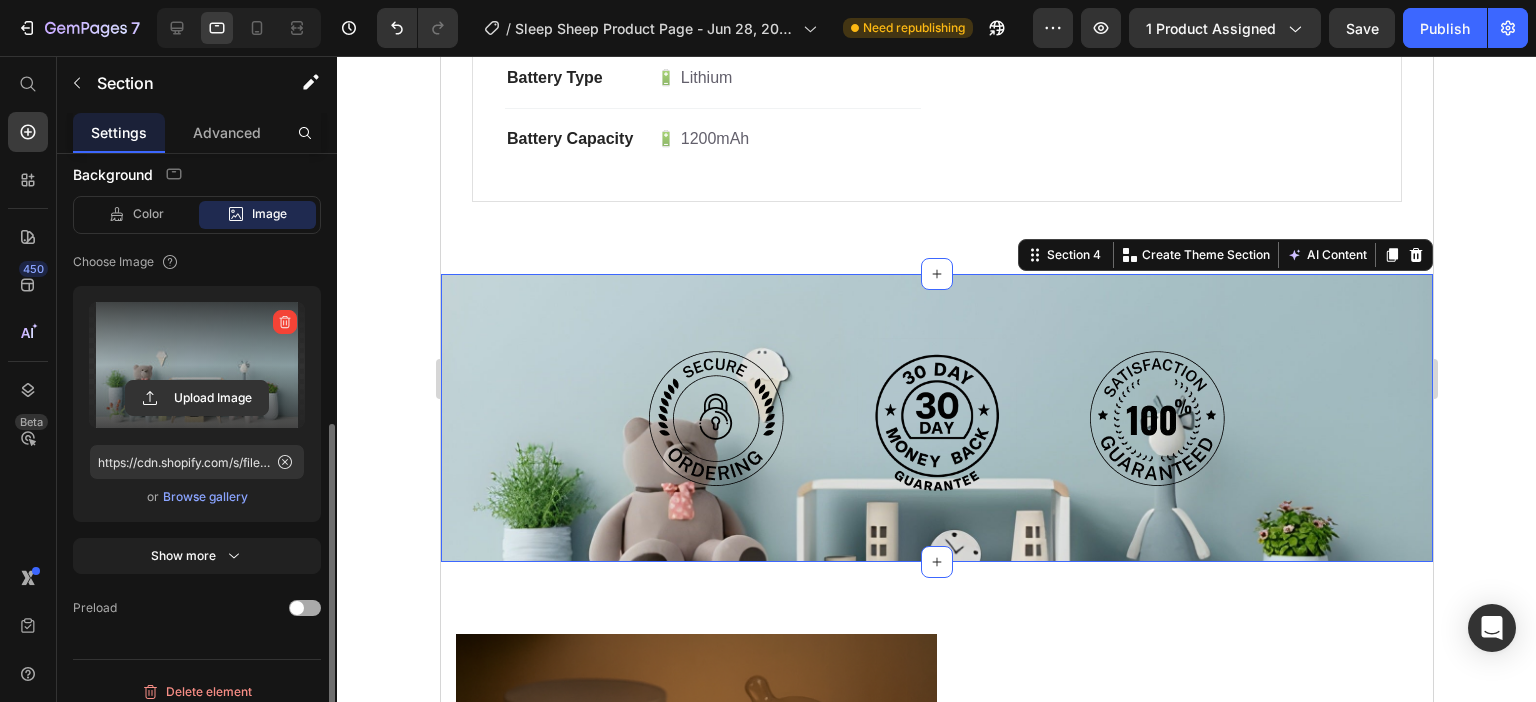 scroll, scrollTop: 513, scrollLeft: 0, axis: vertical 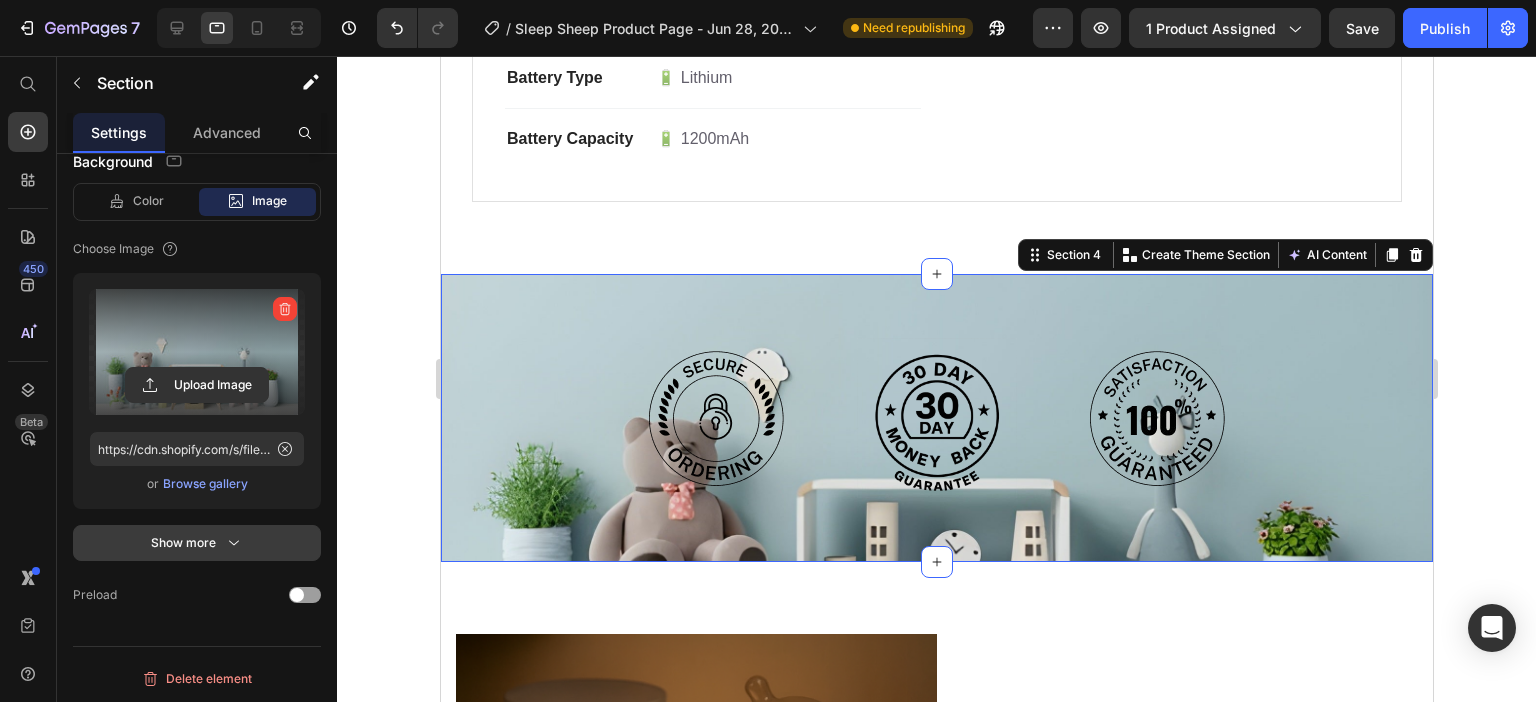 click on "Show more" at bounding box center [197, 543] 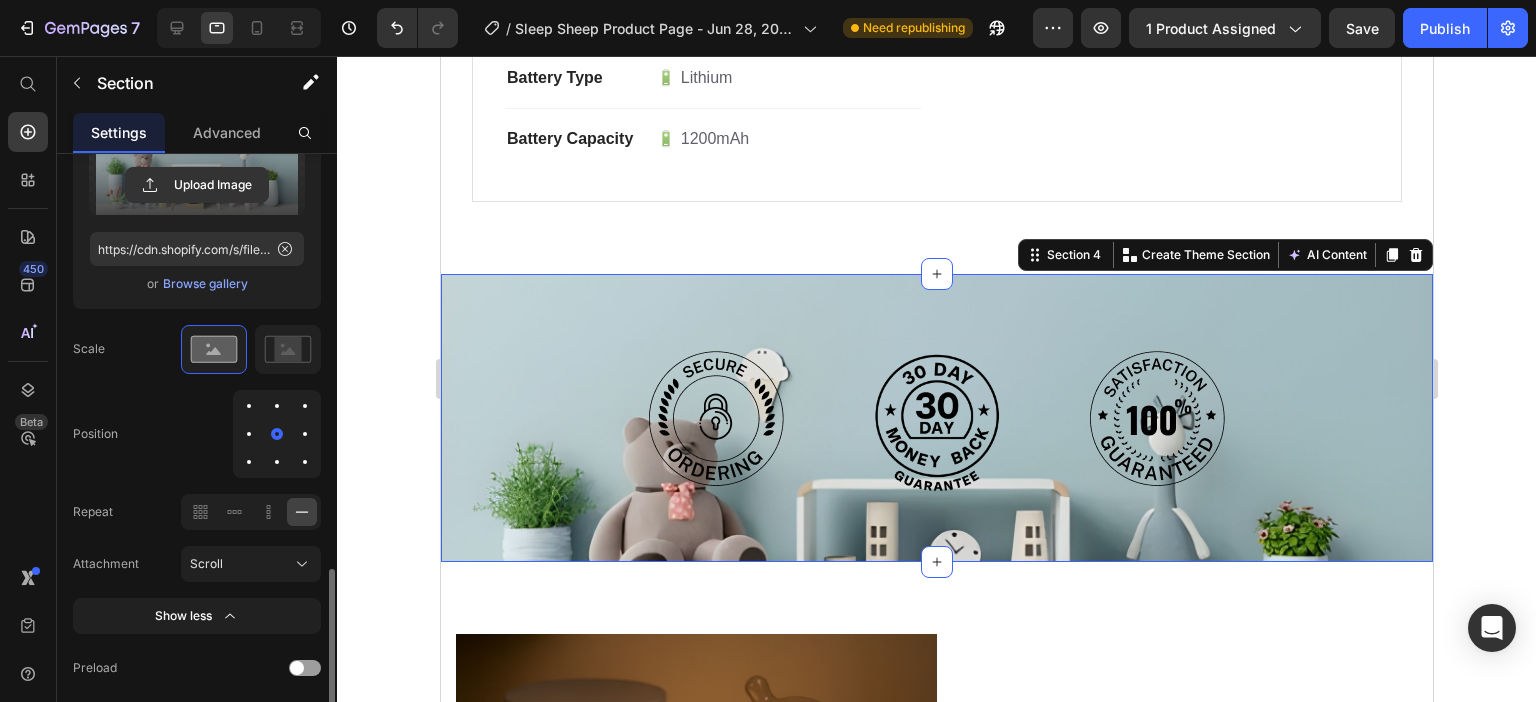 scroll, scrollTop: 786, scrollLeft: 0, axis: vertical 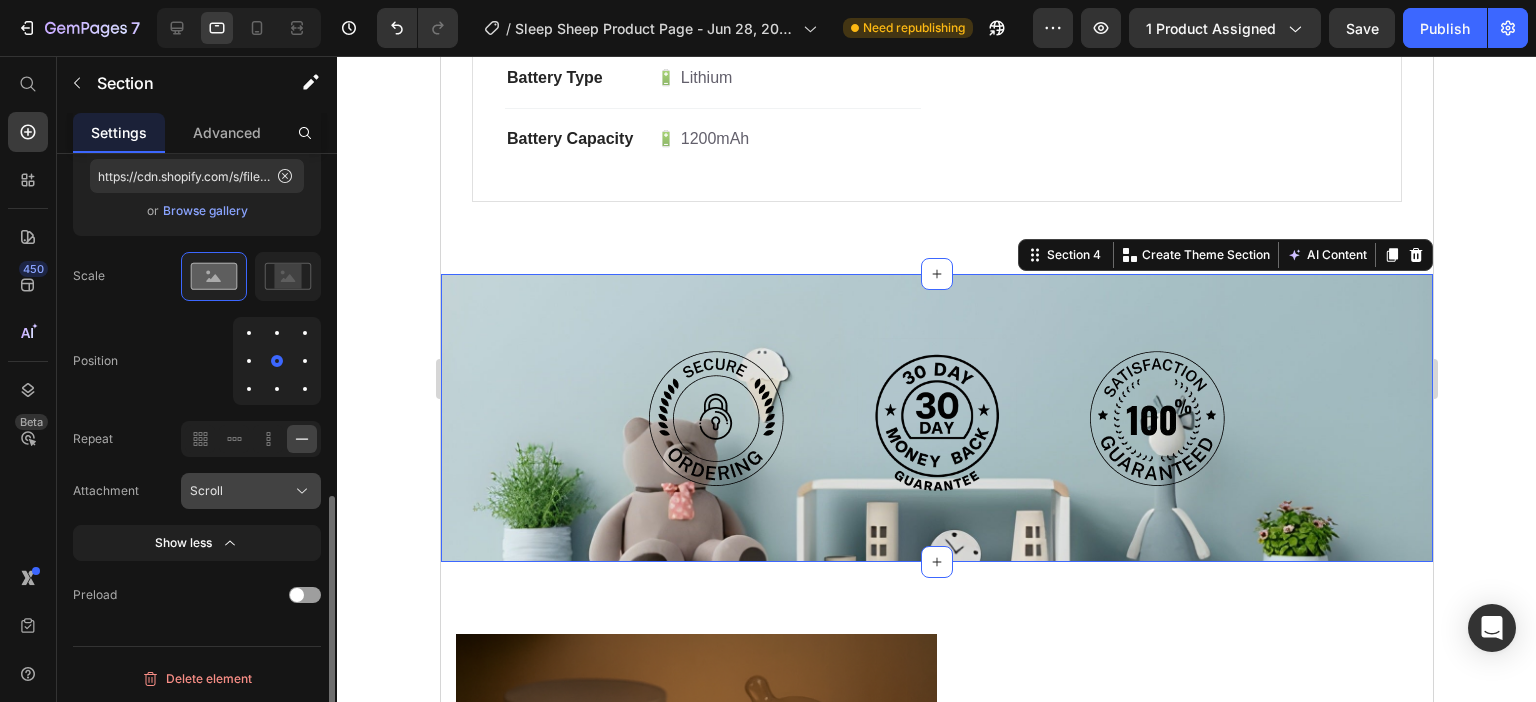 click on "Scroll" at bounding box center (251, 491) 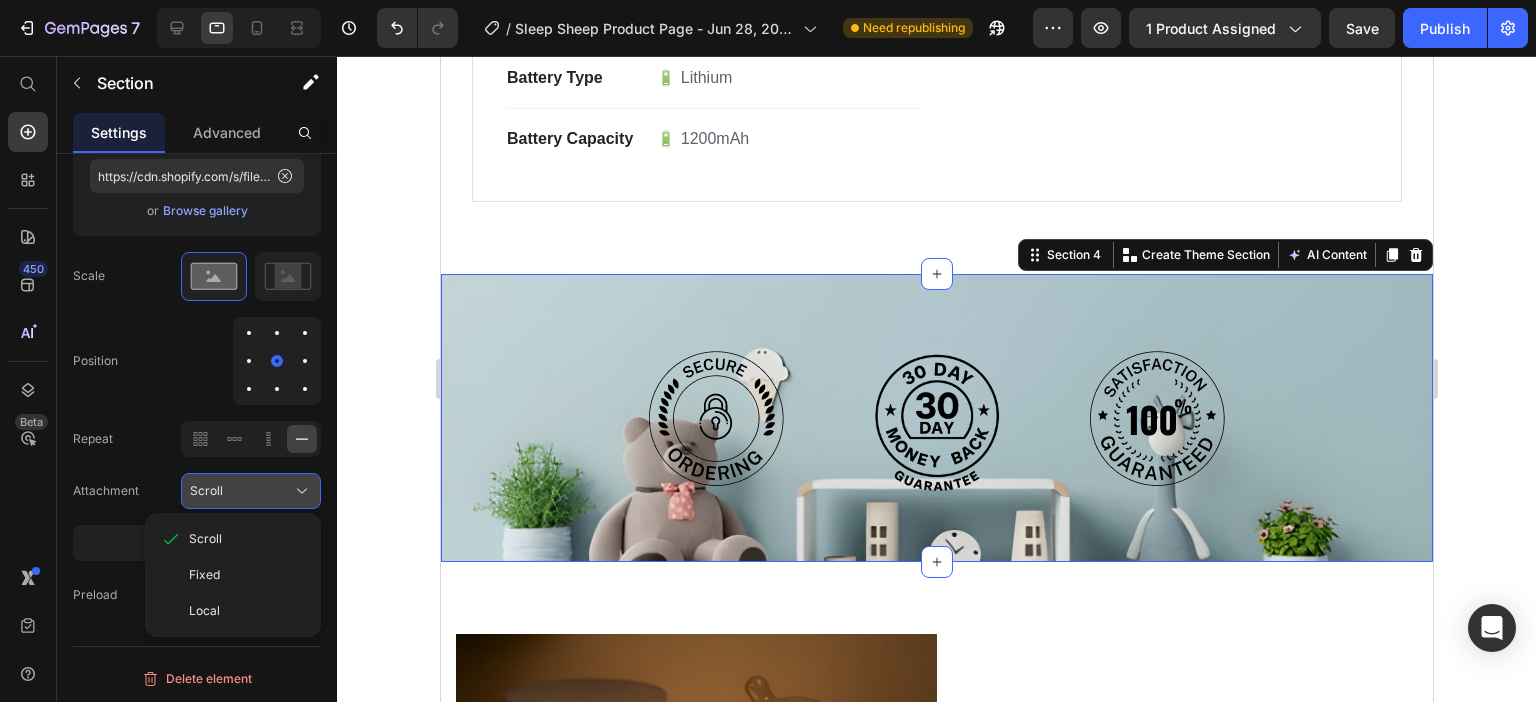 click on "Scroll" 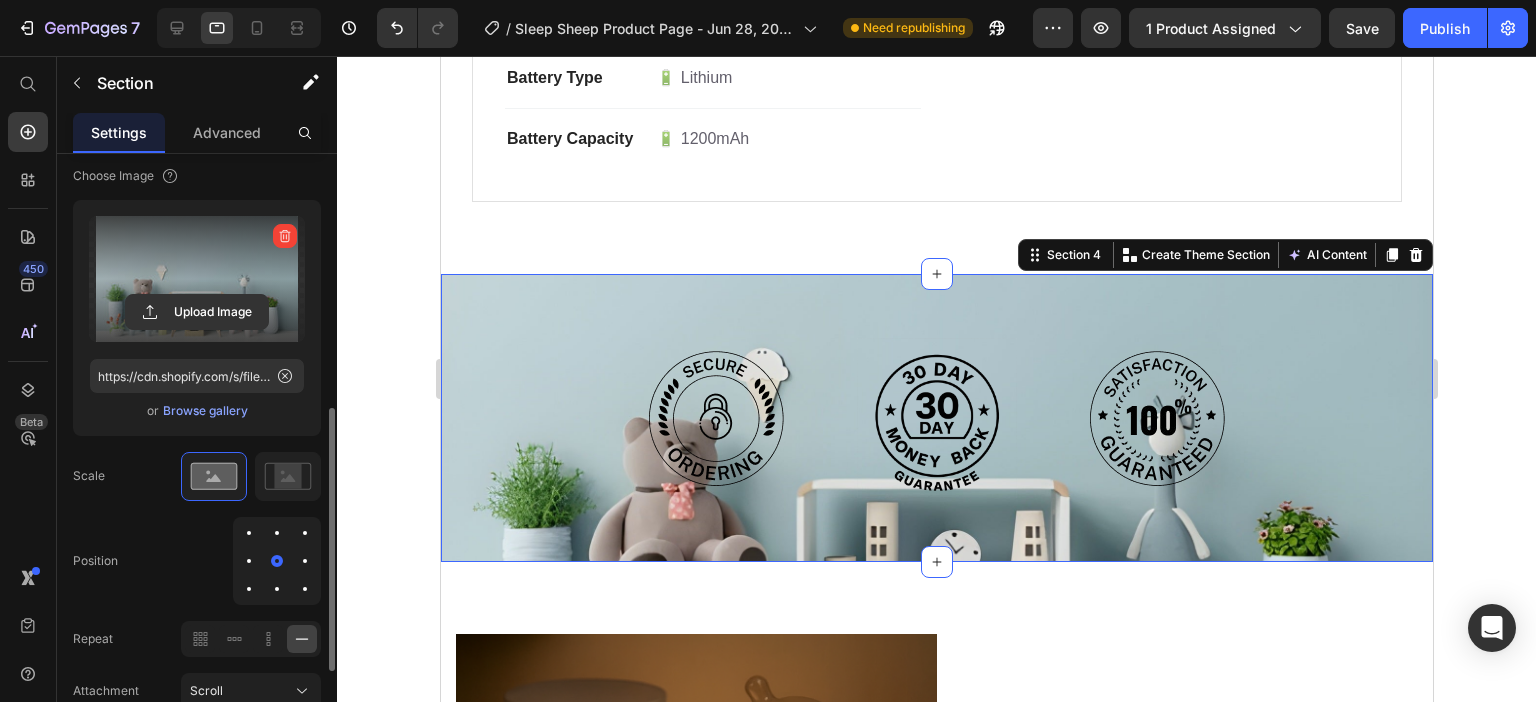 scroll, scrollTop: 386, scrollLeft: 0, axis: vertical 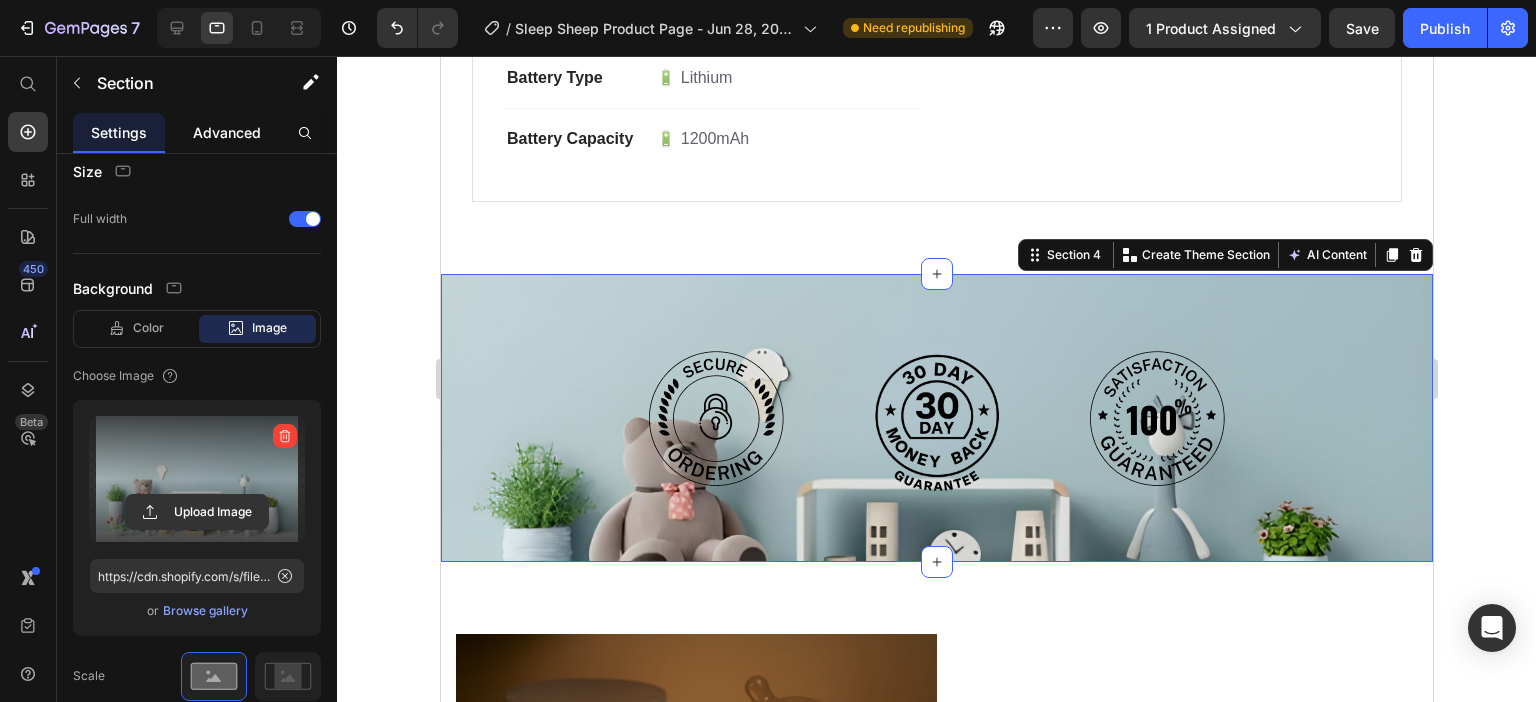 click on "Advanced" at bounding box center [227, 132] 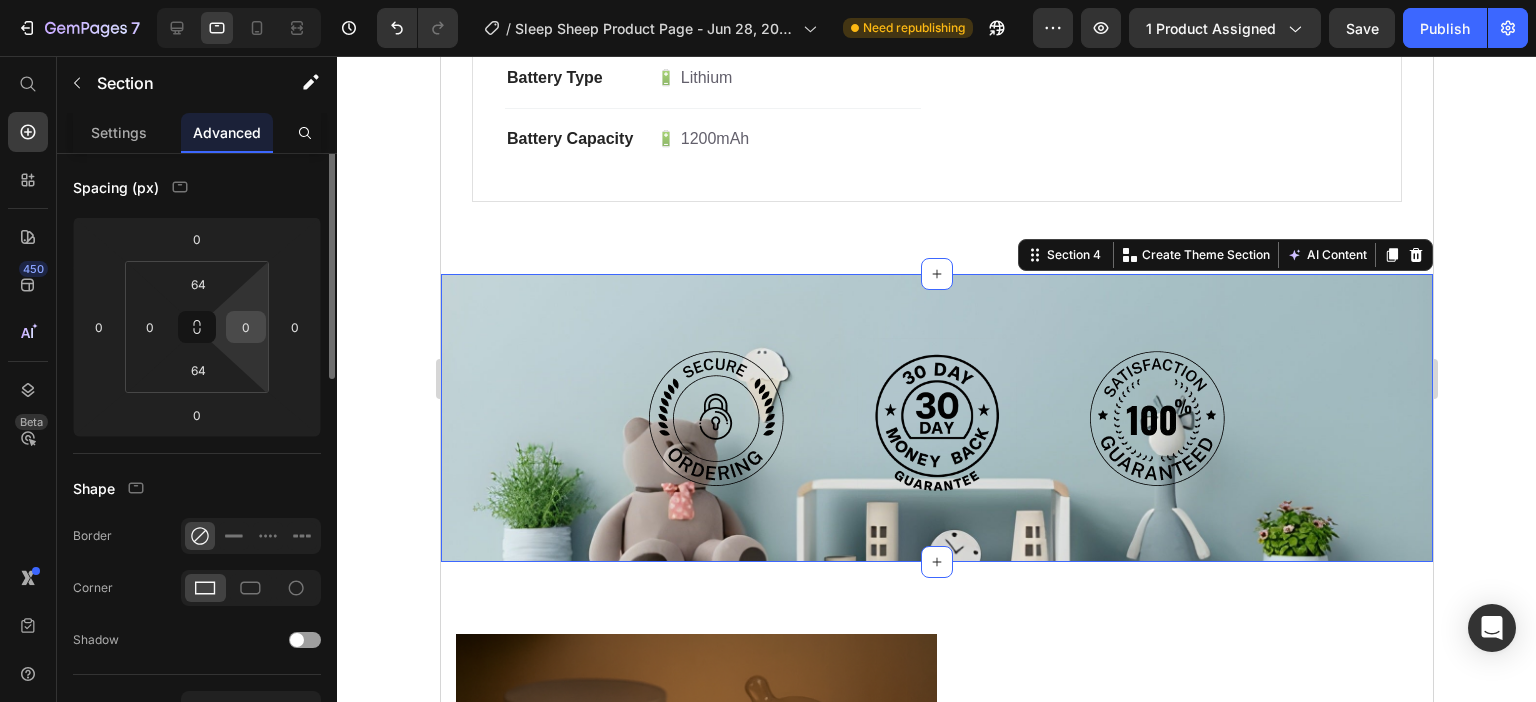 scroll, scrollTop: 98, scrollLeft: 0, axis: vertical 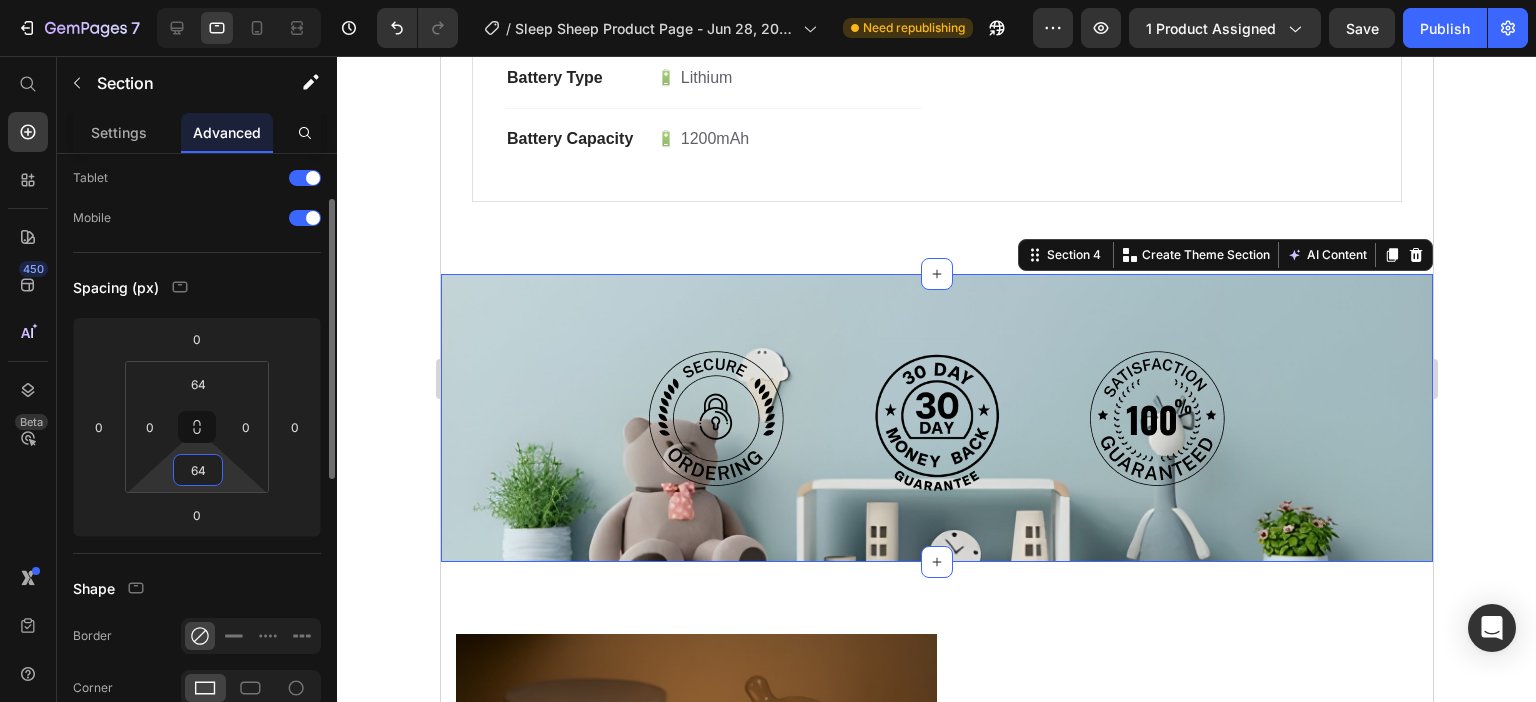 click on "64" at bounding box center [198, 470] 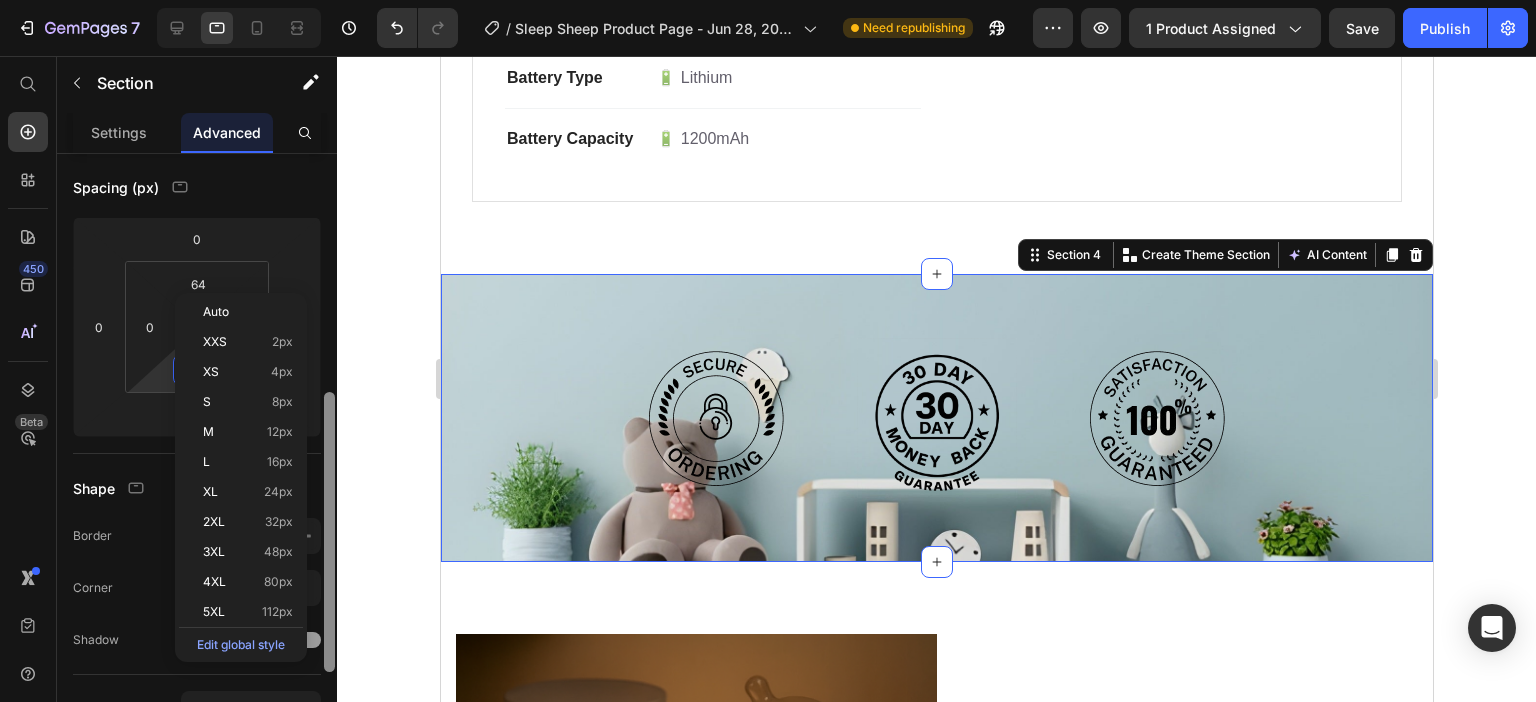 scroll, scrollTop: 298, scrollLeft: 0, axis: vertical 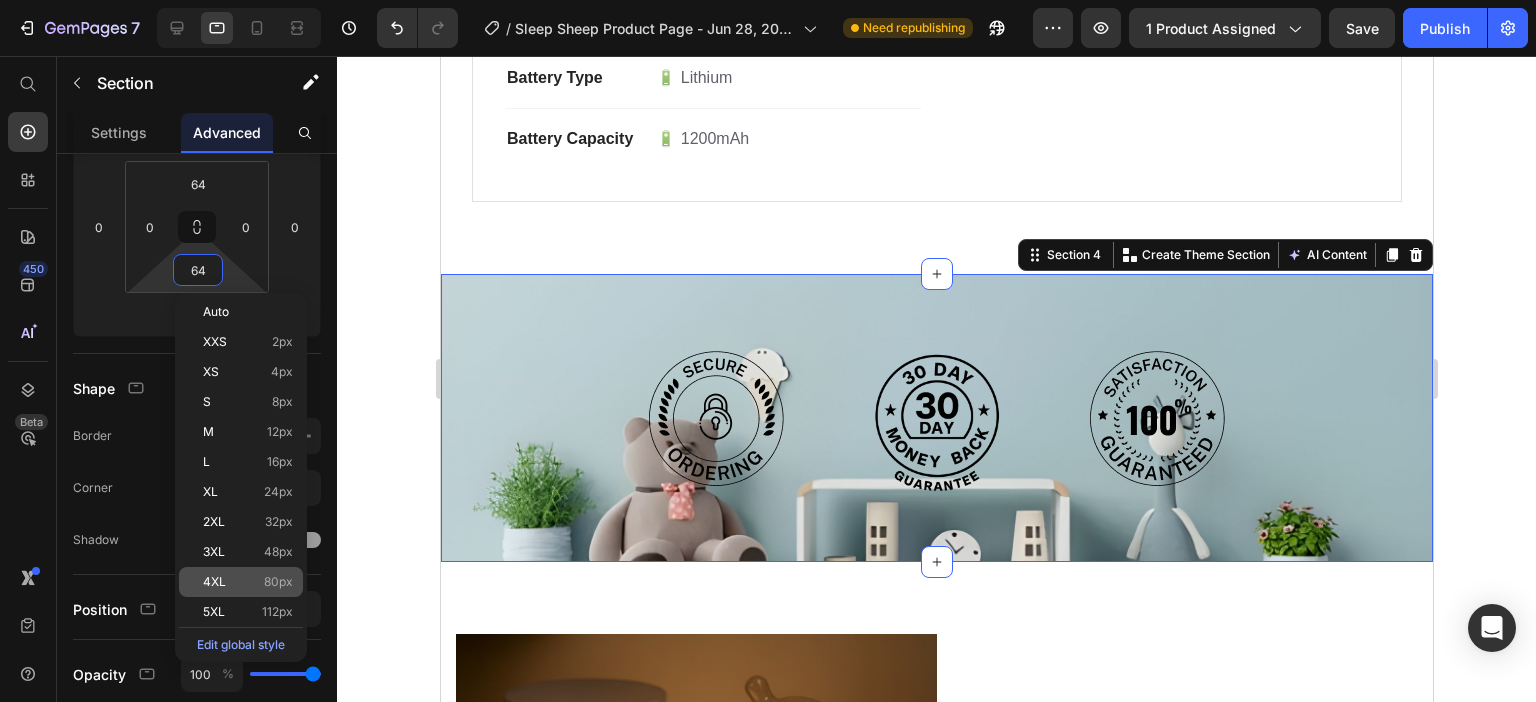click on "4XL 80px" at bounding box center [248, 582] 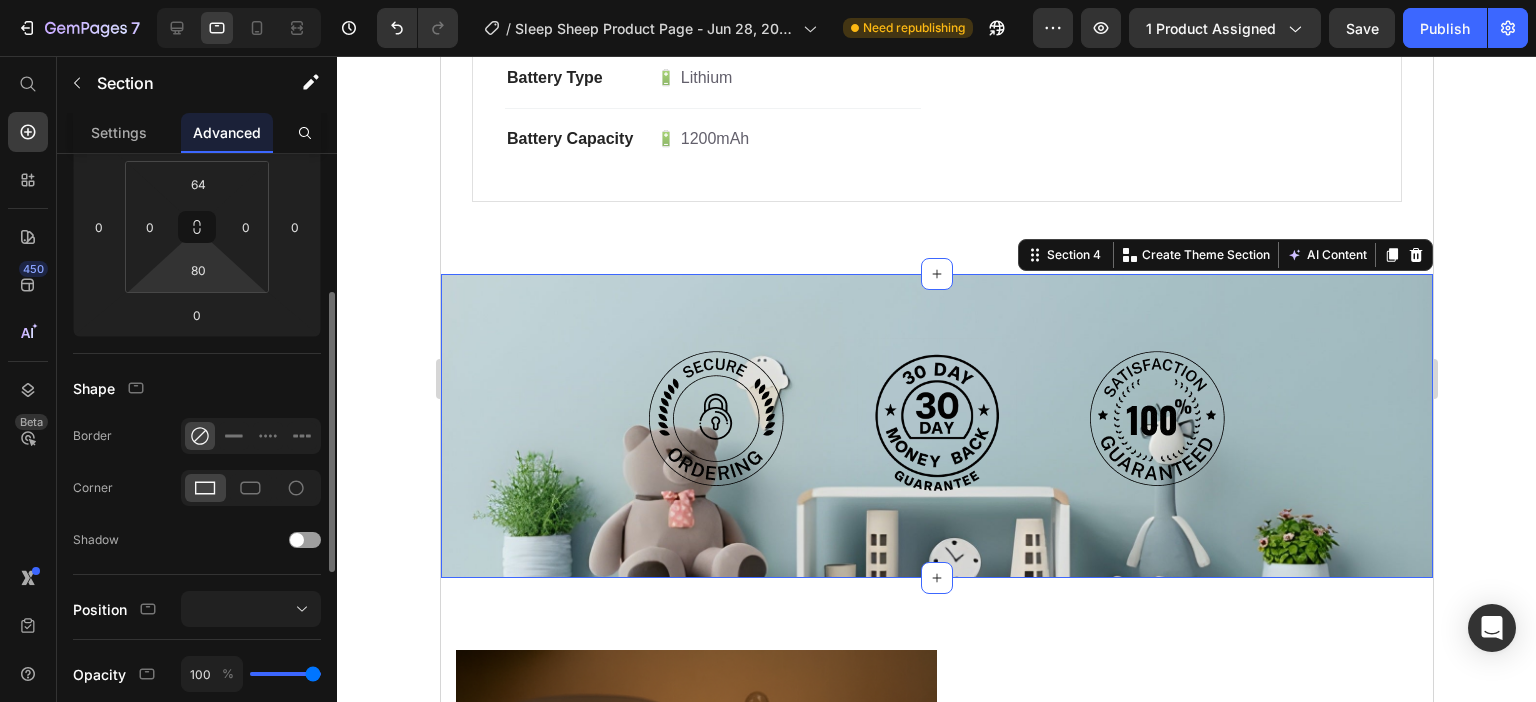 scroll, scrollTop: 198, scrollLeft: 0, axis: vertical 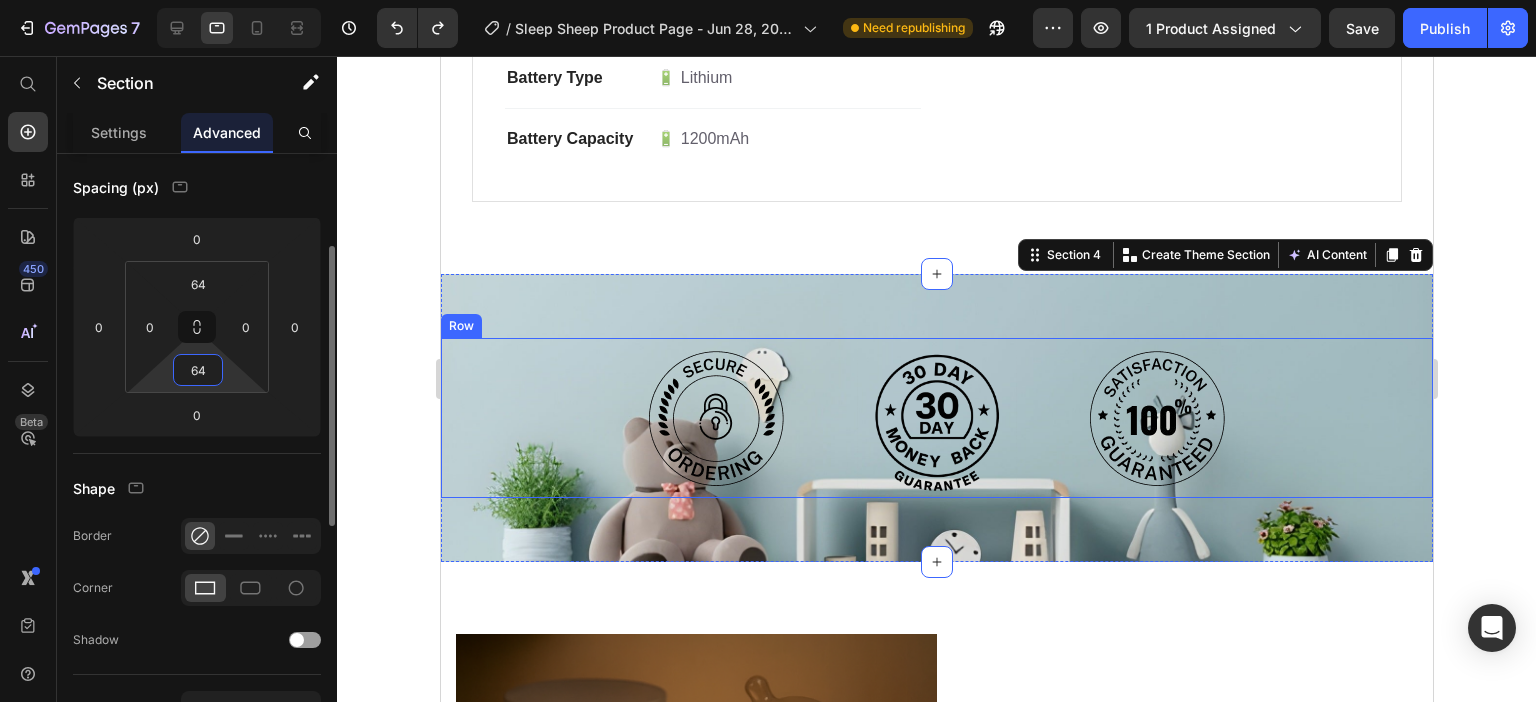 click on "64" at bounding box center [198, 370] 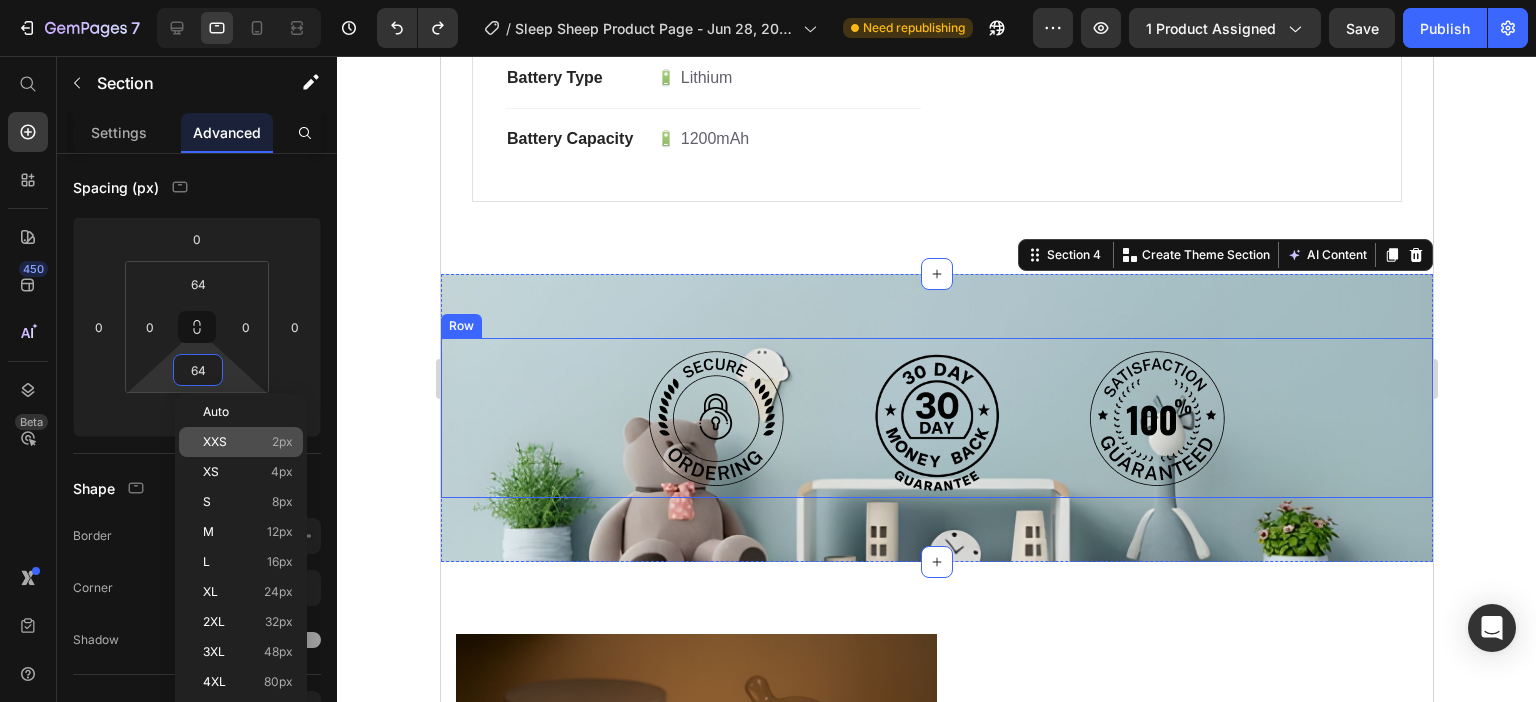 click on "XXS 2px" at bounding box center (248, 442) 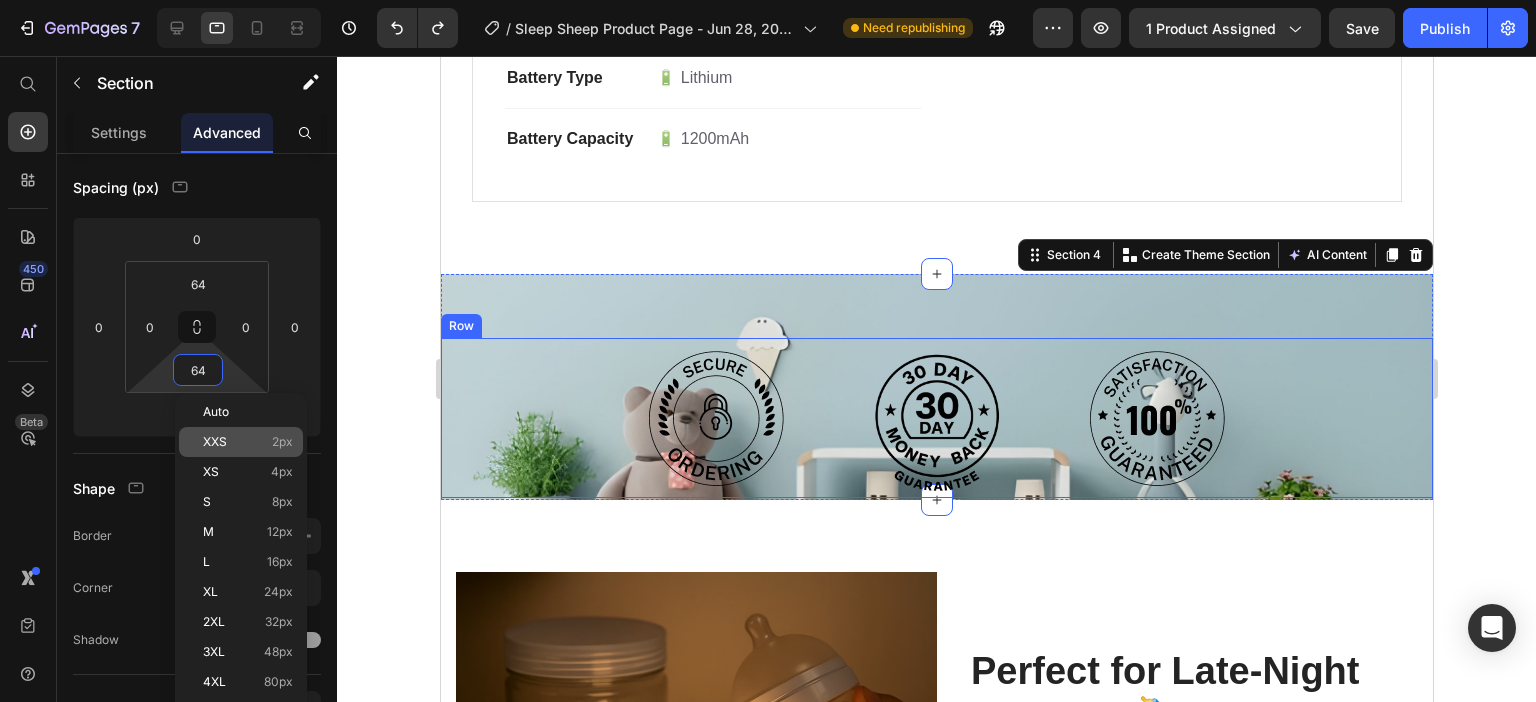 type on "2" 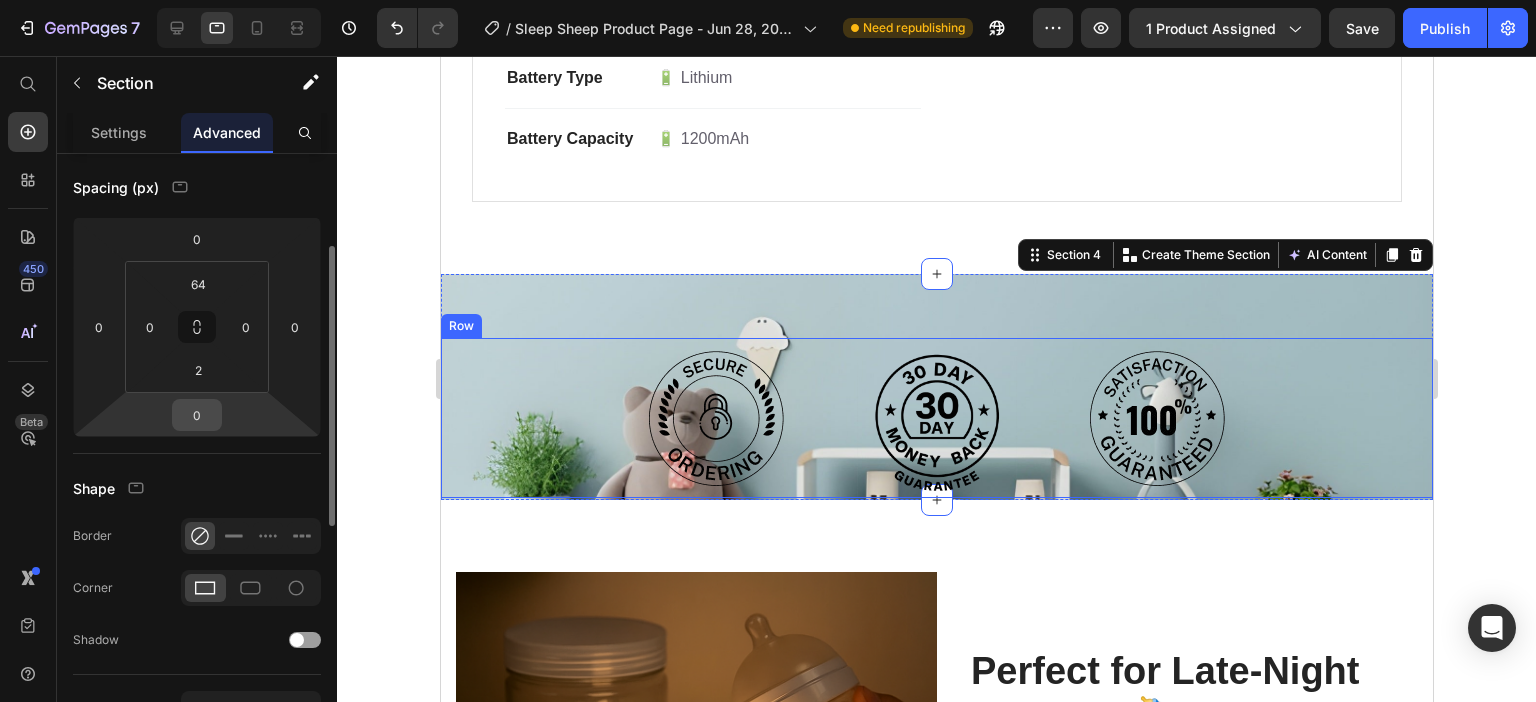 click on "0" at bounding box center (197, 415) 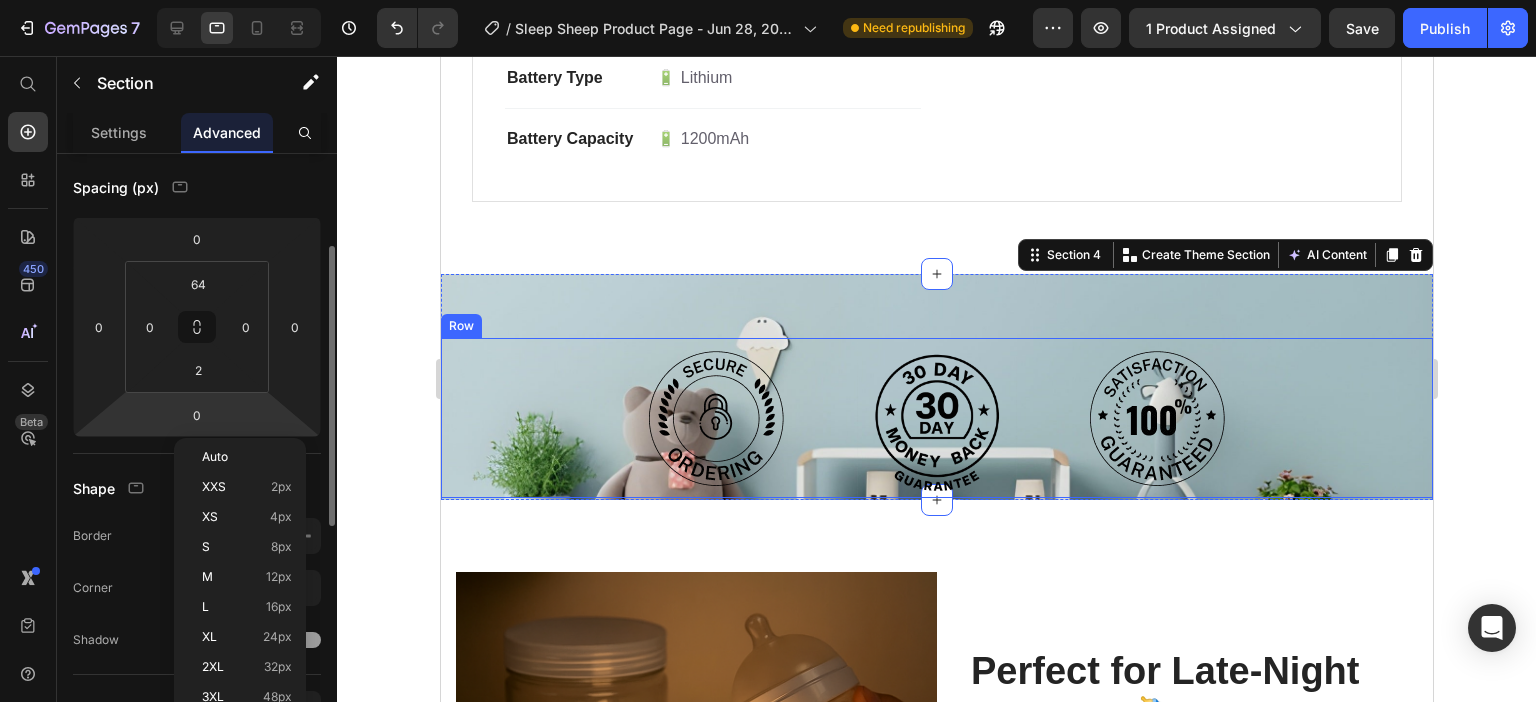 scroll, scrollTop: 498, scrollLeft: 0, axis: vertical 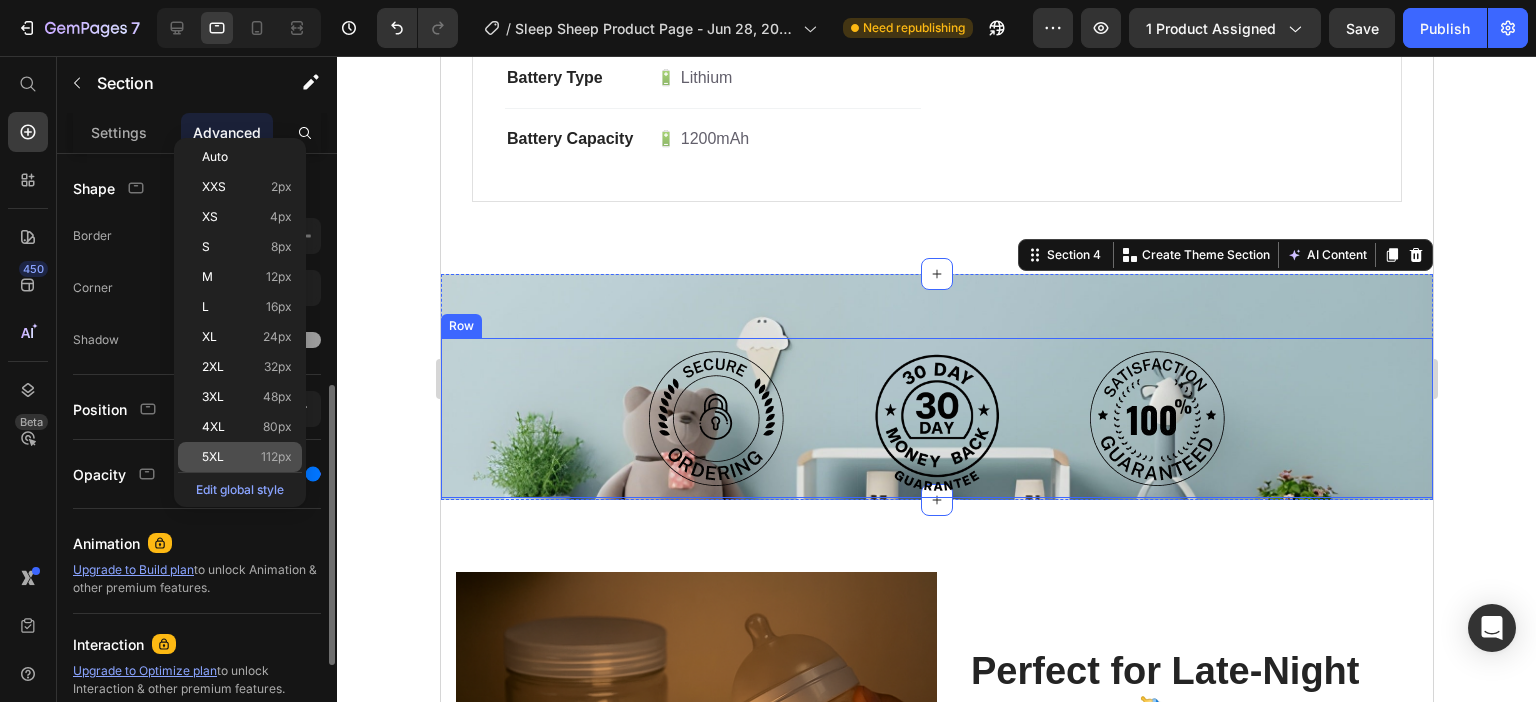 click on "5XL 112px" 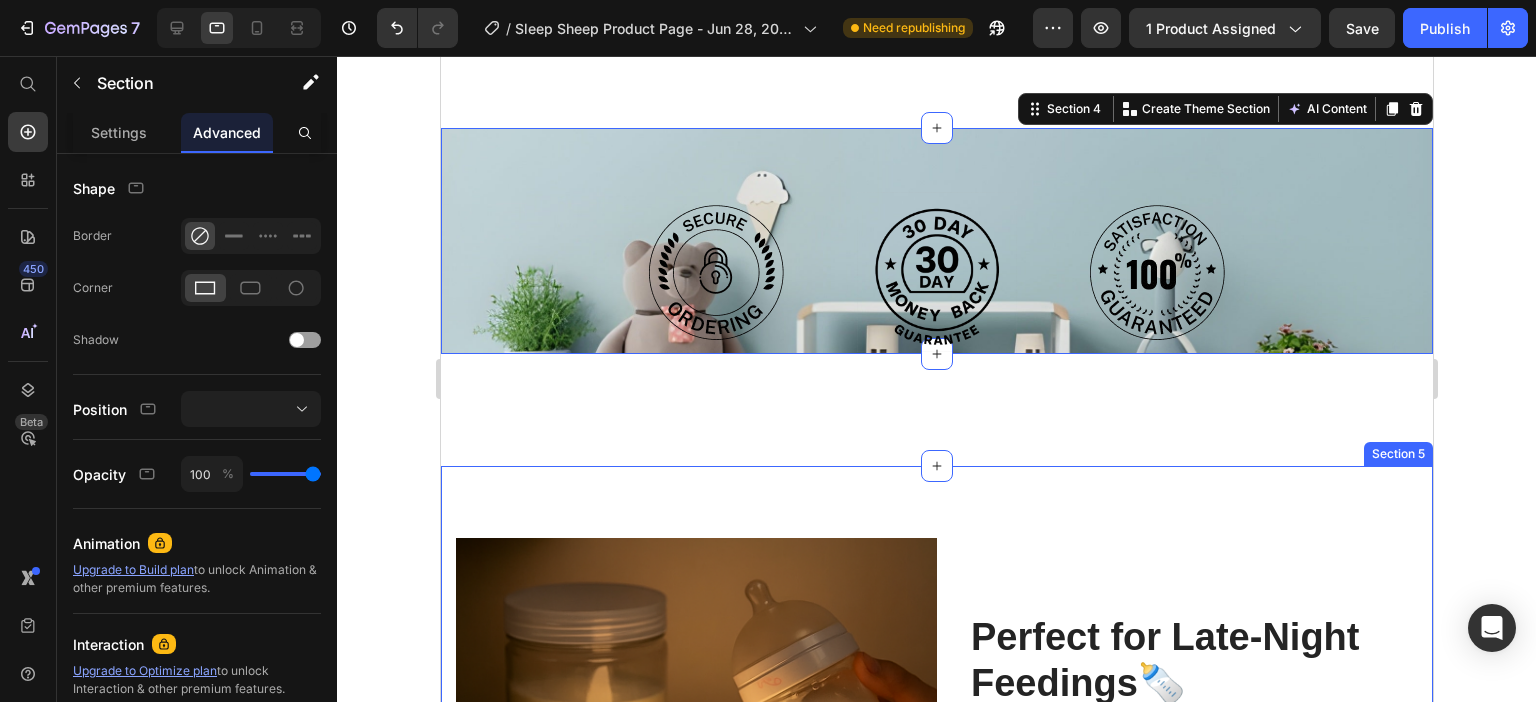 scroll, scrollTop: 2480, scrollLeft: 0, axis: vertical 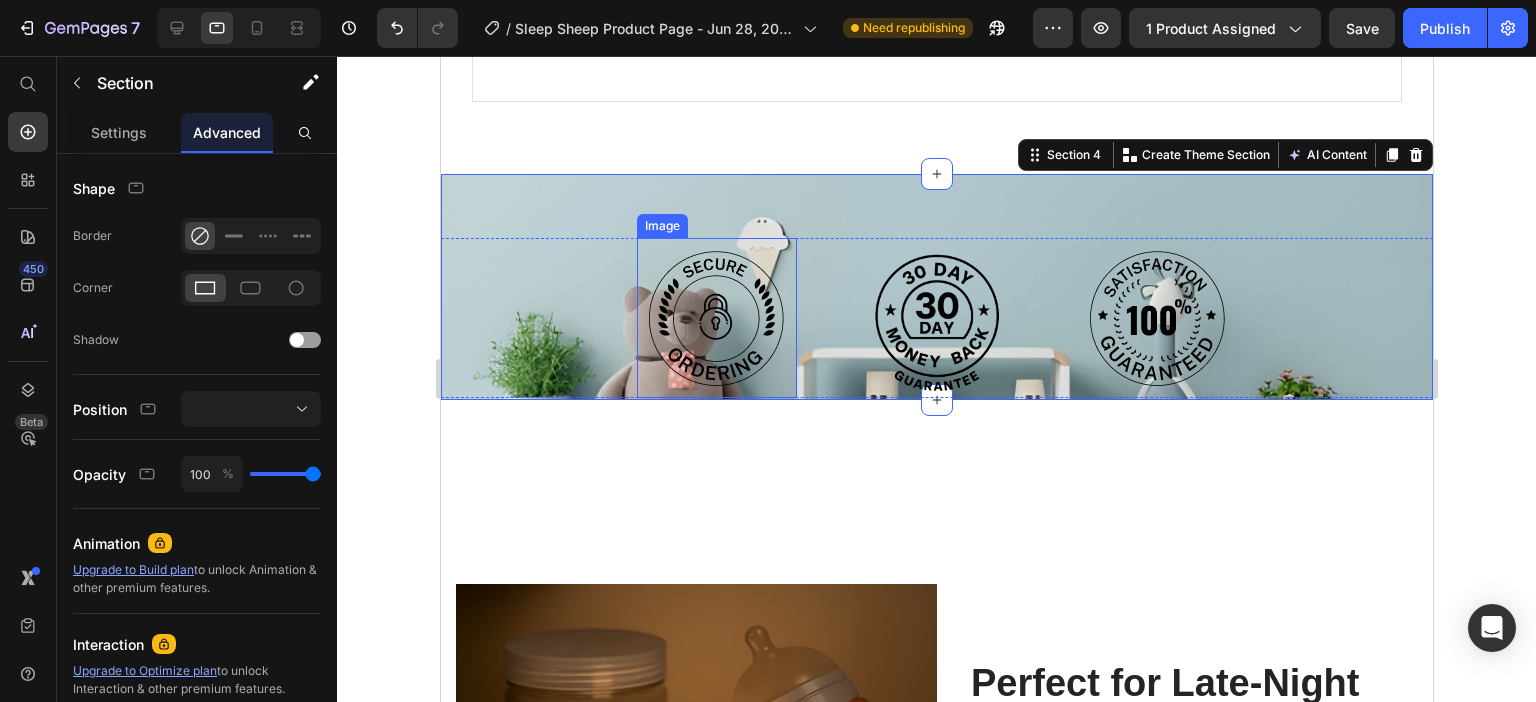 type on "0" 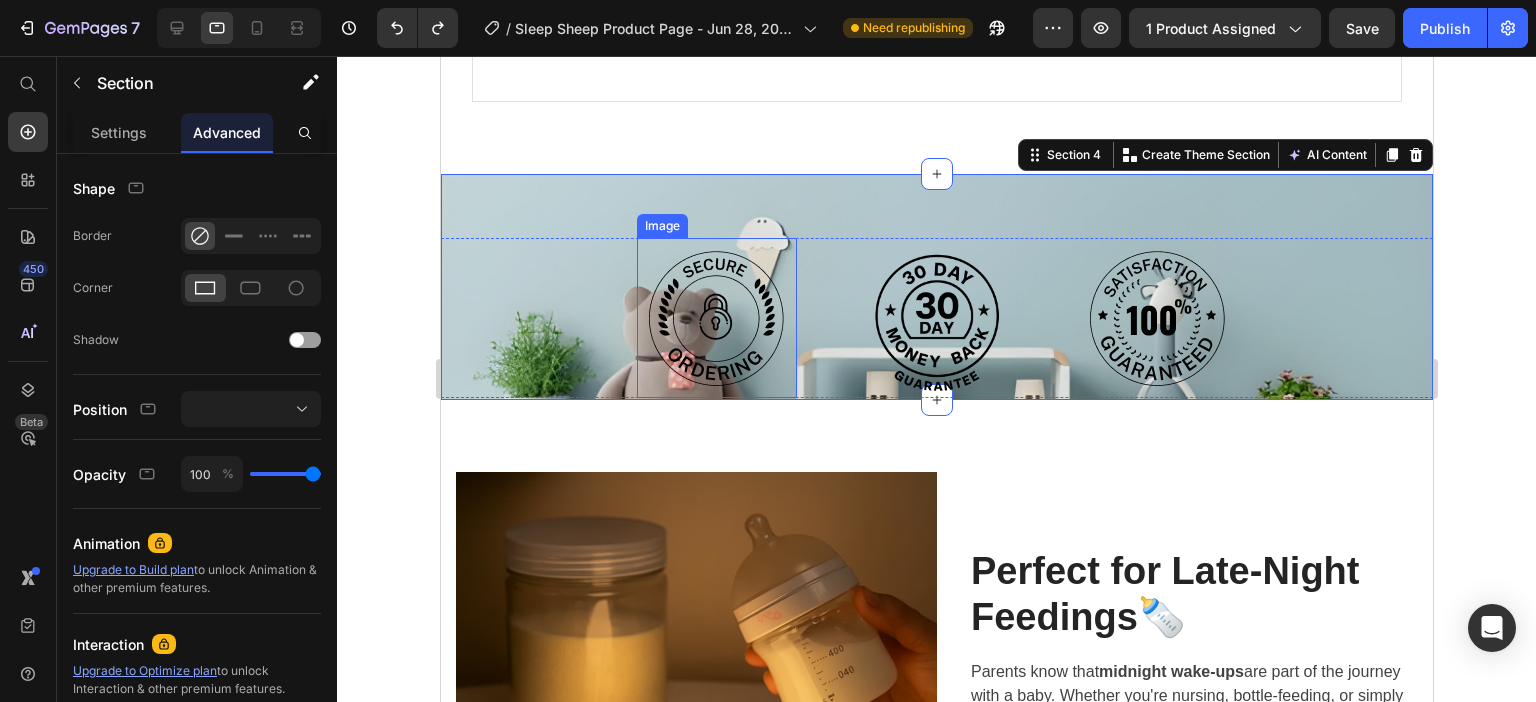 type on "64" 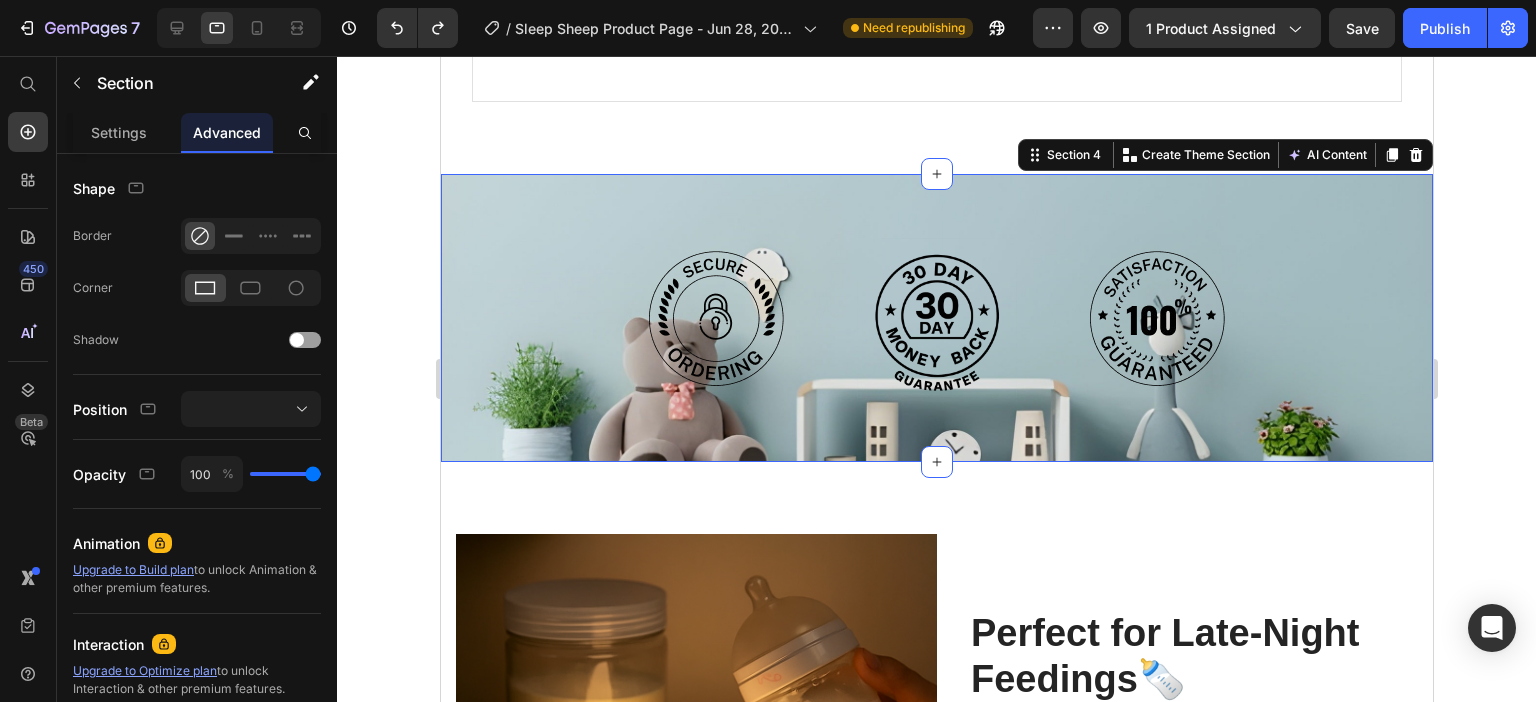 click on "Image Image Image Row Section 4   You can create reusable sections Create Theme Section AI Content Write with GemAI What would you like to describe here? Tone and Voice Persuasive Product Sleep Sheep Show more Generate" at bounding box center [936, 318] 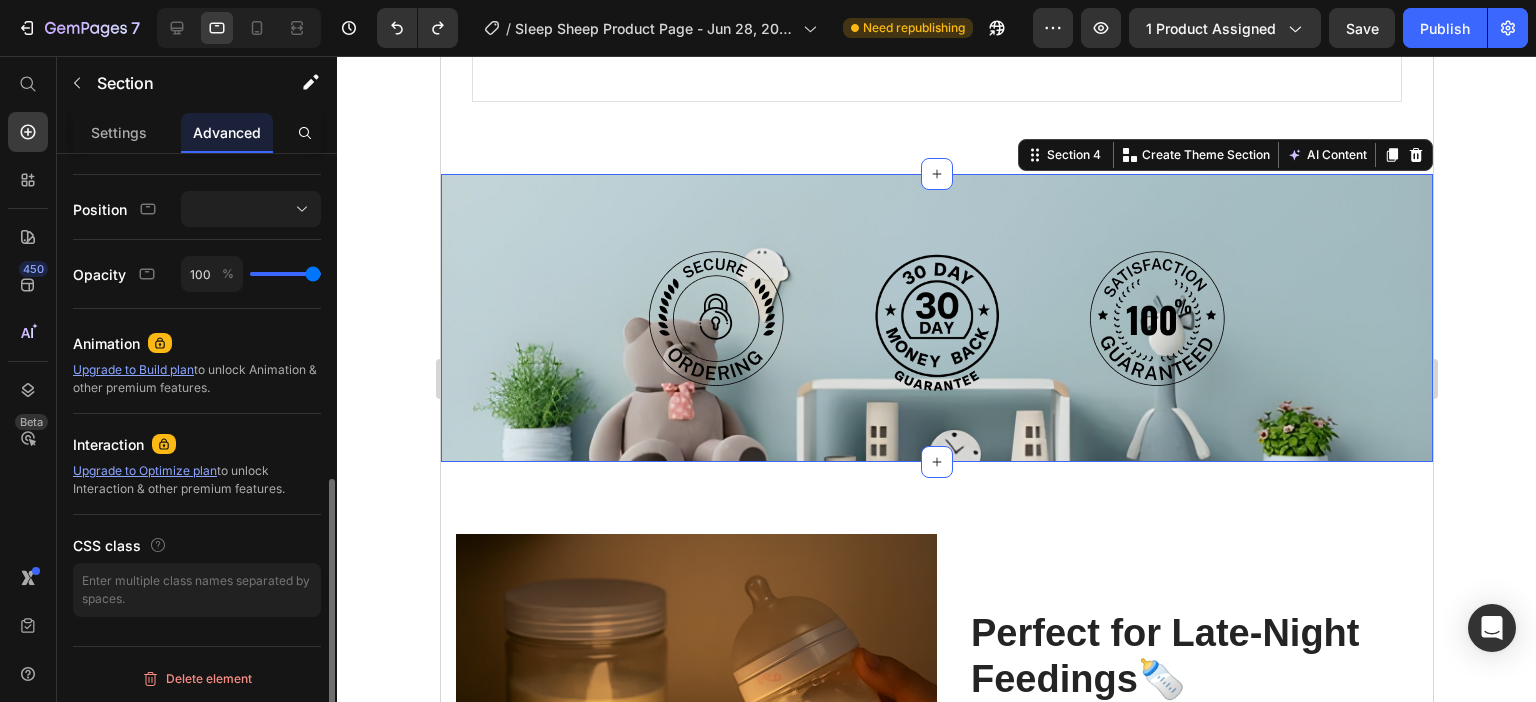 scroll, scrollTop: 498, scrollLeft: 0, axis: vertical 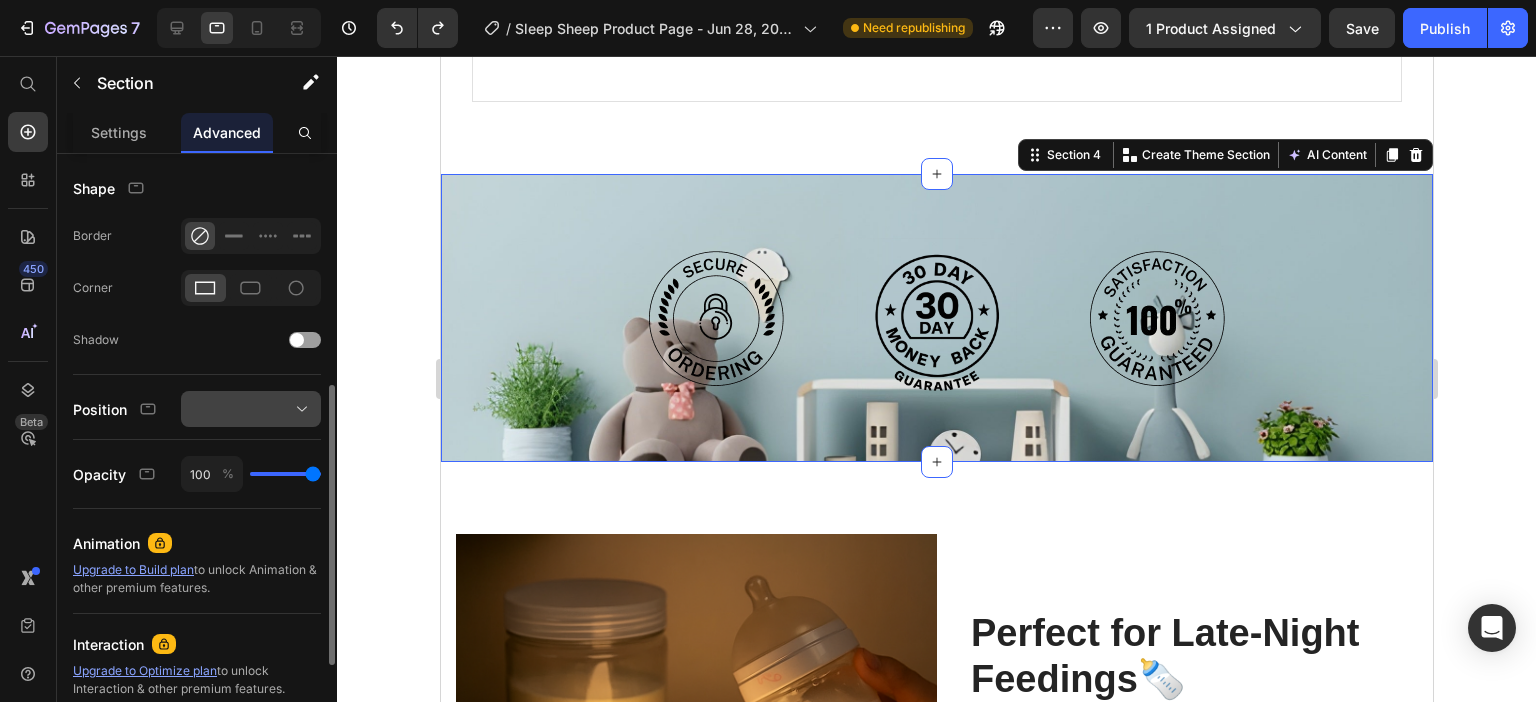 click at bounding box center [251, 409] 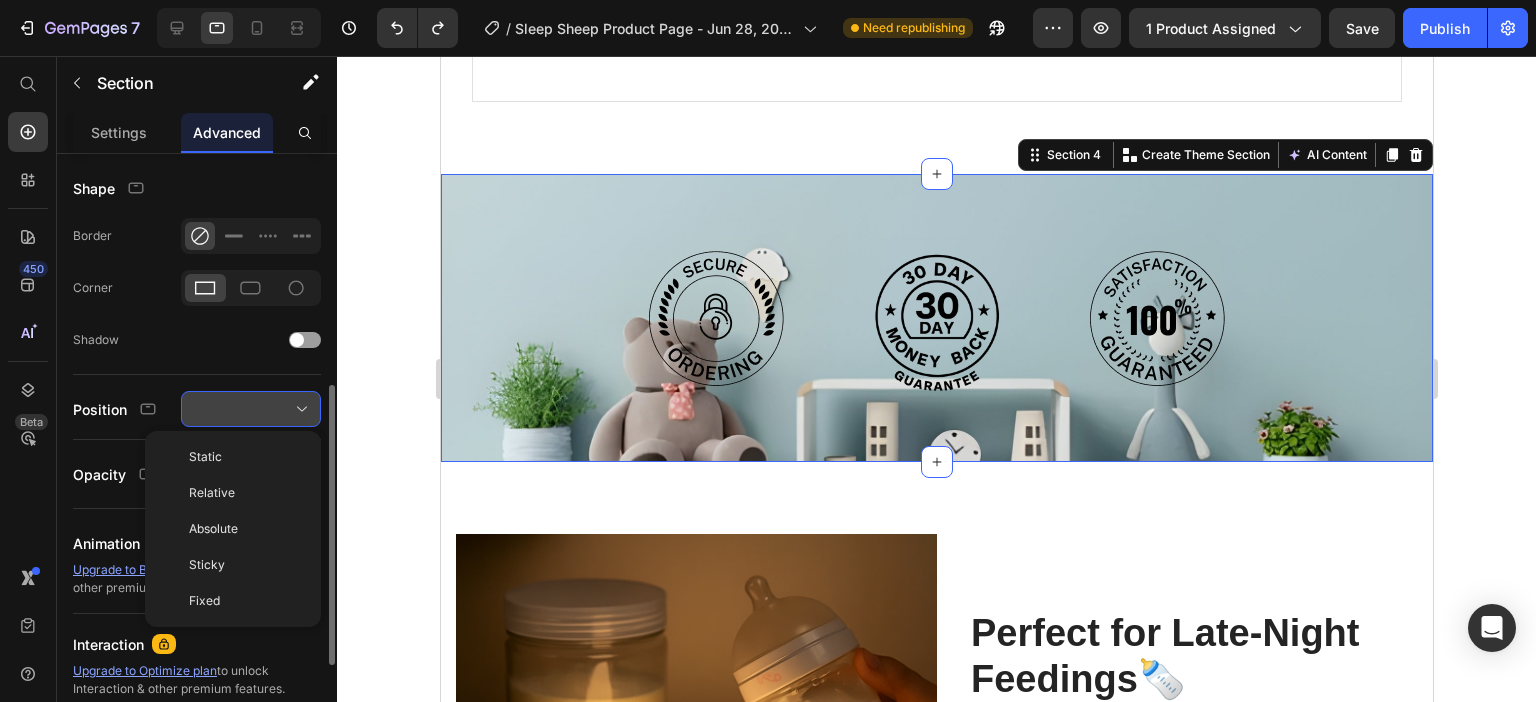 click at bounding box center (251, 409) 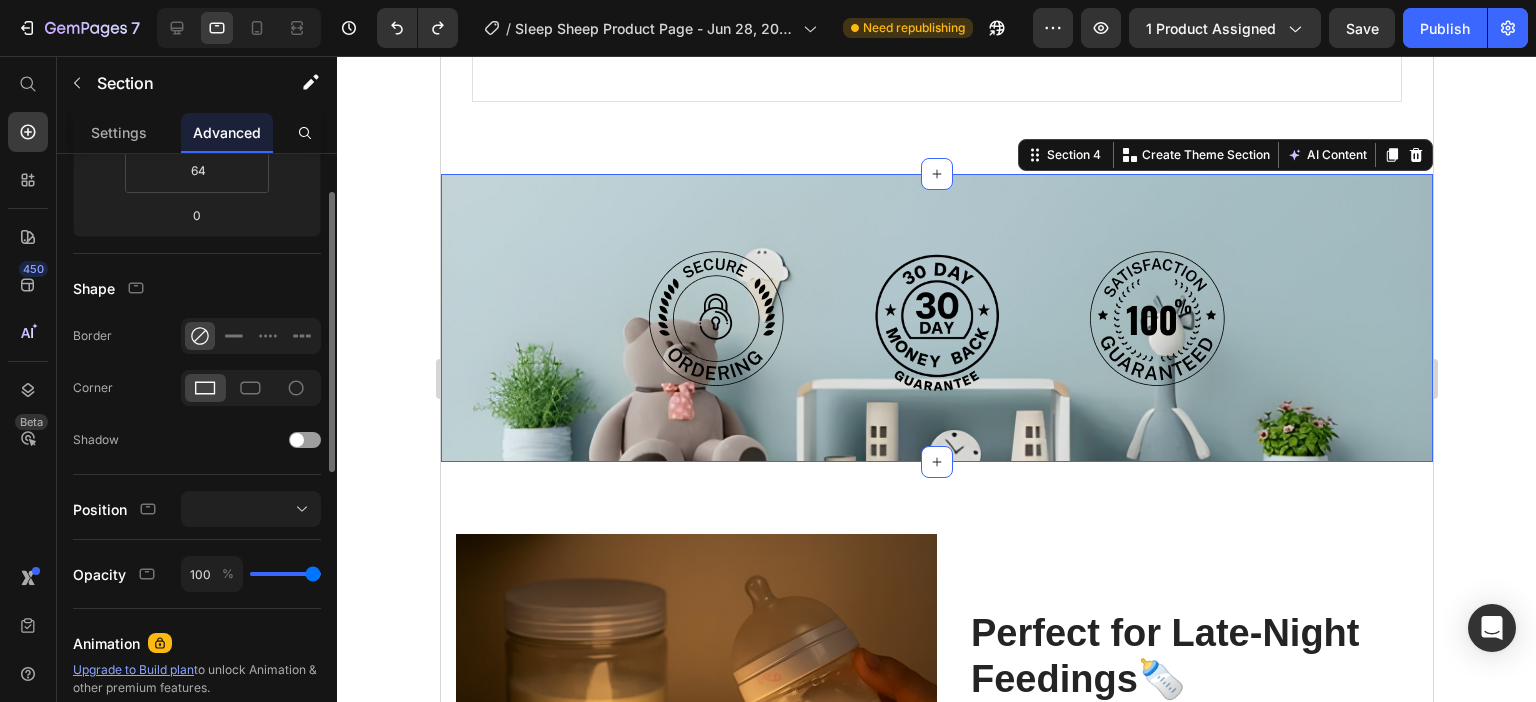 scroll, scrollTop: 198, scrollLeft: 0, axis: vertical 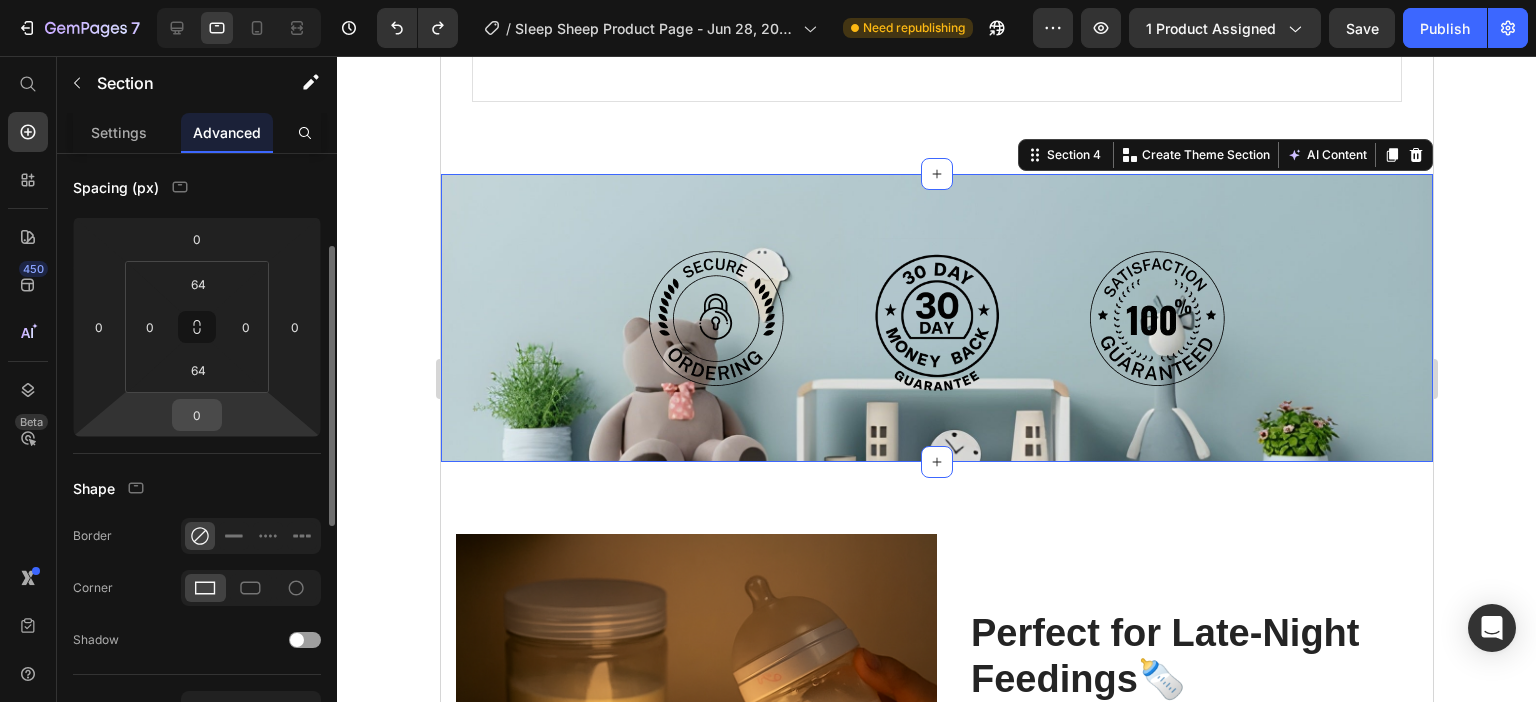 click on "0" at bounding box center [197, 415] 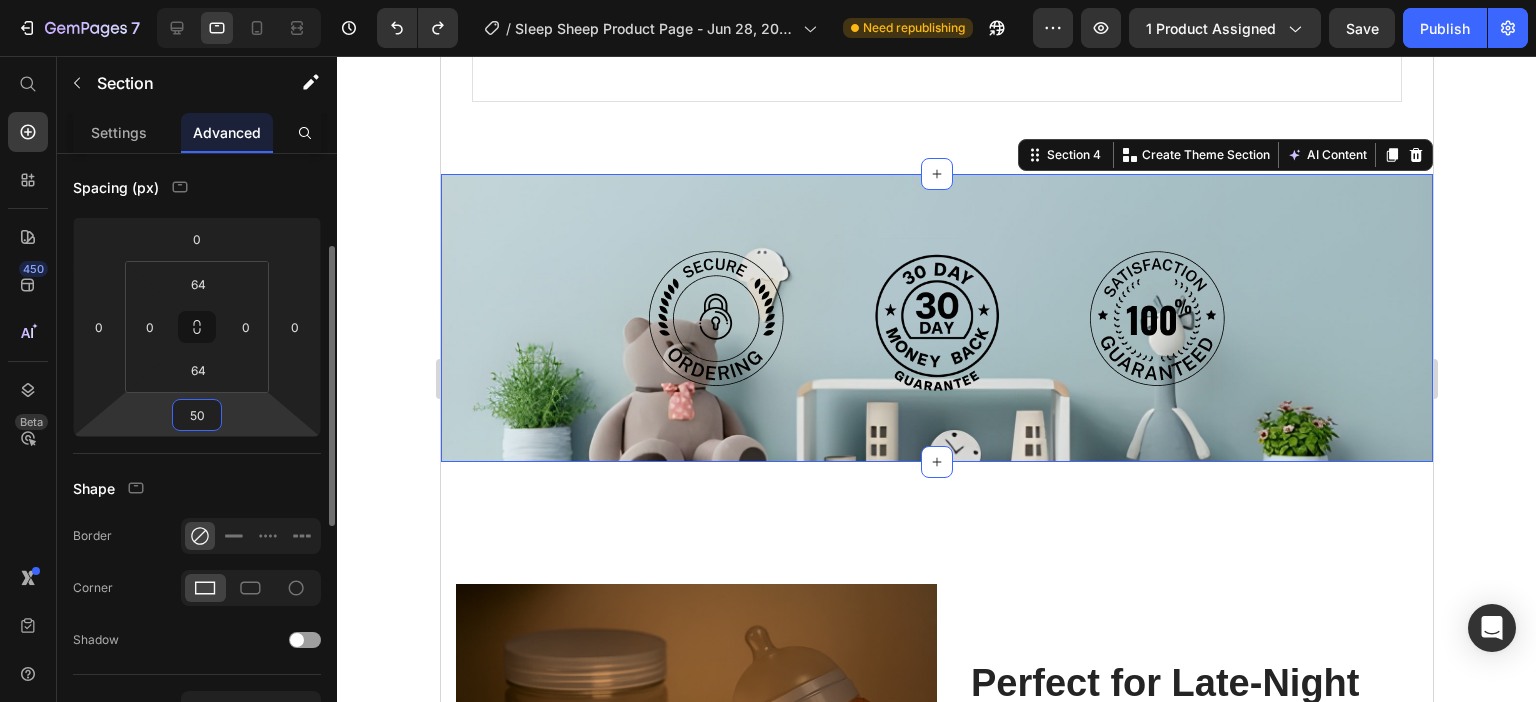 type on "5" 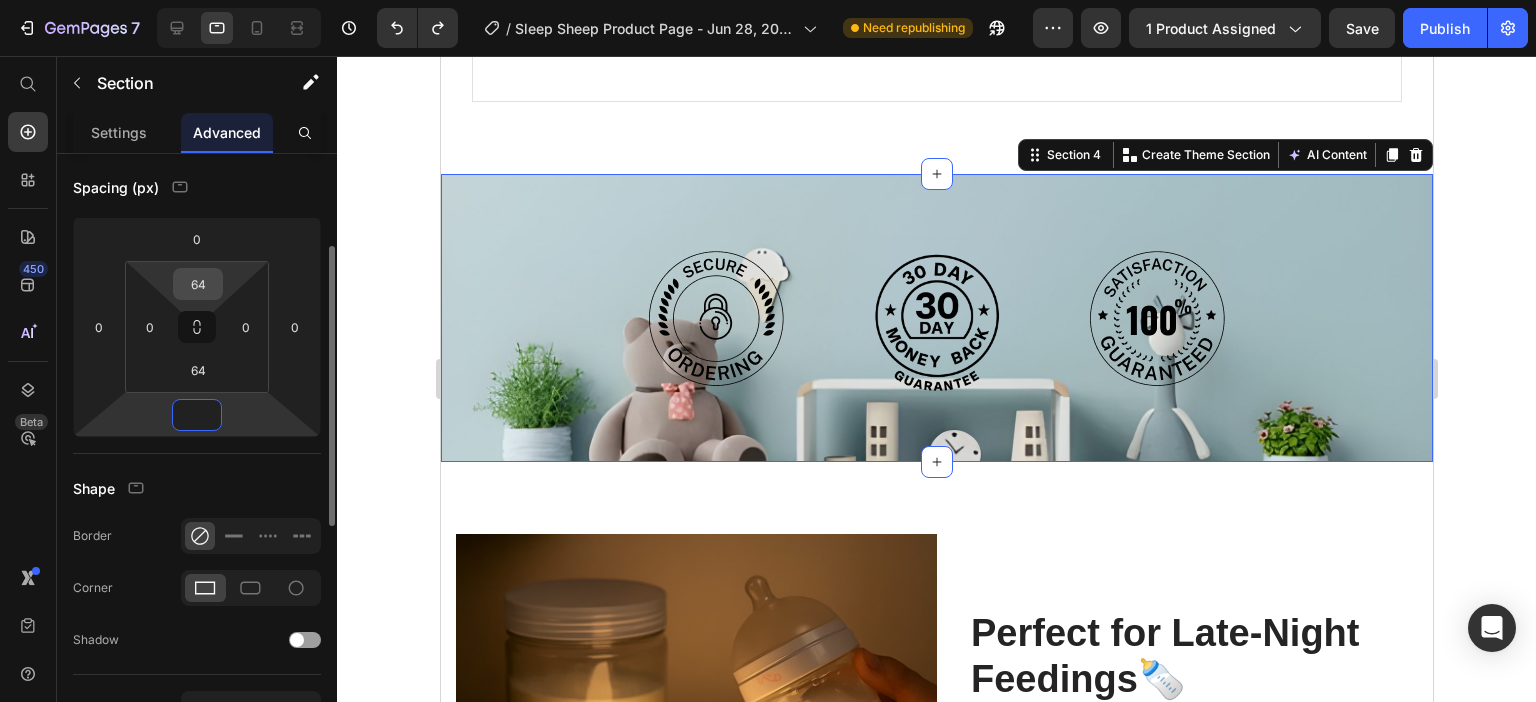 click on "64" at bounding box center (198, 284) 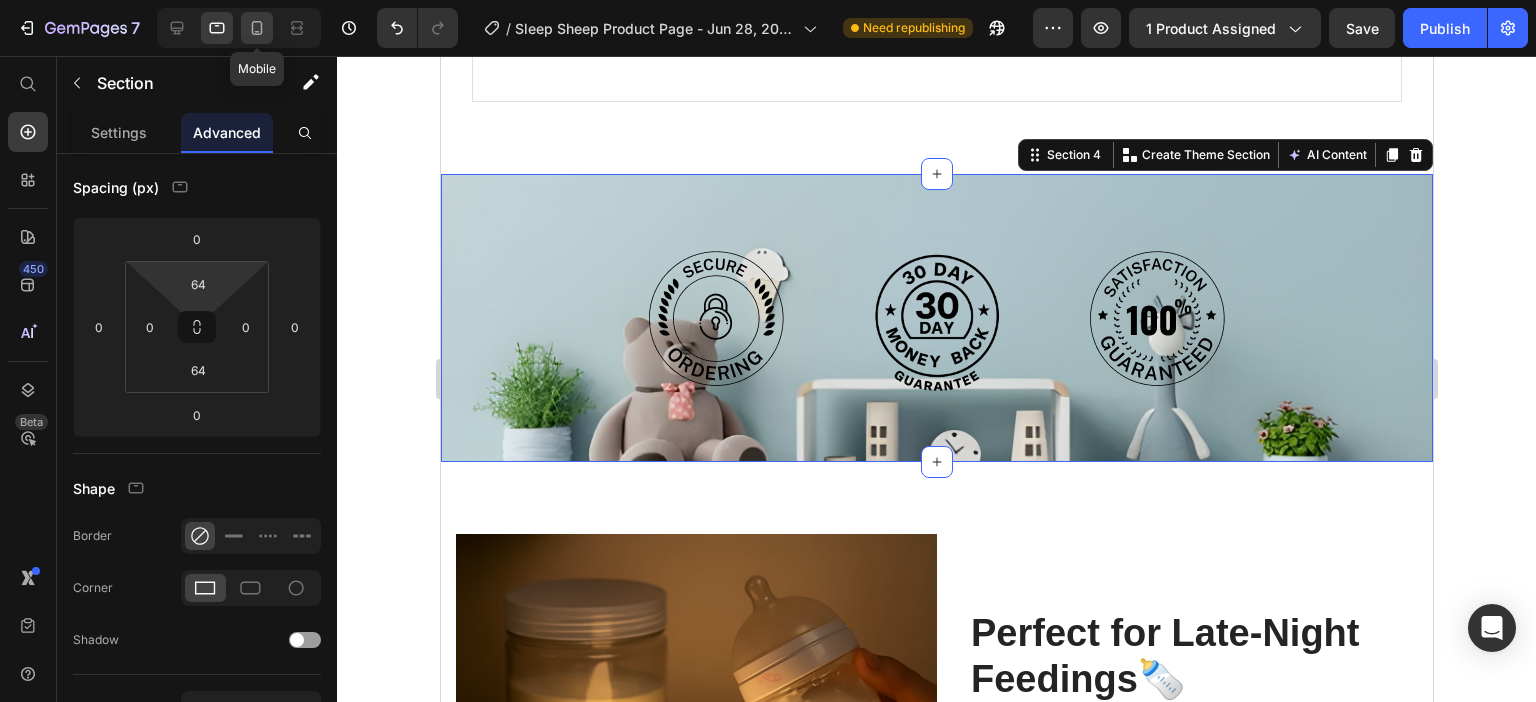 click 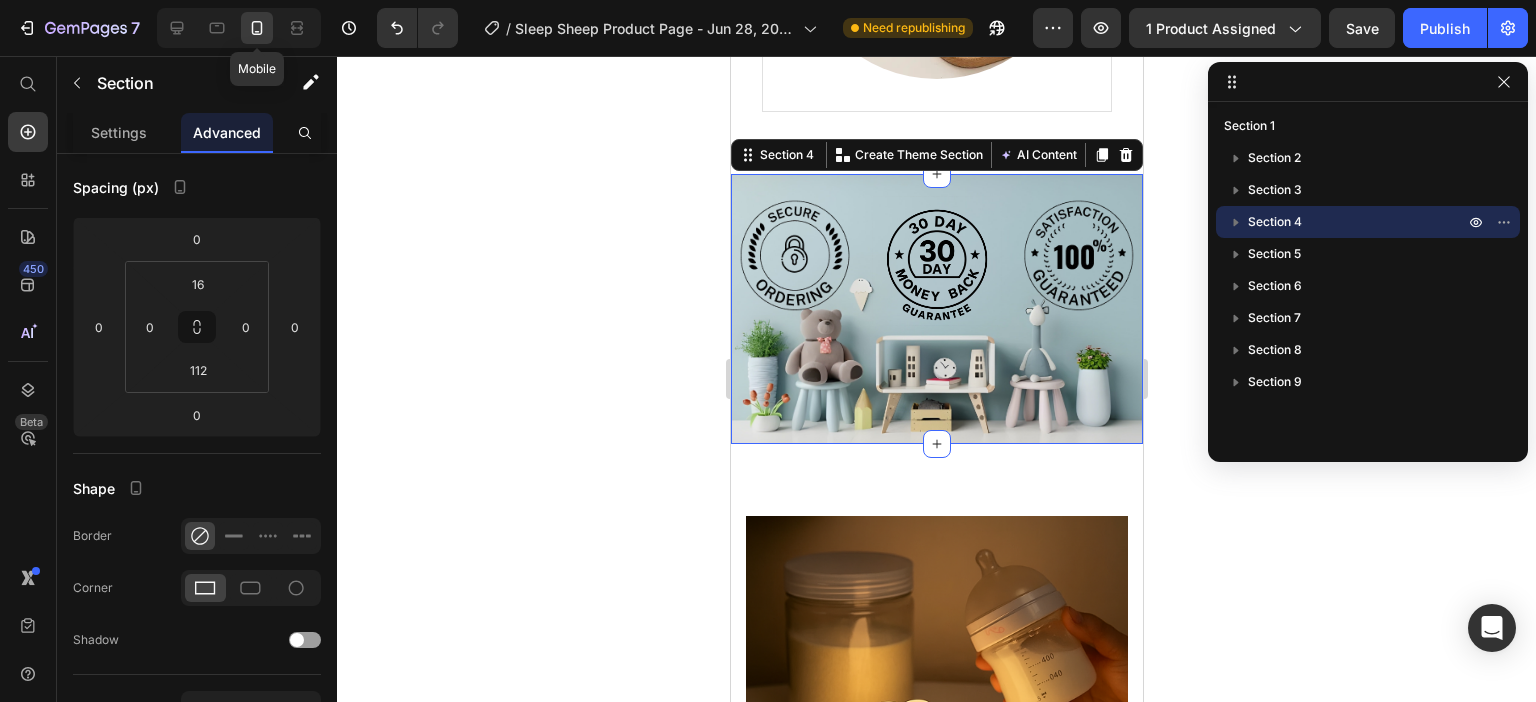 scroll, scrollTop: 2999, scrollLeft: 0, axis: vertical 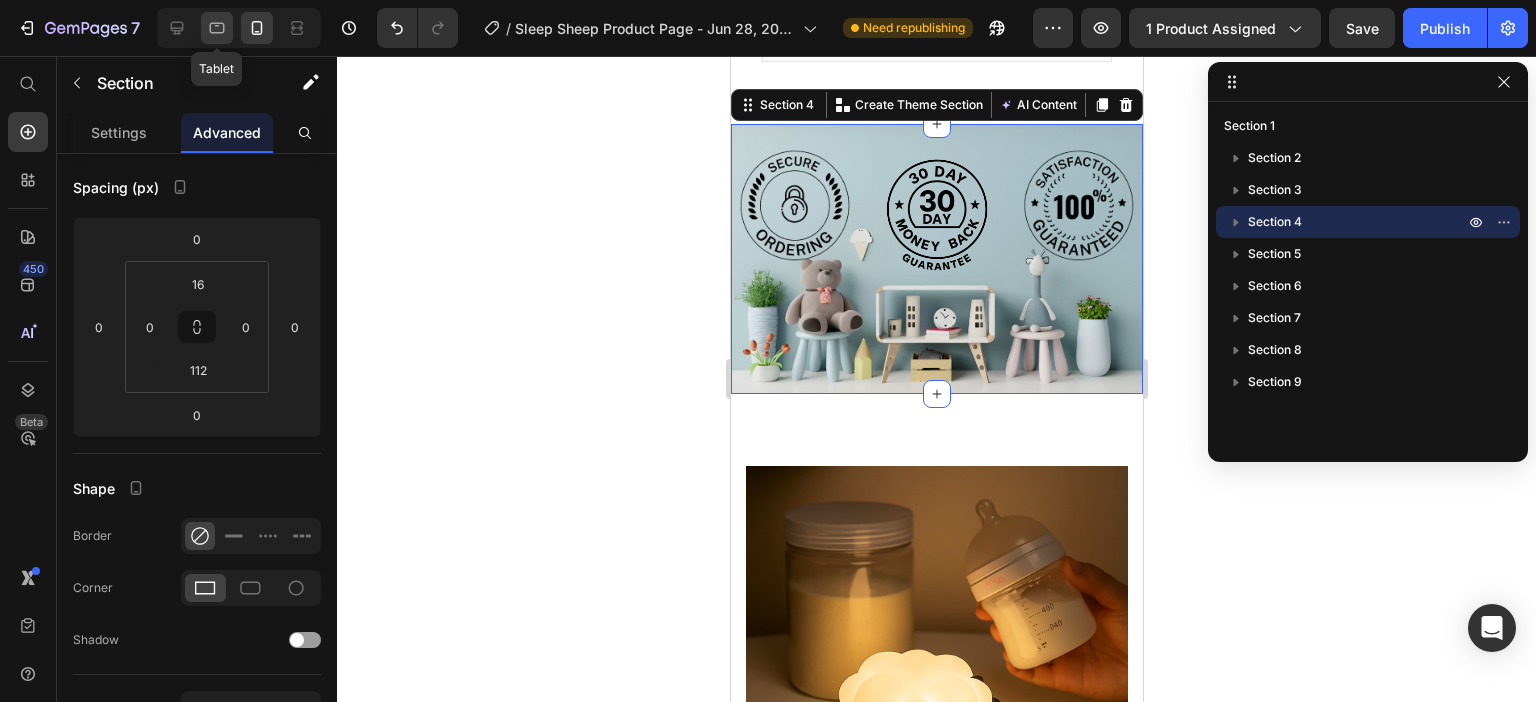 click 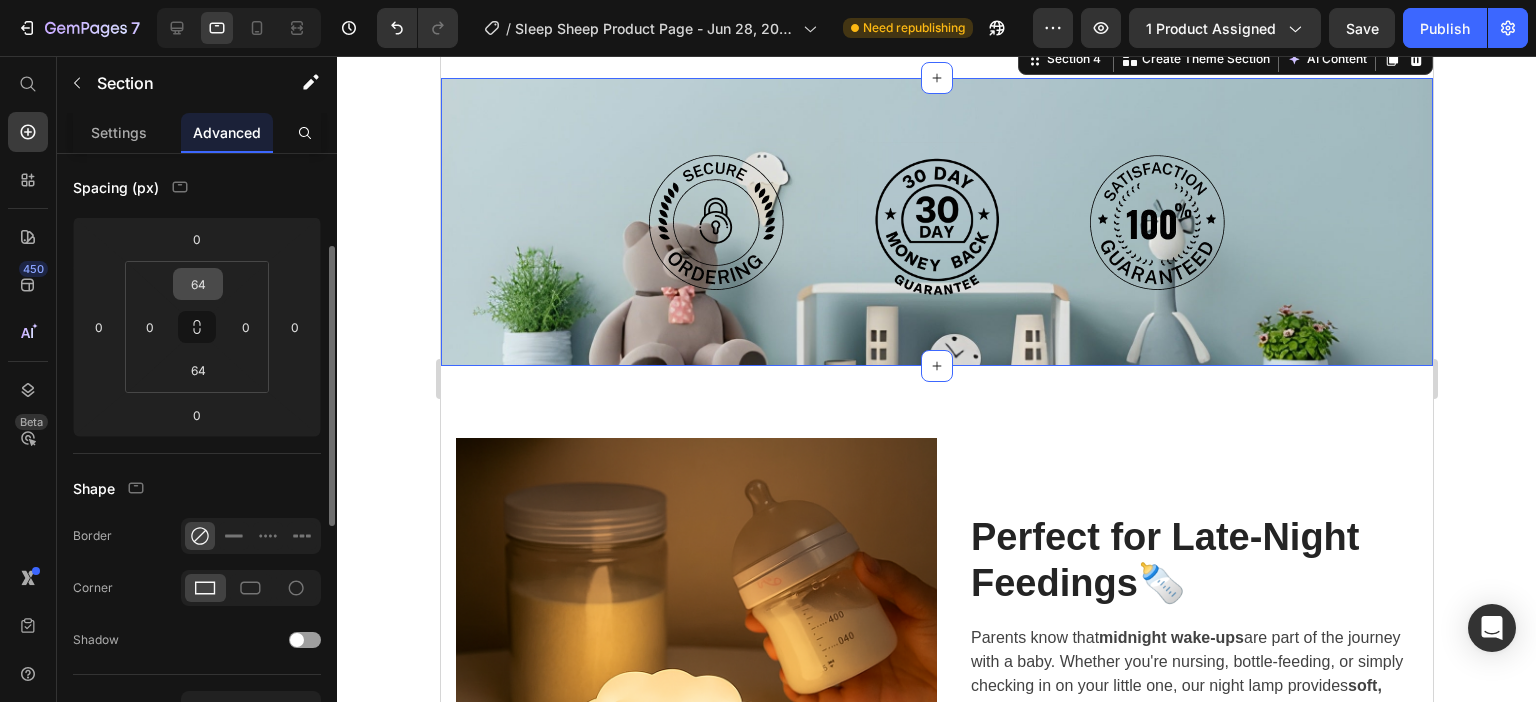 scroll, scrollTop: 2526, scrollLeft: 0, axis: vertical 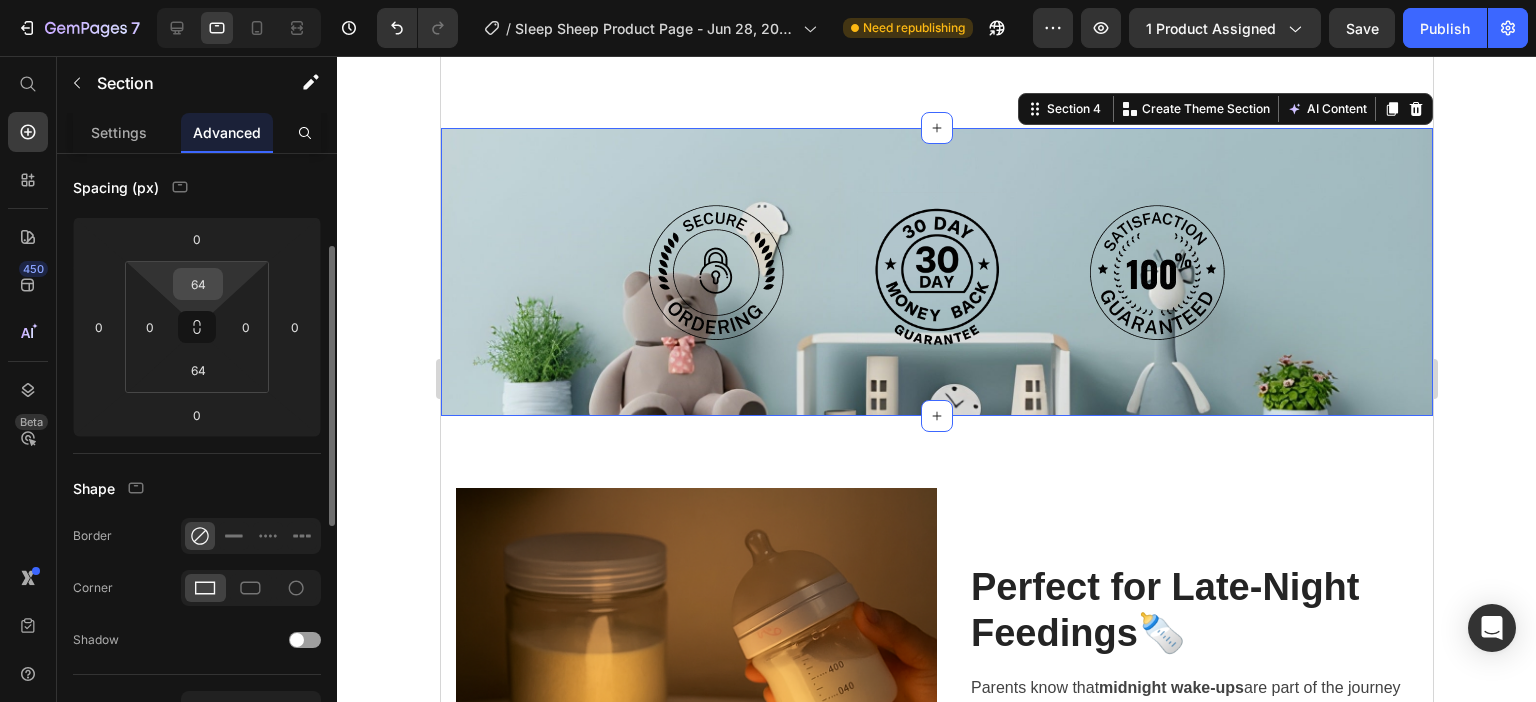 click on "64" at bounding box center [198, 284] 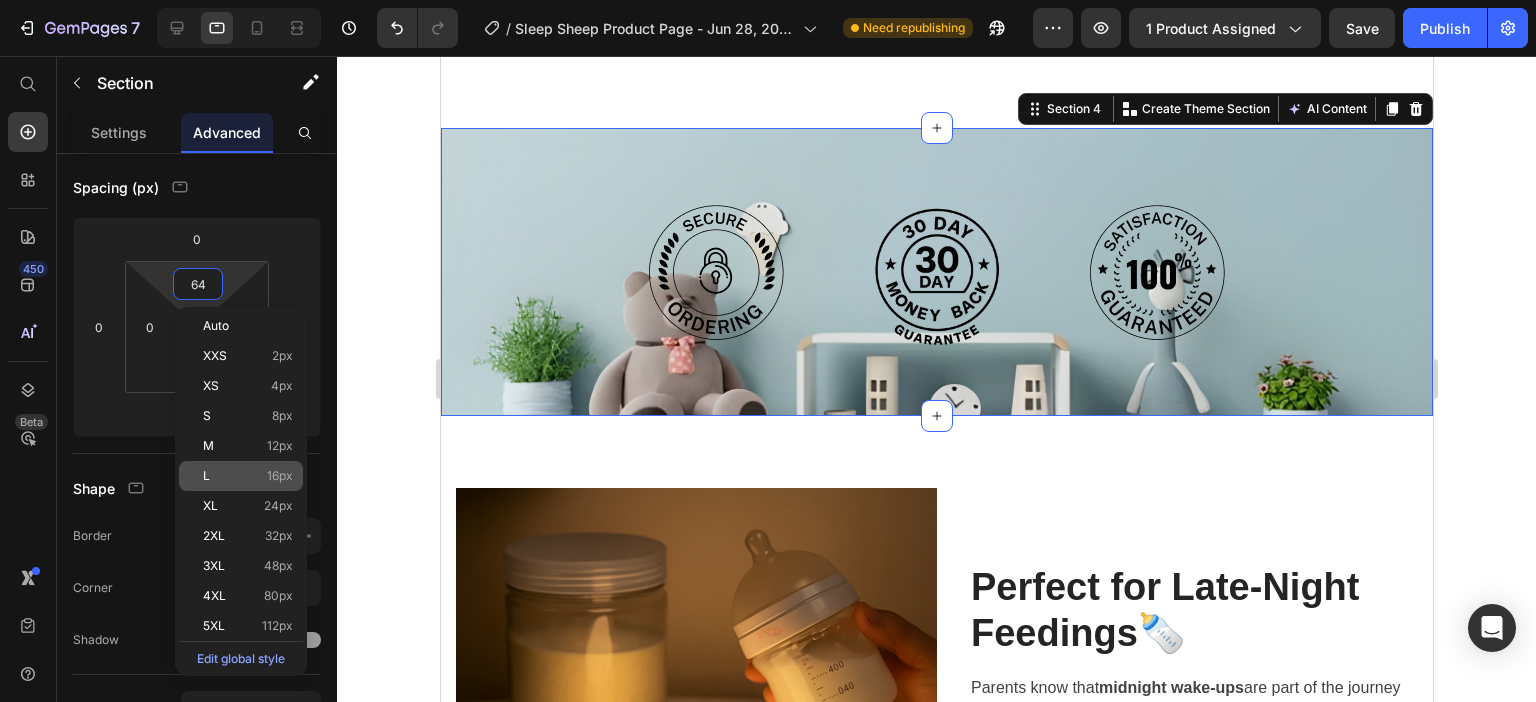 click on "L 16px" at bounding box center [248, 476] 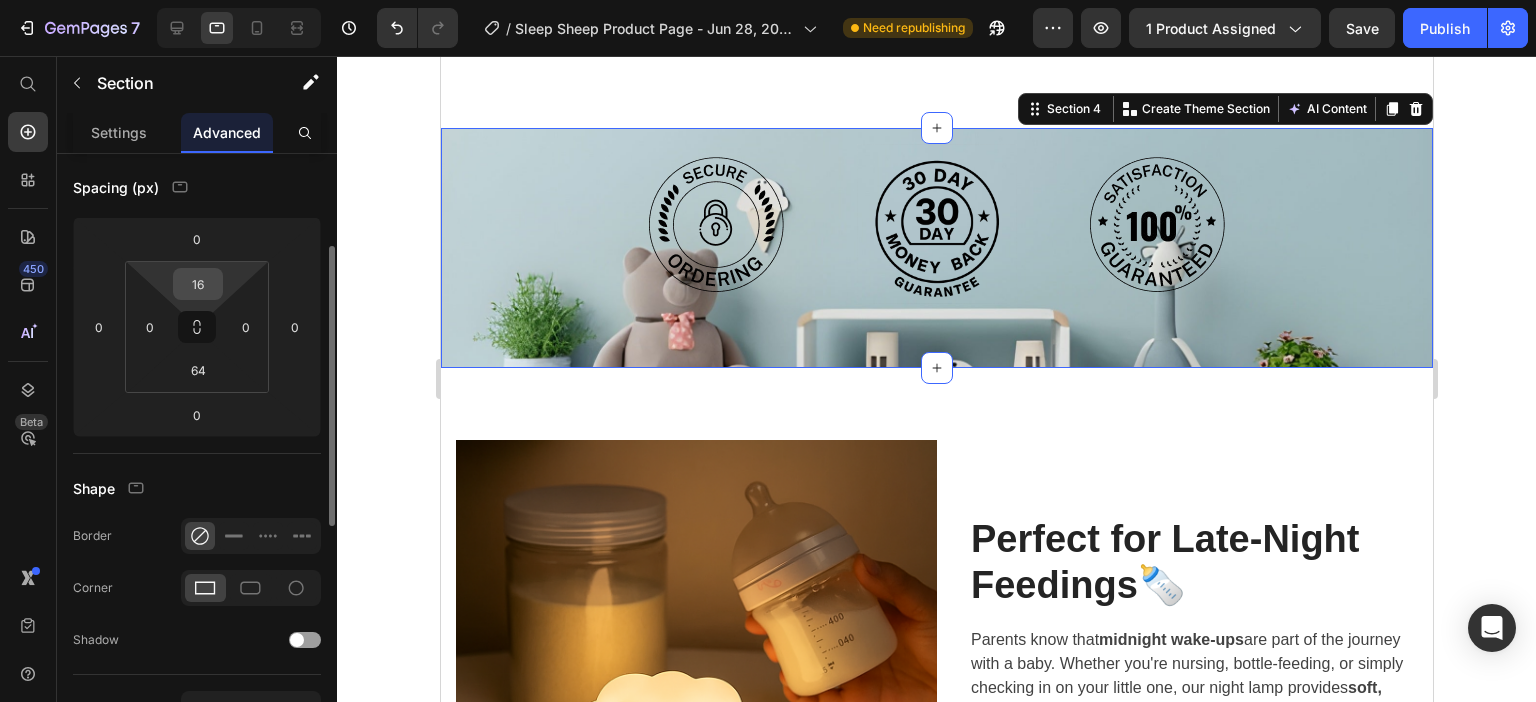 click on "16" at bounding box center [198, 284] 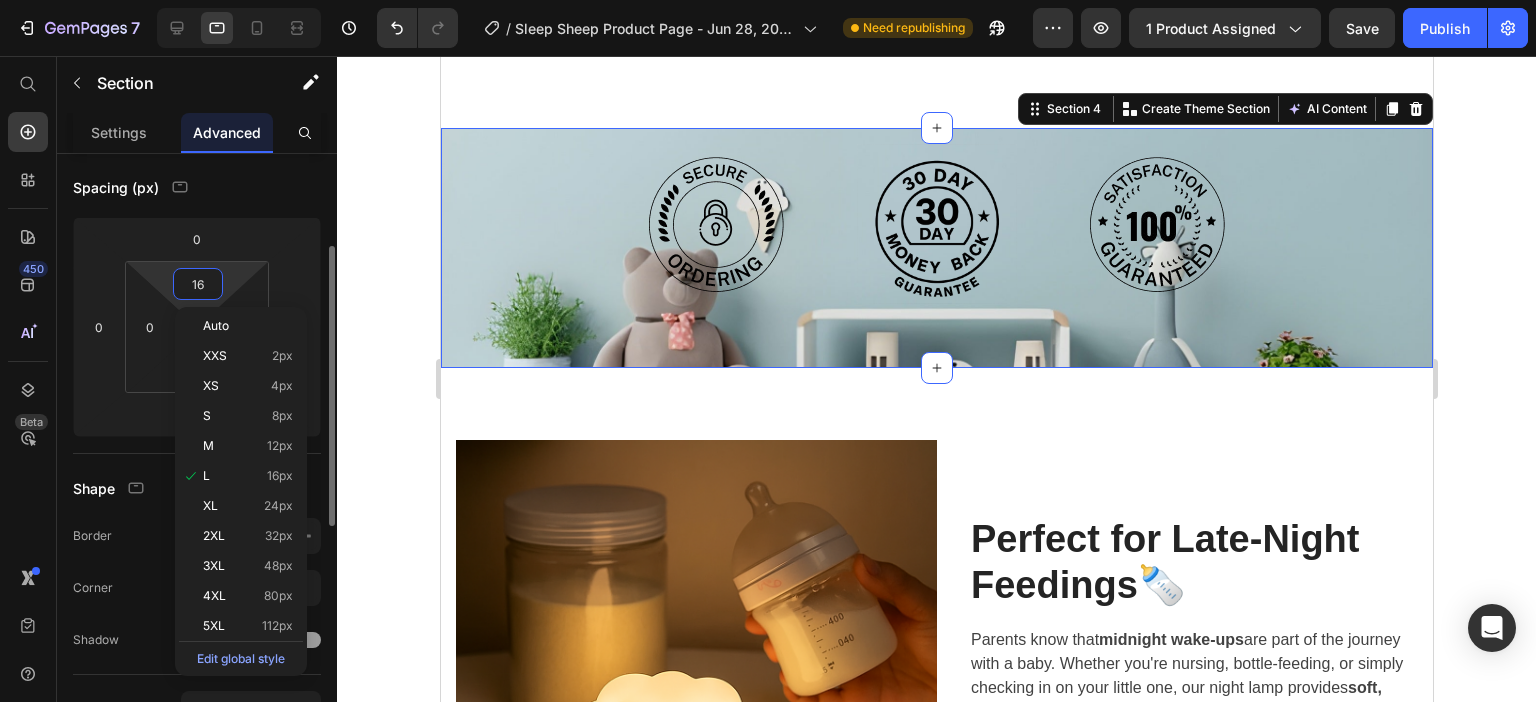 type on "4" 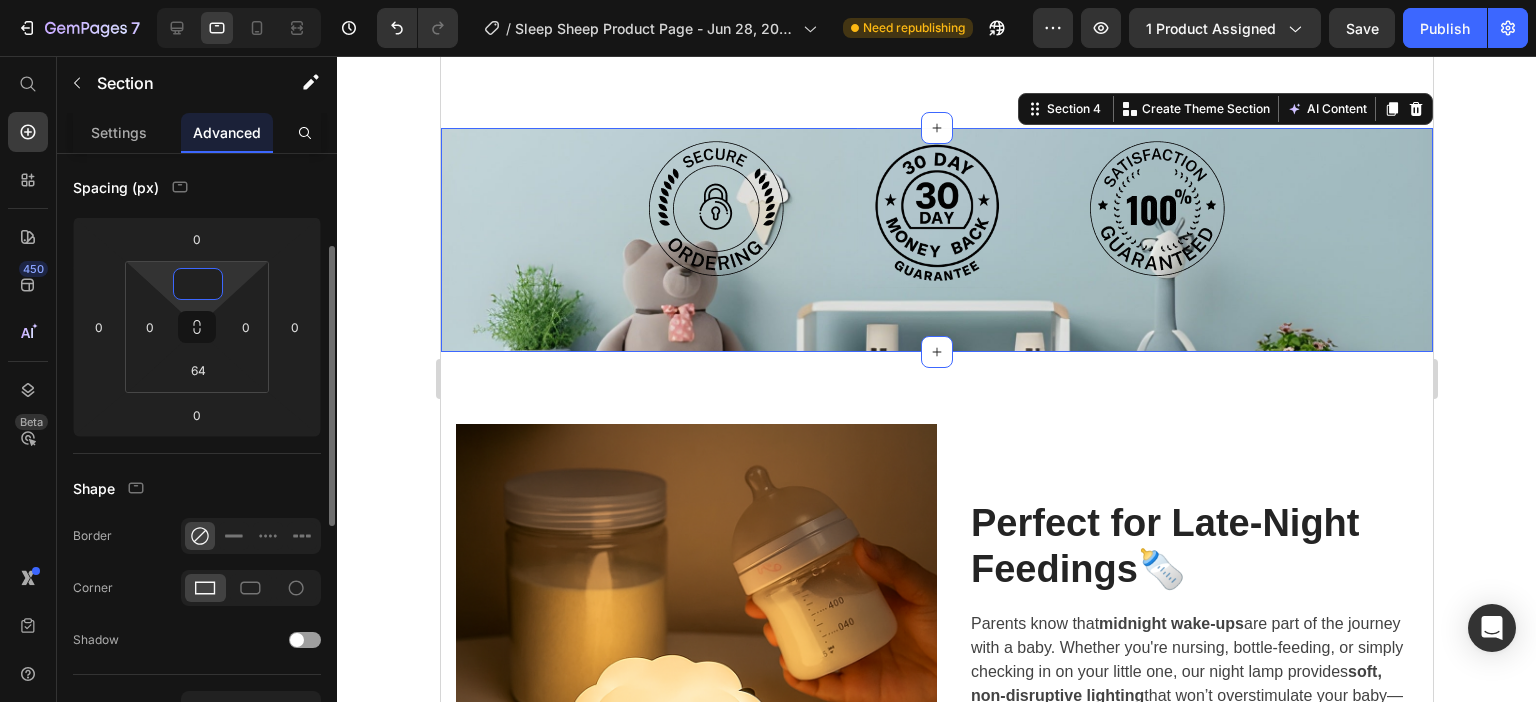type on "6" 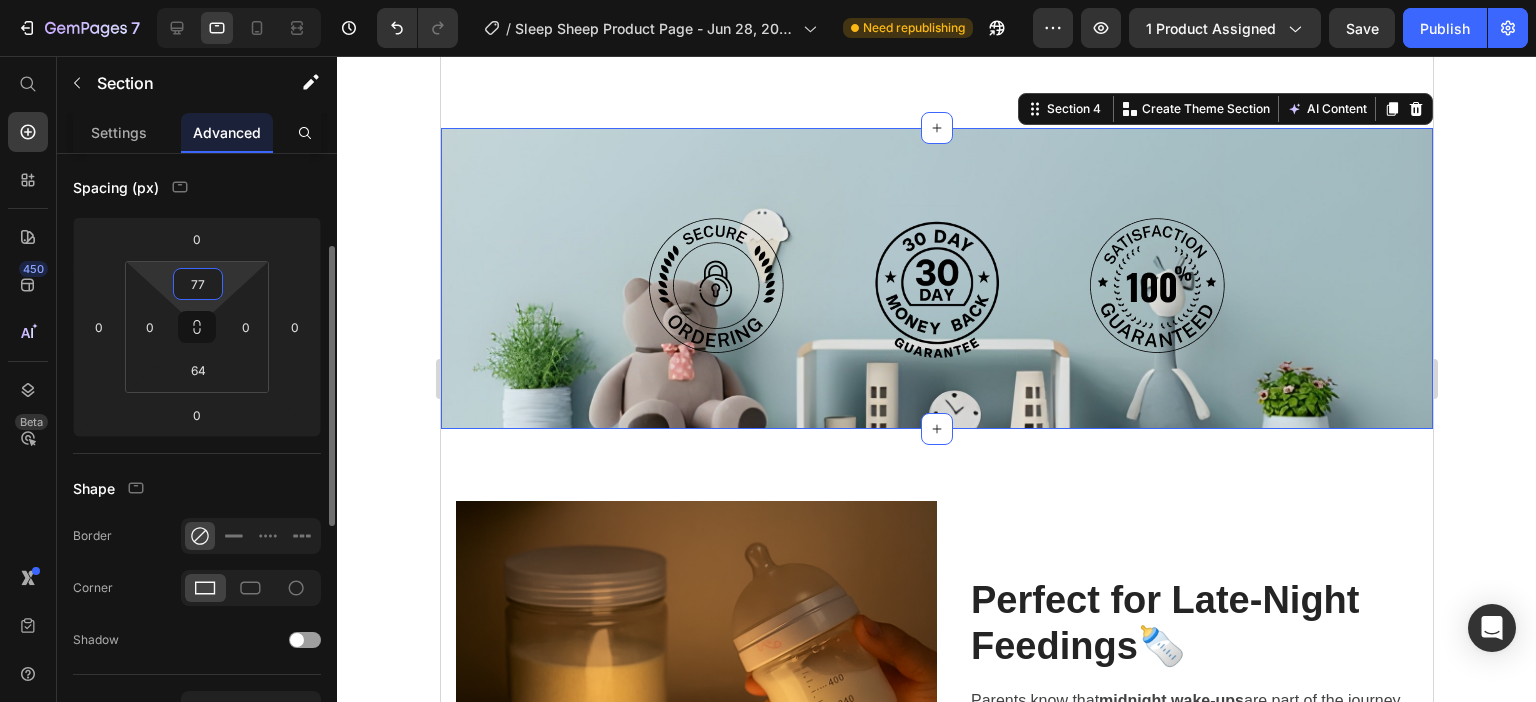 type on "7" 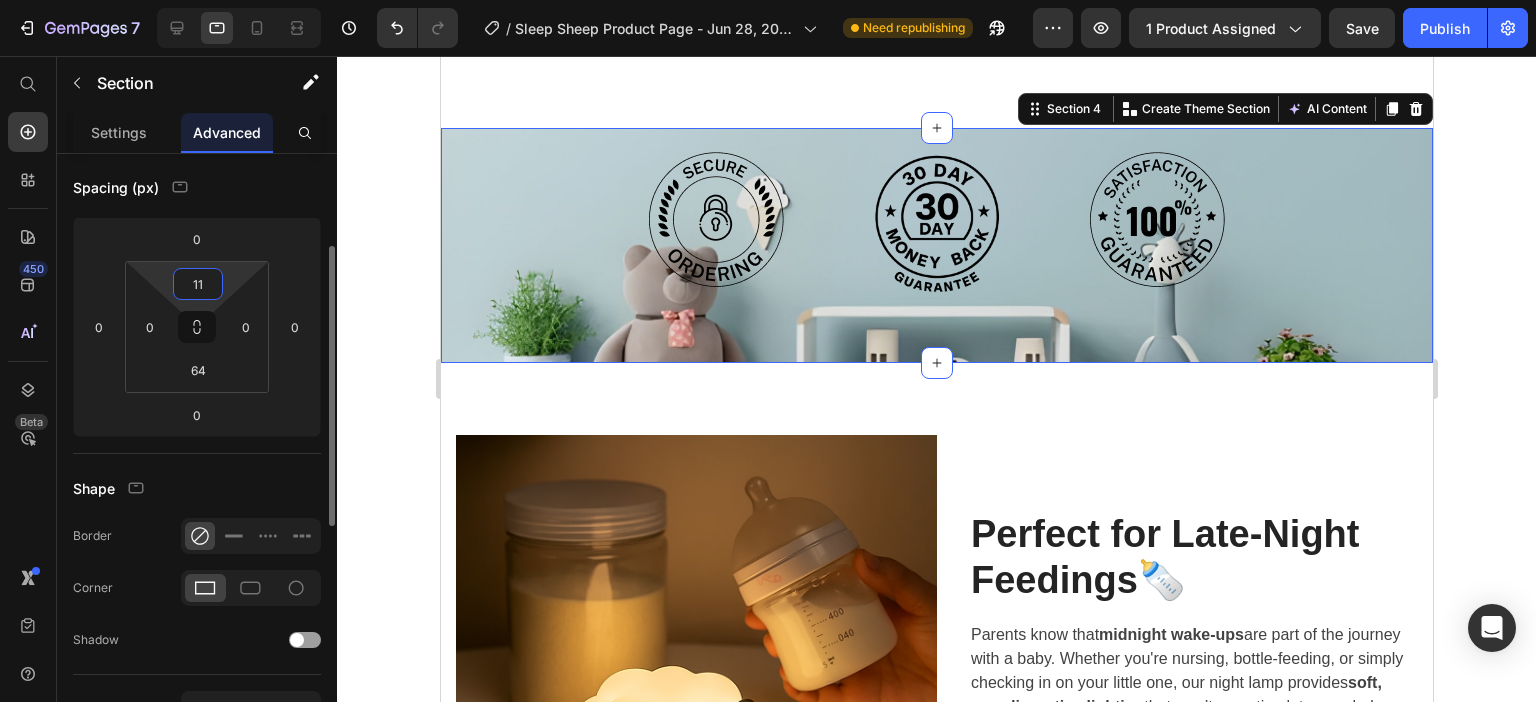 type on "1" 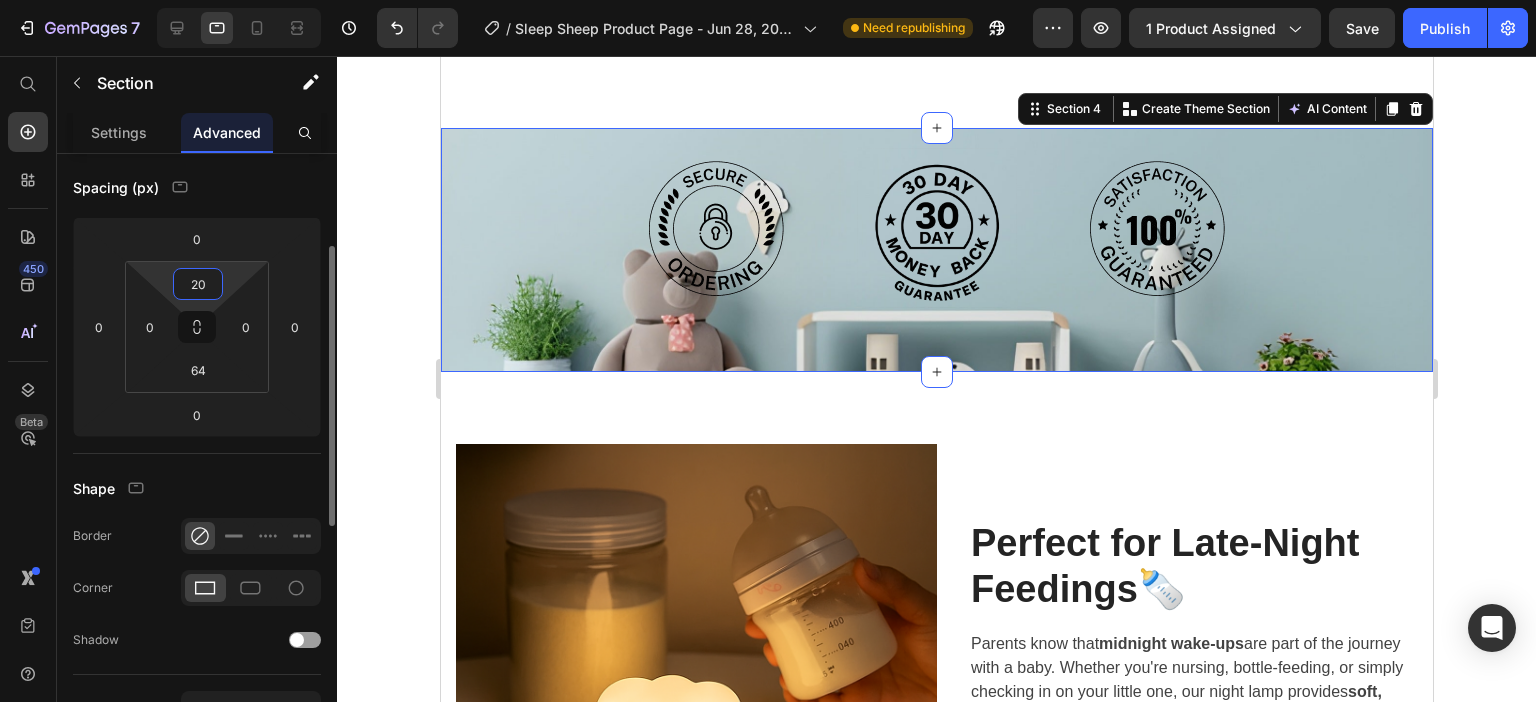 type on "2" 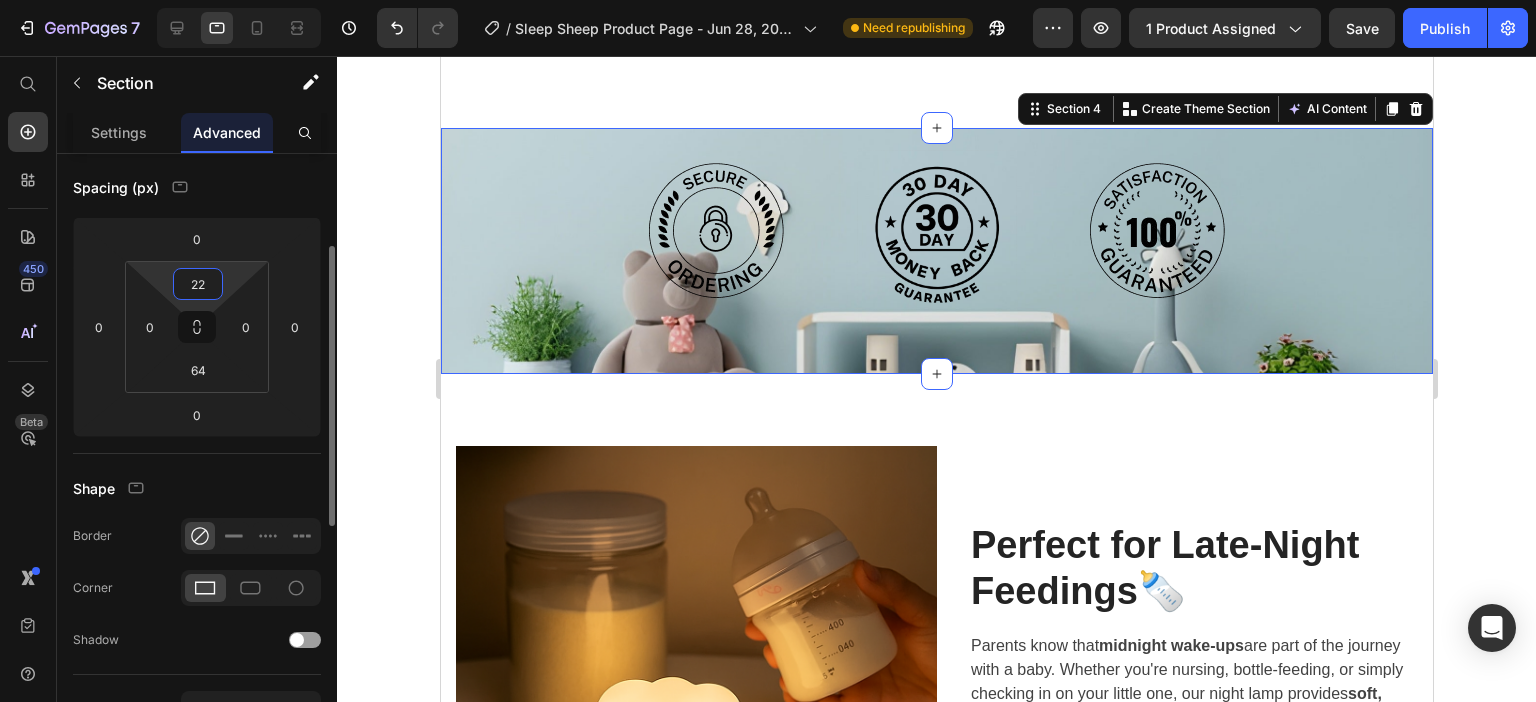 type on "2" 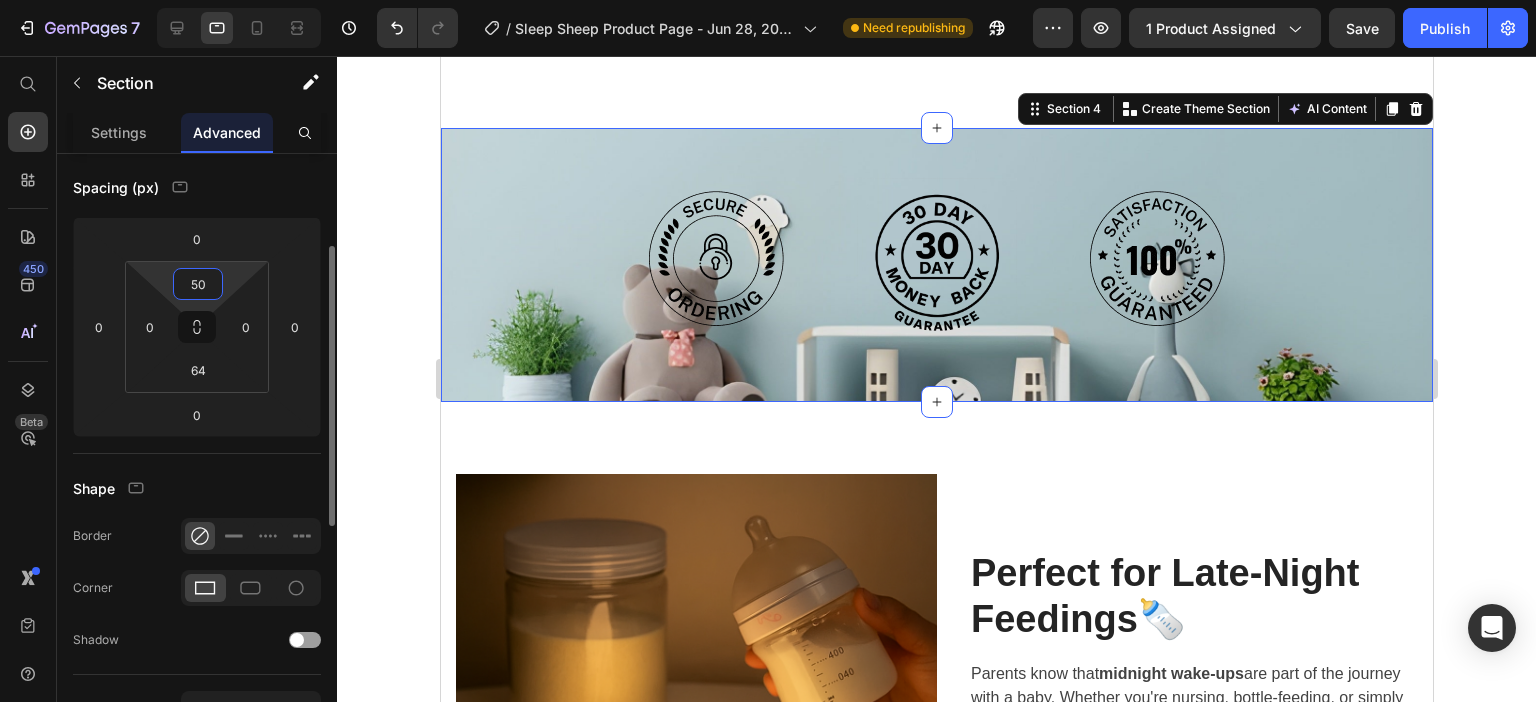 type on "5" 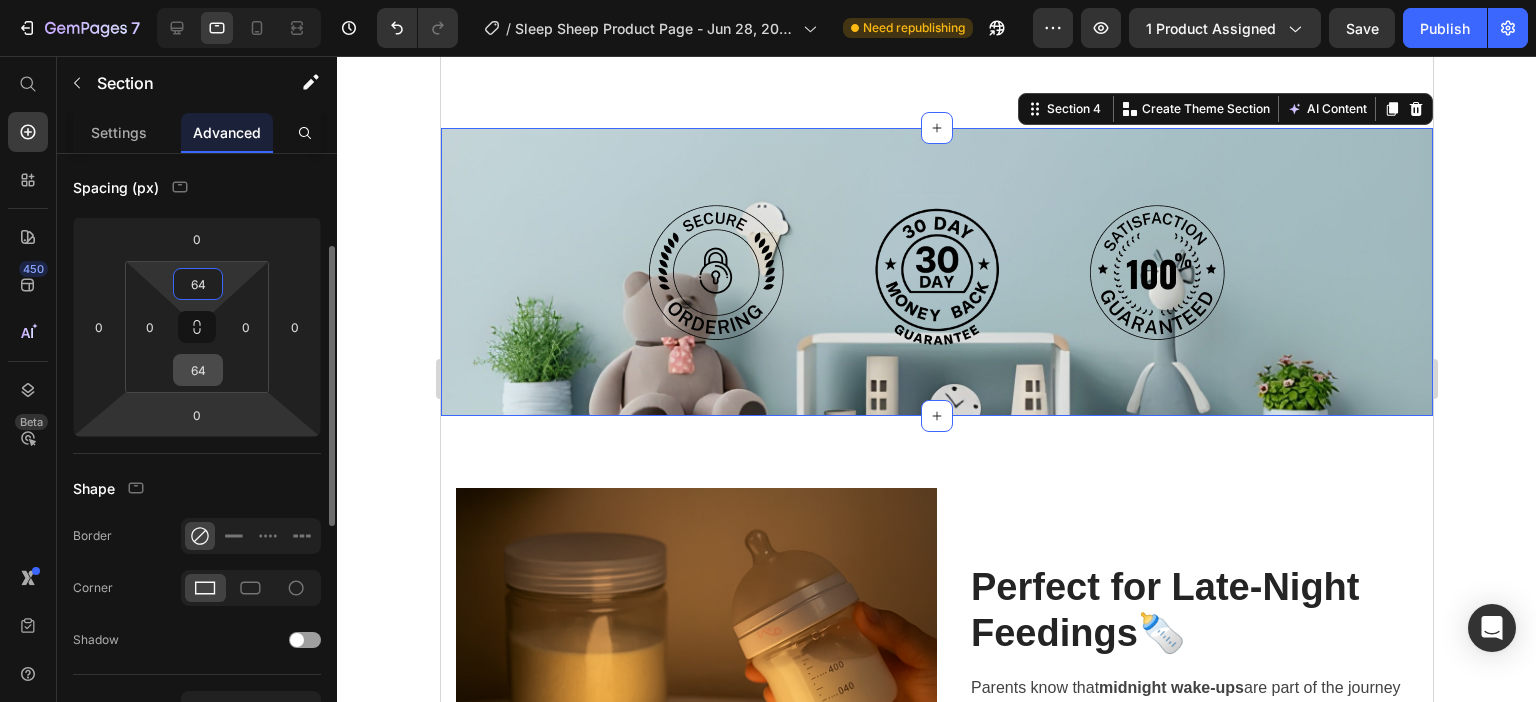 type on "64" 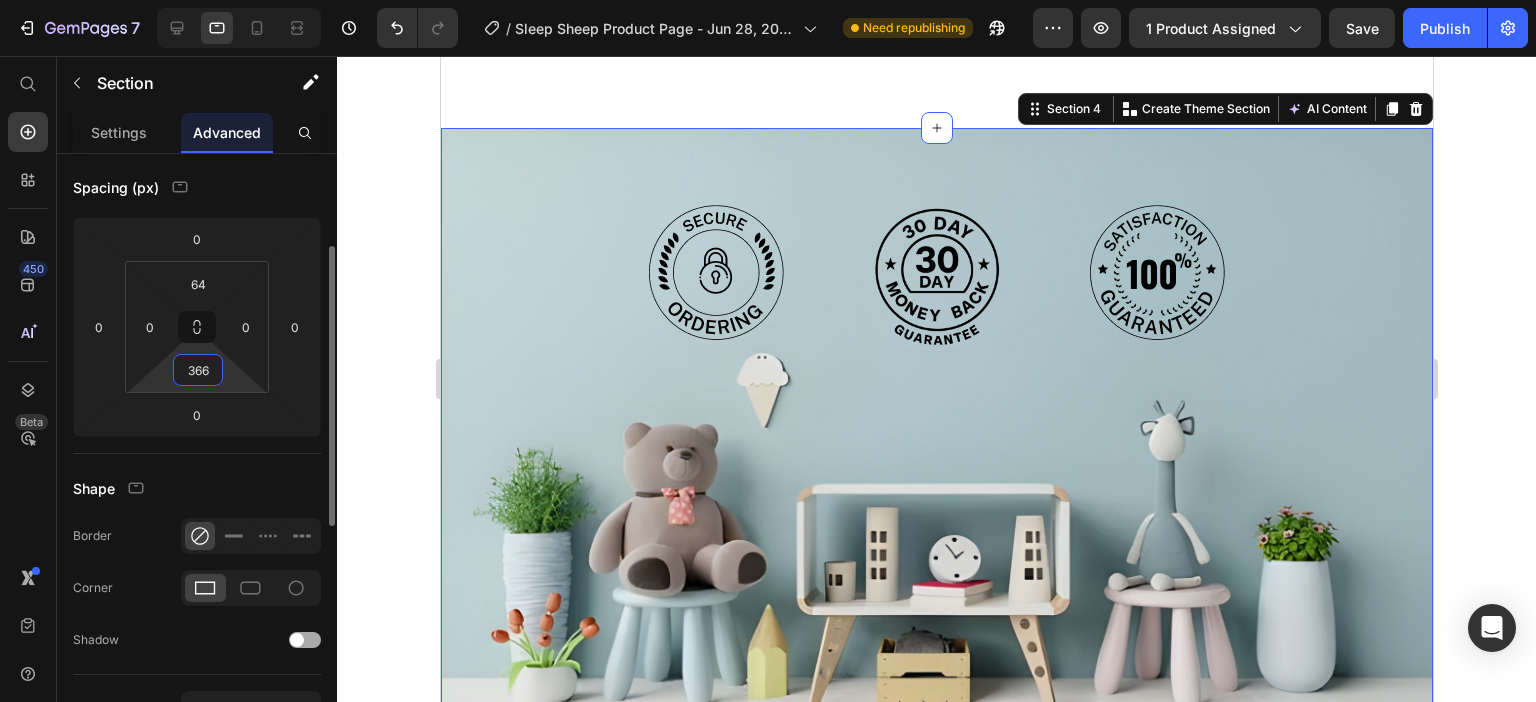 scroll, scrollTop: 398, scrollLeft: 0, axis: vertical 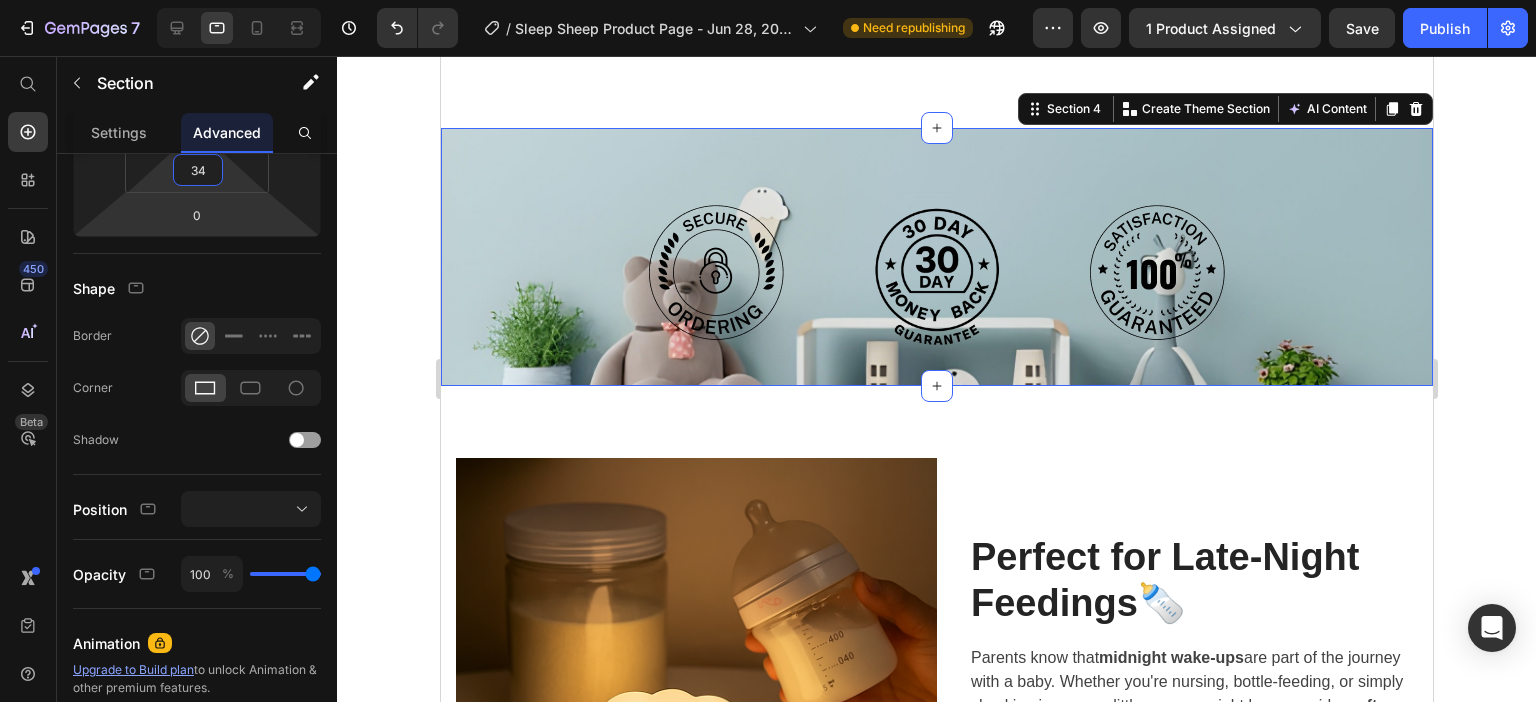 type on "340" 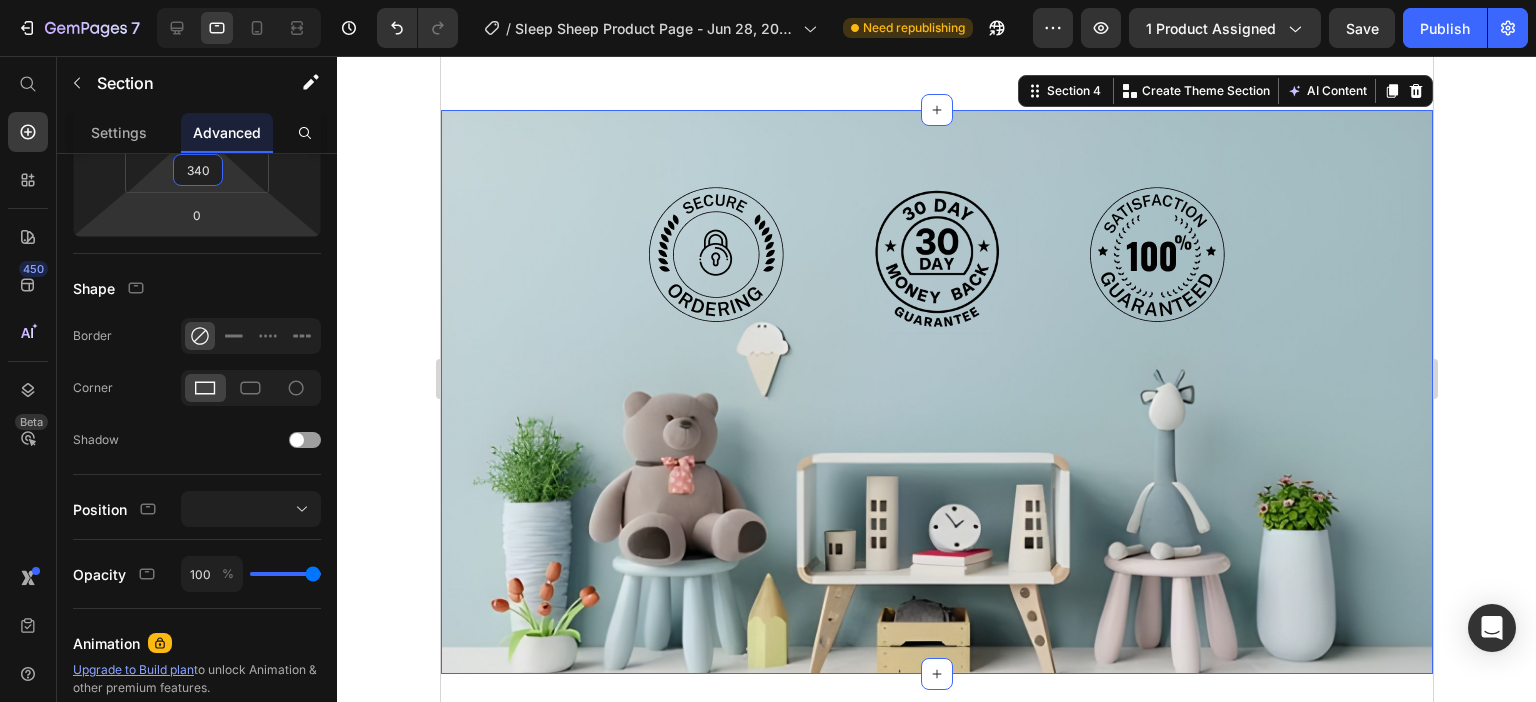 scroll, scrollTop: 2526, scrollLeft: 0, axis: vertical 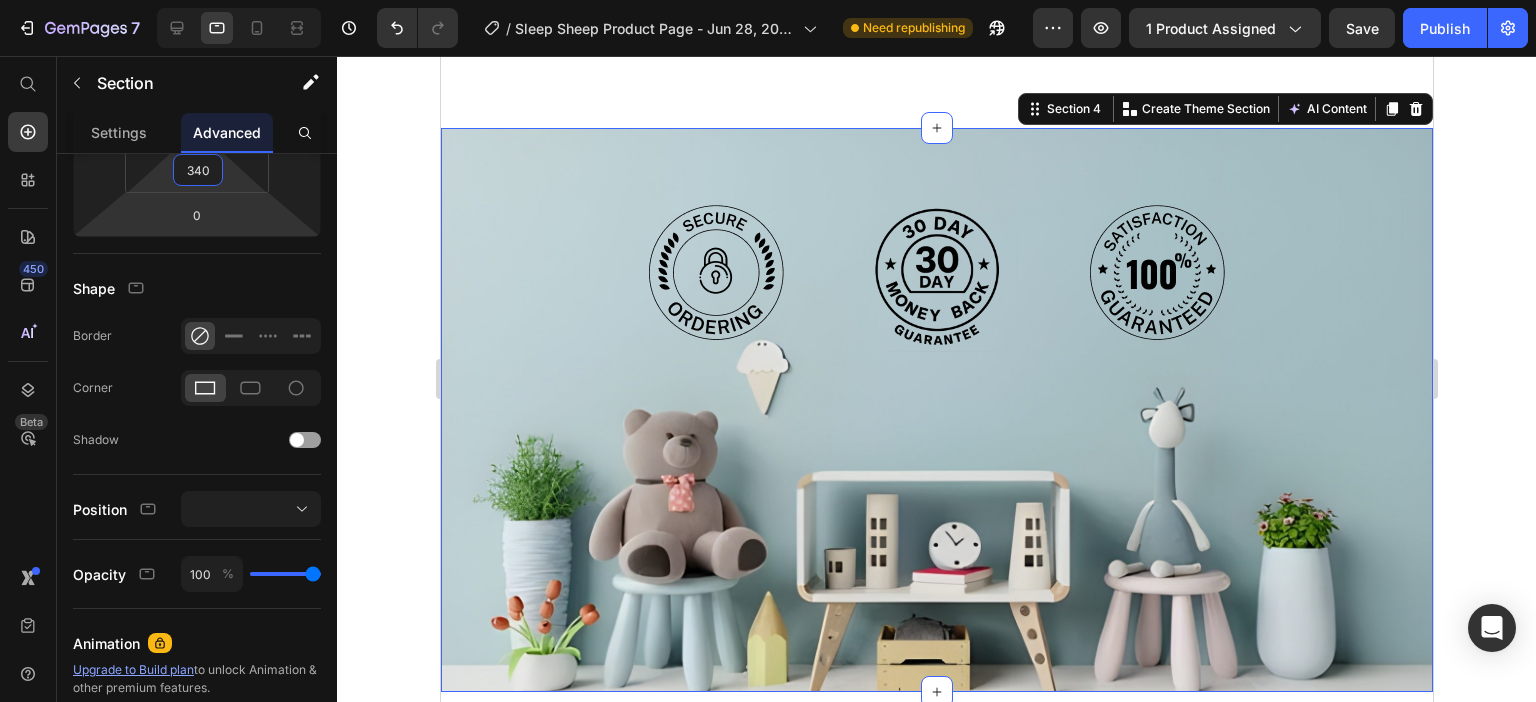 click 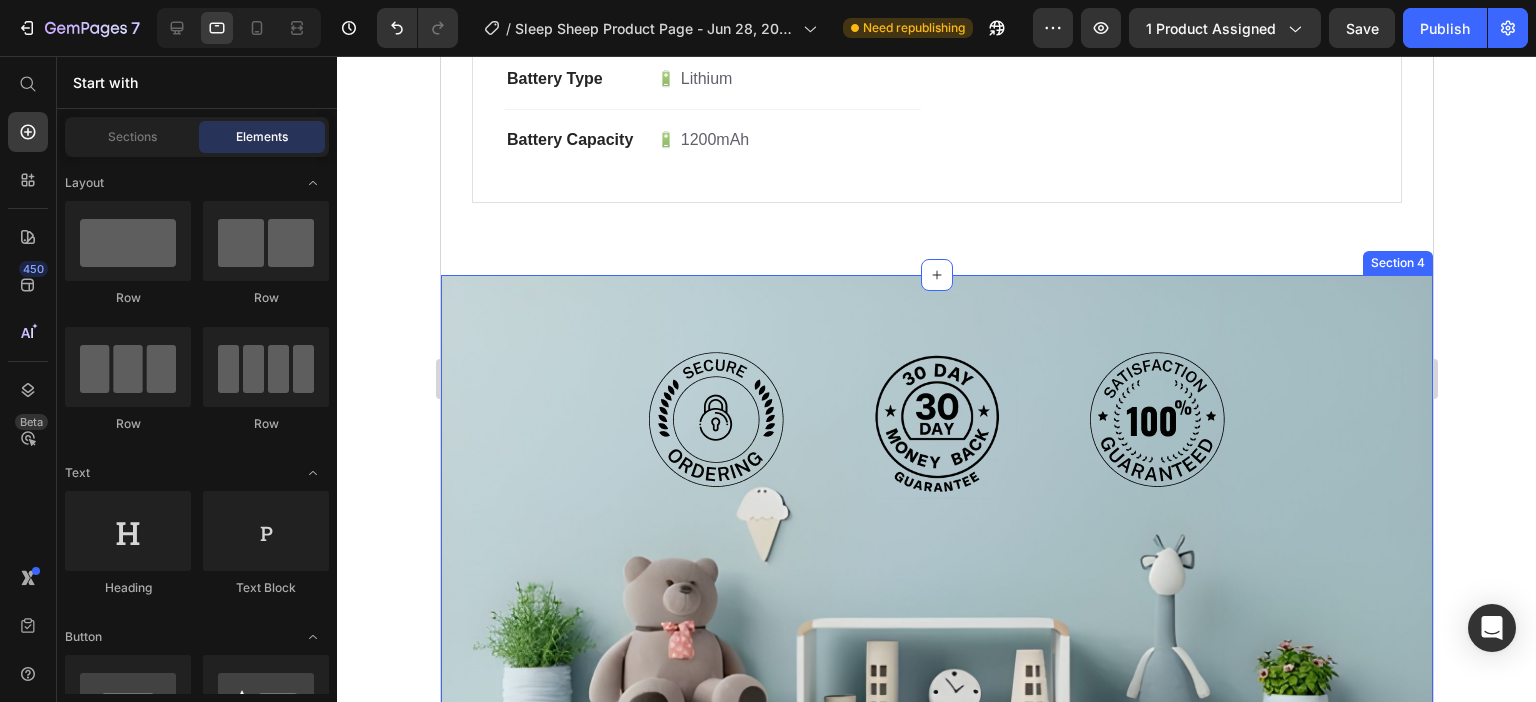 scroll, scrollTop: 2588, scrollLeft: 0, axis: vertical 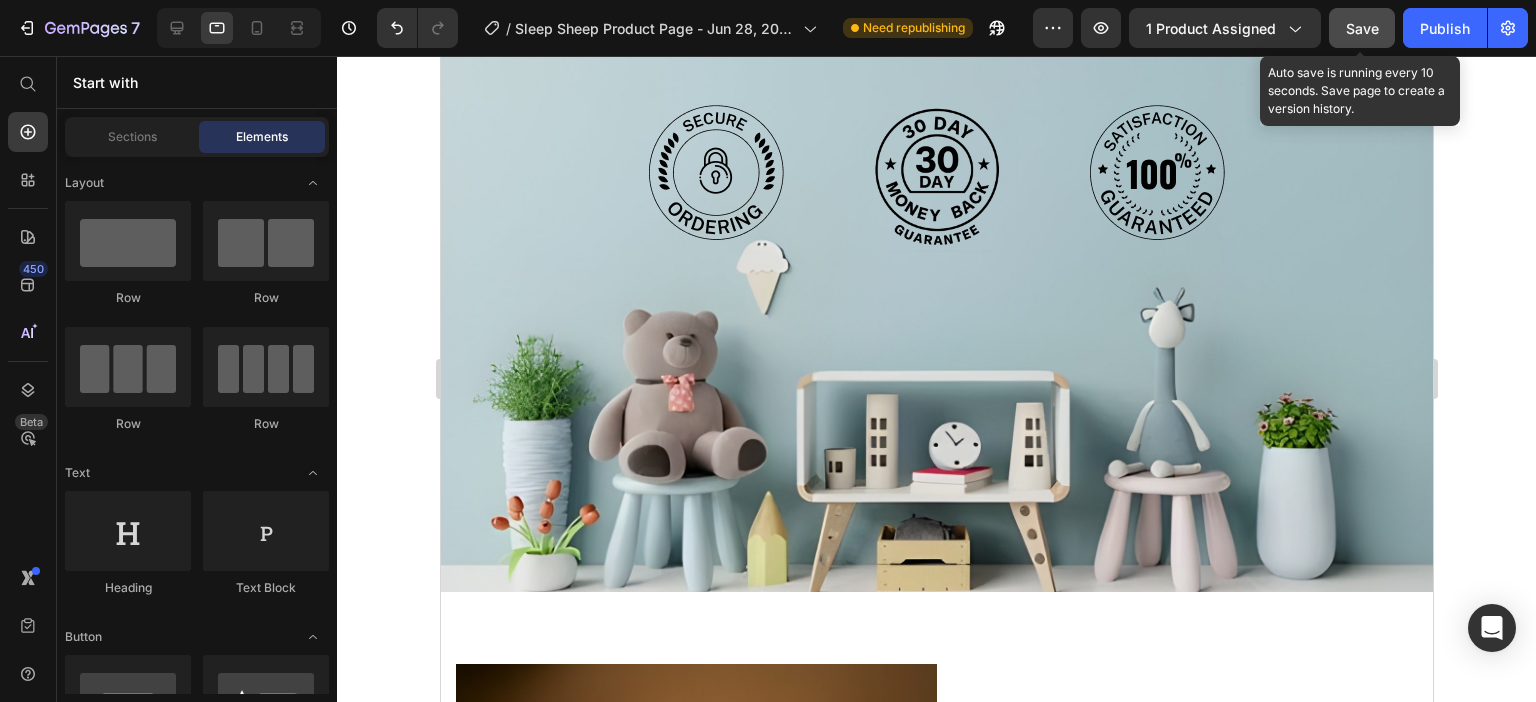 click on "Save" at bounding box center (1362, 28) 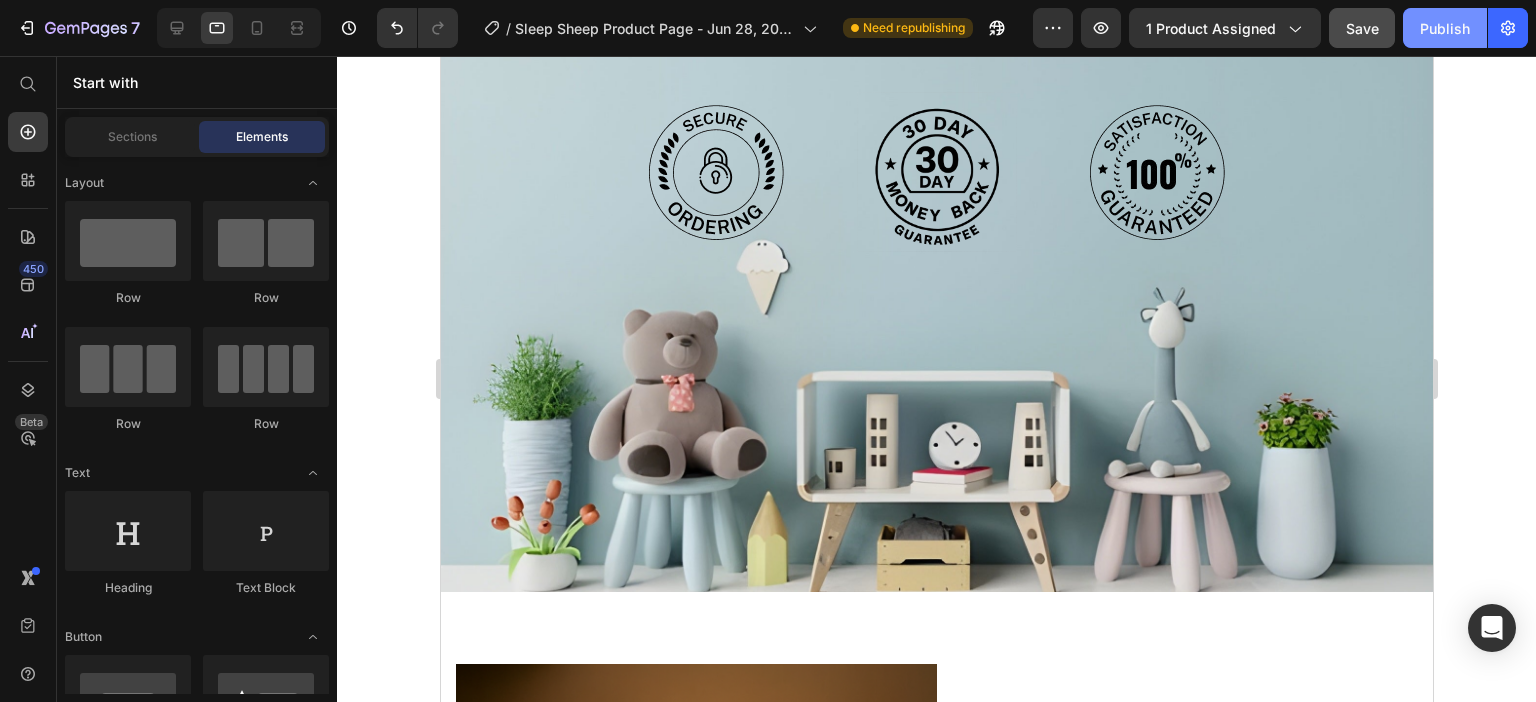 click on "Publish" at bounding box center (1445, 28) 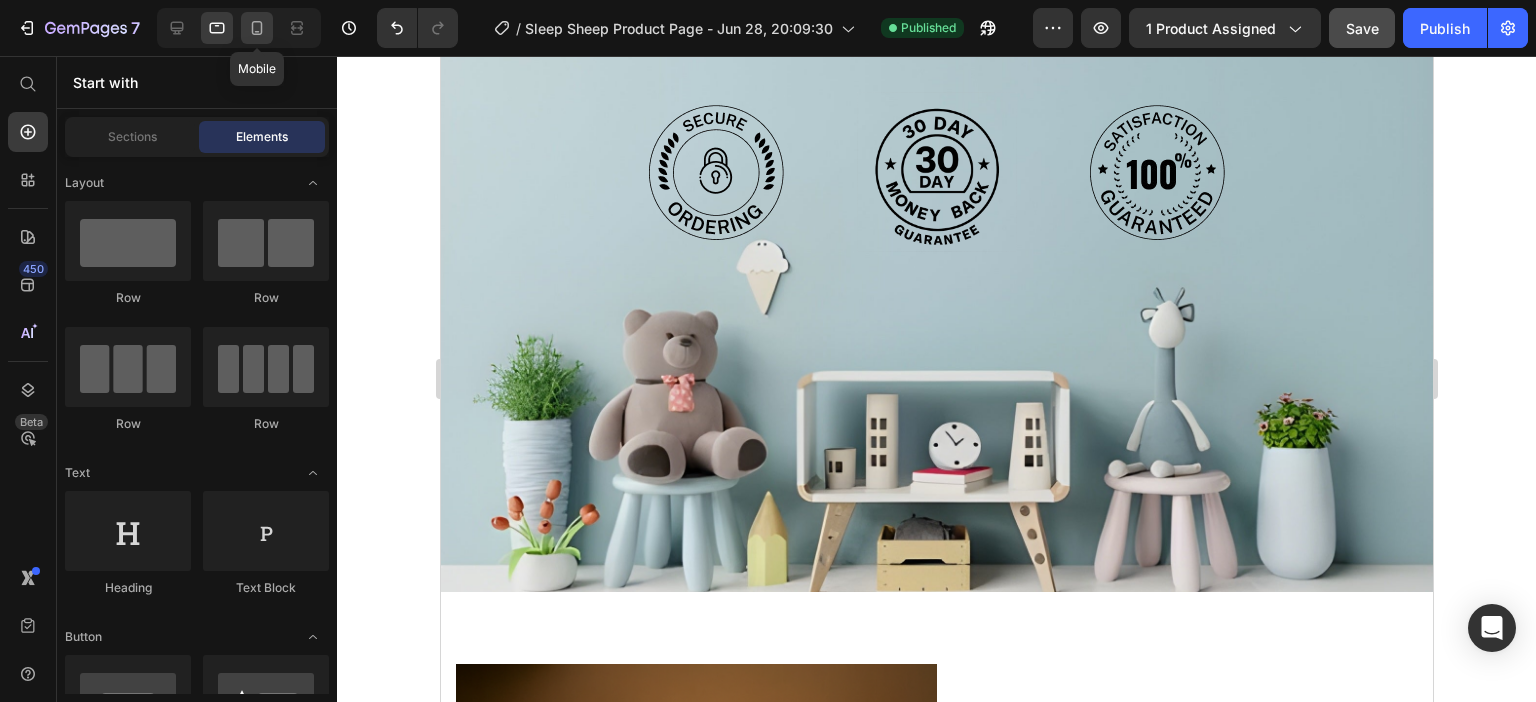 click 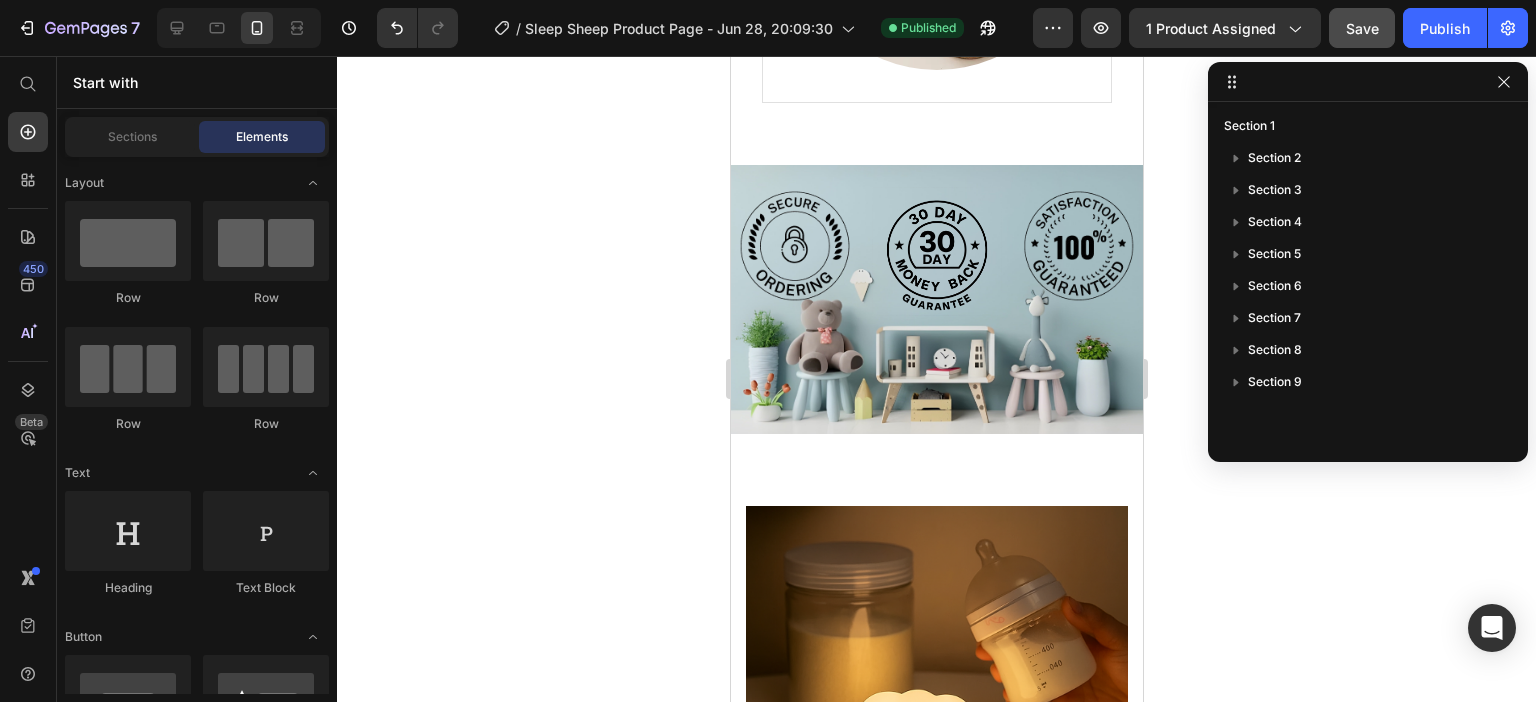 scroll, scrollTop: 2923, scrollLeft: 0, axis: vertical 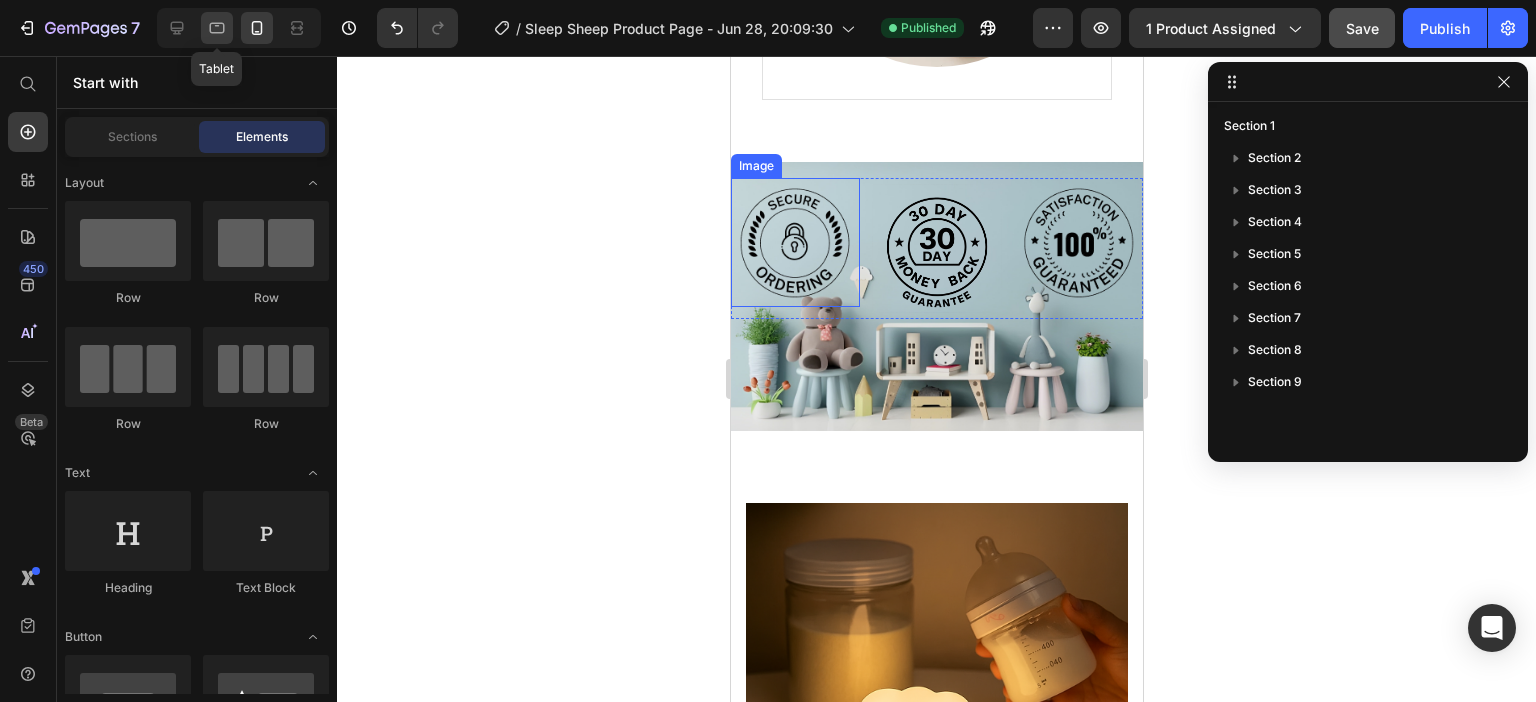 click 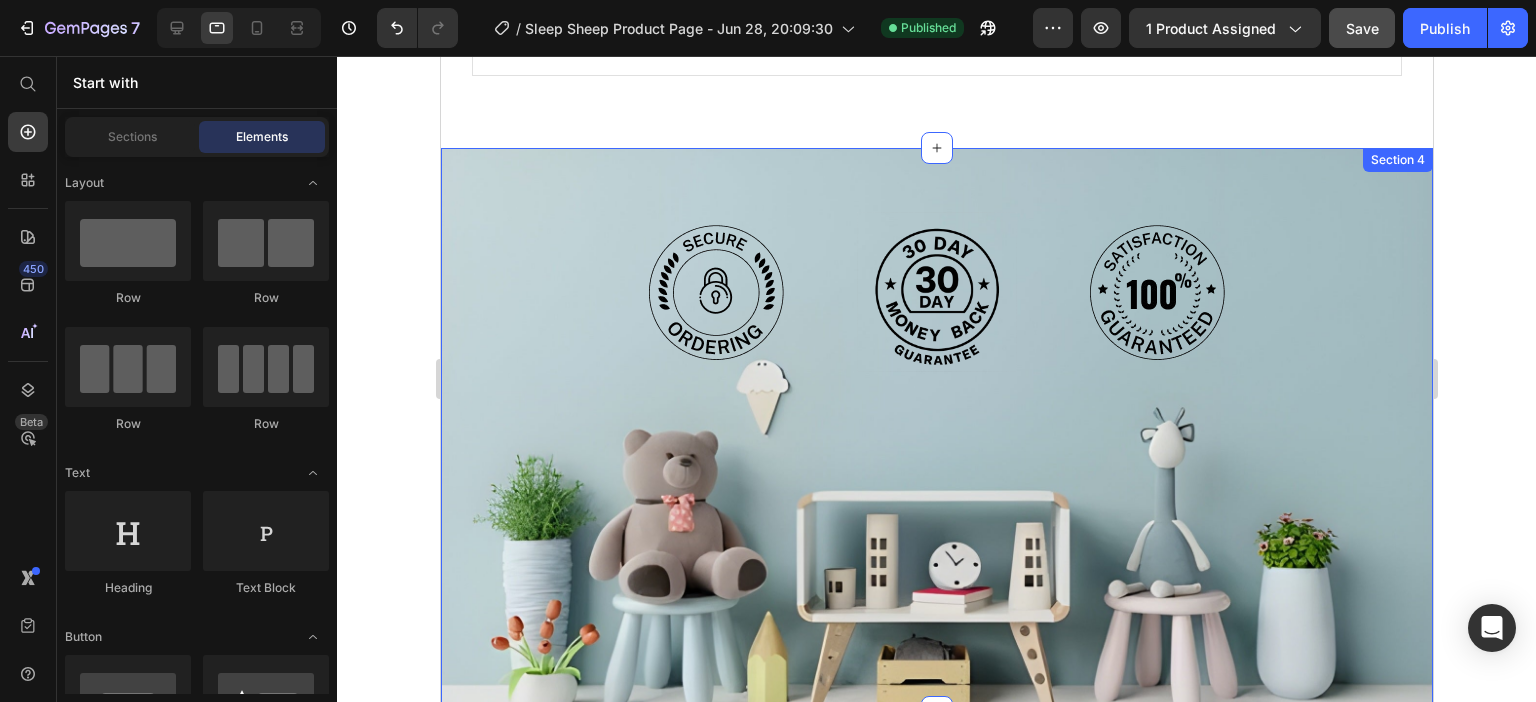 scroll, scrollTop: 2512, scrollLeft: 0, axis: vertical 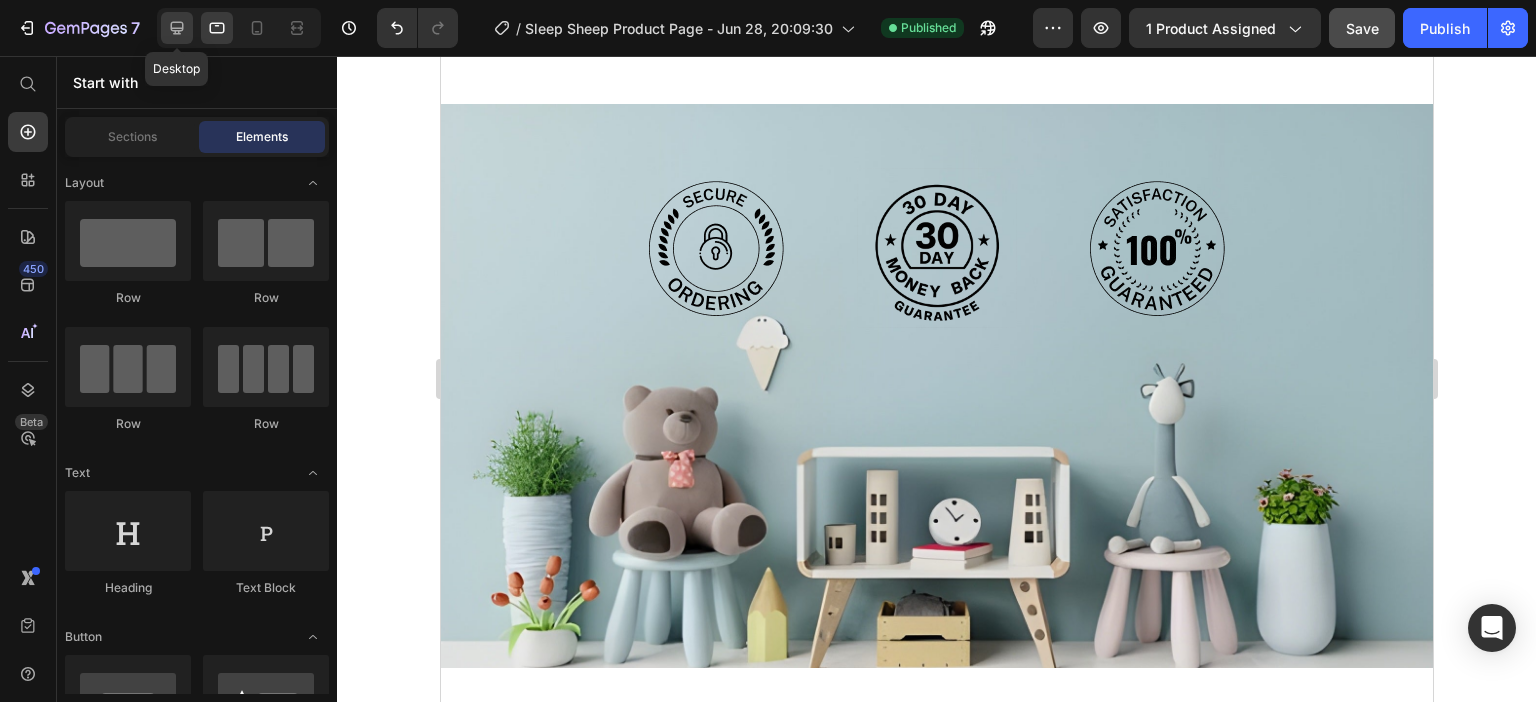 click 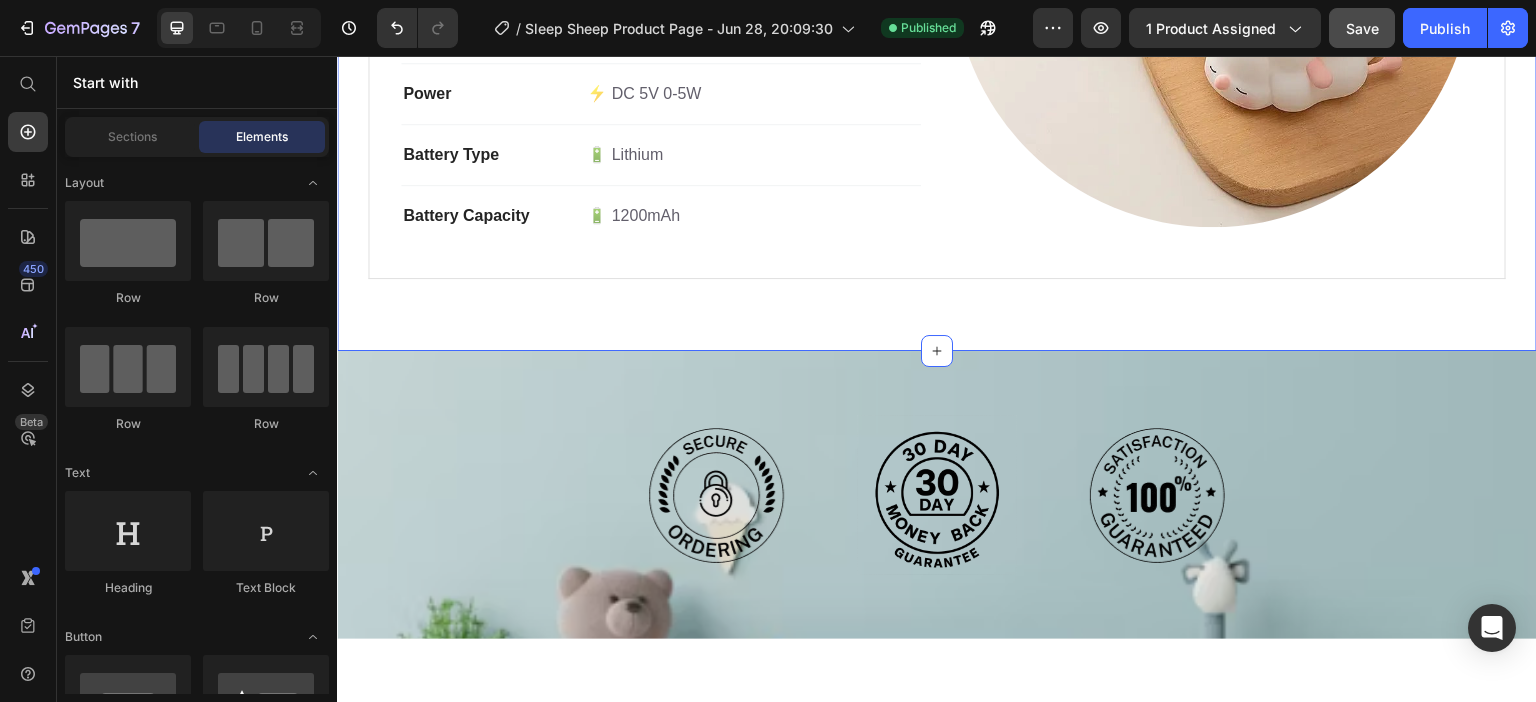 scroll, scrollTop: 2250, scrollLeft: 0, axis: vertical 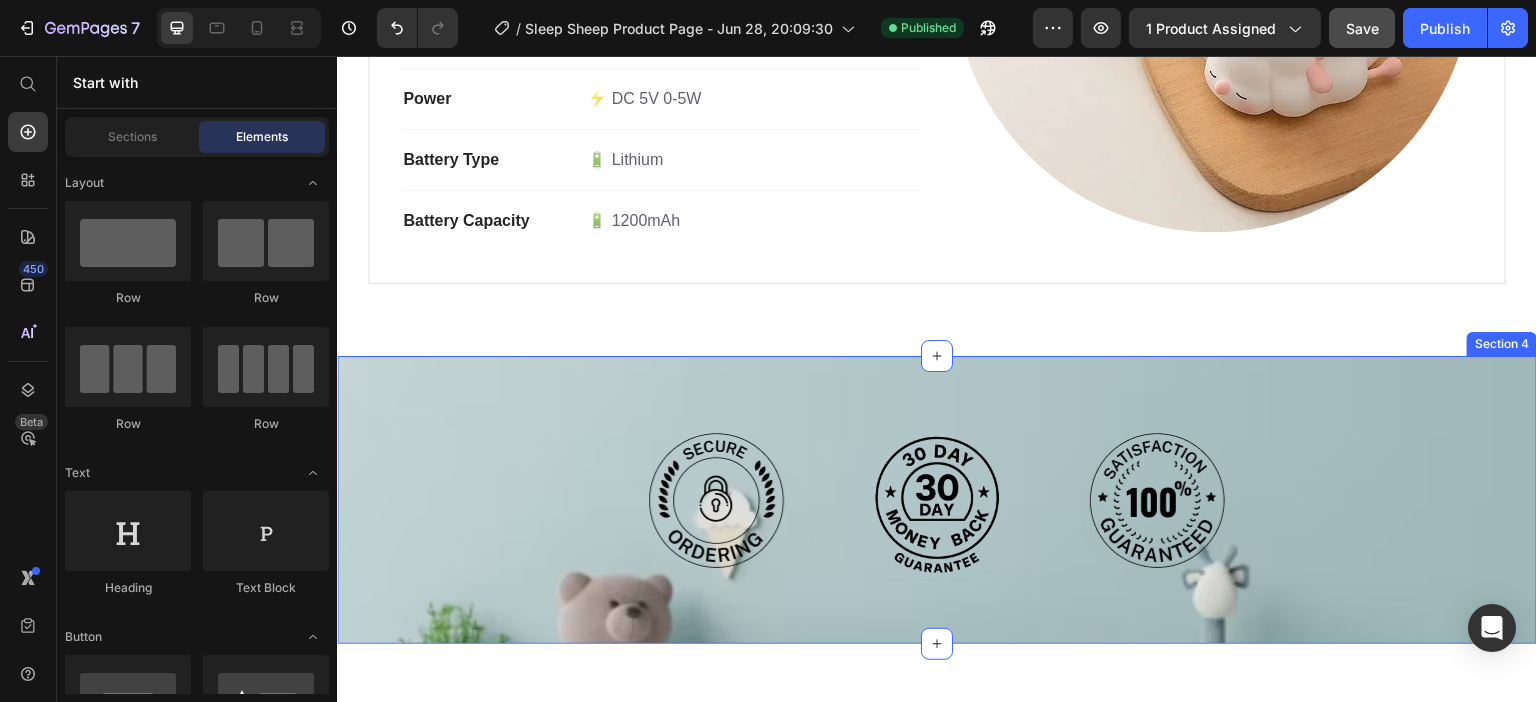 click on "Image Image Image Row Section 4" at bounding box center (937, 500) 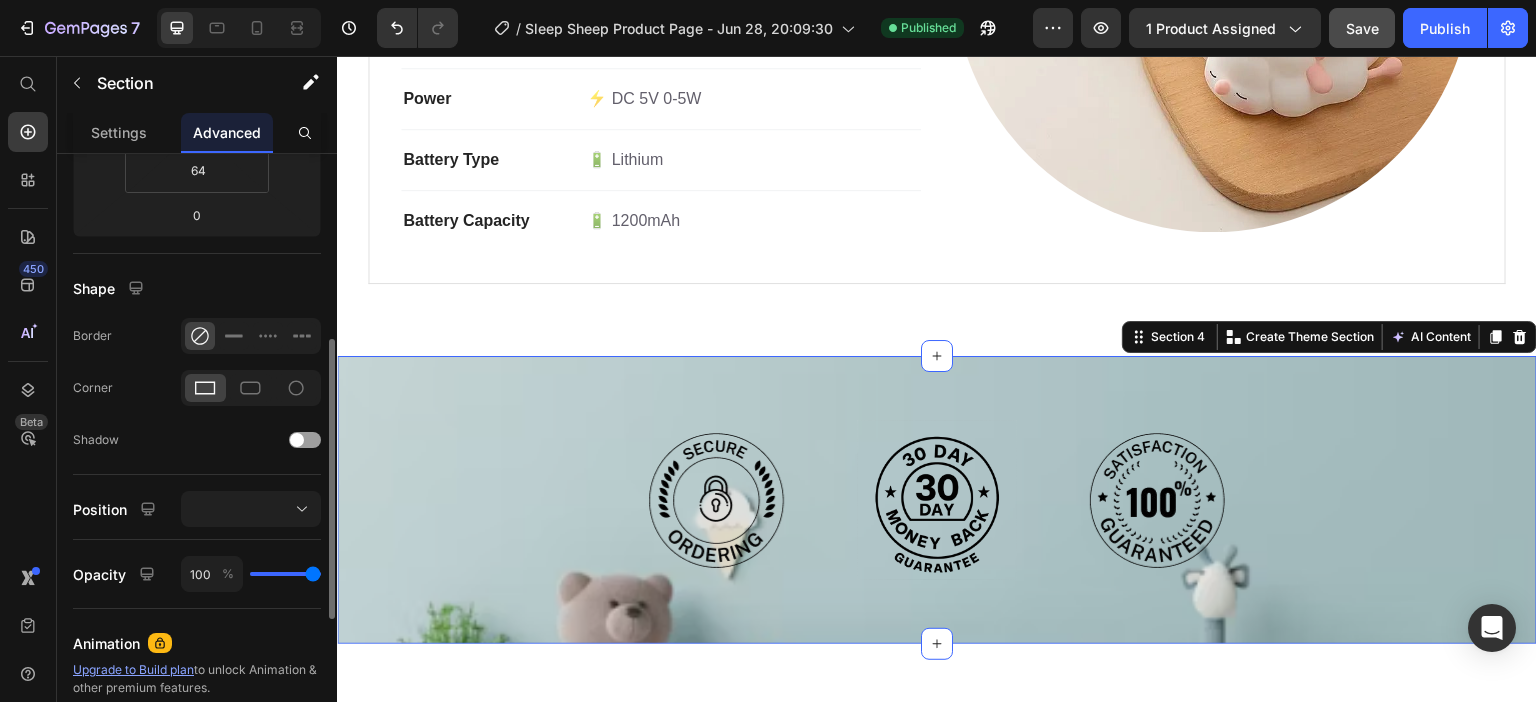 scroll, scrollTop: 698, scrollLeft: 0, axis: vertical 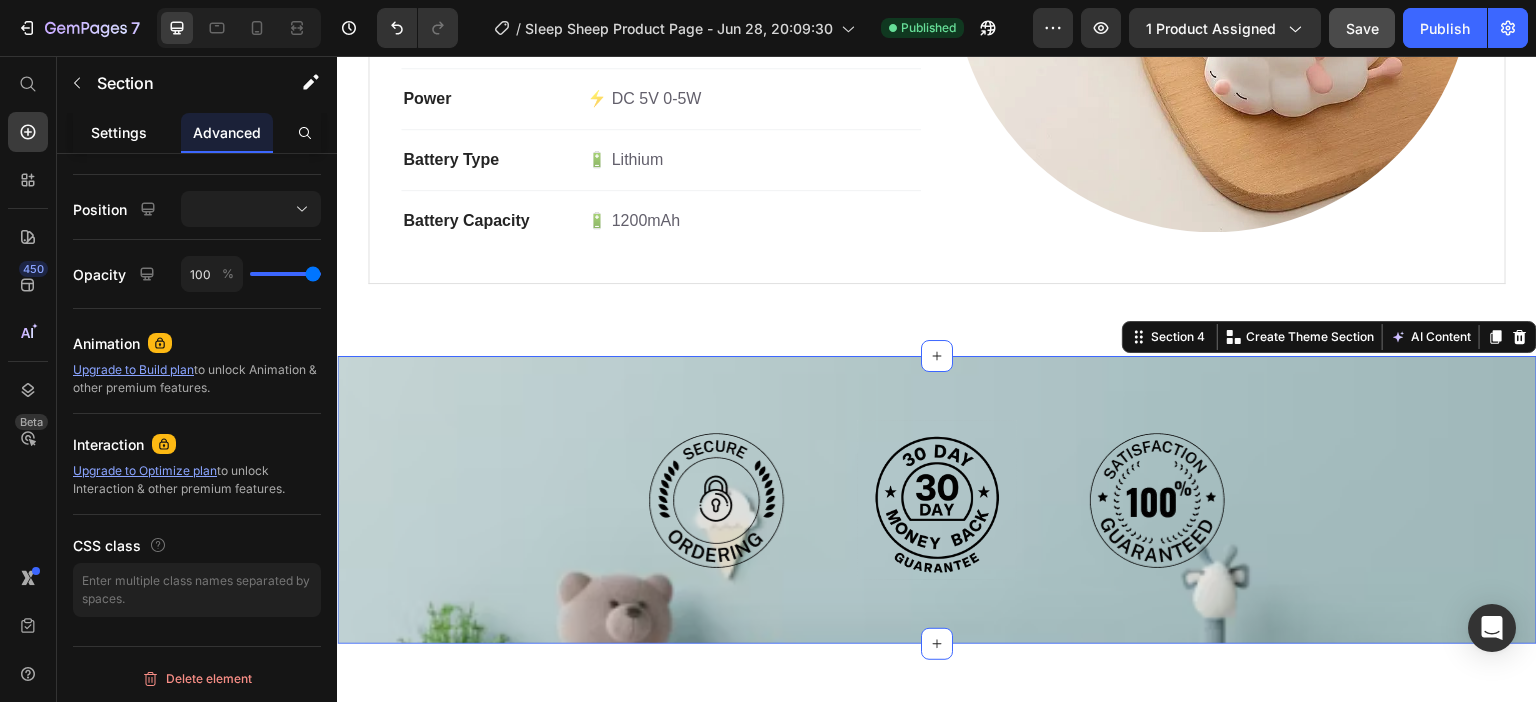 click on "Settings" at bounding box center [119, 132] 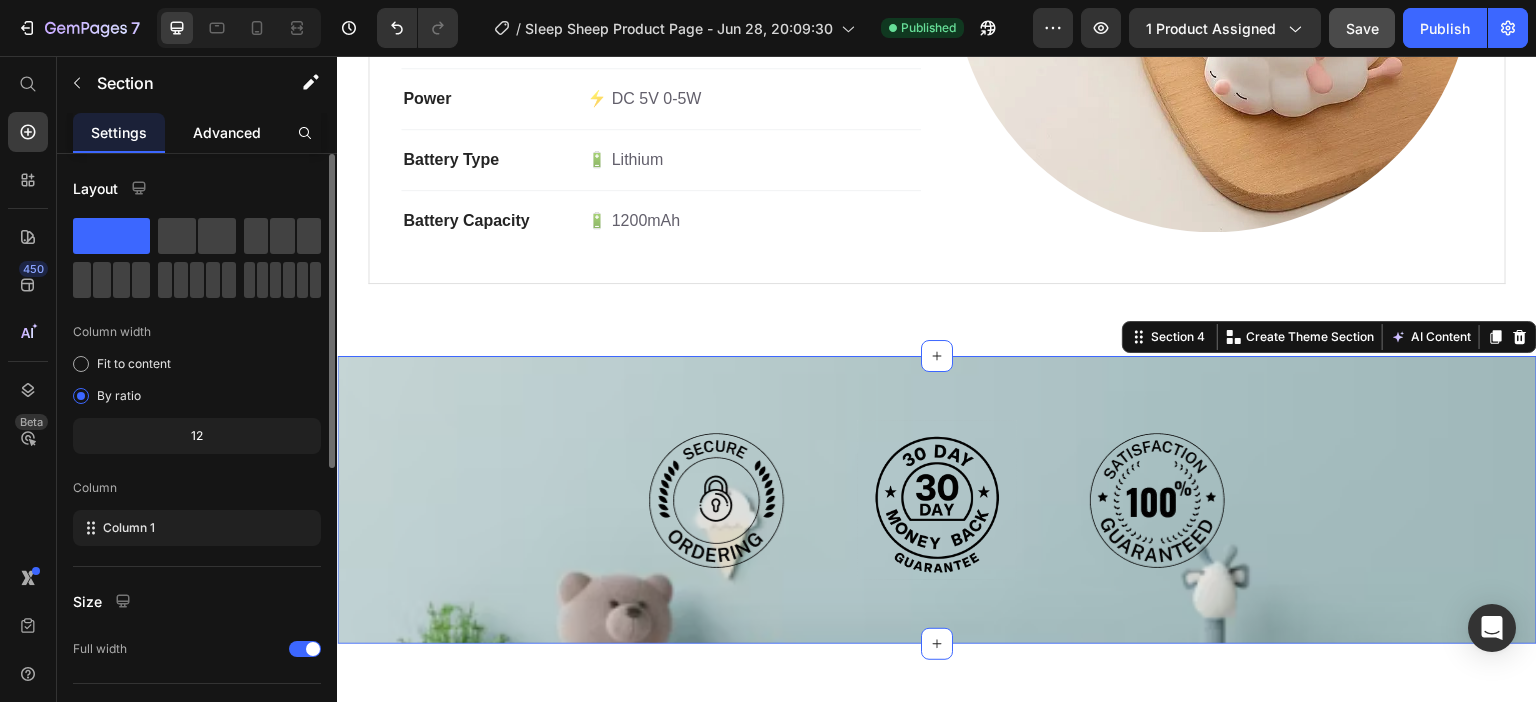 click on "Advanced" at bounding box center [227, 132] 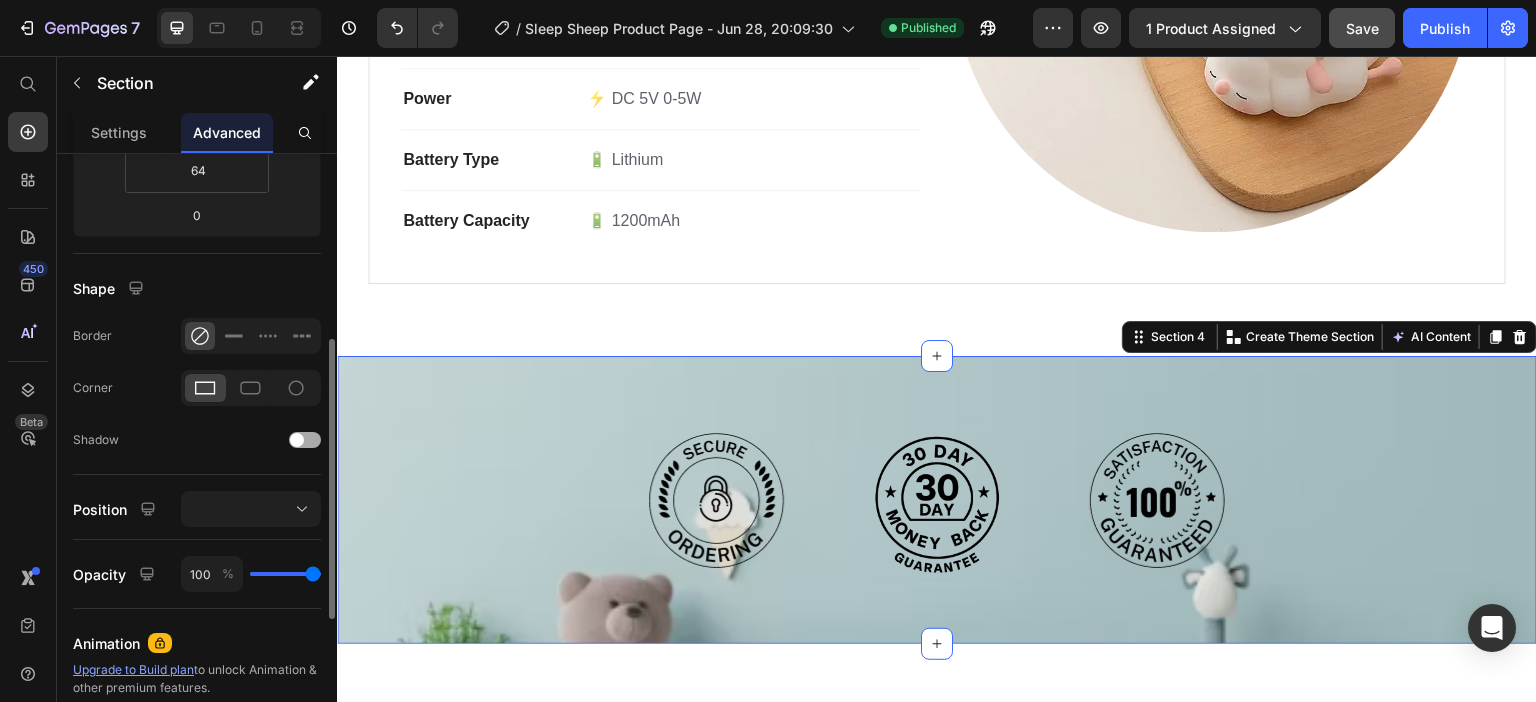 scroll, scrollTop: 298, scrollLeft: 0, axis: vertical 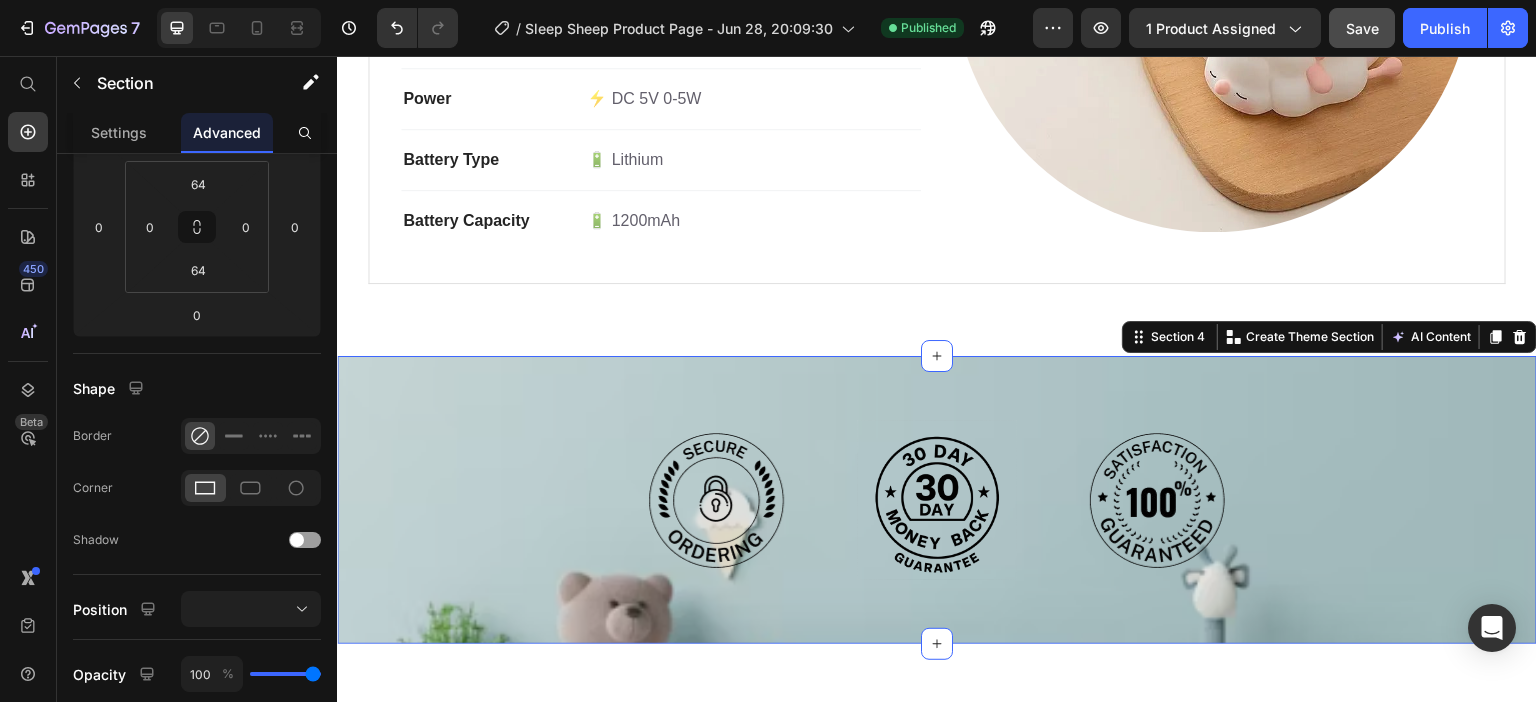 click on "Image Image Image Row Section 4   You can create reusable sections Create Theme Section AI Content Write with GemAI What would you like to describe here? Tone and Voice Persuasive Product Sleep Sheep Show more Generate" at bounding box center [937, 500] 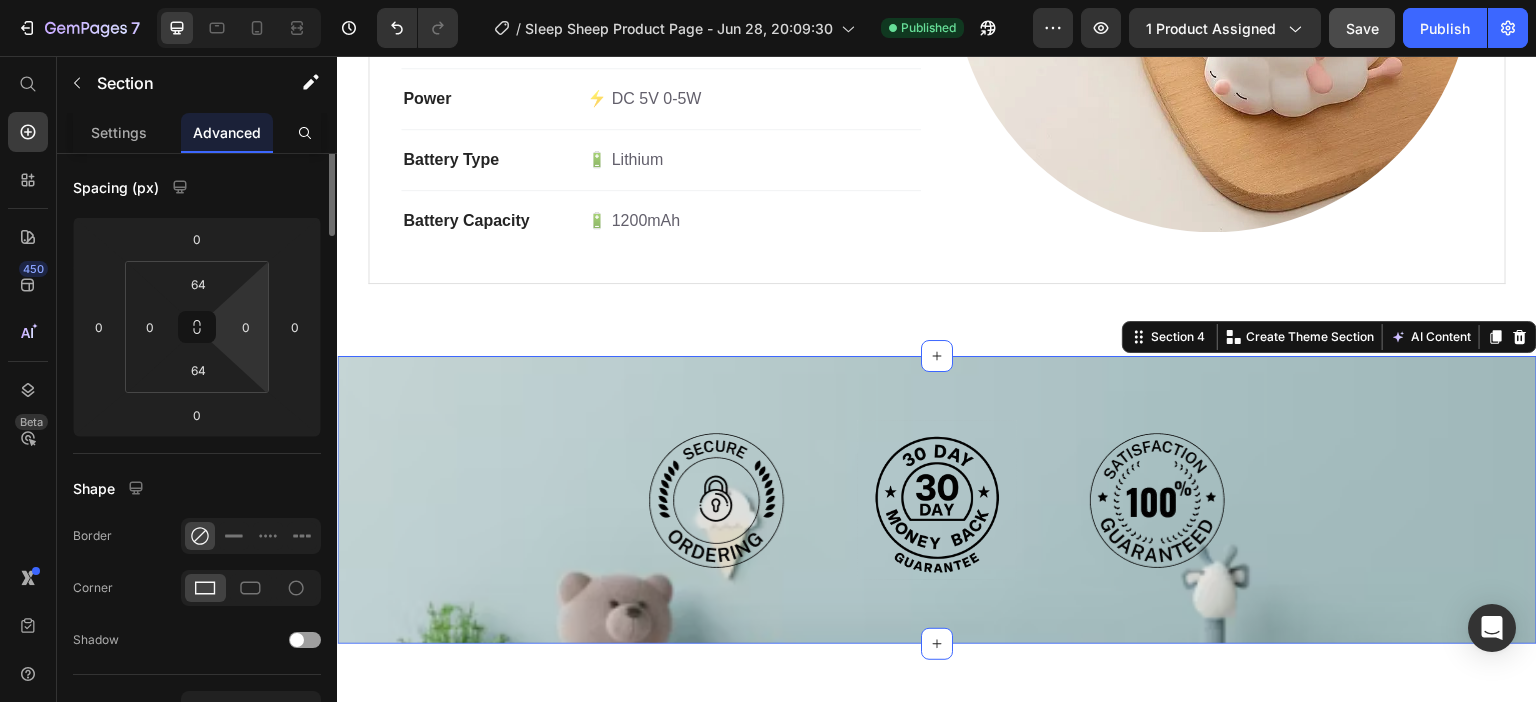 scroll, scrollTop: 0, scrollLeft: 0, axis: both 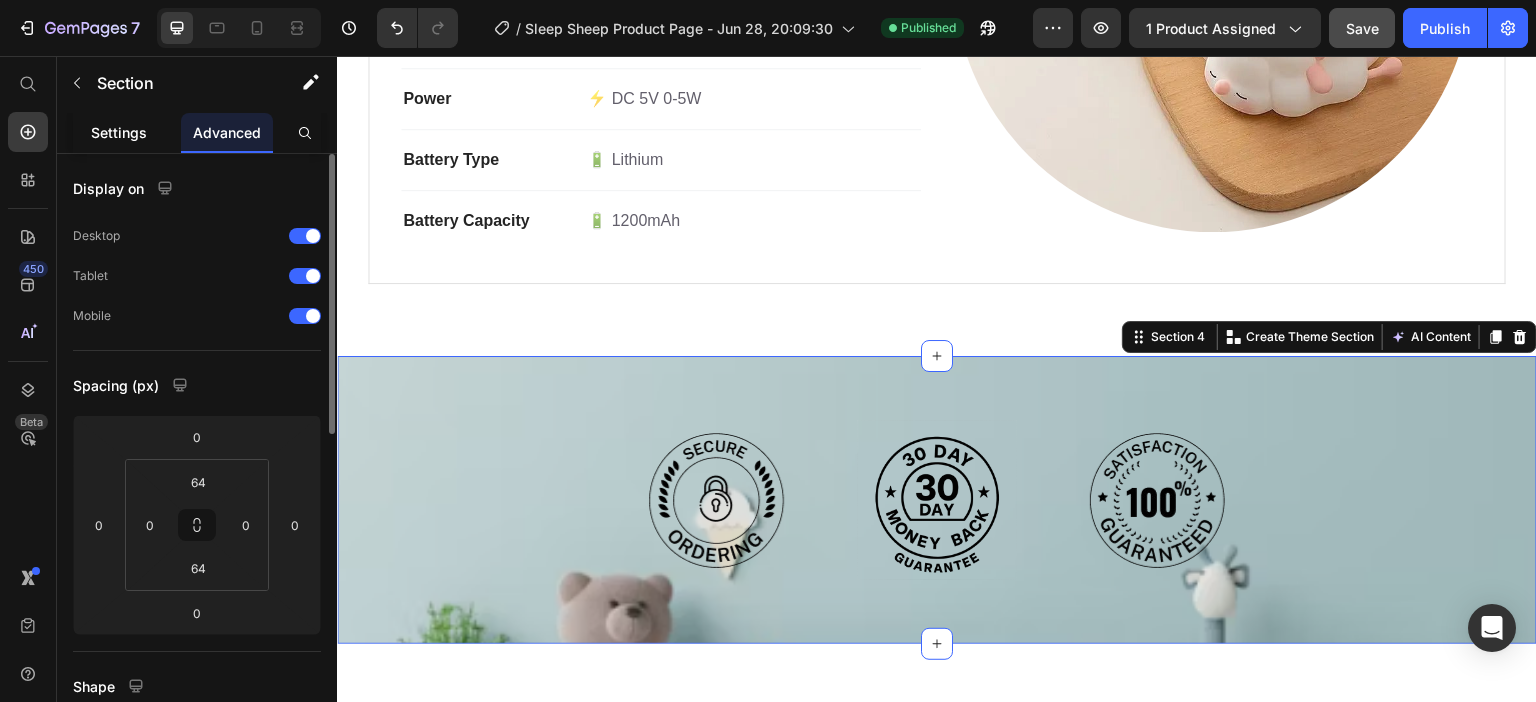 click on "Settings" at bounding box center [119, 132] 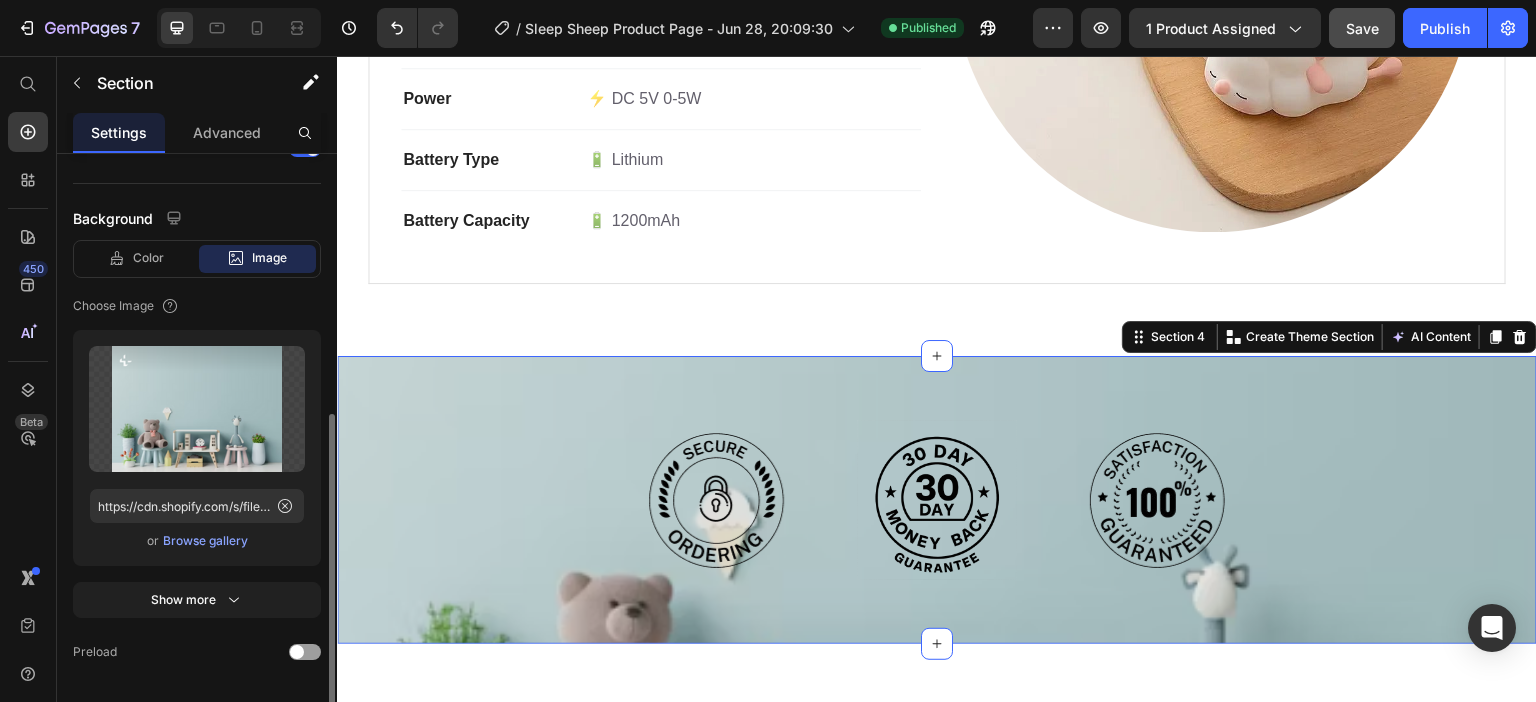 scroll, scrollTop: 557, scrollLeft: 0, axis: vertical 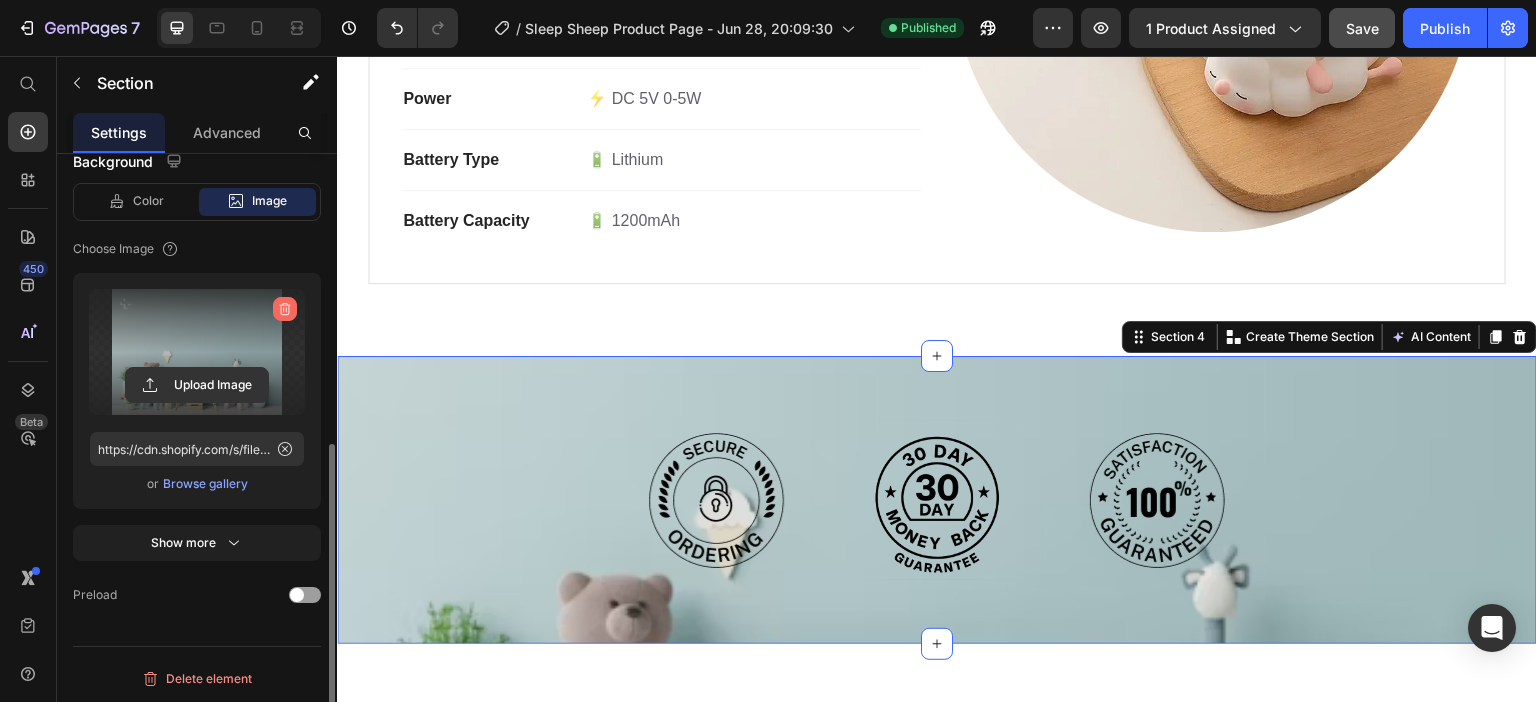 click 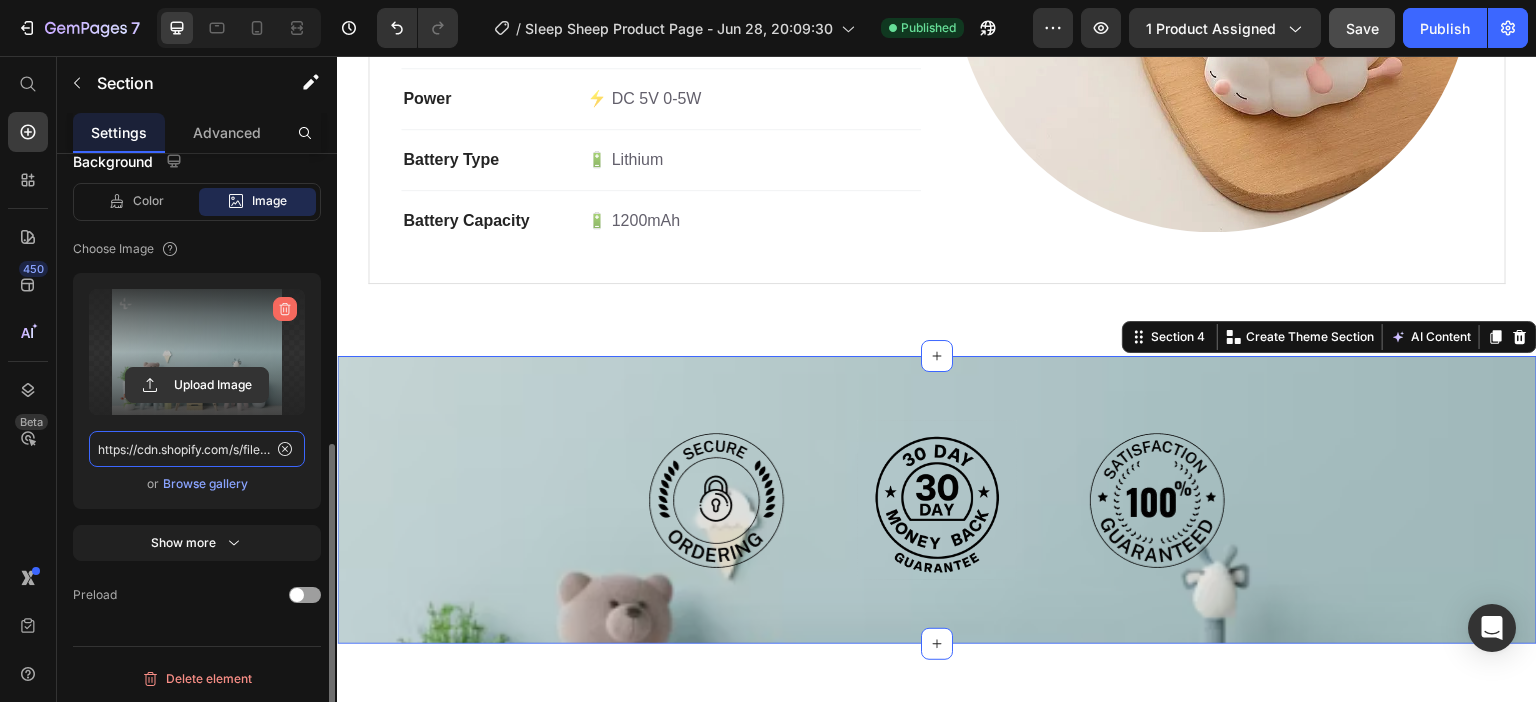 type 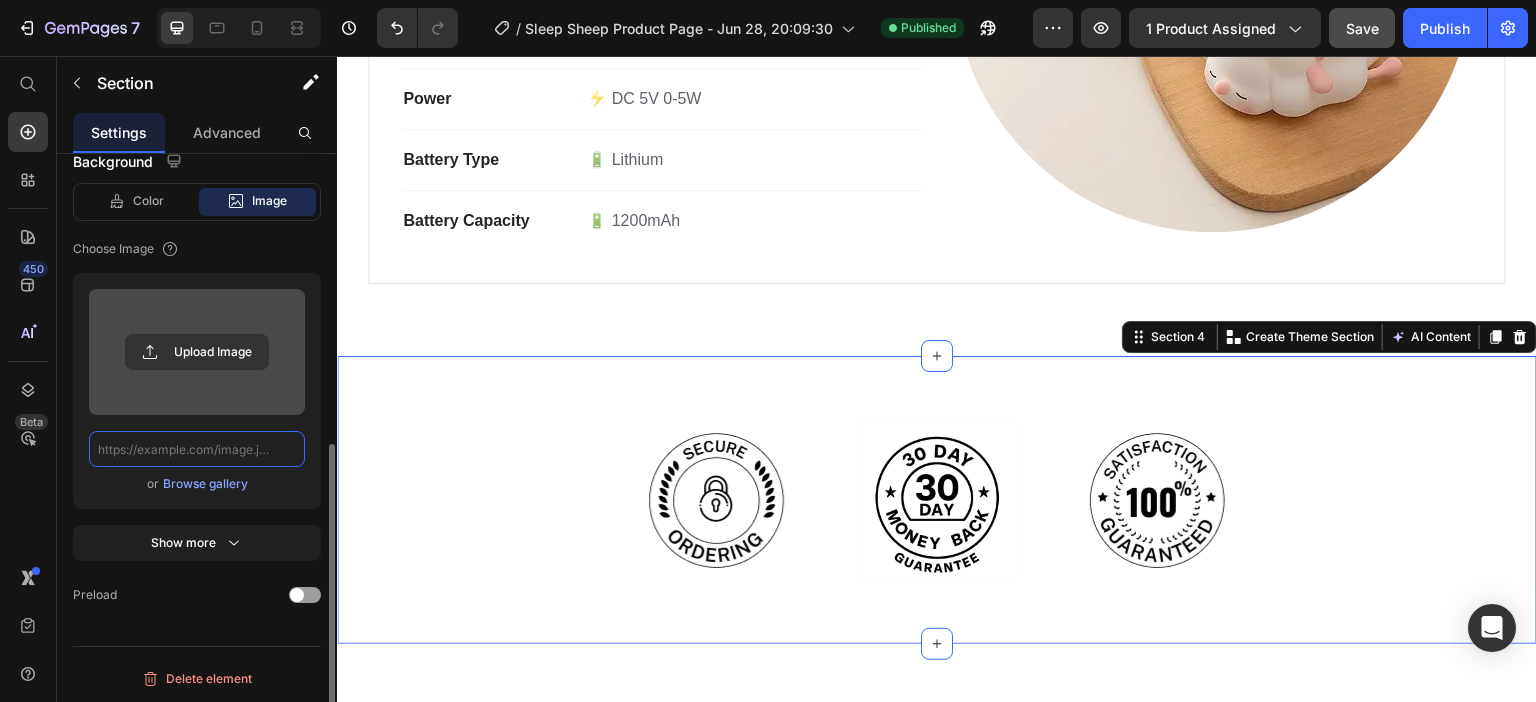 scroll, scrollTop: 0, scrollLeft: 0, axis: both 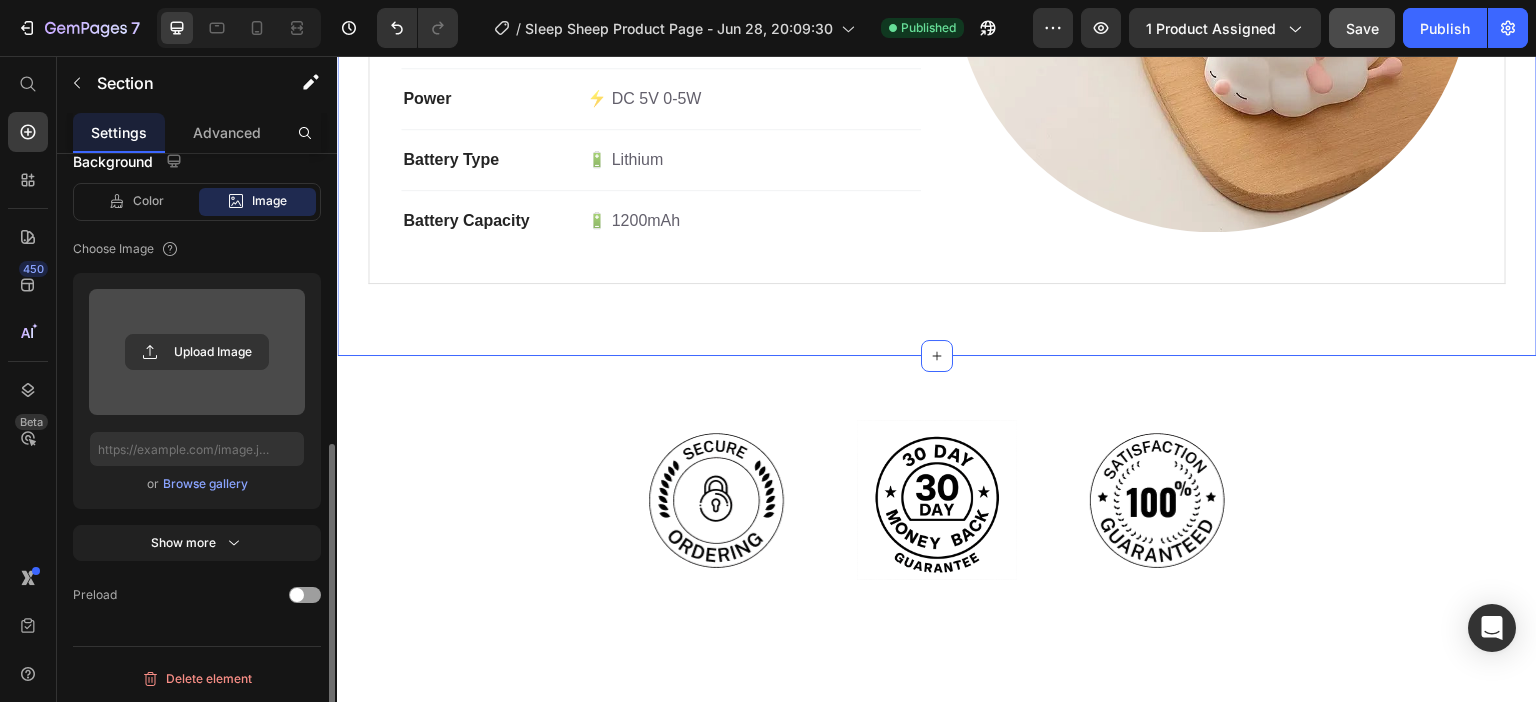 click on "Product Specifications What's Included Our Guarantee Technical Specifications Heading General Text block 💡 Warm White LED 💡 3 brightness settings 🔋 Rechargeable battery  ⏲ On/Off +30 Minute timer       - Up to est. 40 evenings with timer use Text block Row Material Text block 💎 High-quality Silicone & ABS Text block Row Dimensions Text block 📐 Measures about 122 x 163.5 x 79 mm Text block Row Power Text block ⚡️ DC 5V 0-5W Text block Row Battery Type Text block 🔋 Lithium Text block Row Battery Capacity Text block 🔋 1200mAh Text block Row Image Row What's Included Heading Image Sleep Sheep Lamp Text block Image USB-C Charging Cable Text block Image Instruction Manual Text block Icon List Image Row Row Our Guarantee Heading Image We want you to shop with confidence, which is why every purchase is backed by our risk-free, ironclad 30-day money-back guarantee.     For any inquiries or assistance, please email us at  info@example.com . Text block Icon List Row Row Tab Row" at bounding box center [937, -50] 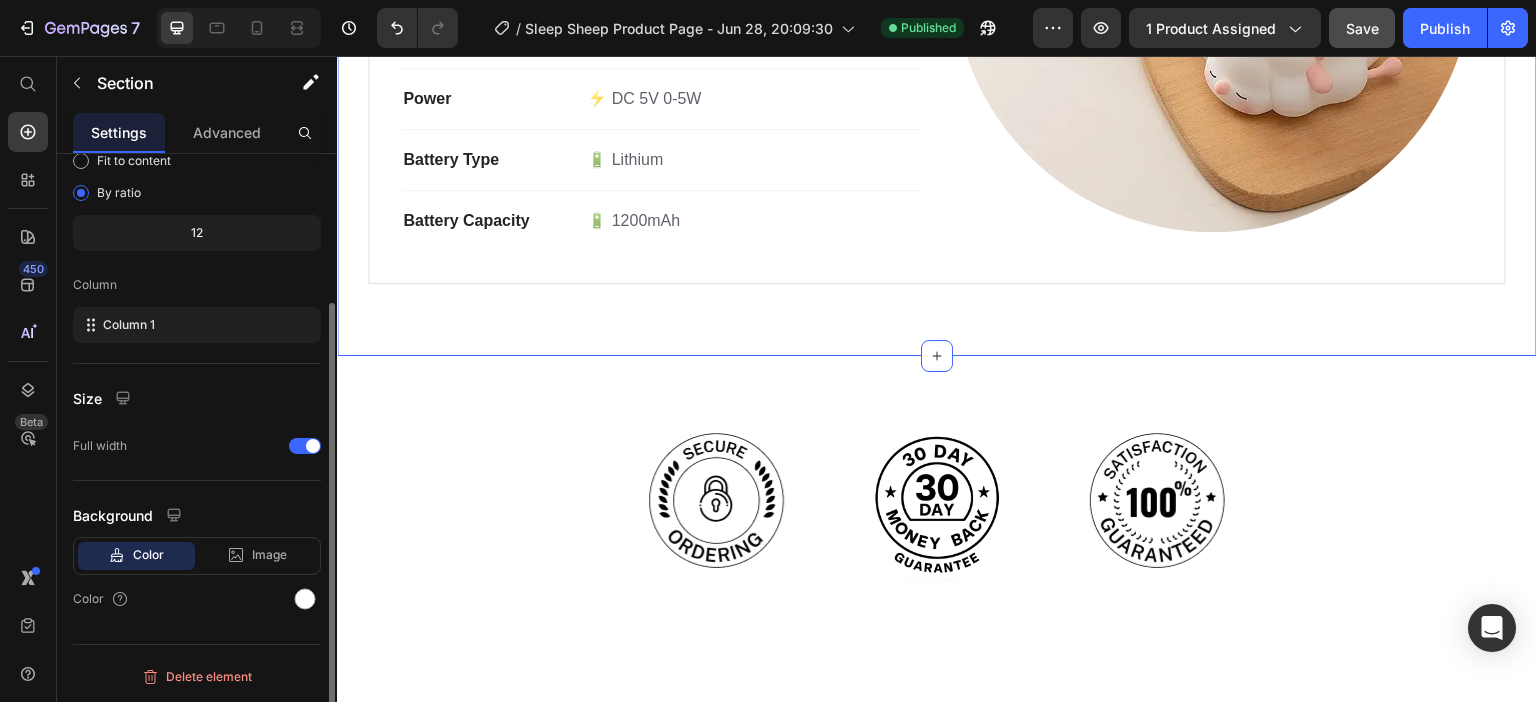 scroll, scrollTop: 201, scrollLeft: 0, axis: vertical 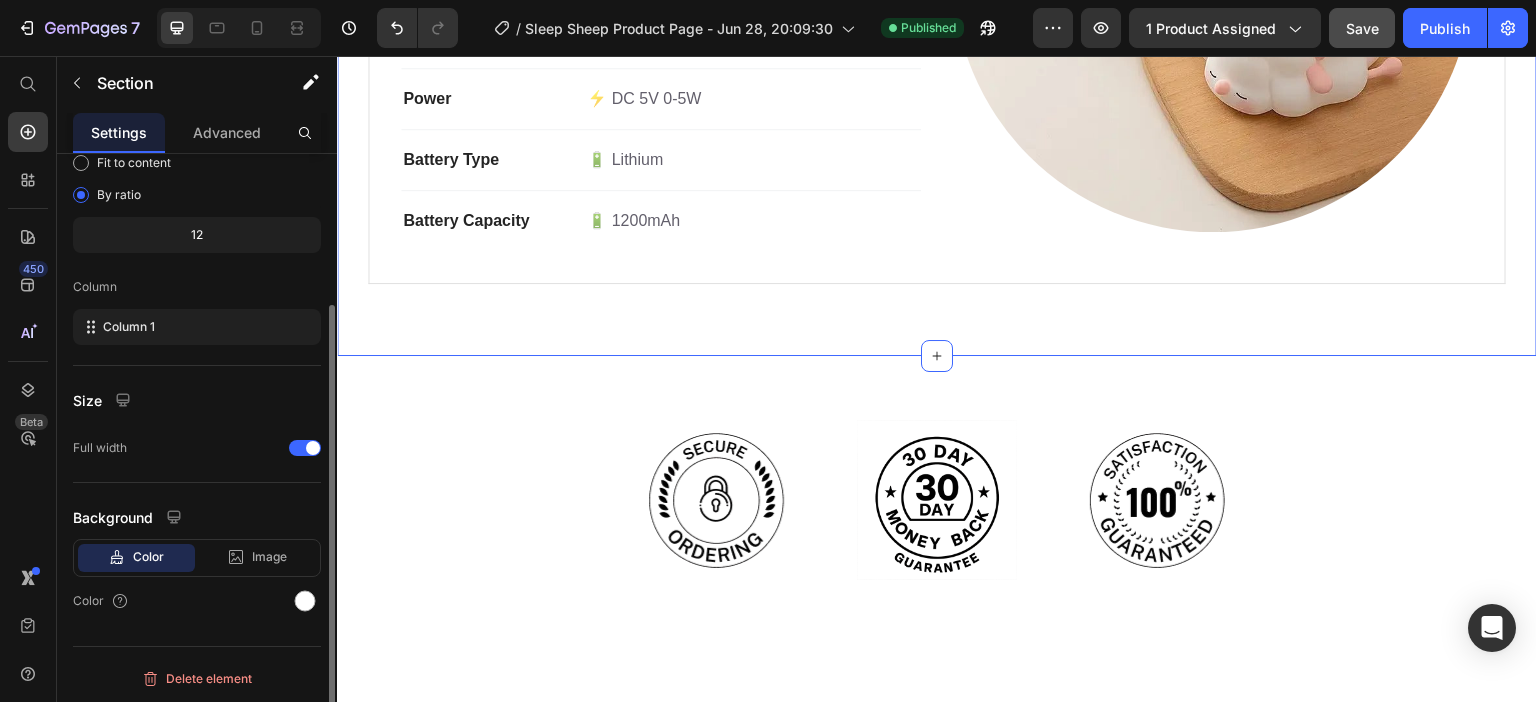 click on "Product Specifications What's Included Our Guarantee Technical Specifications Heading General Text block 💡 Warm White LED 💡 3 brightness settings 🔋 Rechargeable battery  ⏲ On/Off +30 Minute timer       - Up to est. 40 evenings with timer use Text block Row Material Text block 💎 High-quality Silicone & ABS Text block Row Dimensions Text block 📐 Measures about 122 x 163.5 x 79 mm Text block Row Power Text block ⚡️ DC 5V 0-5W Text block Row Battery Type Text block 🔋 Lithium Text block Row Battery Capacity Text block 🔋 1200mAh Text block Row Image Row What's Included Heading Image Sleep Sheep Lamp Text block Image USB-C Charging Cable Text block Image Instruction Manual Text block Icon List Image Row Row Our Guarantee Heading Image We want you to shop with confidence, which is why every purchase is backed by our risk-free, ironclad 30-day money-back guarantee.     For any inquiries or assistance, please email us at  info@example.com . Text block Icon List Row Row Tab Row" at bounding box center [937, -50] 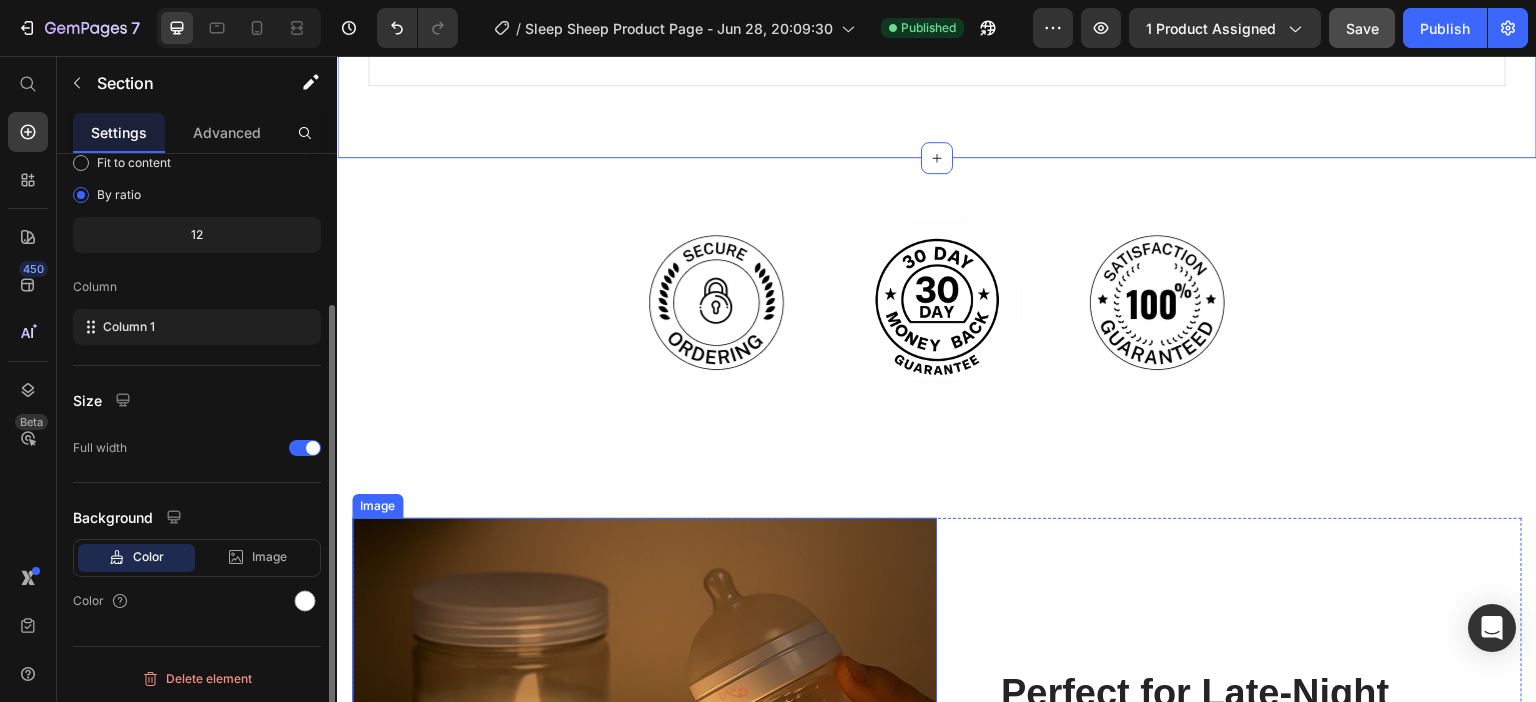 scroll, scrollTop: 2450, scrollLeft: 0, axis: vertical 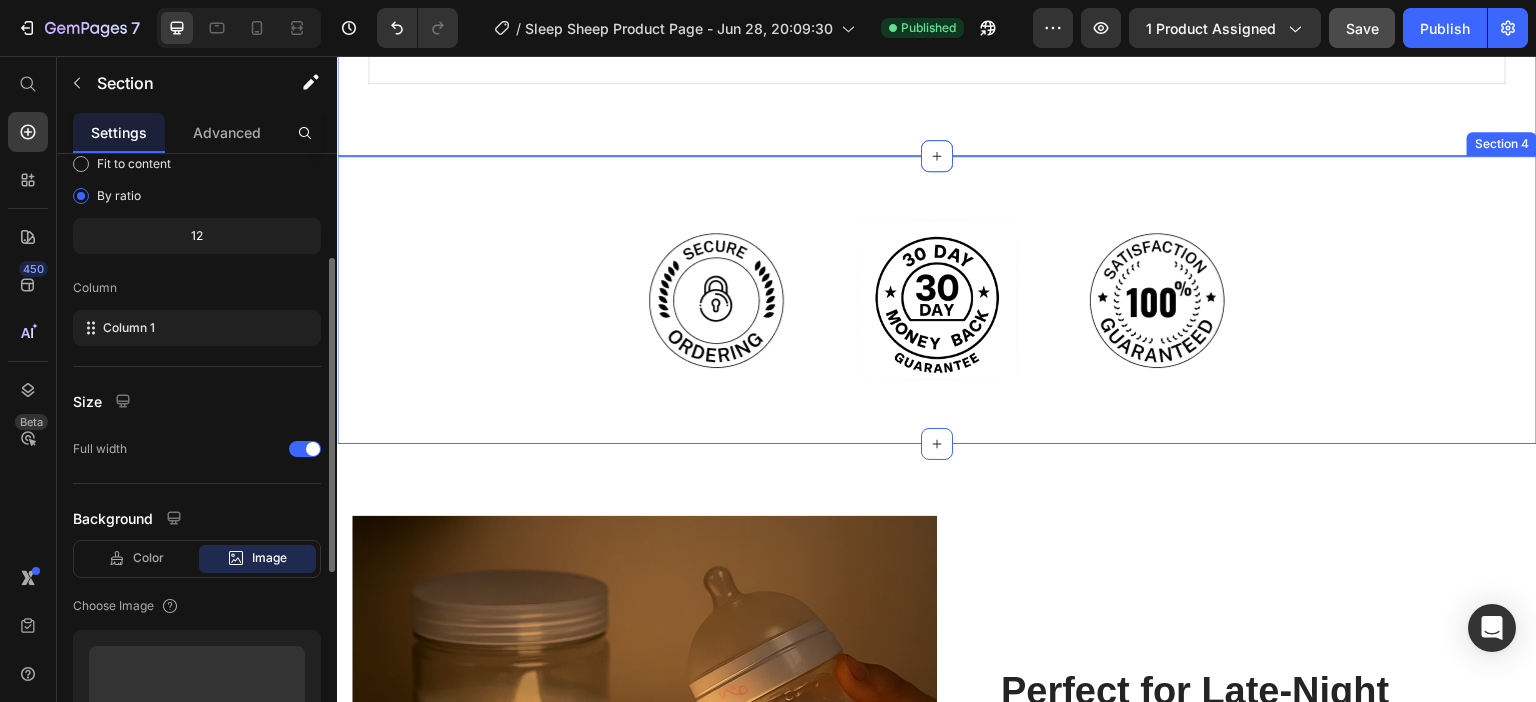 click on "Image Image Image Row Section 4" at bounding box center [937, 300] 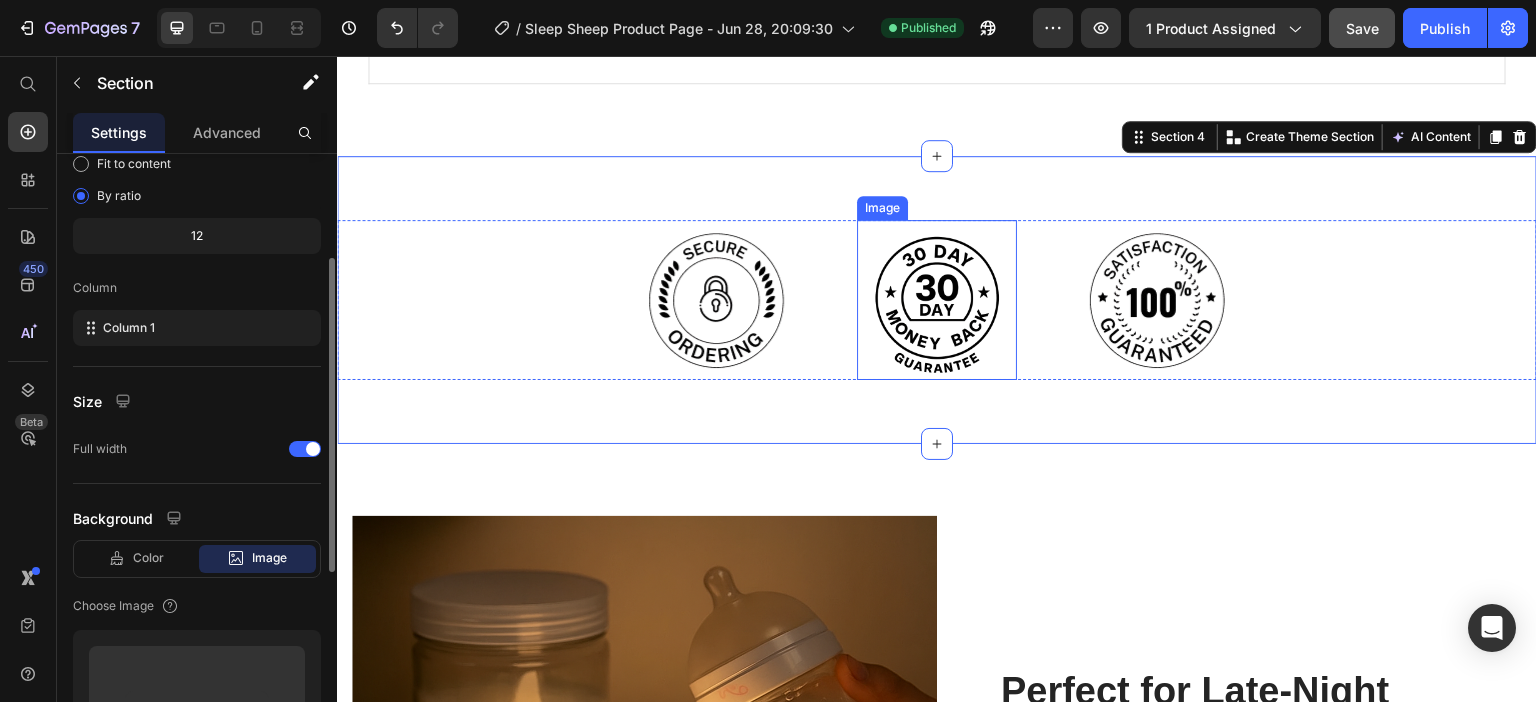 click at bounding box center (937, 300) 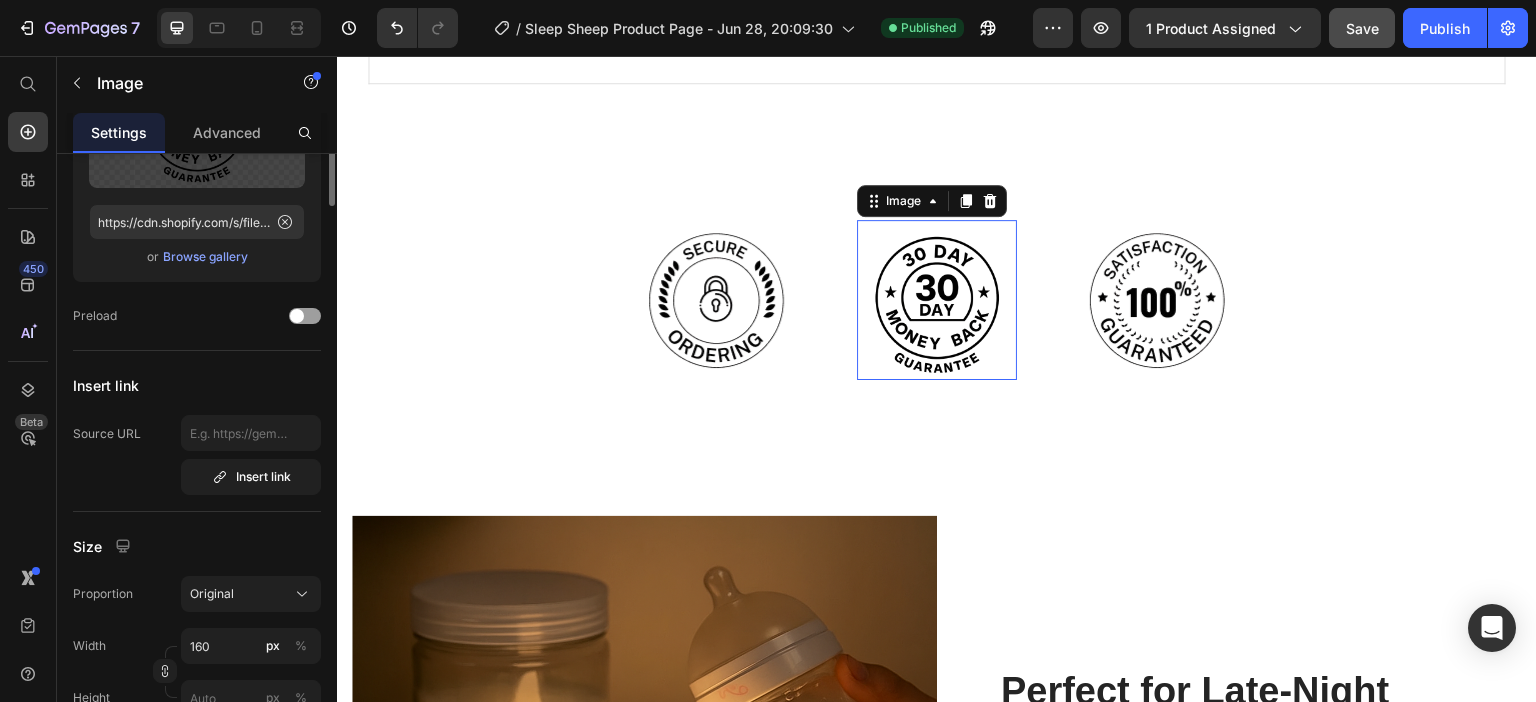 scroll, scrollTop: 0, scrollLeft: 0, axis: both 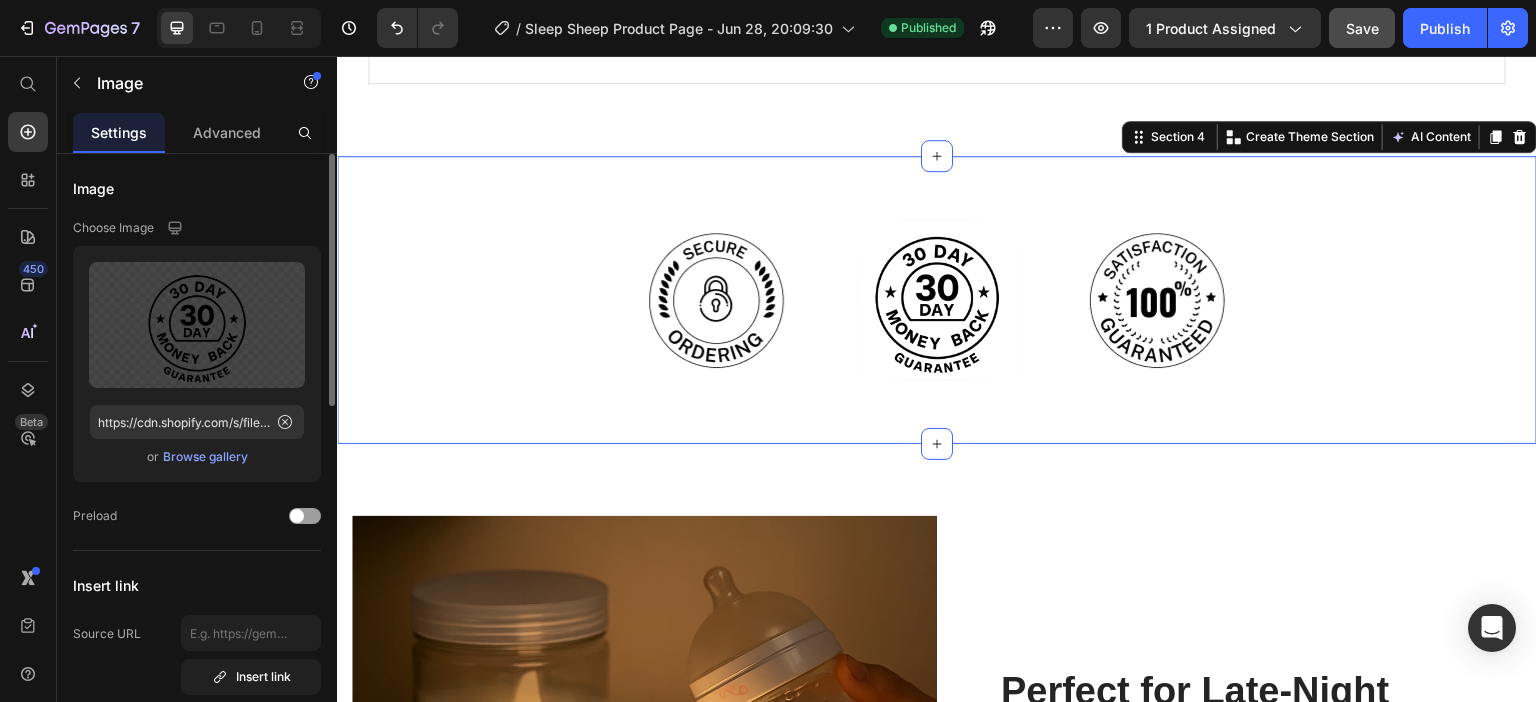 click on "Image Image Image Row Section 4   You can create reusable sections Create Theme Section AI Content Write with GemAI What would you like to describe here? Tone and Voice Persuasive Product Show more Generate" at bounding box center [937, 300] 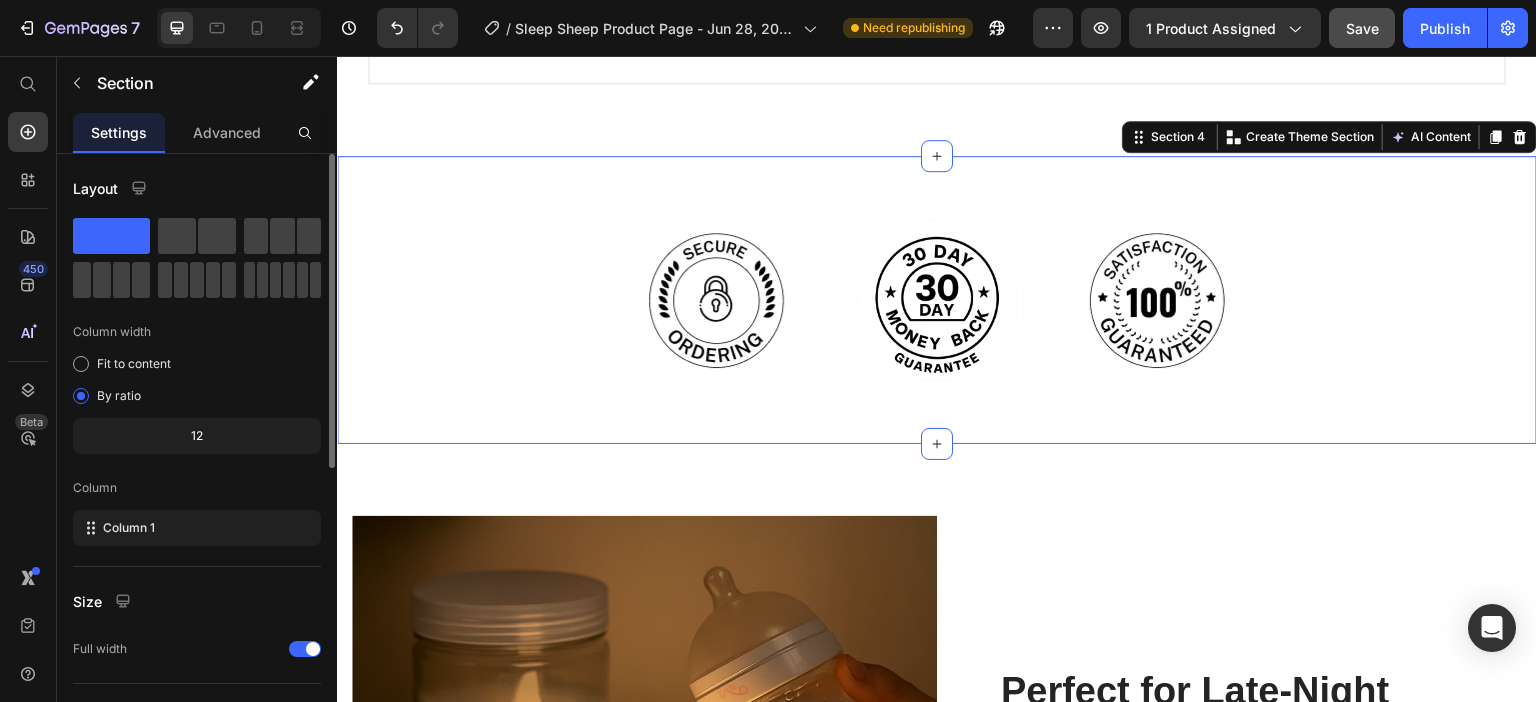 click on "Image Image Image Row Section 4   You can create reusable sections Create Theme Section AI Content Write with GemAI What would you like to describe here? Tone and Voice Persuasive Product Sleep Sheep Show more Generate" at bounding box center (937, 300) 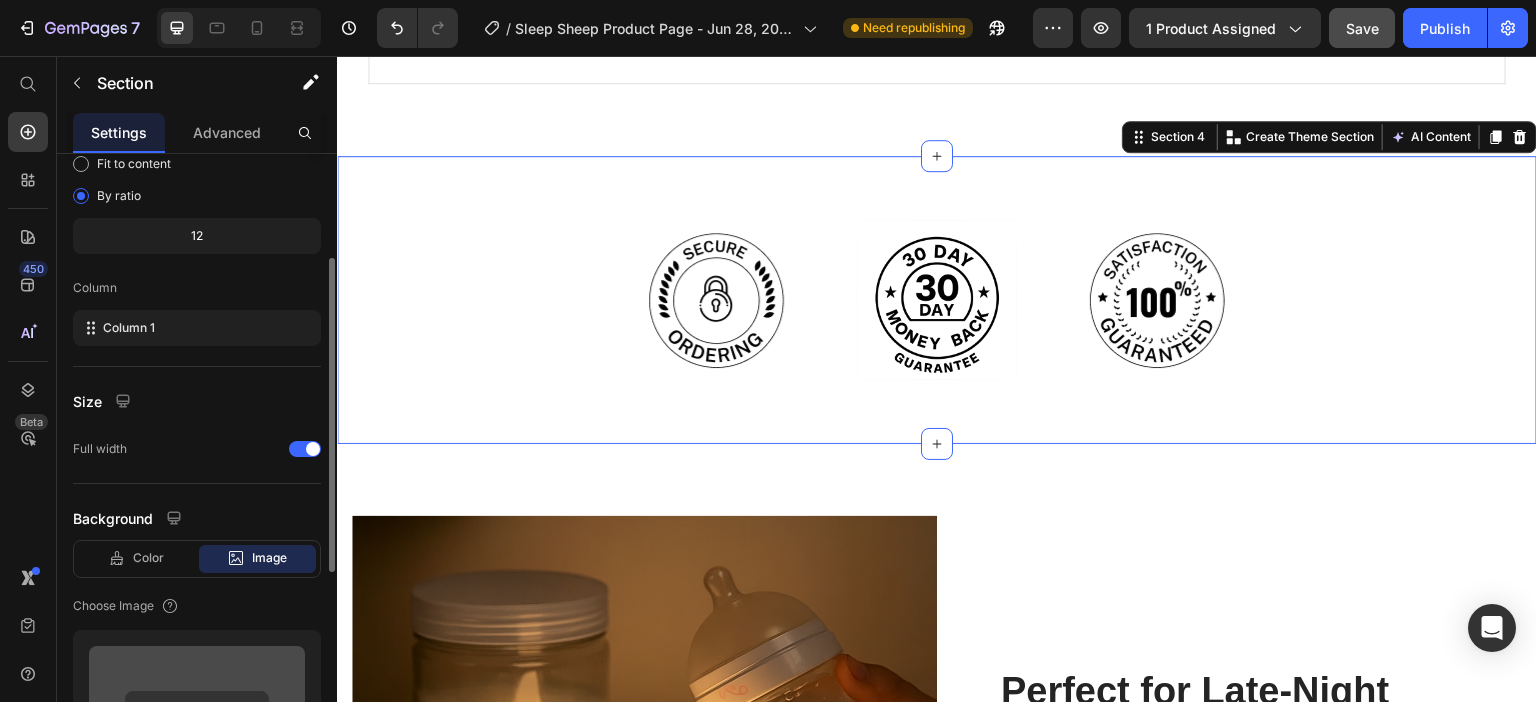 scroll, scrollTop: 400, scrollLeft: 0, axis: vertical 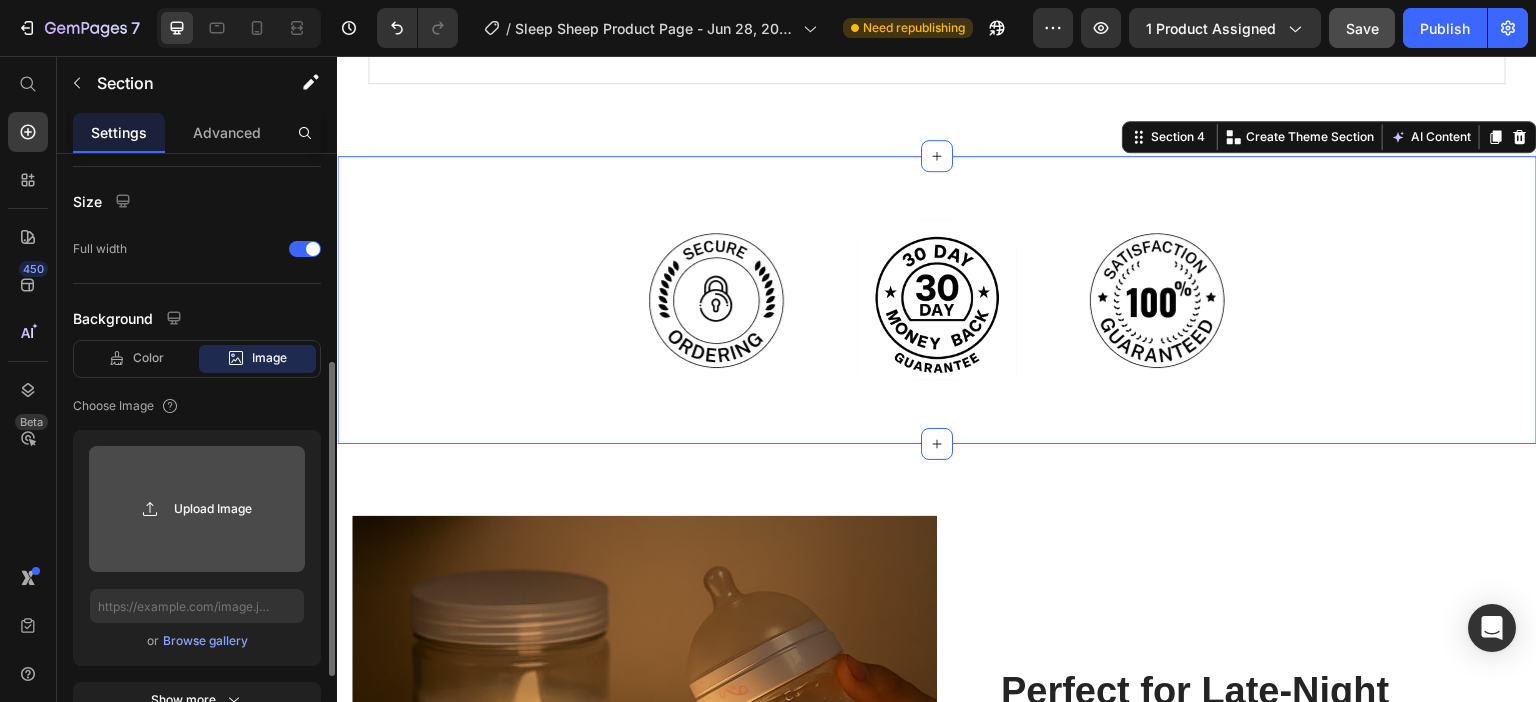 click 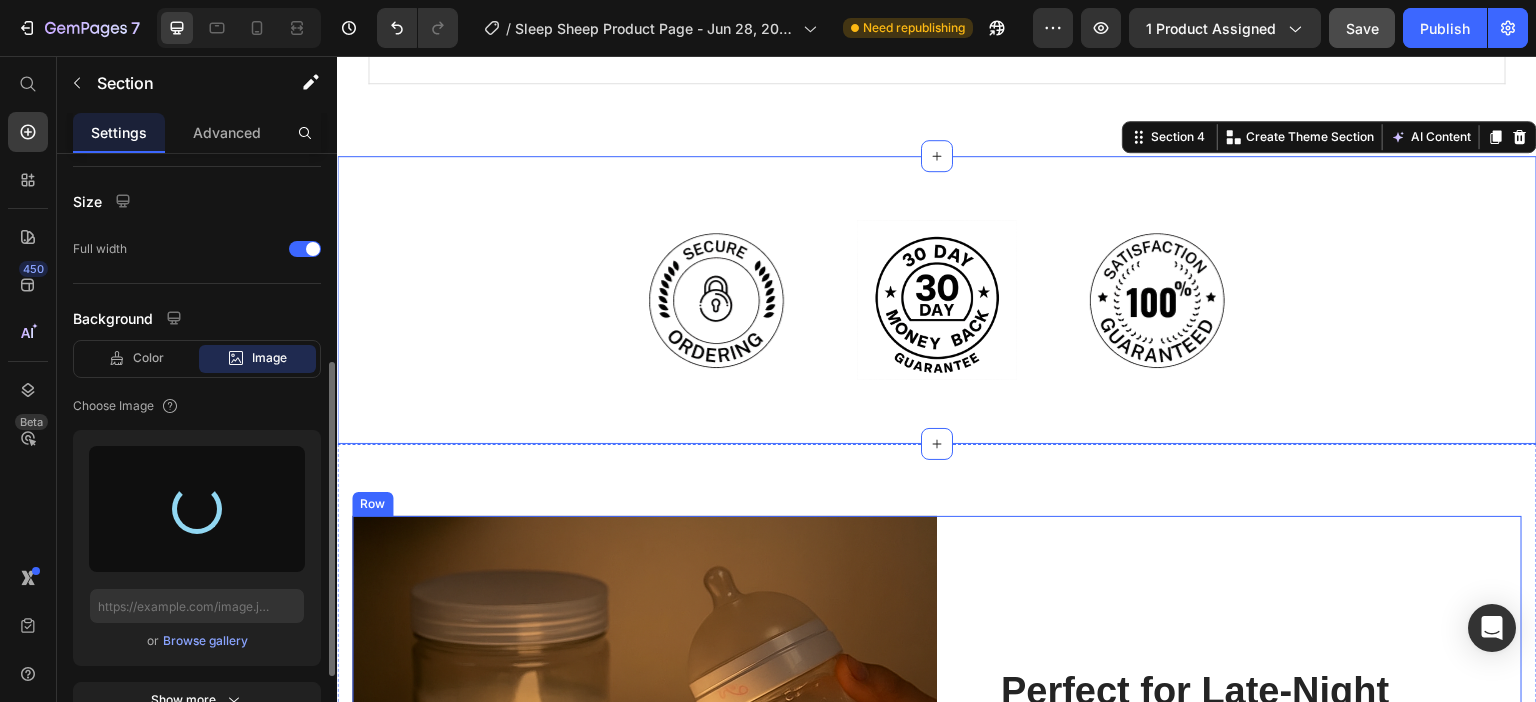 type on "https://cdn.shopify.com/s/files/1/0671/7649/7327/files/gempages_552700203736499315-1a66dd87-bd38-4108-9651-ecbf89a97735.jpg" 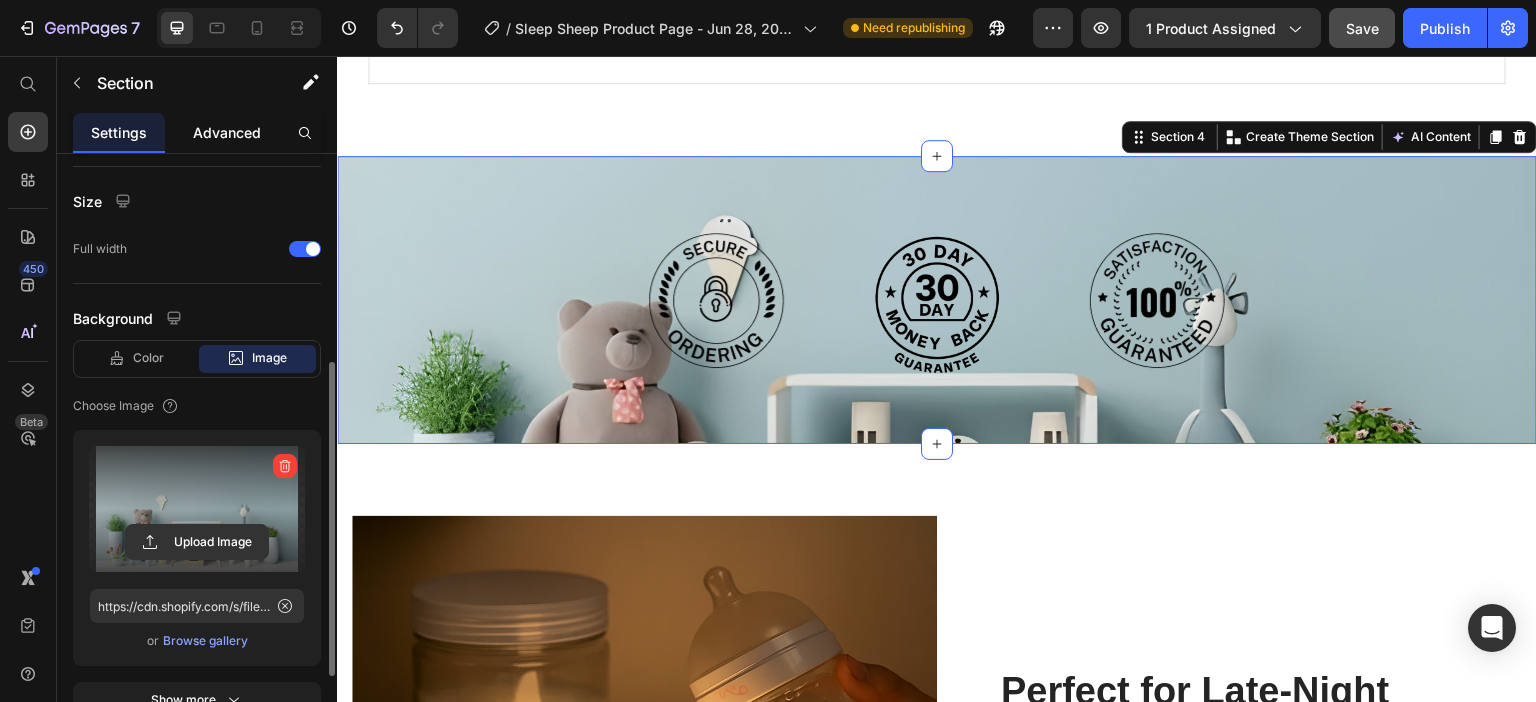 click on "Advanced" at bounding box center (227, 132) 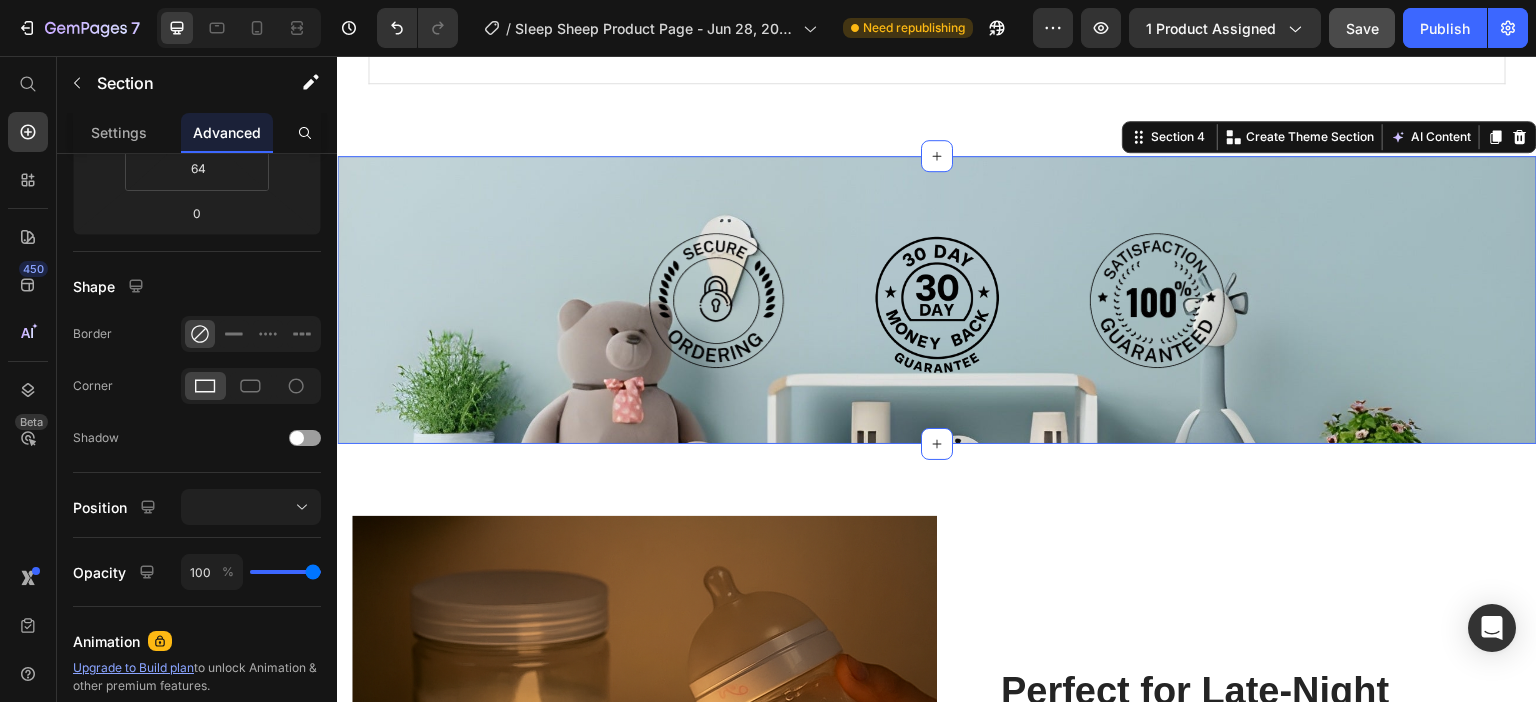 scroll, scrollTop: 0, scrollLeft: 0, axis: both 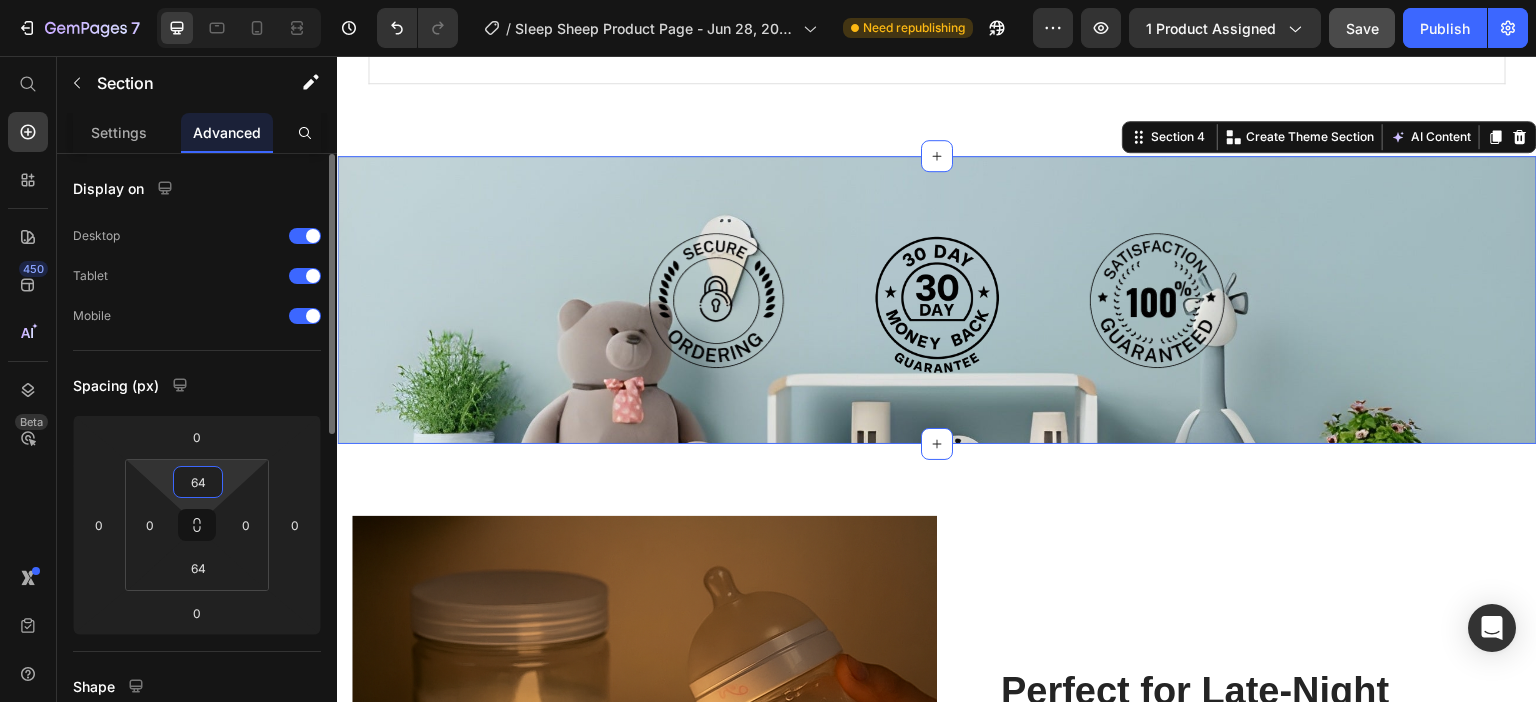 click on "64" at bounding box center [198, 482] 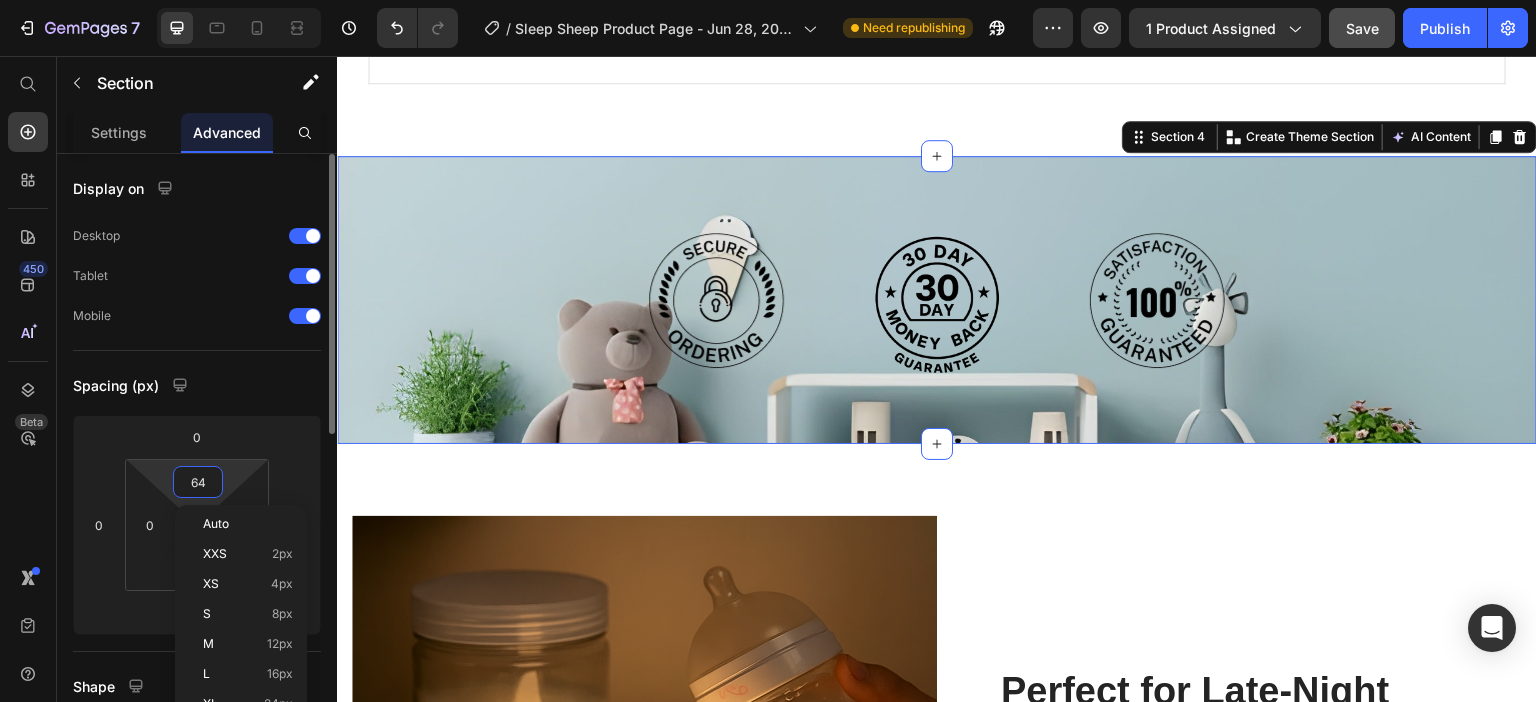 type on "1" 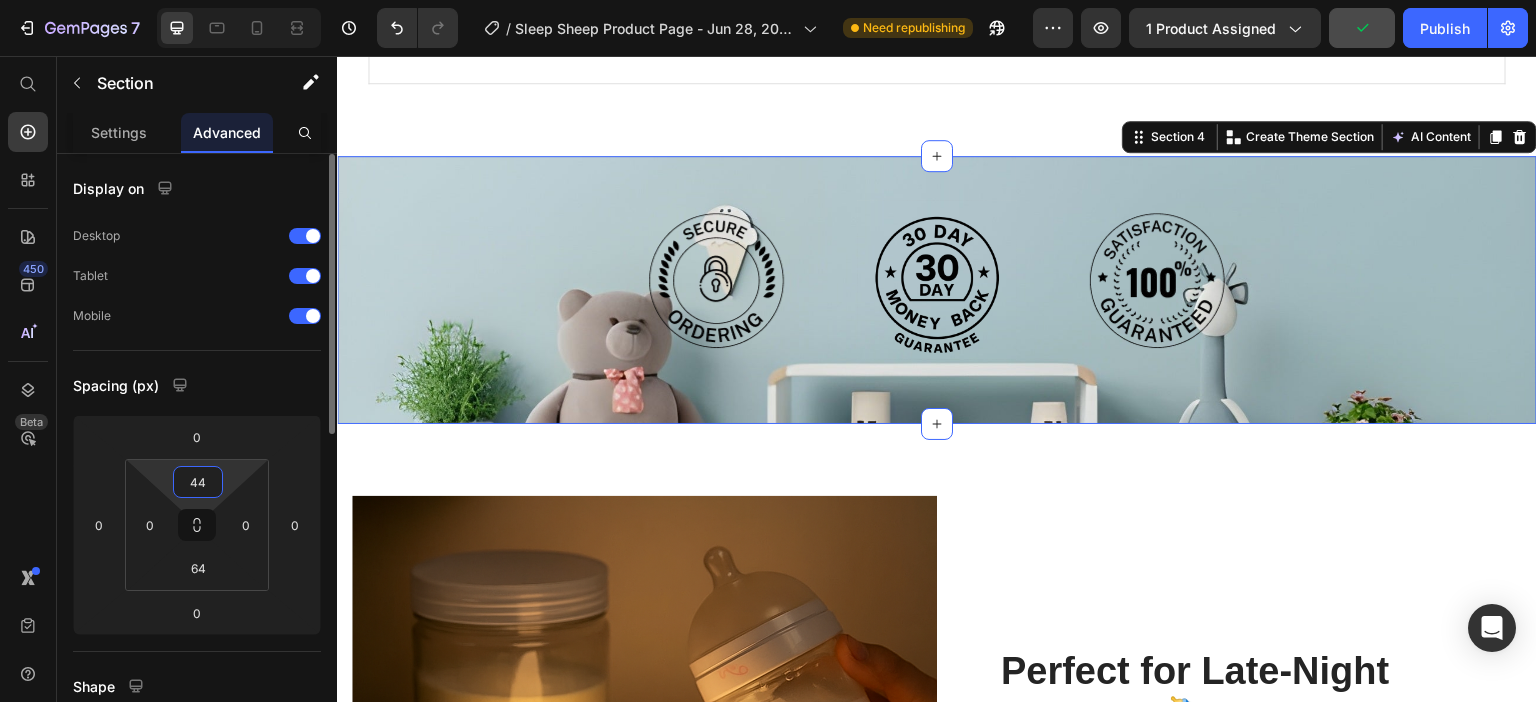 type on "4" 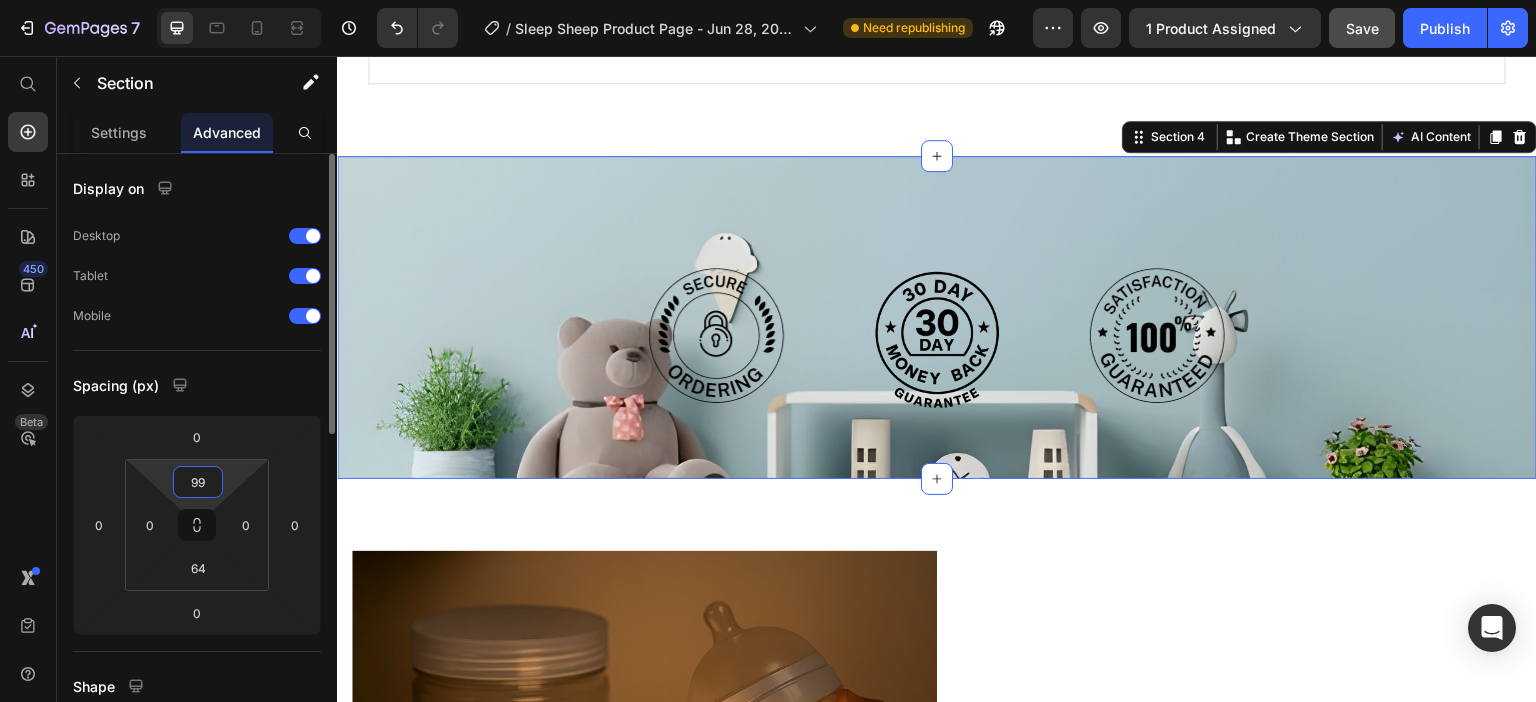 type on "100" 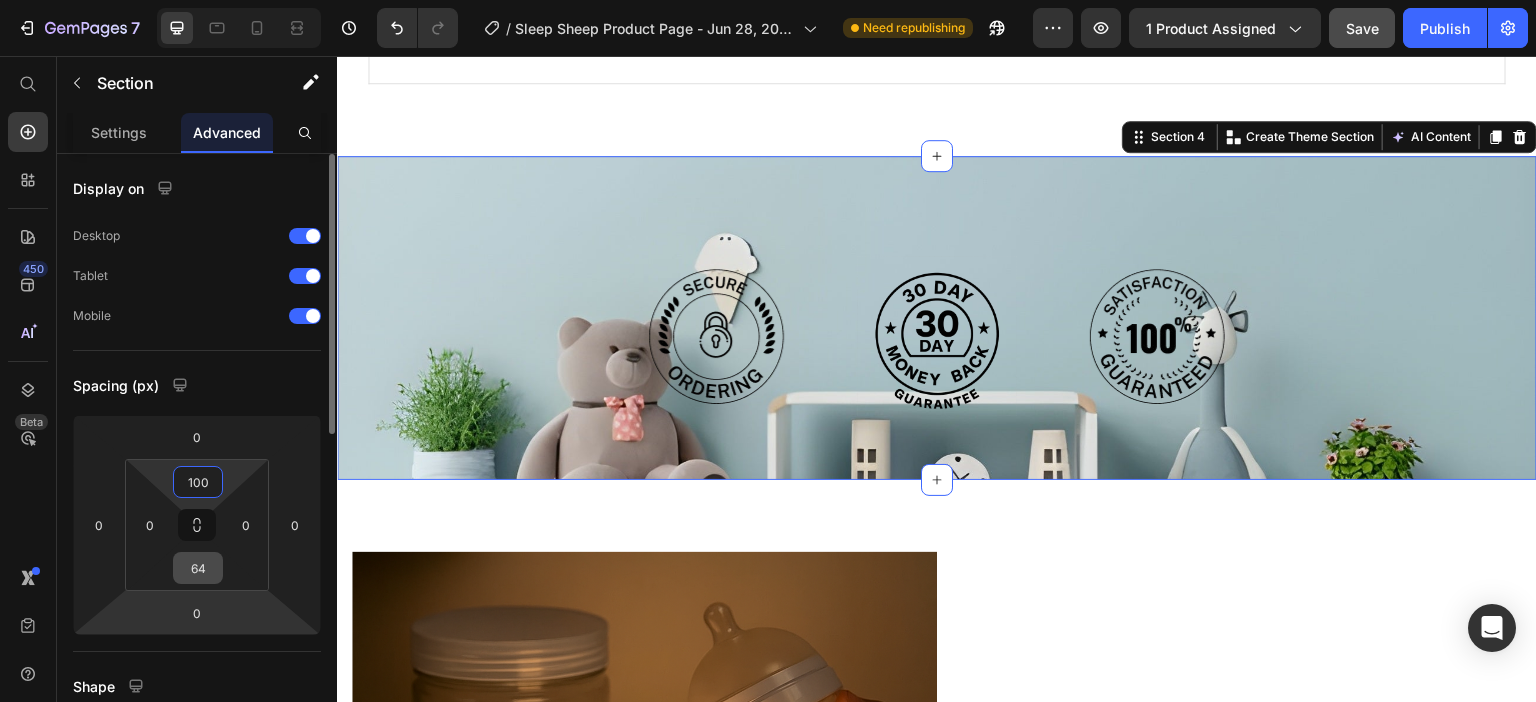 click on "64" at bounding box center [198, 568] 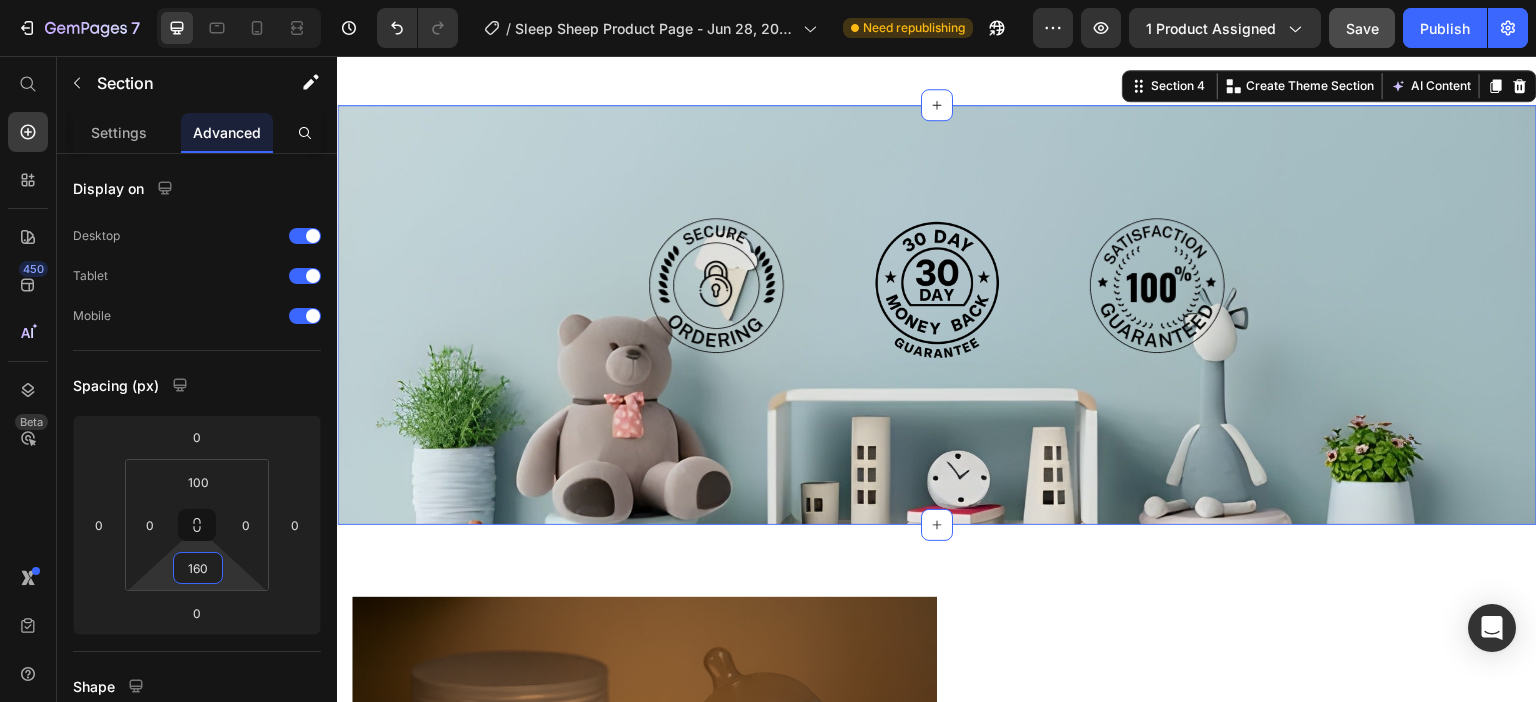 scroll, scrollTop: 2650, scrollLeft: 0, axis: vertical 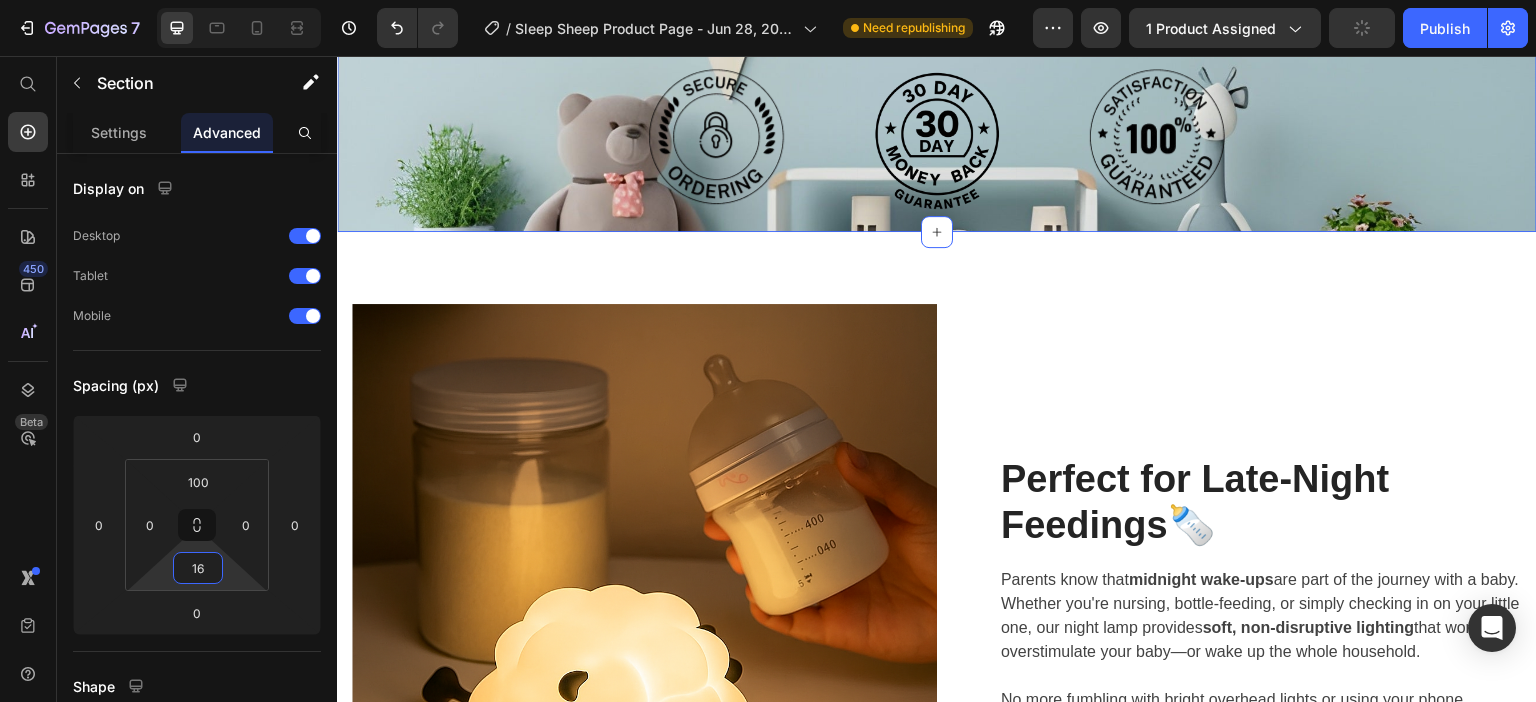 type on "1" 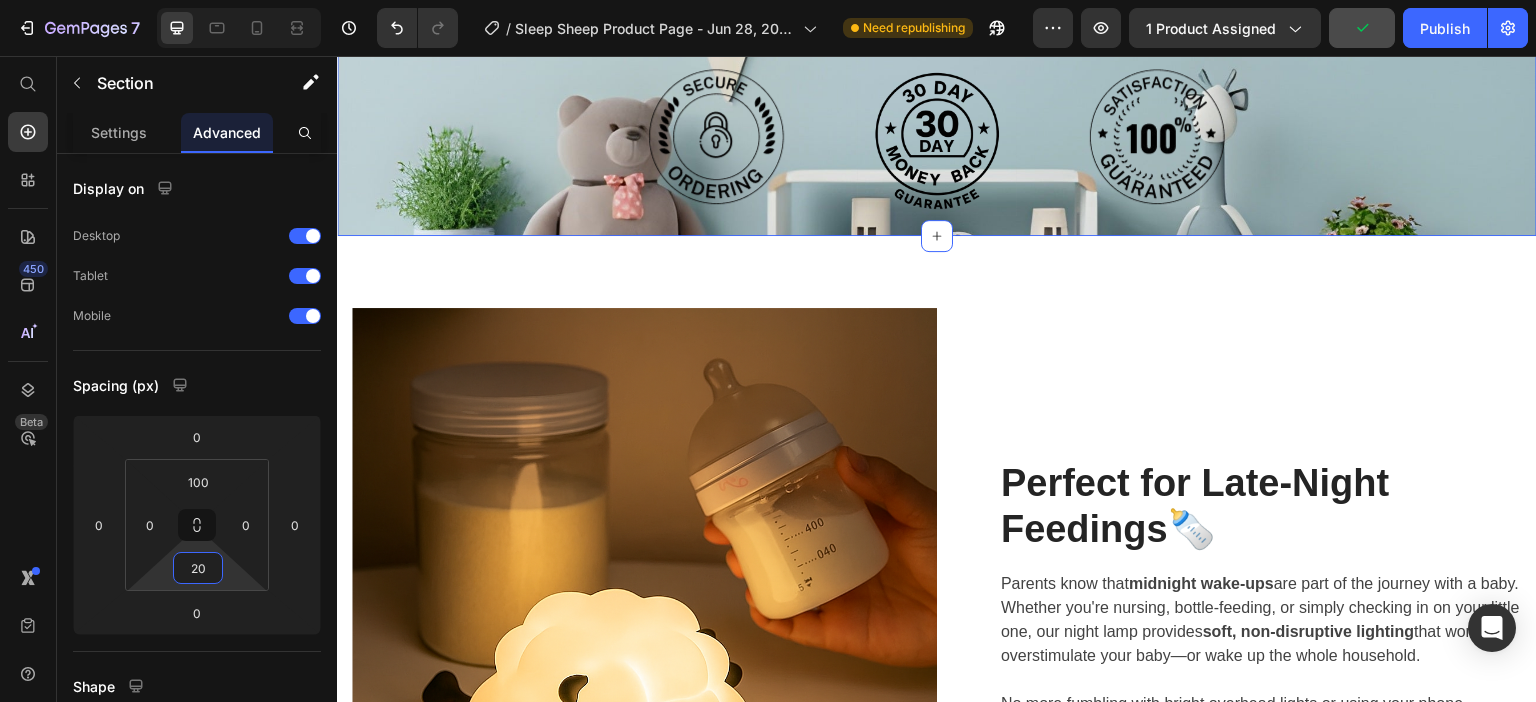 type on "2" 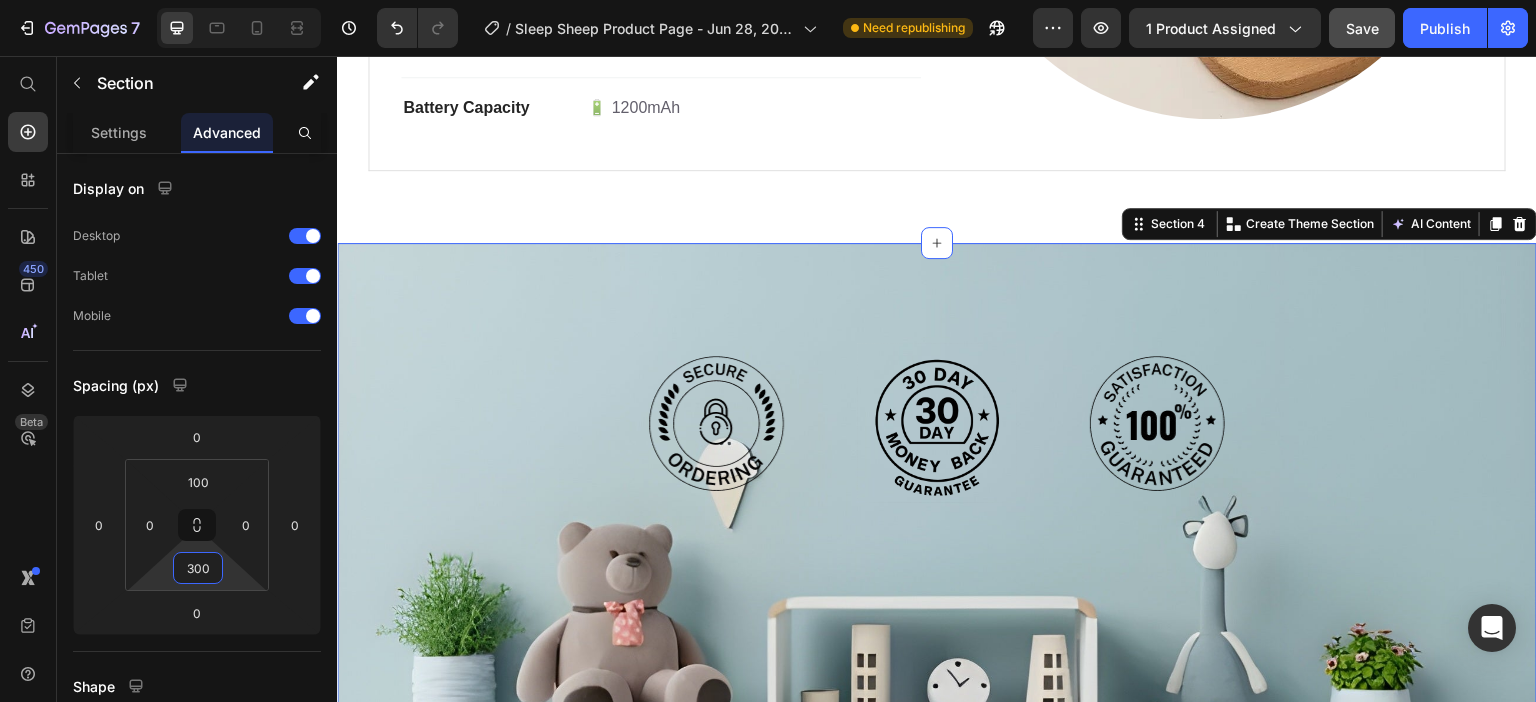 scroll, scrollTop: 2450, scrollLeft: 0, axis: vertical 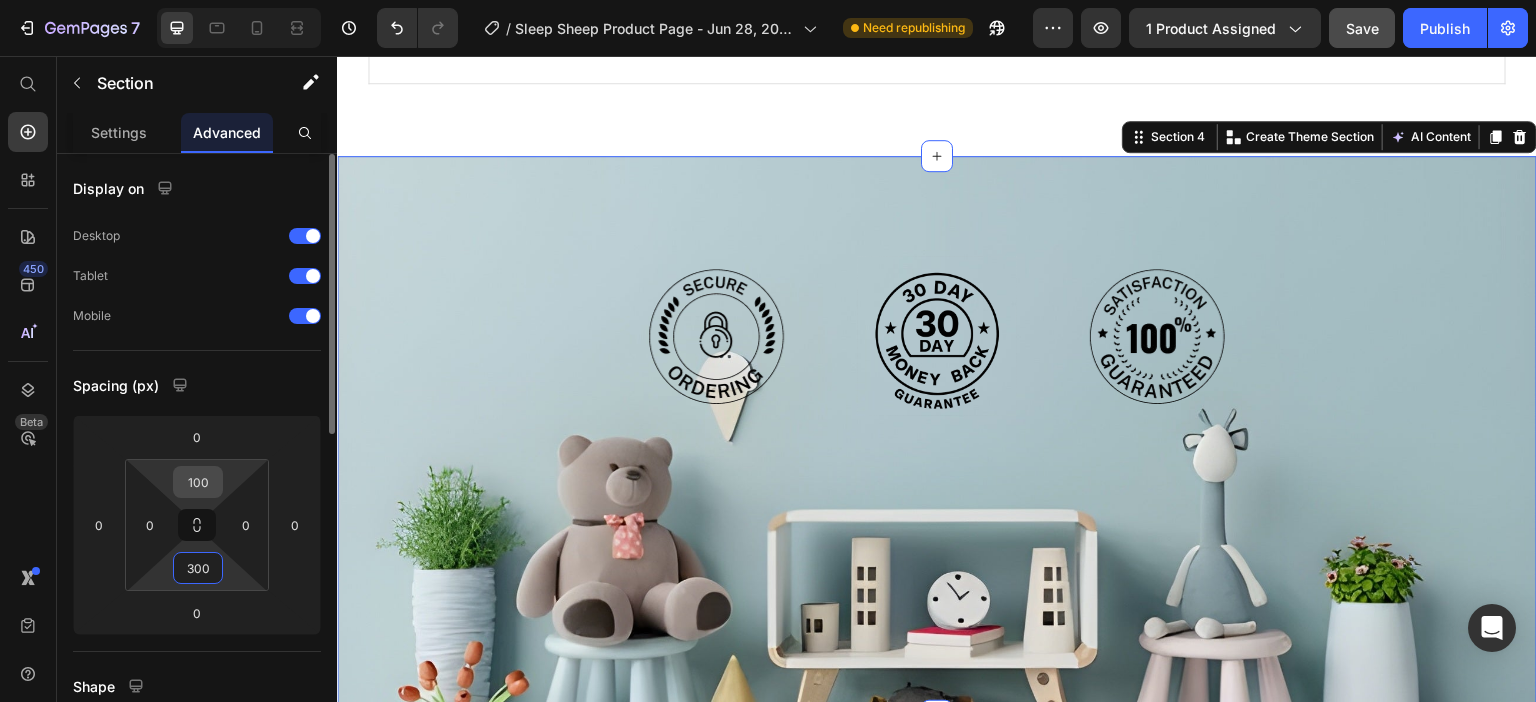 type on "300" 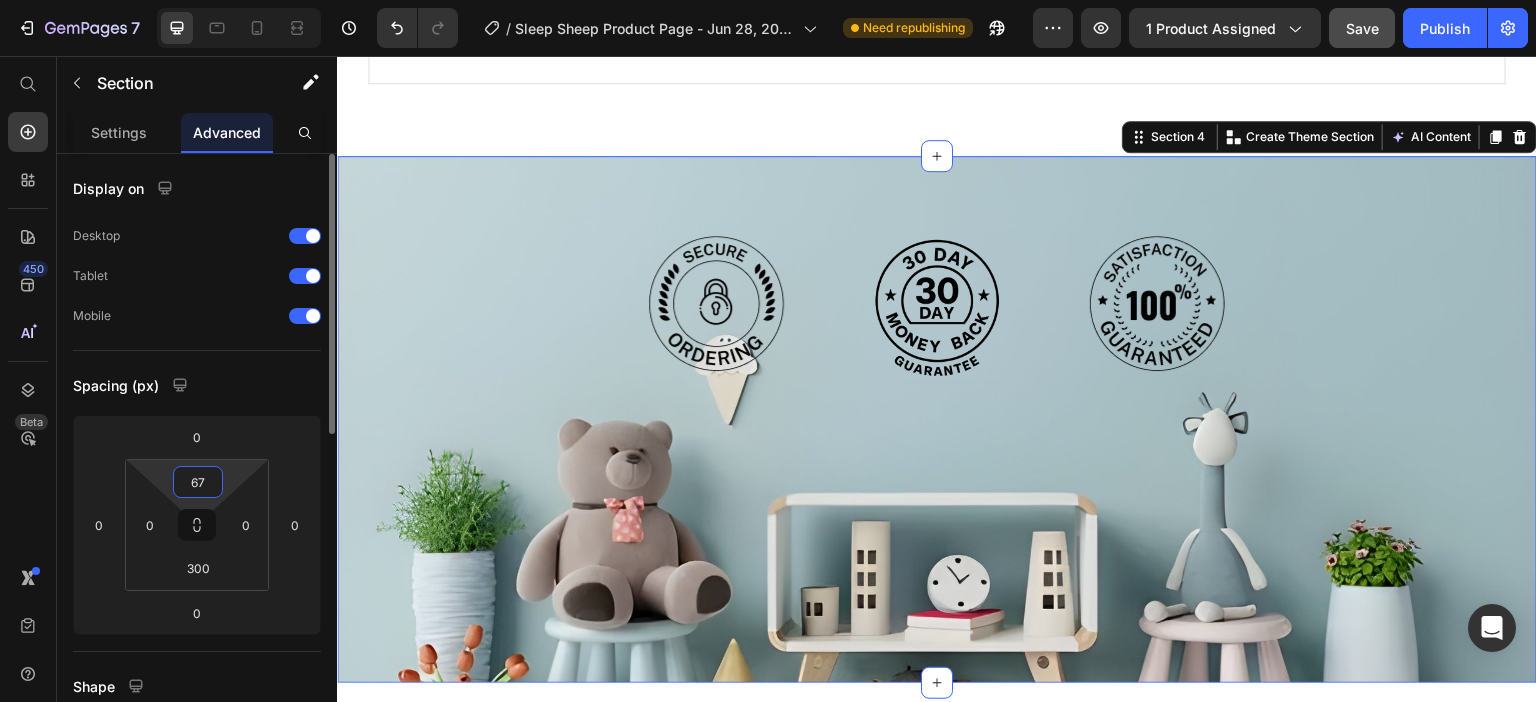 type on "6" 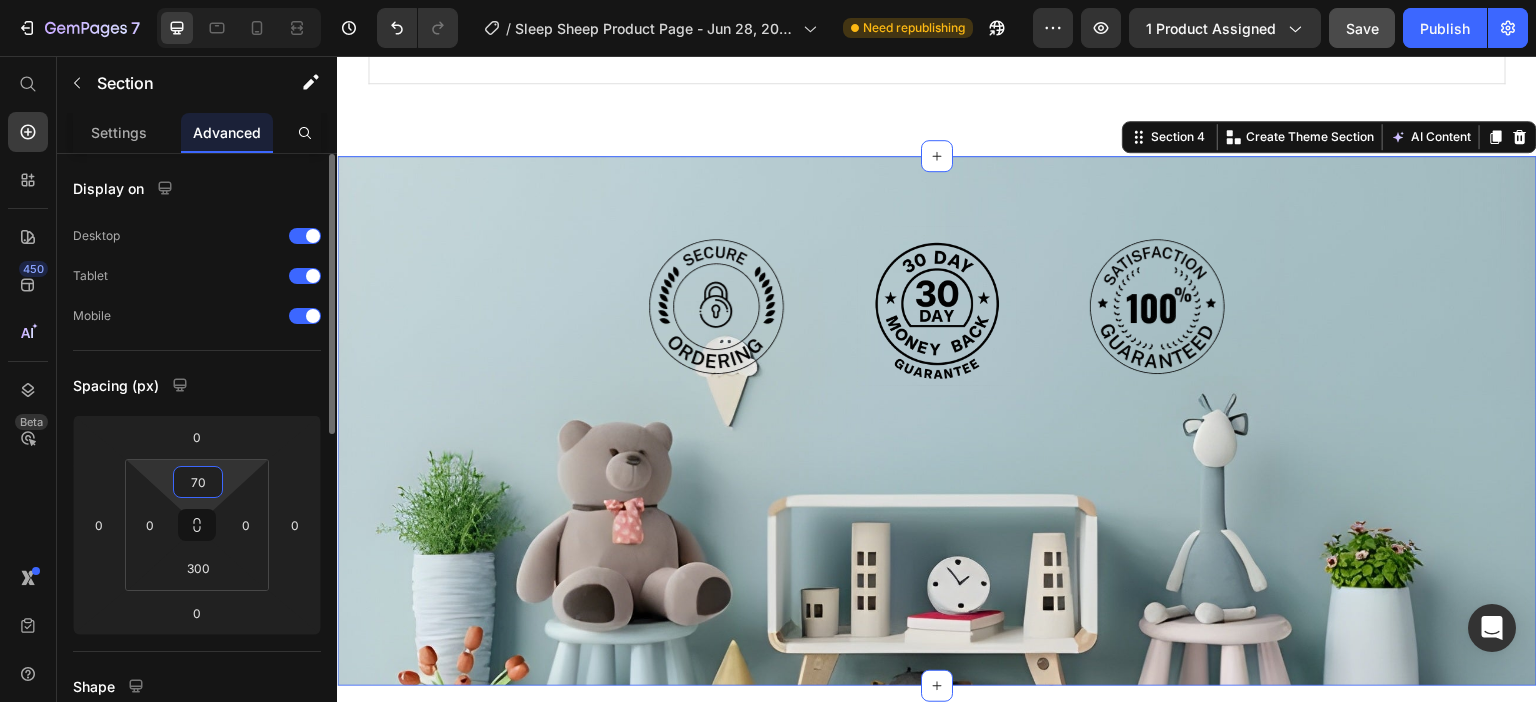 type on "7" 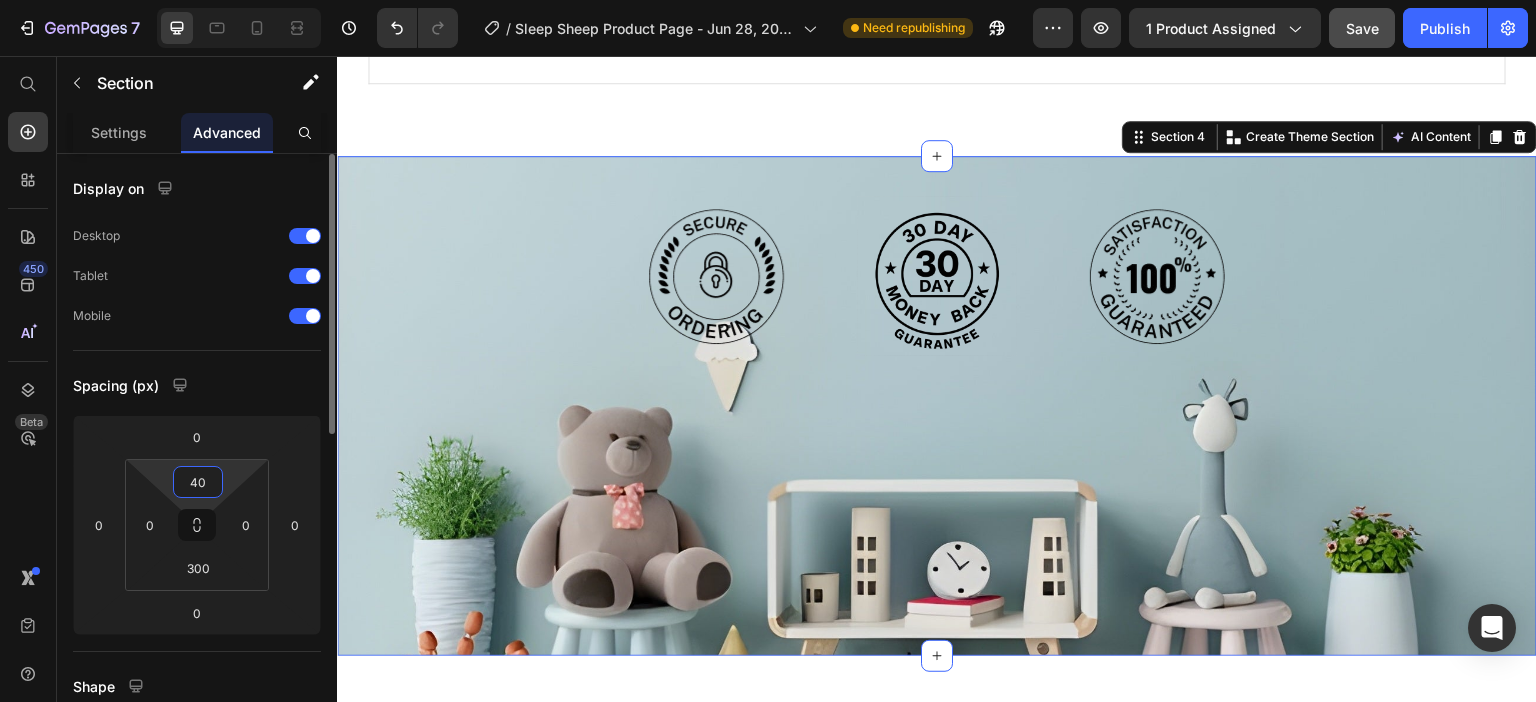 type on "4" 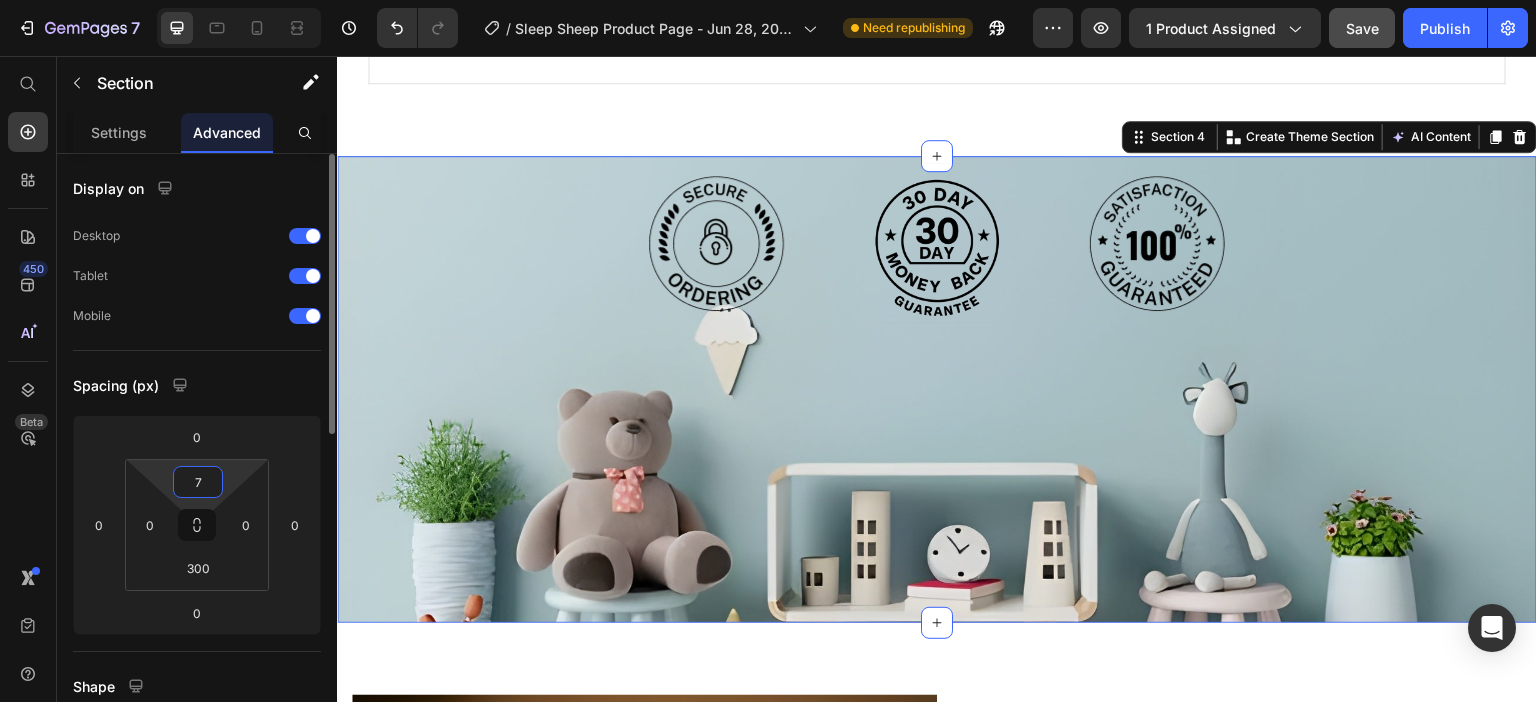 type on "70" 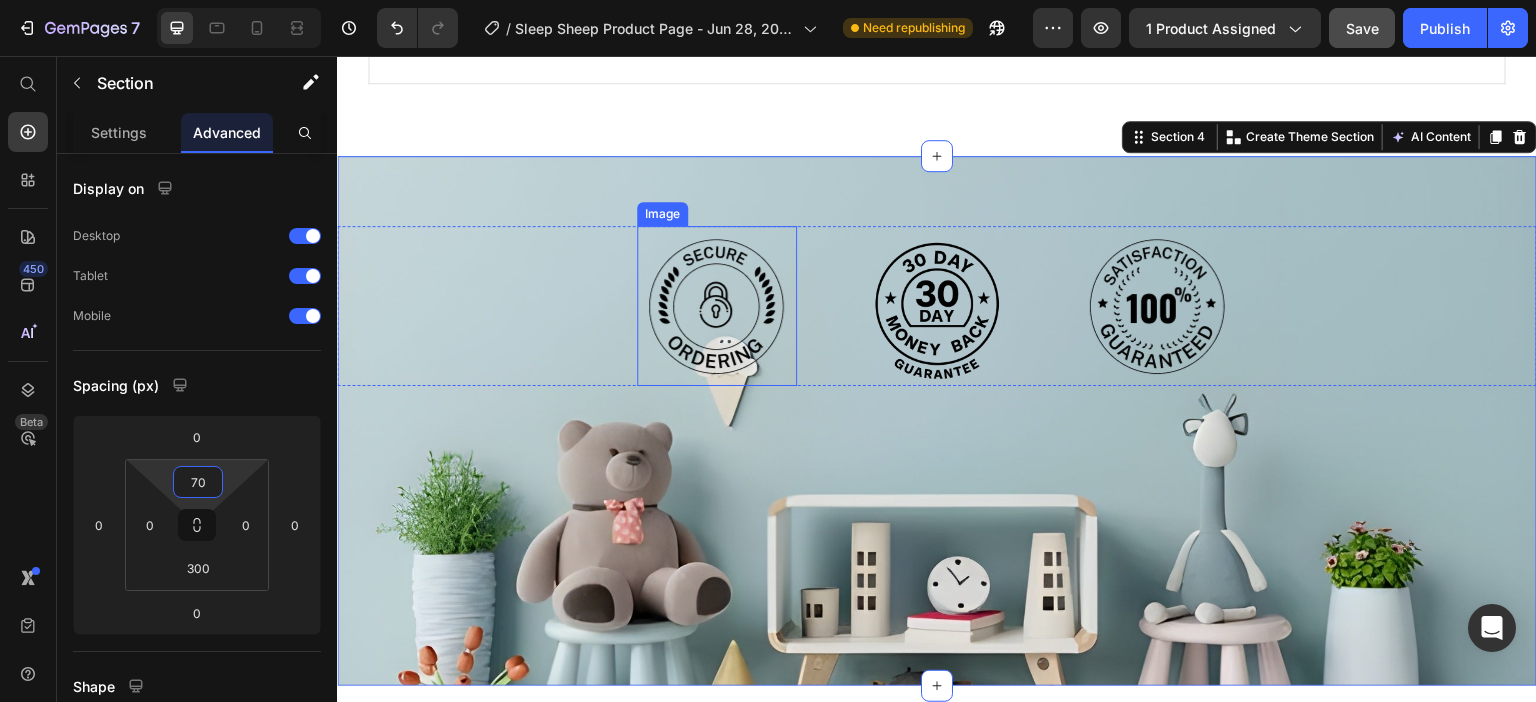 click at bounding box center (717, 306) 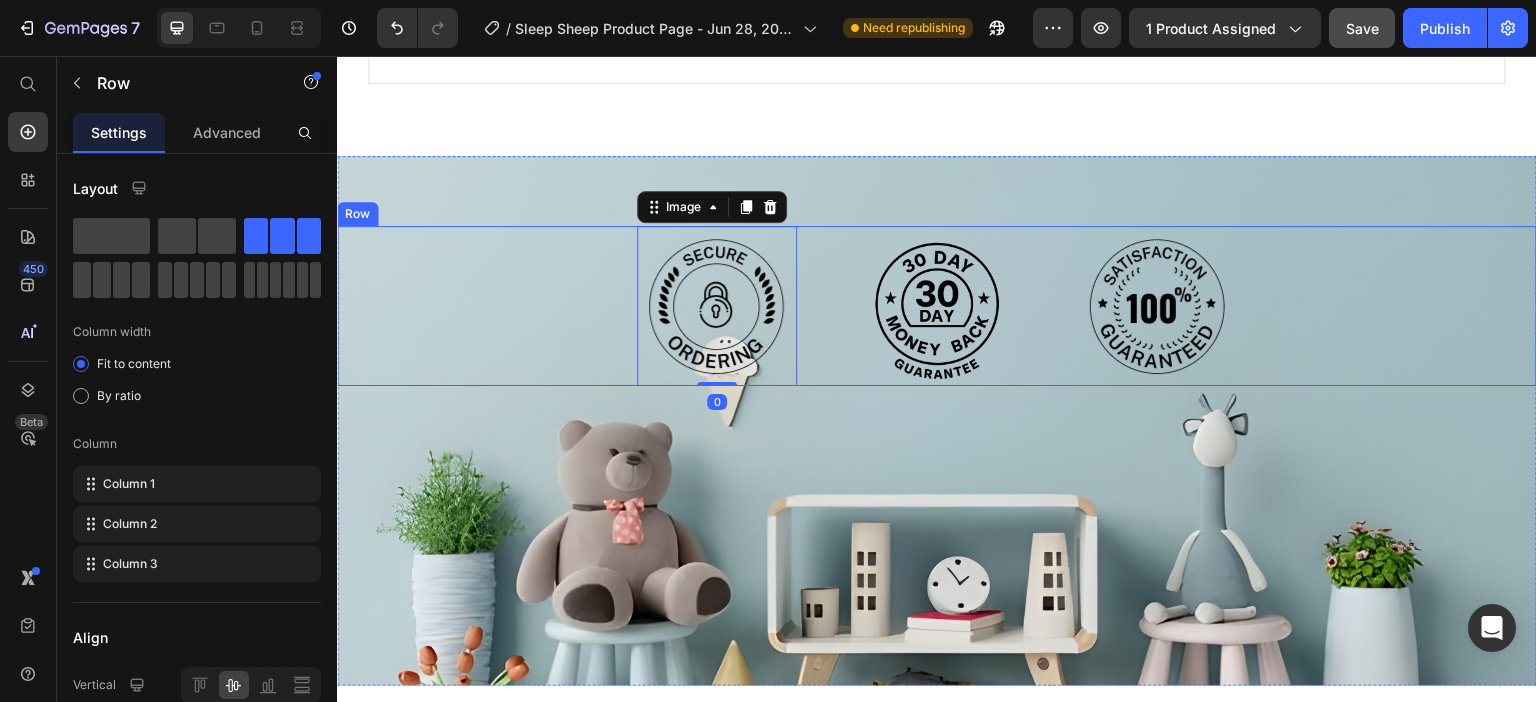 click on "Image   0 Image Image Row" at bounding box center [937, 306] 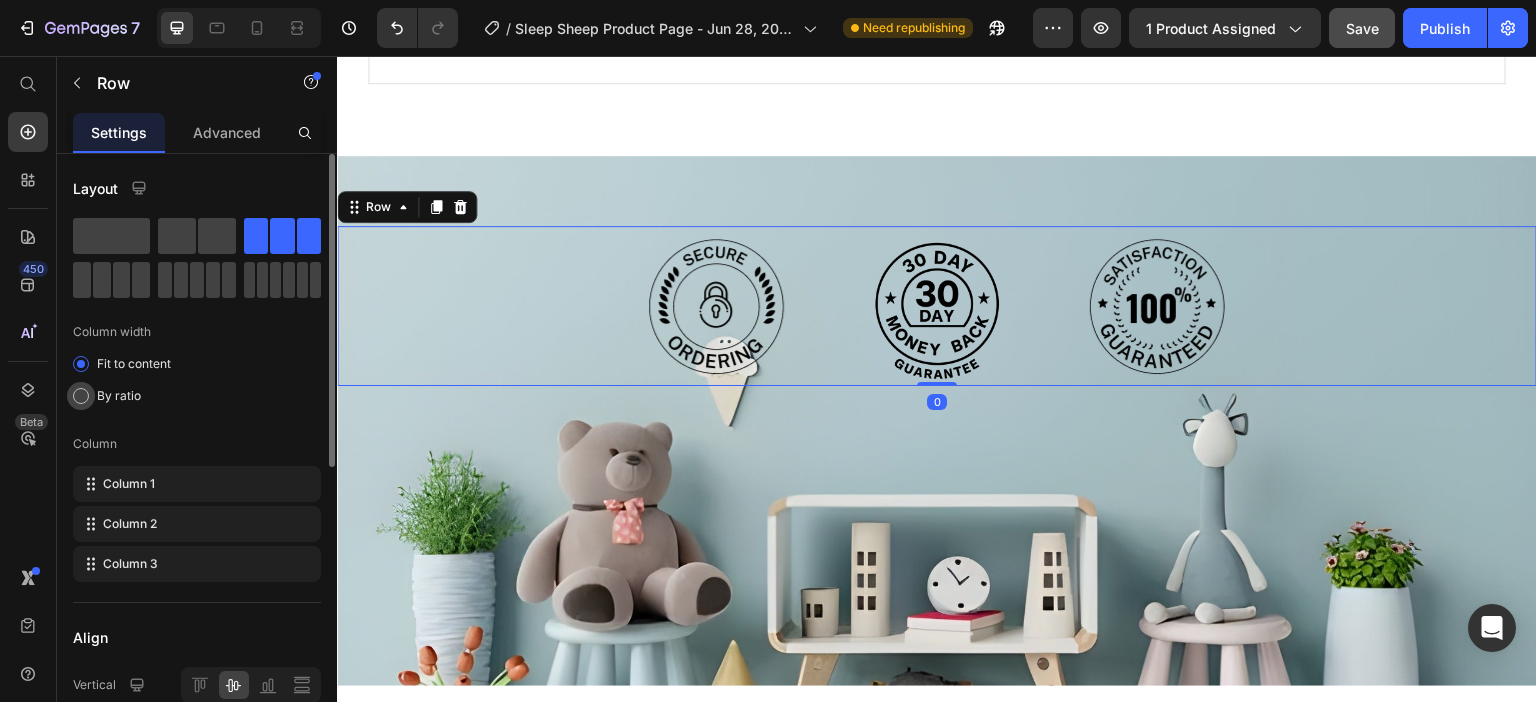 click on "By ratio" at bounding box center [119, 396] 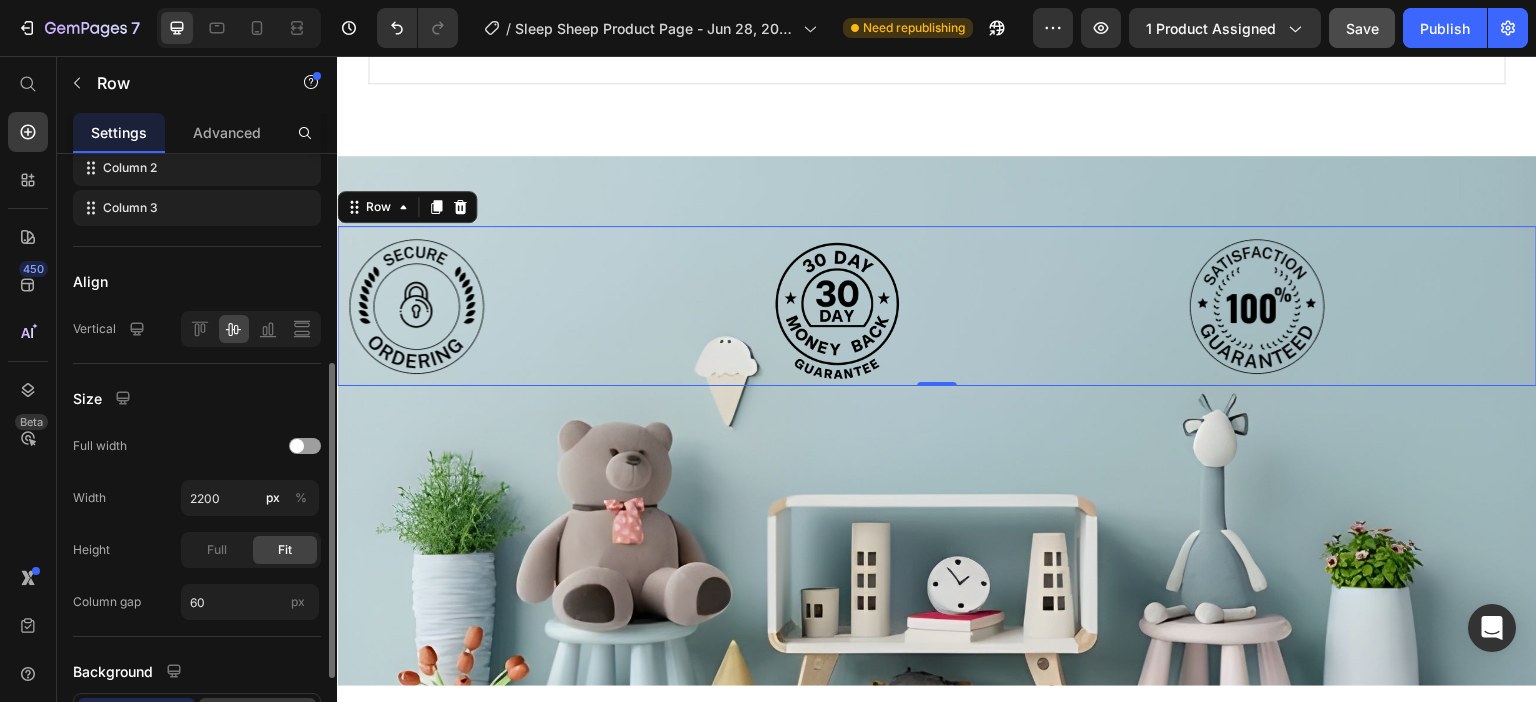 scroll, scrollTop: 500, scrollLeft: 0, axis: vertical 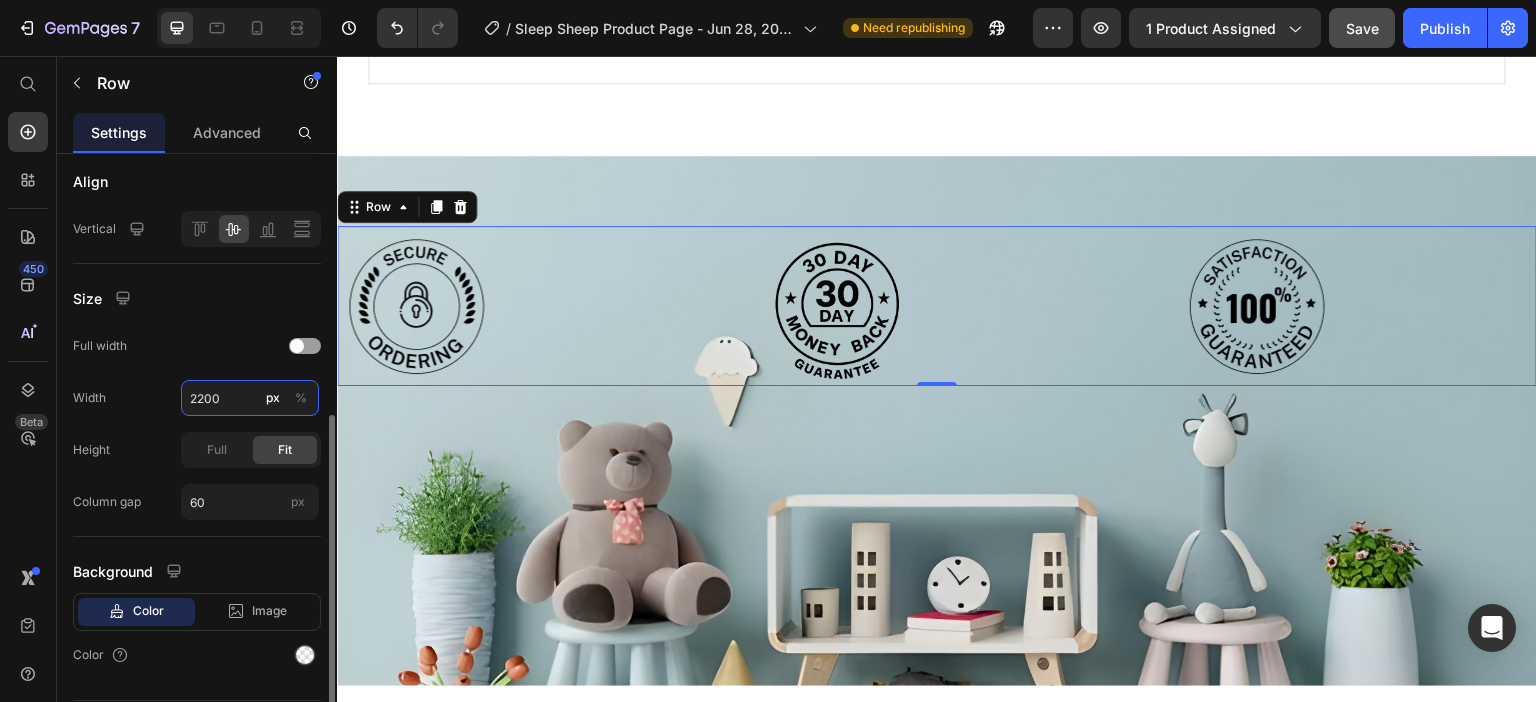 click on "2200" at bounding box center [250, 398] 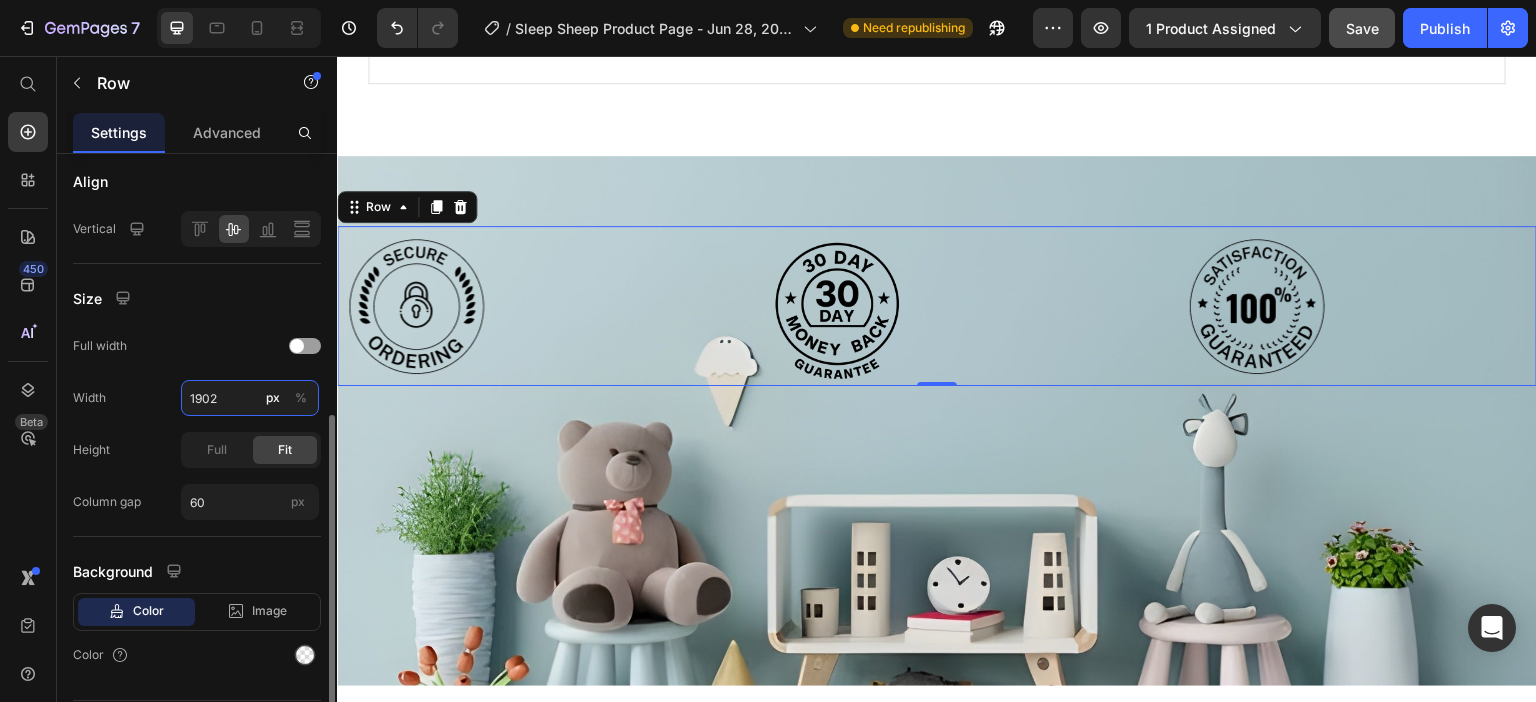type on "2200" 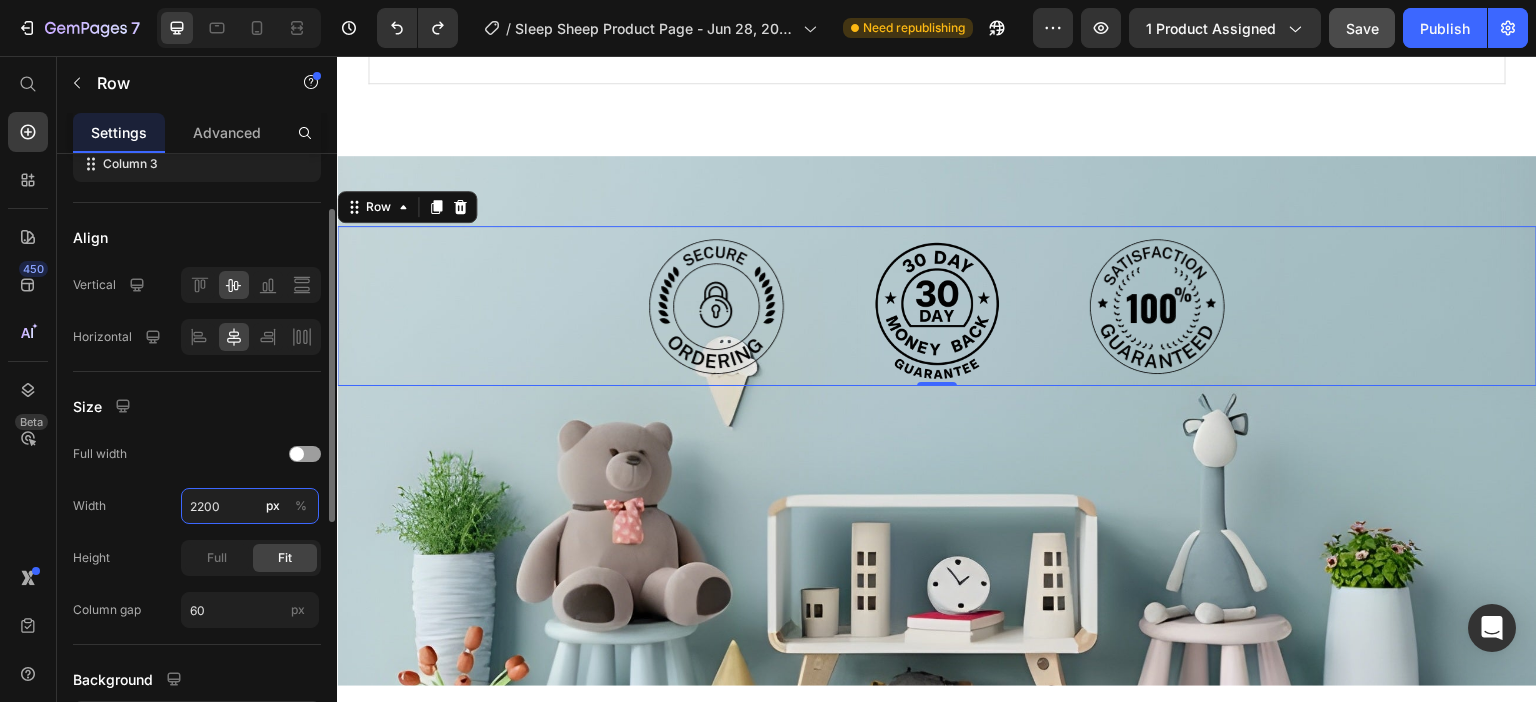 scroll, scrollTop: 300, scrollLeft: 0, axis: vertical 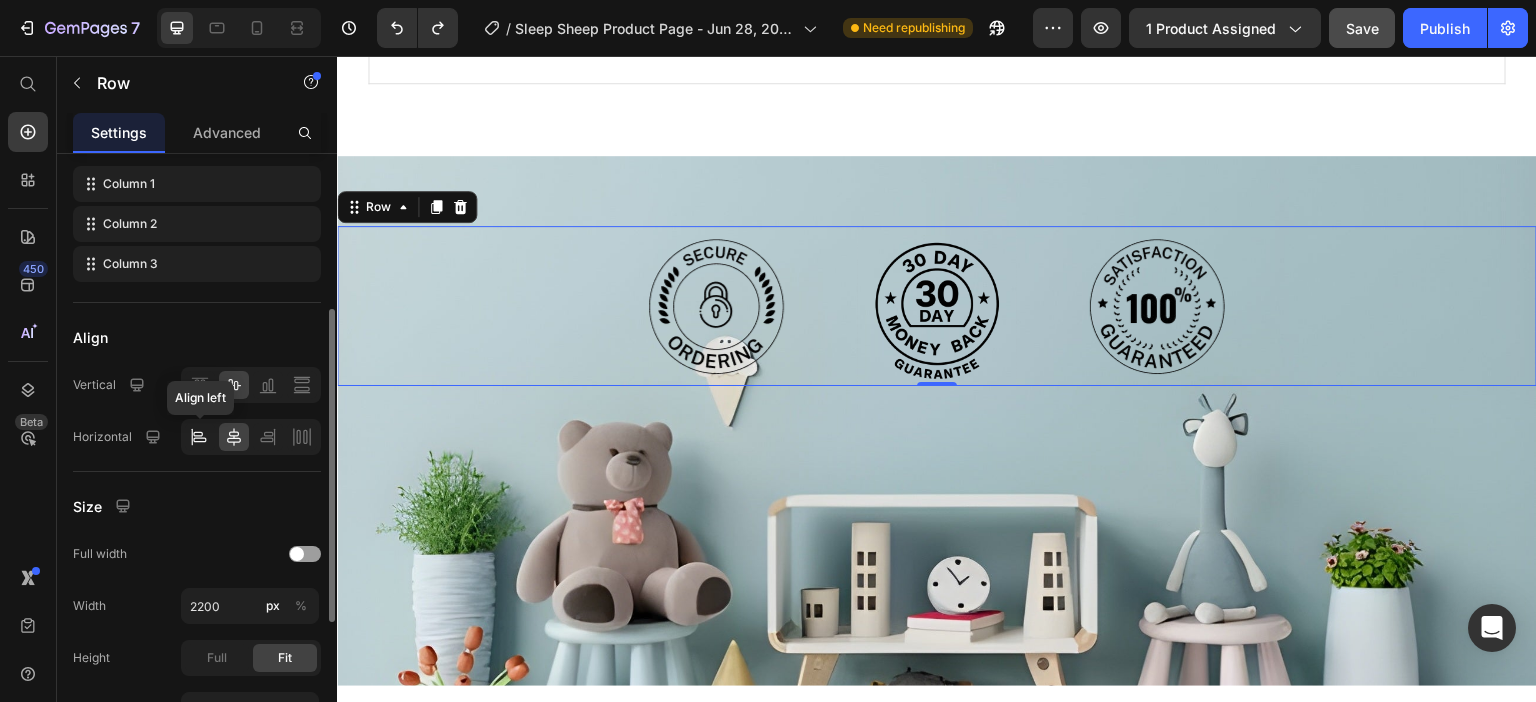click 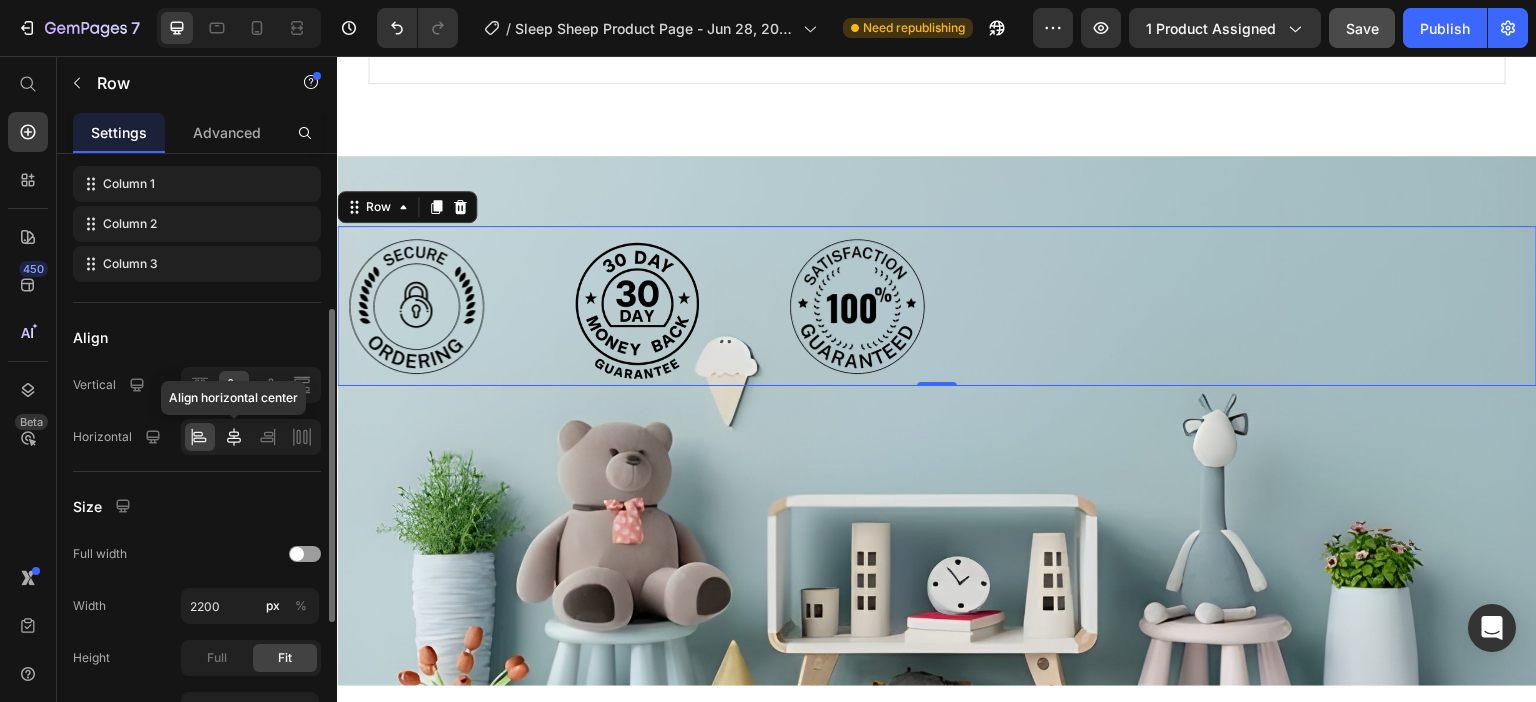 click 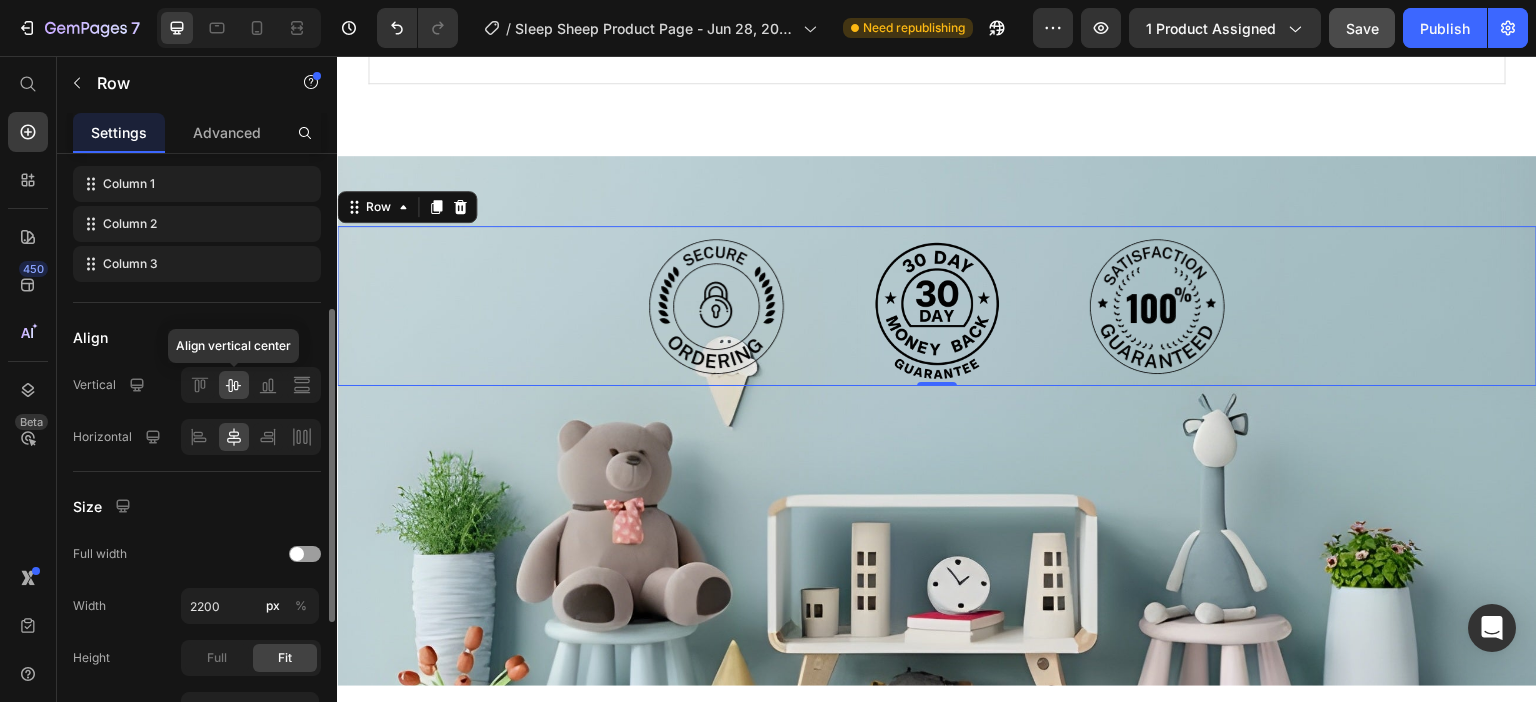 click 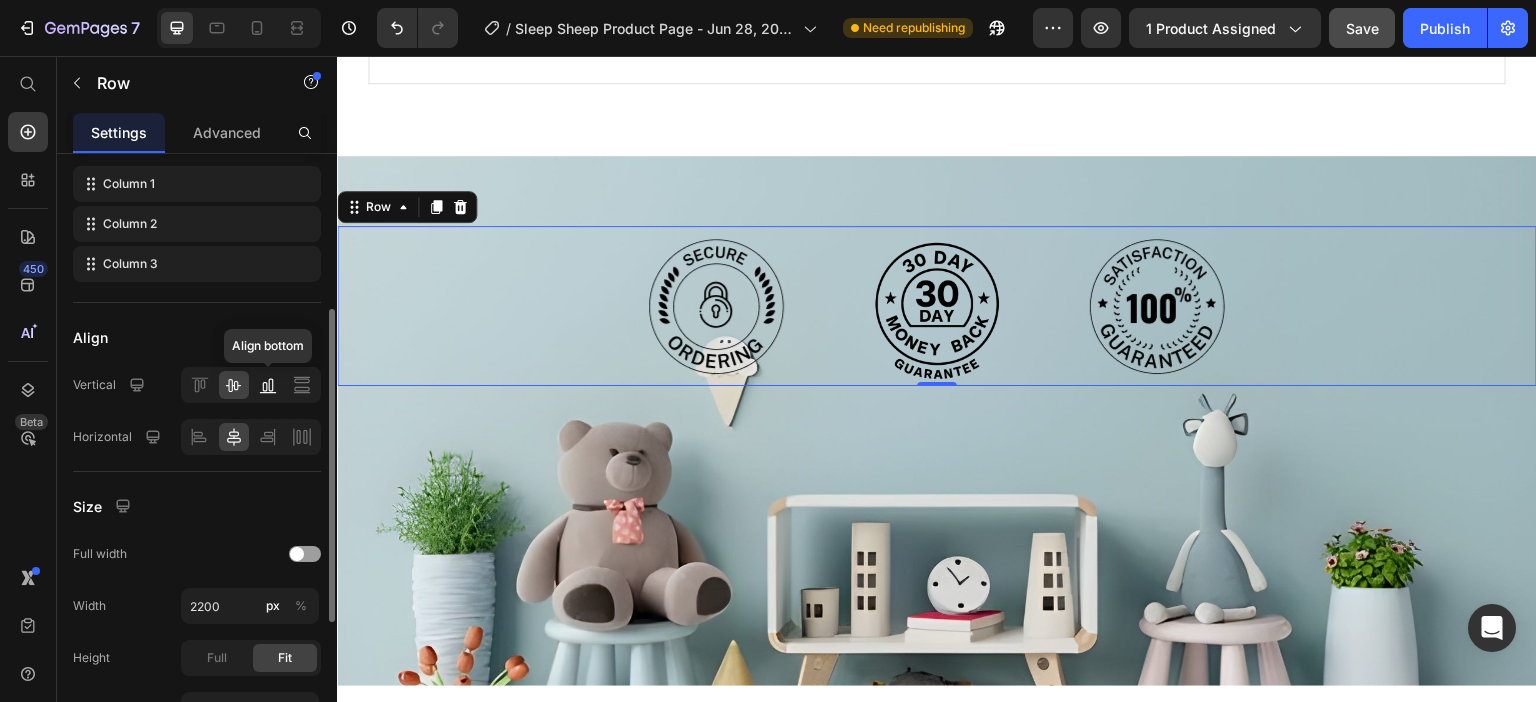 click 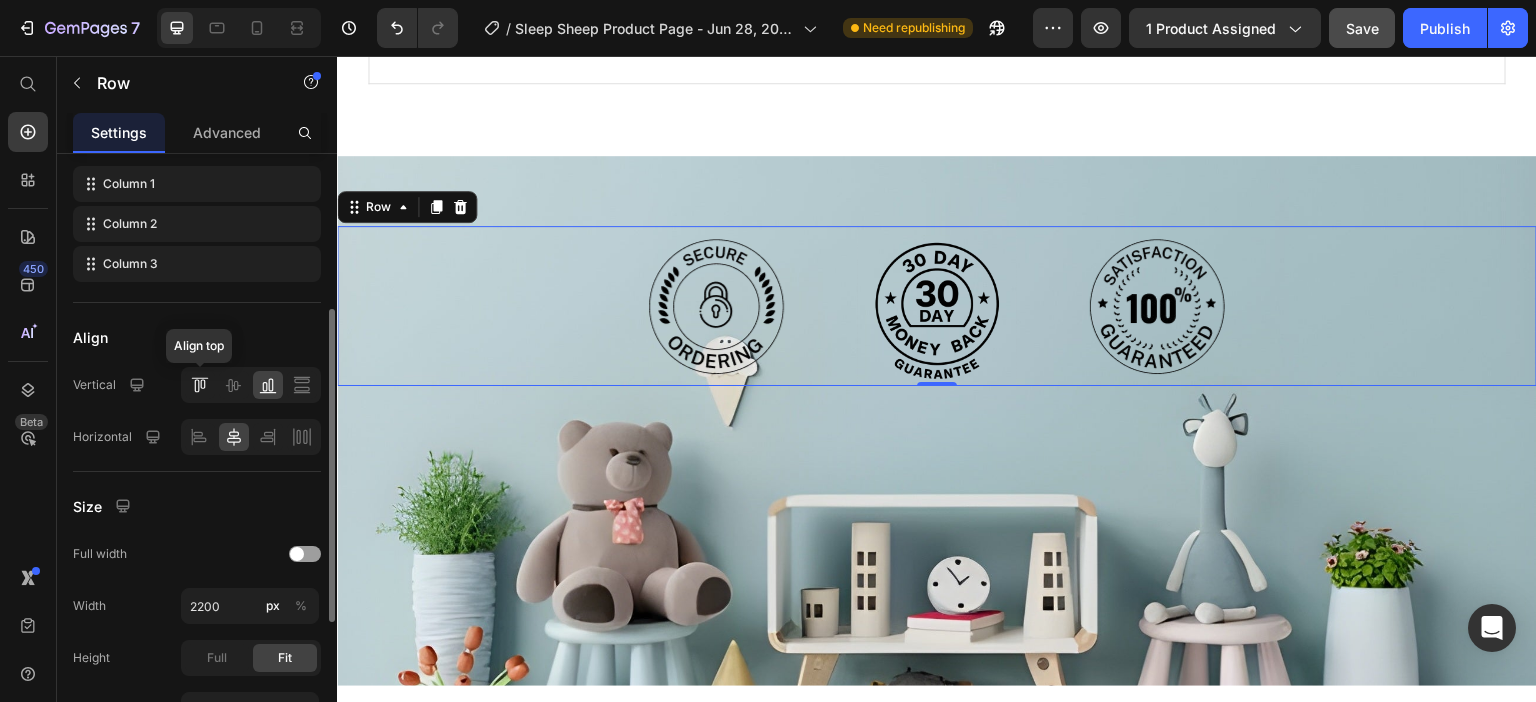 click 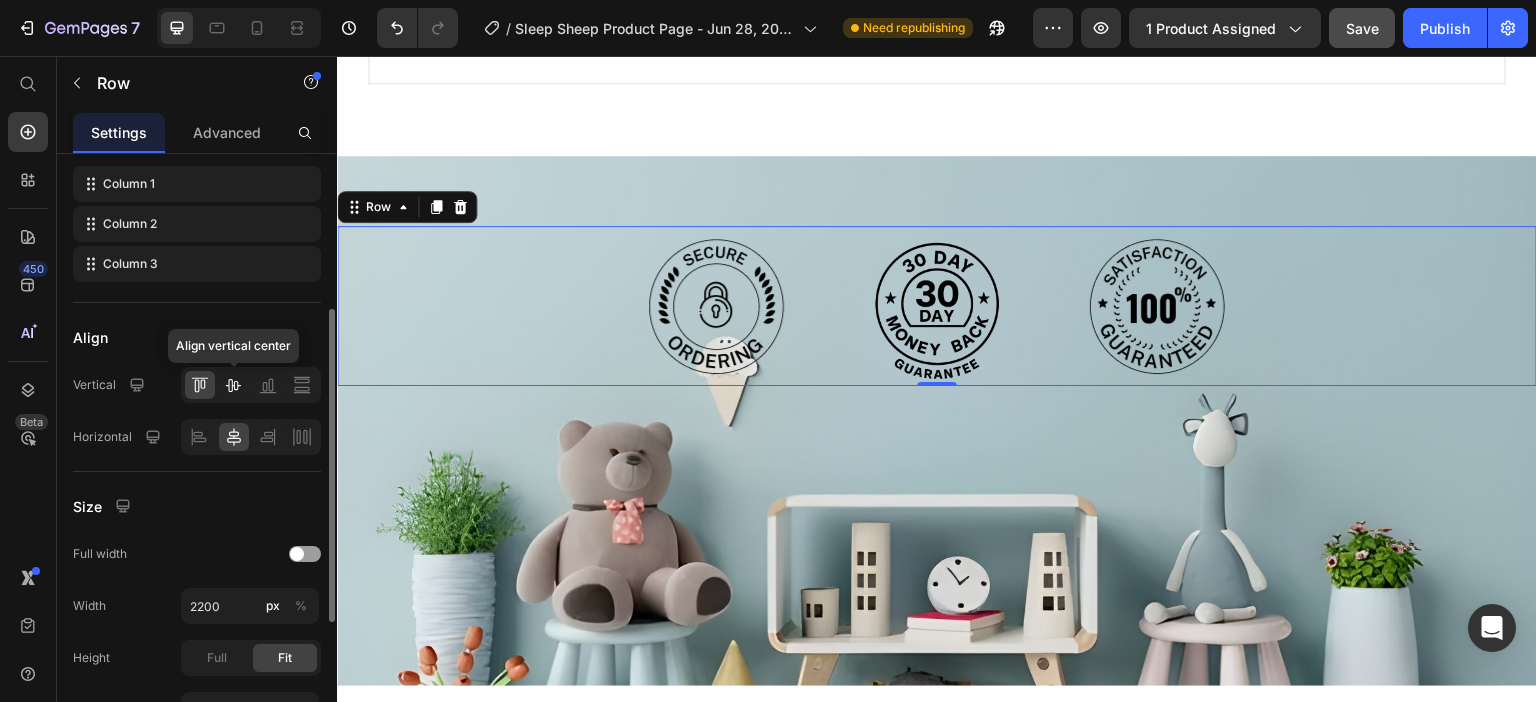 click 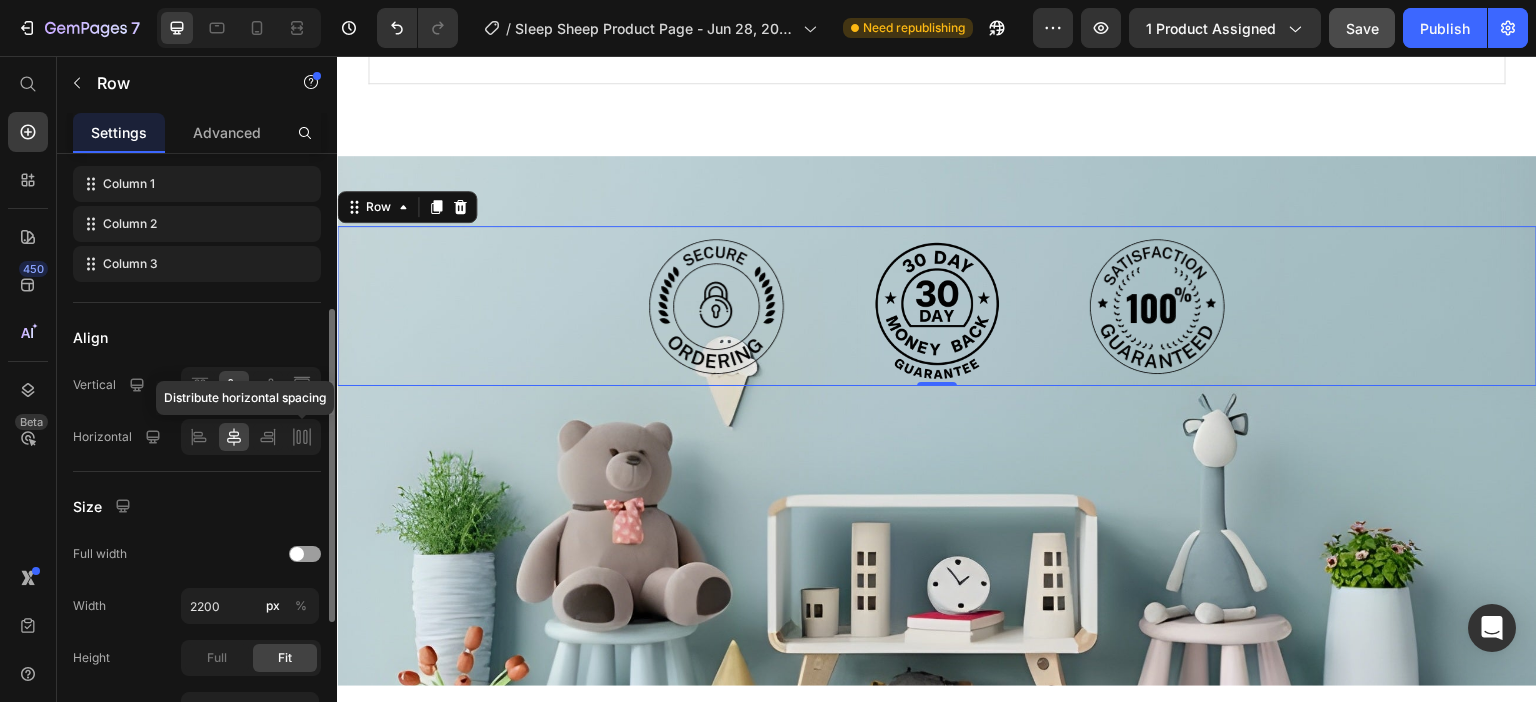 click 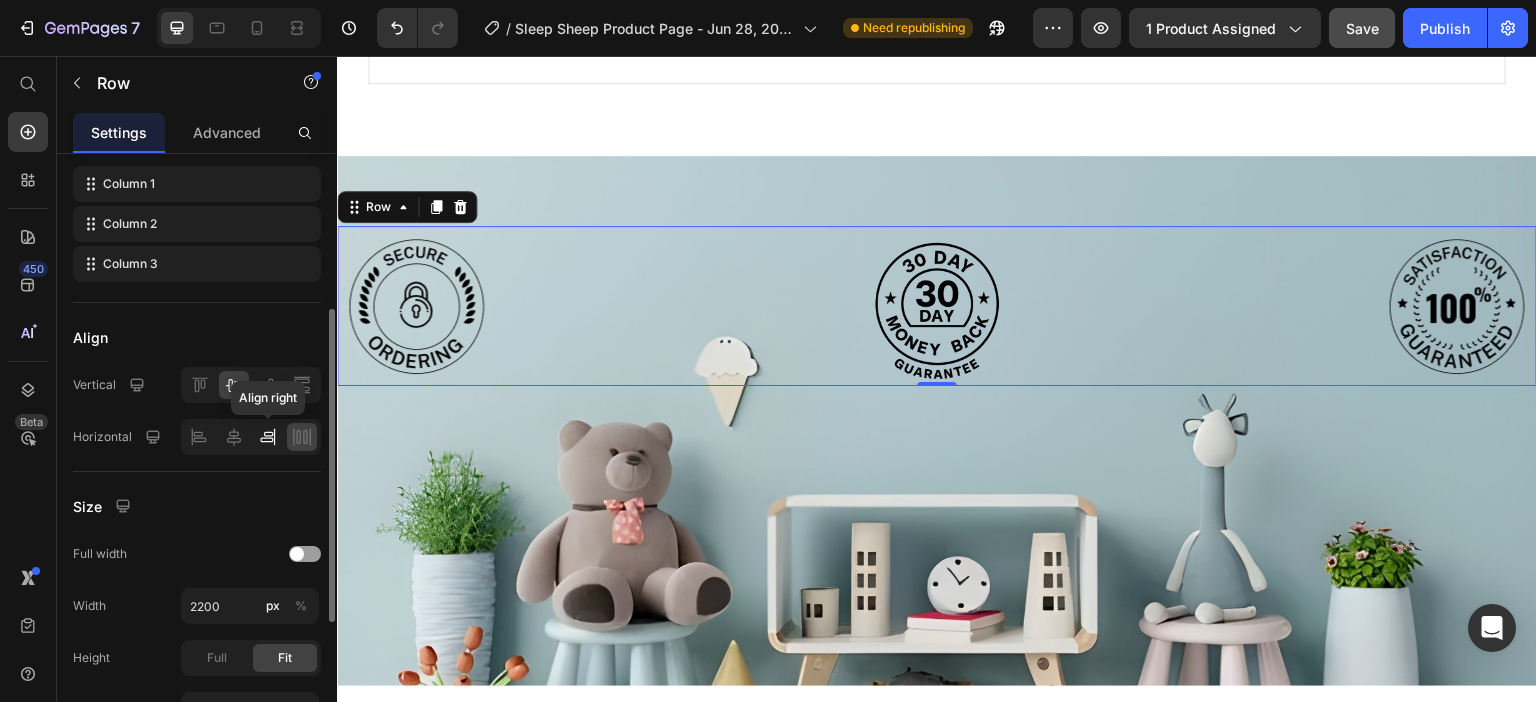 click 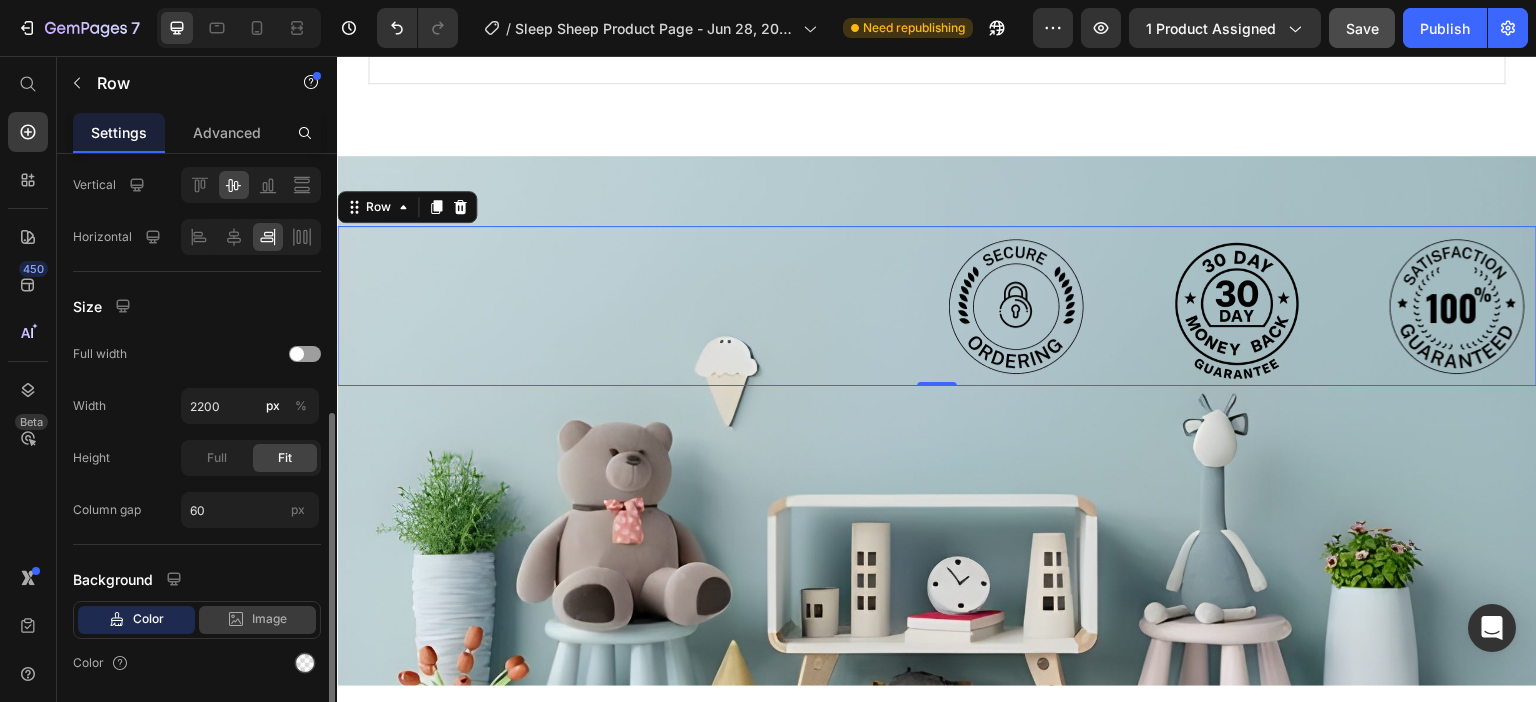 scroll, scrollTop: 562, scrollLeft: 0, axis: vertical 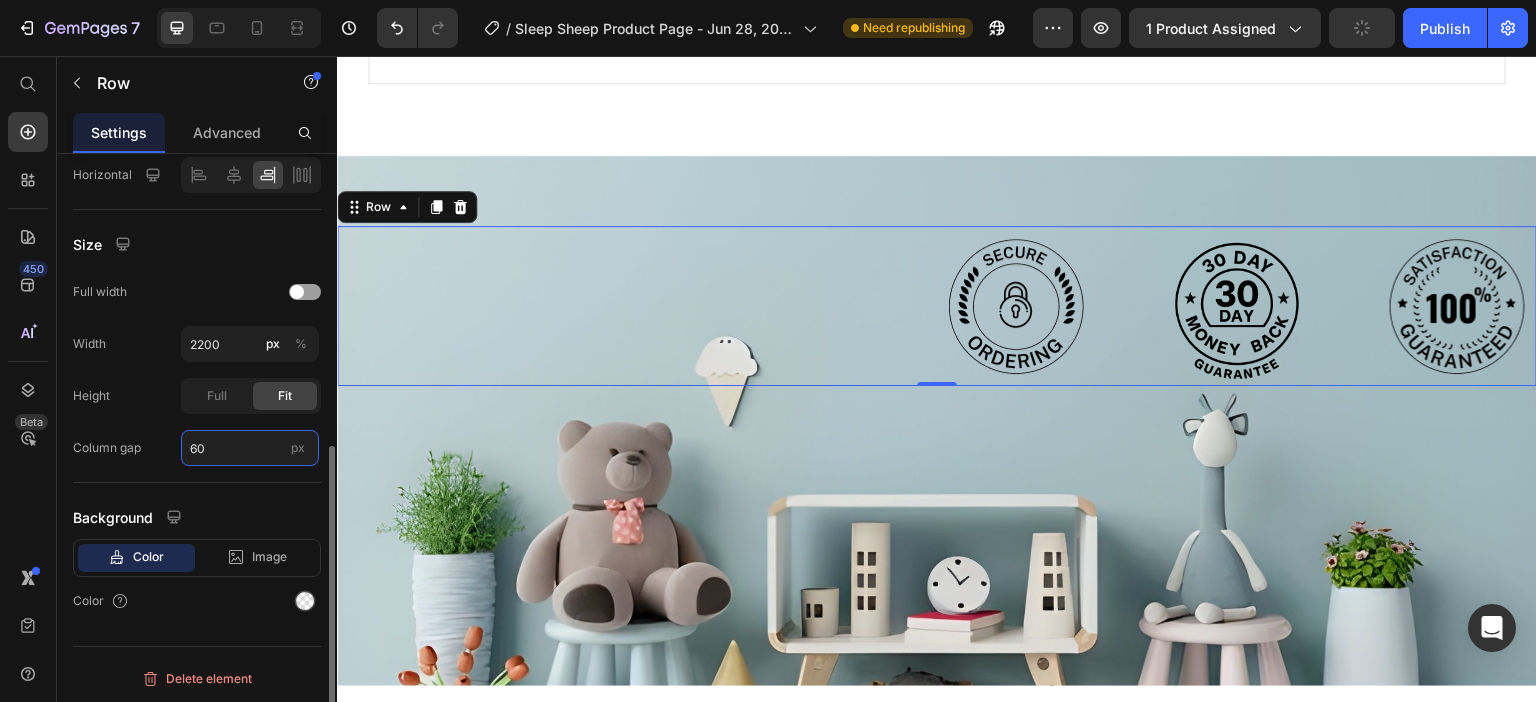 click on "60" at bounding box center (250, 448) 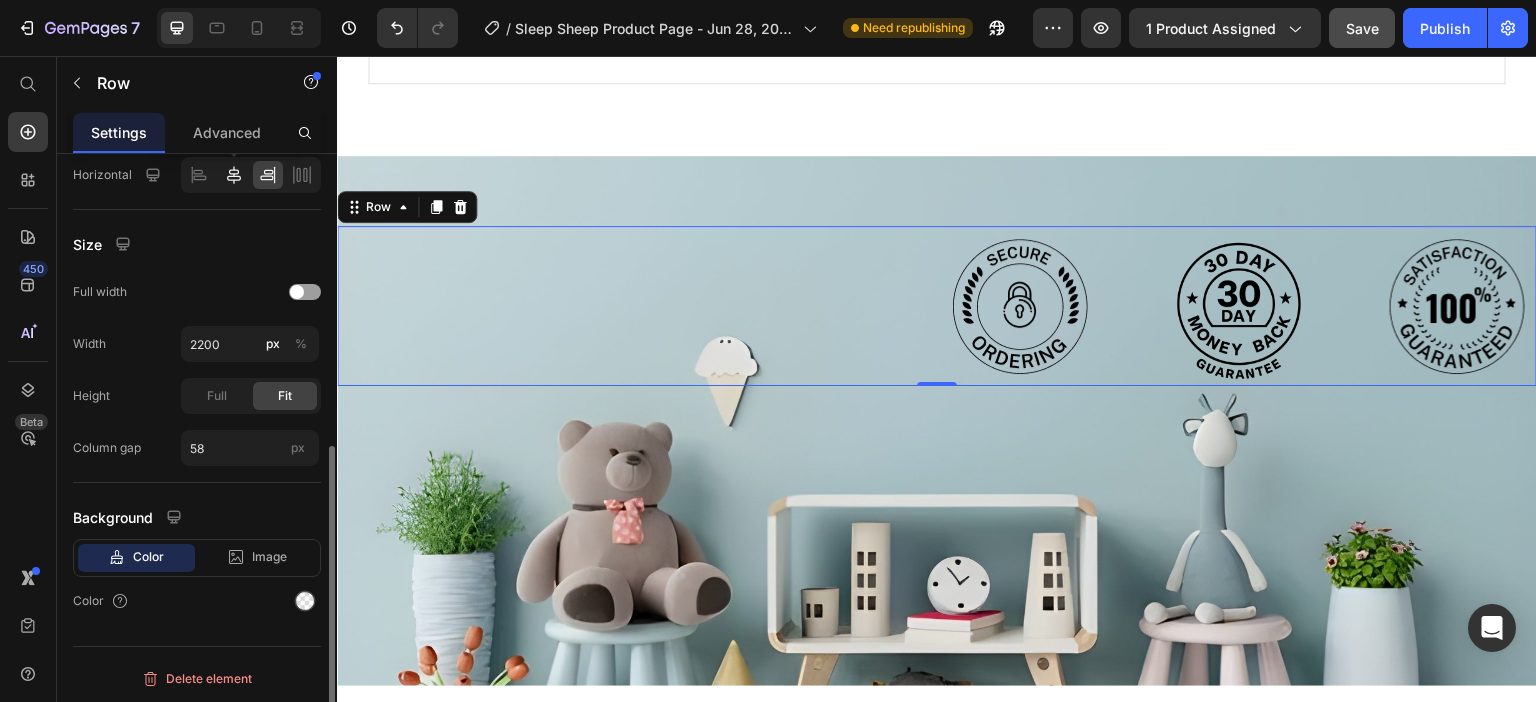 click 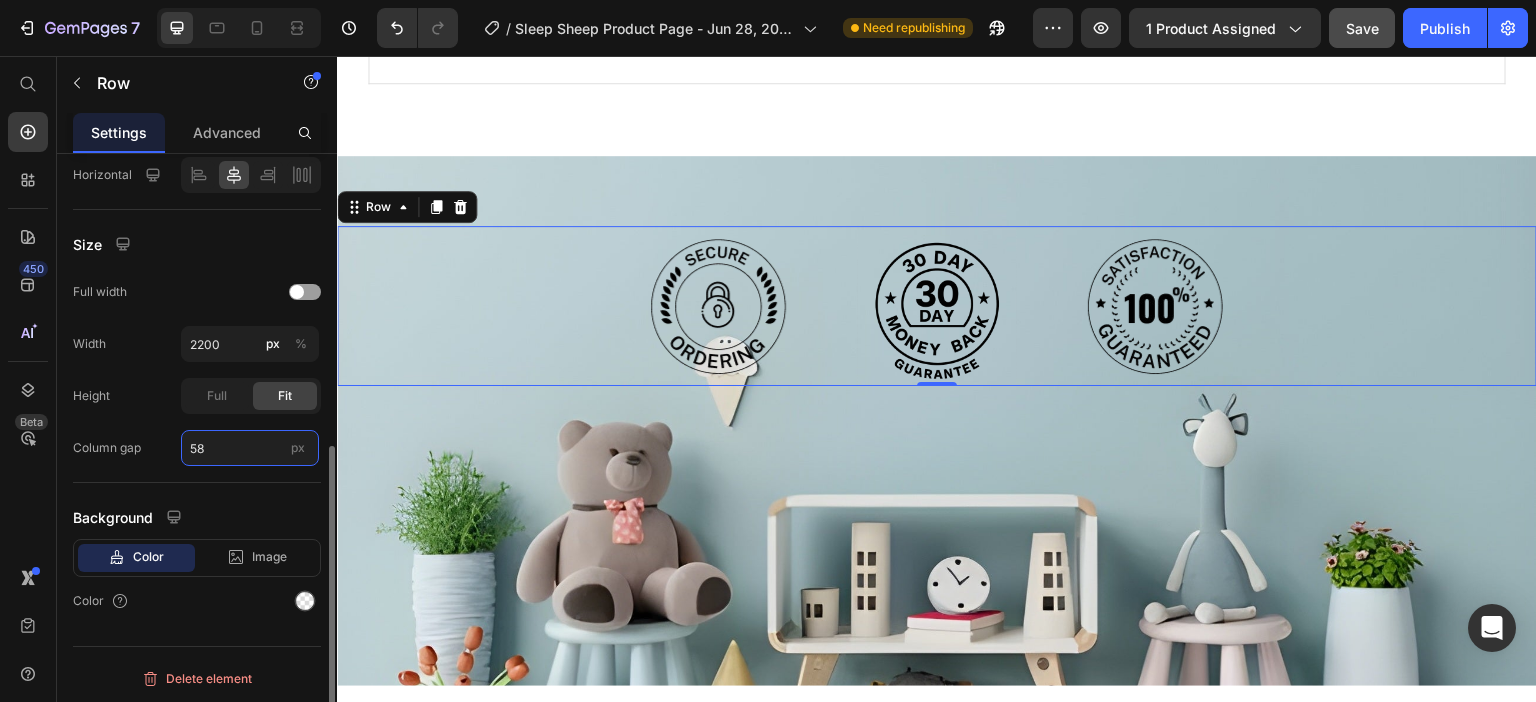 click on "58" at bounding box center [250, 448] 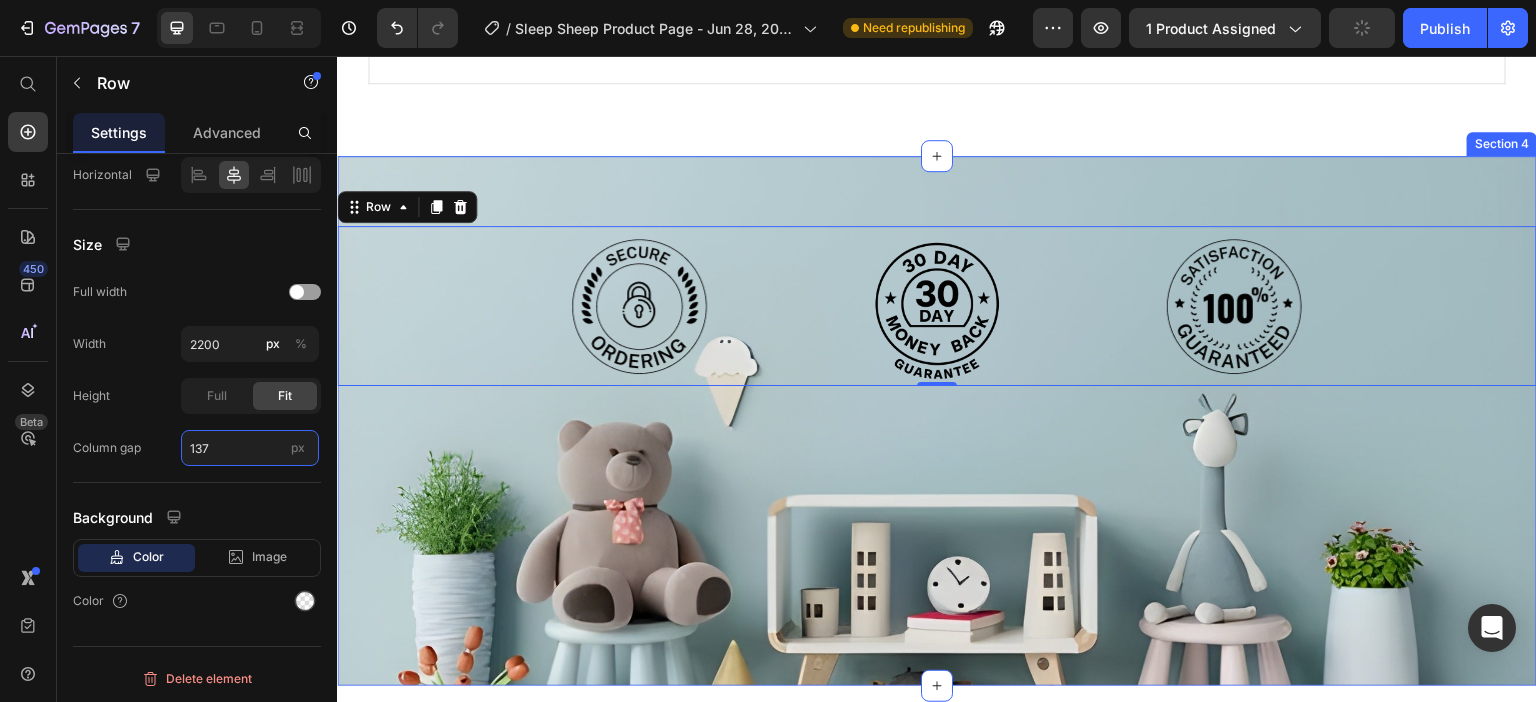 type on "58" 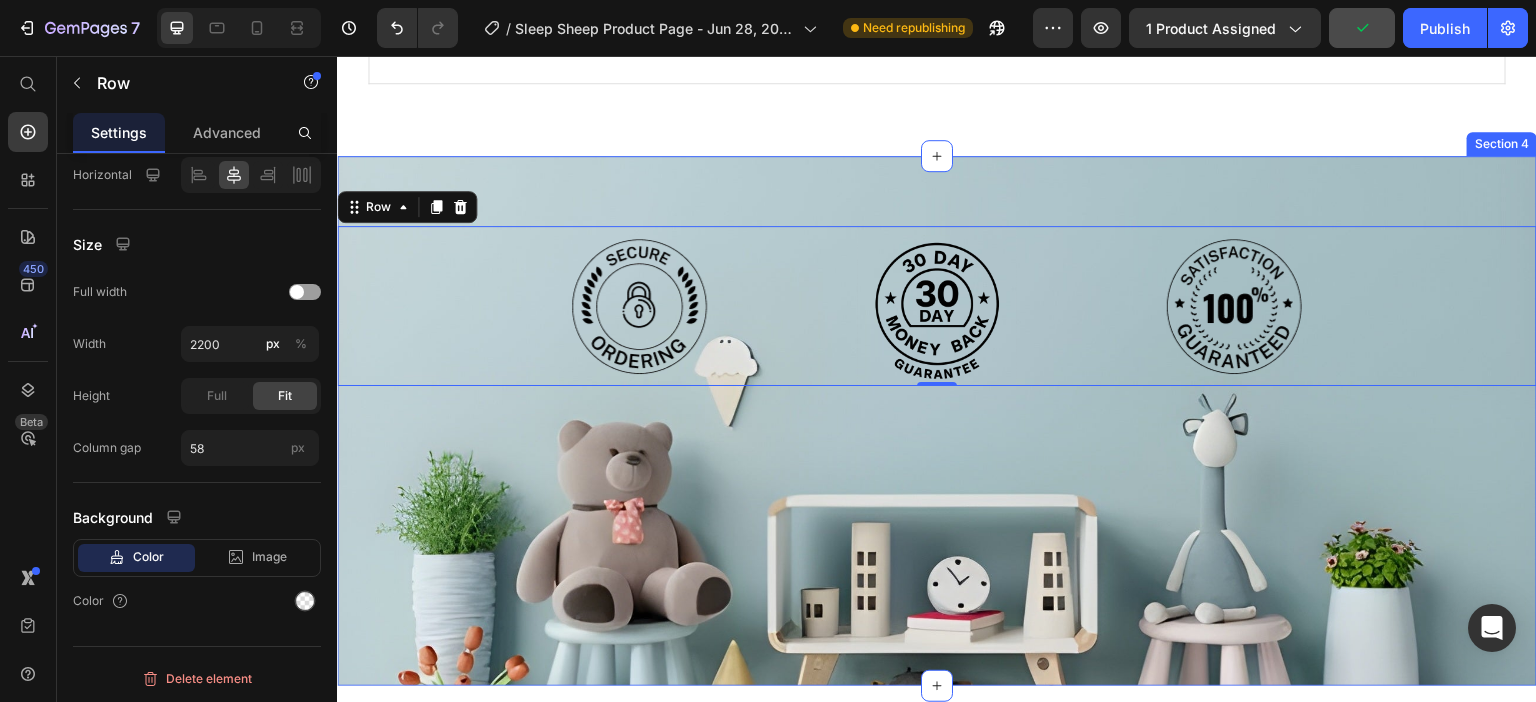 click on "Image Image Image Row   0 Section 4" at bounding box center [937, 421] 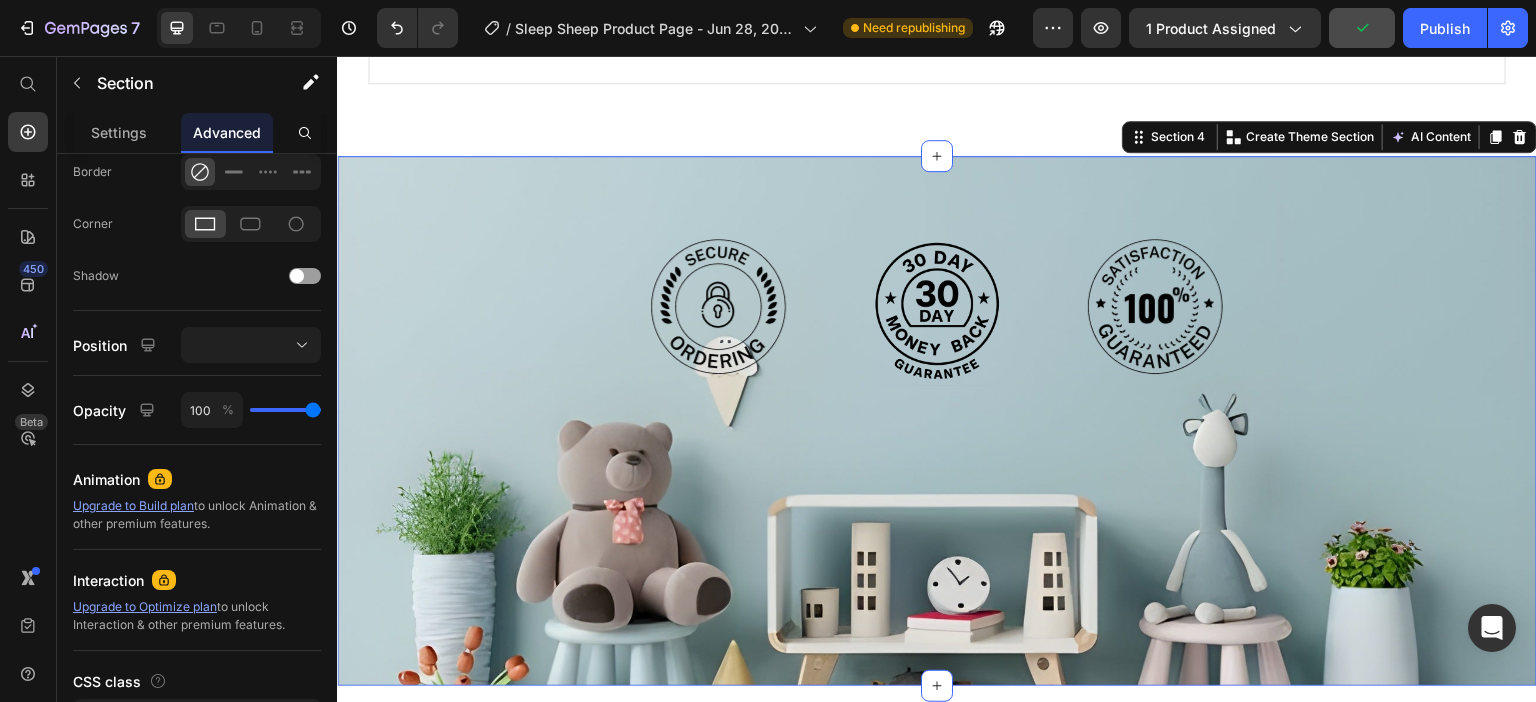 scroll, scrollTop: 0, scrollLeft: 0, axis: both 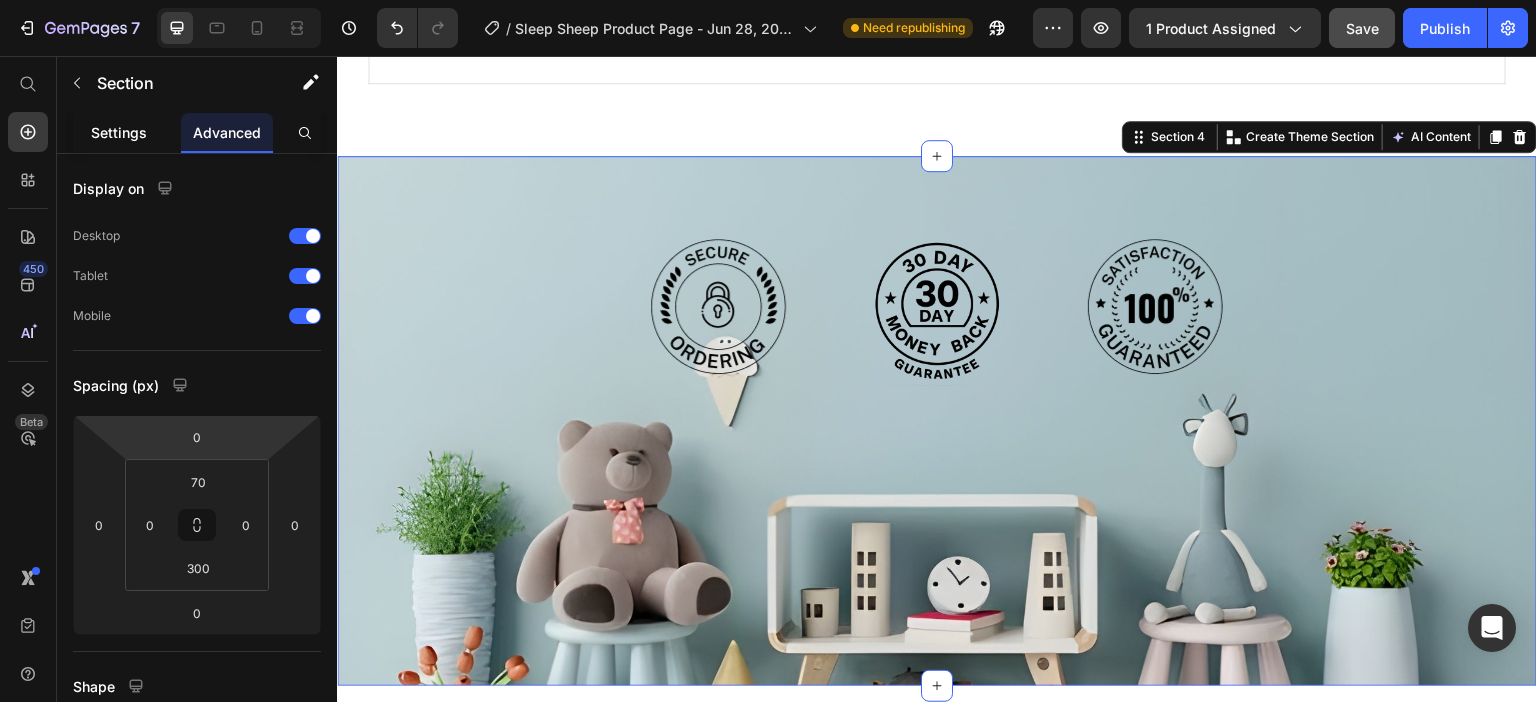 click on "Settings" at bounding box center (119, 132) 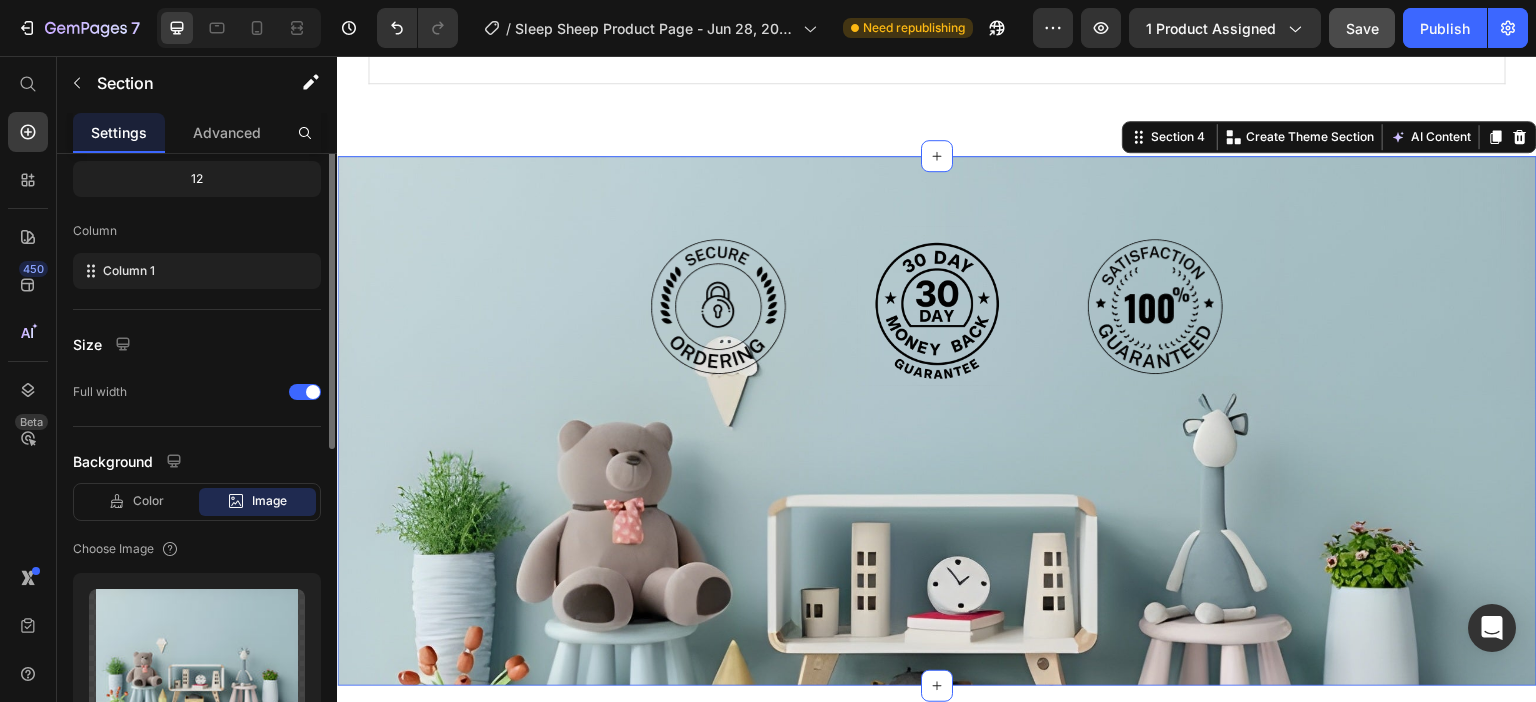 scroll, scrollTop: 157, scrollLeft: 0, axis: vertical 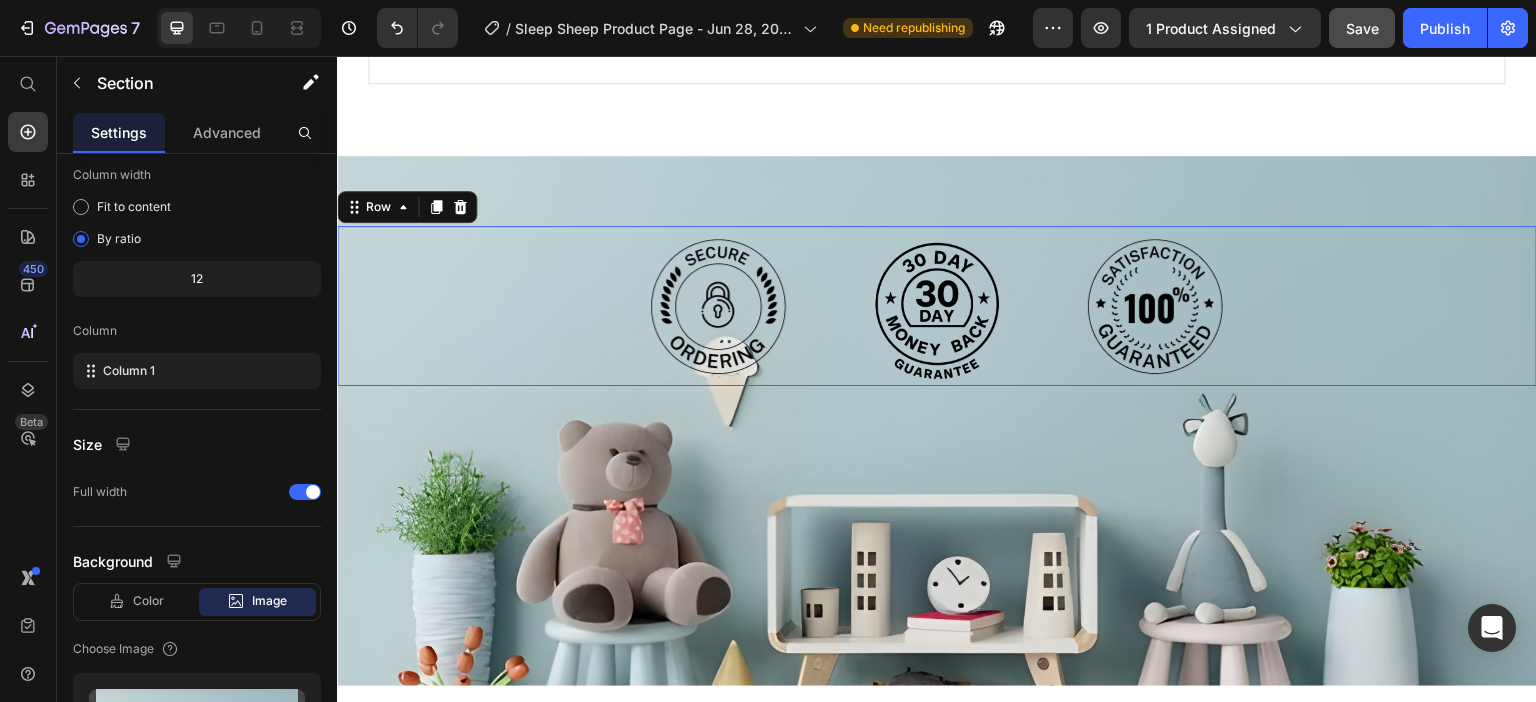 click on "Image Image Image Row   0" at bounding box center (937, 306) 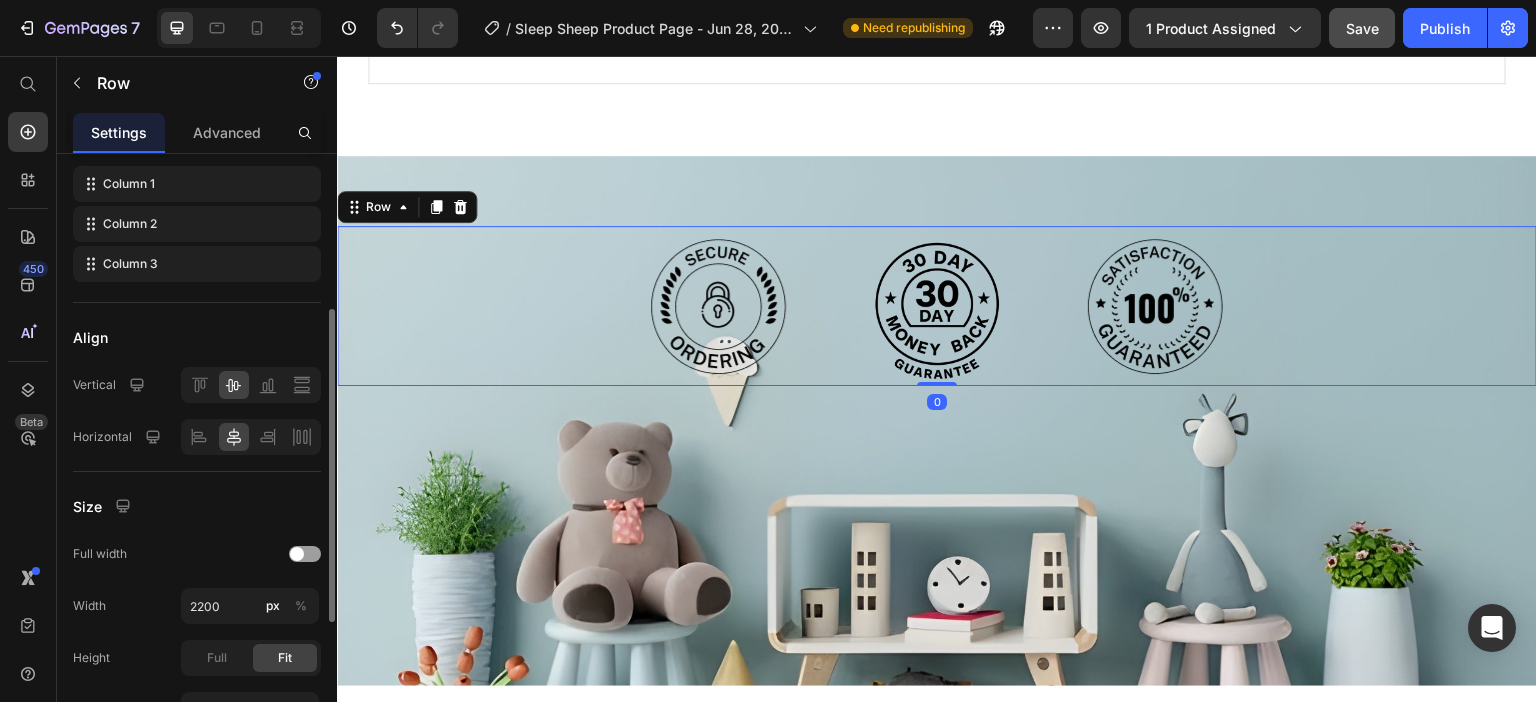 scroll, scrollTop: 500, scrollLeft: 0, axis: vertical 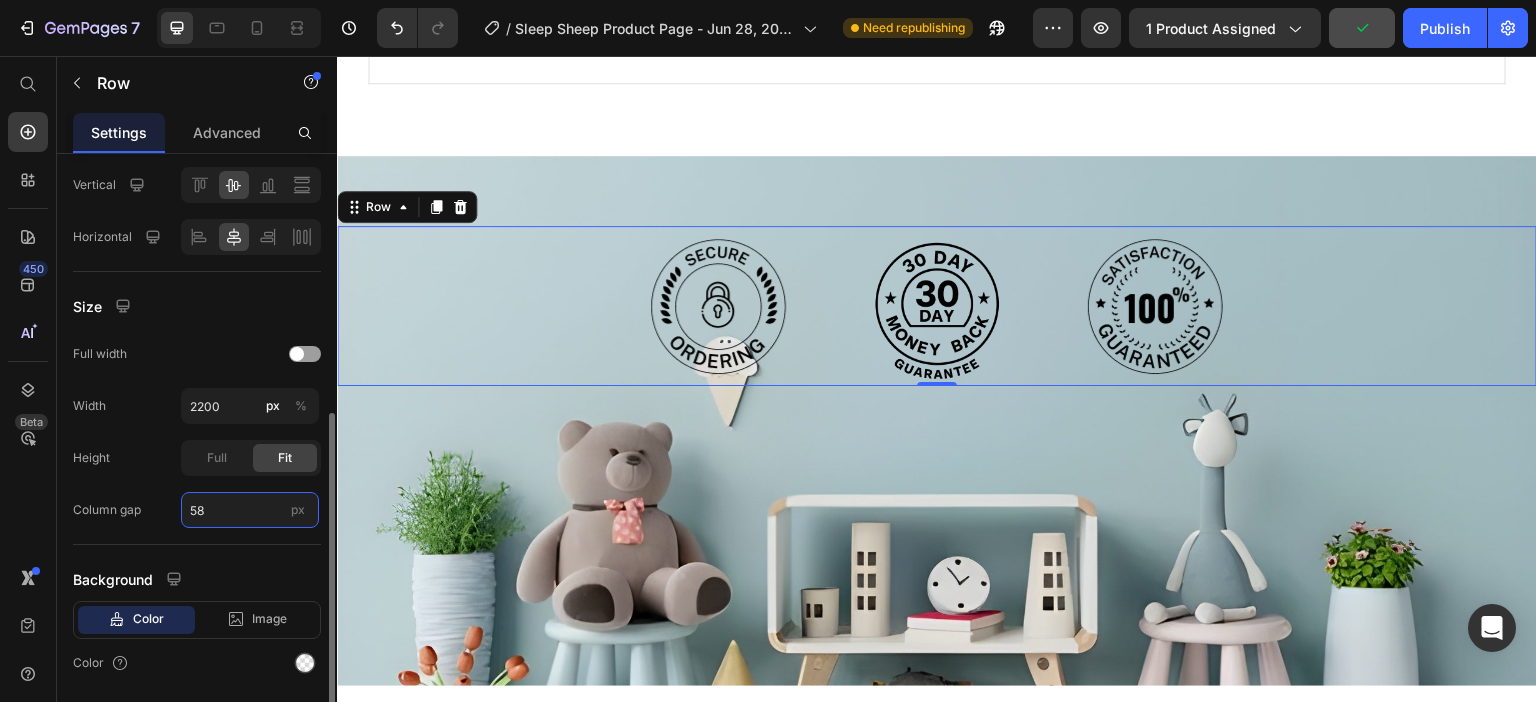 click on "58" at bounding box center (250, 510) 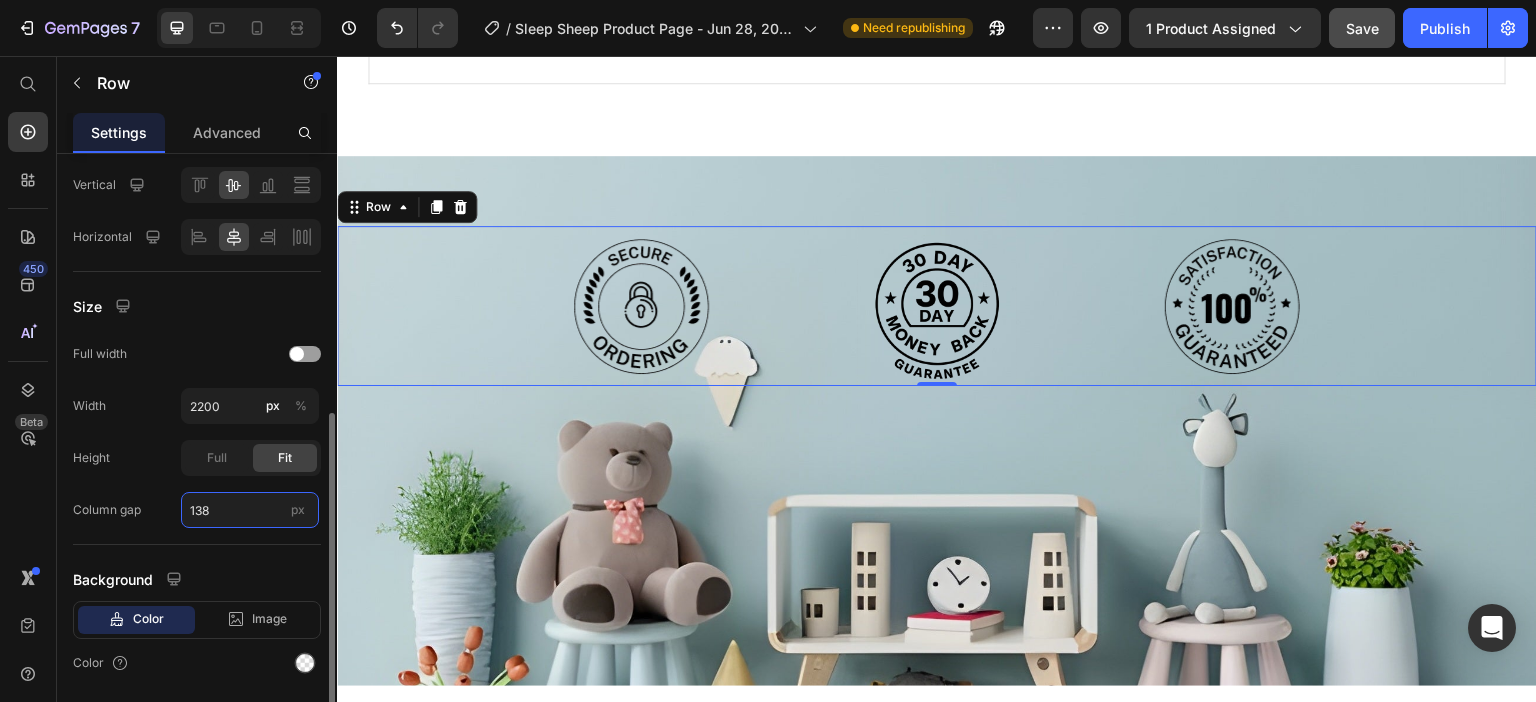 type on "139" 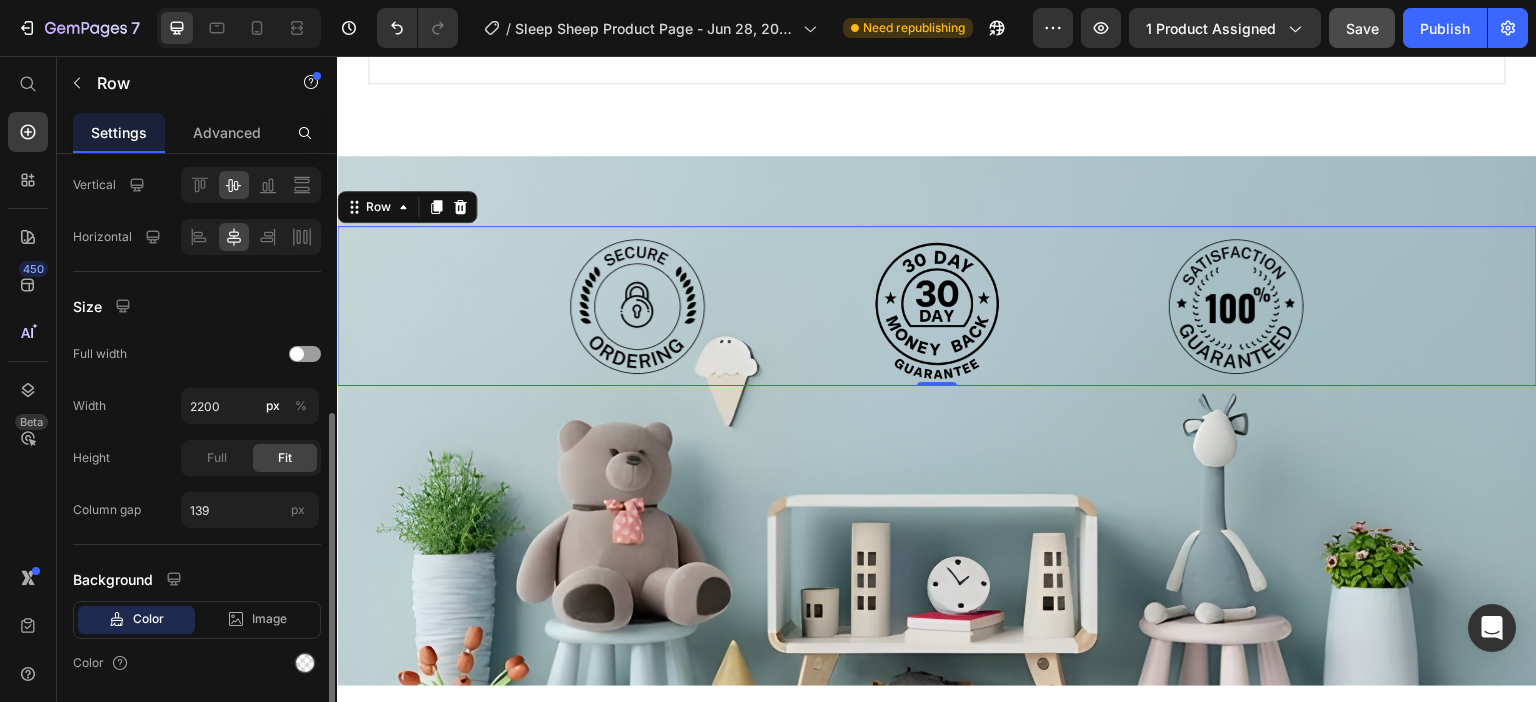 click on "Column gap 139 px" 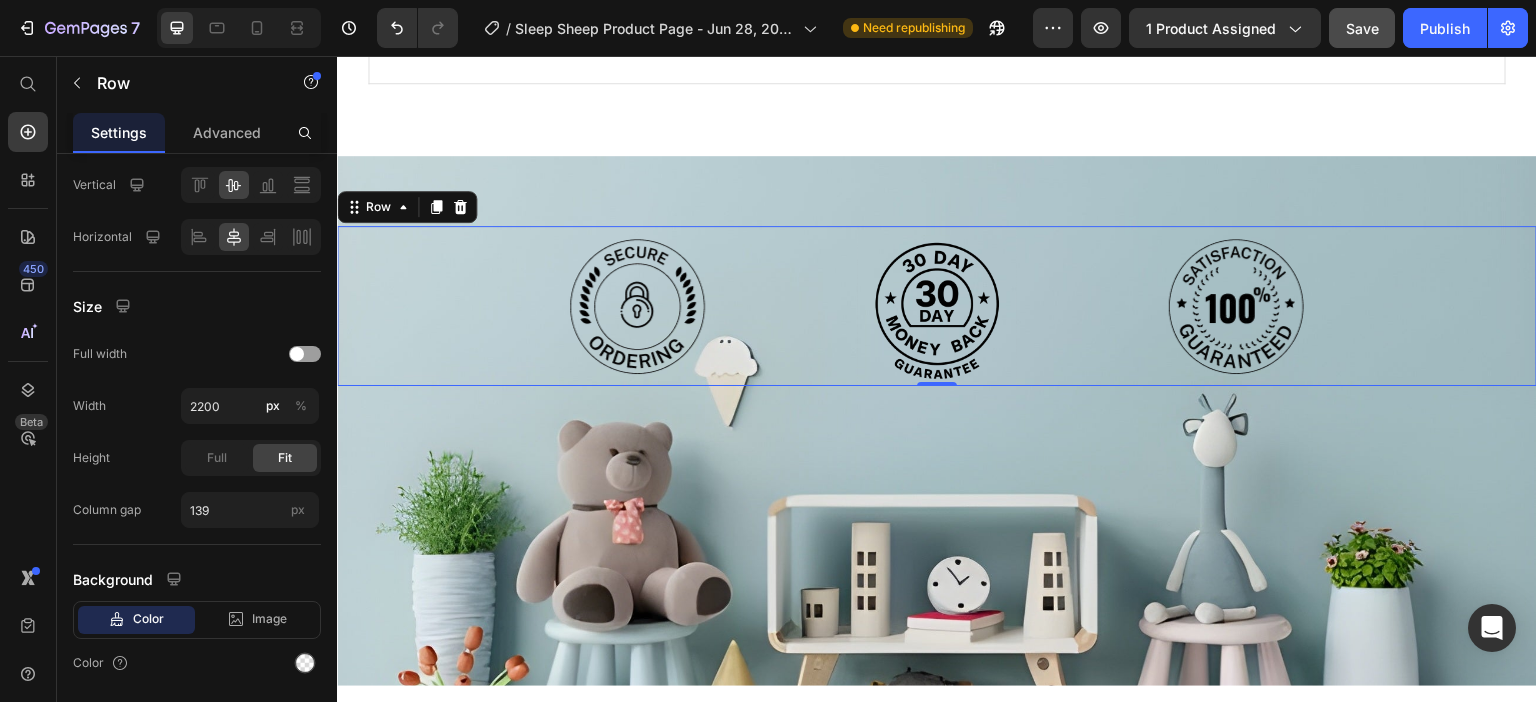 scroll, scrollTop: 2350, scrollLeft: 0, axis: vertical 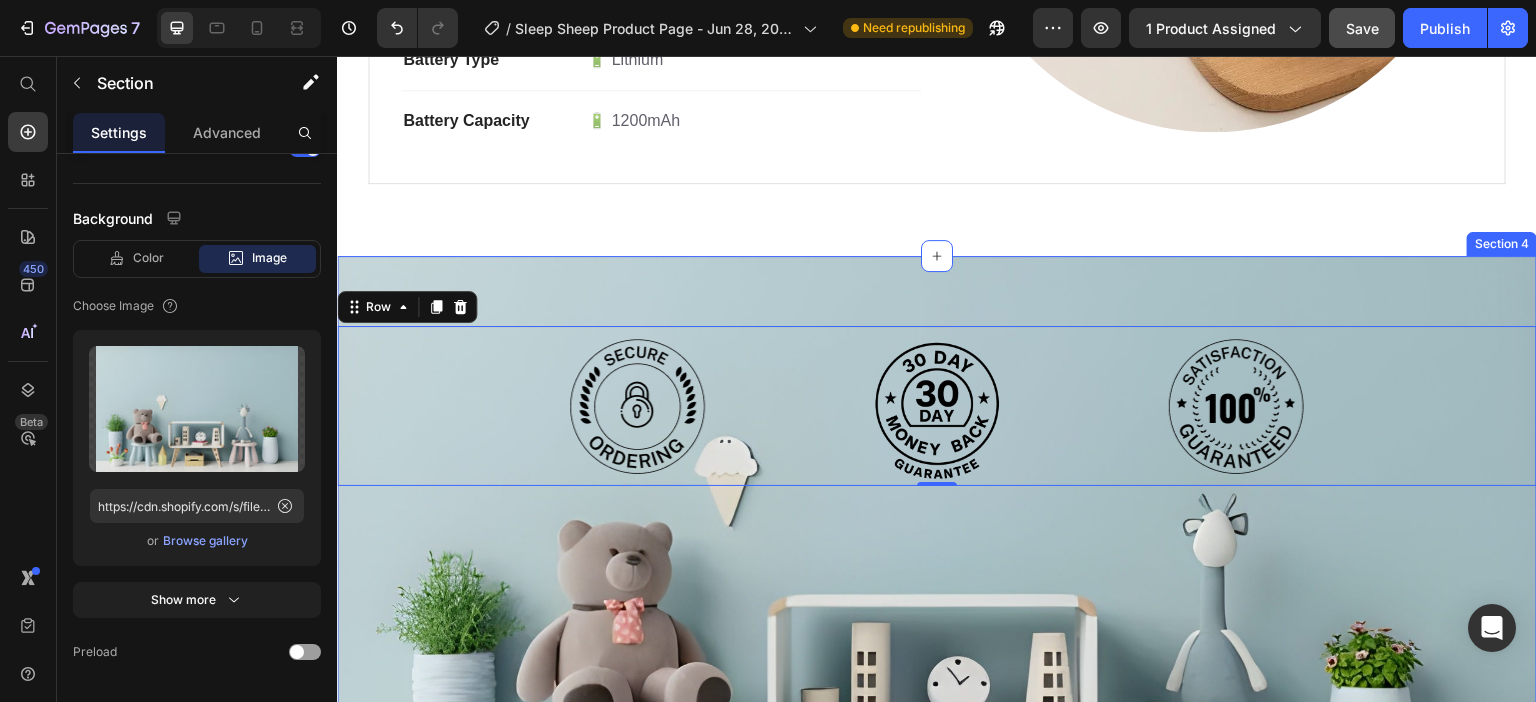 click on "Image Image Image Row   0 Section 4" at bounding box center (937, 521) 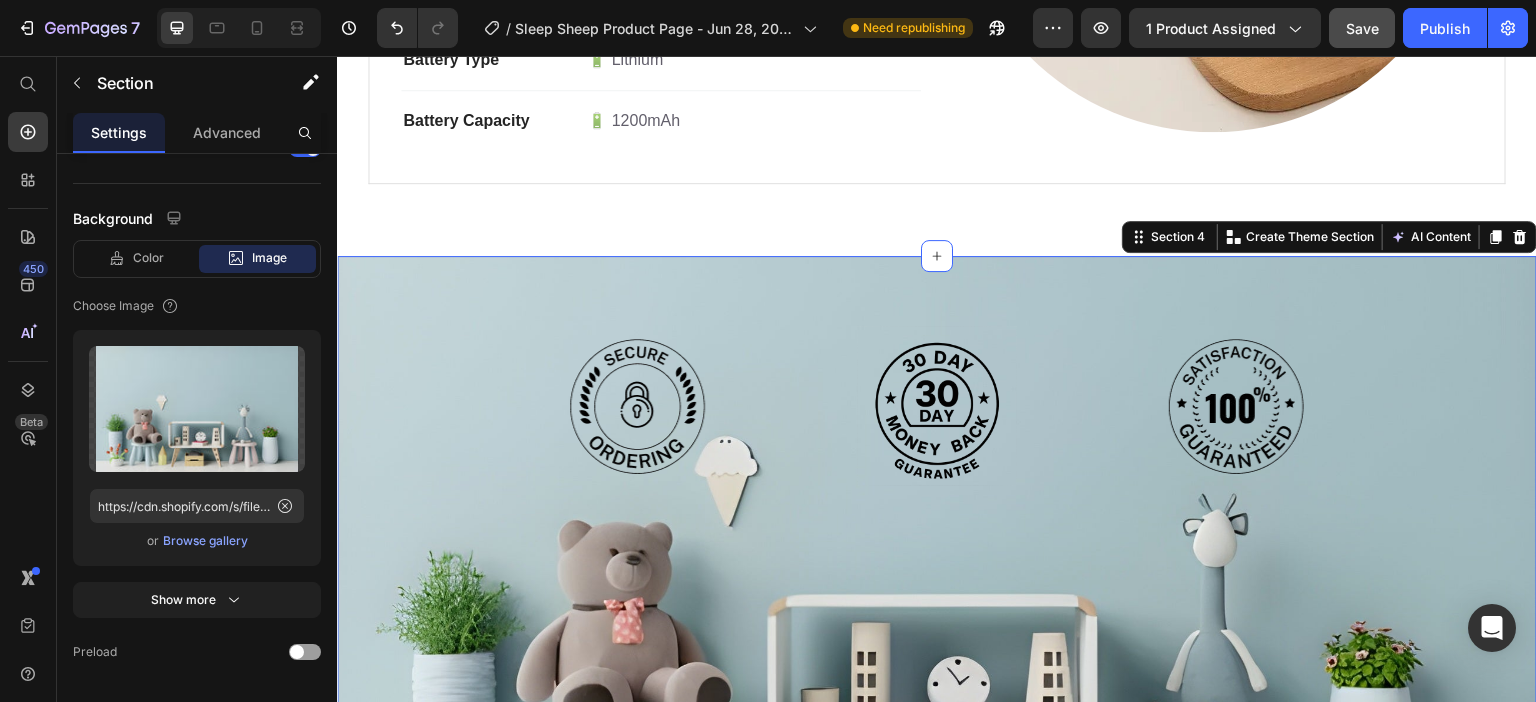 scroll, scrollTop: 0, scrollLeft: 0, axis: both 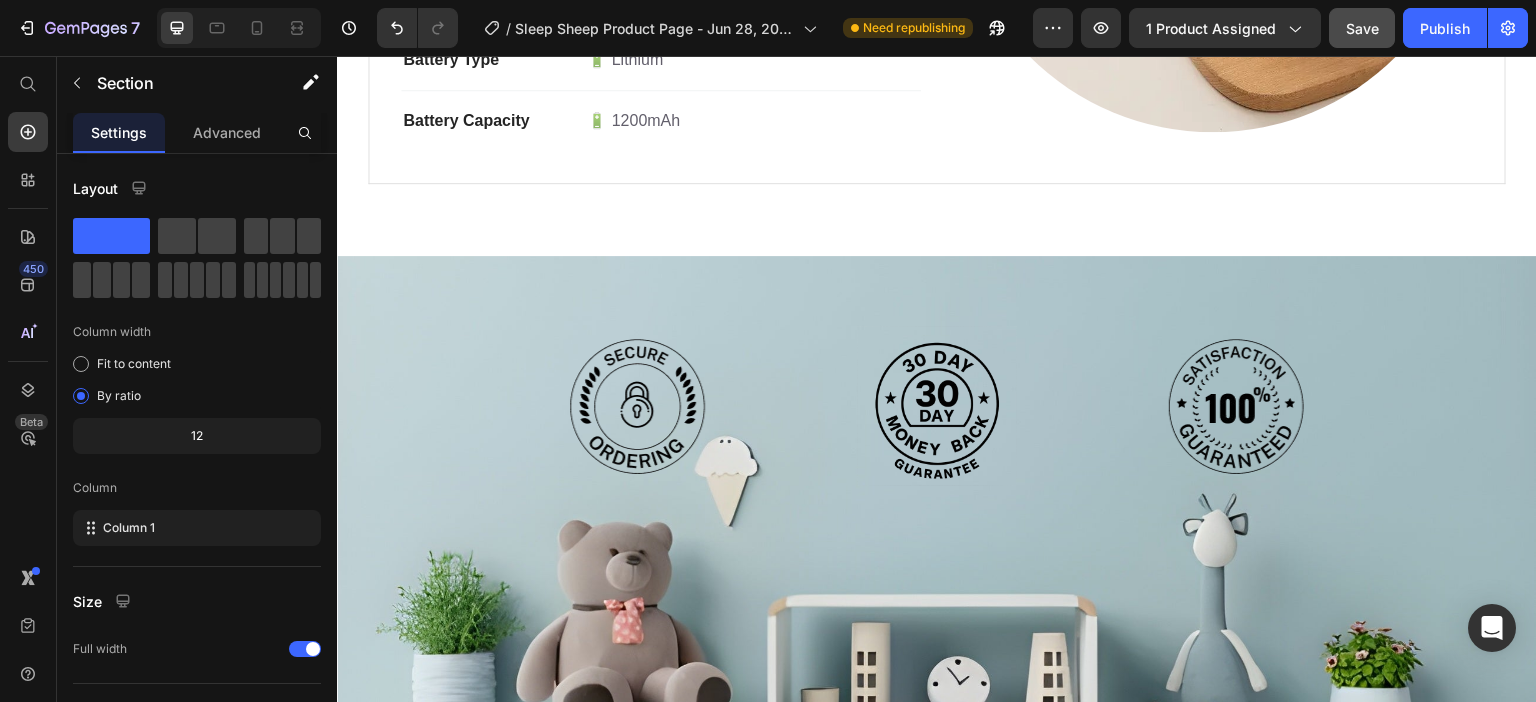 click on "Image Image Image Row Section 4" at bounding box center [937, 521] 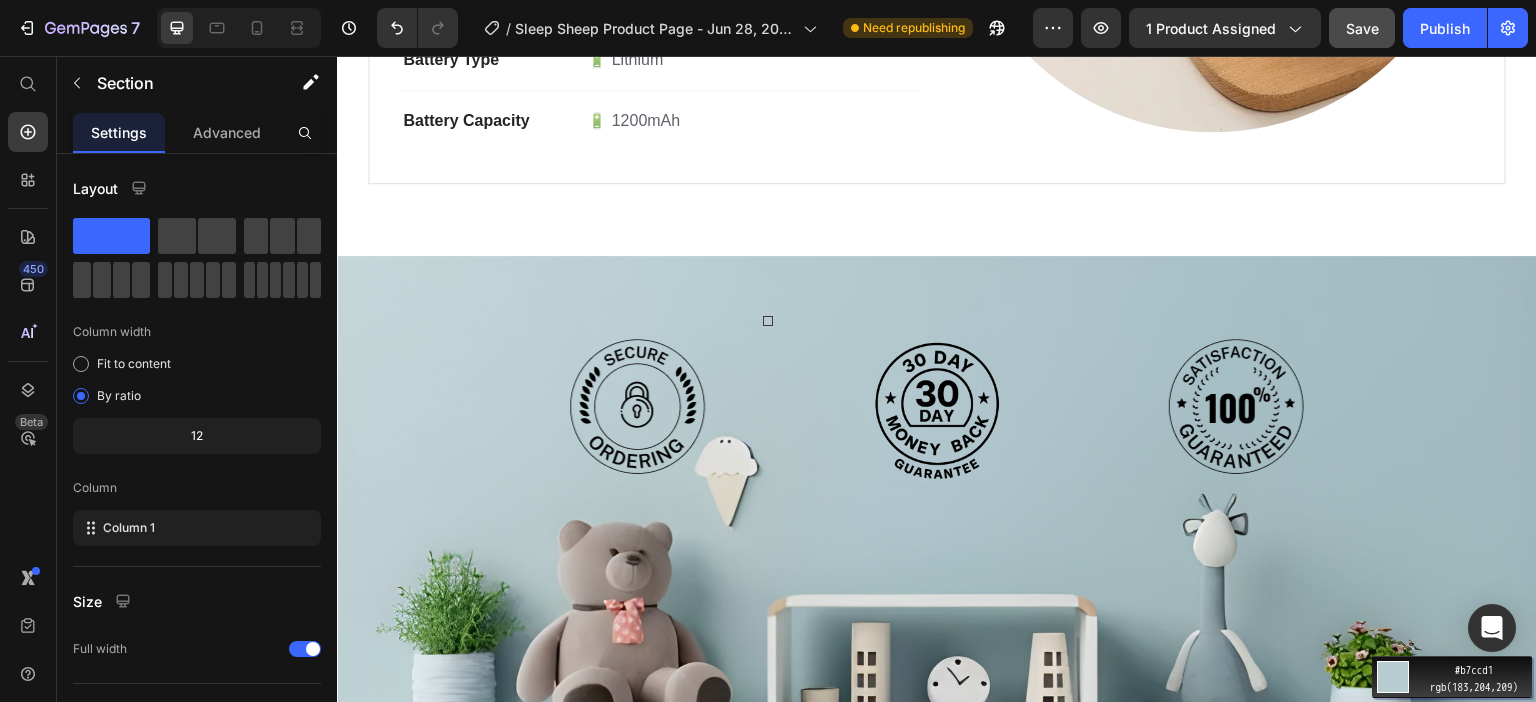 click on "Move your  🖱️  to pick a color #b7ccd1 rgb(183,204,209)" at bounding box center (768, 351) 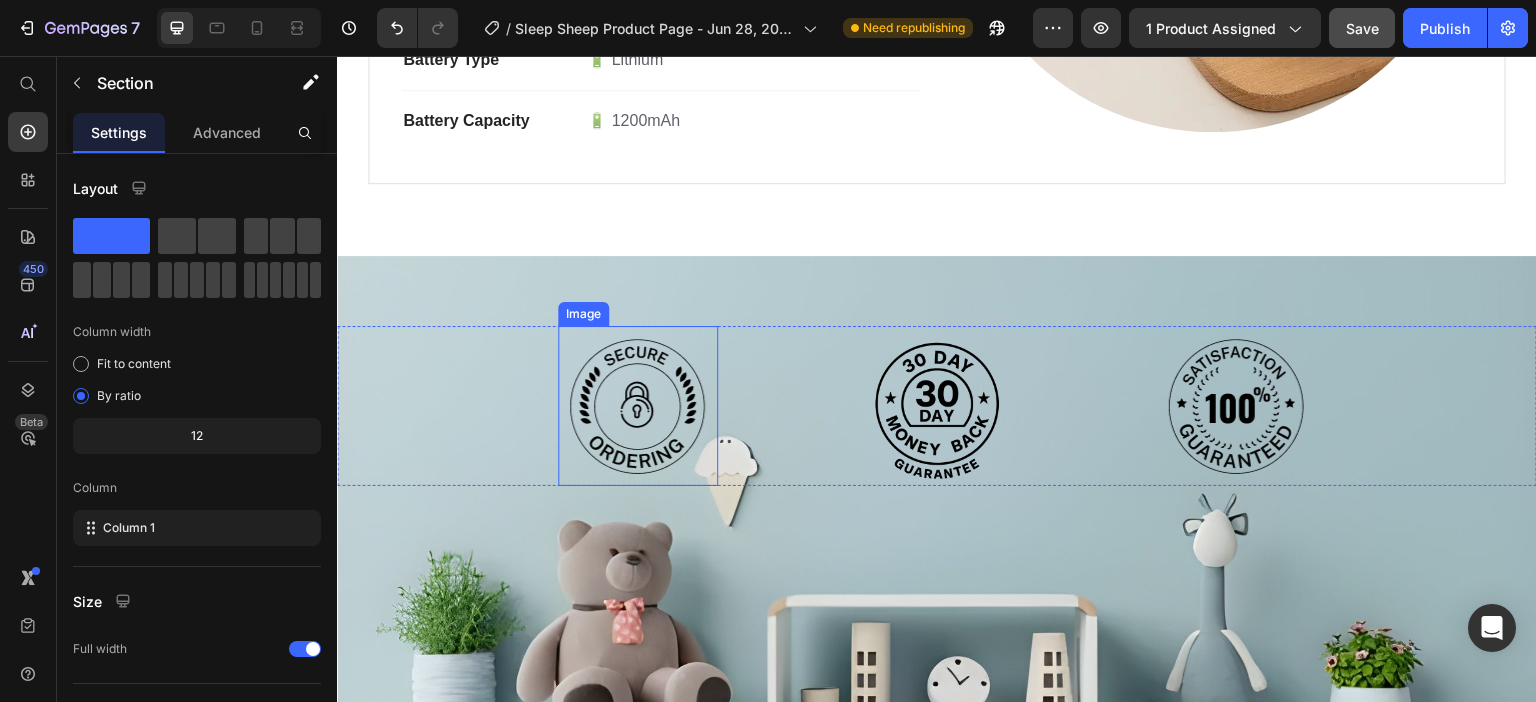 click on "Image Image Image Row Section 4" at bounding box center (937, 521) 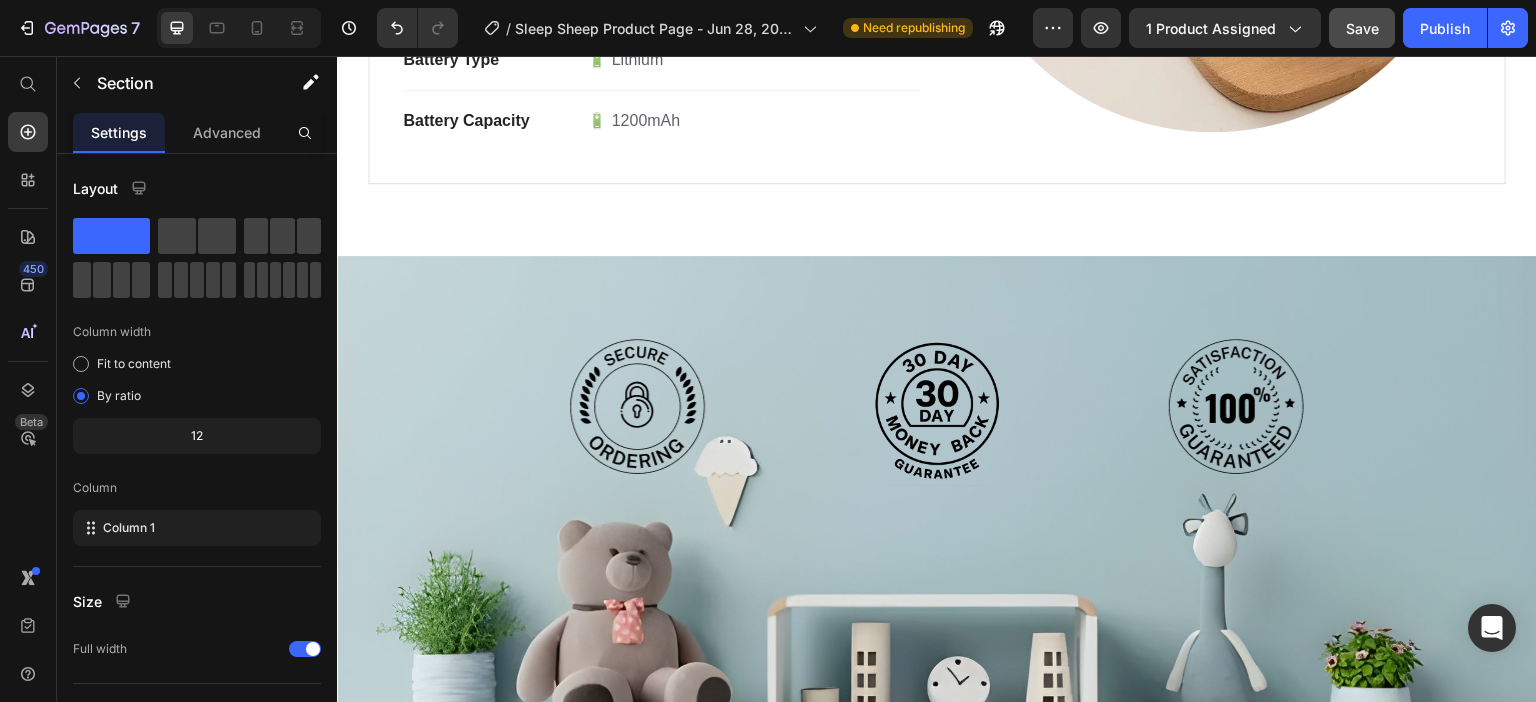 click on "Image Image Image Row Section 4" at bounding box center (937, 521) 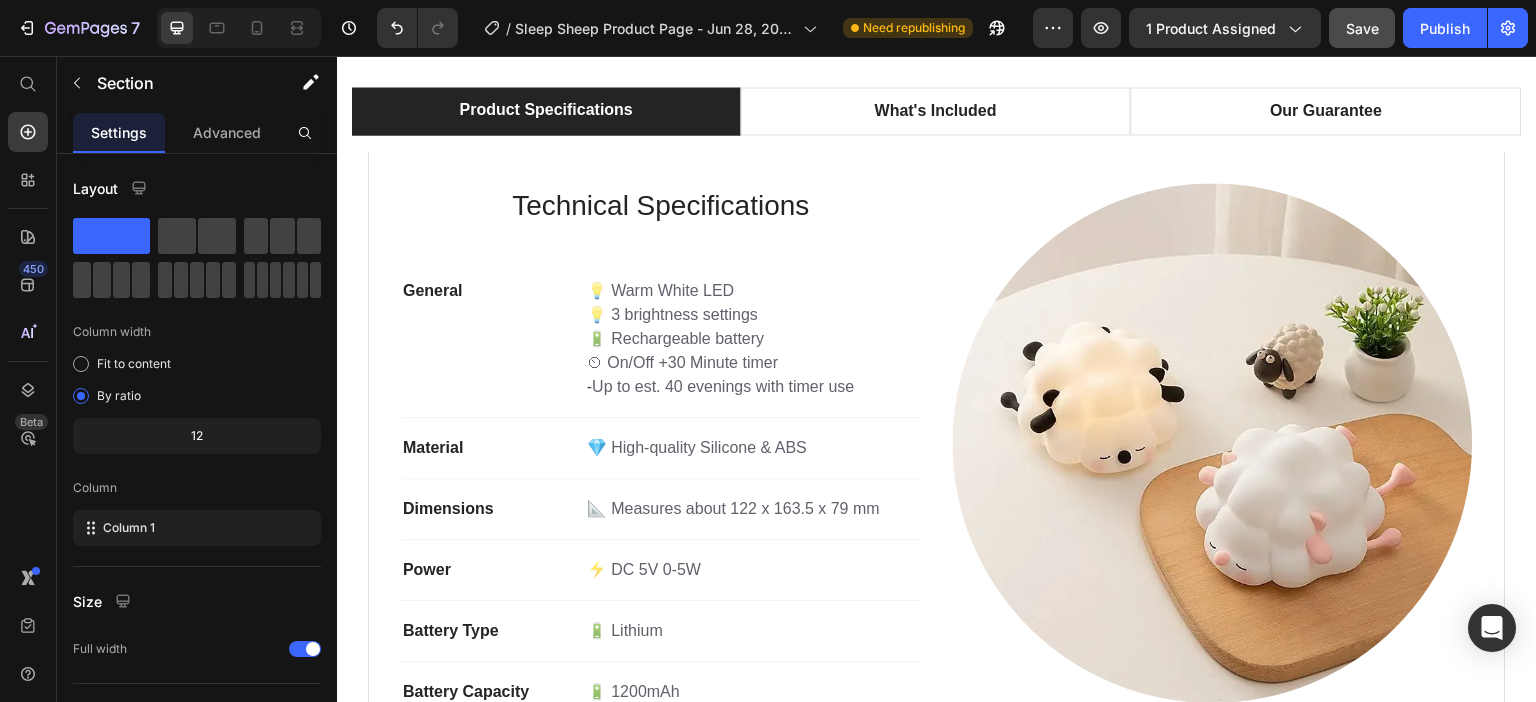 scroll, scrollTop: 1350, scrollLeft: 0, axis: vertical 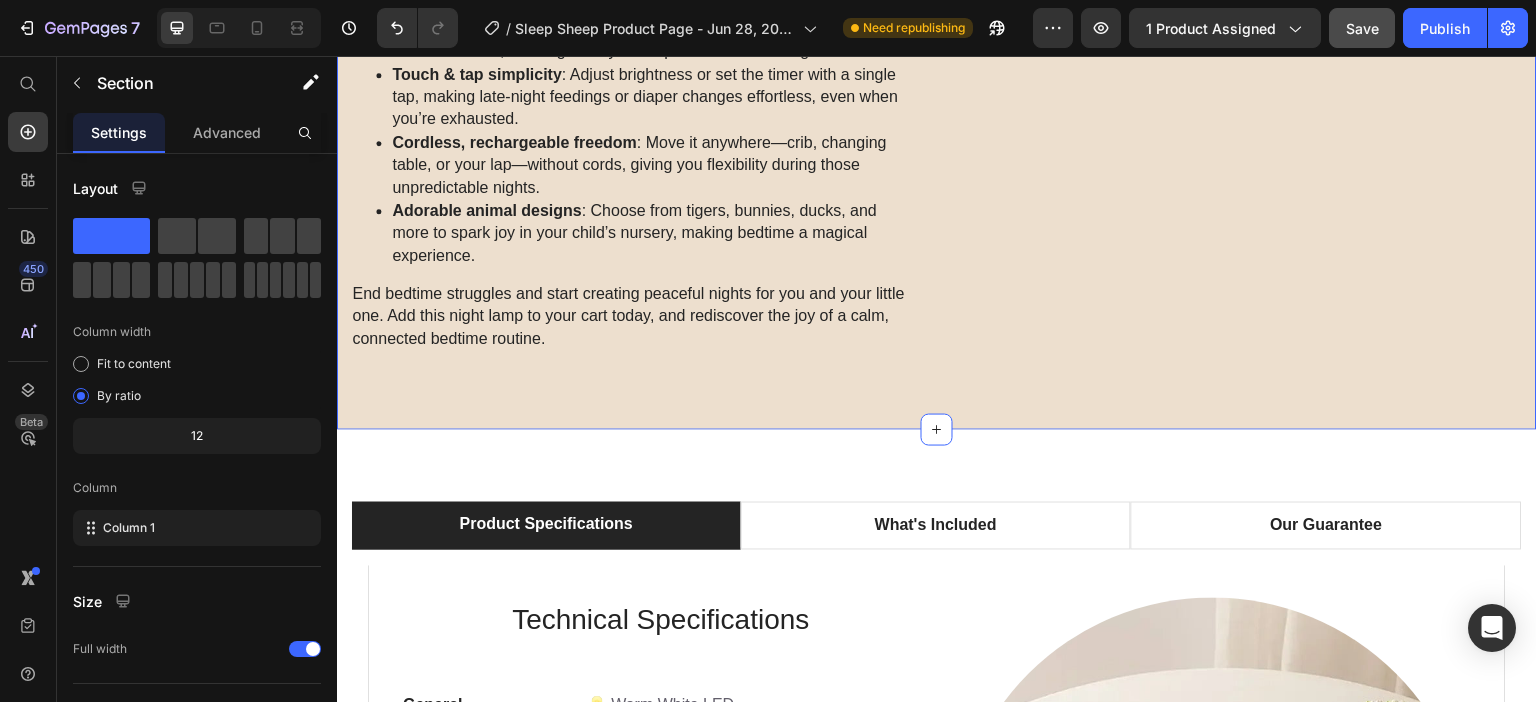 click on "Product Images
Stress-Free Bedtimes with a 30-Minute Timer
Every night, you dream of a smooth bedtime for your little one, but instead, it’s a battle of tears, restlessness, or endless rocking. Our baby-friendly night lamp with a 30-minute timer changes that. Designed for babies and toddlers, it creates a calming, predictable routine that helps your child drift off peacefully—giving you back those precious moments of calm and connection.
🌜  A Gentle Glow for Easier Bedtimes
Imagine this: you tuck your little one in, tap the lamp to start its soothing 30-minute timer, and watch as the soft glow lulls them into a restful sleep. No more lingering in the dark, wondering if they’ll settle. This night lamp transforms bedtime into a cozy ritual, helping your baby or toddler feel safe and secure while giving you a moment to breathe. It’s the sleep solution every tired mom needs.
Why Moms Love It
30-minute timer for independent sleep" at bounding box center [937, -382] 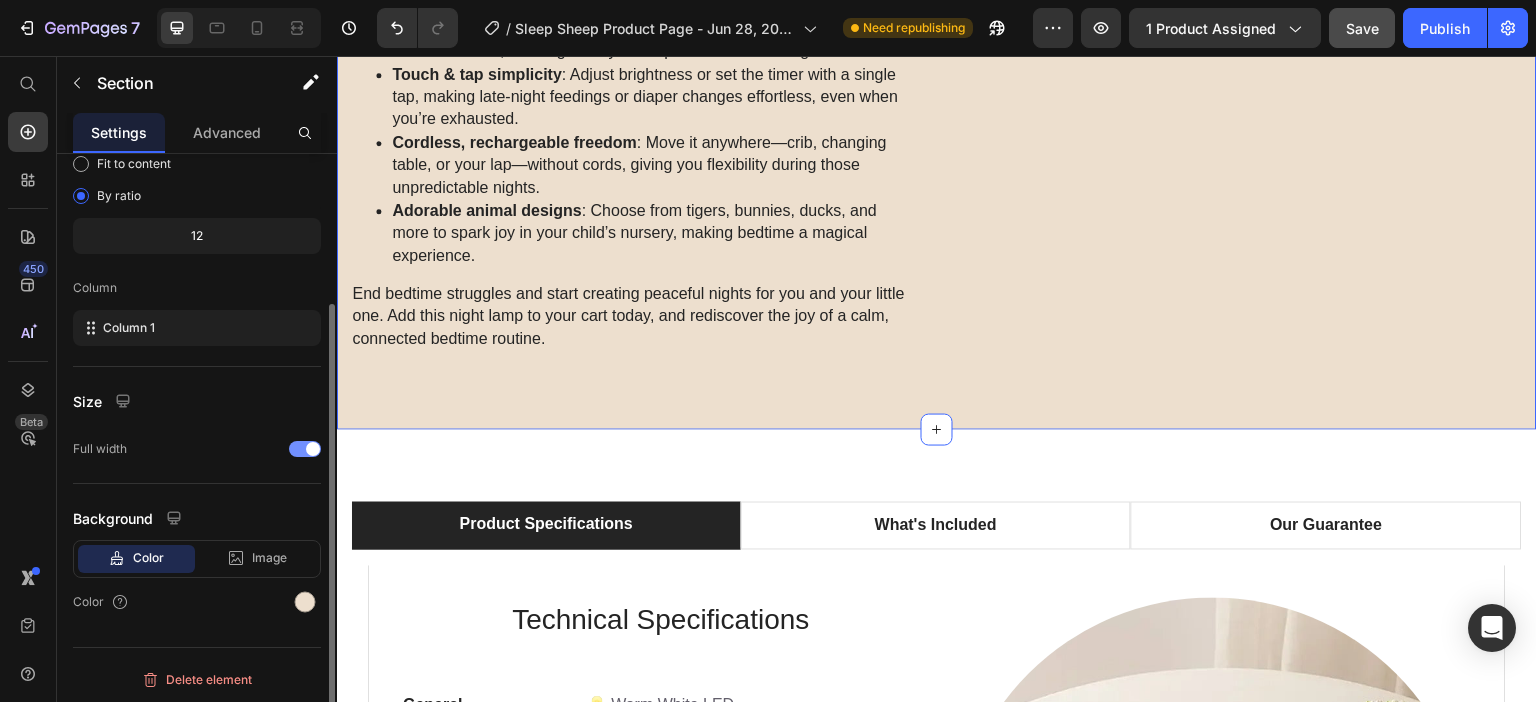 scroll, scrollTop: 201, scrollLeft: 0, axis: vertical 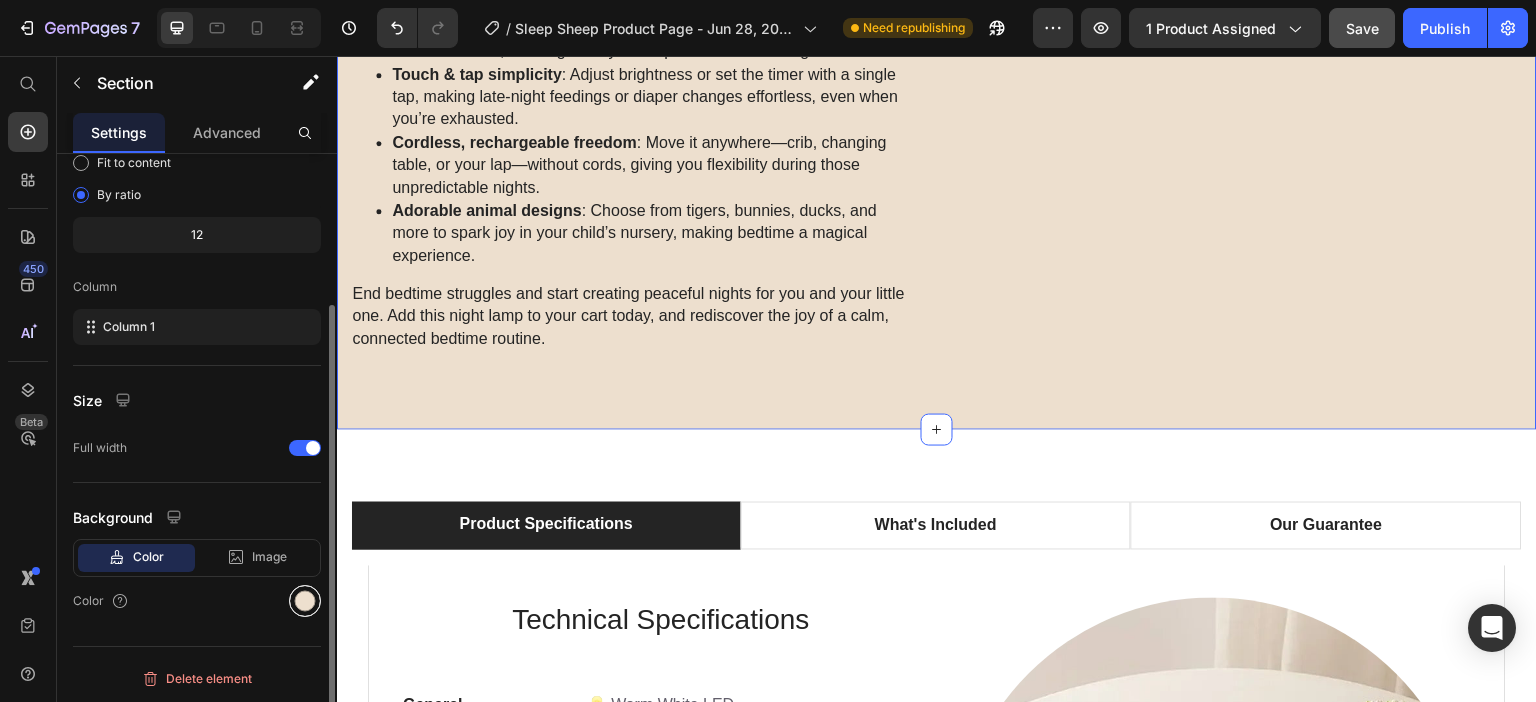 click at bounding box center (305, 601) 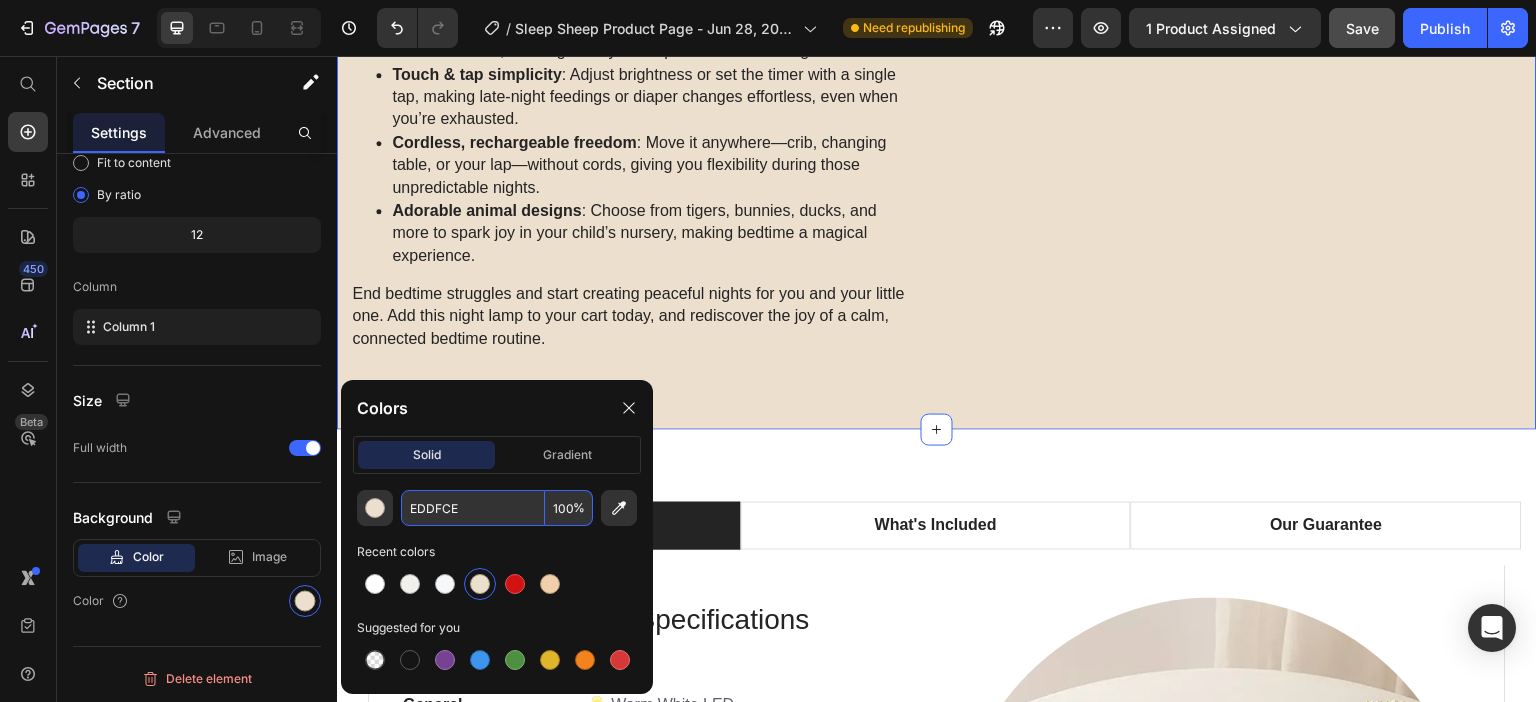 click on "EDDFCE" at bounding box center [473, 508] 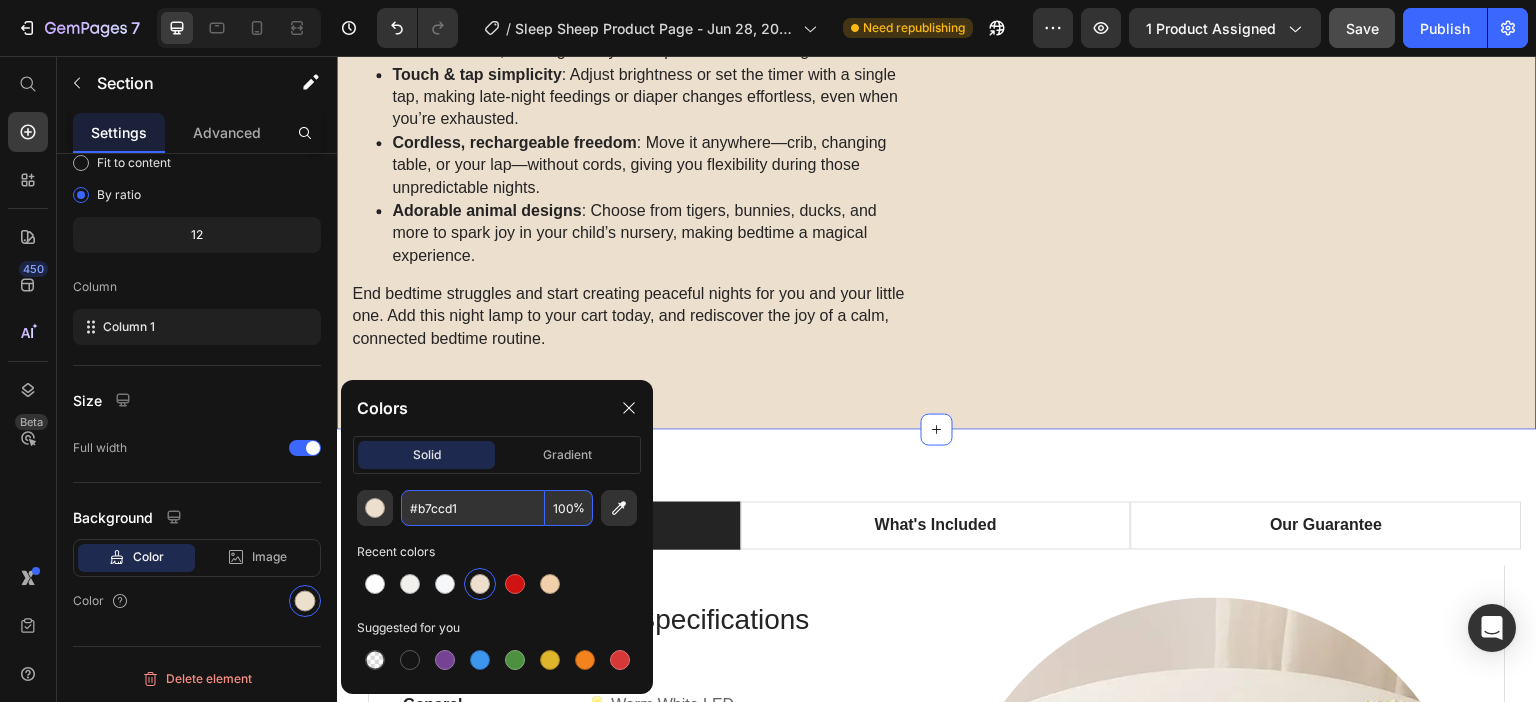 type on "B7CCD1" 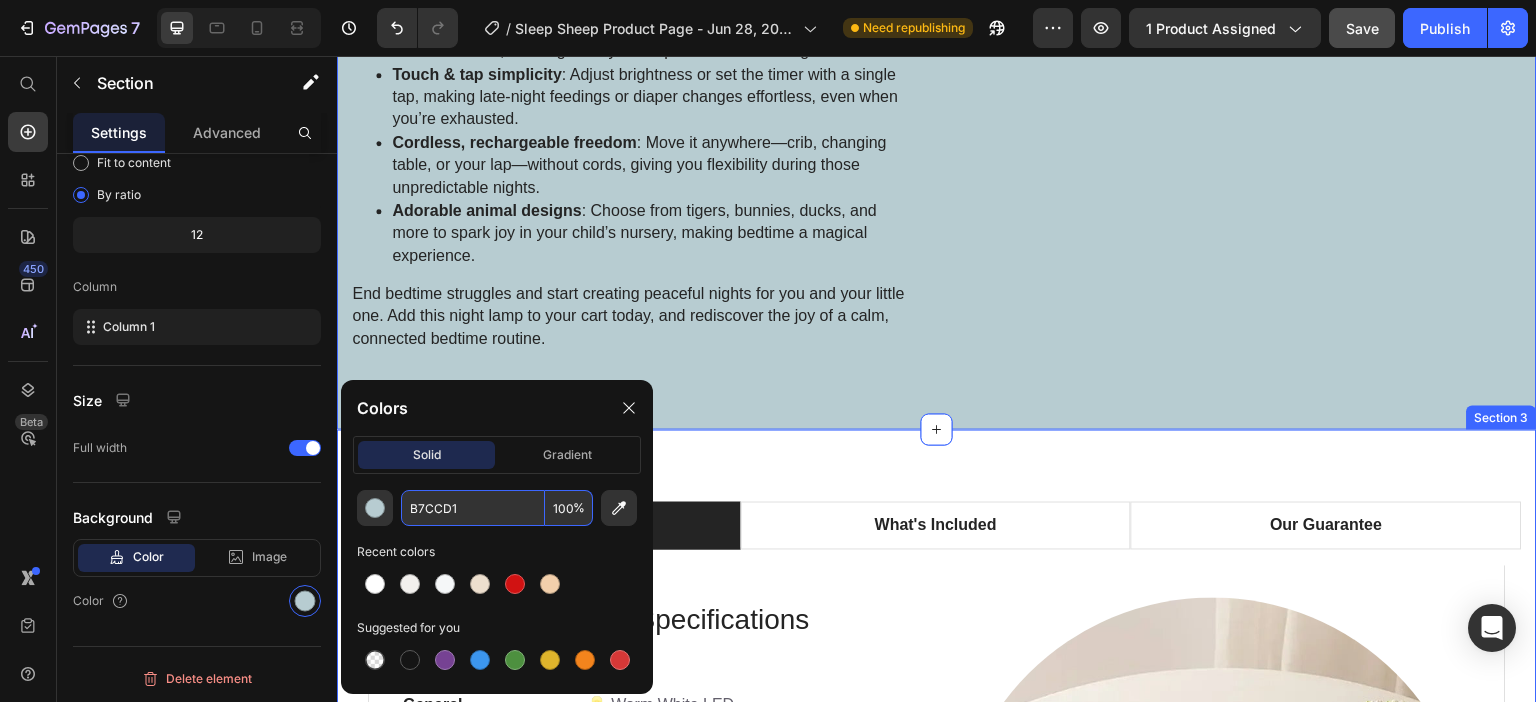 click on "Product Specifications What's Included Our Guarantee Technical Specifications Heading General Text block 💡 Warm White LED 💡 3 brightness settings 🔋 Rechargeable battery  ⏲ On/Off +30 Minute timer       - Up to est. 40 evenings with timer use Text block Row Material Text block 💎 High-quality Silicone & ABS Text block Row Dimensions Text block 📐 Measures about 122 x 163.5 x 79 mm Text block Row Power Text block ⚡️ DC 5V 0-5W Text block Row Battery Type Text block 🔋 Lithium Text block Row Battery Capacity Text block 🔋 1200mAh Text block Row Image Row What's Included Heading Image Sleep Sheep Lamp Text block Image USB-C Charging Cable Text block Image Instruction Manual Text block Icon List Image Row Row Our Guarantee Heading Image We want you to shop with confidence, which is why every purchase is backed by our risk-free, ironclad 30-day money-back guarantee.     For any inquiries or assistance, please email us at  info@example.com . Text block Icon List Row Row Tab Row" at bounding box center [937, 836] 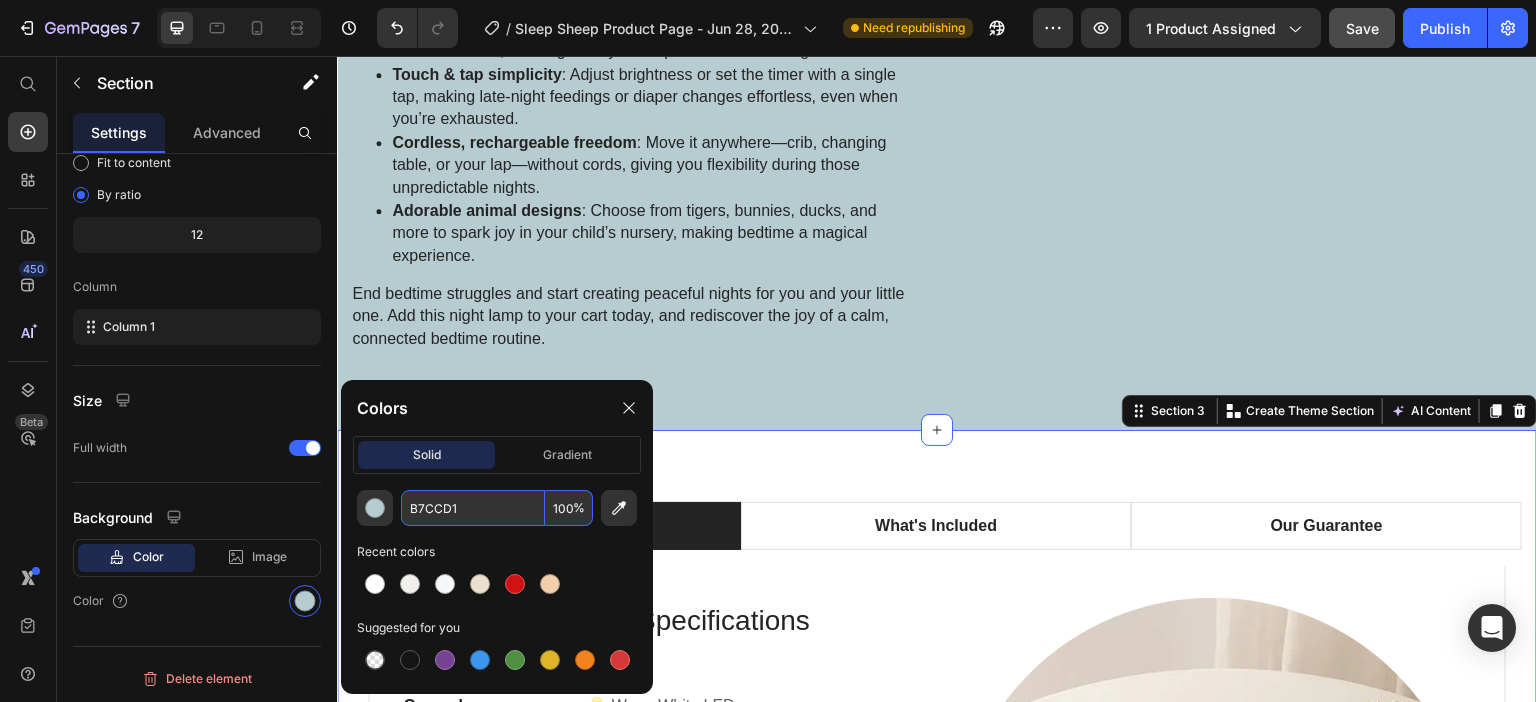 scroll, scrollTop: 200, scrollLeft: 0, axis: vertical 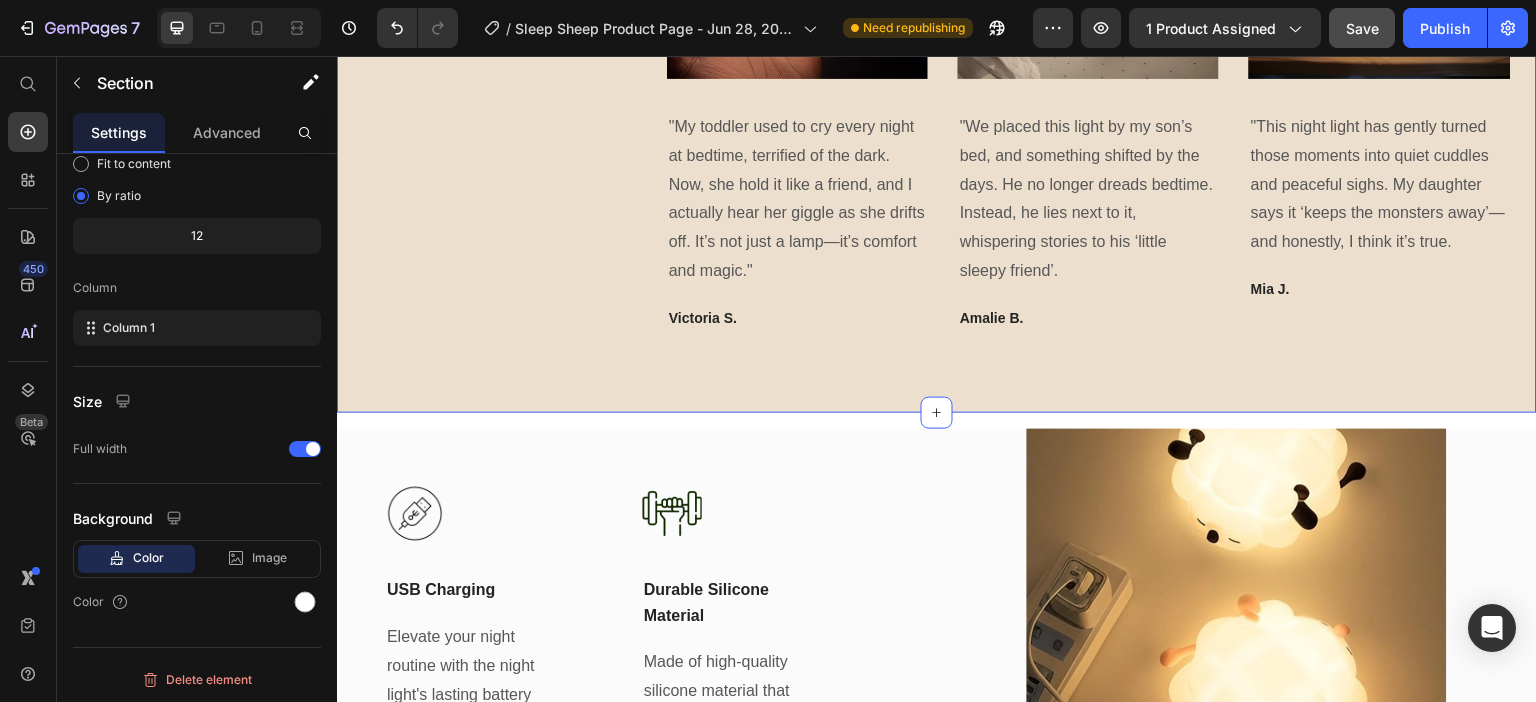 click on "Icon                Icon                Icon                Icon
Icon Icon List Hoz 100+ 5 Star reviews Text block What Our Customers Are Saying Heading Image "My toddler used to cry every night at bedtime, terrified of the dark. Now, she hold it like a friend, and I actually hear her giggle as she drifts off. It’s not just a lamp—it’s comfort and magic." Text block [FIRST] [LAST]. Text block Image "We placed this light by my son’s bed, and something shifted by the days. He no longer dreads bedtime. Instead, he lies next to it, whispering stories to his ‘little sleepy friend’.  Text block [FIRST] [LAST]. Text block Image "This night light has gently turned those moments into quiet cuddles and peaceful sighs. My daughter says it ‘keeps the monsters away’—and honestly, I think it’s true. Text block [FIRST] [LAST]. Text block Carousel Row Section 6   You can create reusable sections Create Theme Section AI Content Write with GemAI What would you like to describe here? Persuasive" at bounding box center (937, 75) 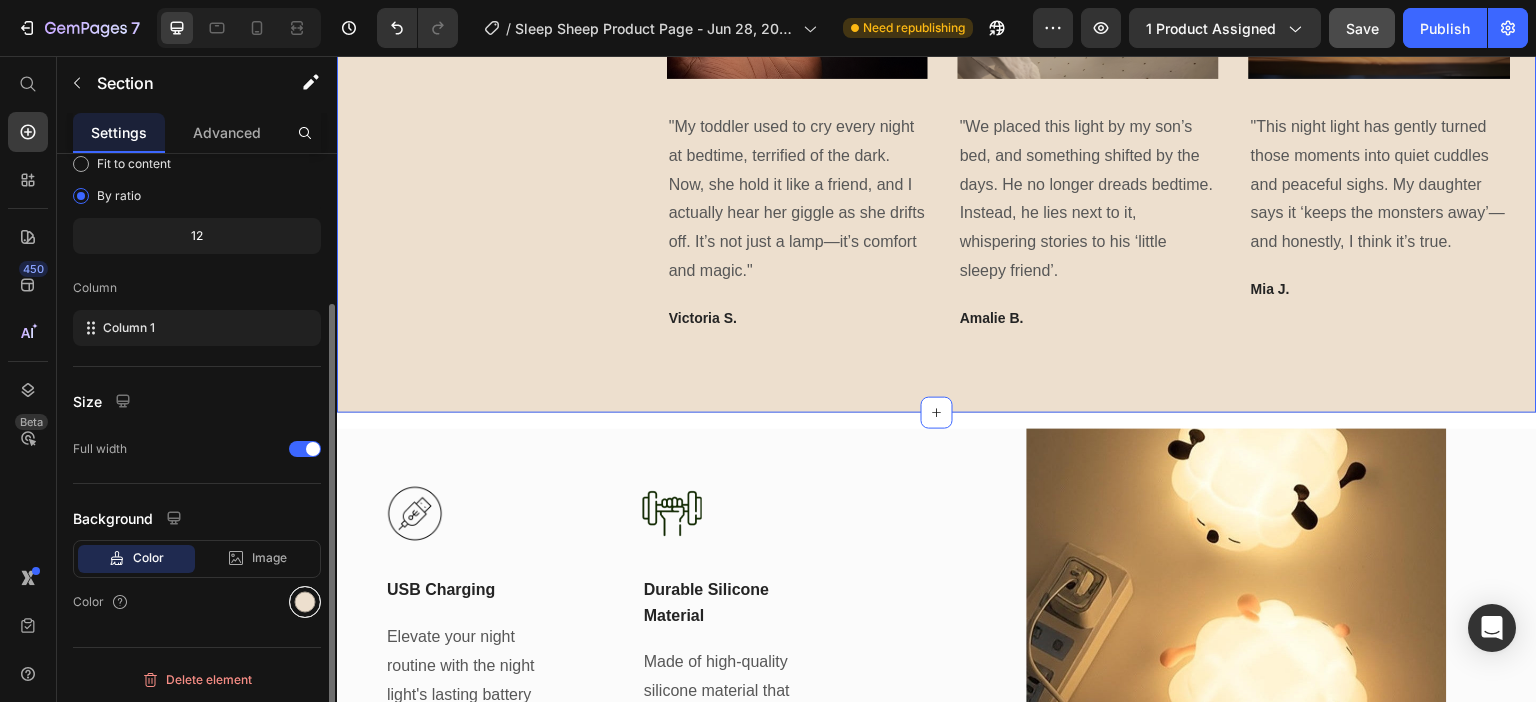 click at bounding box center [305, 602] 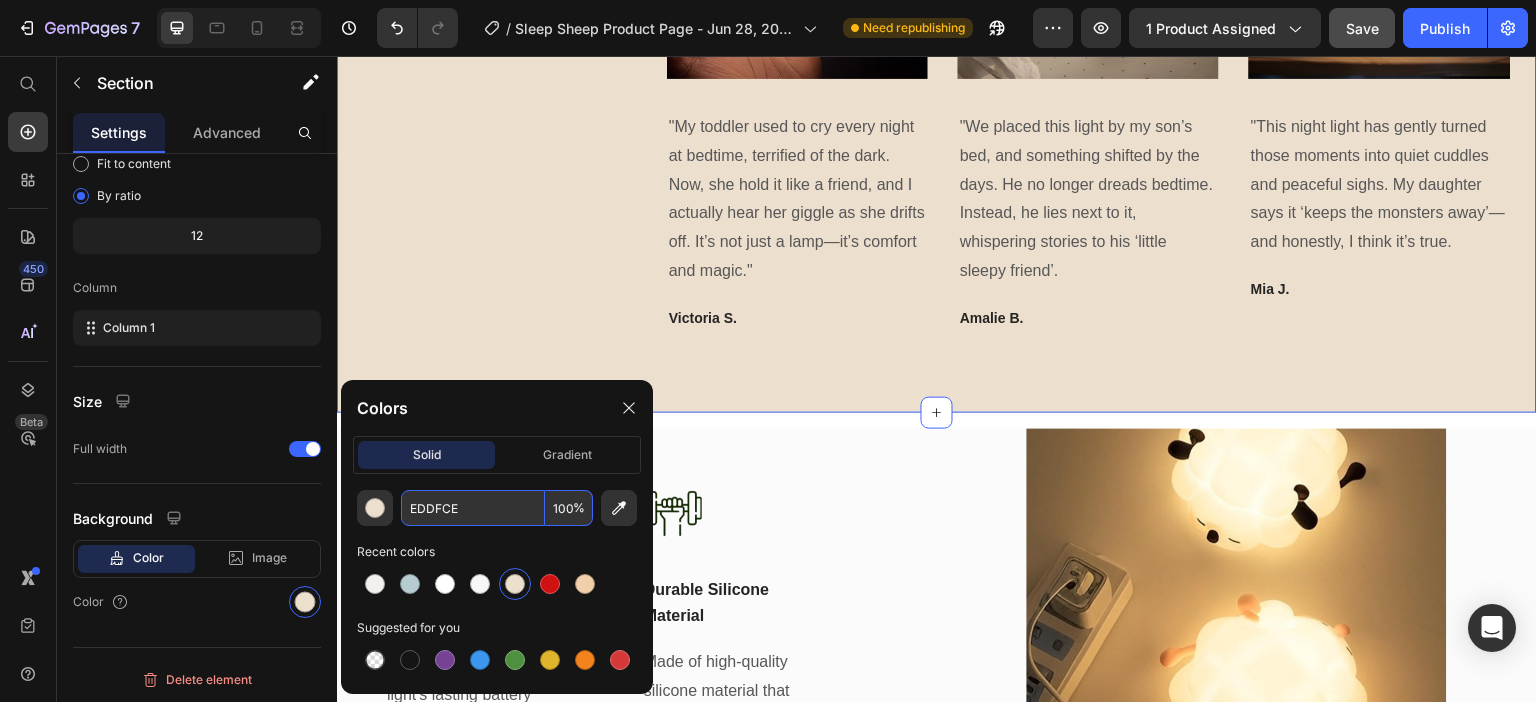 click on "EDDFCE" at bounding box center (473, 508) 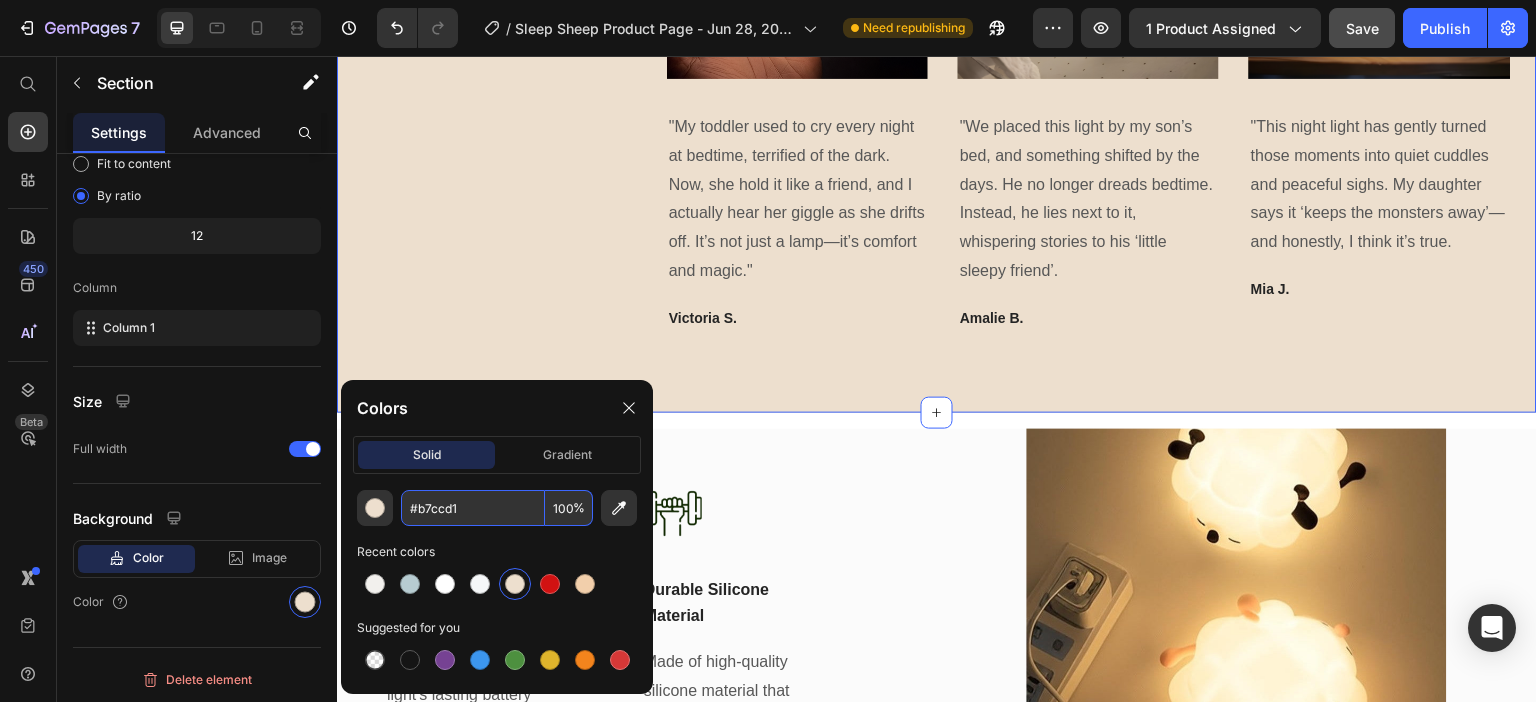 type on "B7CCD1" 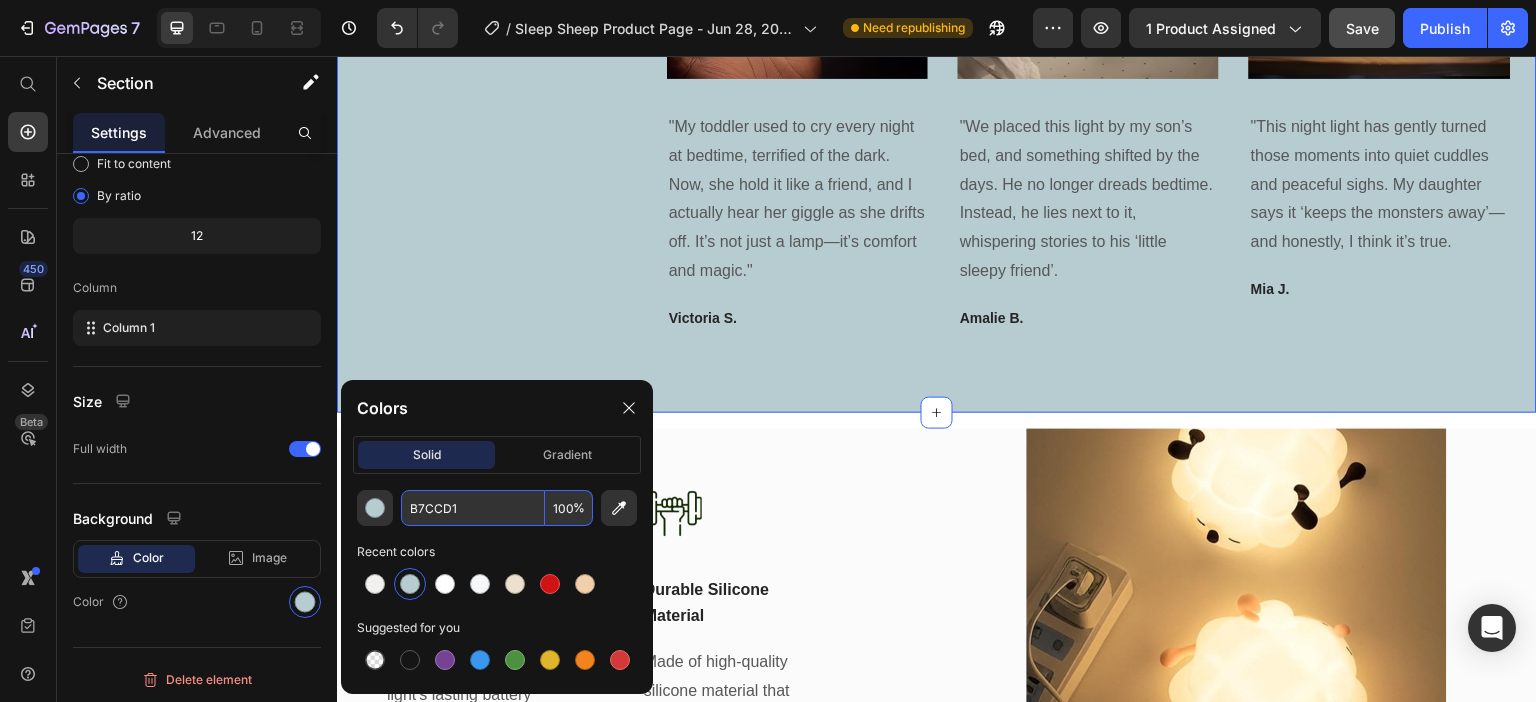 click on "Image Perfect for Late-Night Feedings  🍼 Heading Parents know that  midnight wake-ups  are part of the journey with a baby. Whether you're nursing, bottle-feeding, or simply checking in on your little one, our night lamp provides  soft, non-disruptive lighting  that won’t overstimulate your baby—or wake up the whole household.   No more fumbling with bright overhead lights or using your phone flashlight—just a  gentle, convenient glow  exactly when you need it. Text block Row Row ⏲ Smart Timer for Peaceful Nights Heading Drift off without worry – our built-in 30-minute timer gently shuts the light off as your child falls asleep.   Let bedtime run smoothly with a calming glow that turns off automatically after 30 minutes.    With one simple click, you can choose between  timed mode ,  constant light Text block Row Image Row Image The Cutest Sleep Companion  🐑✨ Heading More than just a nightlight, our lamp is a  whimsical friend  for your child’s room. These  adorable animal design" at bounding box center (937, -1015) 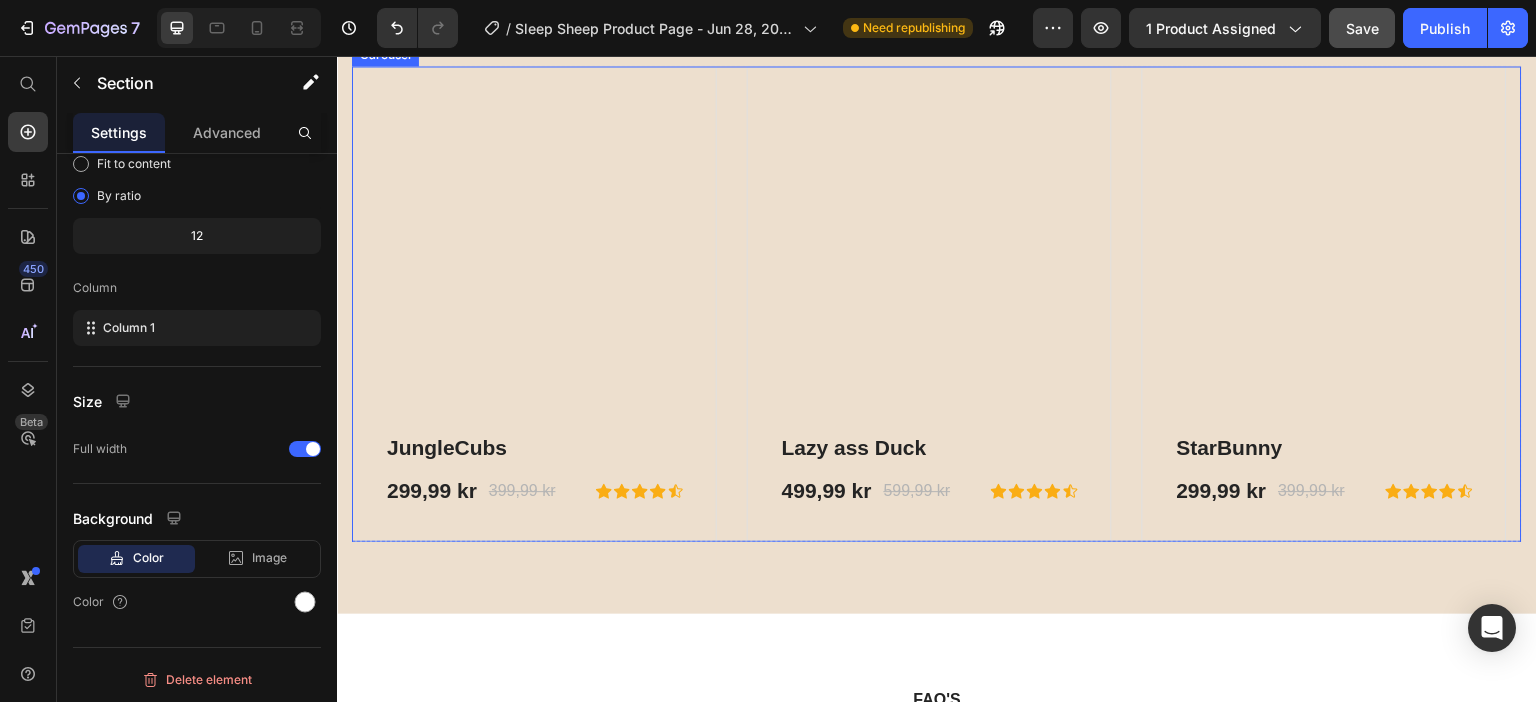 scroll, scrollTop: 6400, scrollLeft: 0, axis: vertical 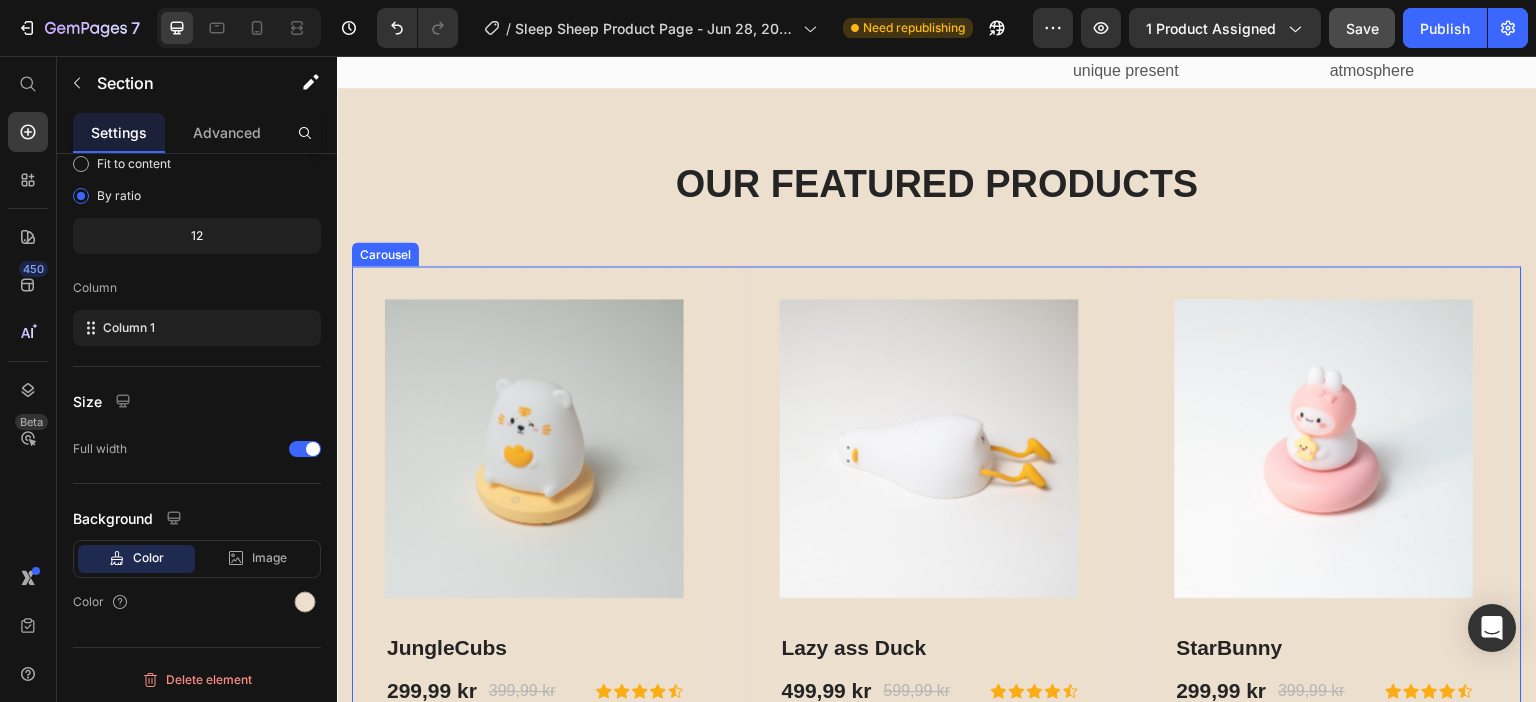 click on "OUR FEATURED PRODUCTS Heading Product Images JungleCubs (P) Title 299,99 kr (P) Price 399,99 kr (P) Price Row
Icon
Icon
Icon
Icon
Icon Icon List Hoz Row Product Product Images Lazy ass Duck (P) Title 499,99 kr (P) Price 599,99 kr (P) Price Row
Icon
Icon
Icon
Icon
Icon Icon List Hoz Row Product Product Images StarBunny (P) Title 299,99 kr (P) Price 399,99 kr (P) Price Row
Icon
Icon
Icon
Icon
Icon Icon List Hoz Row Product Carousel Row" at bounding box center [937, 451] 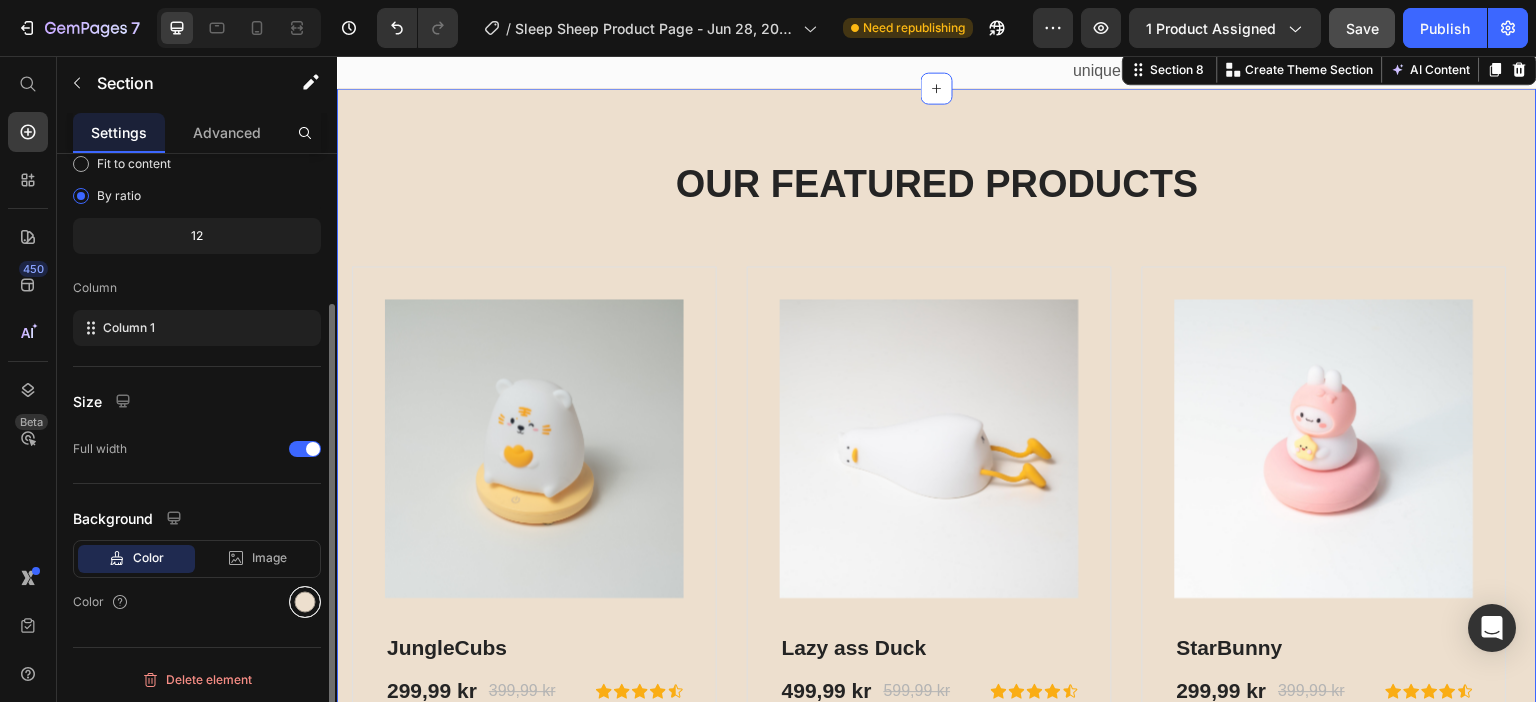 click at bounding box center (305, 602) 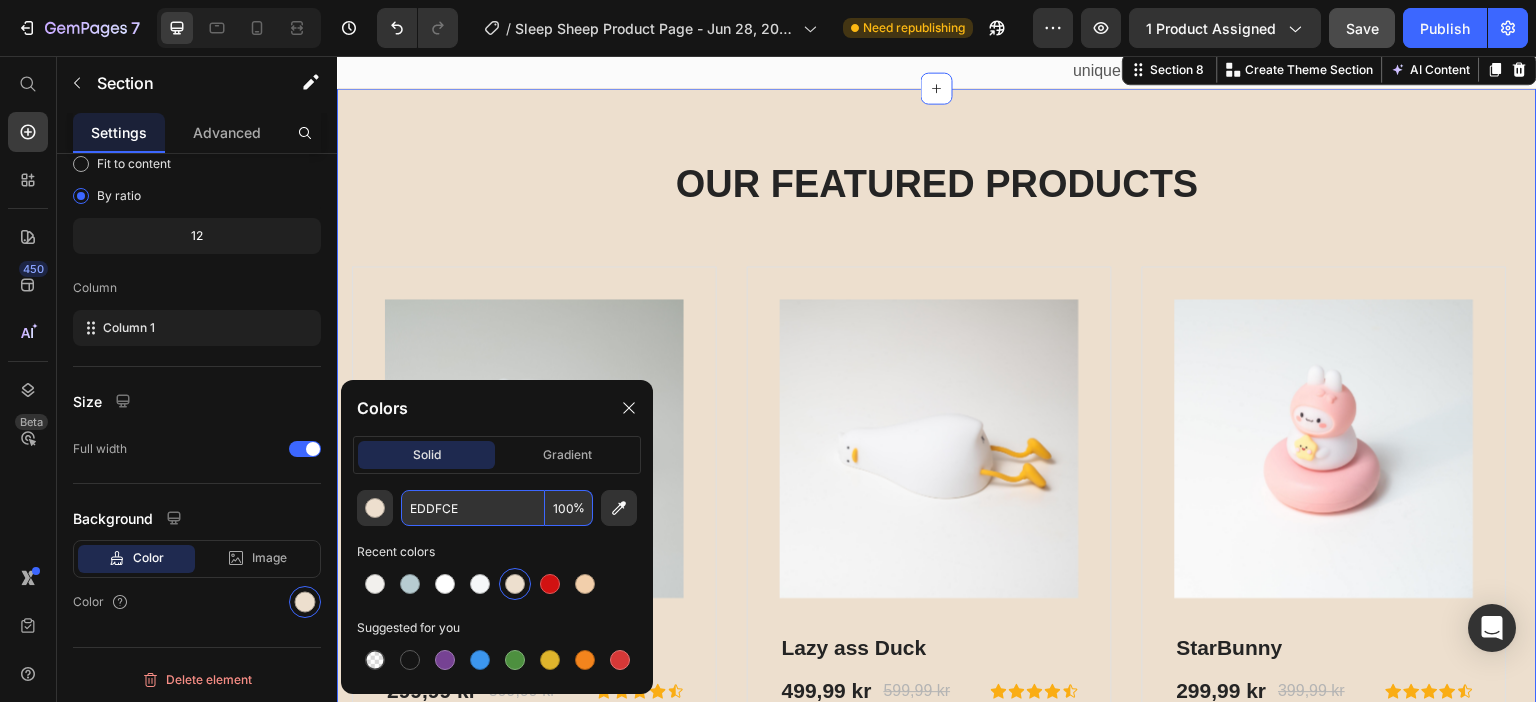 click on "EDDFCE" at bounding box center (473, 508) 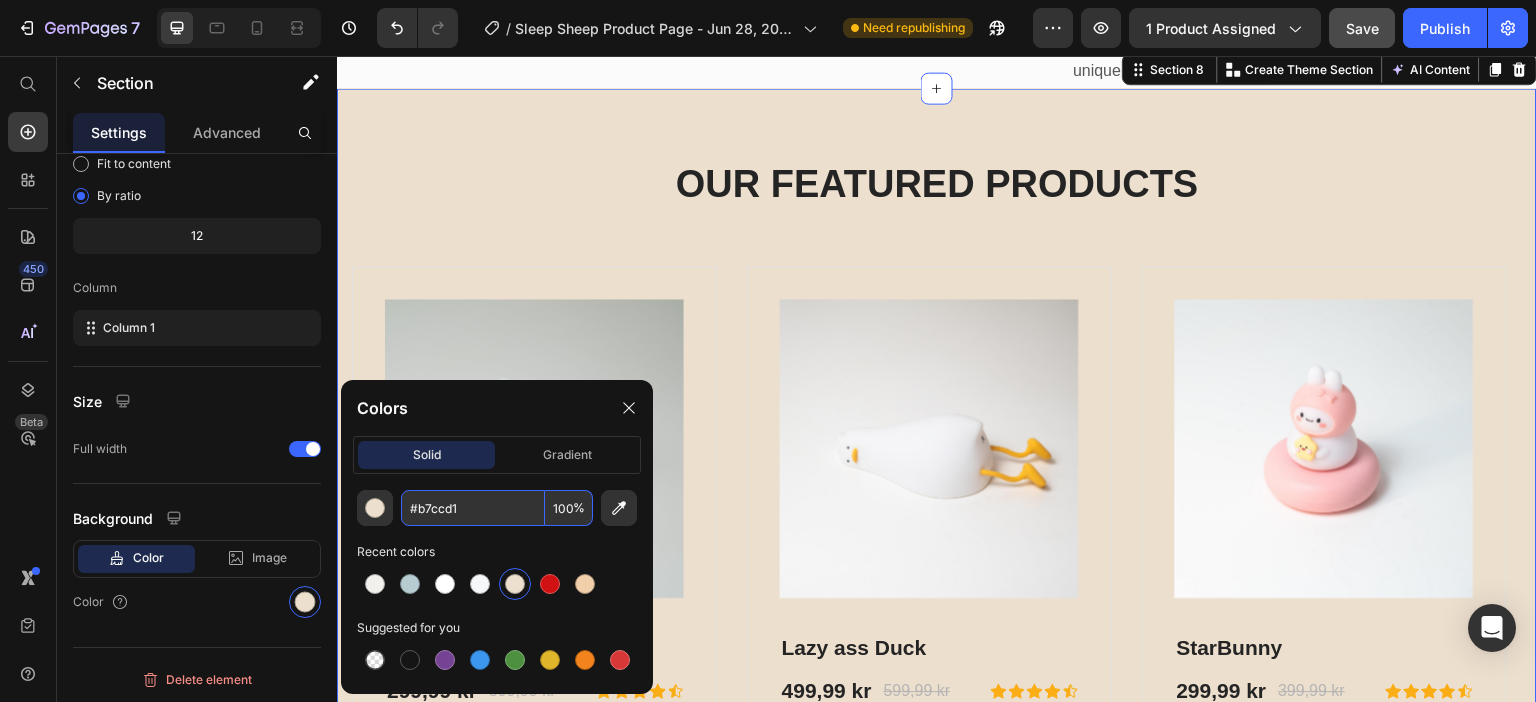 type on "B7CCD1" 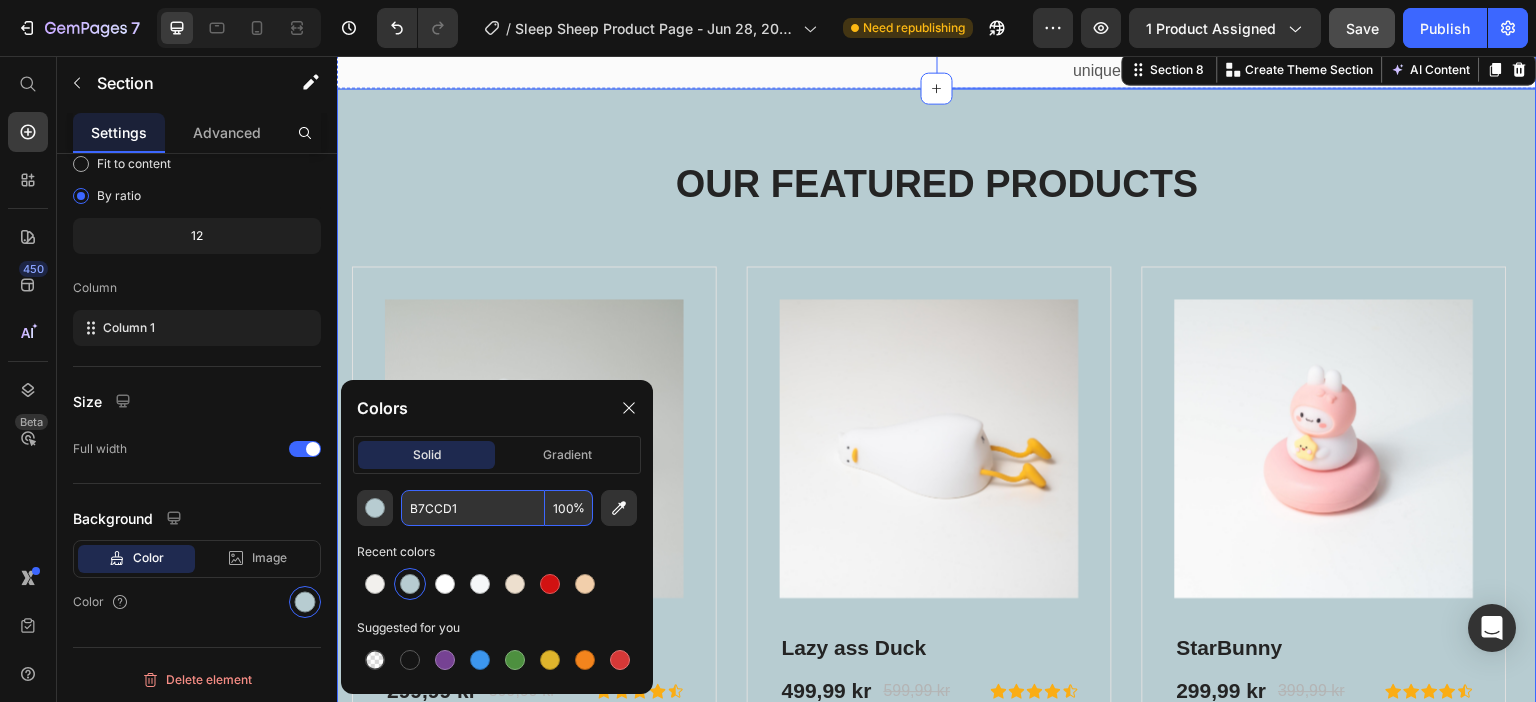 click on "Image Gift Choice Text Block Make your loved ones feel special. Bring a smile to their faces and create a soothing atmosphere with a unique present Text block                Title Line Image Widely Used Text Block Perfect for creating a cozy ambiance of your rooms with a relaxing and smothering atmosphere Text block Row" at bounding box center (1237, -39) 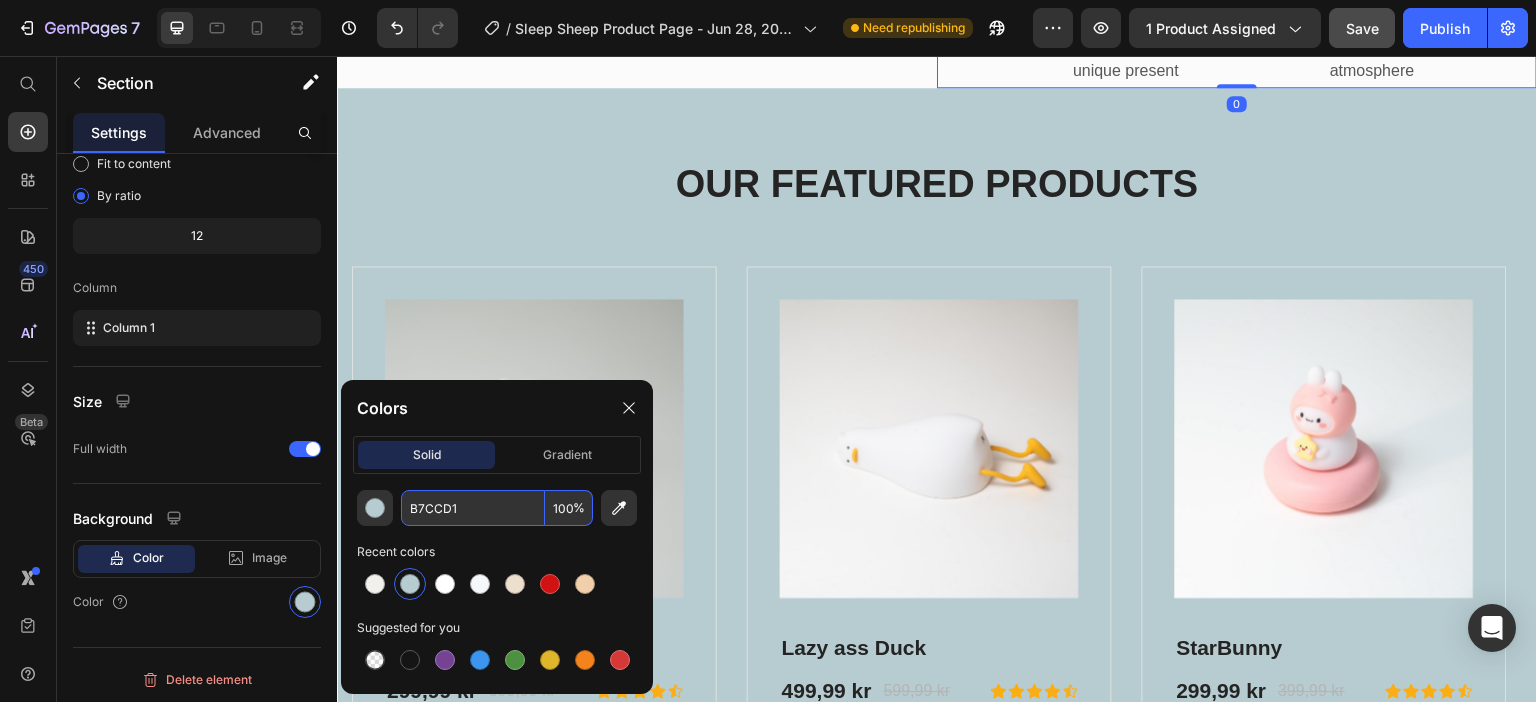 scroll, scrollTop: 0, scrollLeft: 0, axis: both 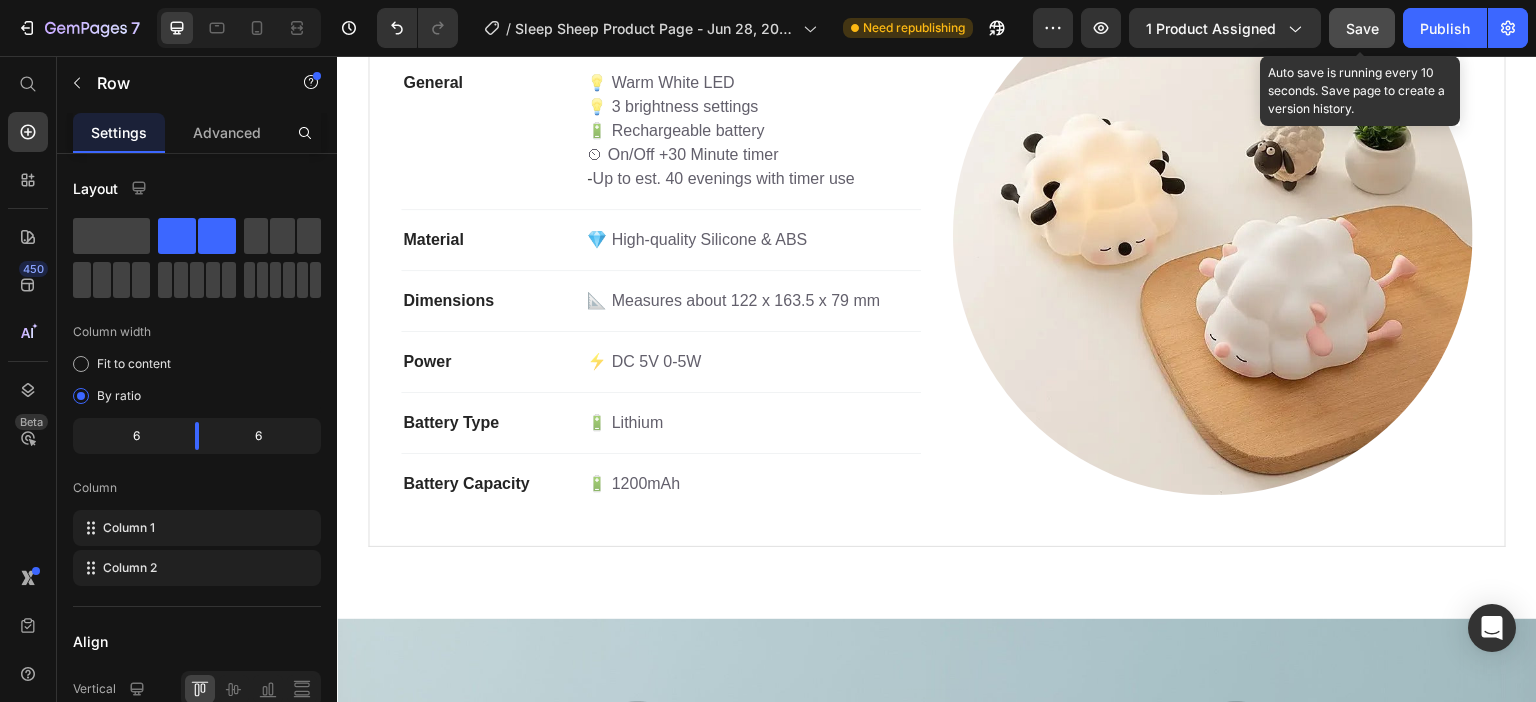 click on "Save" 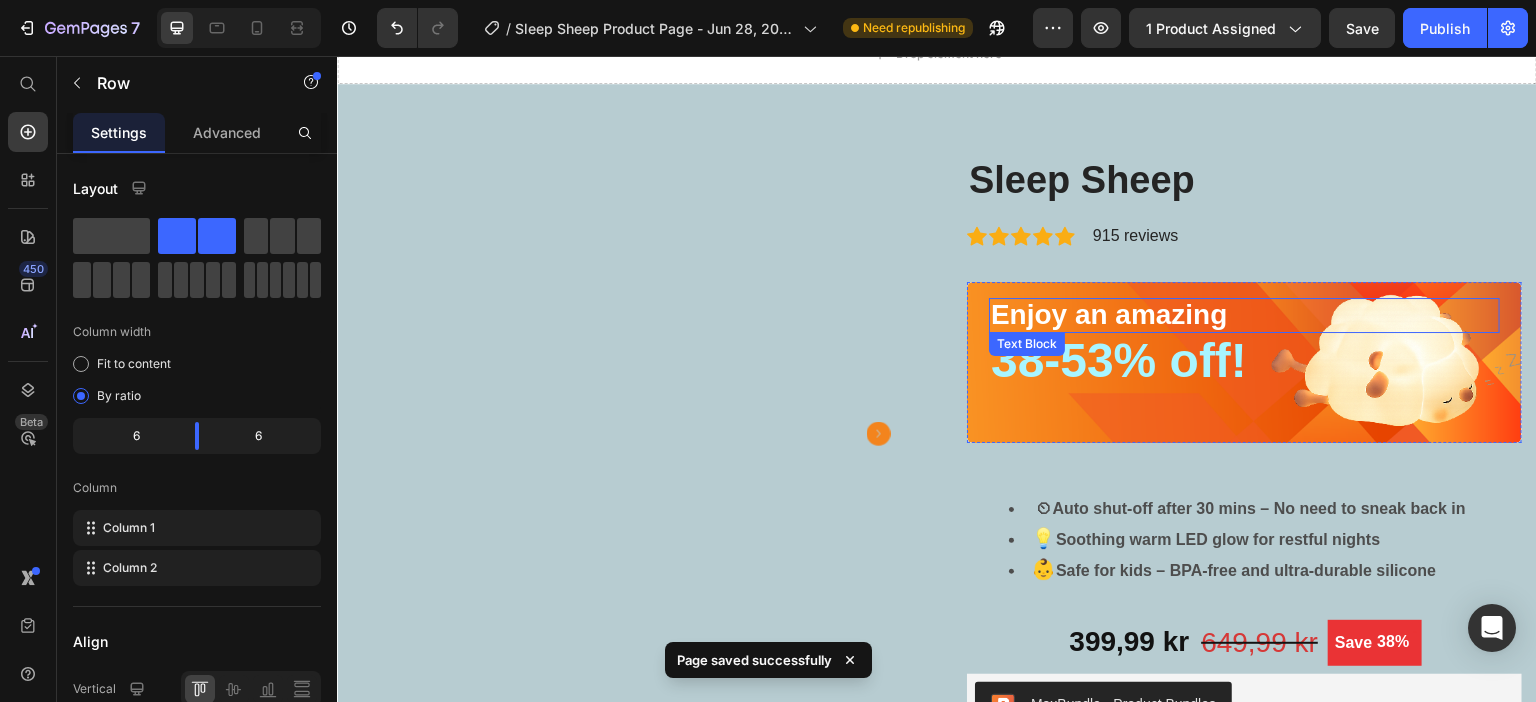 scroll, scrollTop: 0, scrollLeft: 0, axis: both 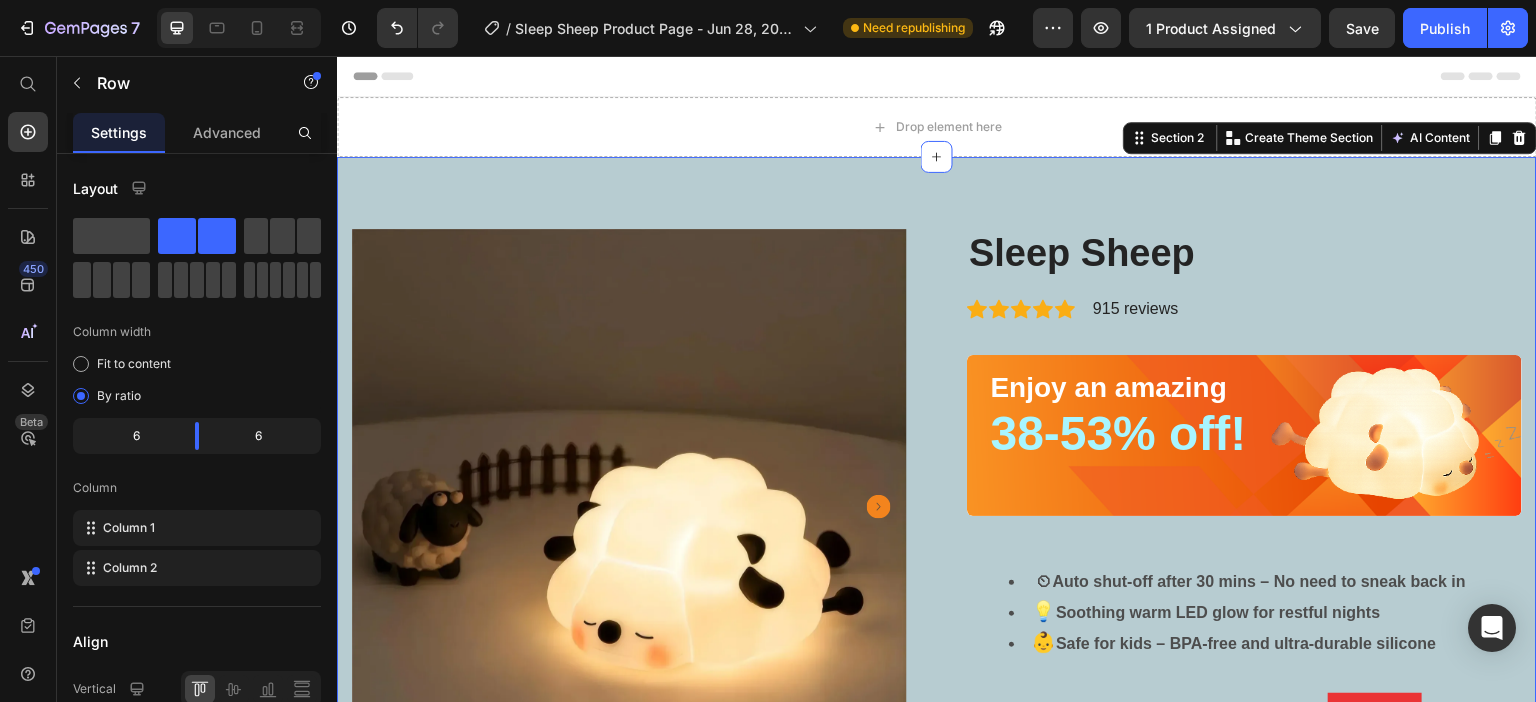 click on "Product Images
Stress-Free Bedtimes with a 30-Minute Timer
Every night, you dream of a smooth bedtime for your little one, but instead, it’s a battle of tears, restlessness, or endless rocking. Our baby-friendly night lamp with a 30-minute timer changes that. Designed for babies and toddlers, it creates a calming, predictable routine that helps your child drift off peacefully—giving you back those precious moments of calm and connection.
🌜  A Gentle Glow for Easier Bedtimes
Imagine this: you tuck your little one in, tap the lamp to start its soothing 30-minute timer, and watch as the soft glow lulls them into a restful sleep. No more lingering in the dark, wondering if they’ll settle. This night lamp transforms bedtime into a cozy ritual, helping your baby or toddler feel safe and secure while giving you a moment to breathe. It’s the sleep solution every tired mom needs.
Why Moms Love It
30-minute timer for independent sleep" at bounding box center [937, 968] 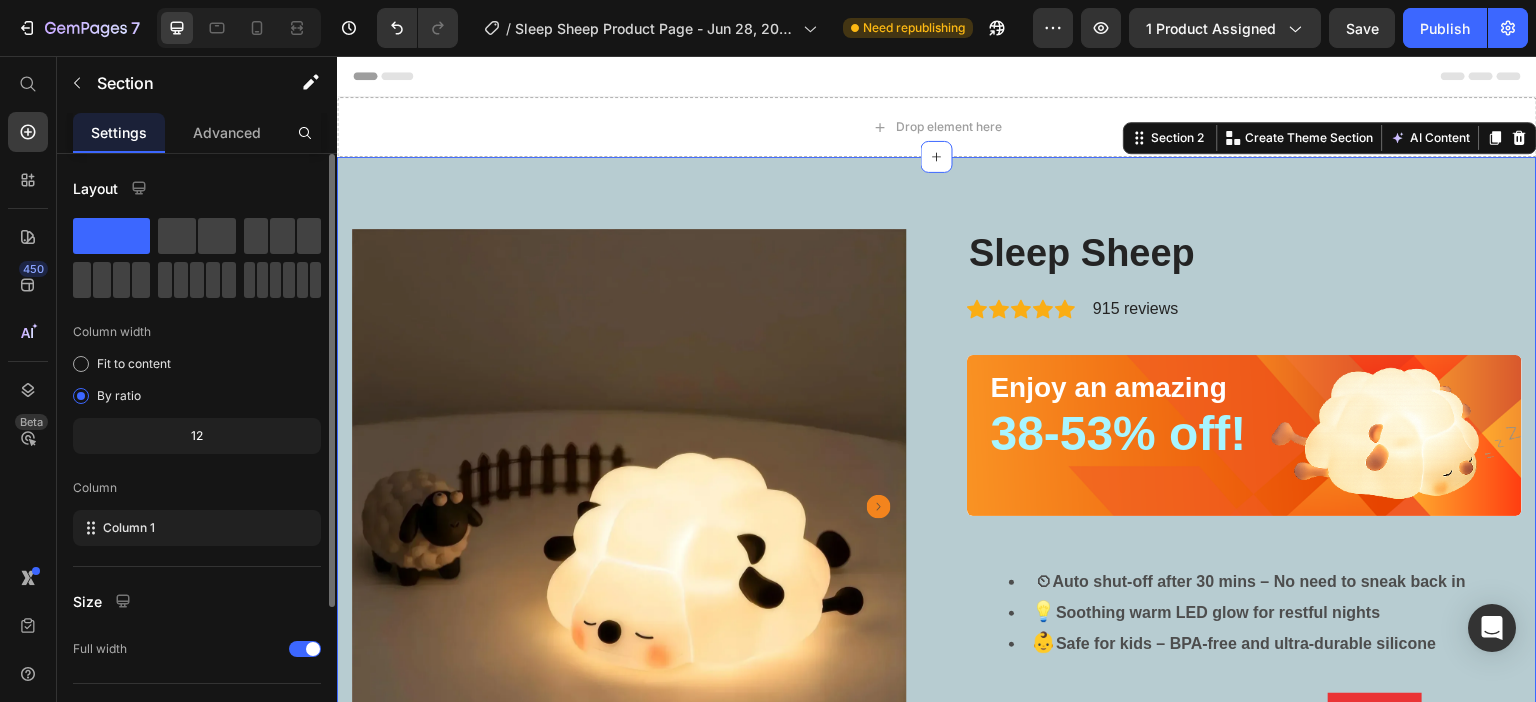 scroll, scrollTop: 201, scrollLeft: 0, axis: vertical 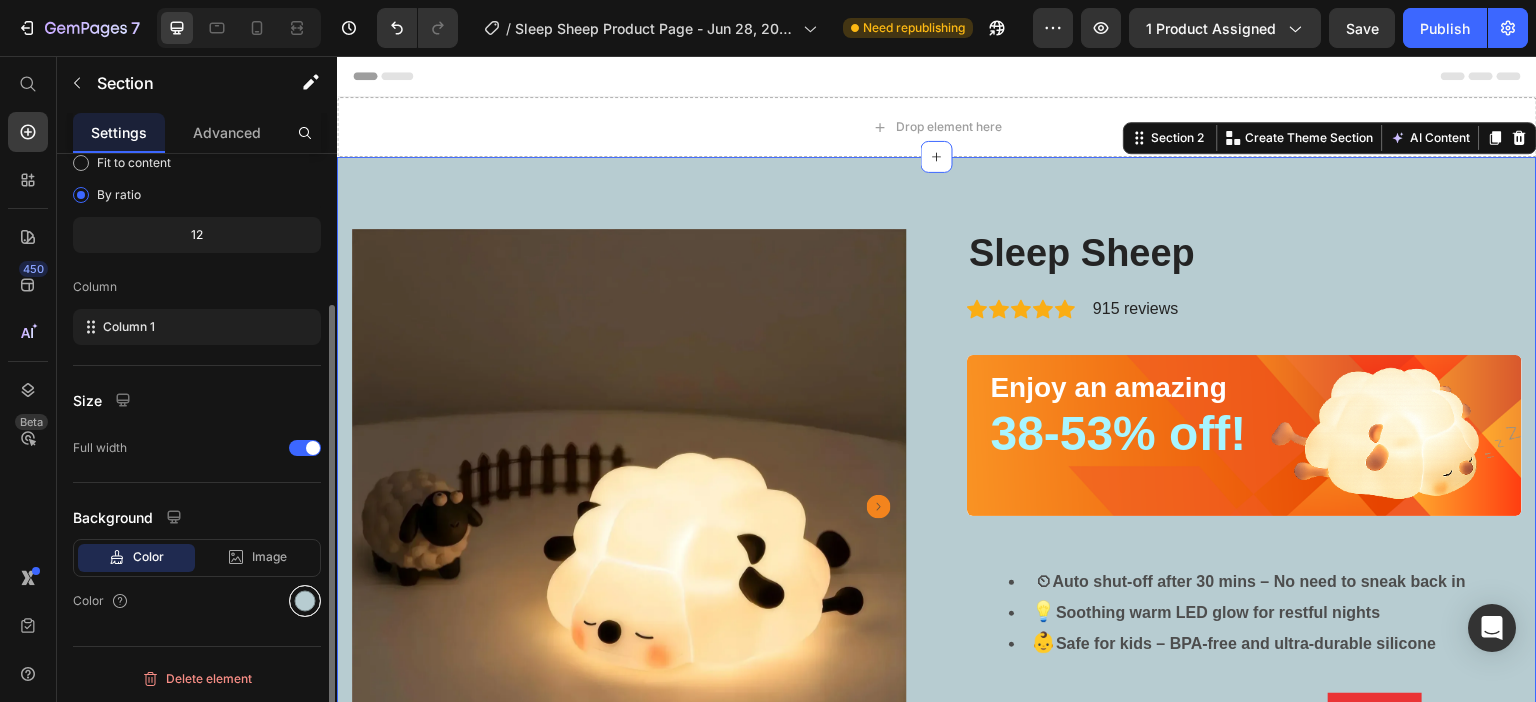 click at bounding box center (305, 601) 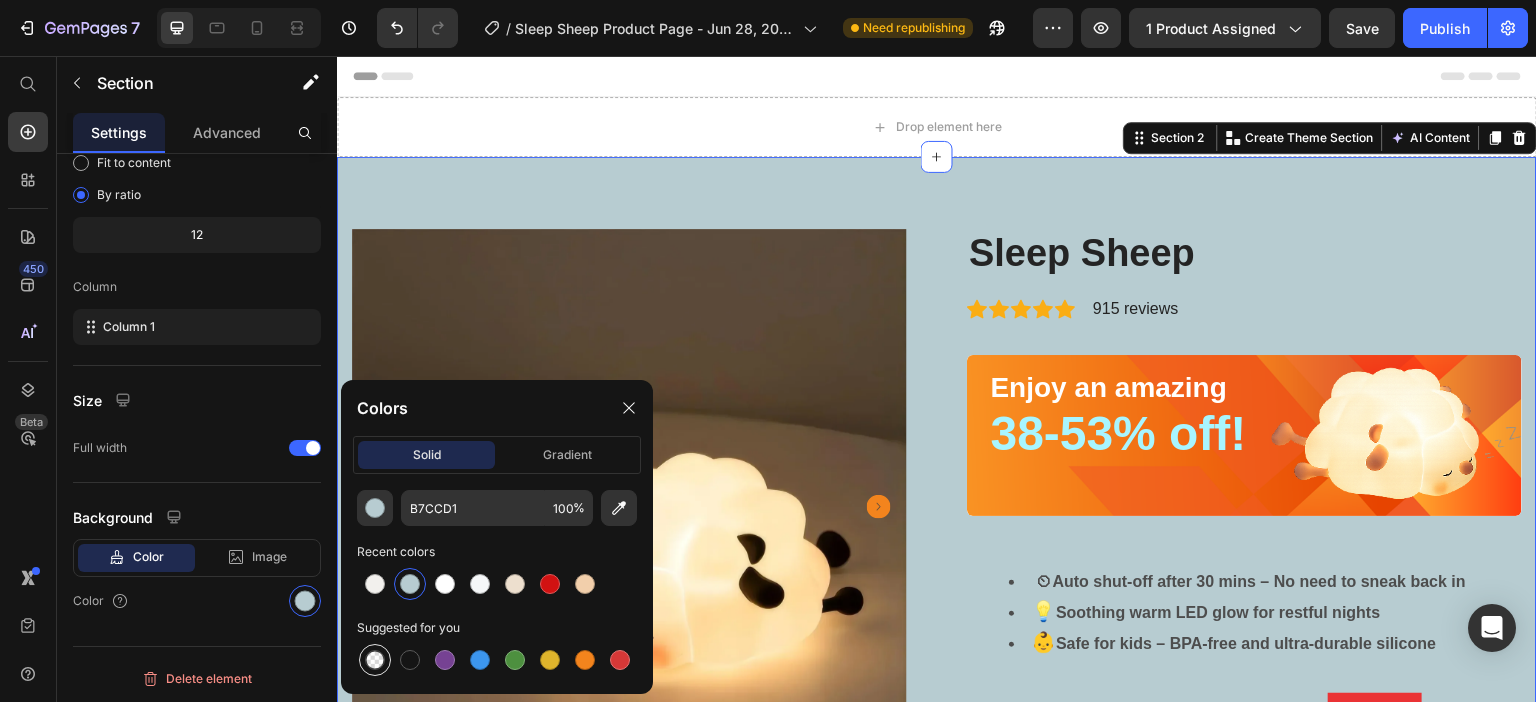 click at bounding box center (375, 660) 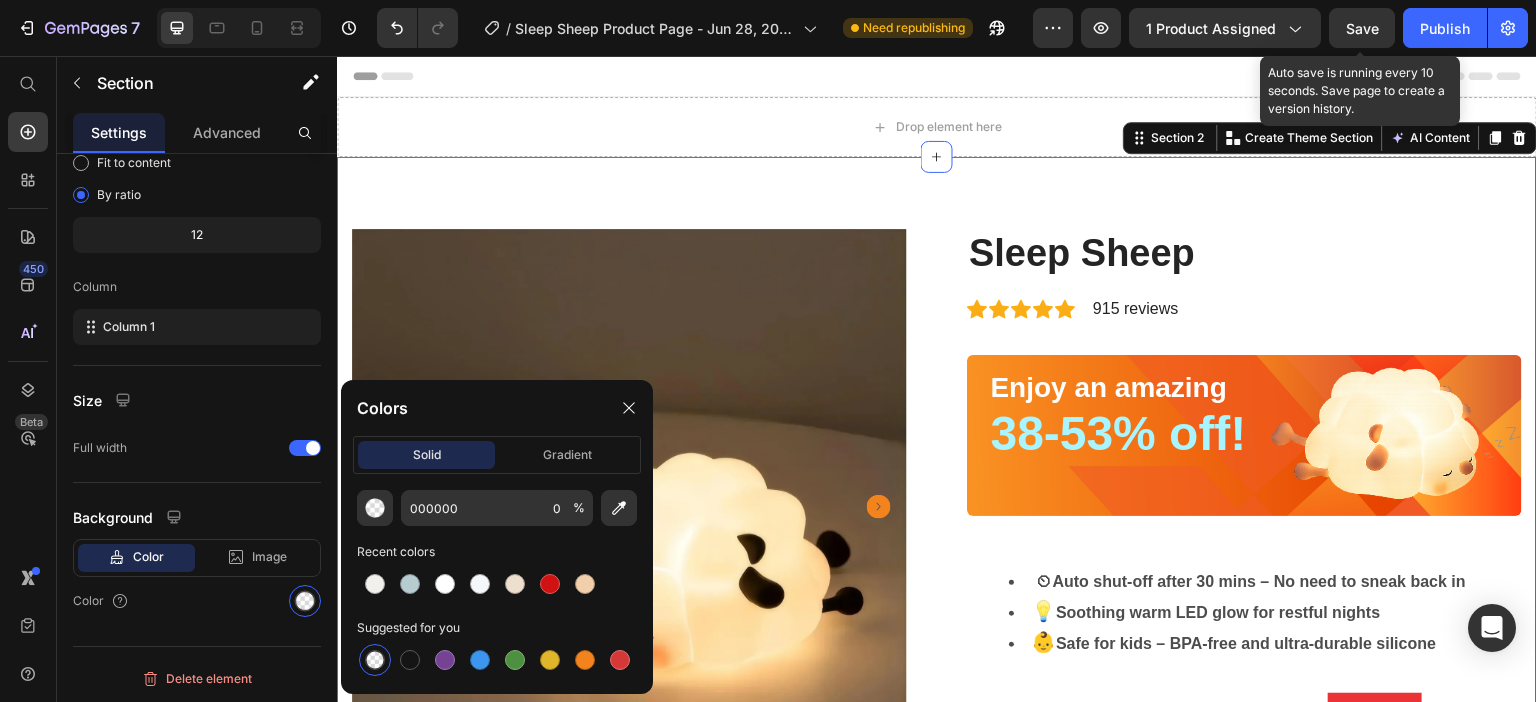 click on "Save" at bounding box center (1362, 28) 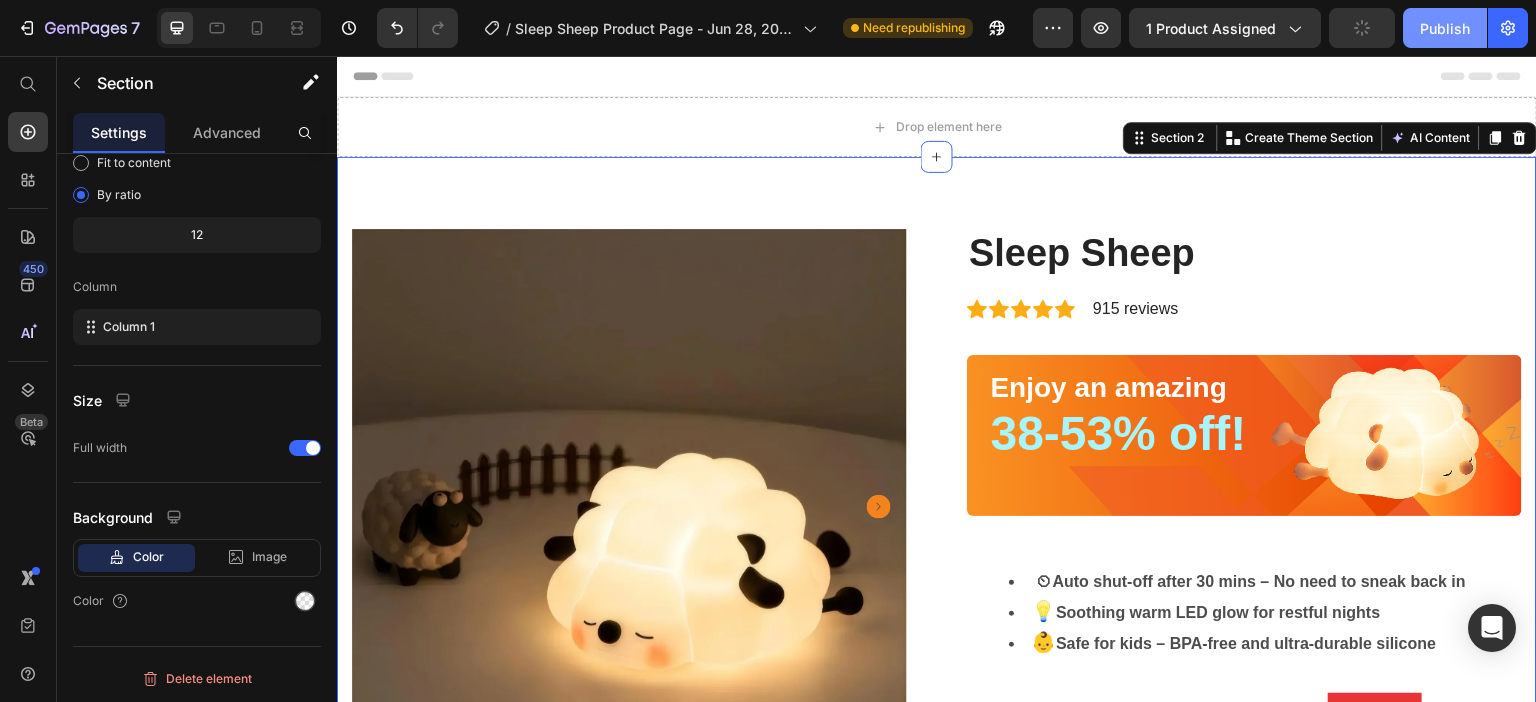 click on "Publish" at bounding box center [1445, 28] 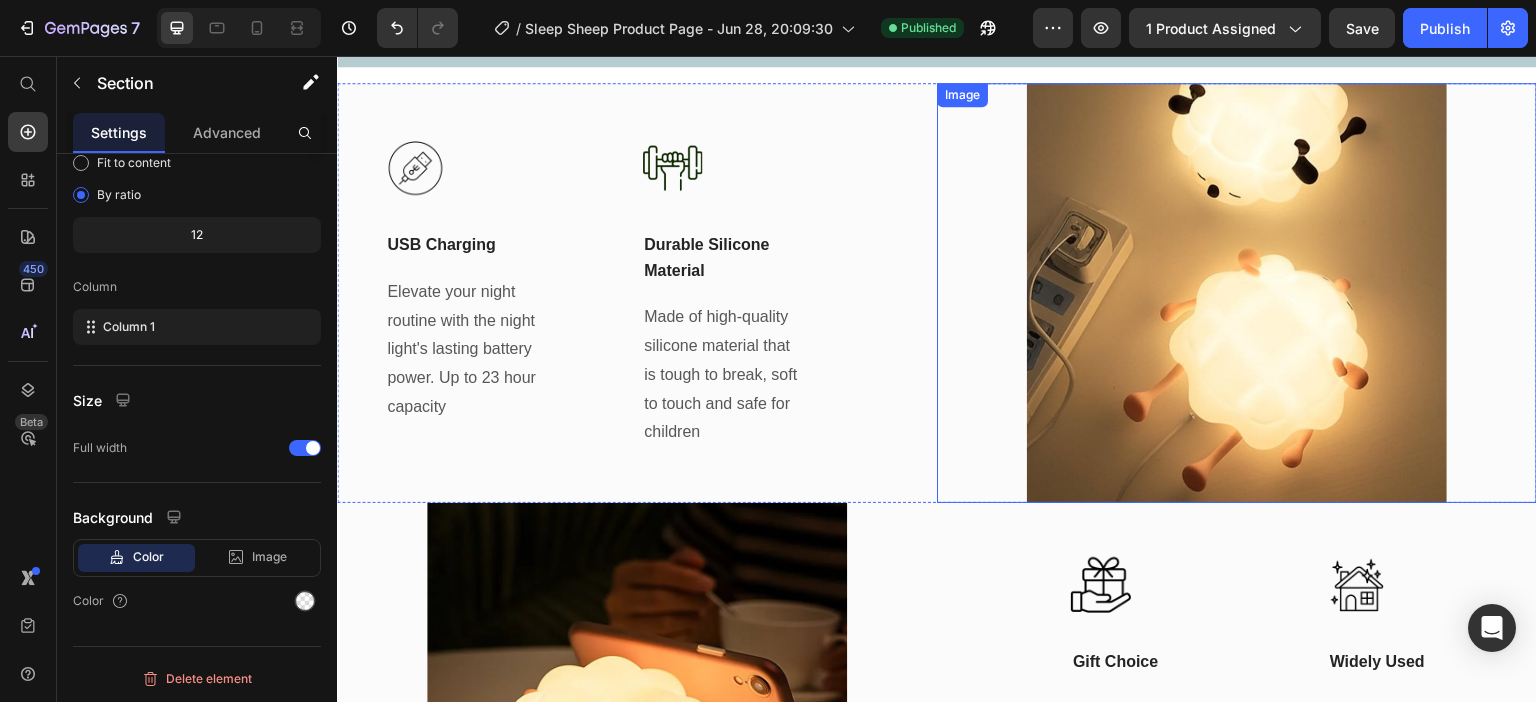 scroll, scrollTop: 5574, scrollLeft: 0, axis: vertical 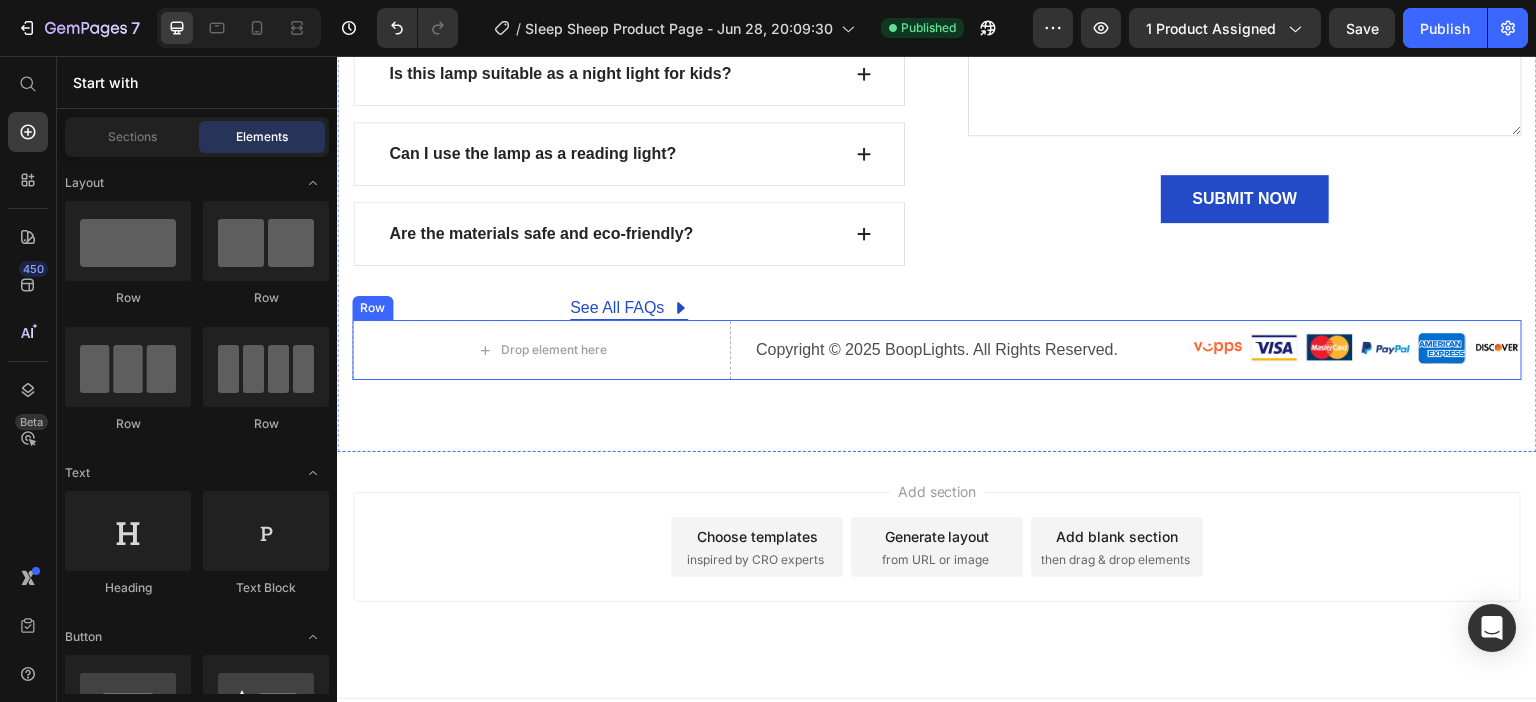 click on "Drop element here Copyright © 2025 BoopLights. All Rights Reserved. Text block Image Image Image Image Image Image Row Row" at bounding box center [937, 350] 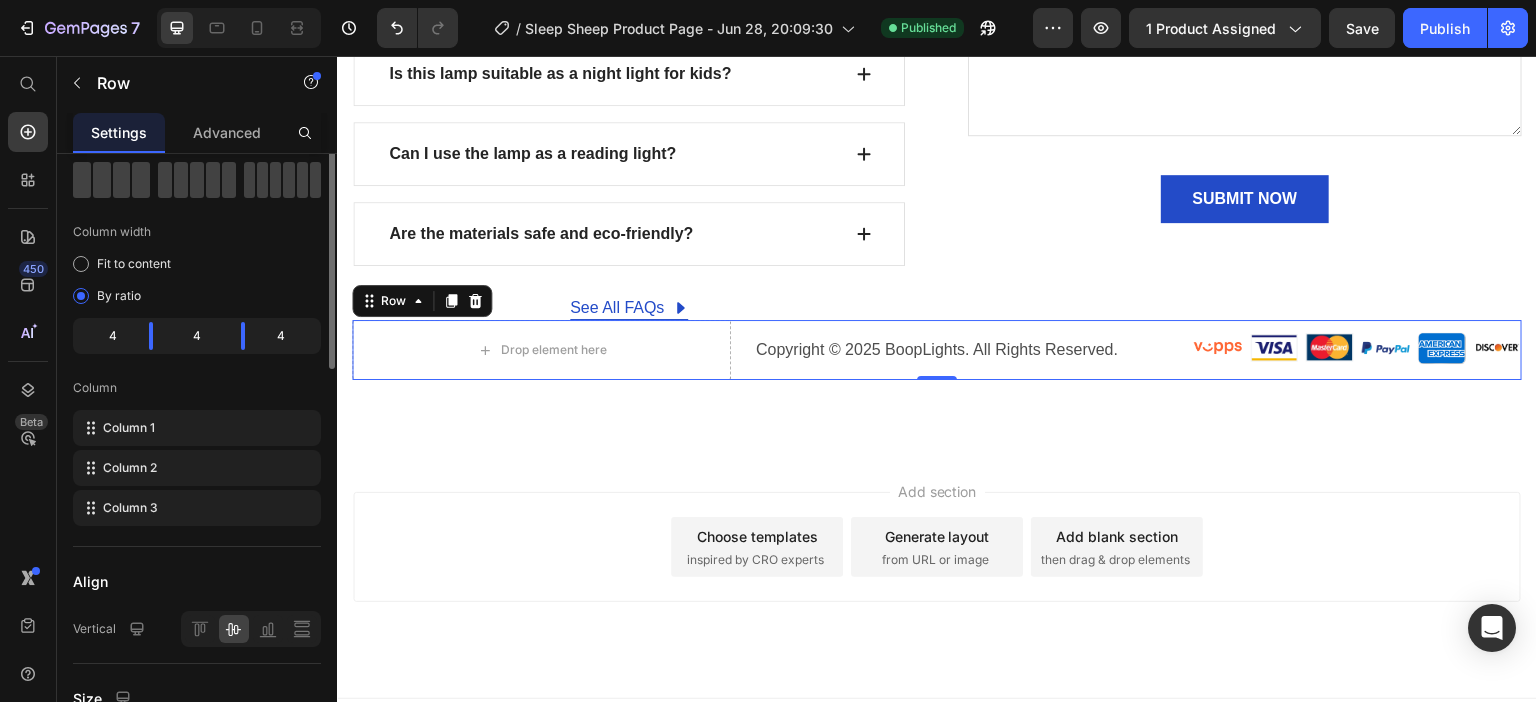 scroll, scrollTop: 0, scrollLeft: 0, axis: both 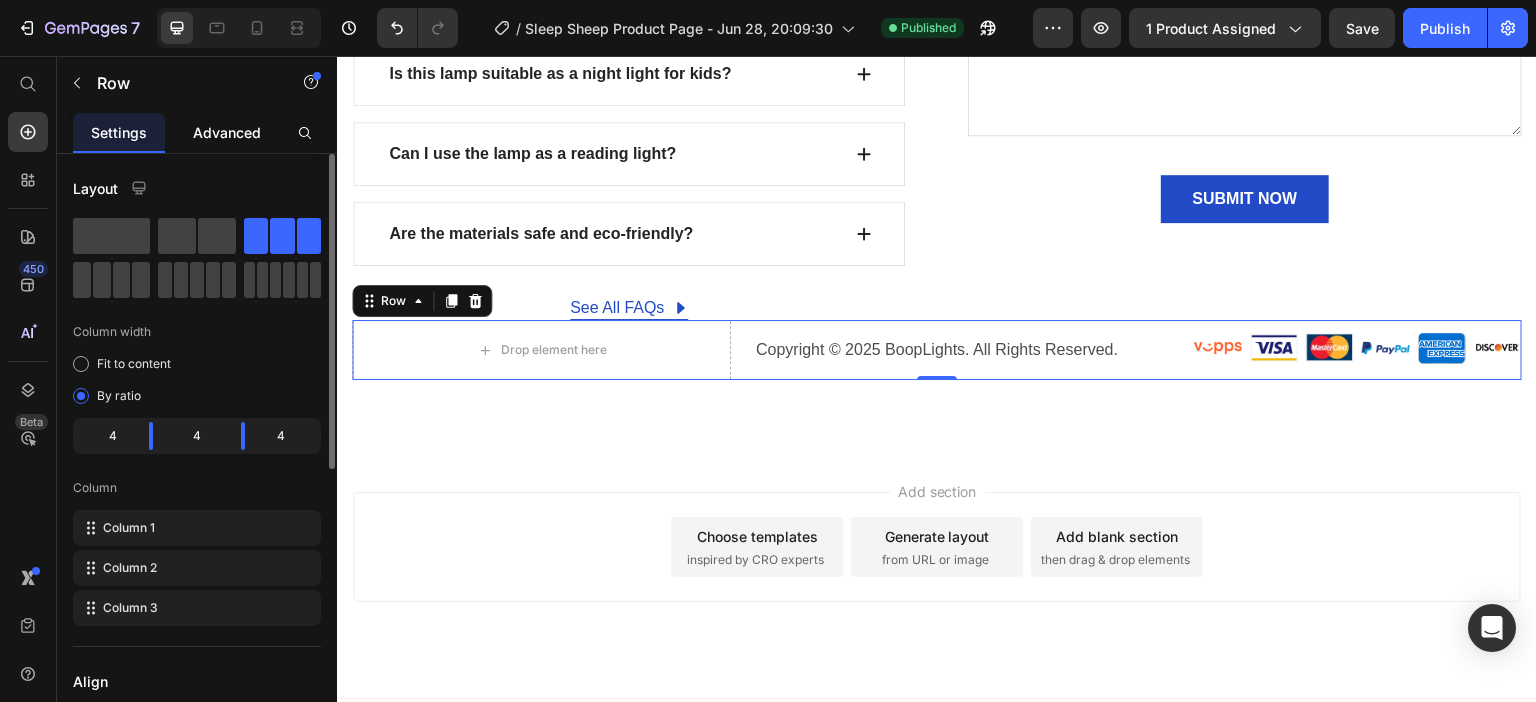 click on "Advanced" at bounding box center [227, 132] 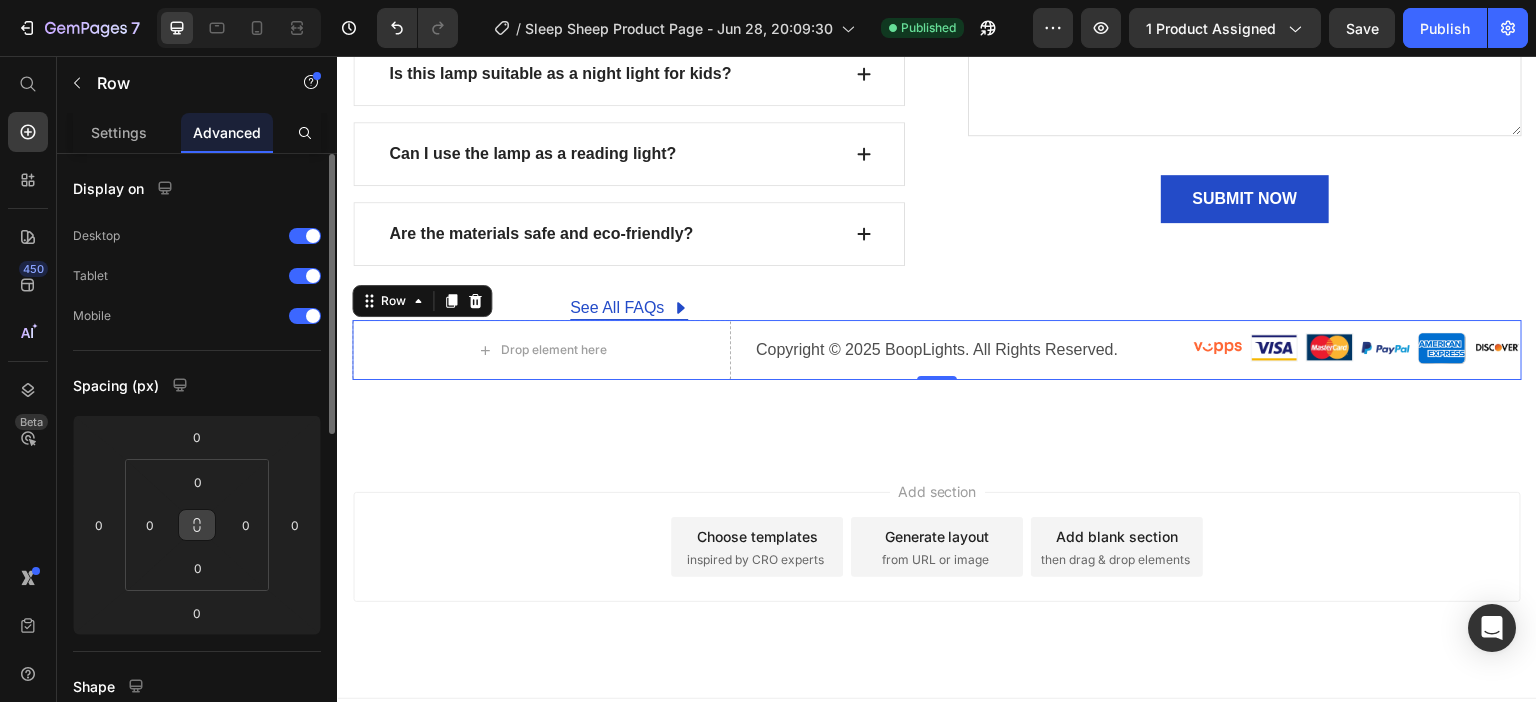 click at bounding box center [197, 525] 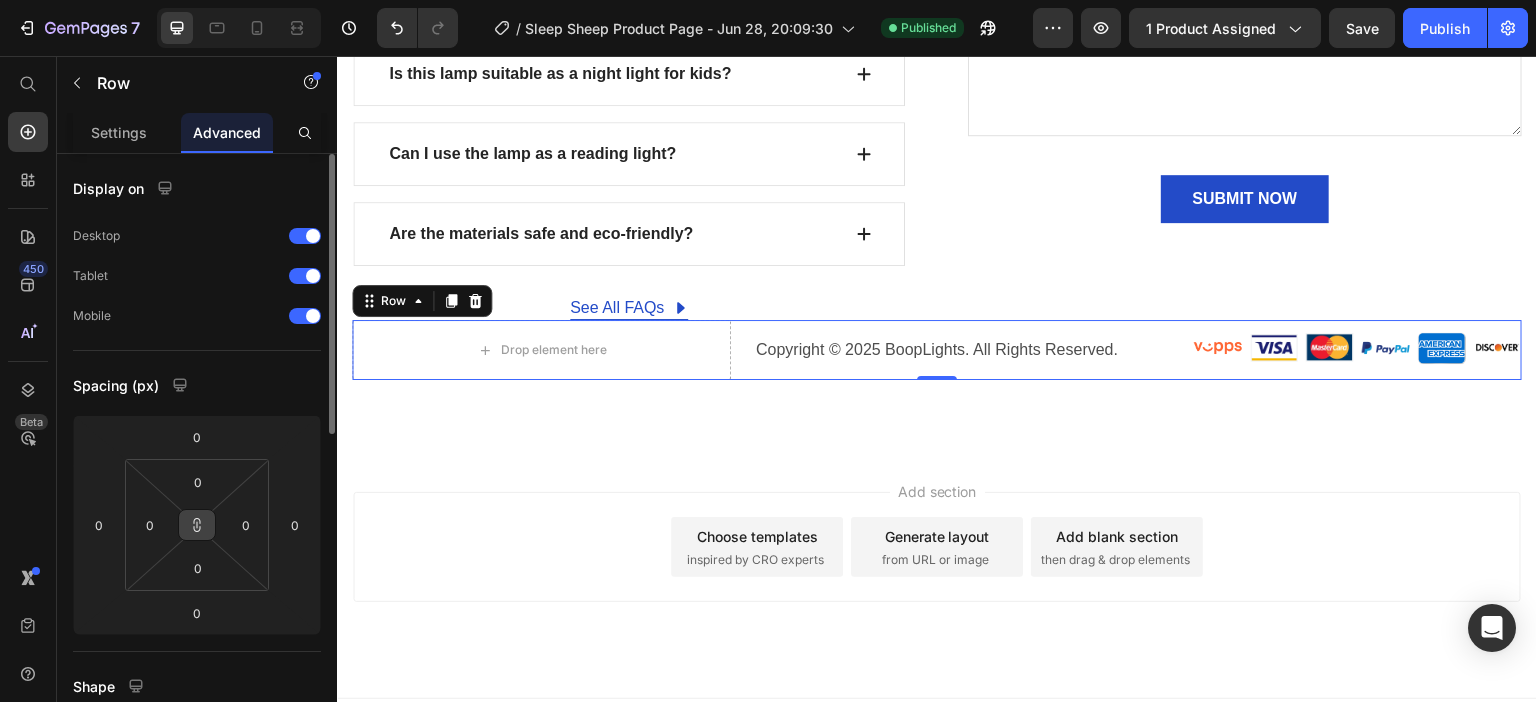 click 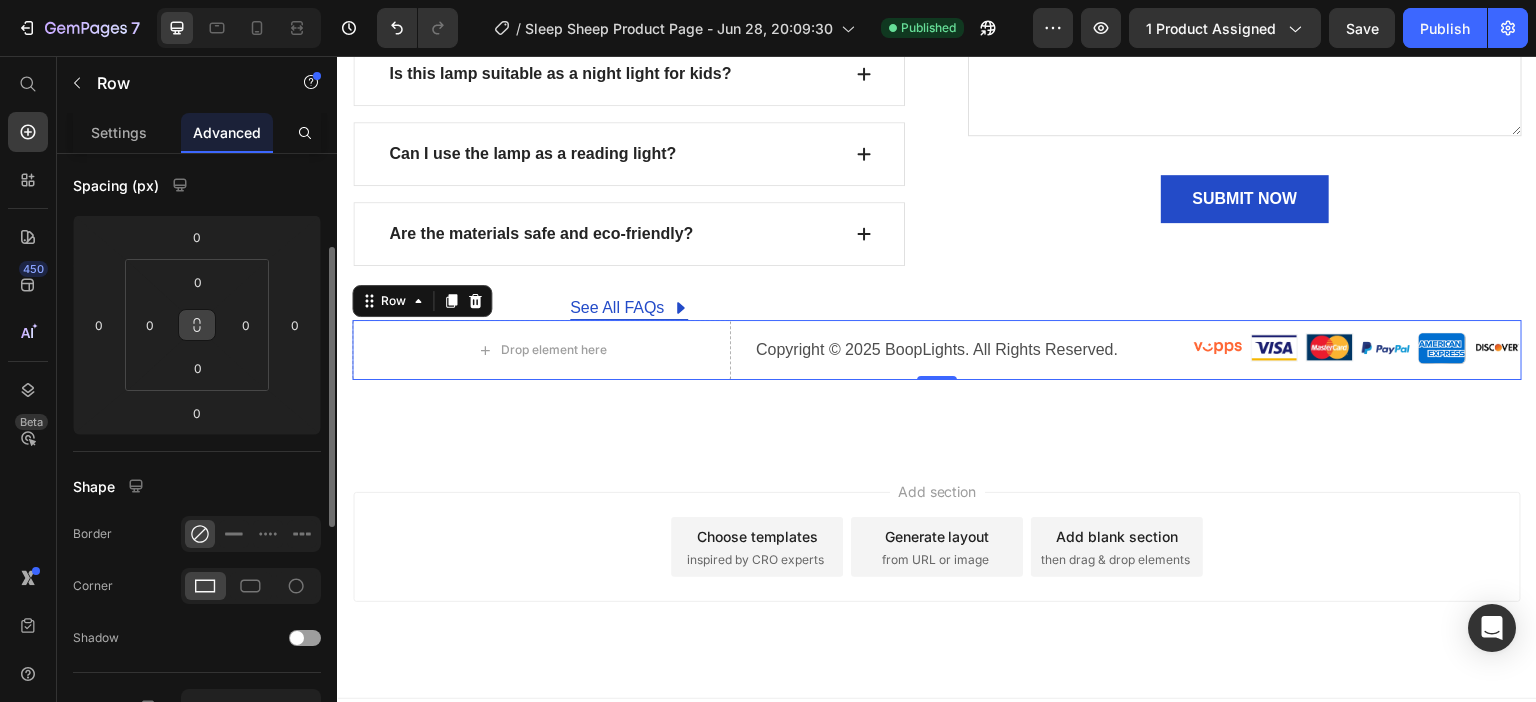 scroll, scrollTop: 400, scrollLeft: 0, axis: vertical 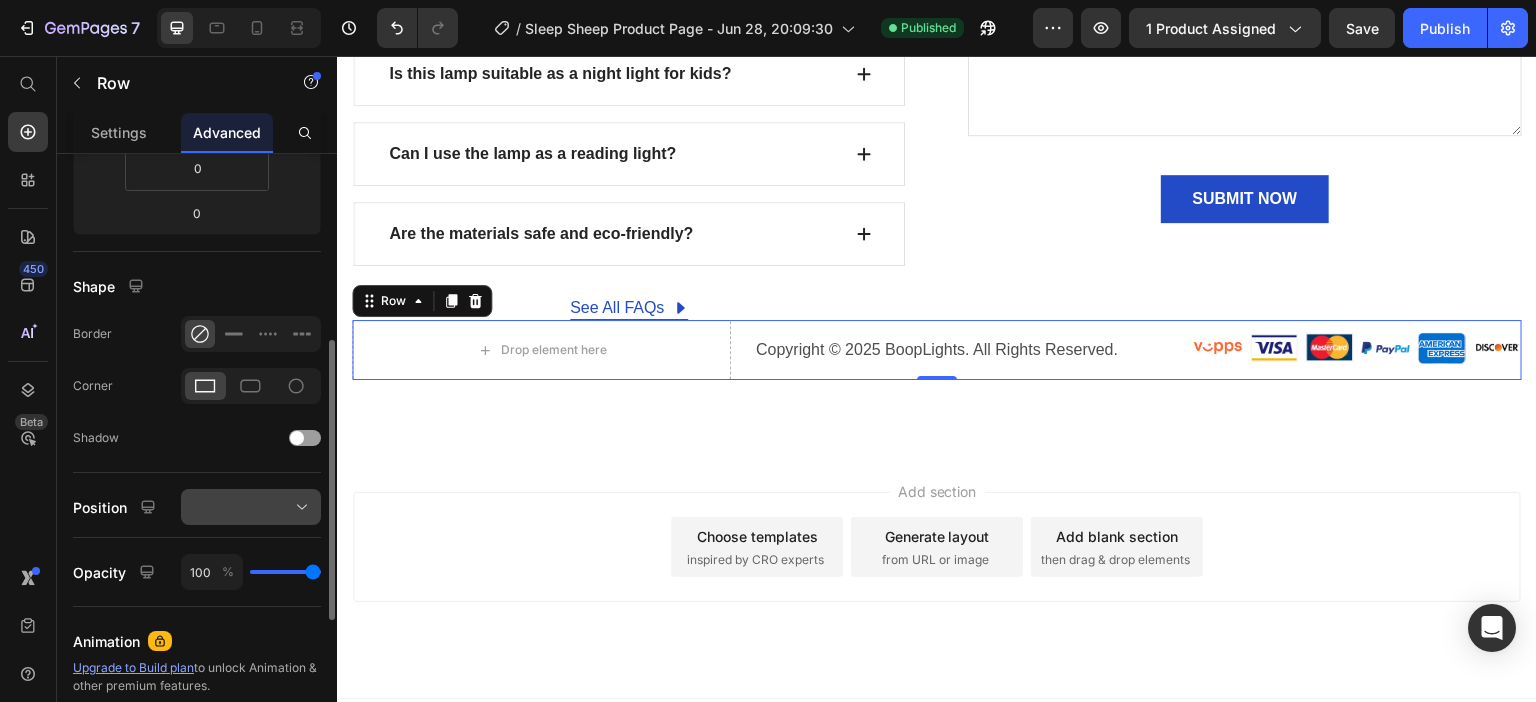 click at bounding box center [251, 507] 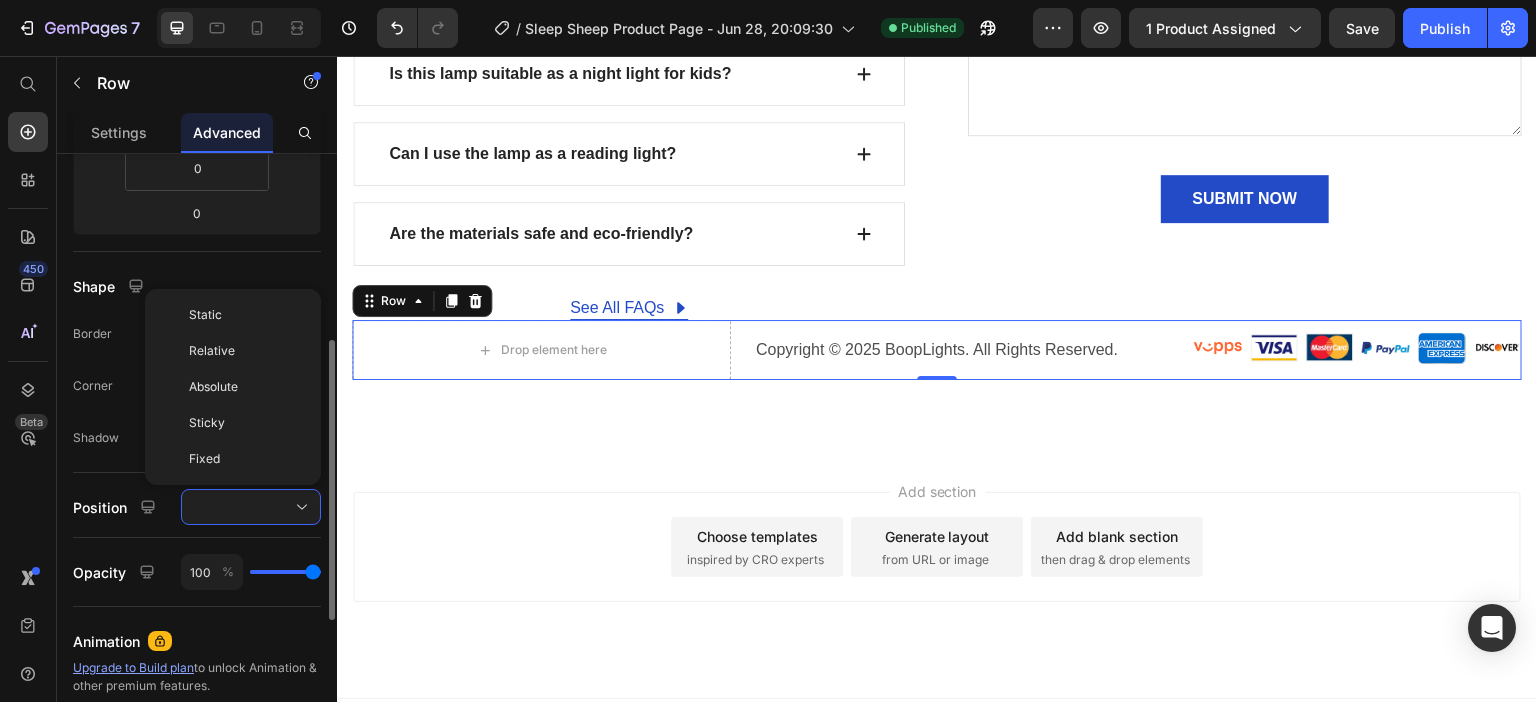 click on "Display on Desktop Tablet Mobile Spacing (px) 0 0 0 0 0 0 0 0 Shape Border Corner Shadow Position Static Relative Absolute Sticky Fixed Opacity 100 % Animation Upgrade to Build plan  to unlock Animation & other premium features. Interaction Upgrade to Optimize plan  to unlock Interaction & other premium features. CSS class  Delete element" at bounding box center [197, 406] 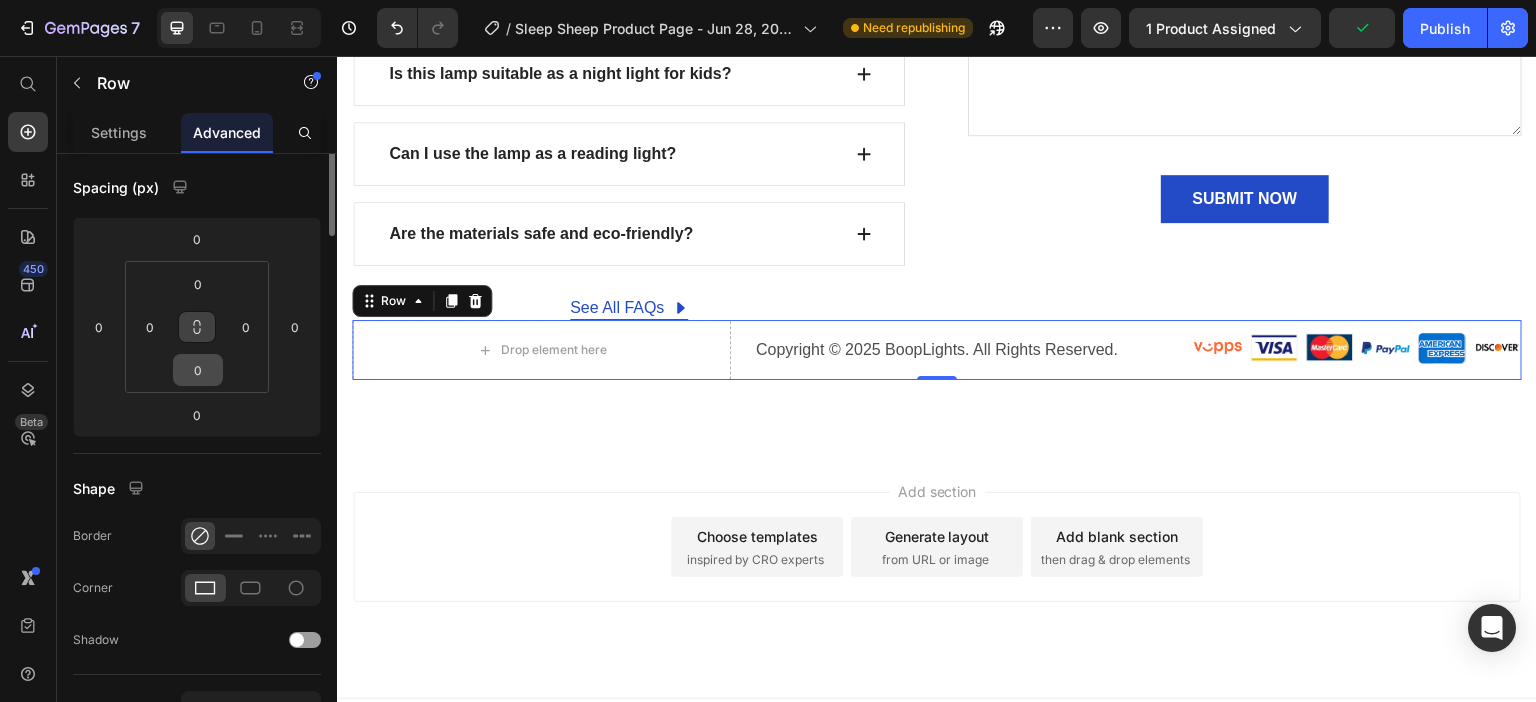 scroll, scrollTop: 0, scrollLeft: 0, axis: both 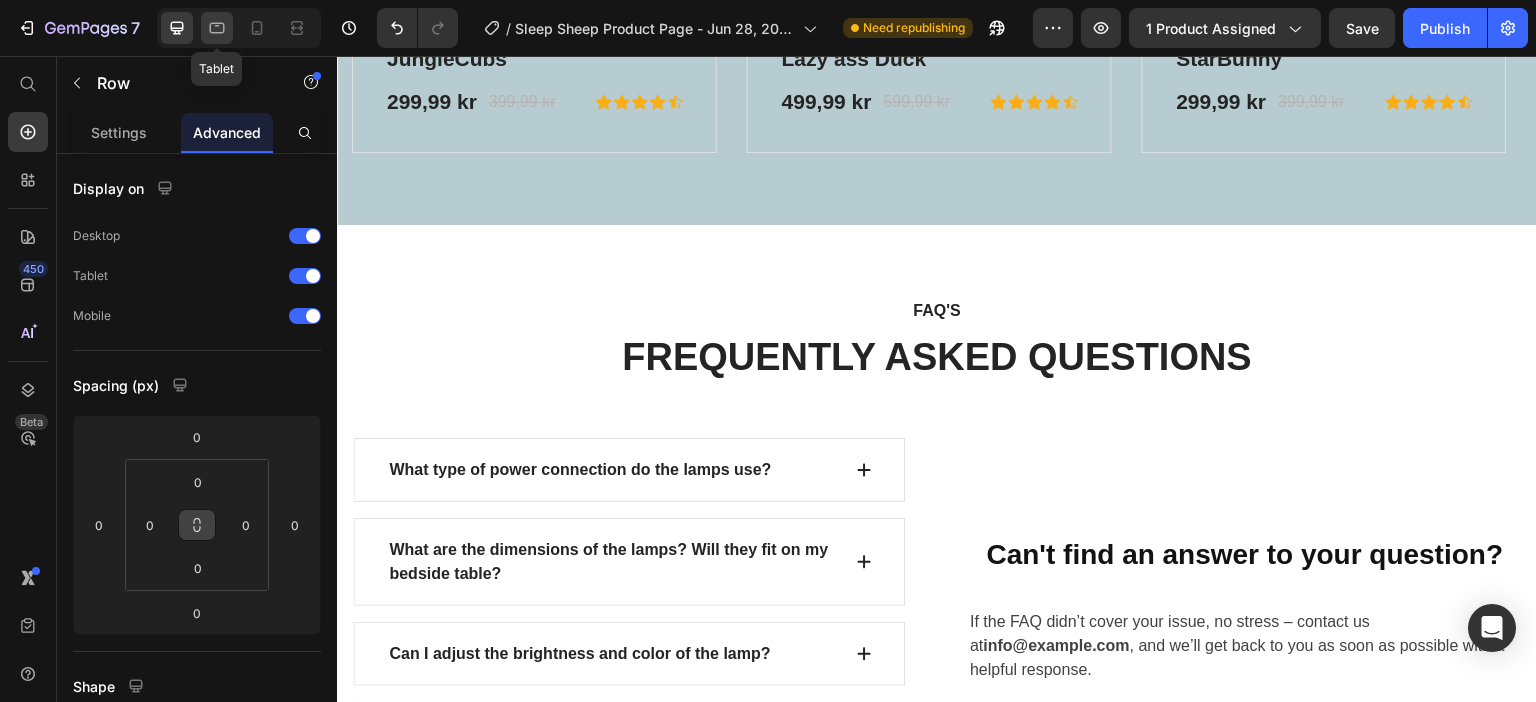 click 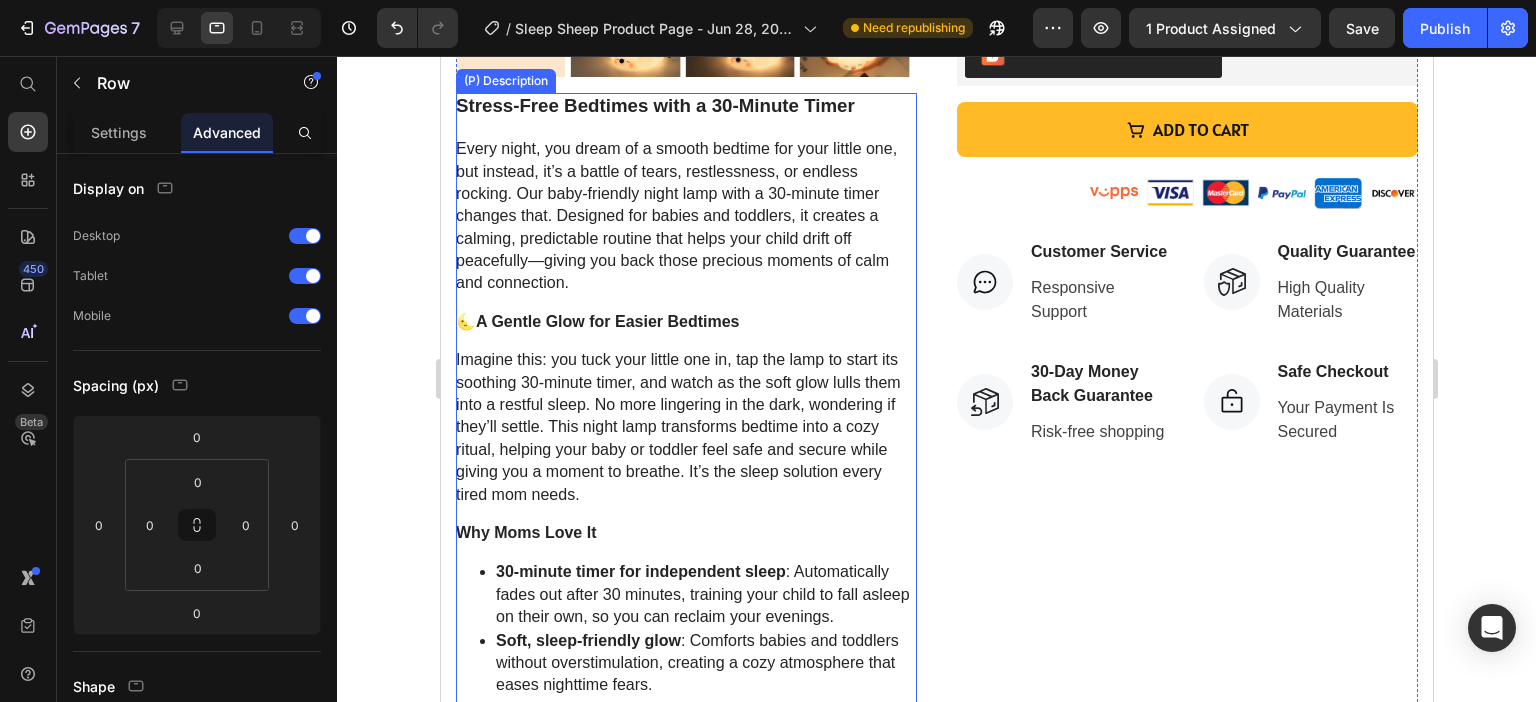 scroll, scrollTop: 1200, scrollLeft: 0, axis: vertical 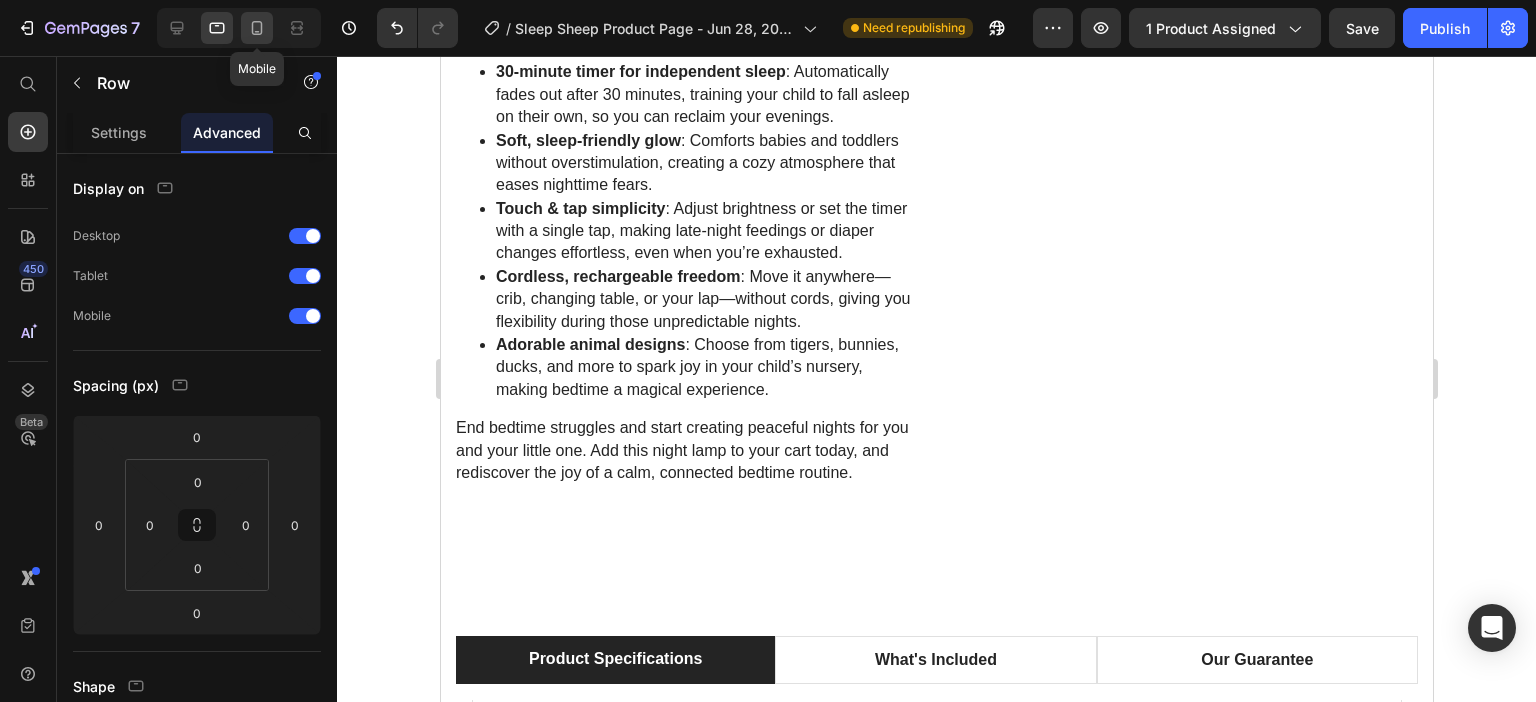 click 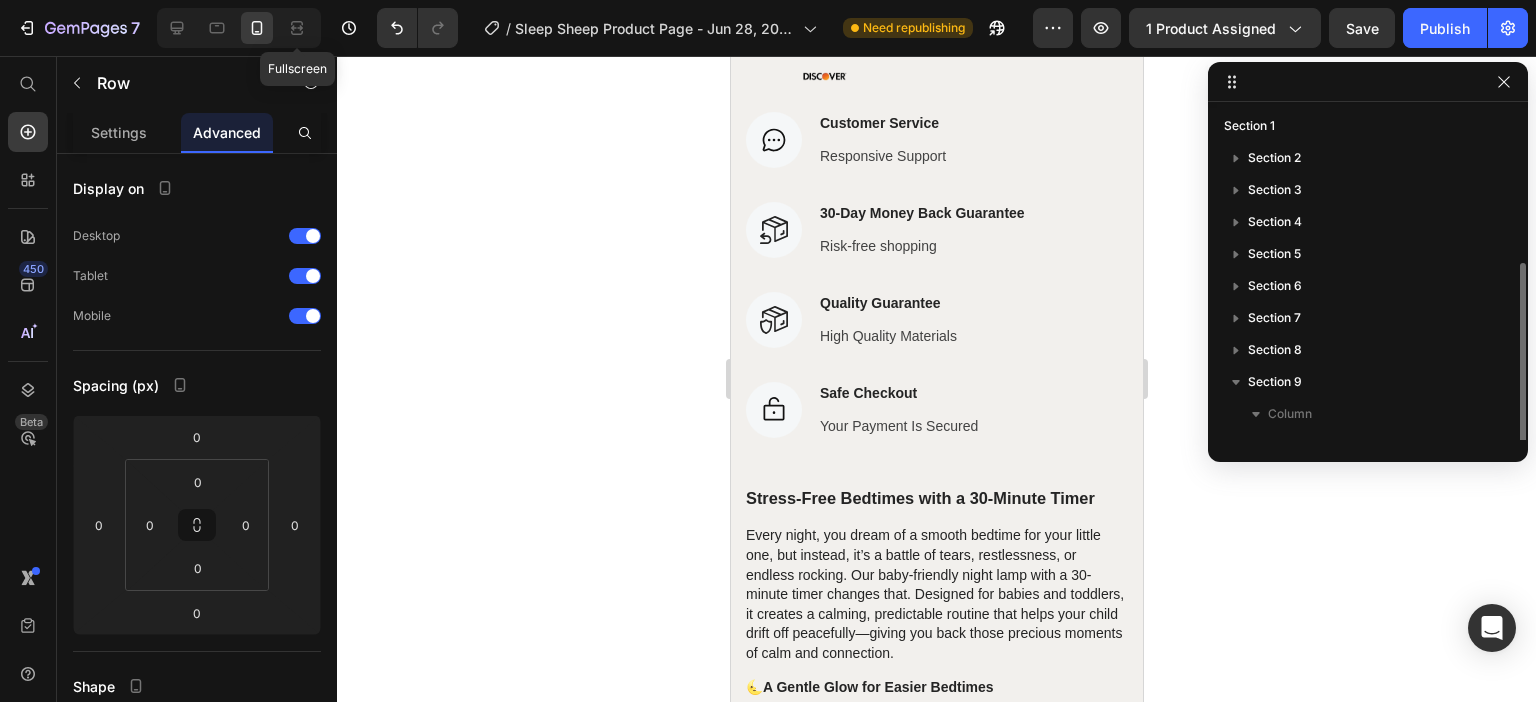 scroll, scrollTop: 85, scrollLeft: 0, axis: vertical 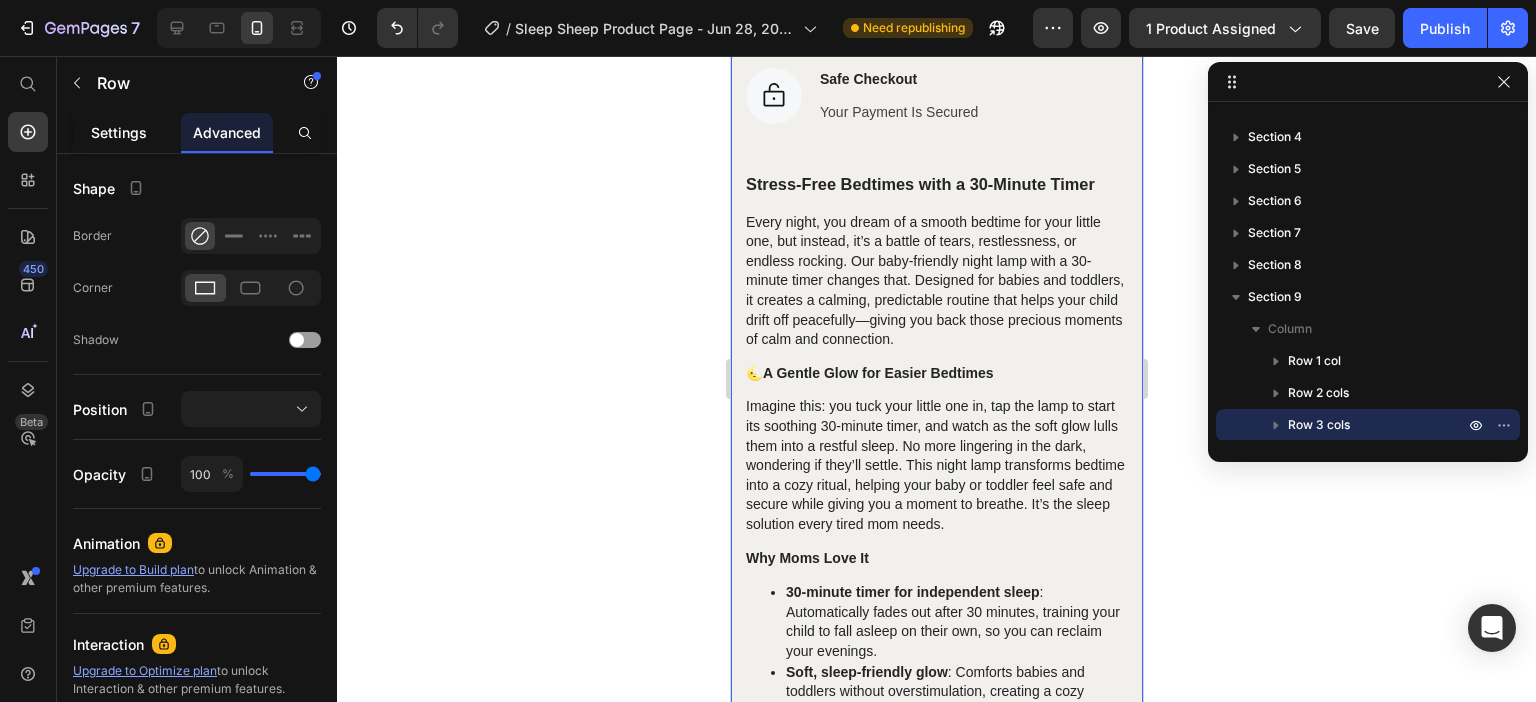 click on "Settings" at bounding box center (119, 132) 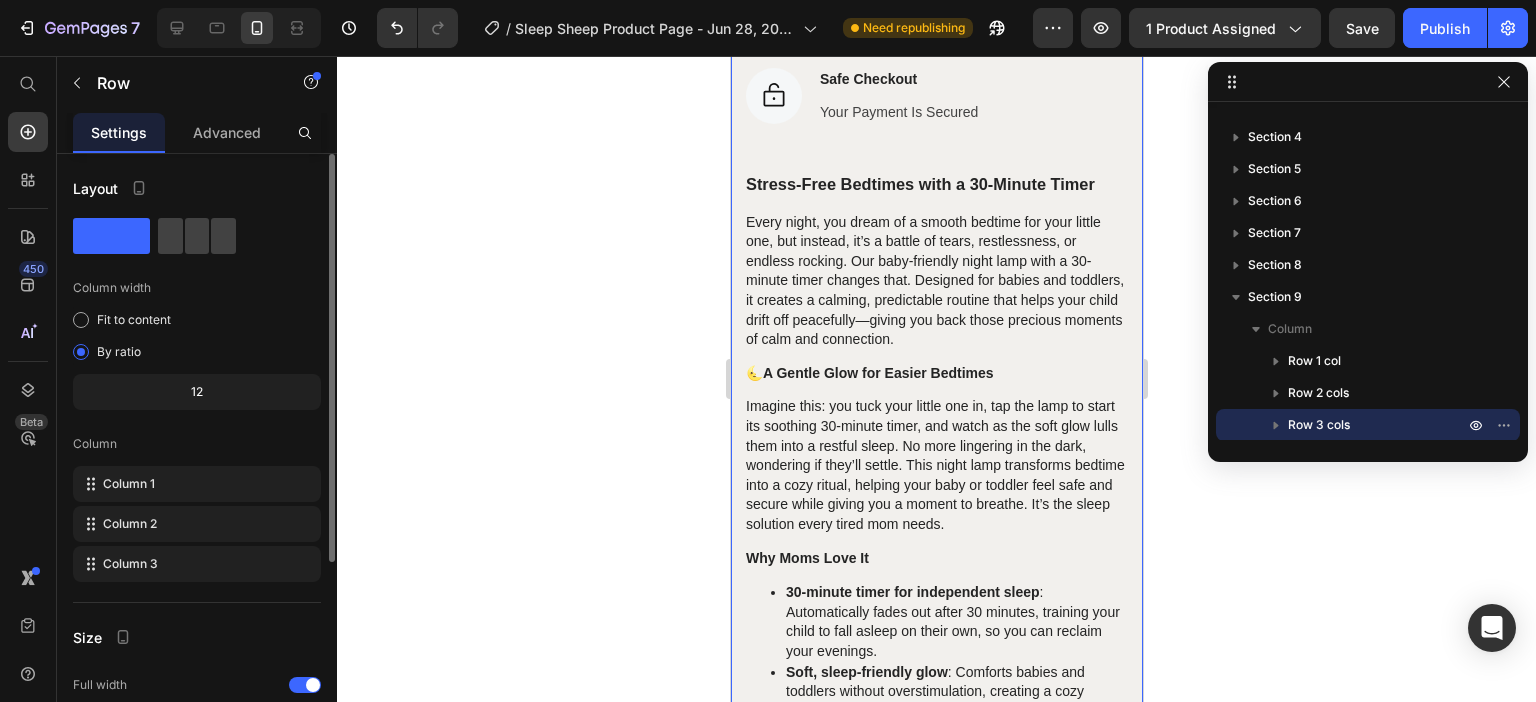 scroll, scrollTop: 289, scrollLeft: 0, axis: vertical 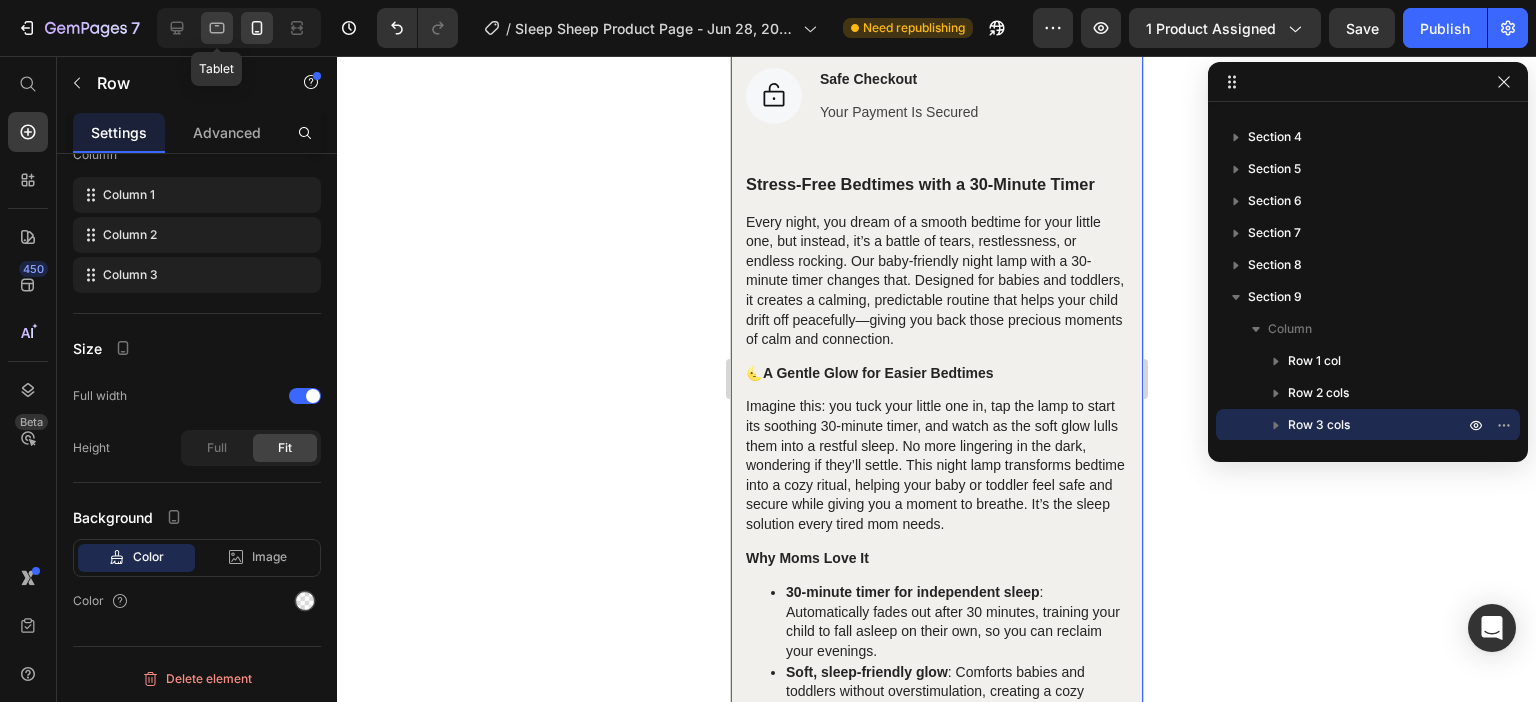 click 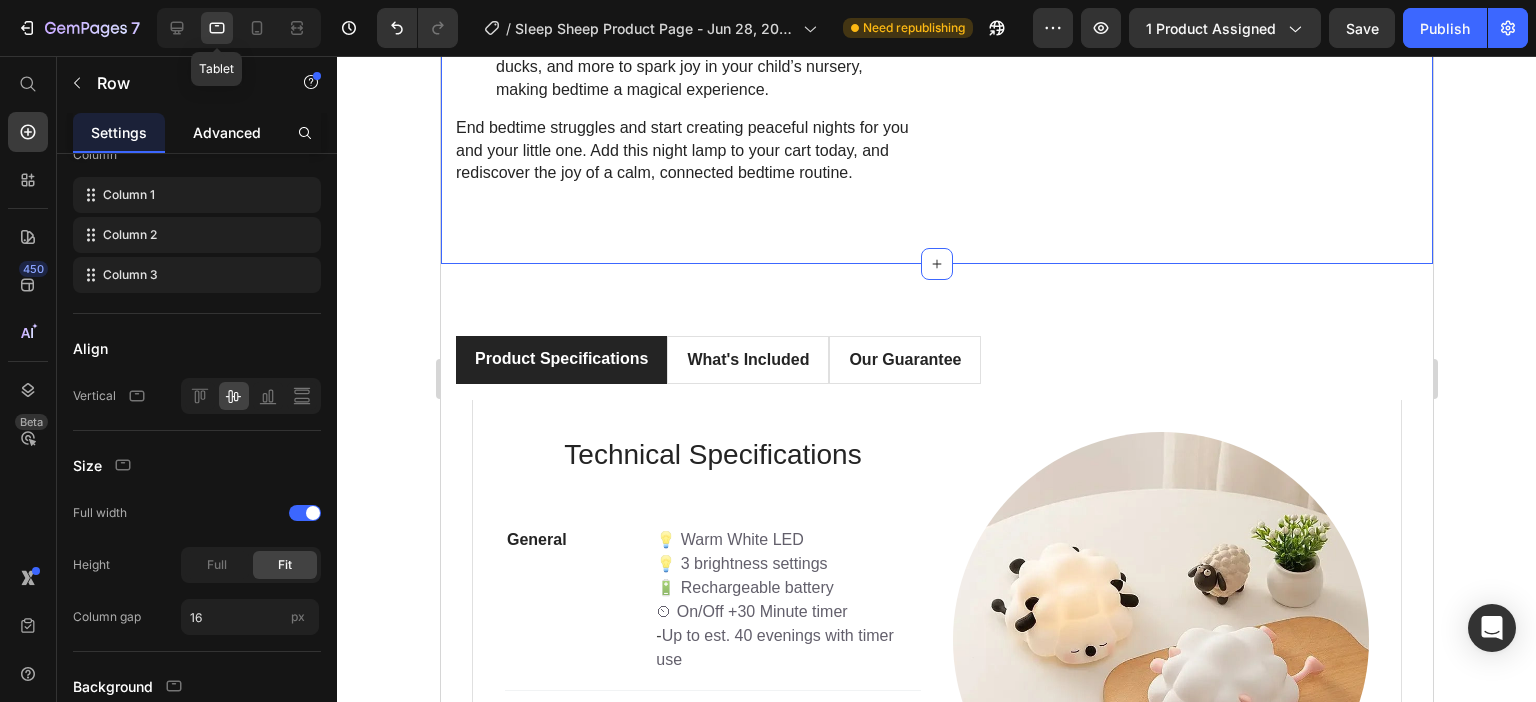 scroll, scrollTop: 1464, scrollLeft: 0, axis: vertical 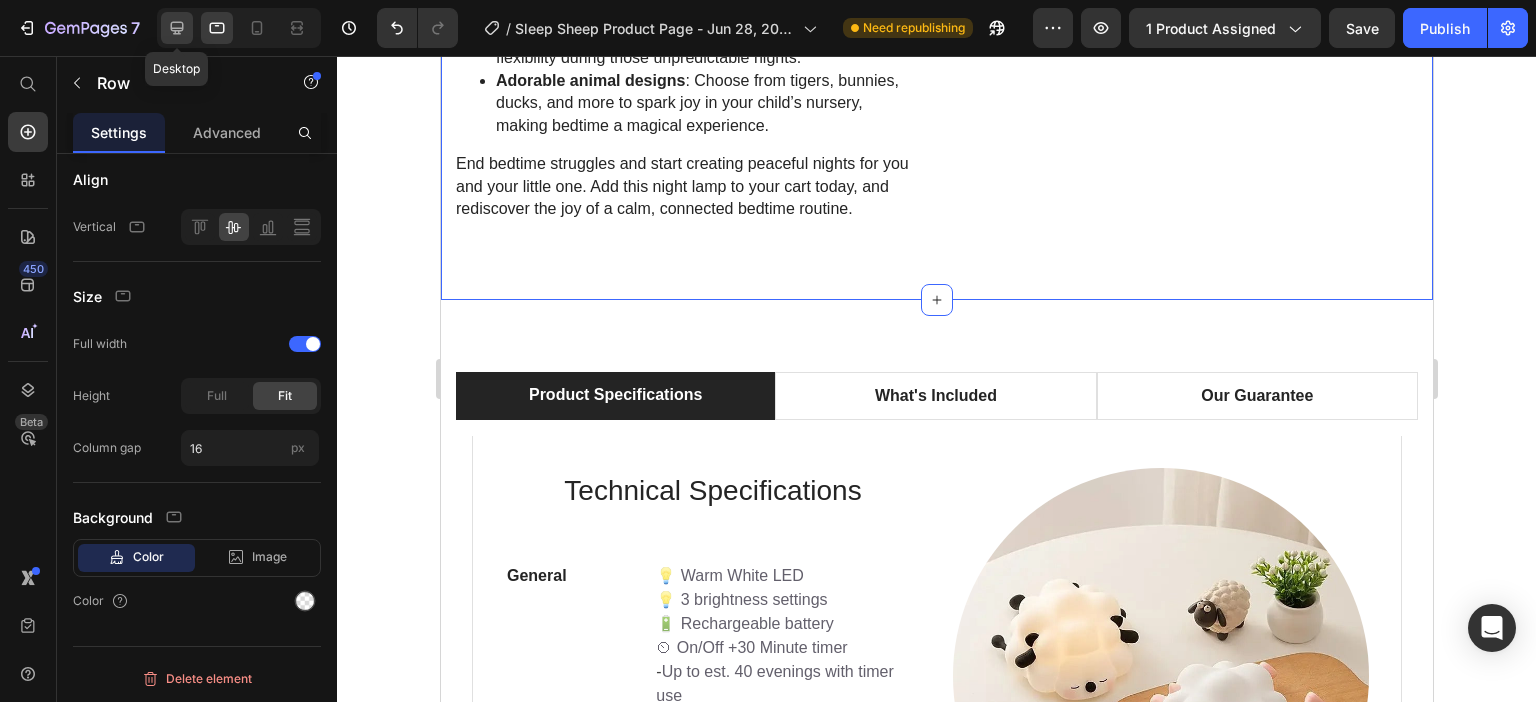 click 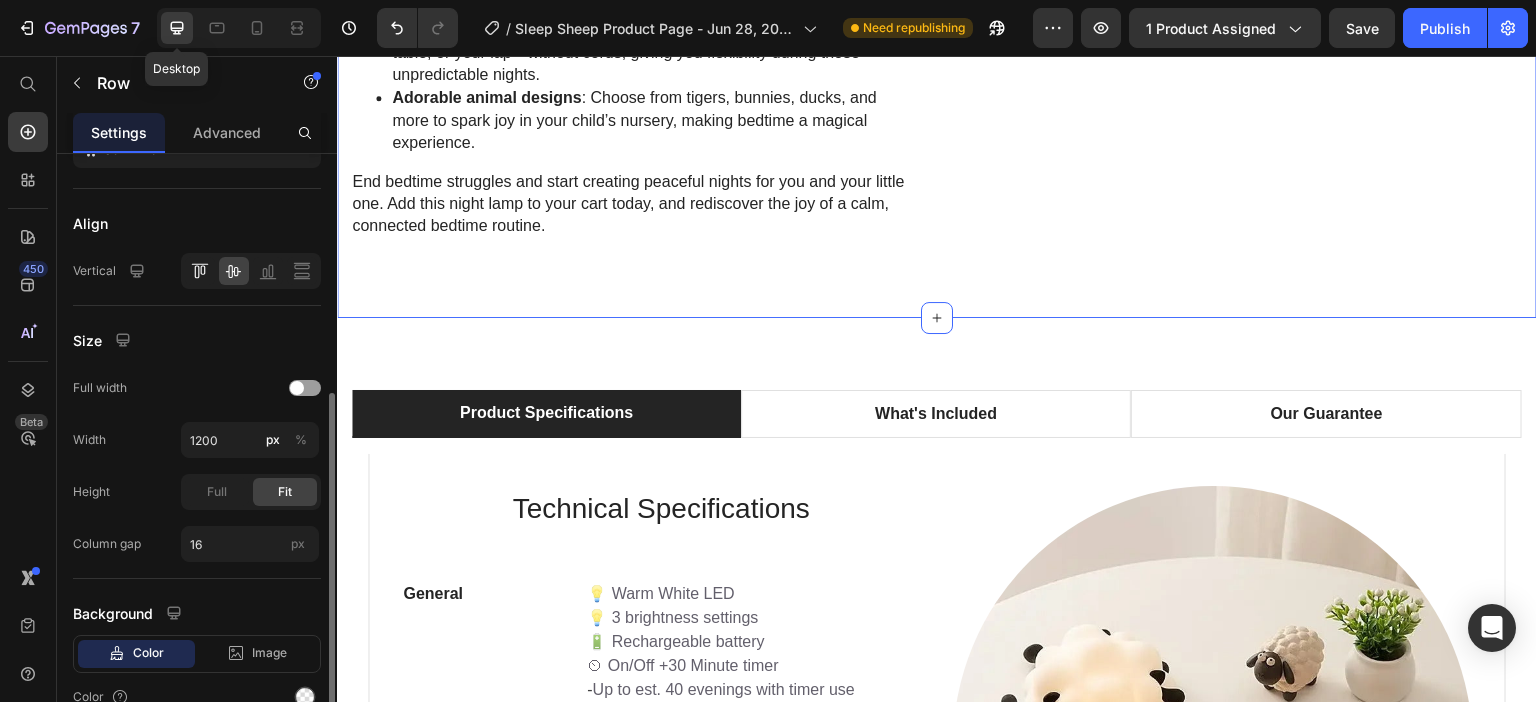 scroll, scrollTop: 1497, scrollLeft: 0, axis: vertical 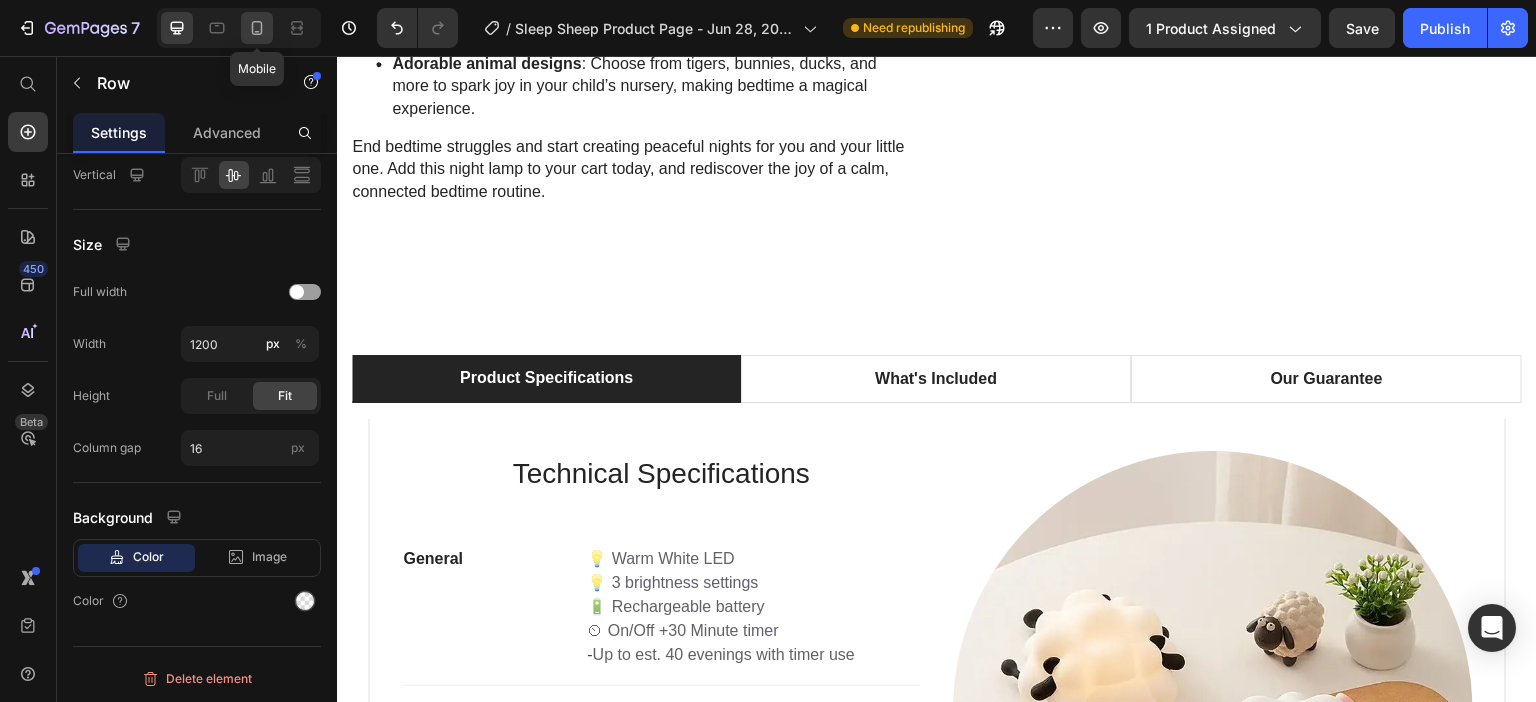 click 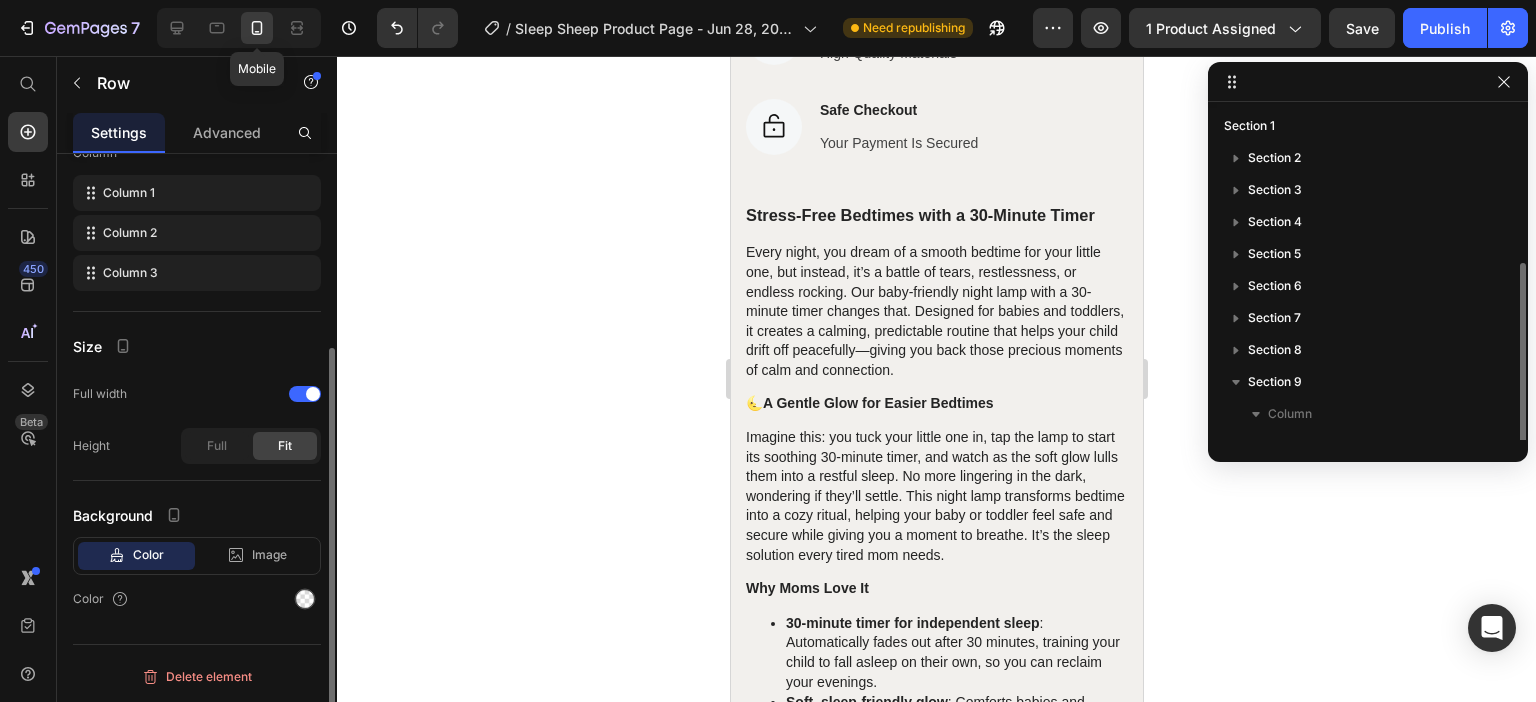 scroll, scrollTop: 1461, scrollLeft: 0, axis: vertical 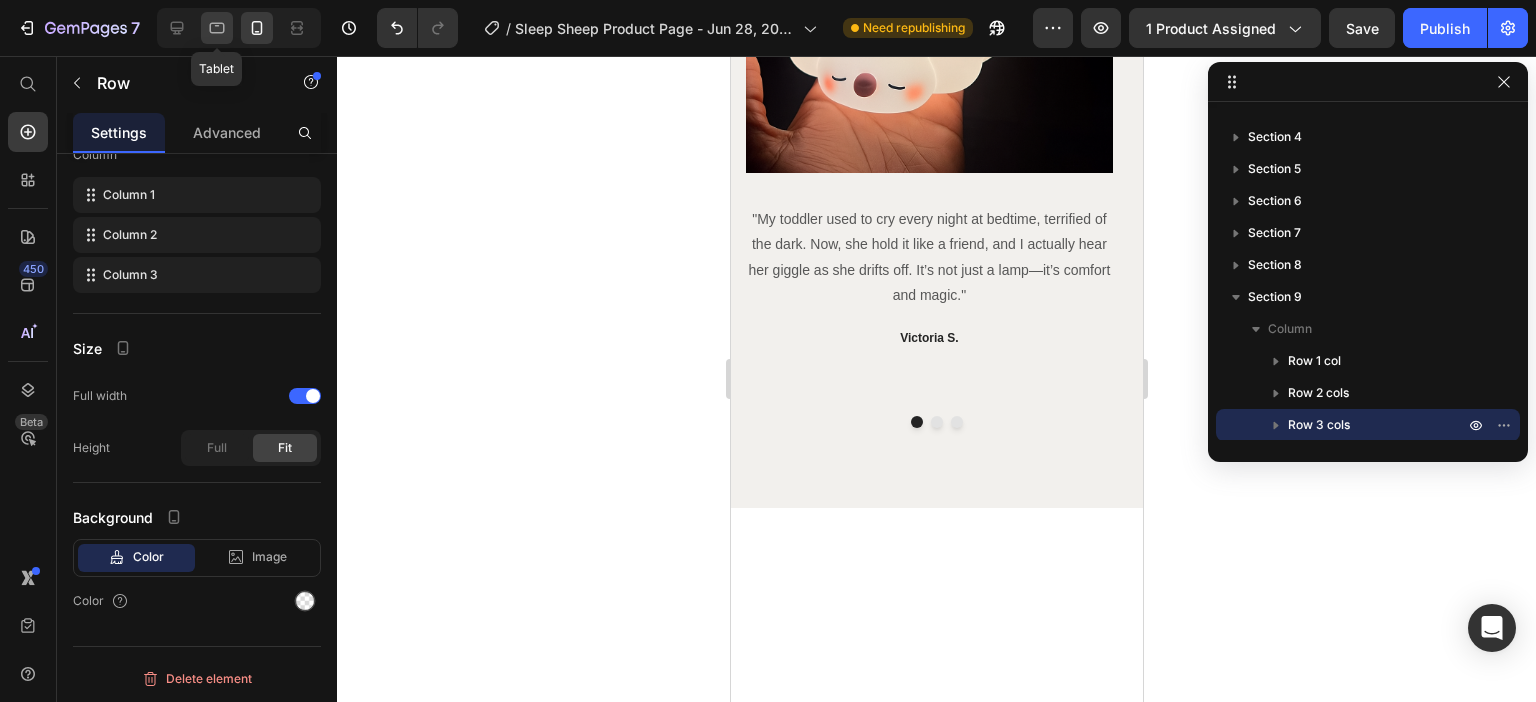 click 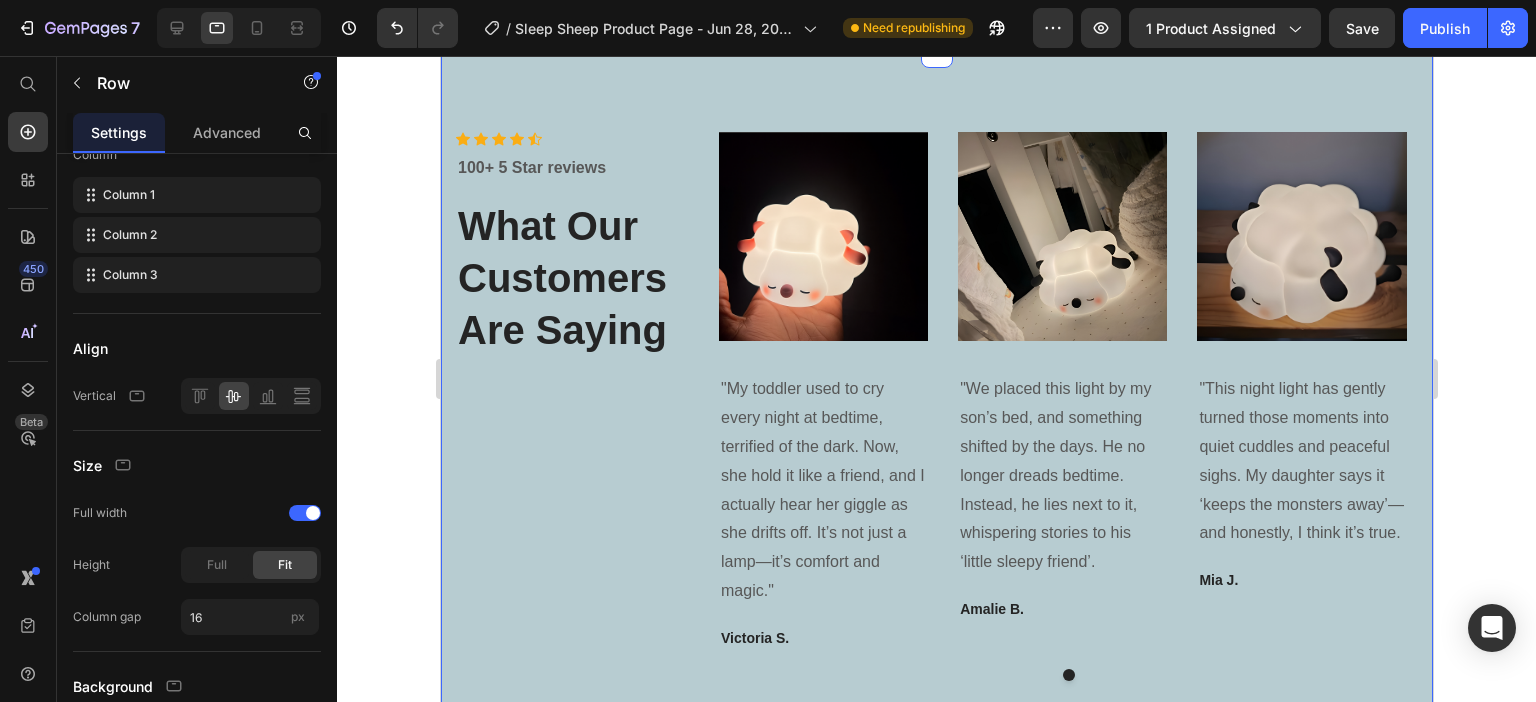 scroll, scrollTop: 5548, scrollLeft: 0, axis: vertical 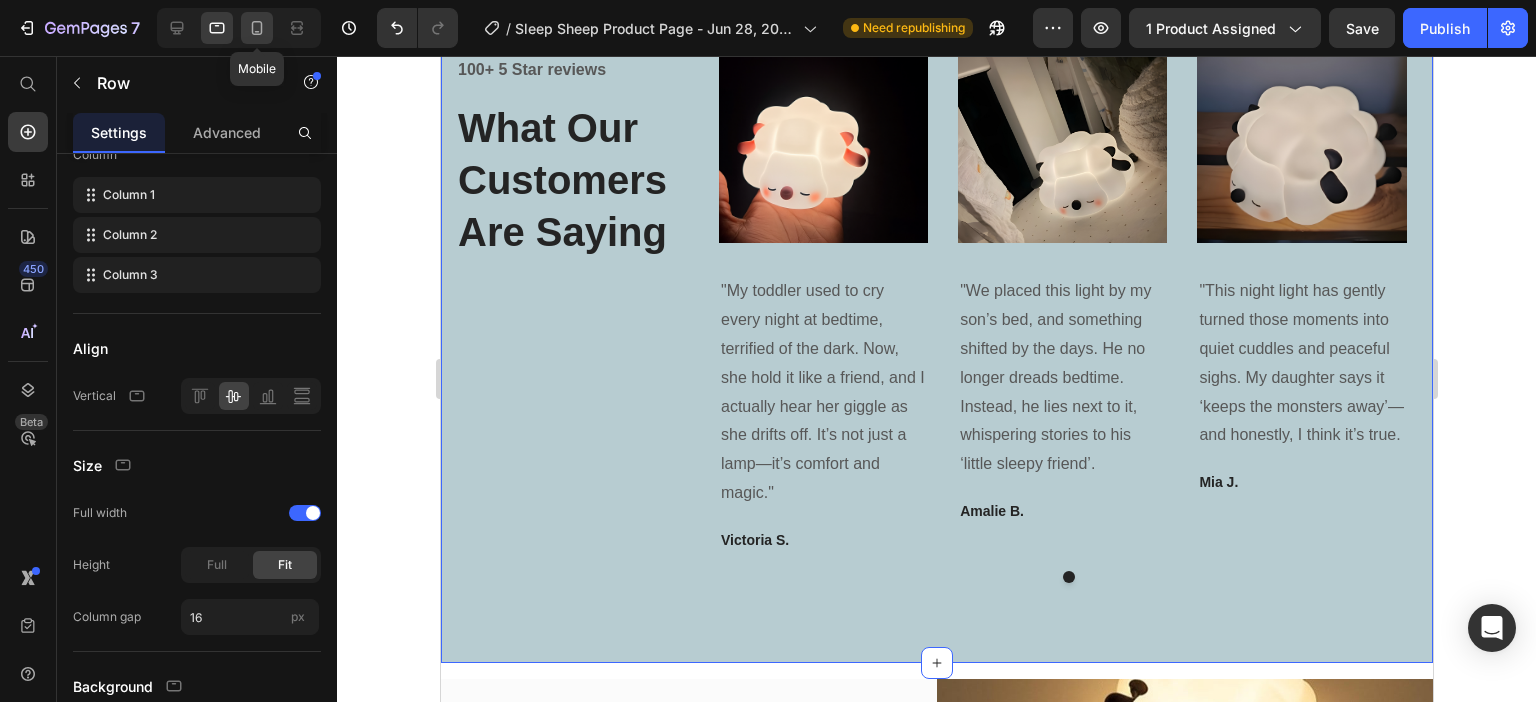click 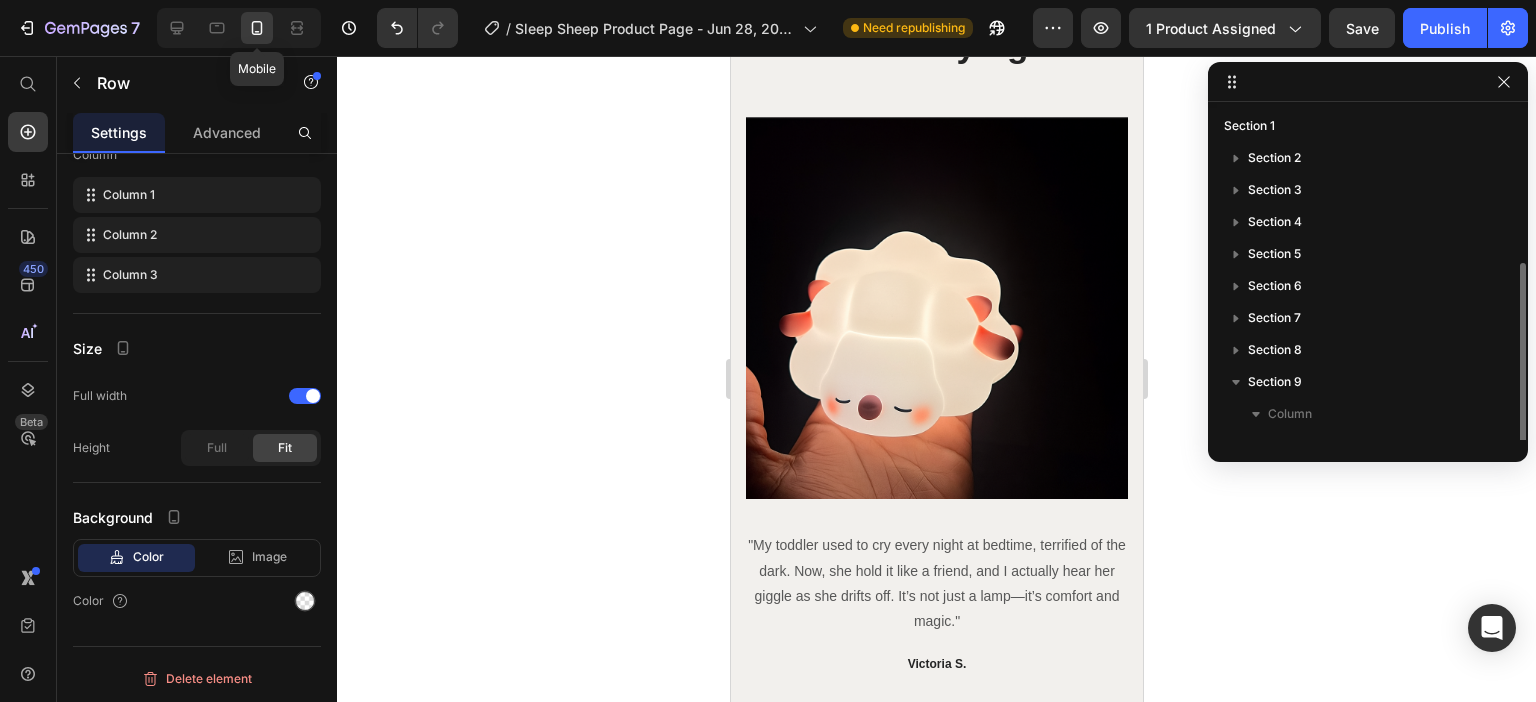 scroll, scrollTop: 4953, scrollLeft: 0, axis: vertical 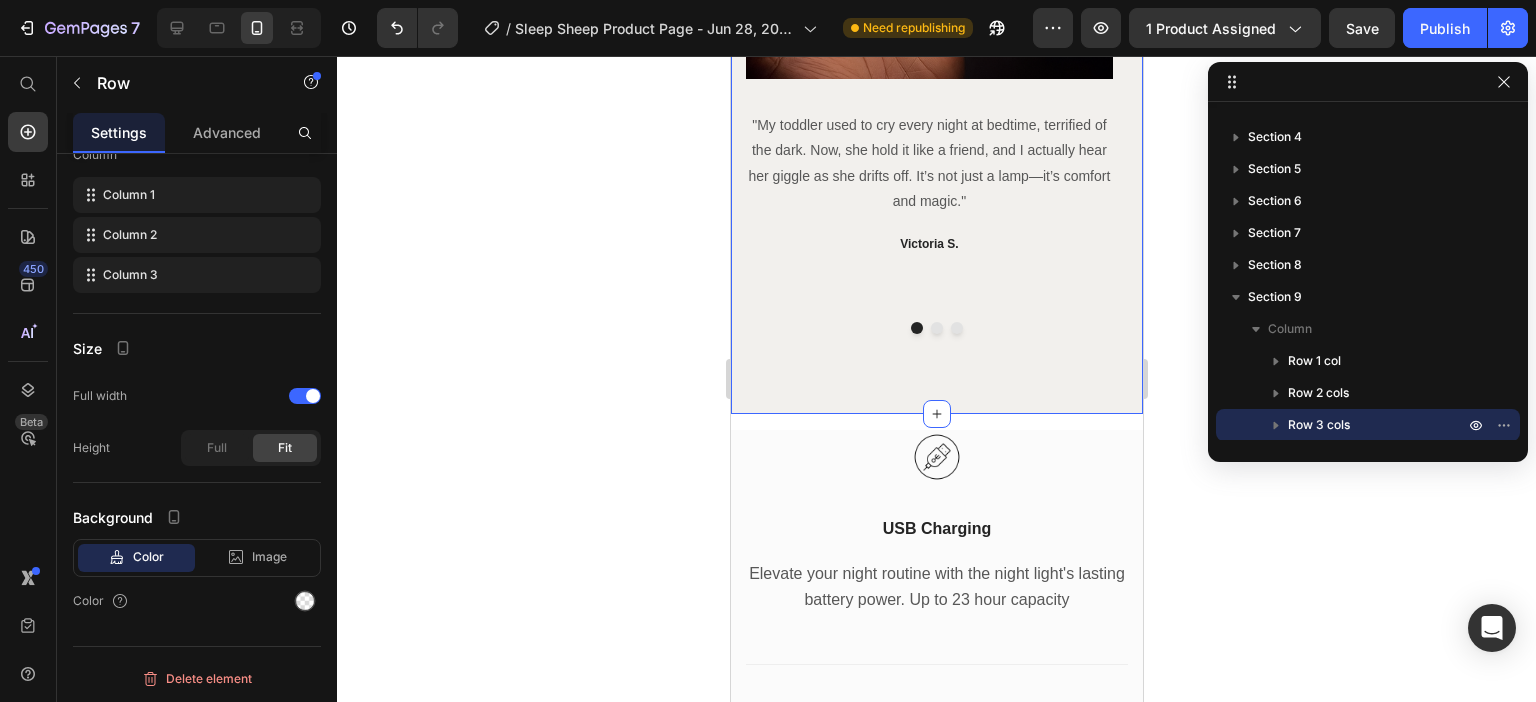click on "Icon                Icon                Icon                Icon
Icon Icon List Hoz 100+ 5 Star reviews Text block What Our Customers Are Saying Heading Image "My toddler used to cry every night at bedtime, terrified of the dark. Now, she hold it like a friend, and I actually hear her giggle as she drifts off. It’s not just a lamp—it’s comfort and magic." Text block [FIRST] [LAST]. Text block Image "We placed this light by my son’s bed, and something shifted by the days. He no longer dreads bedtime. Instead, he lies next to it, whispering stories to his ‘little sleepy friend’.  Text block [FIRST] [LAST]. Text block Image "This night light has gently turned those moments into quiet cuddles and peaceful sighs. My daughter says it ‘keeps the monsters away’—and honestly, I think it’s true. Text block [FIRST] [LAST]. Text block Carousel Row Section 6" at bounding box center (936, -81) 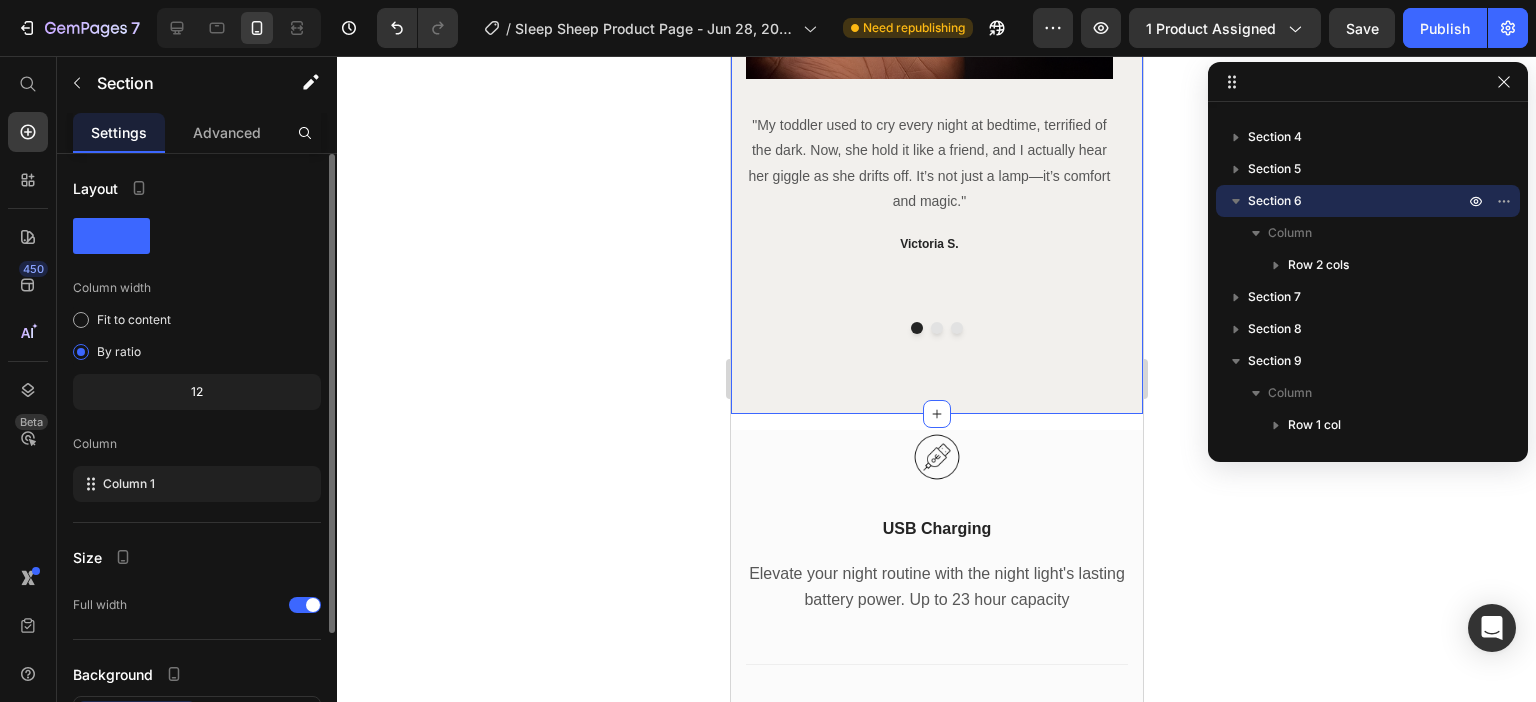 scroll, scrollTop: 157, scrollLeft: 0, axis: vertical 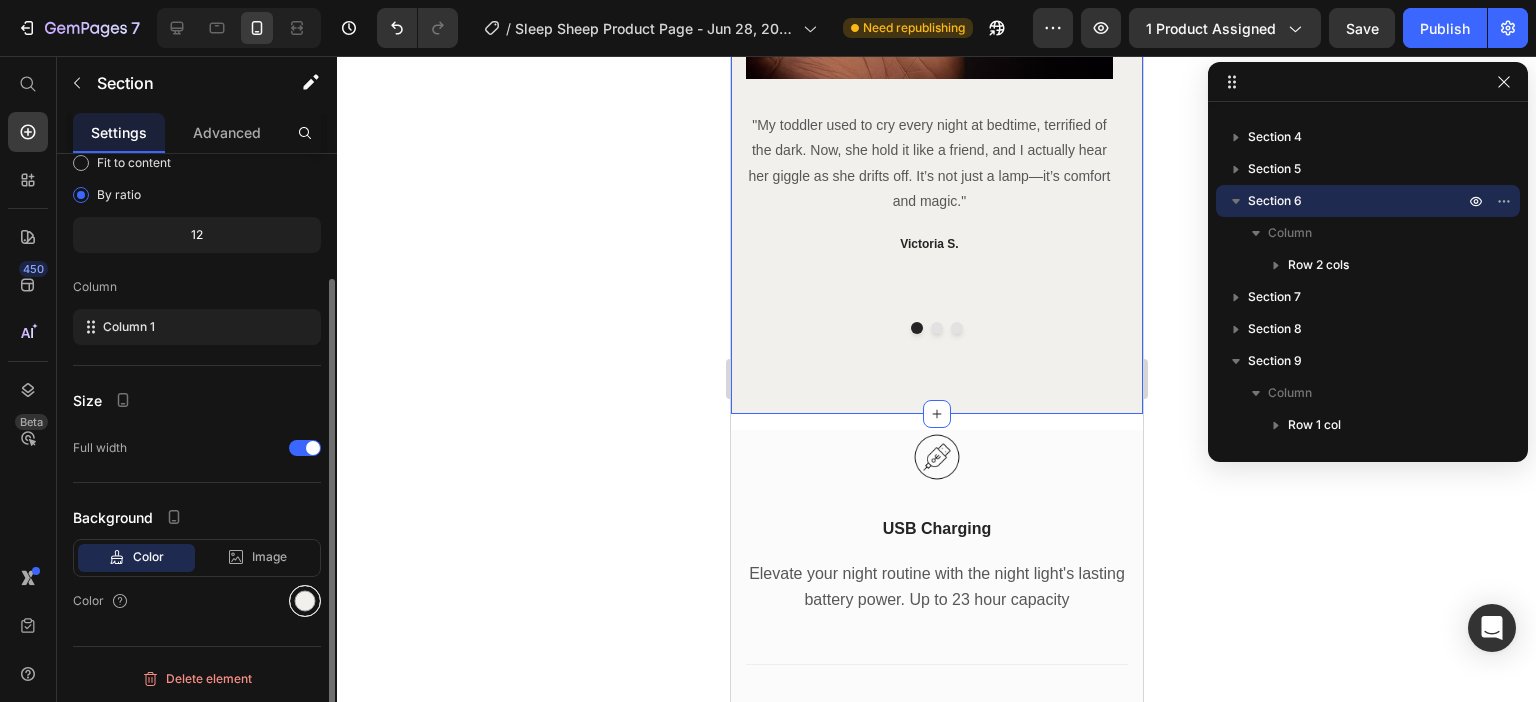 click at bounding box center [305, 601] 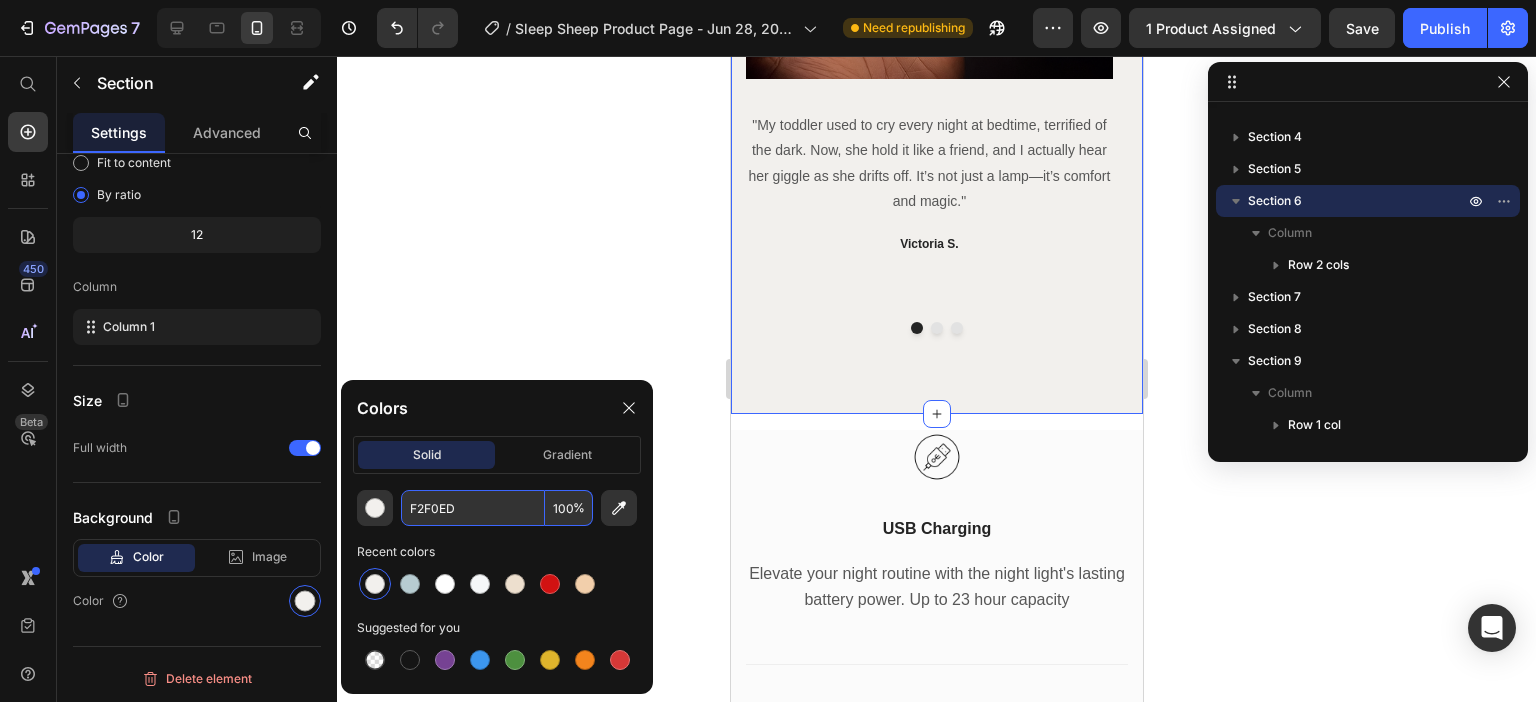 click on "F2F0ED" at bounding box center (473, 508) 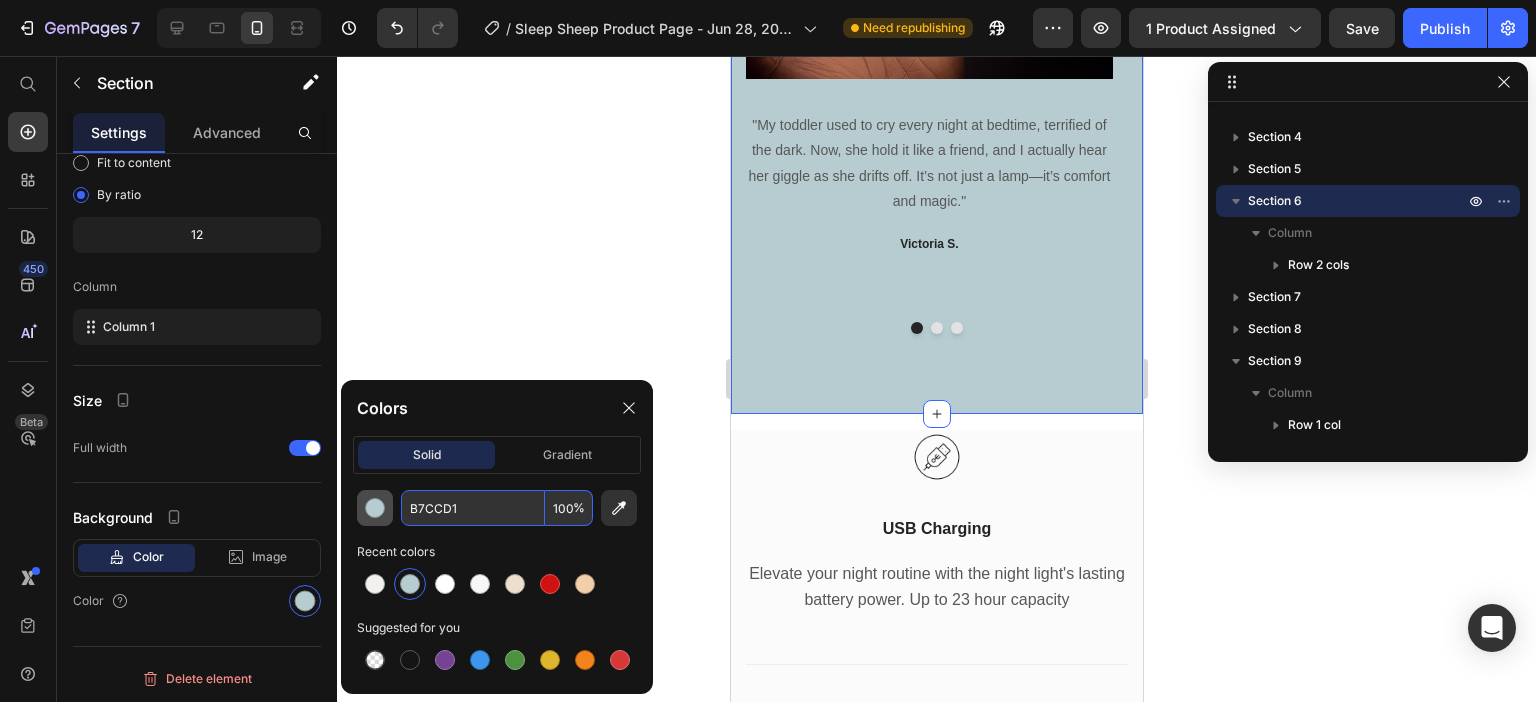 type on "B7CCD1" 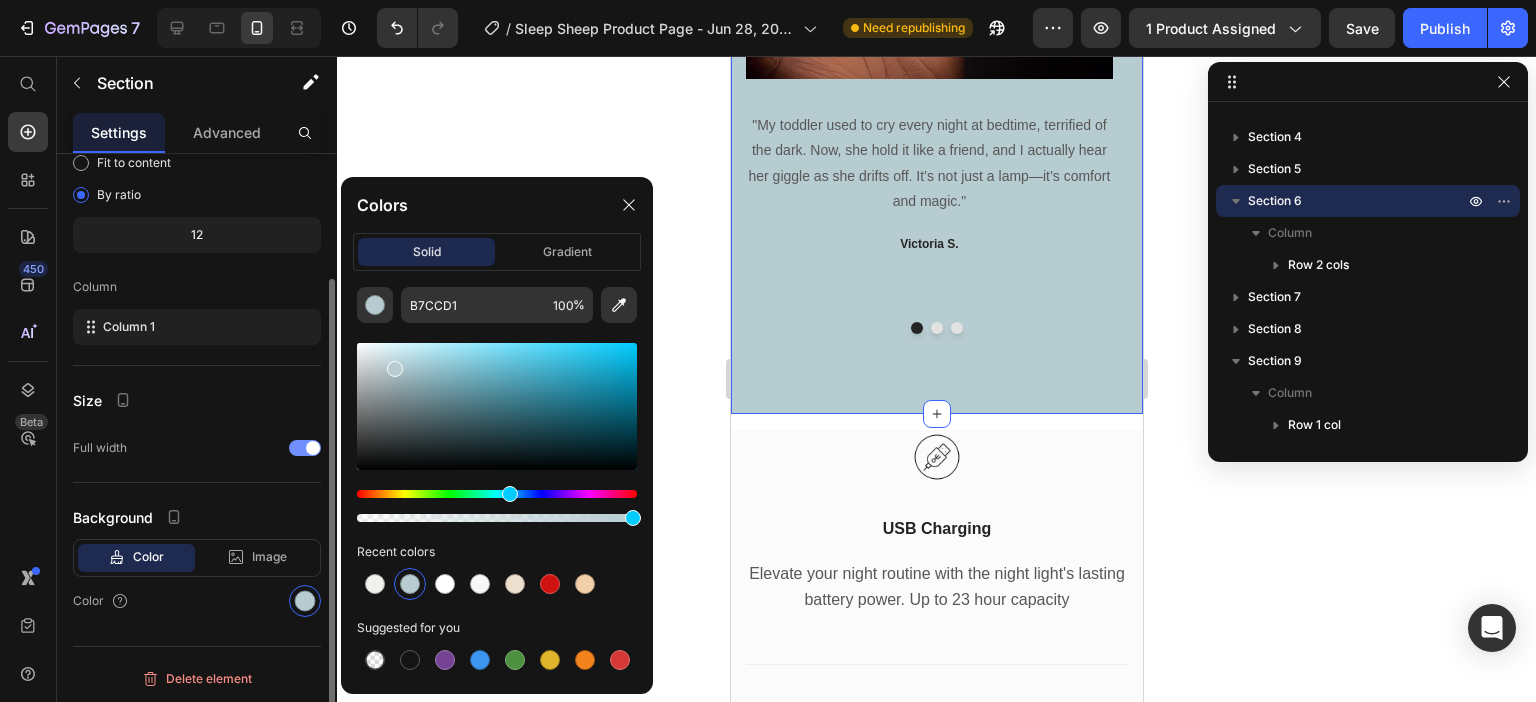 click on "Full width" 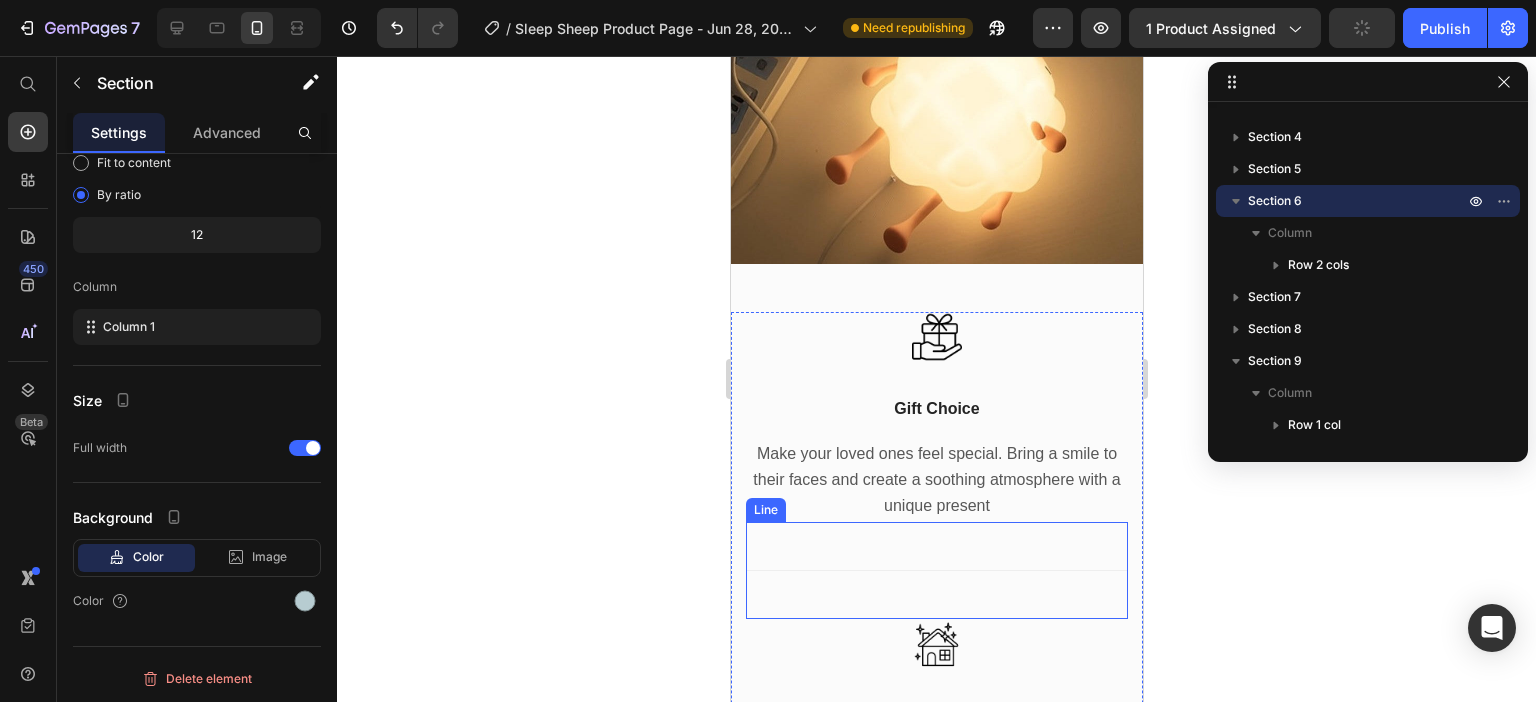 scroll, scrollTop: 7753, scrollLeft: 0, axis: vertical 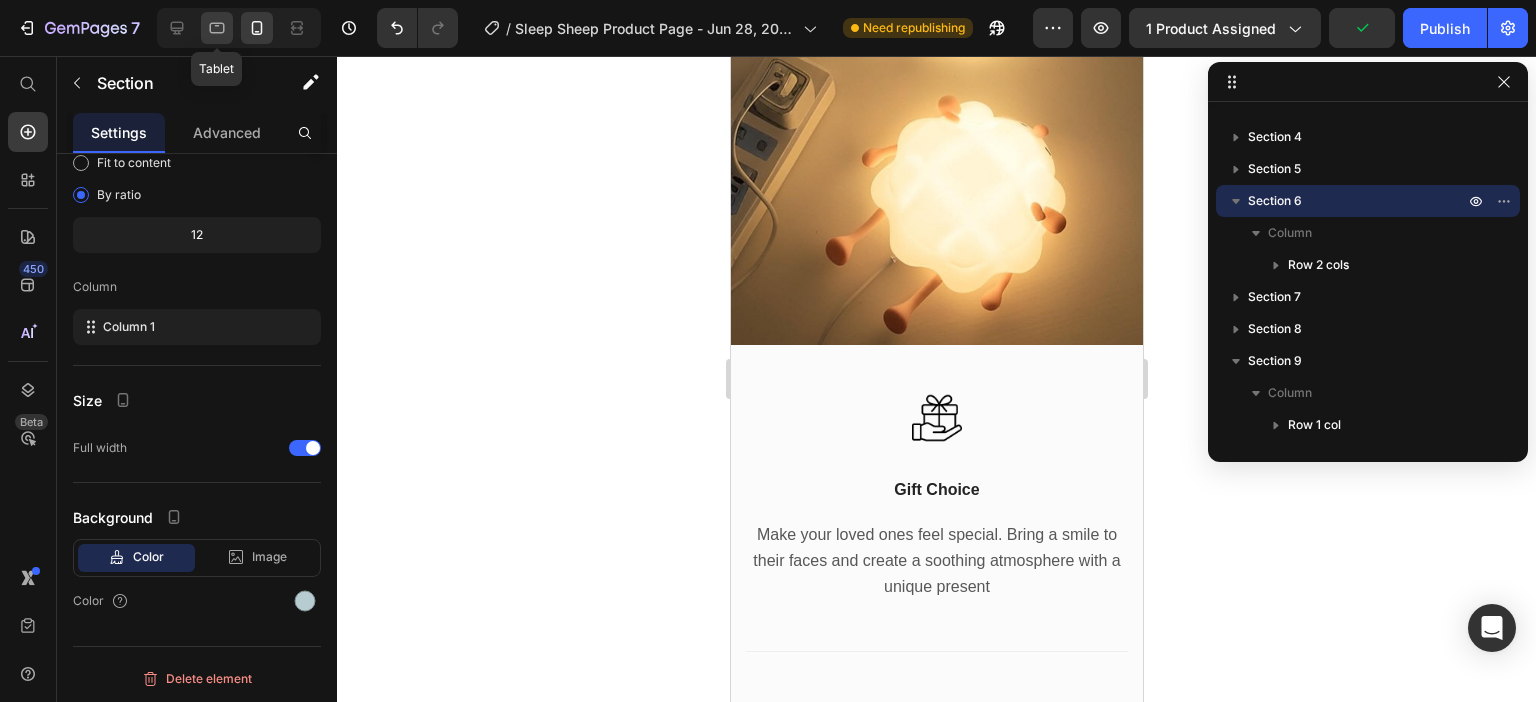 click 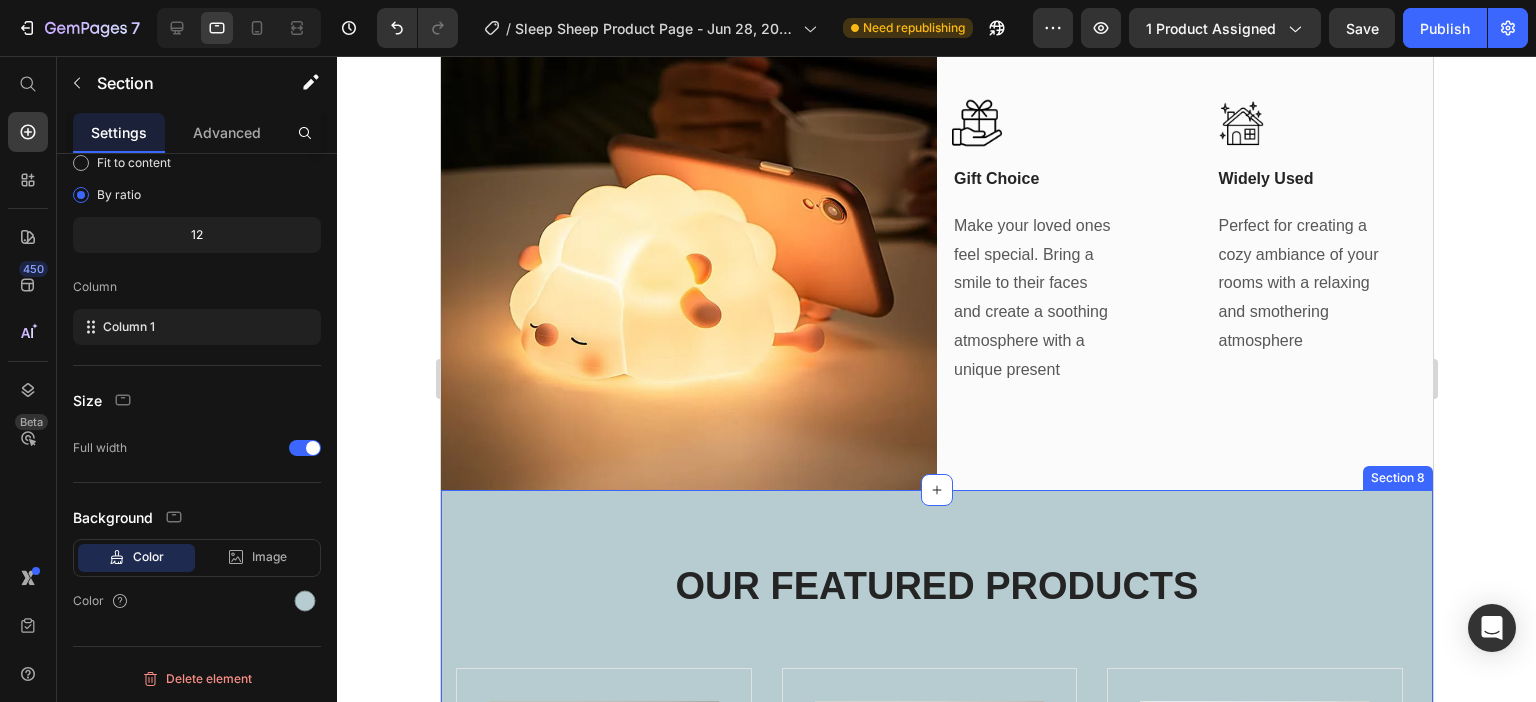 scroll, scrollTop: 7208, scrollLeft: 0, axis: vertical 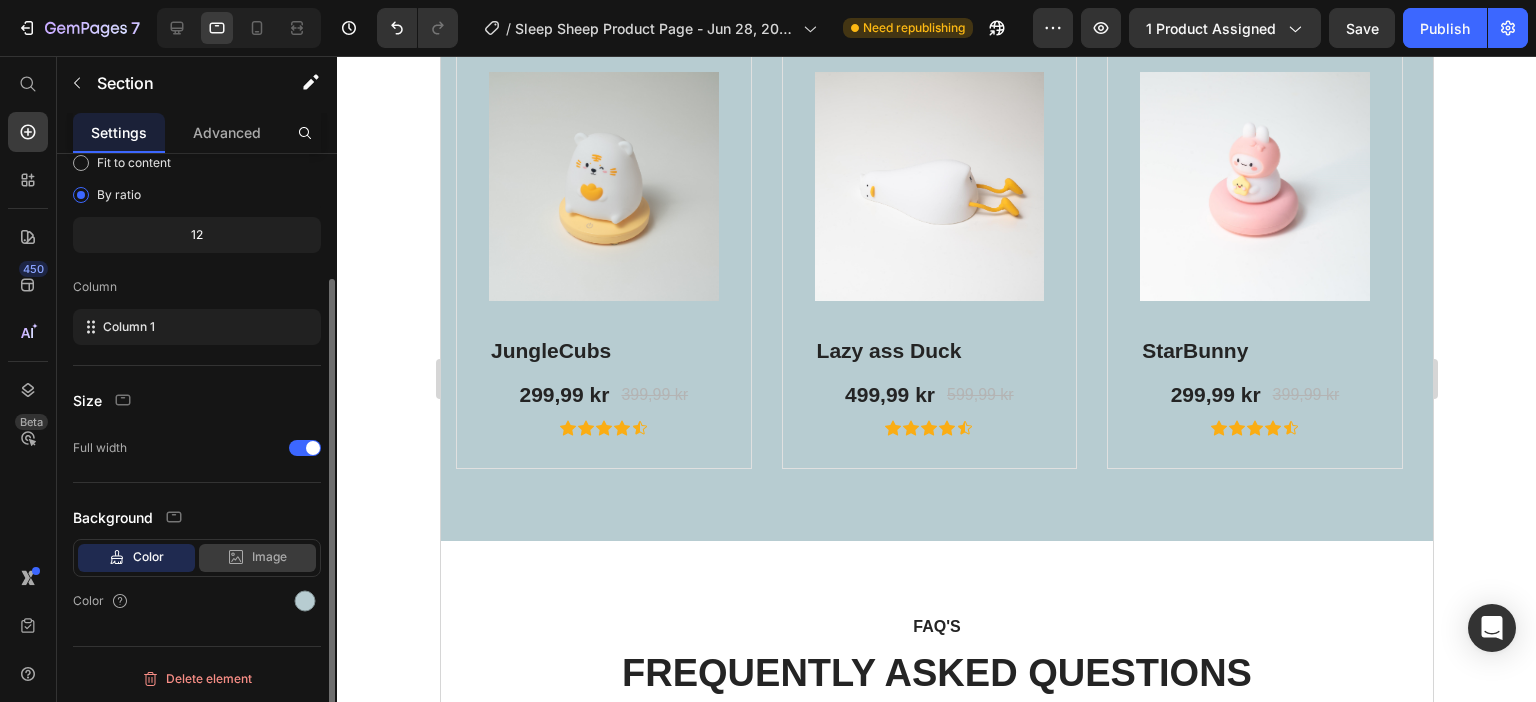 click on "Image" at bounding box center (269, 557) 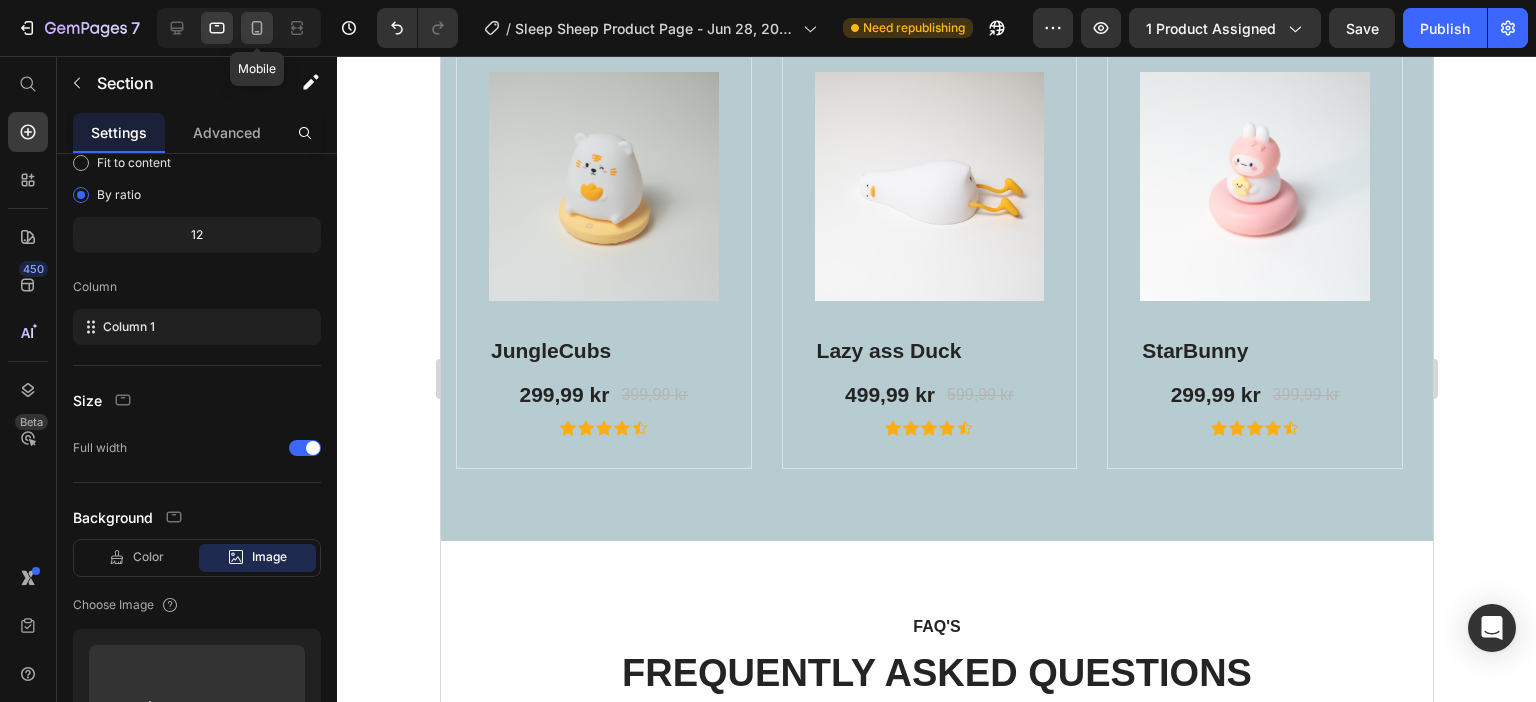 click 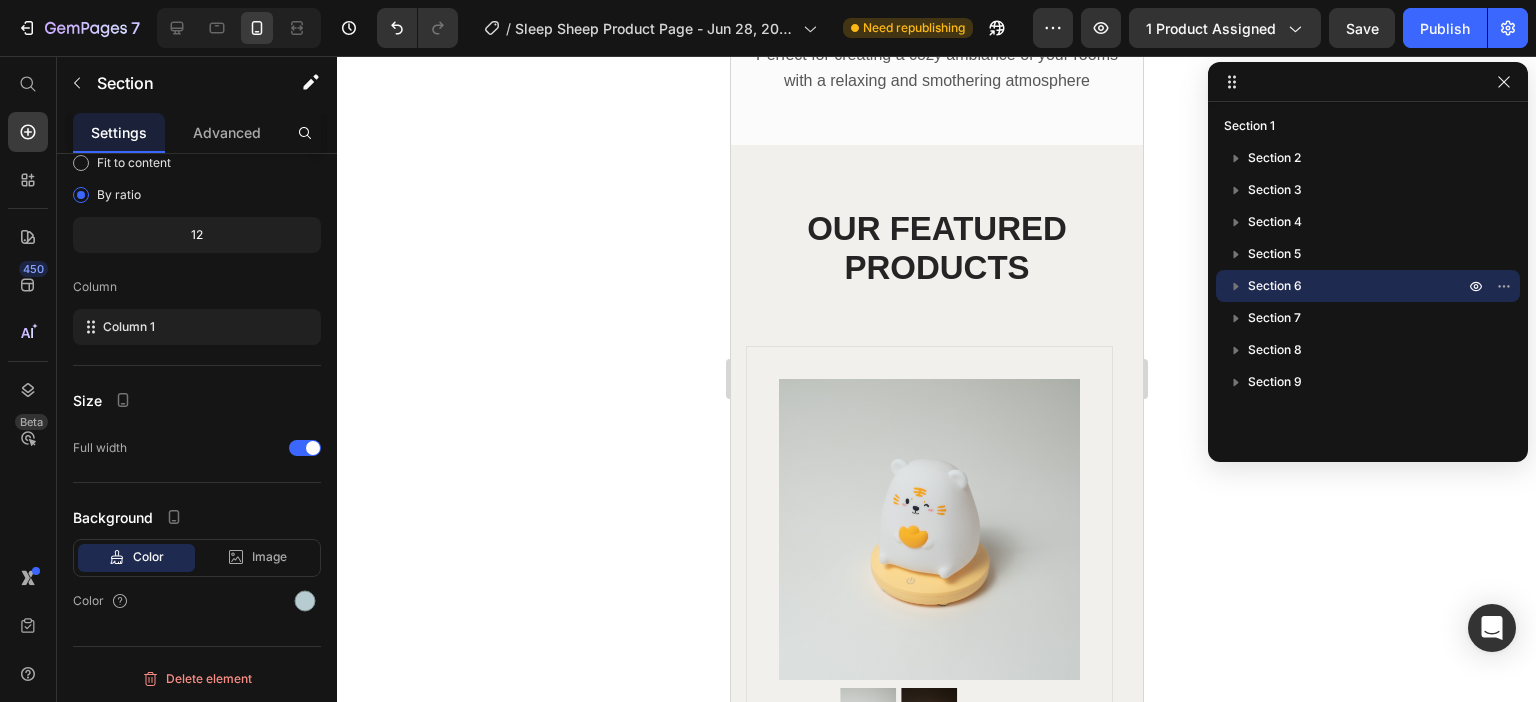 scroll, scrollTop: 8569, scrollLeft: 0, axis: vertical 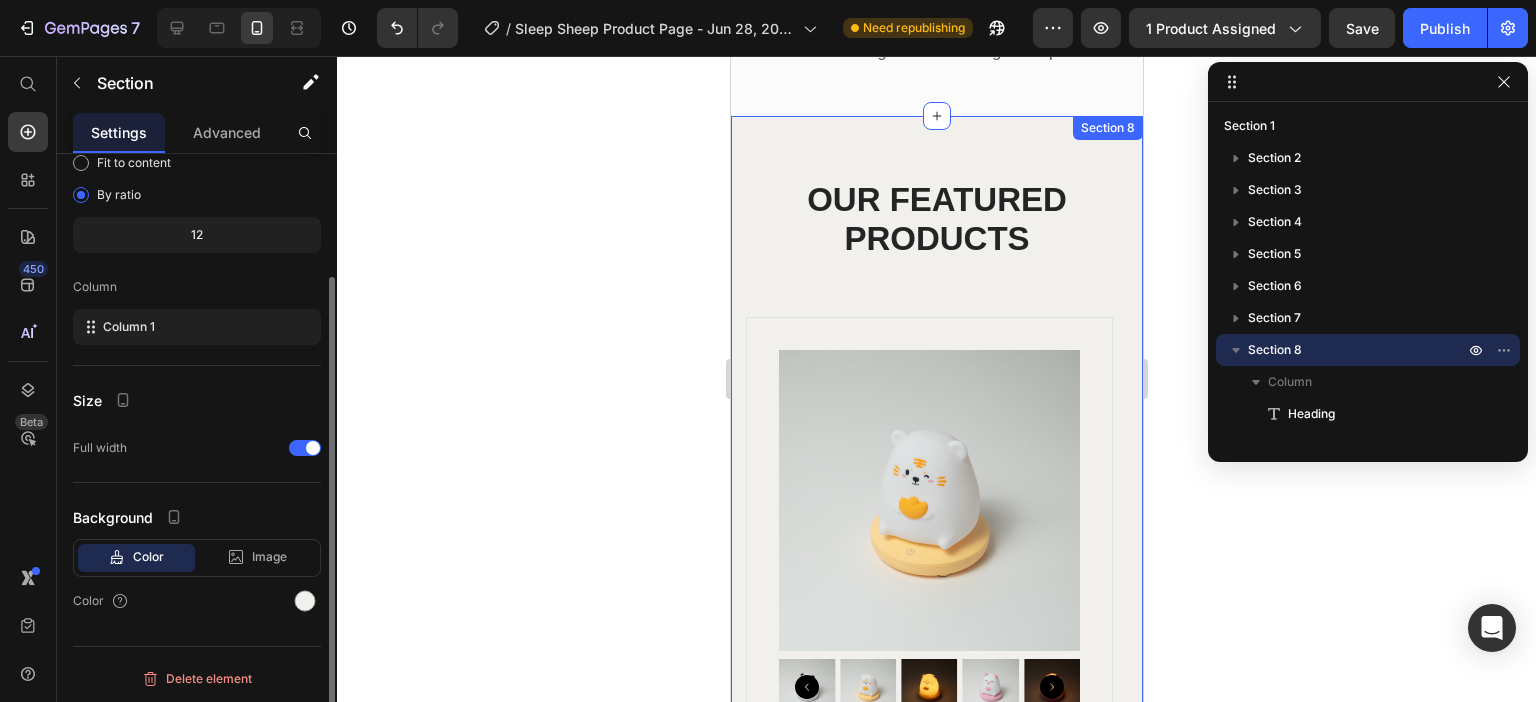 click on "OUR FEATURED PRODUCTS Heading
Product Images JungleCubs (P) Title 299,99 kr (P) Price 399,99 kr (P) Price Row
Icon
Icon
Icon
Icon
Icon Icon List Hoz Row Product
Product Images Lazy ass Duck (P) Title 499,99 kr (P) Price 599,99 kr (P) Price Row
Icon
Icon
Icon
Icon
Icon Icon List Hoz Row Product
Product Images StarBunny (P) Title 299,99 kr (P) Price 399,99 kr (P) Price Row
Icon
Icon
Icon
Icon
Icon Icon List Hoz Row Product Carousel Row Section 8" at bounding box center [936, 545] 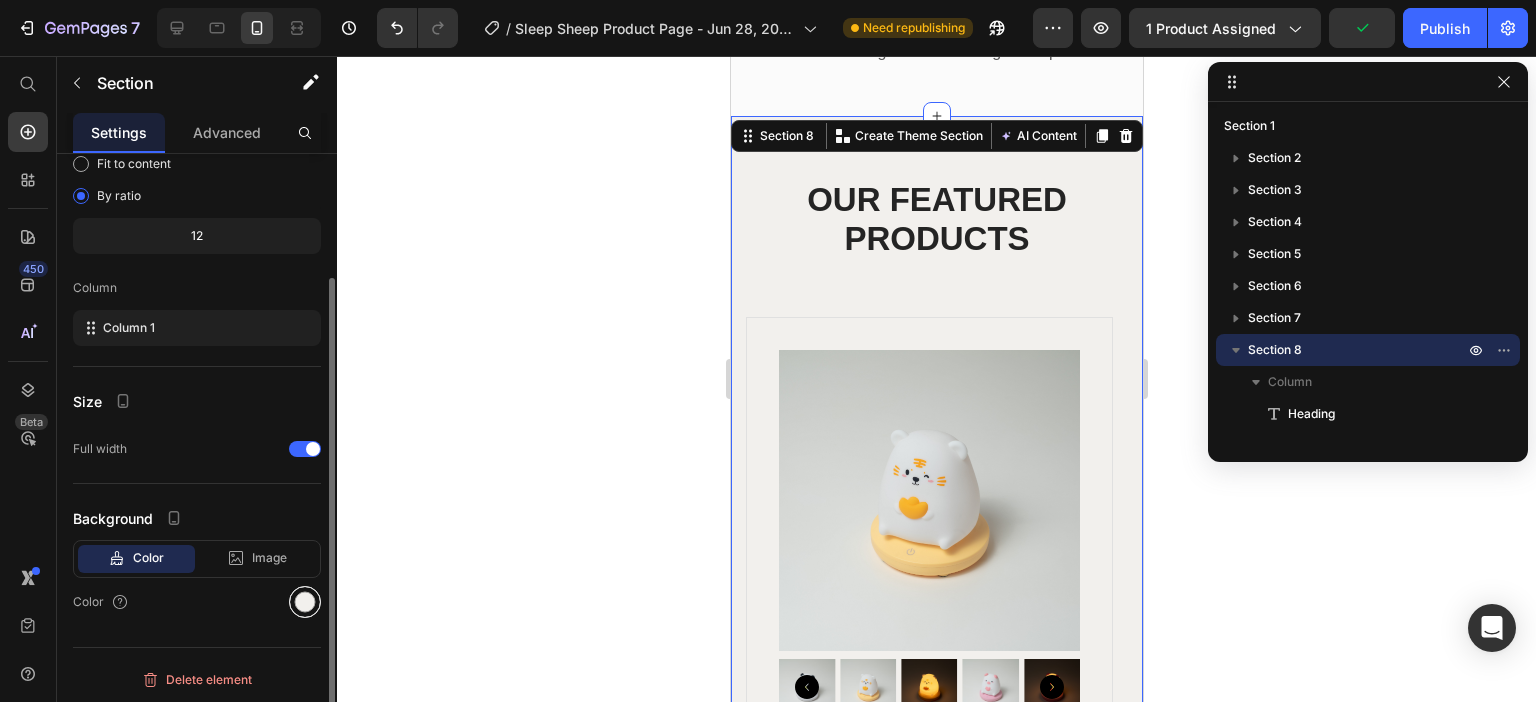 click at bounding box center (305, 602) 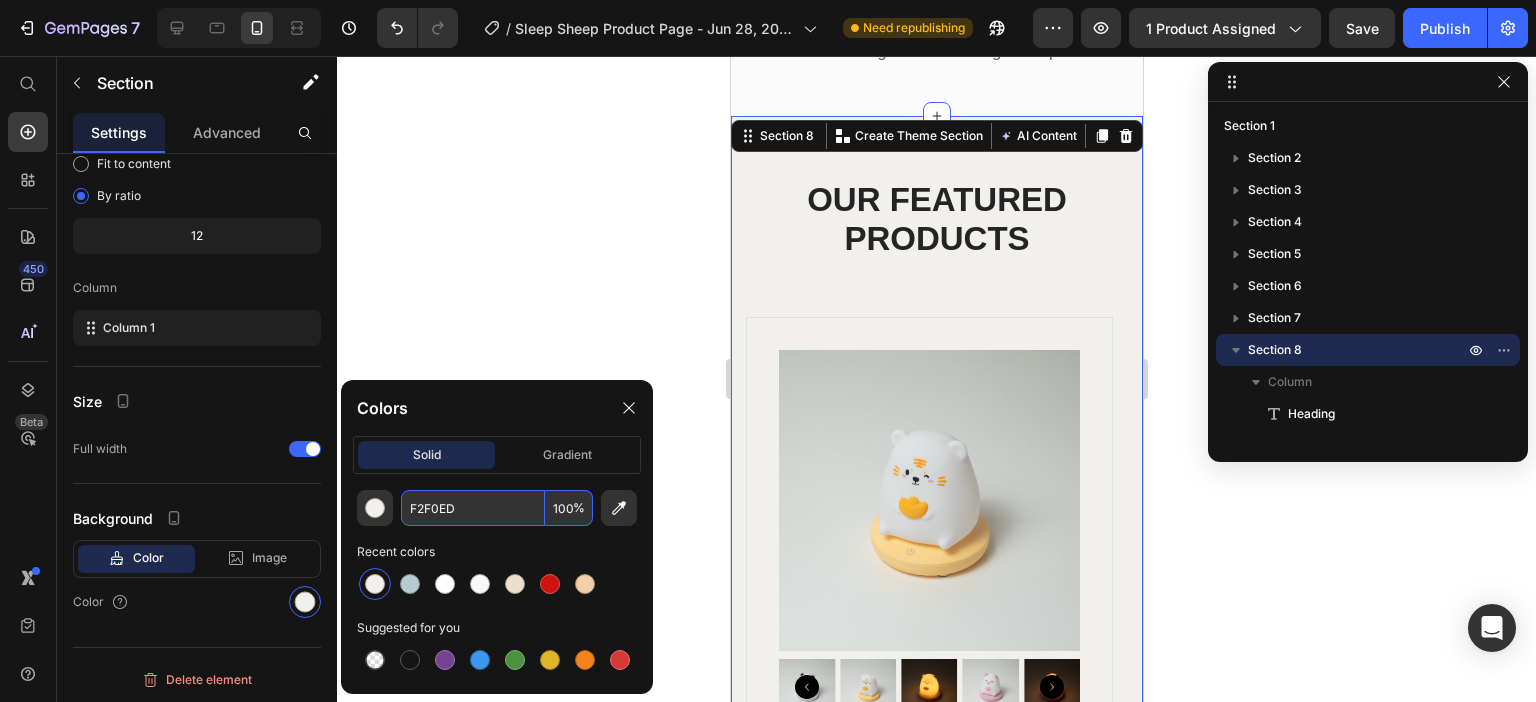 click on "F2F0ED" at bounding box center [473, 508] 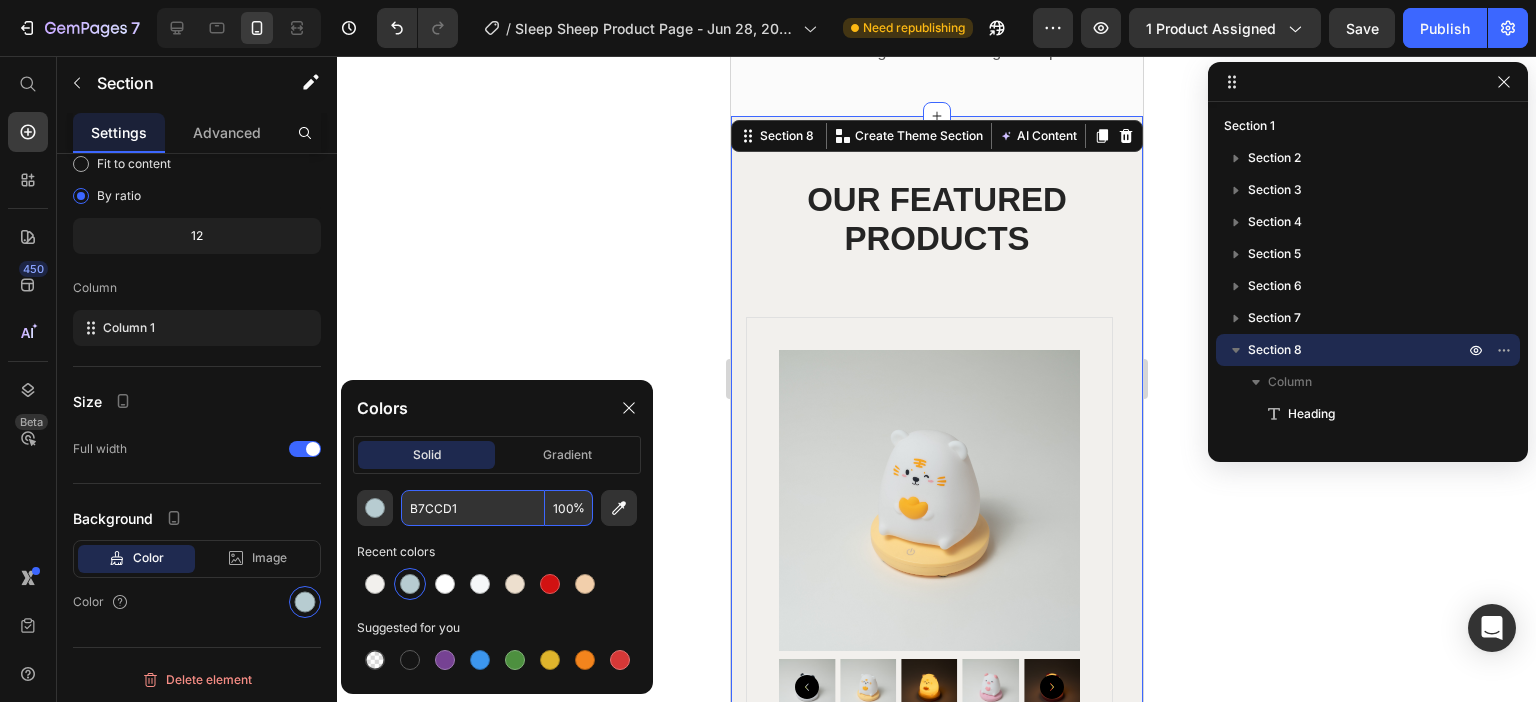 type on "B7CCD1" 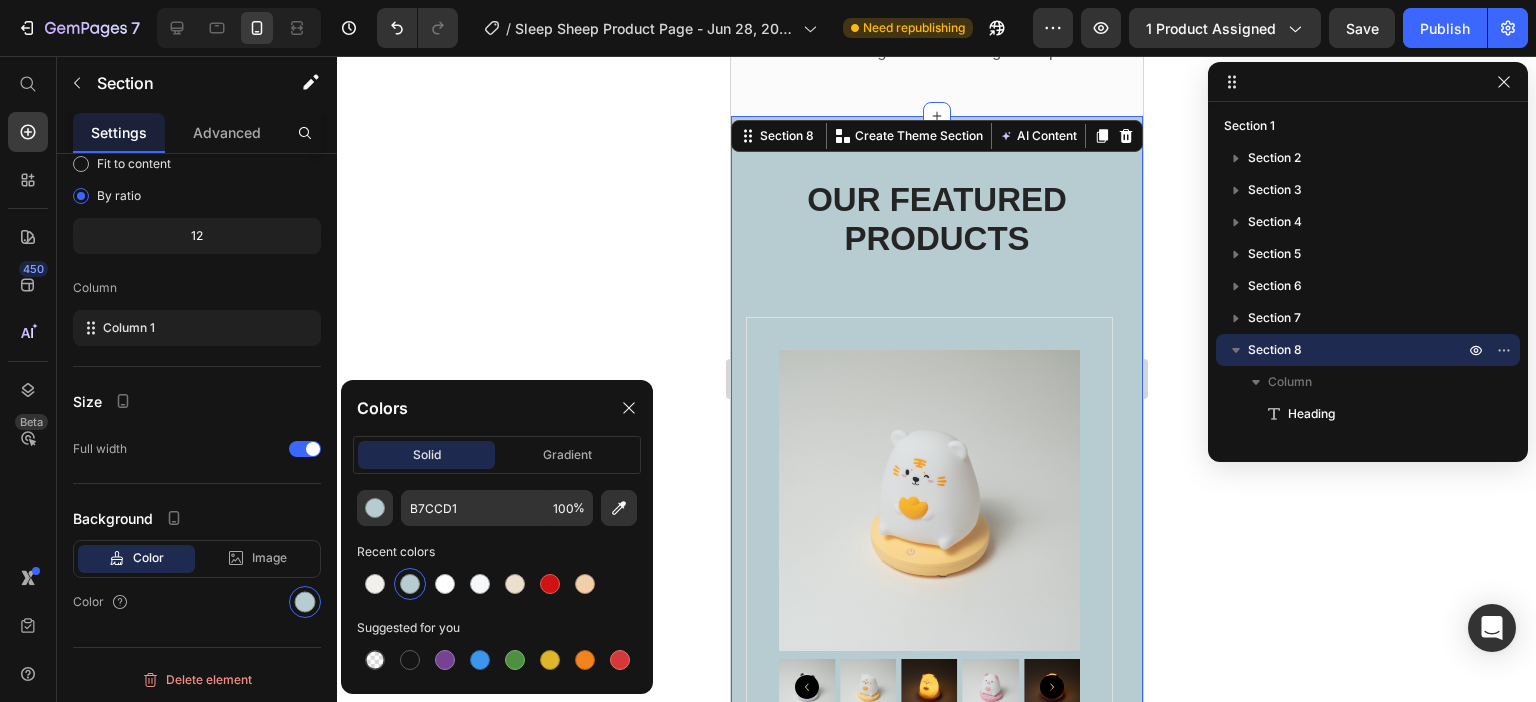 click 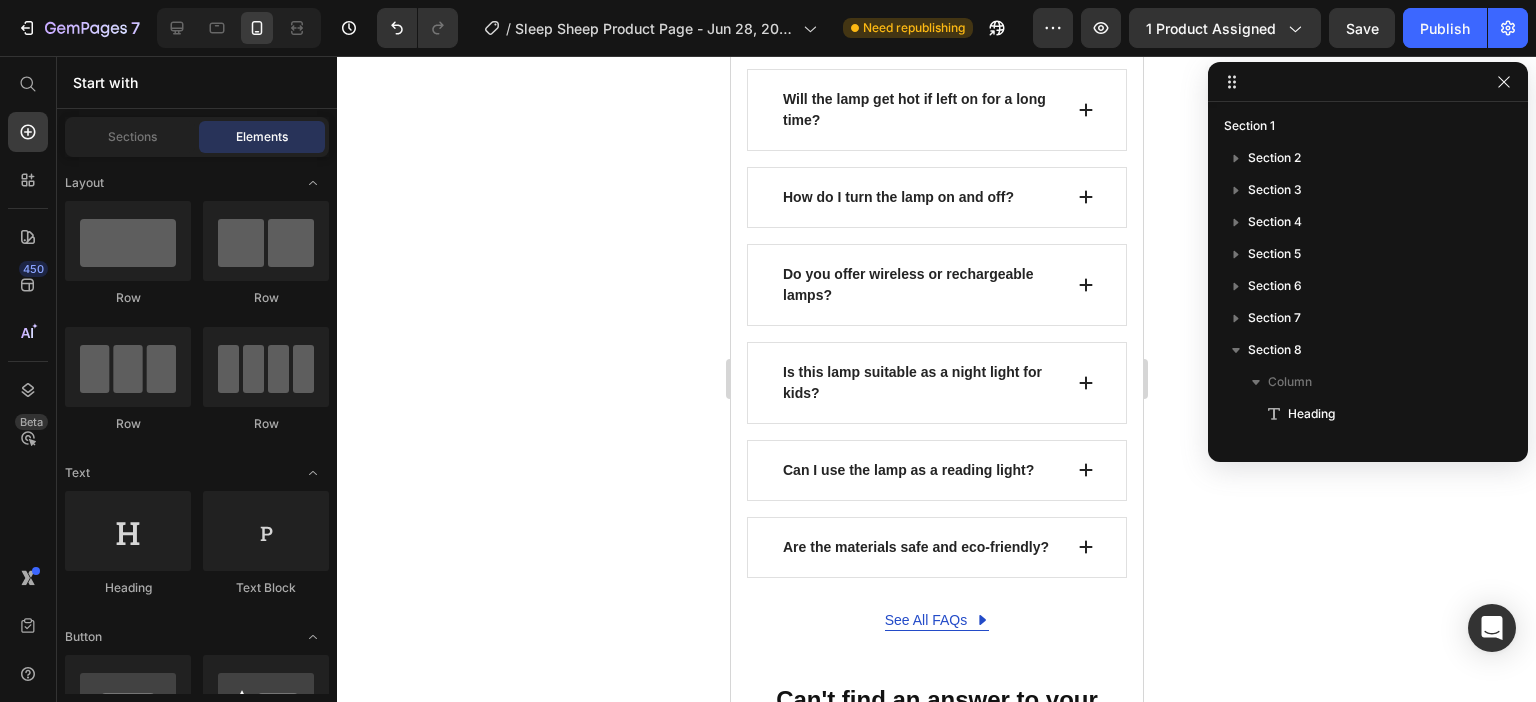 scroll, scrollTop: 9836, scrollLeft: 0, axis: vertical 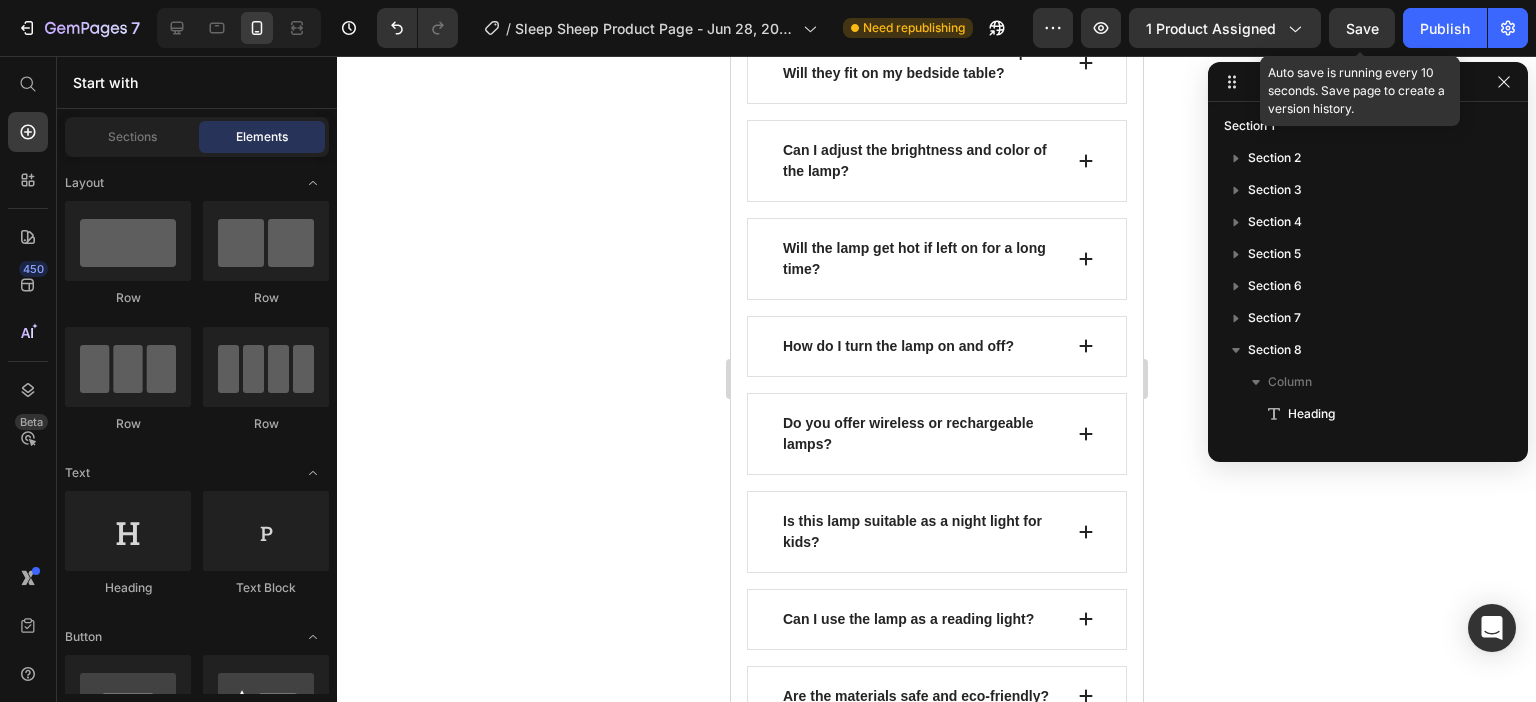 click on "Save" at bounding box center [1362, 28] 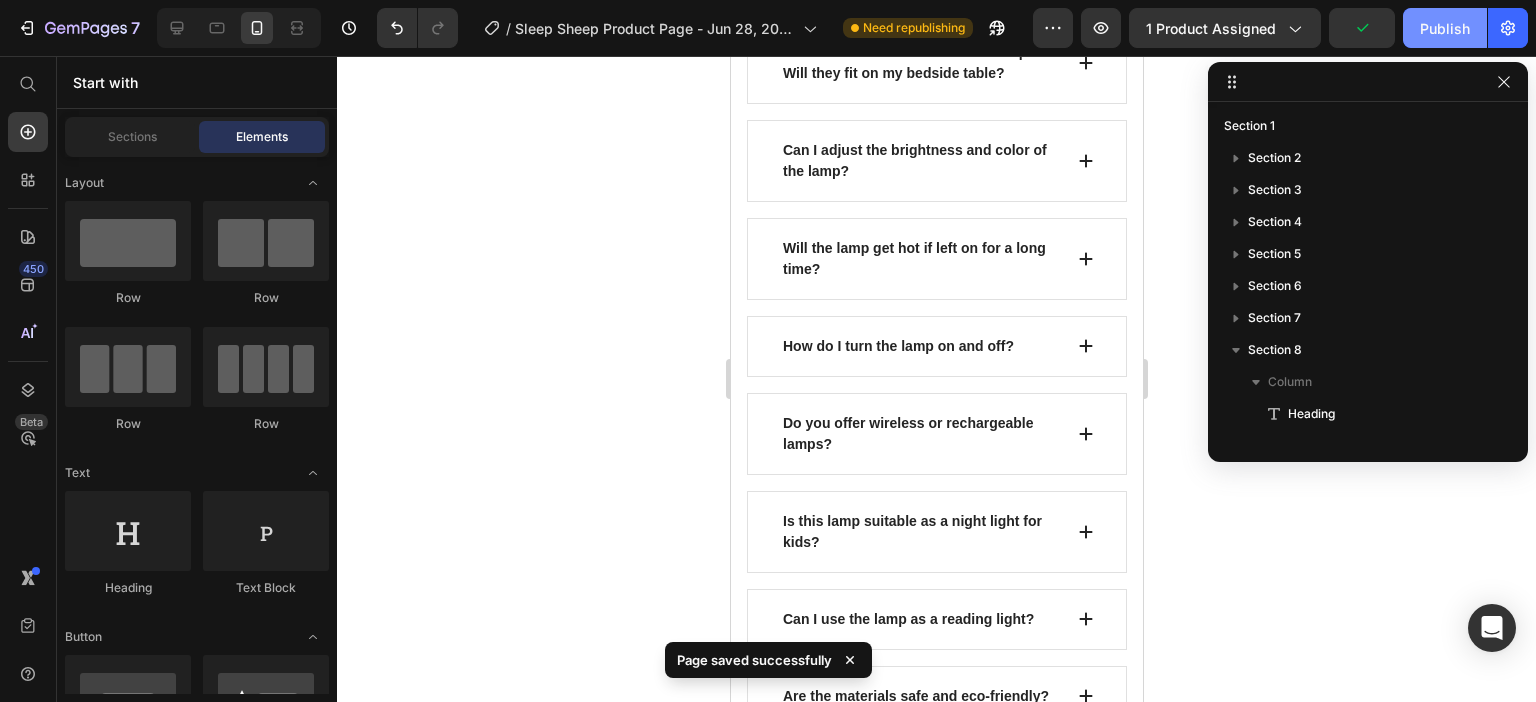 click on "Publish" at bounding box center [1445, 28] 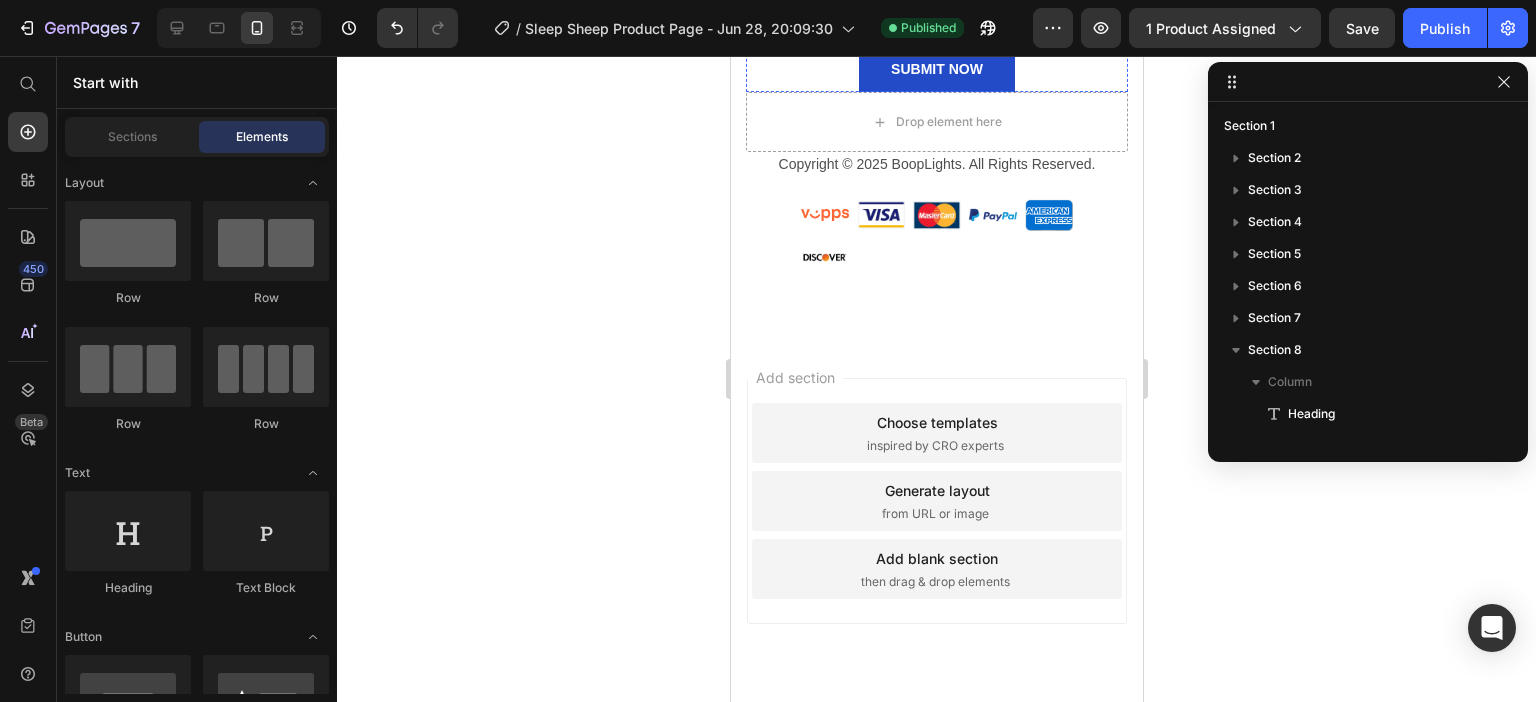 scroll, scrollTop: 11236, scrollLeft: 0, axis: vertical 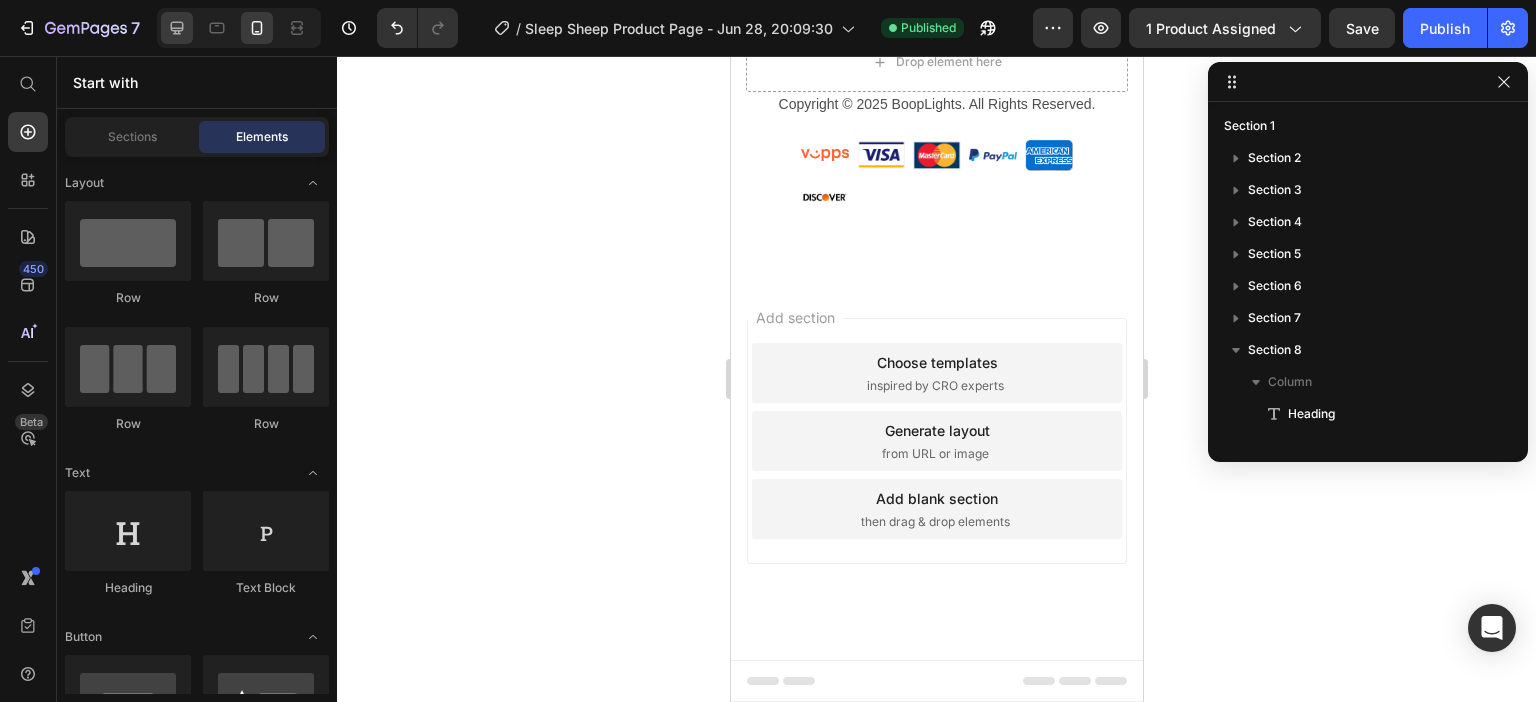 click 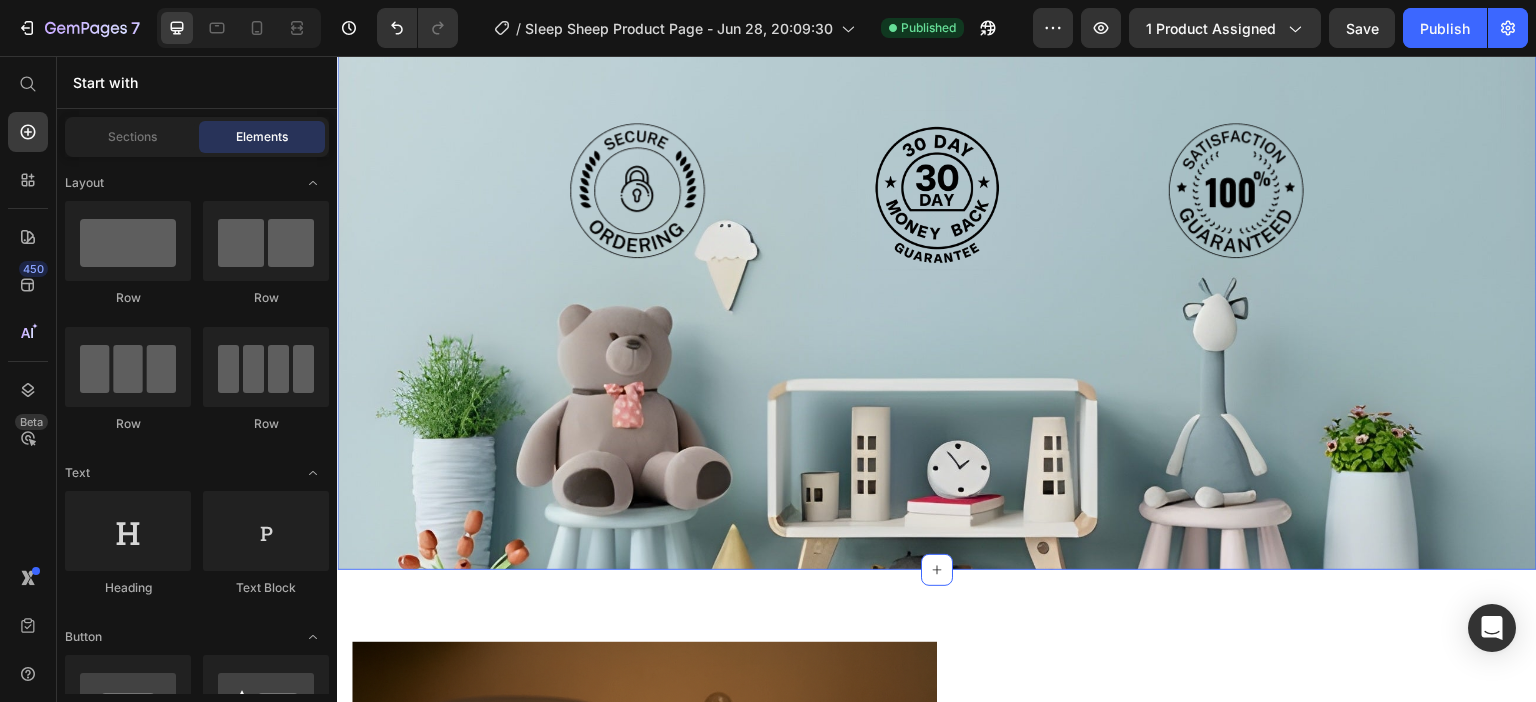 scroll, scrollTop: 3448, scrollLeft: 0, axis: vertical 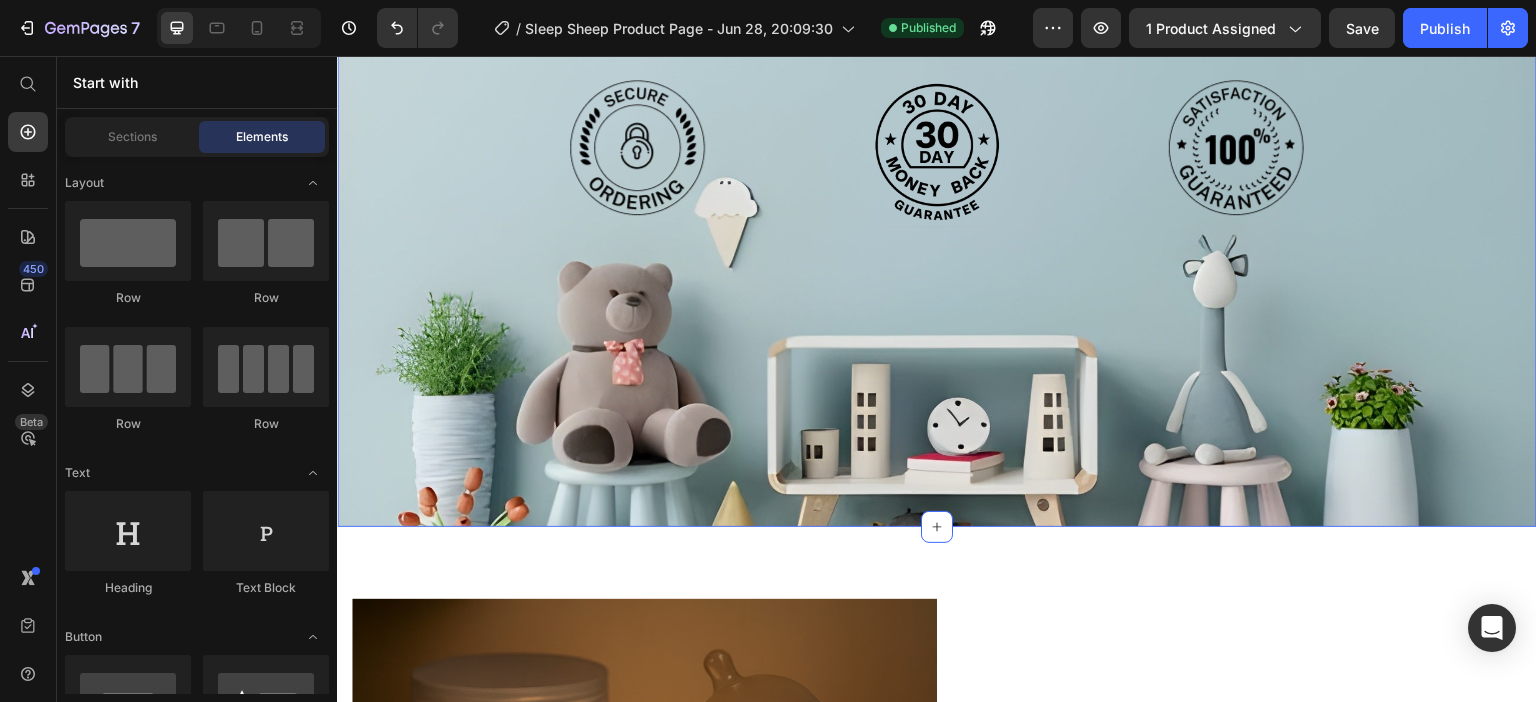 click on "Image Image Image Row Section 4" at bounding box center (937, 262) 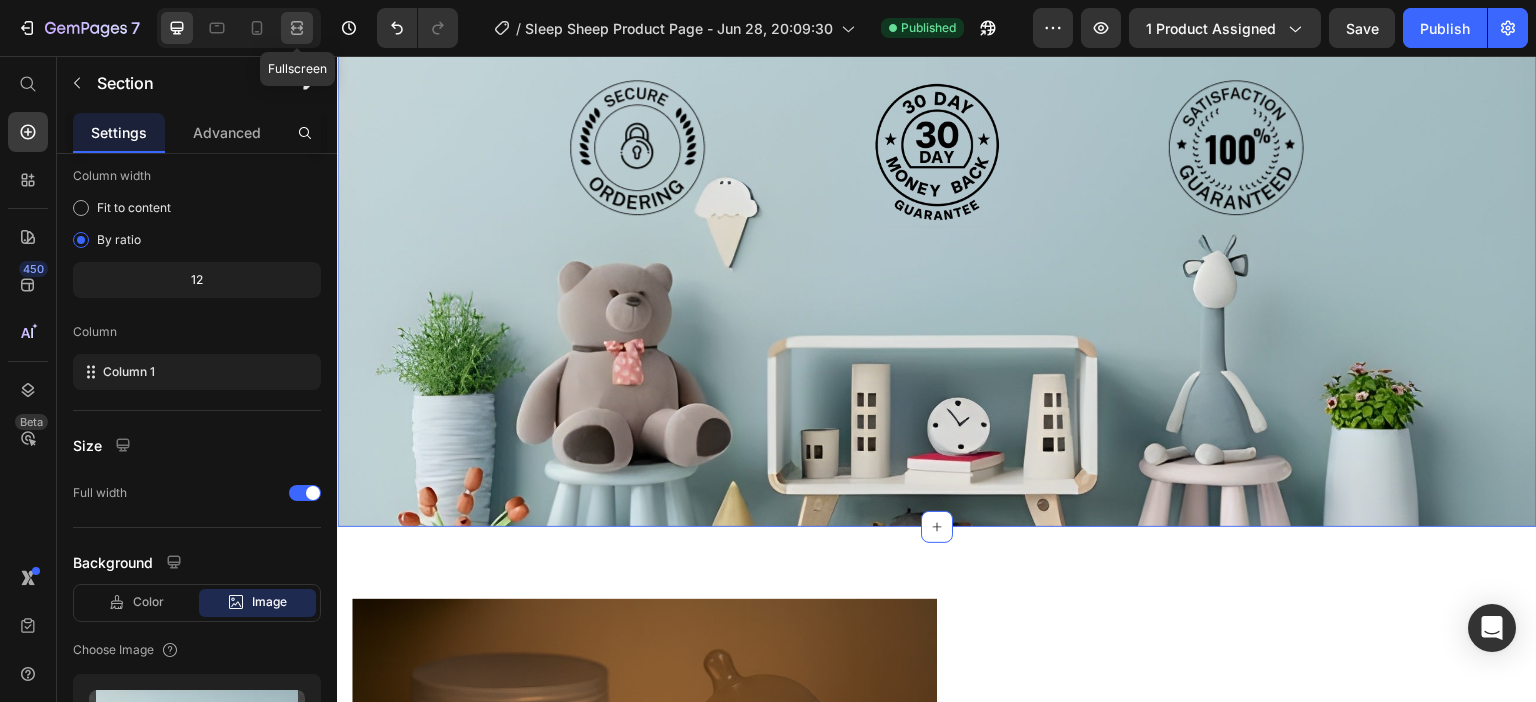 click 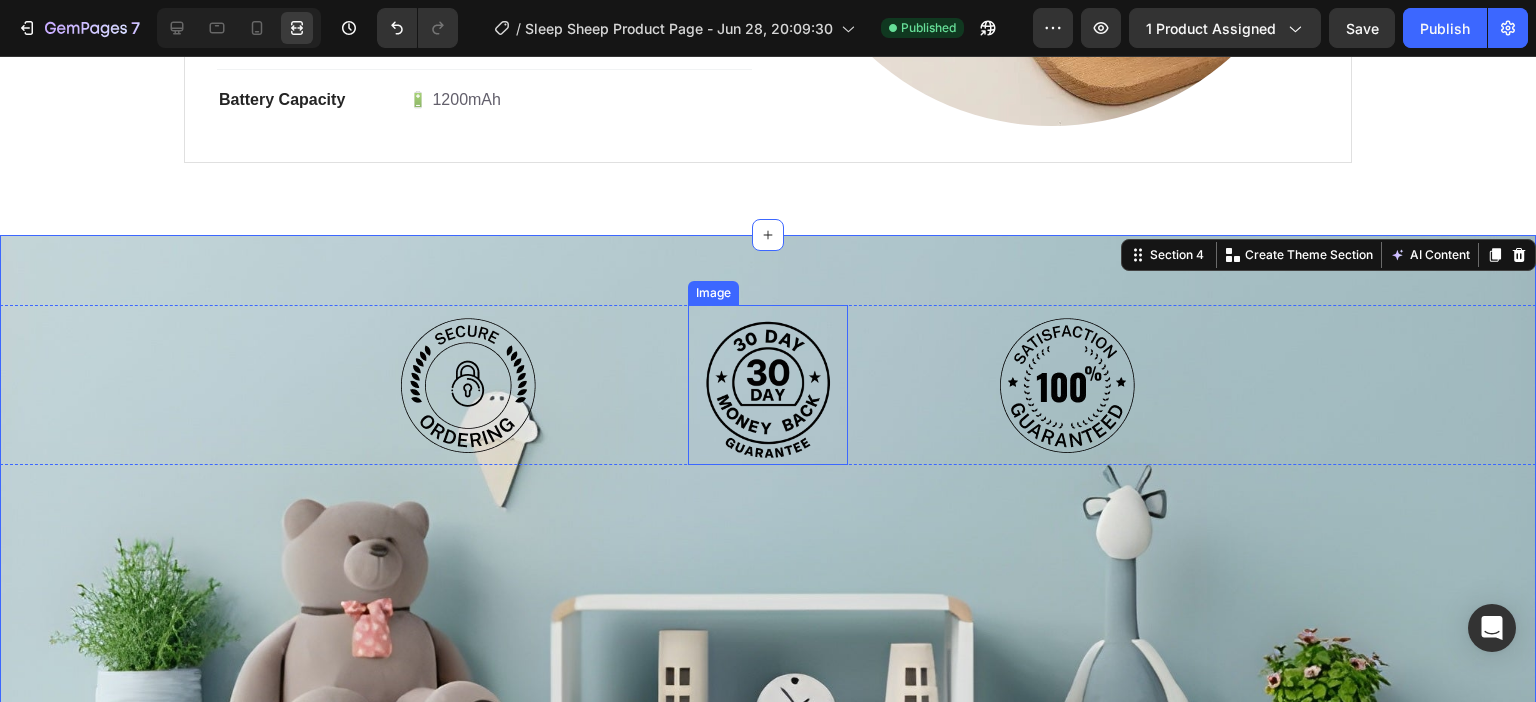 scroll, scrollTop: 3148, scrollLeft: 0, axis: vertical 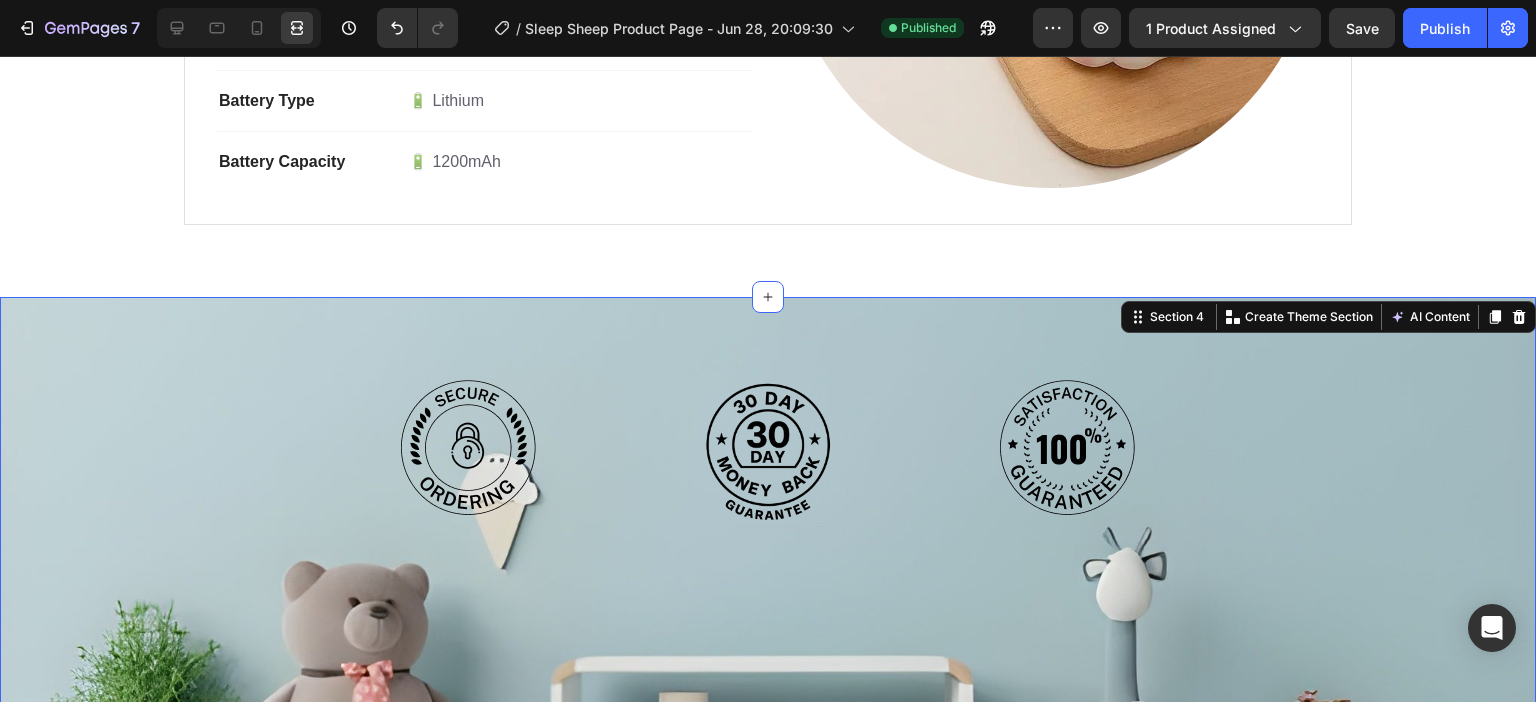 click on "Image Image Image Row Section 4   You can create reusable sections Create Theme Section AI Content Write with GemAI What would you like to describe here? Tone and Voice Persuasive Product Sleep Sheep Show more Generate" at bounding box center [768, 562] 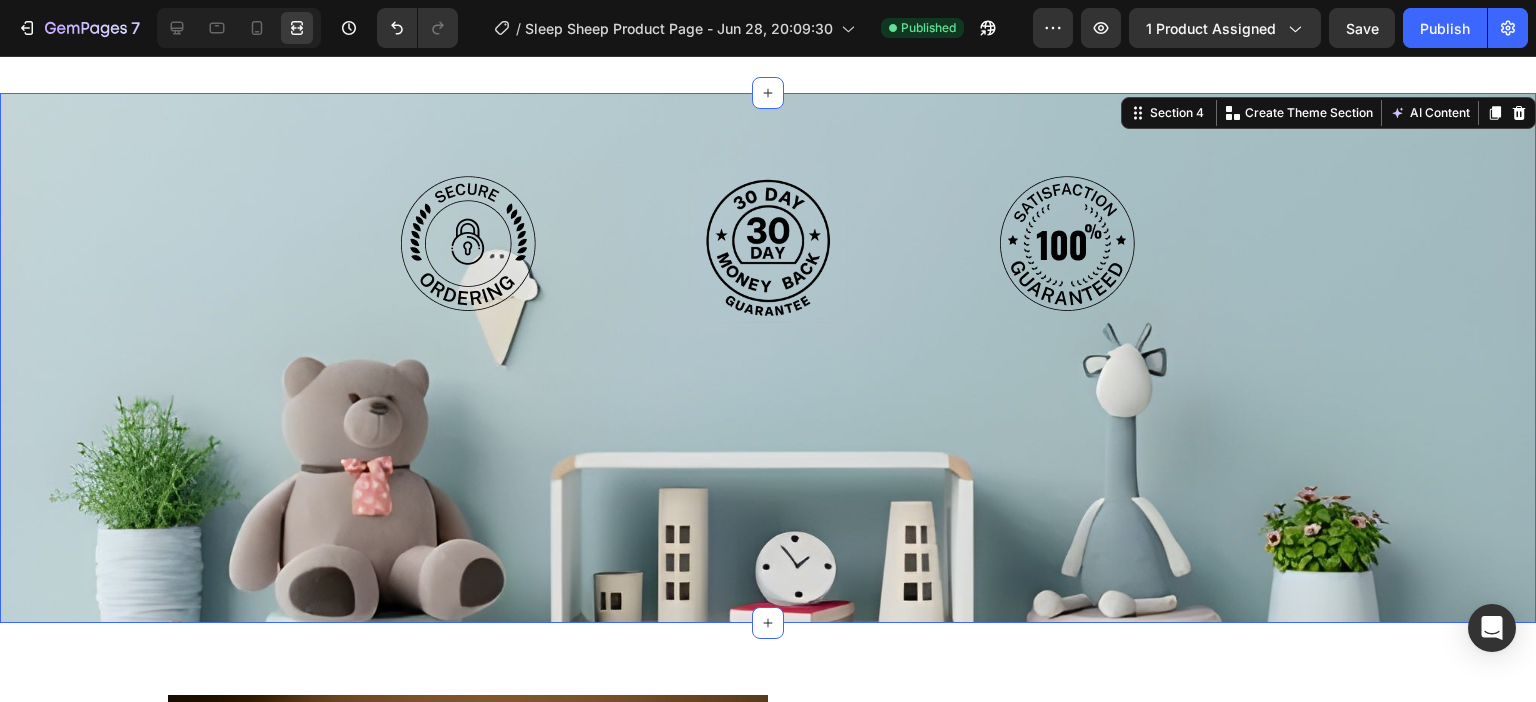 scroll, scrollTop: 3348, scrollLeft: 0, axis: vertical 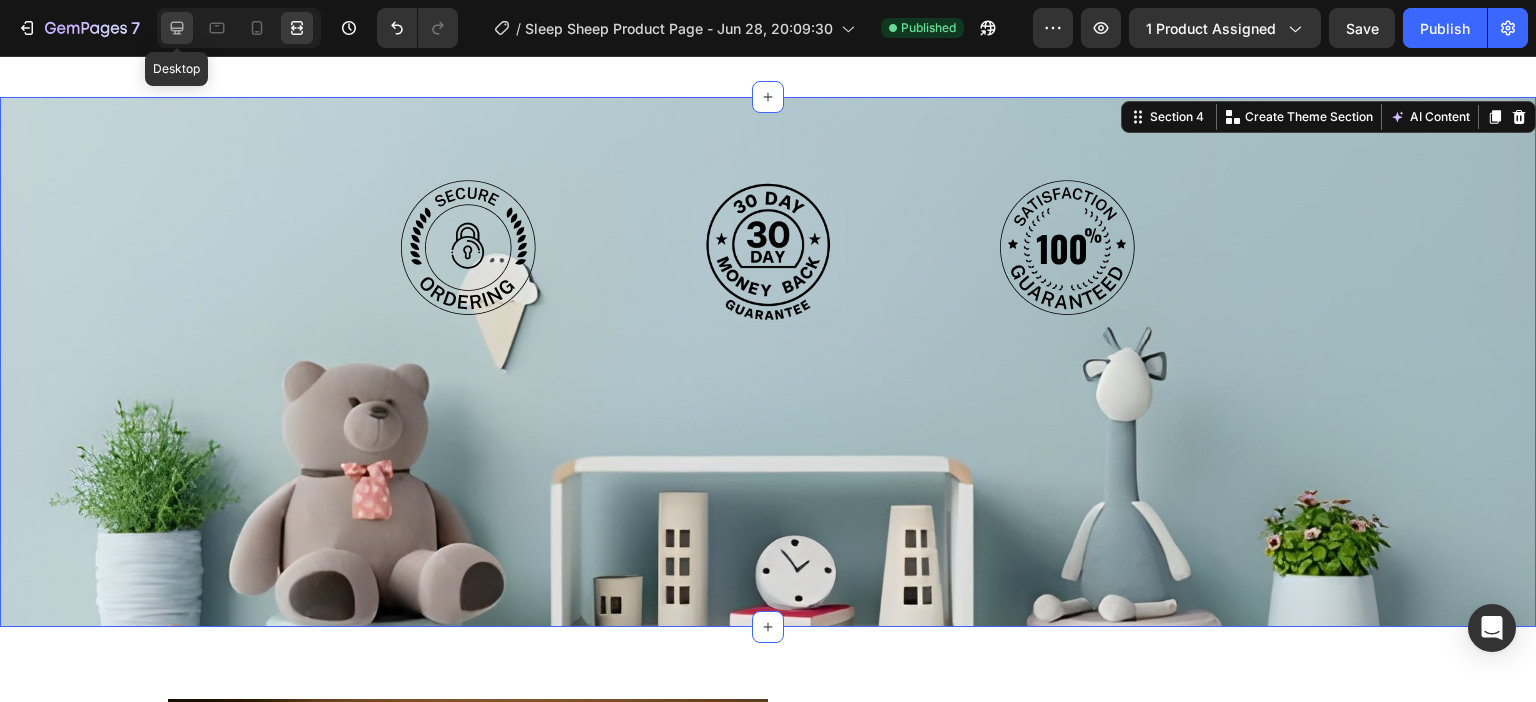 click 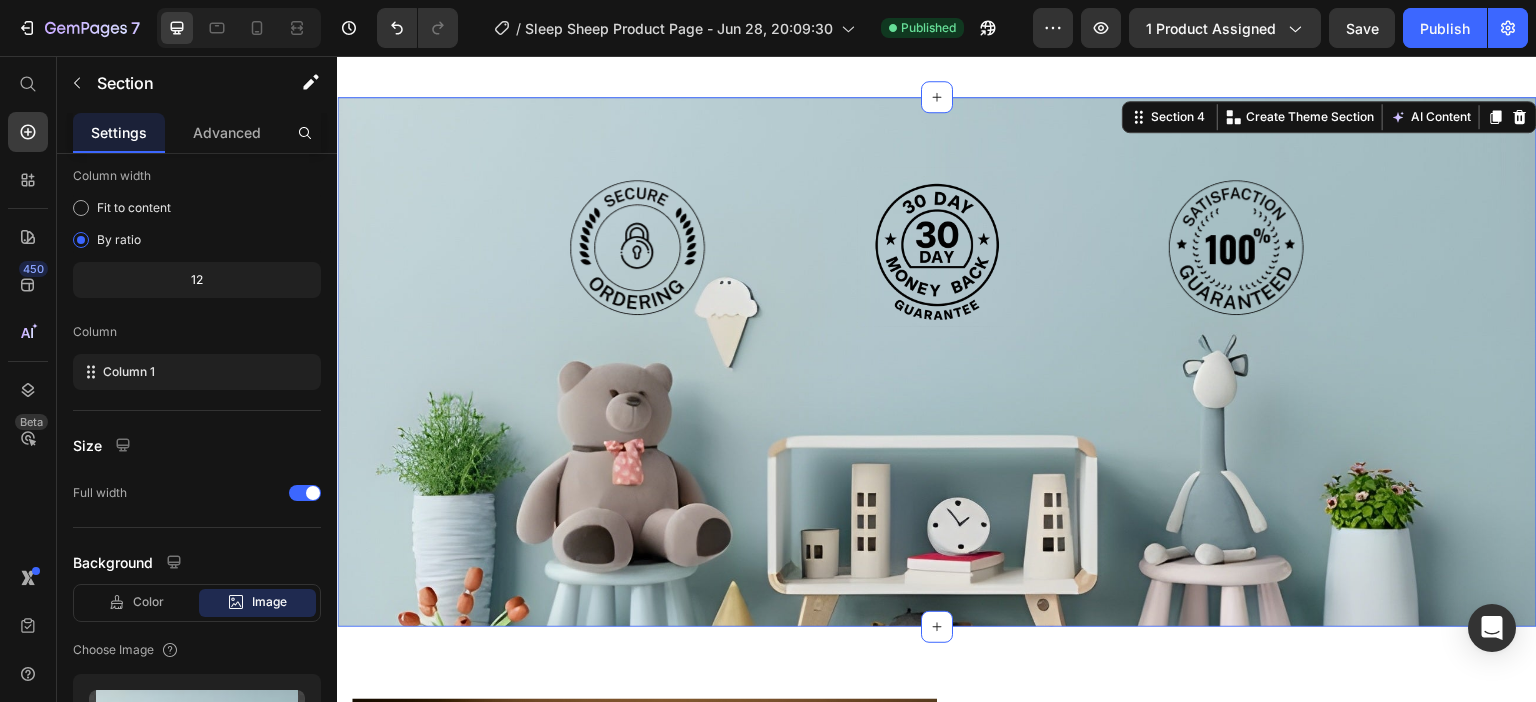 click on "Image Image Image Row Section 4   You can create reusable sections Create Theme Section AI Content Write with GemAI What would you like to describe here? Tone and Voice Persuasive Product Sleep Sheep Show more Generate" at bounding box center (937, 362) 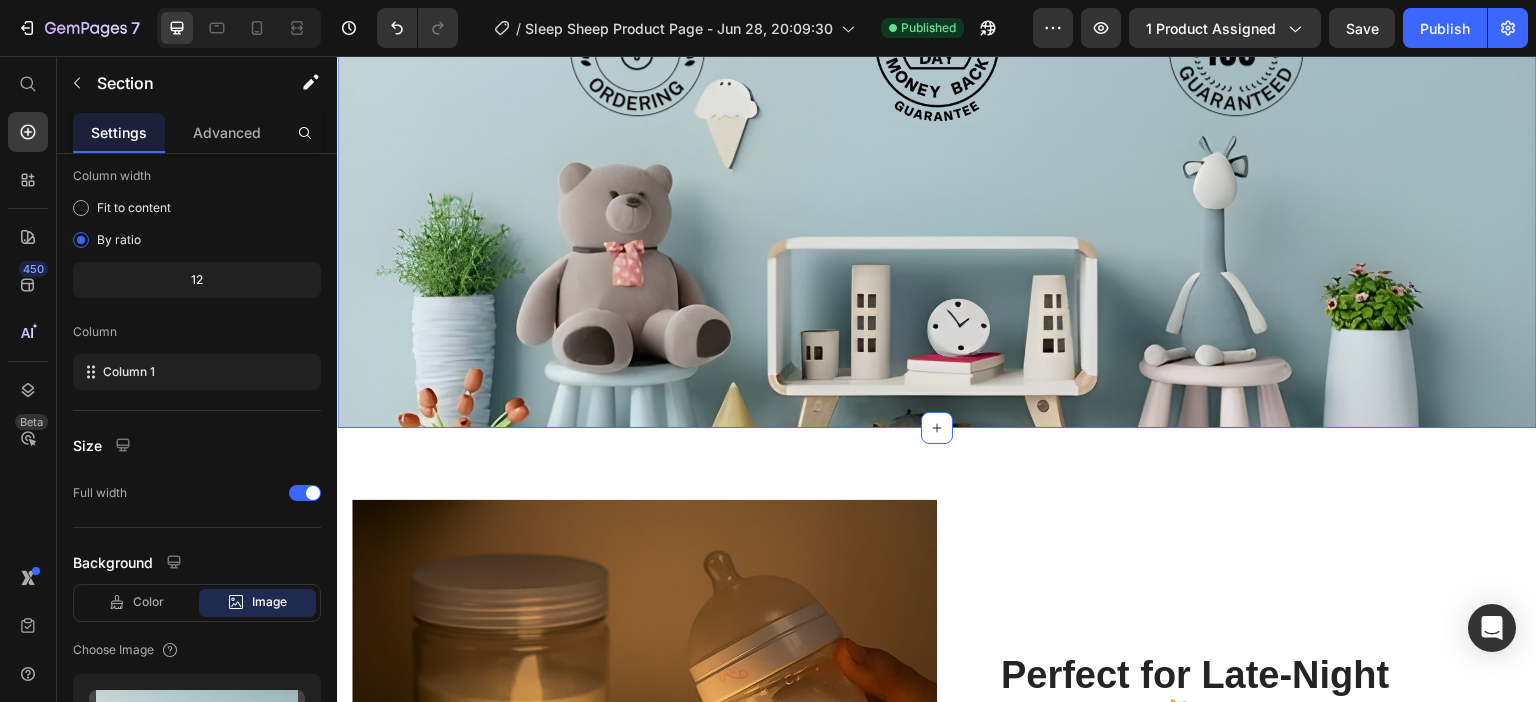 scroll, scrollTop: 3548, scrollLeft: 0, axis: vertical 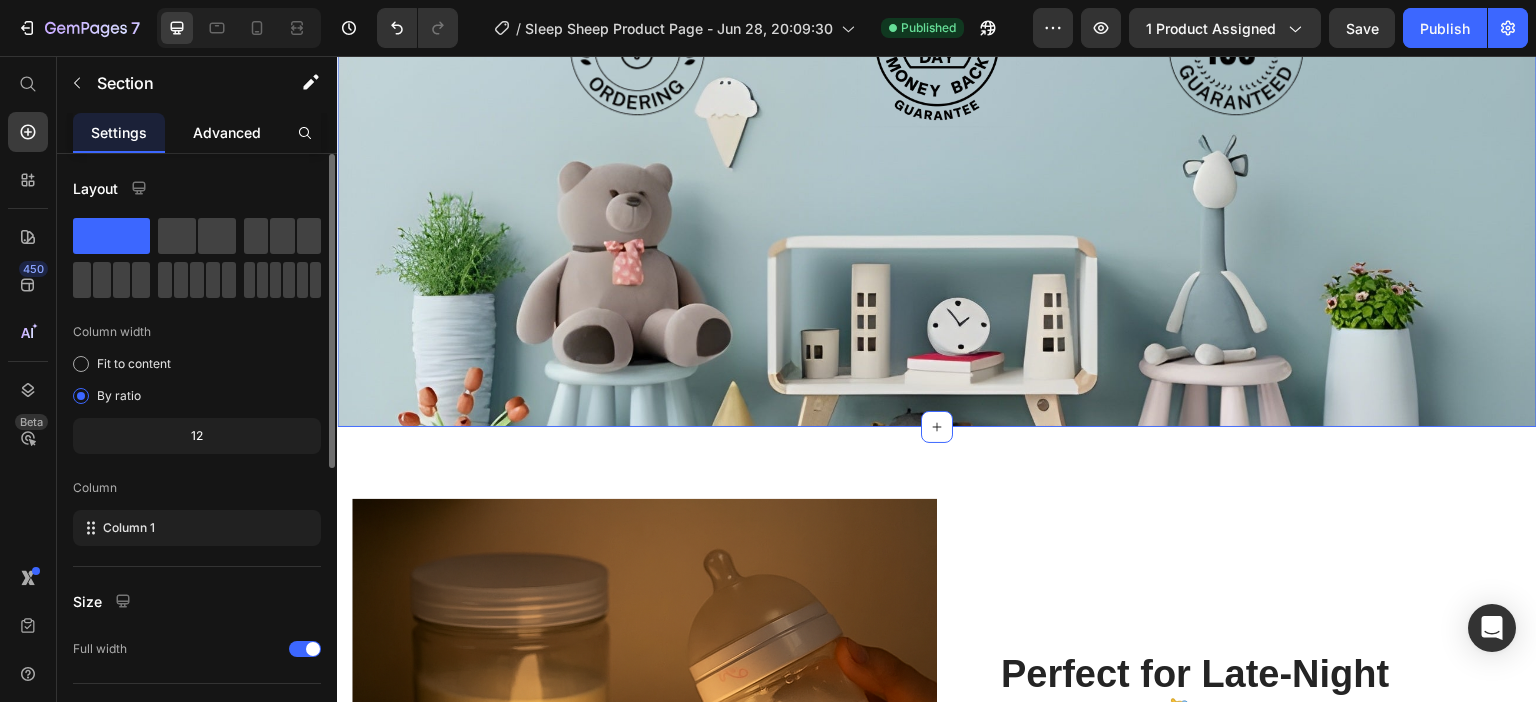 click on "Advanced" at bounding box center [227, 132] 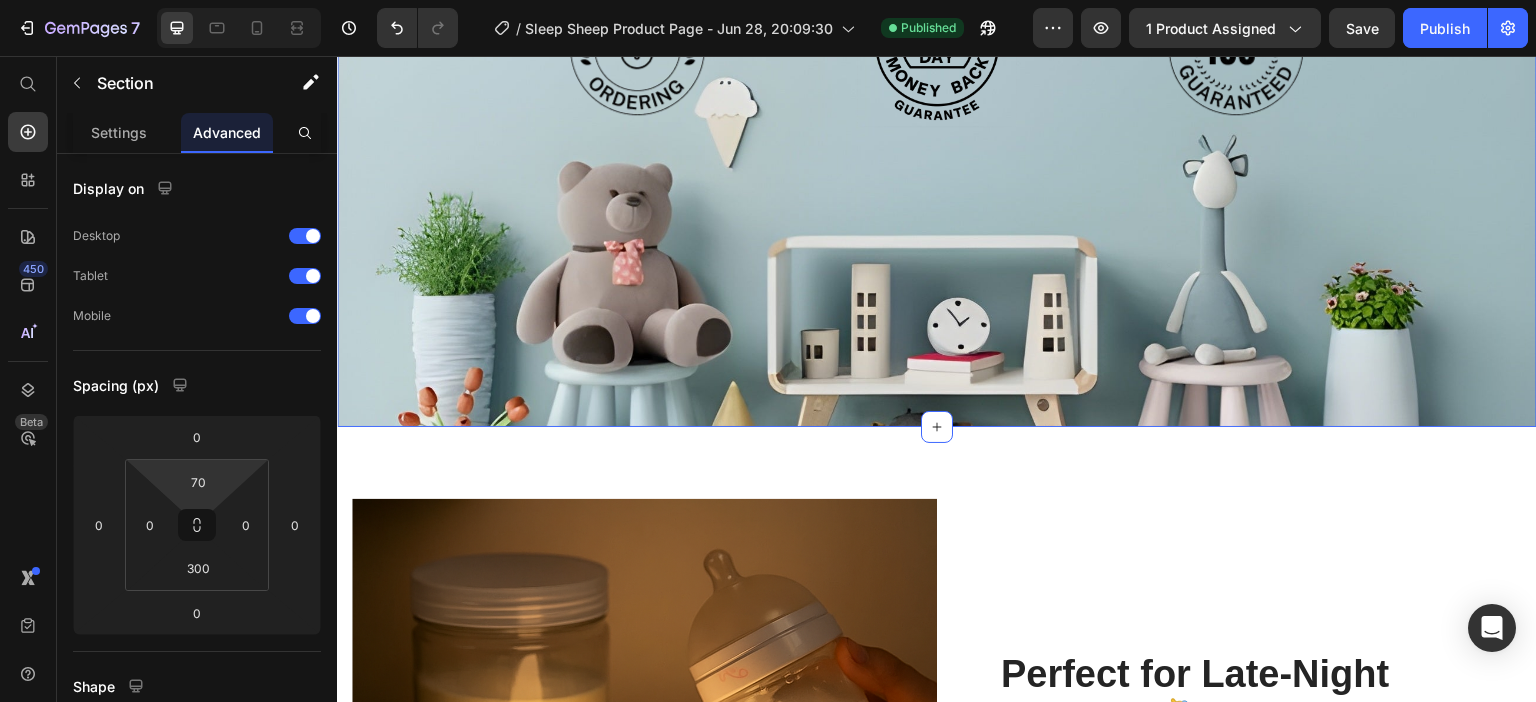 click on "7   /  Sleep Sheep Product Page - Jun 28, 20:09:30 Published Preview 1 product assigned  Save   Publish  450 Beta Start with Sections Elements Hero Section Product Detail Brands Trusted Badges Guarantee Product Breakdown How to use Testimonials Compare Bundle FAQs Social Proof Brand Story Product List Collection Blog List Contact Sticky Add to Cart Custom Footer Browse Library 450 Layout
Row
Row
Row
Row Text
Heading
Text Block Button
Button
Button
Sticky Back to top Media" at bounding box center [768, 0] 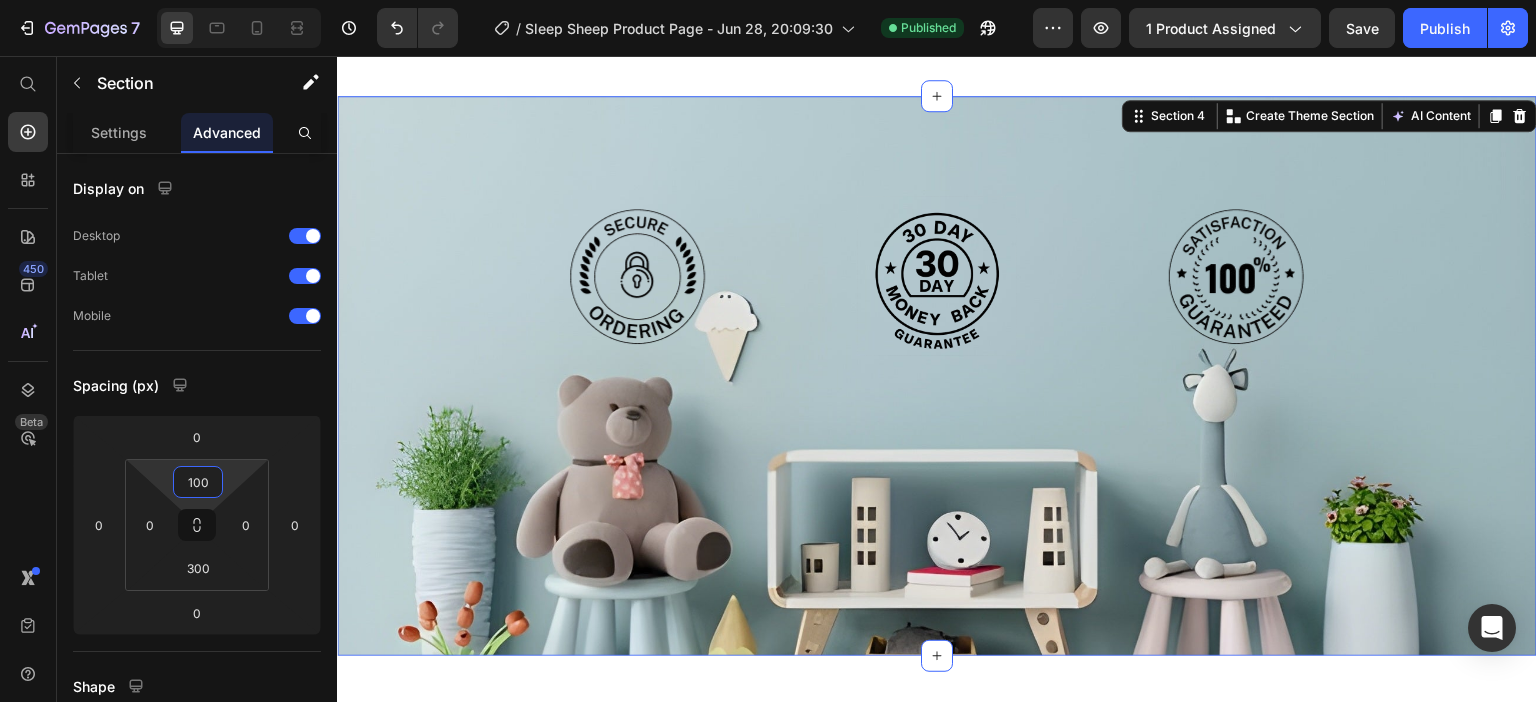 scroll, scrollTop: 3348, scrollLeft: 0, axis: vertical 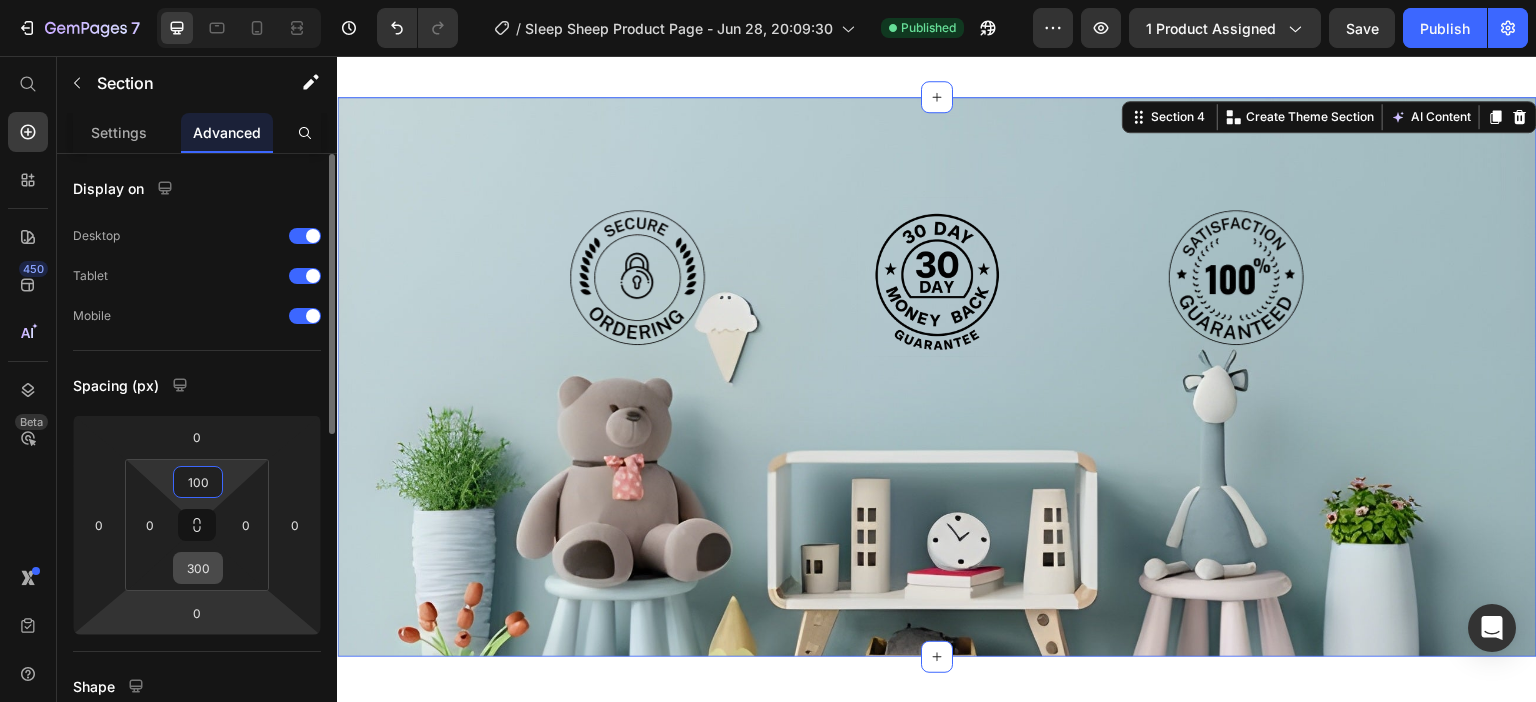 type on "100" 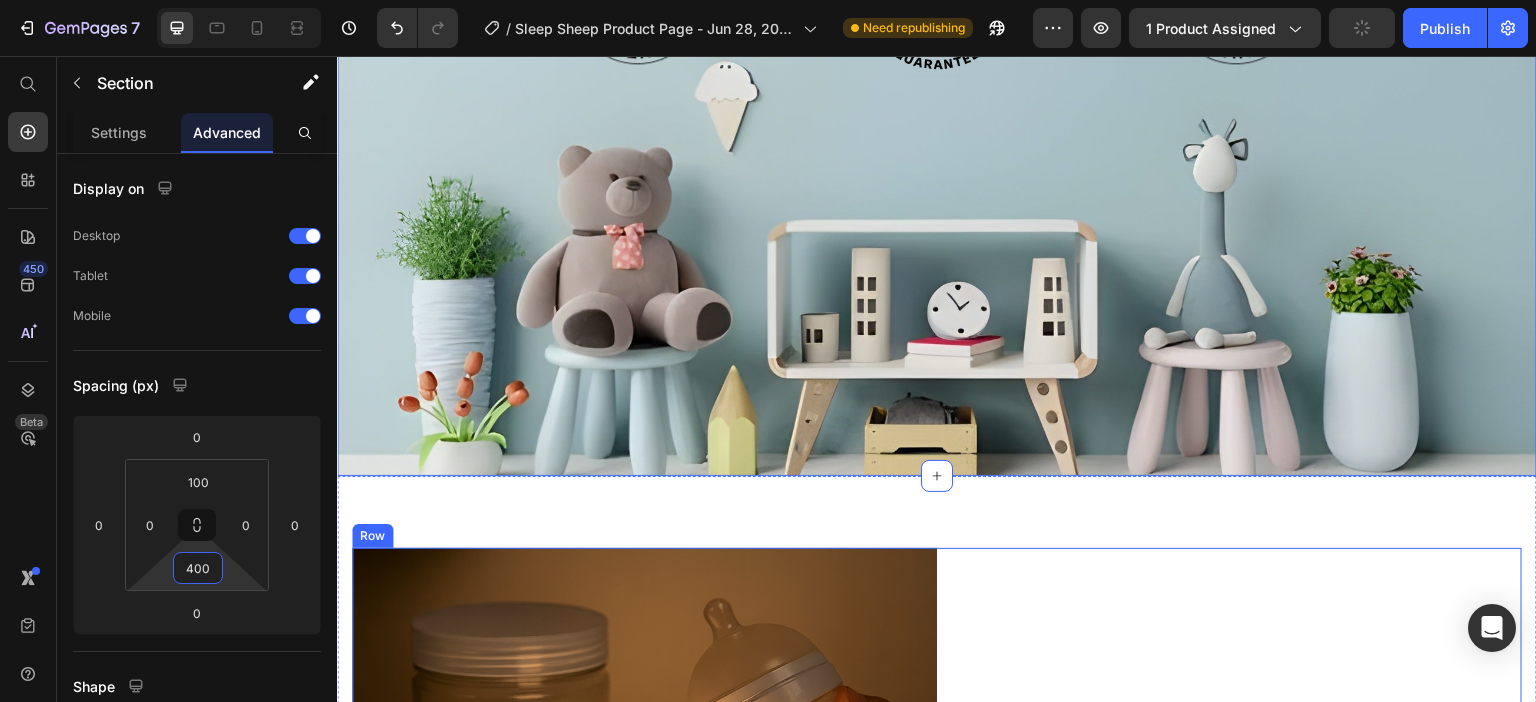 scroll, scrollTop: 3548, scrollLeft: 0, axis: vertical 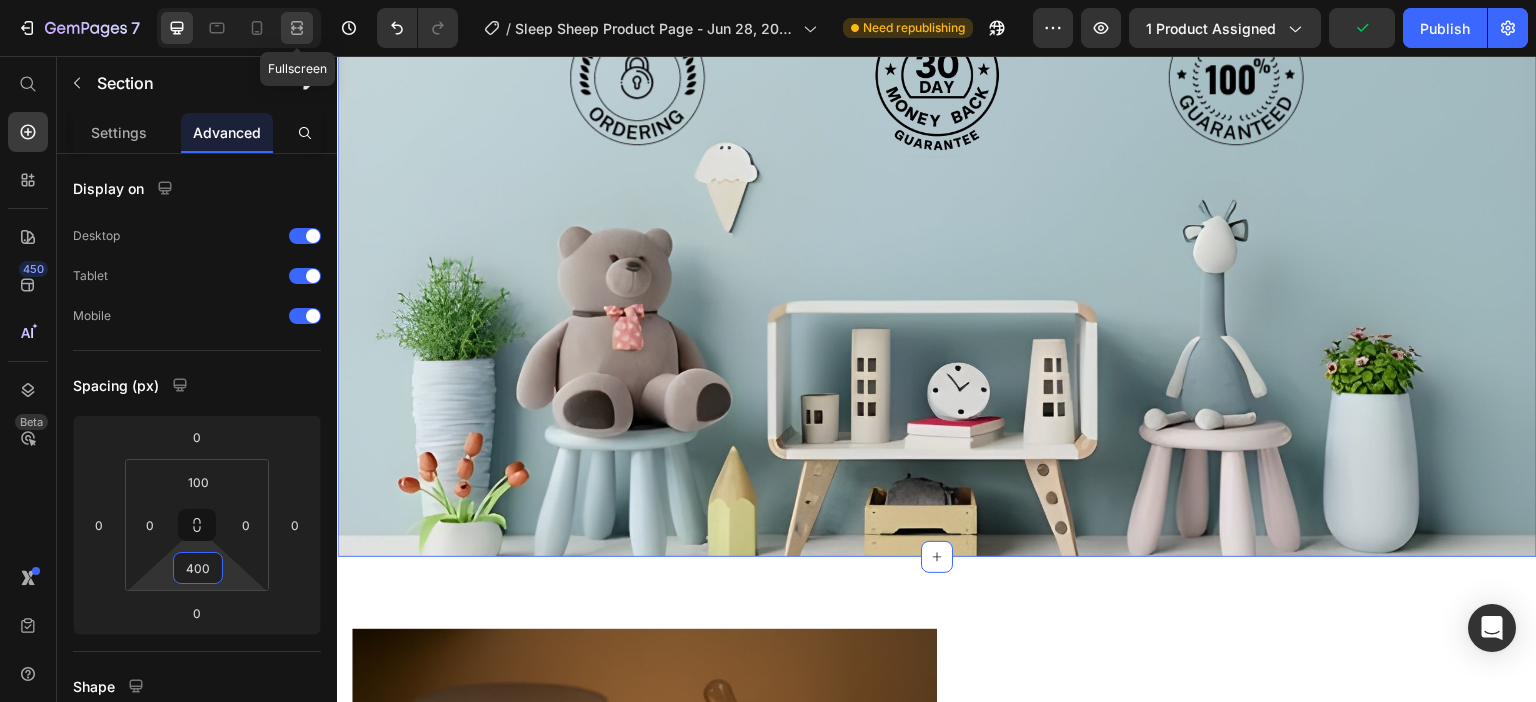 type on "400" 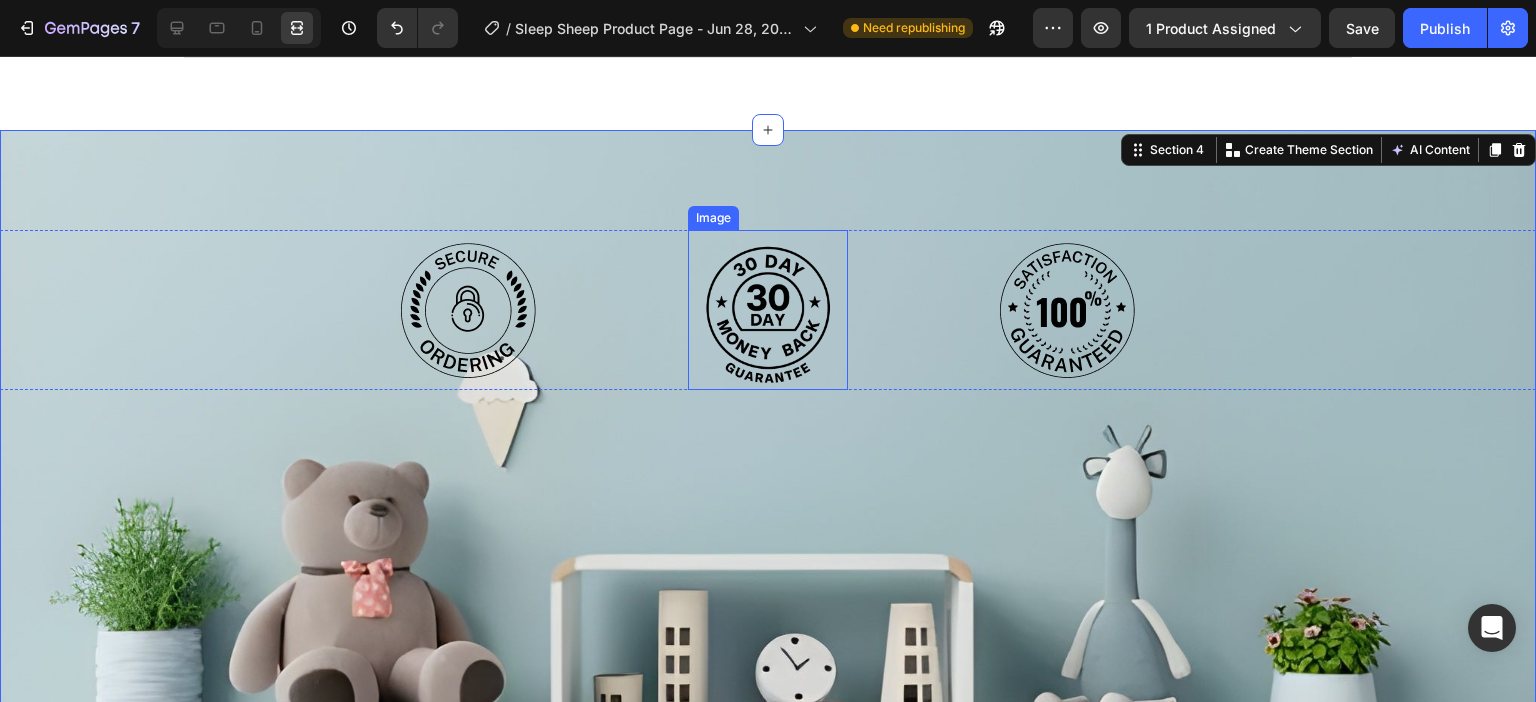 scroll, scrollTop: 3348, scrollLeft: 0, axis: vertical 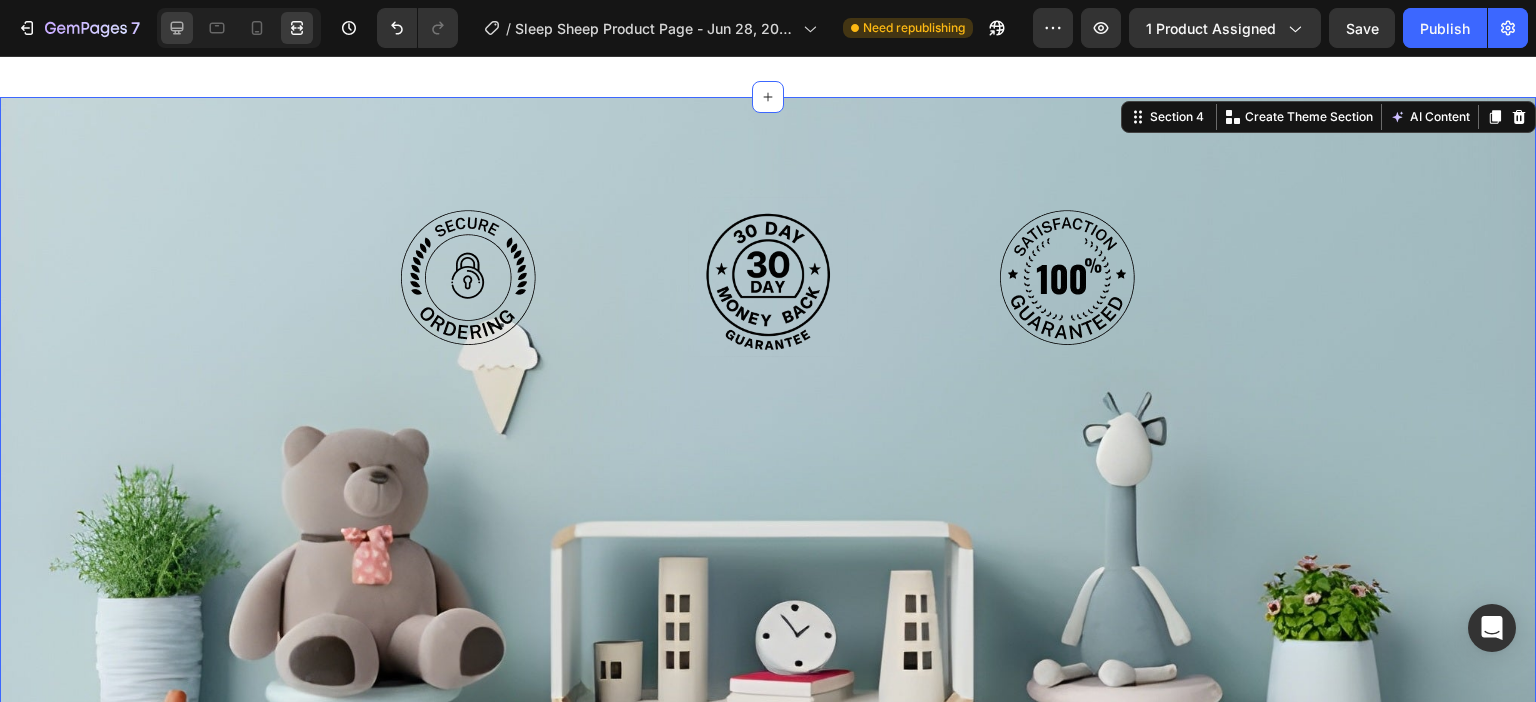 click 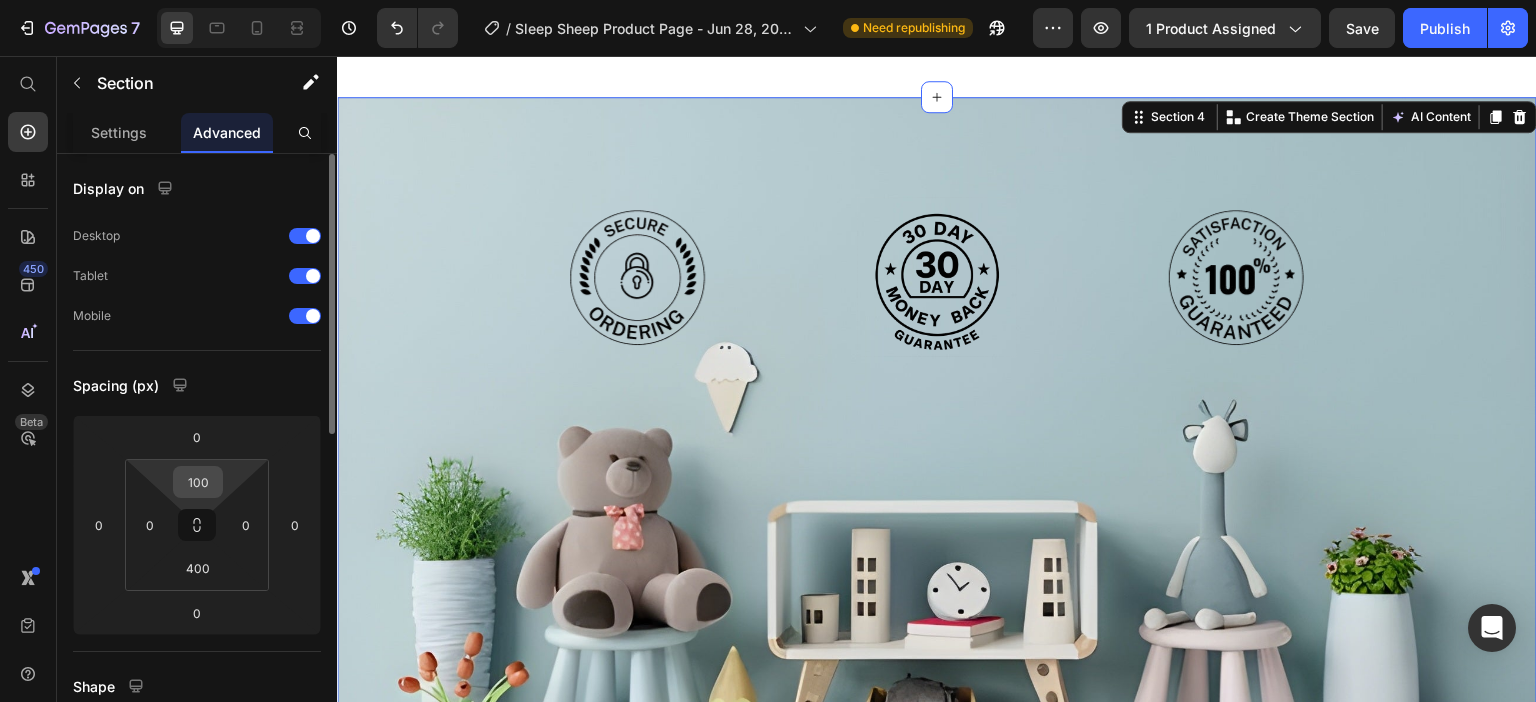 click on "100" at bounding box center [198, 482] 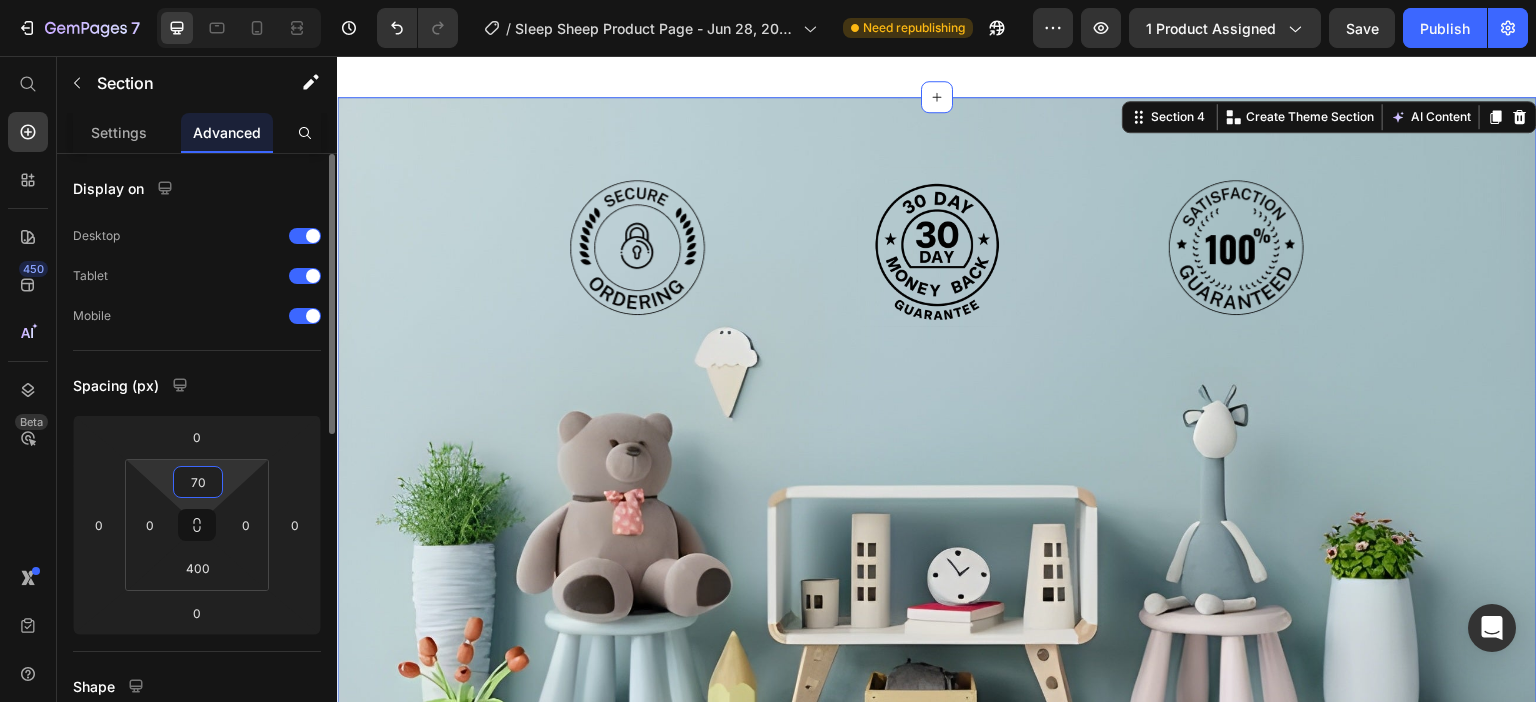 type on "7" 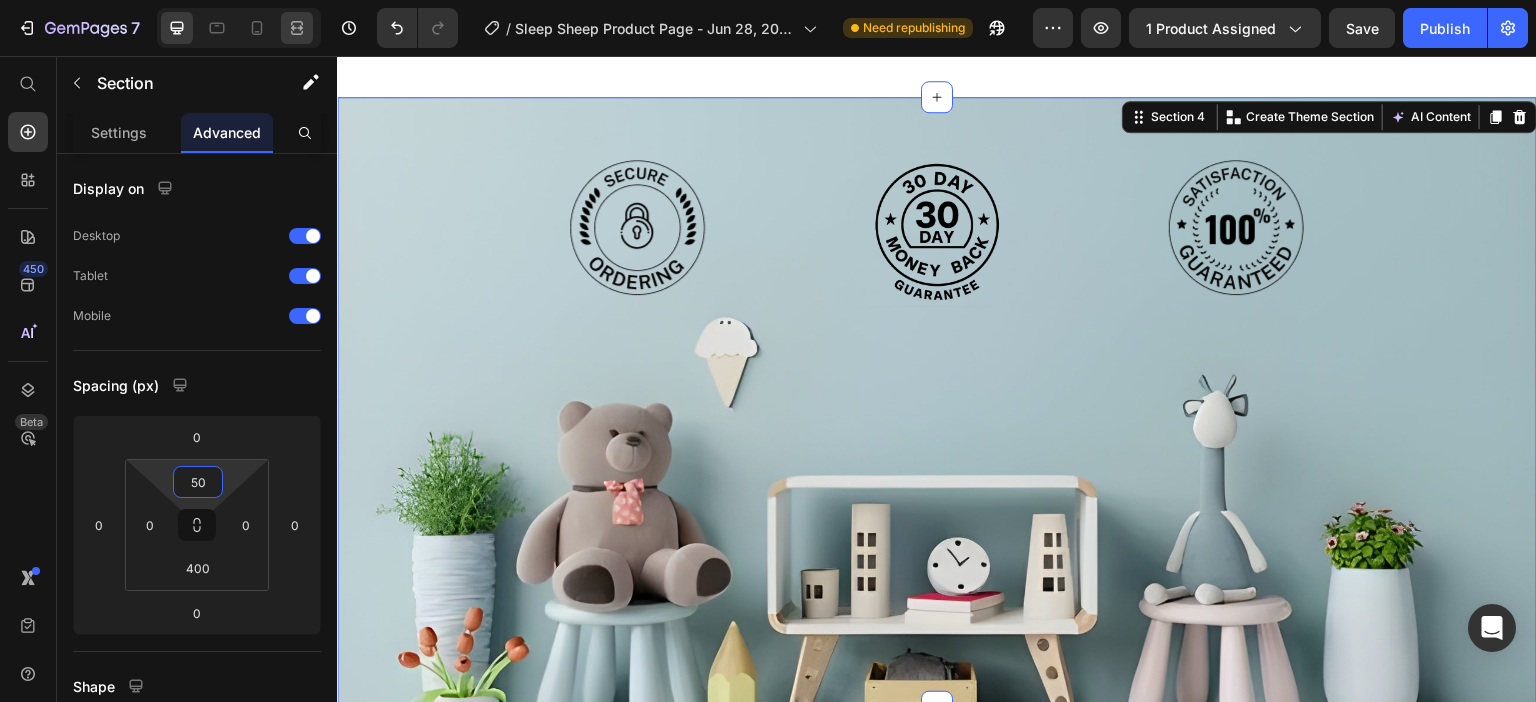 type on "50" 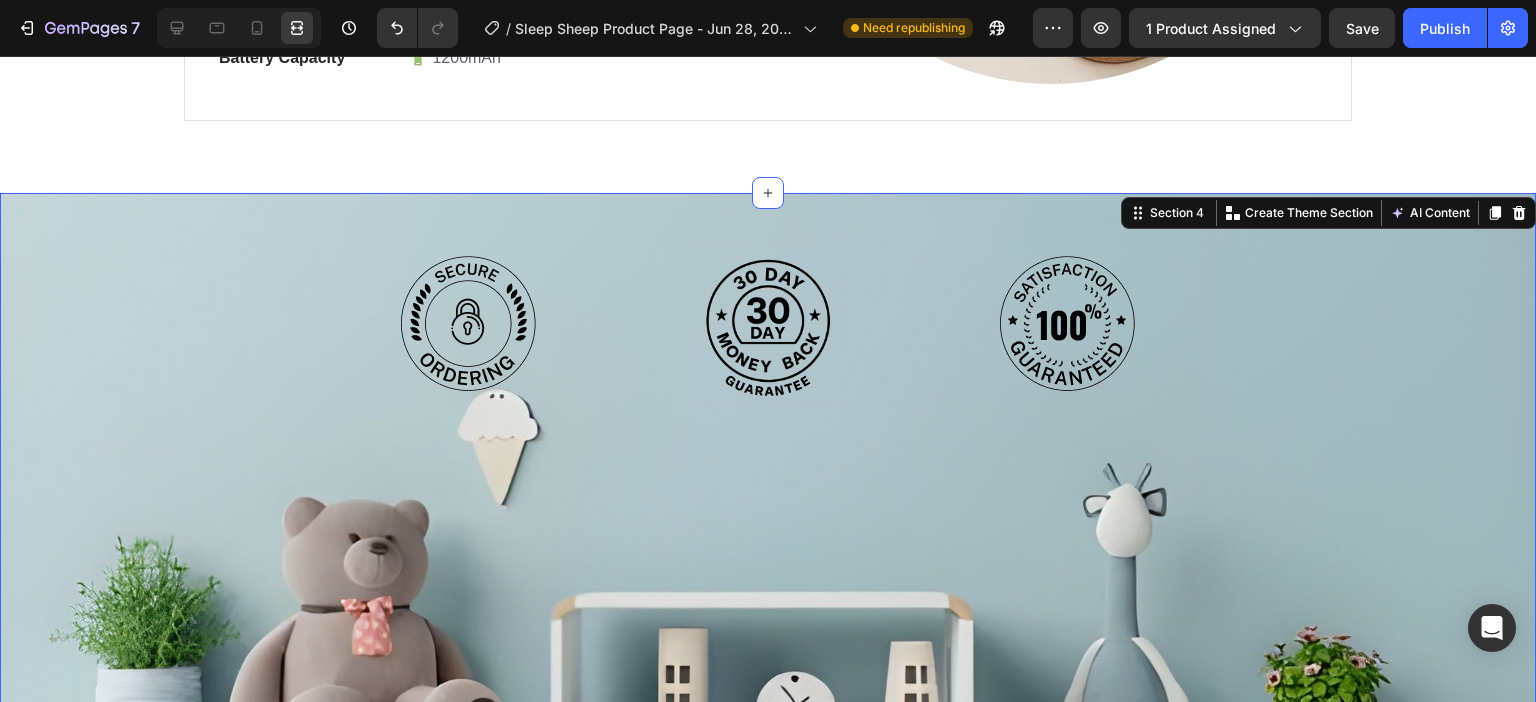 scroll, scrollTop: 3248, scrollLeft: 0, axis: vertical 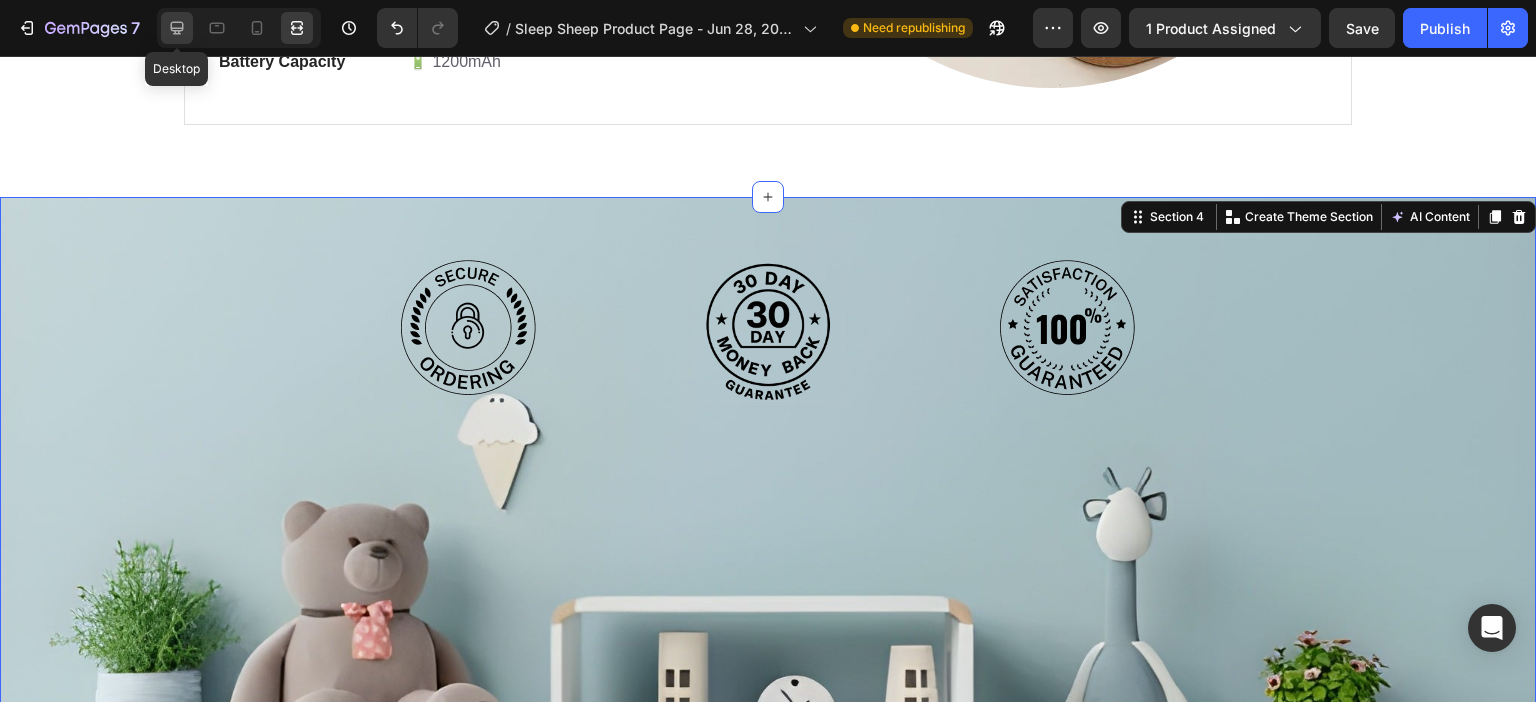 click 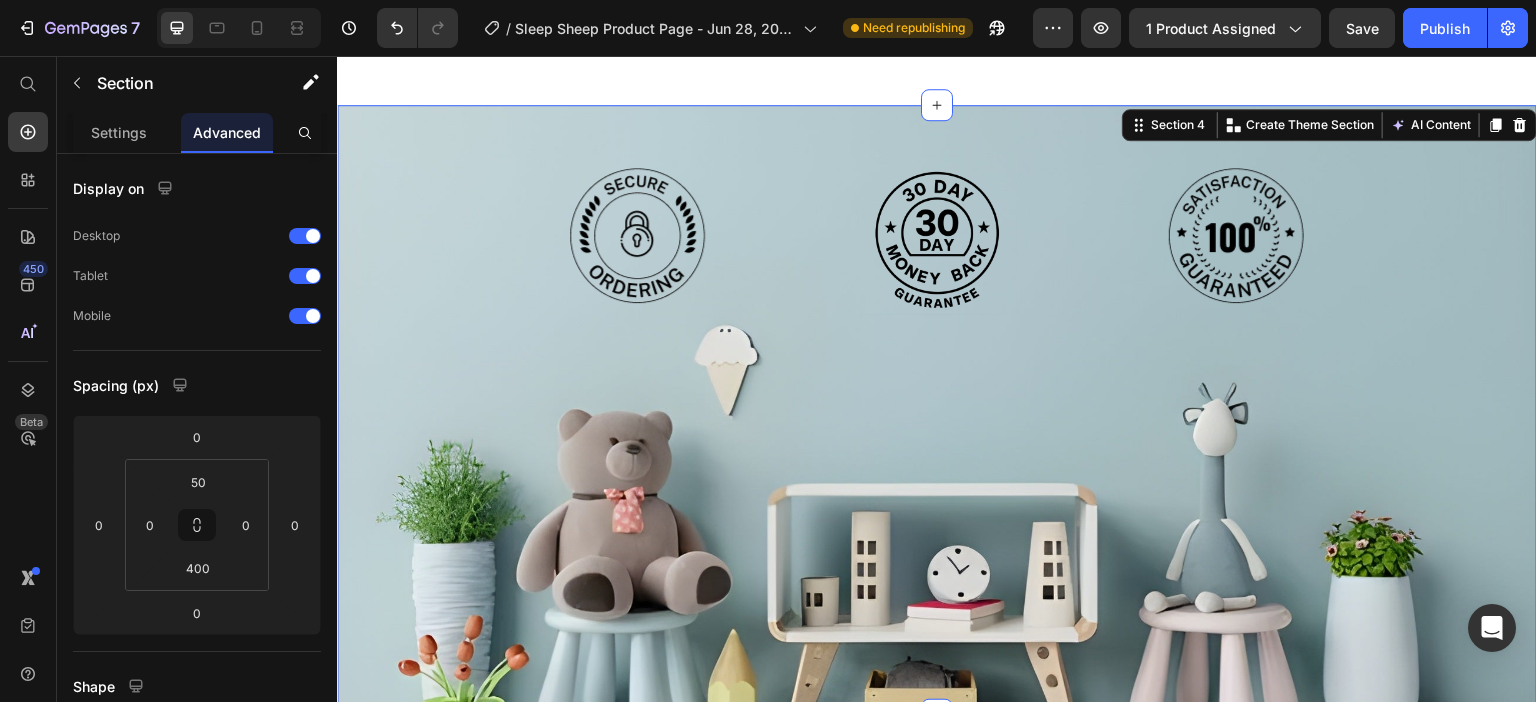 scroll, scrollTop: 3548, scrollLeft: 0, axis: vertical 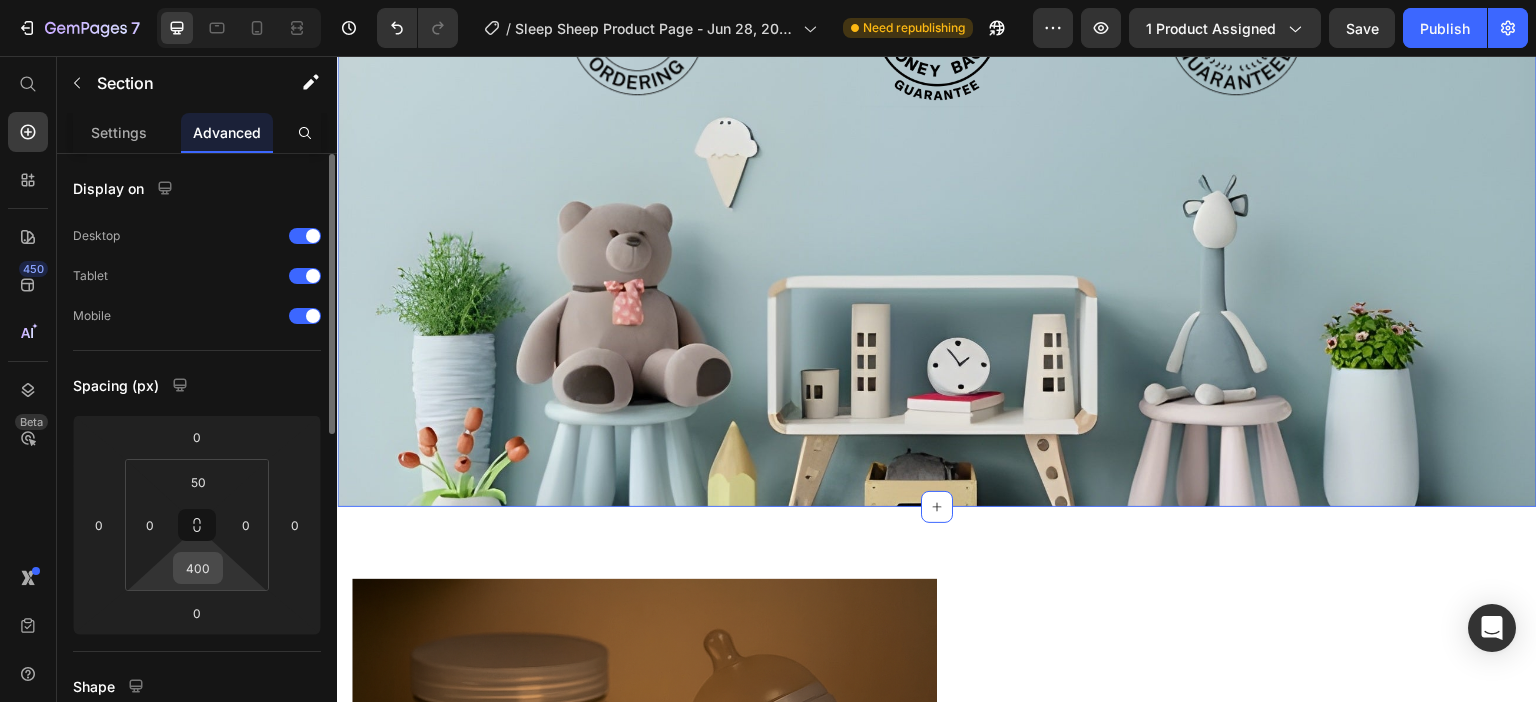 click on "400" at bounding box center (198, 568) 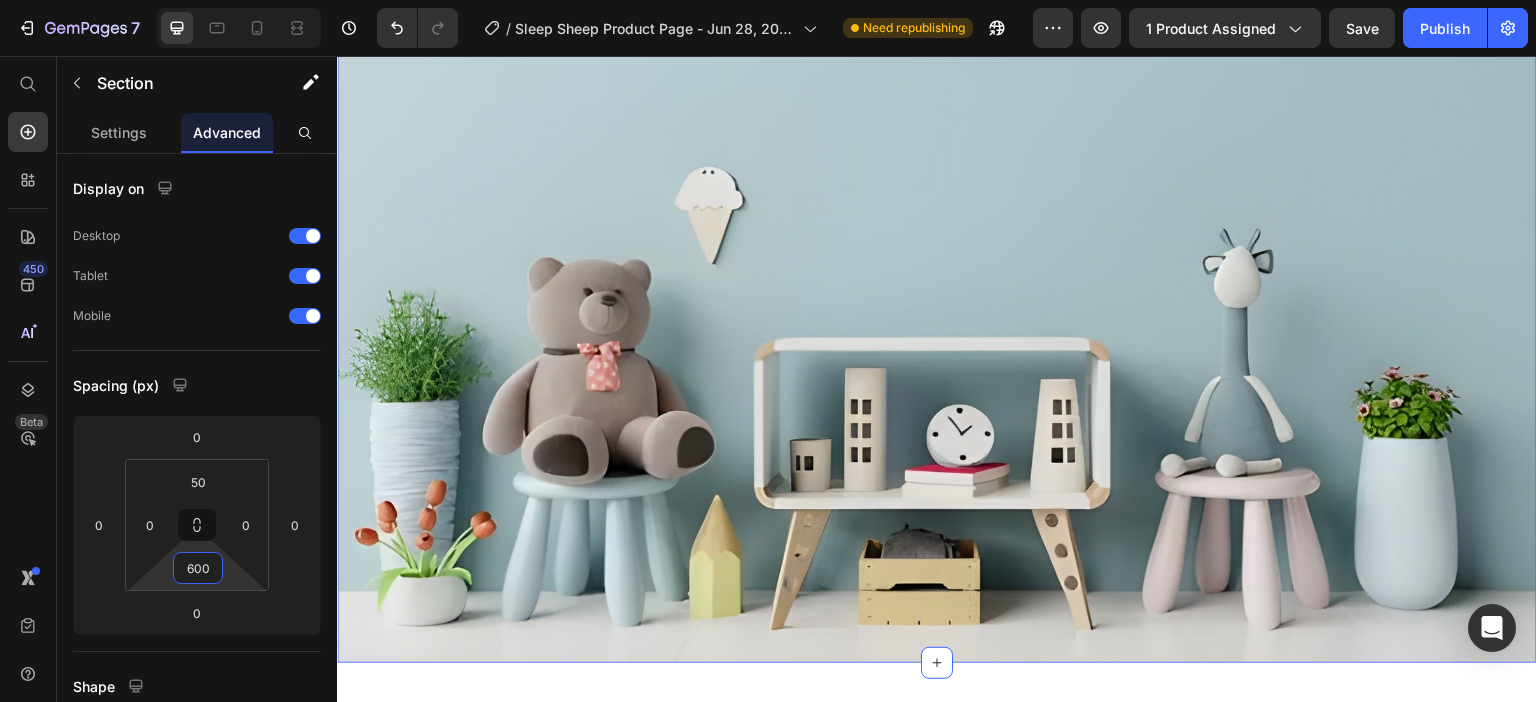 scroll, scrollTop: 3548, scrollLeft: 0, axis: vertical 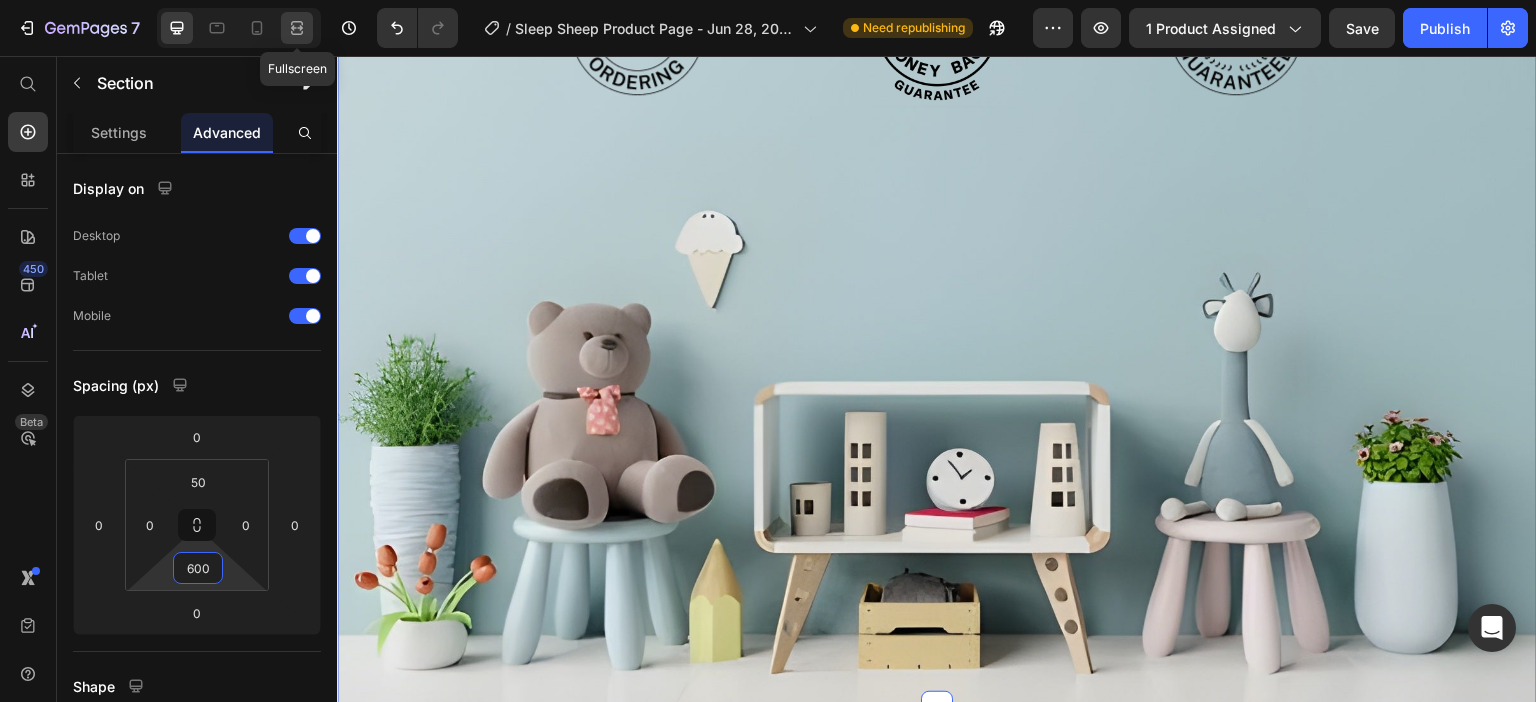 type on "600" 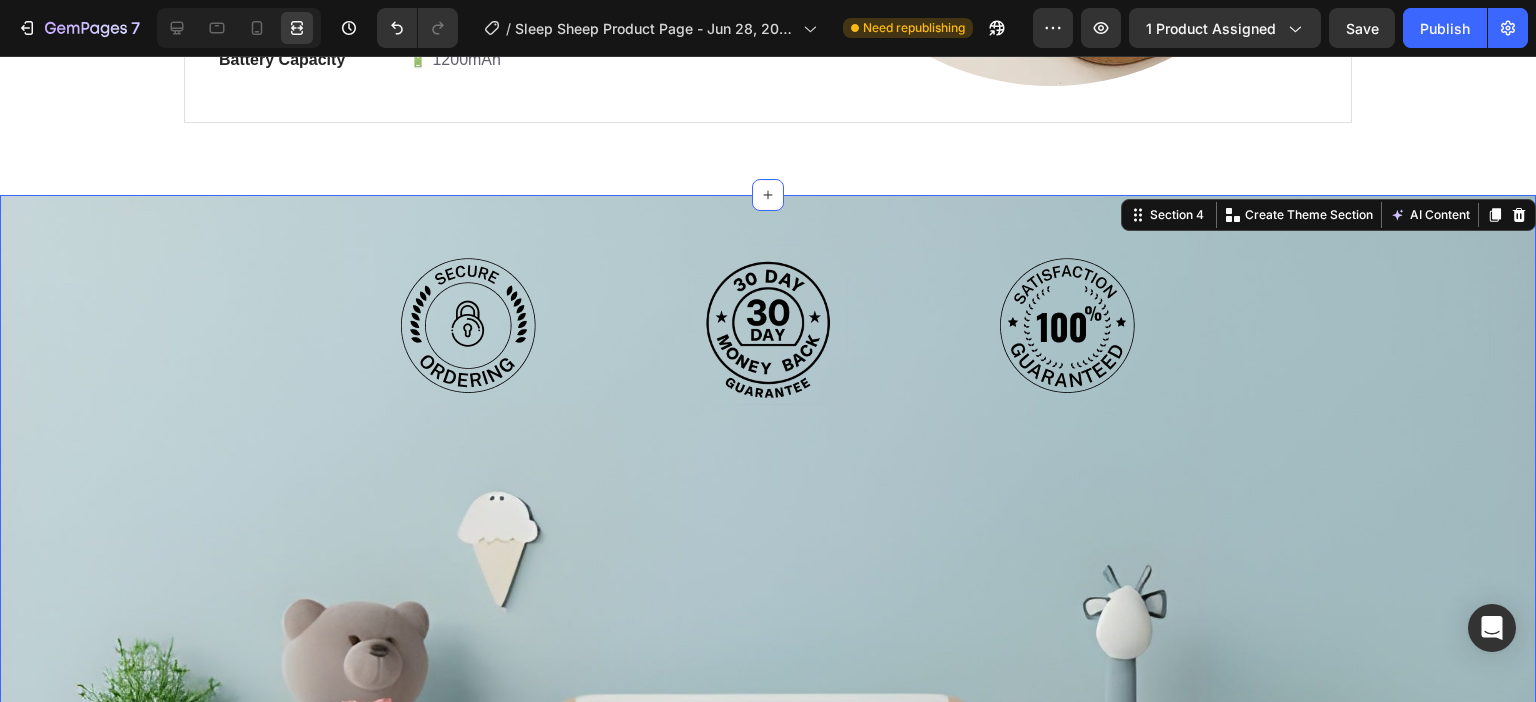 scroll, scrollTop: 3348, scrollLeft: 0, axis: vertical 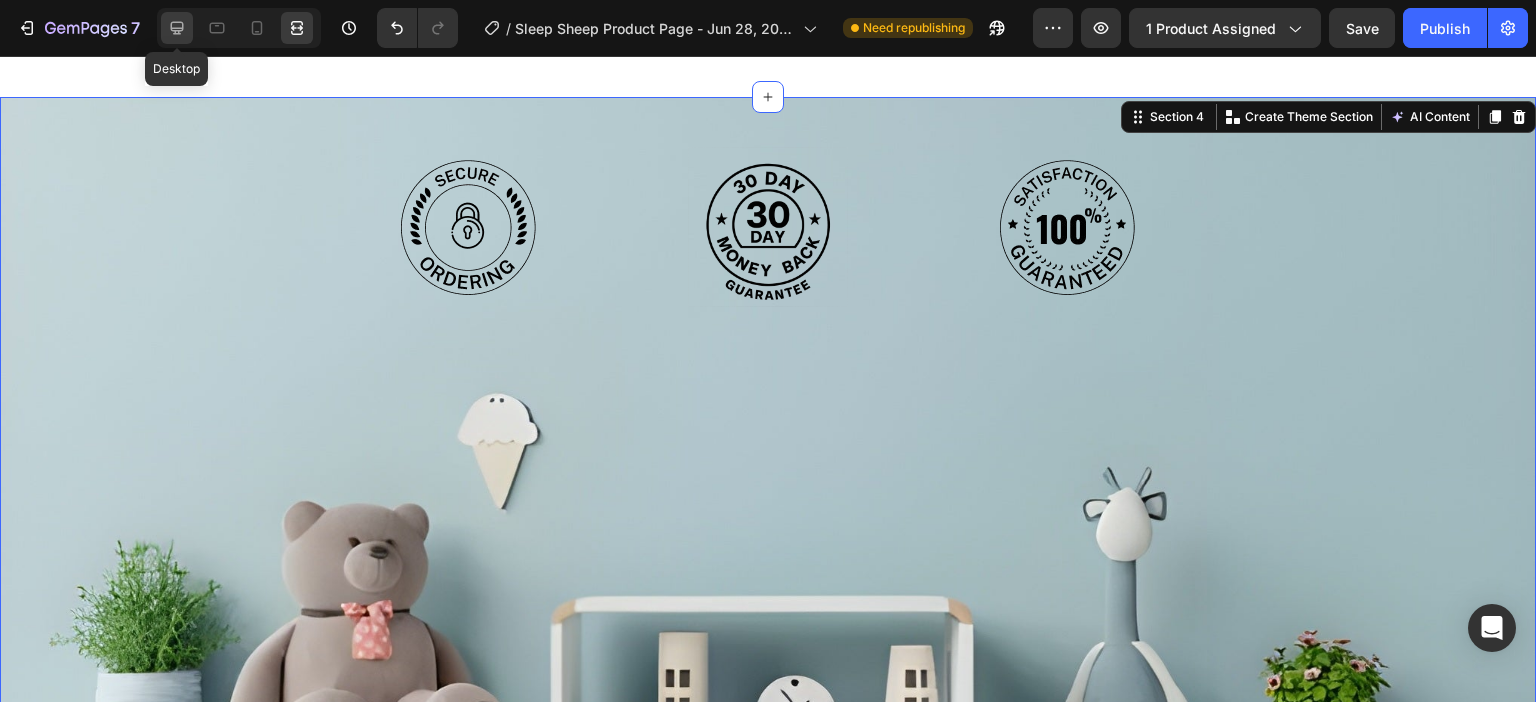 click 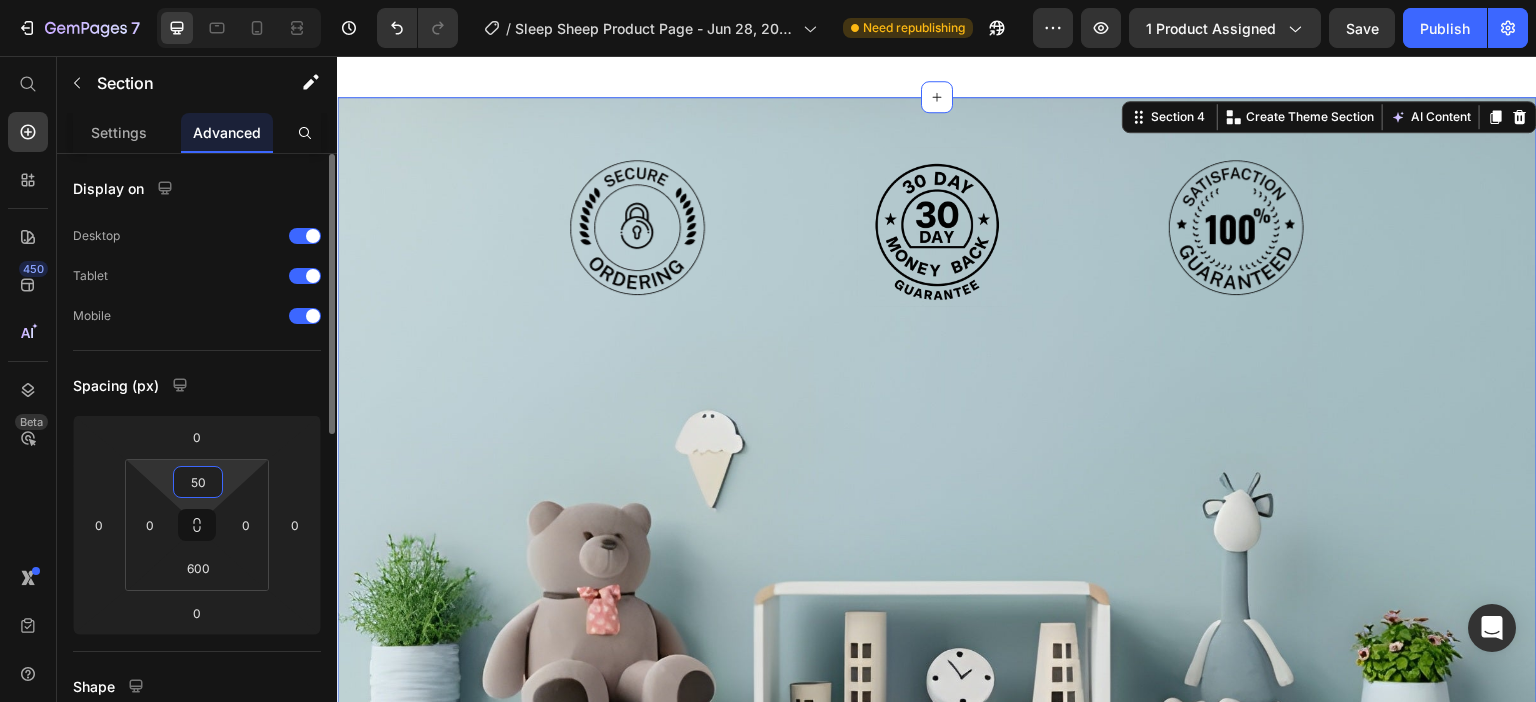 click on "50" at bounding box center [198, 482] 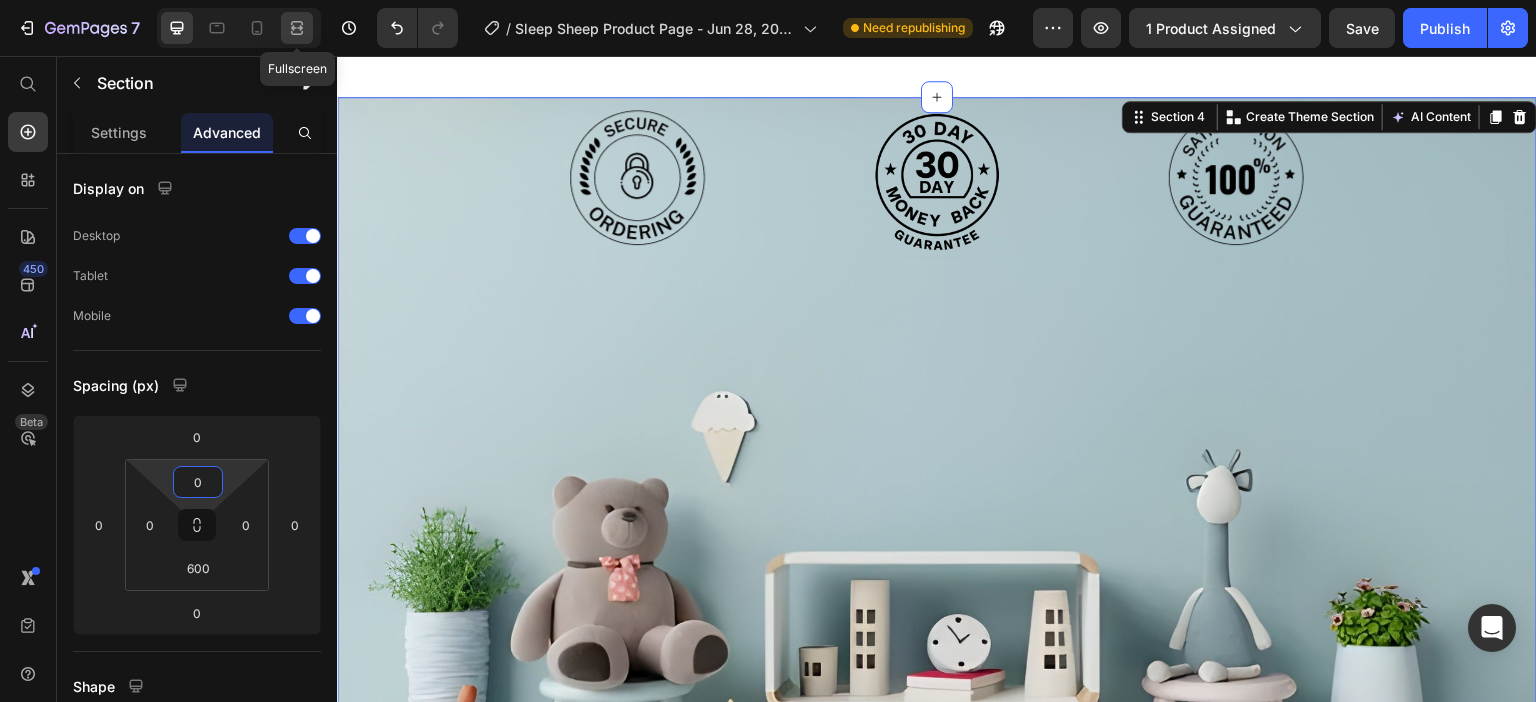 type on "0" 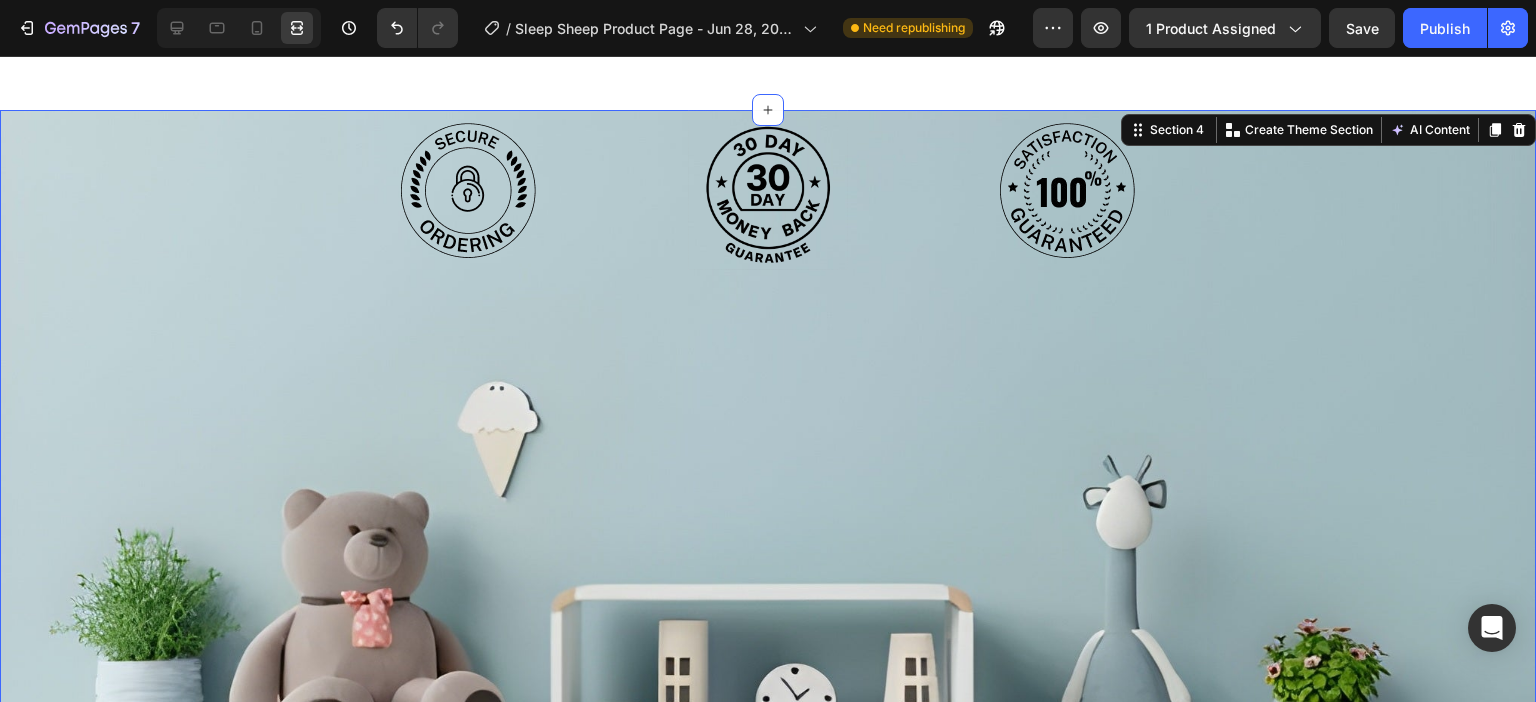 scroll, scrollTop: 3248, scrollLeft: 0, axis: vertical 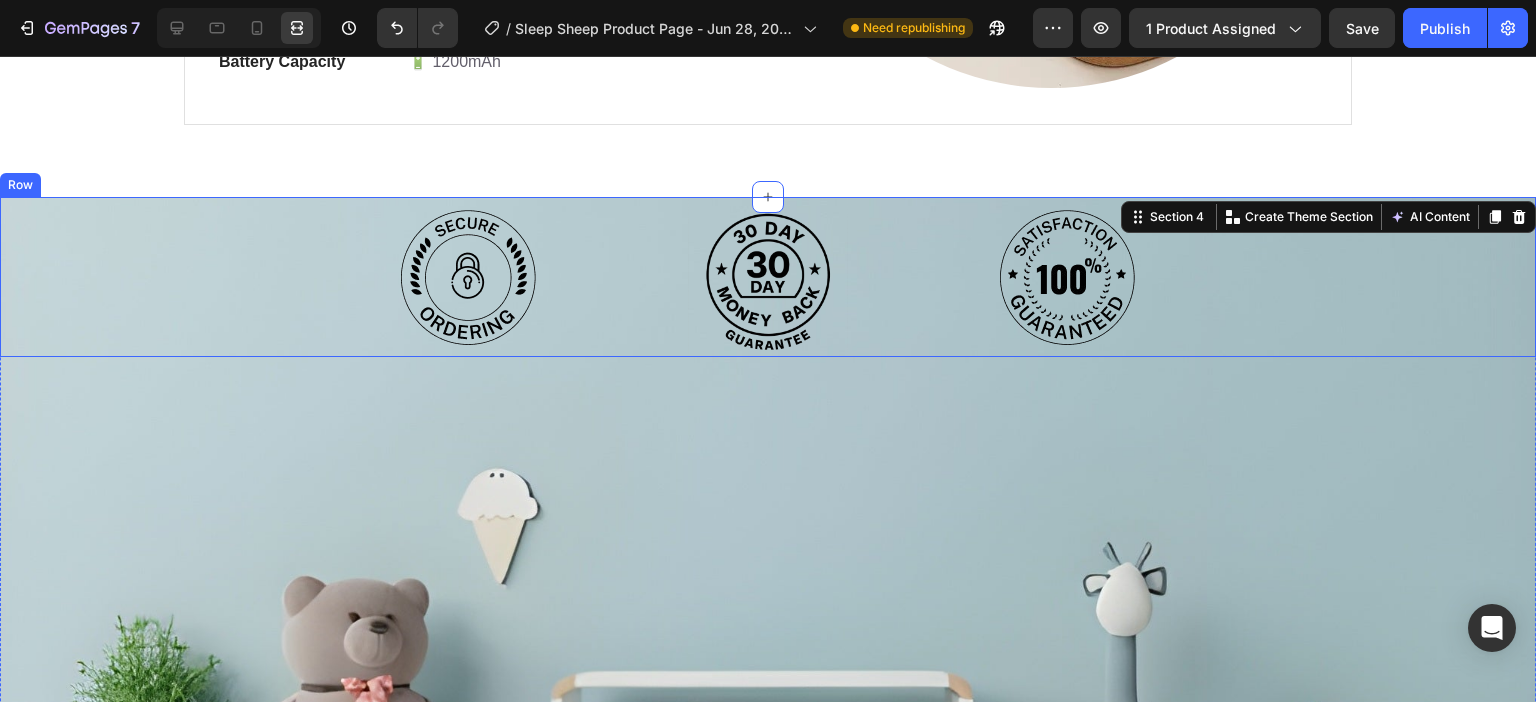 click on "Image Image Image Row" at bounding box center [768, 277] 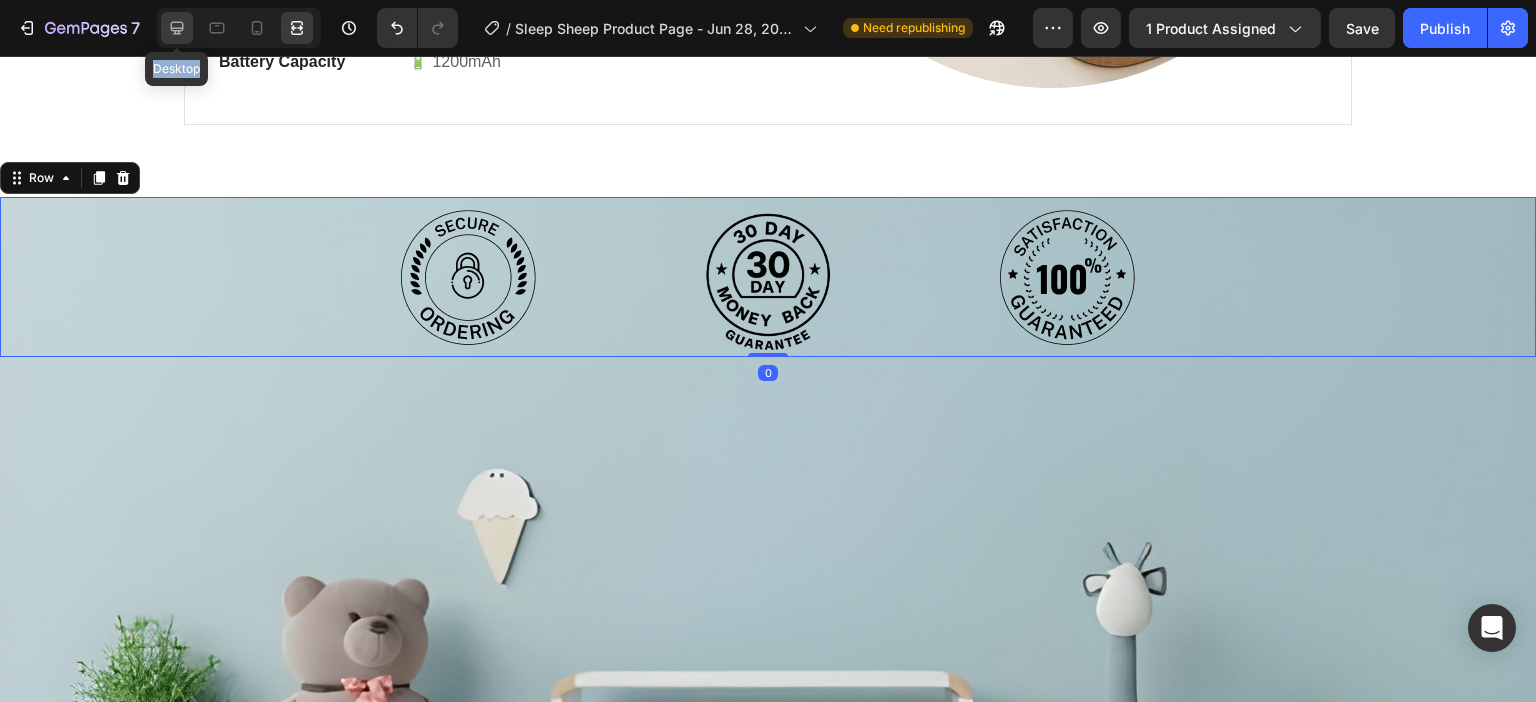 click on "Desktop" at bounding box center (239, 28) 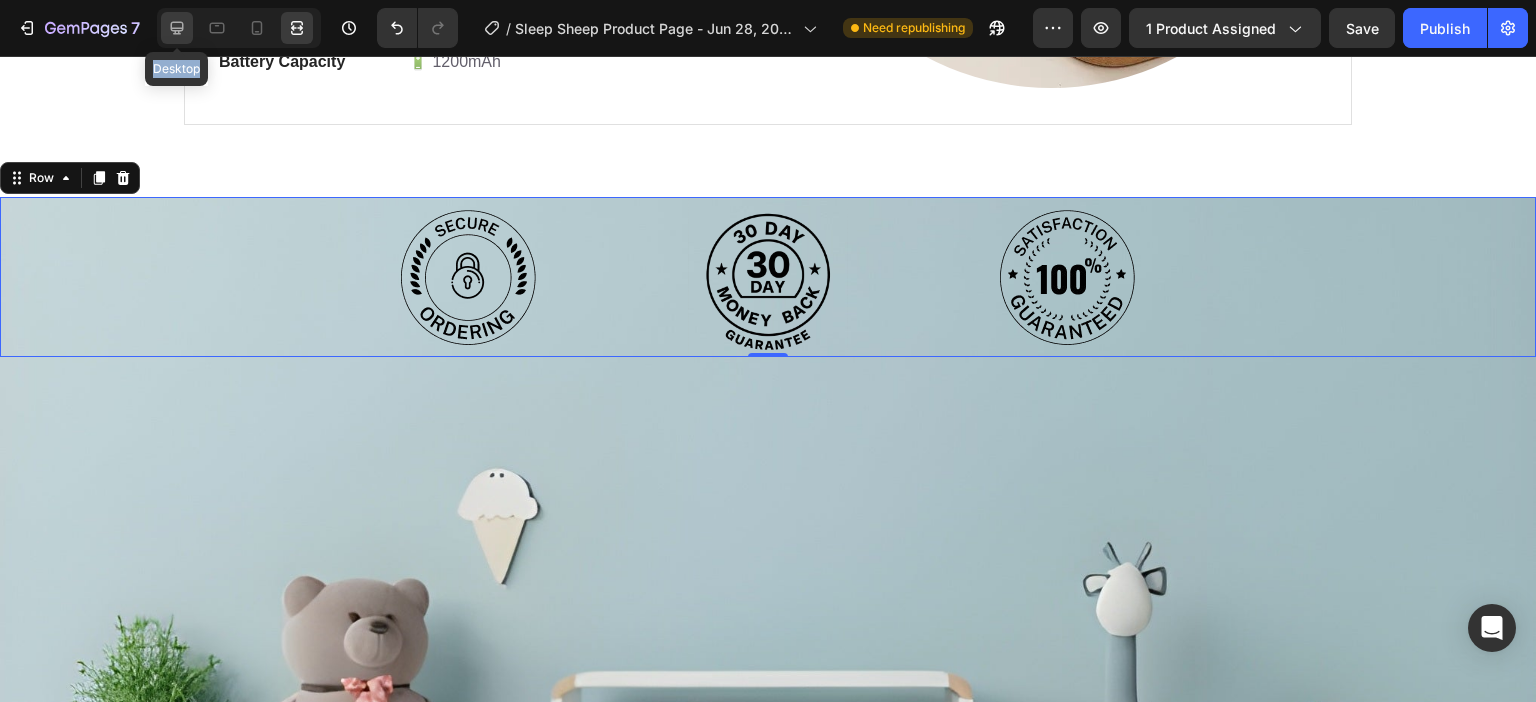click 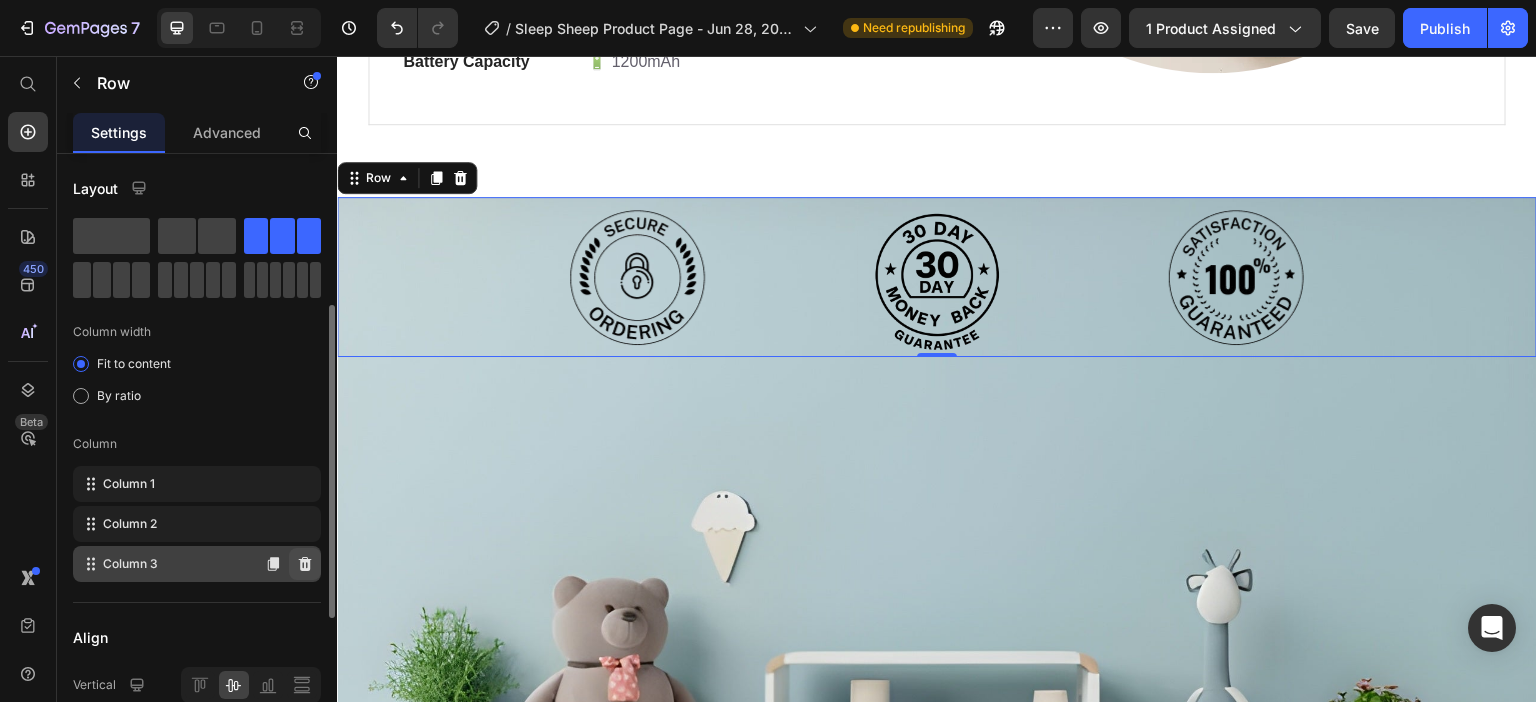 scroll, scrollTop: 200, scrollLeft: 0, axis: vertical 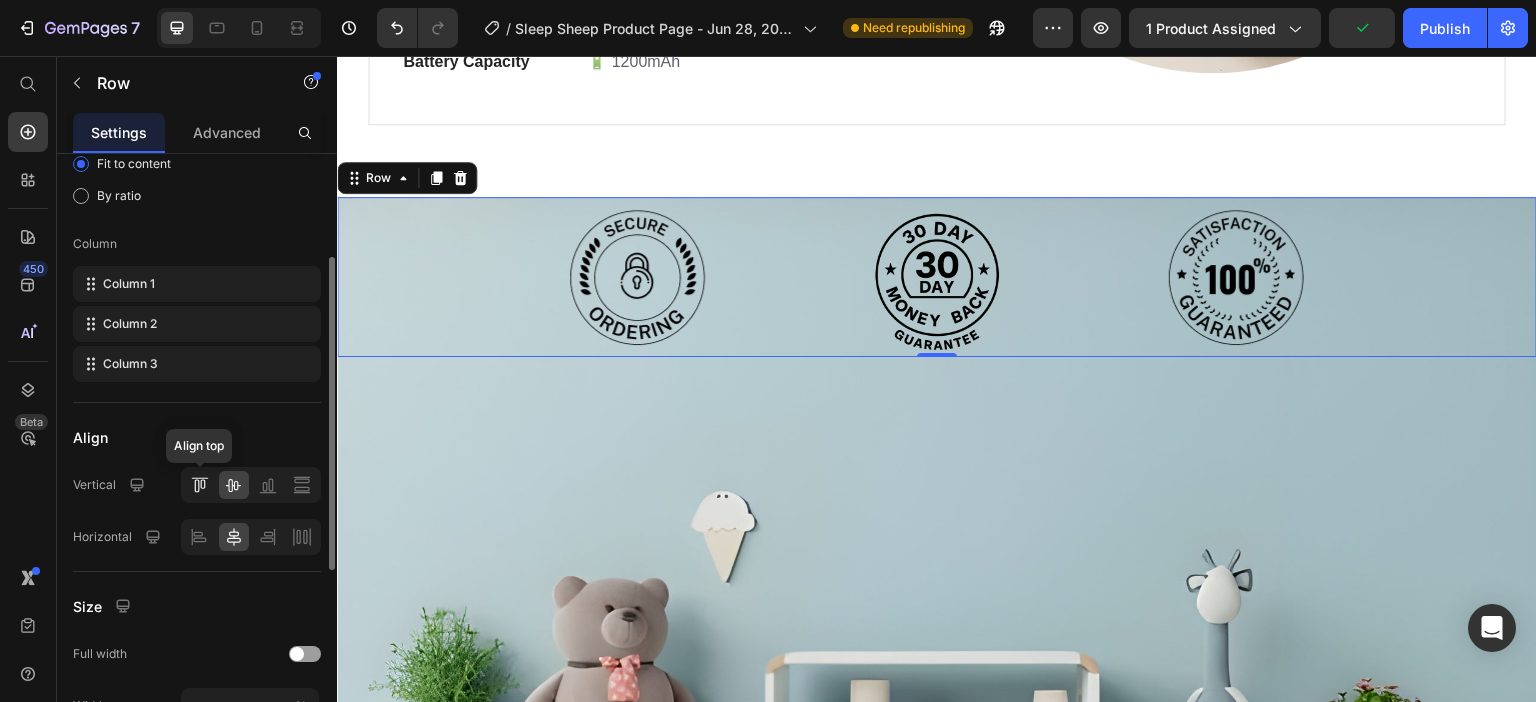 click 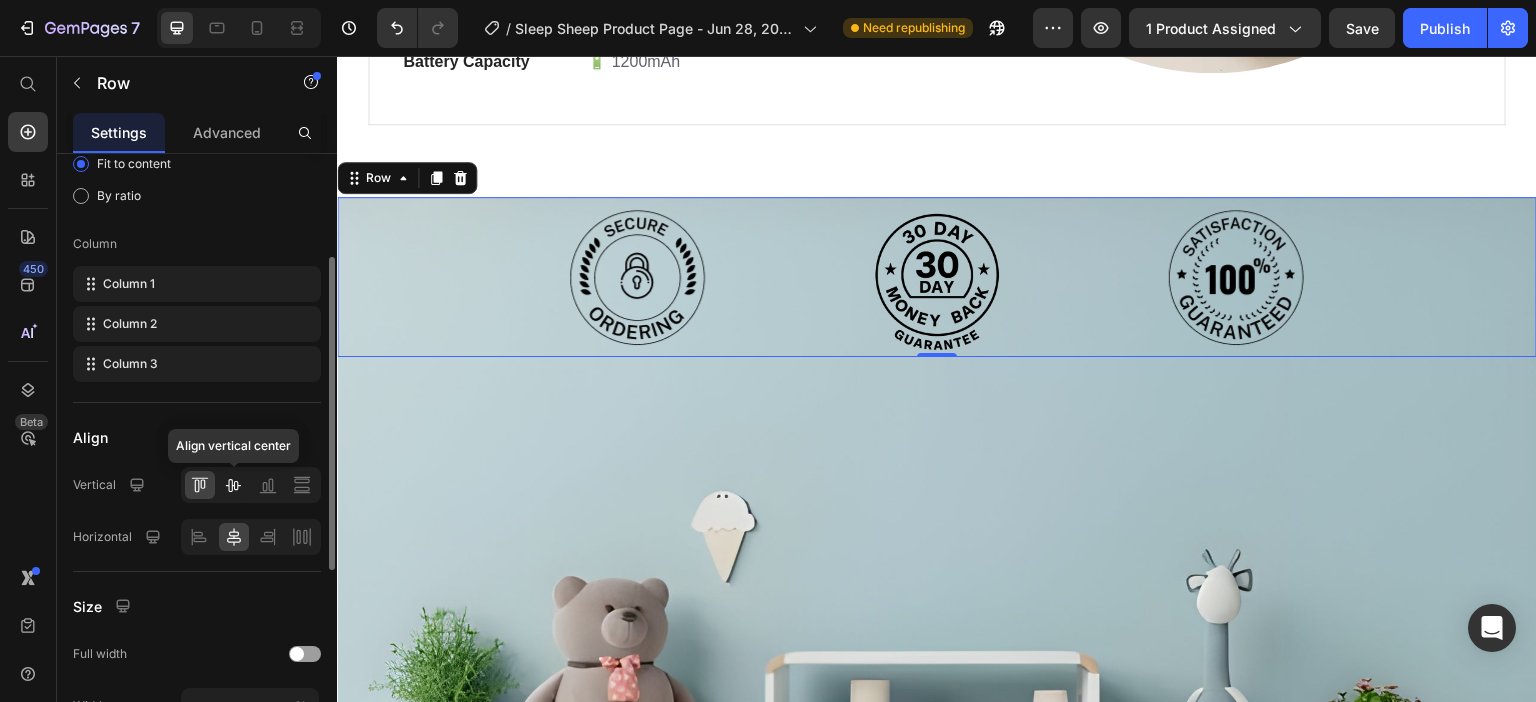 click 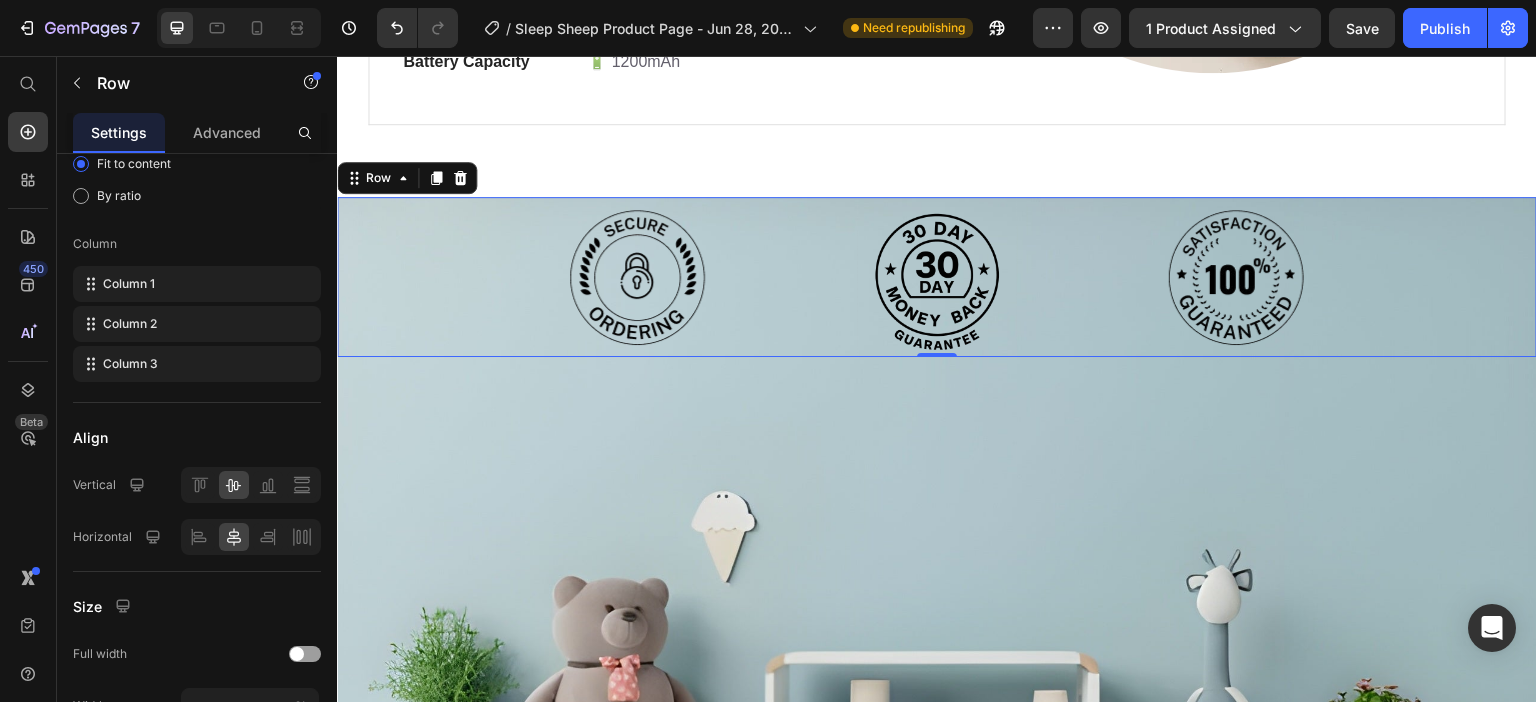 click on "Image Image Image Row   0" at bounding box center [937, 277] 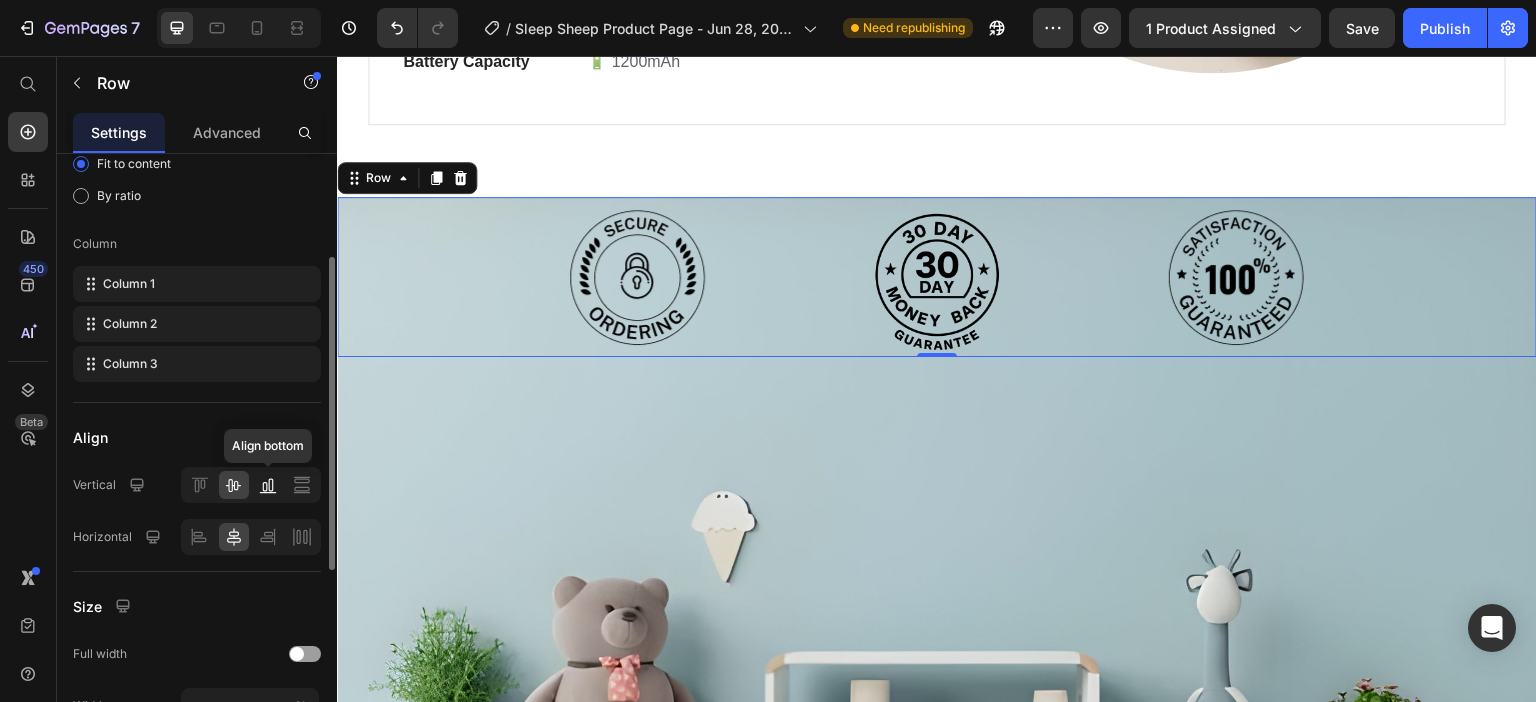 click 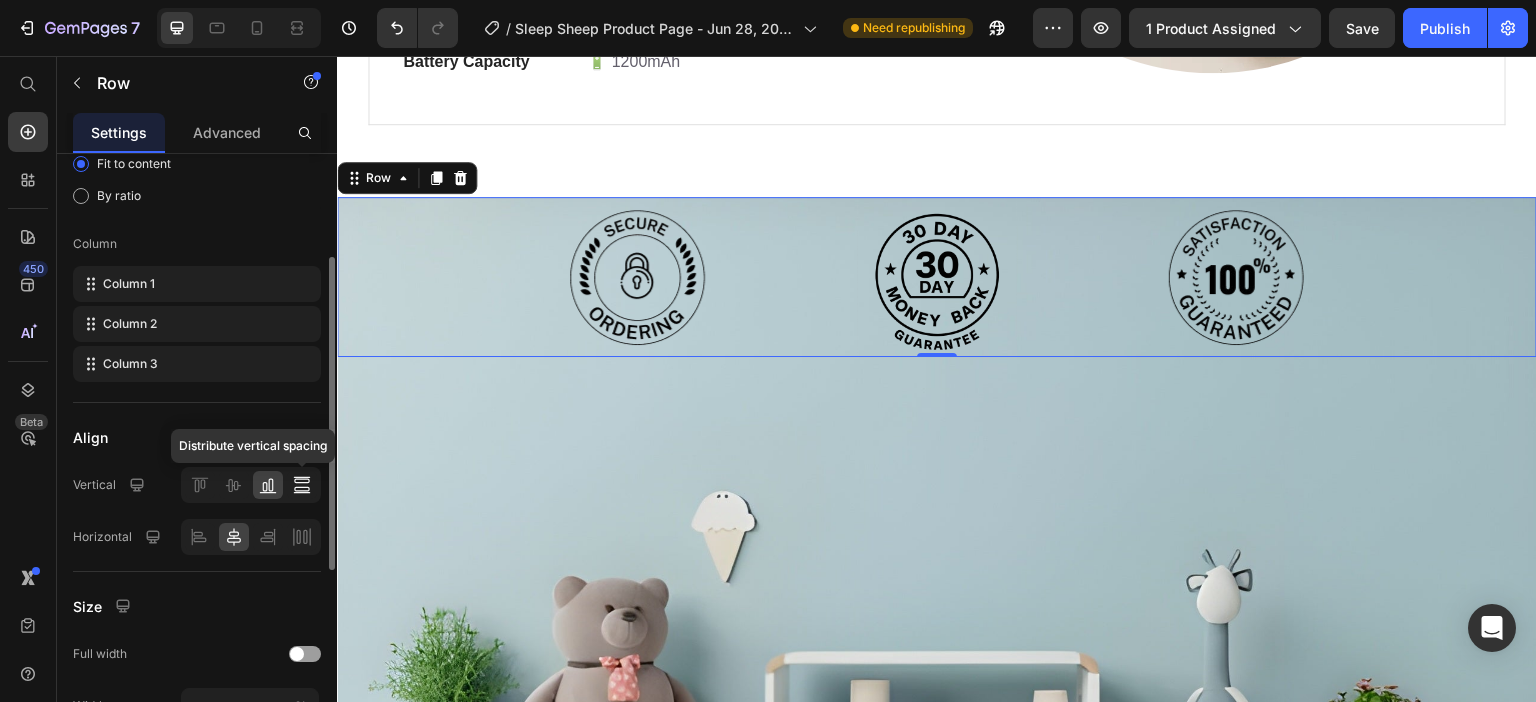 click 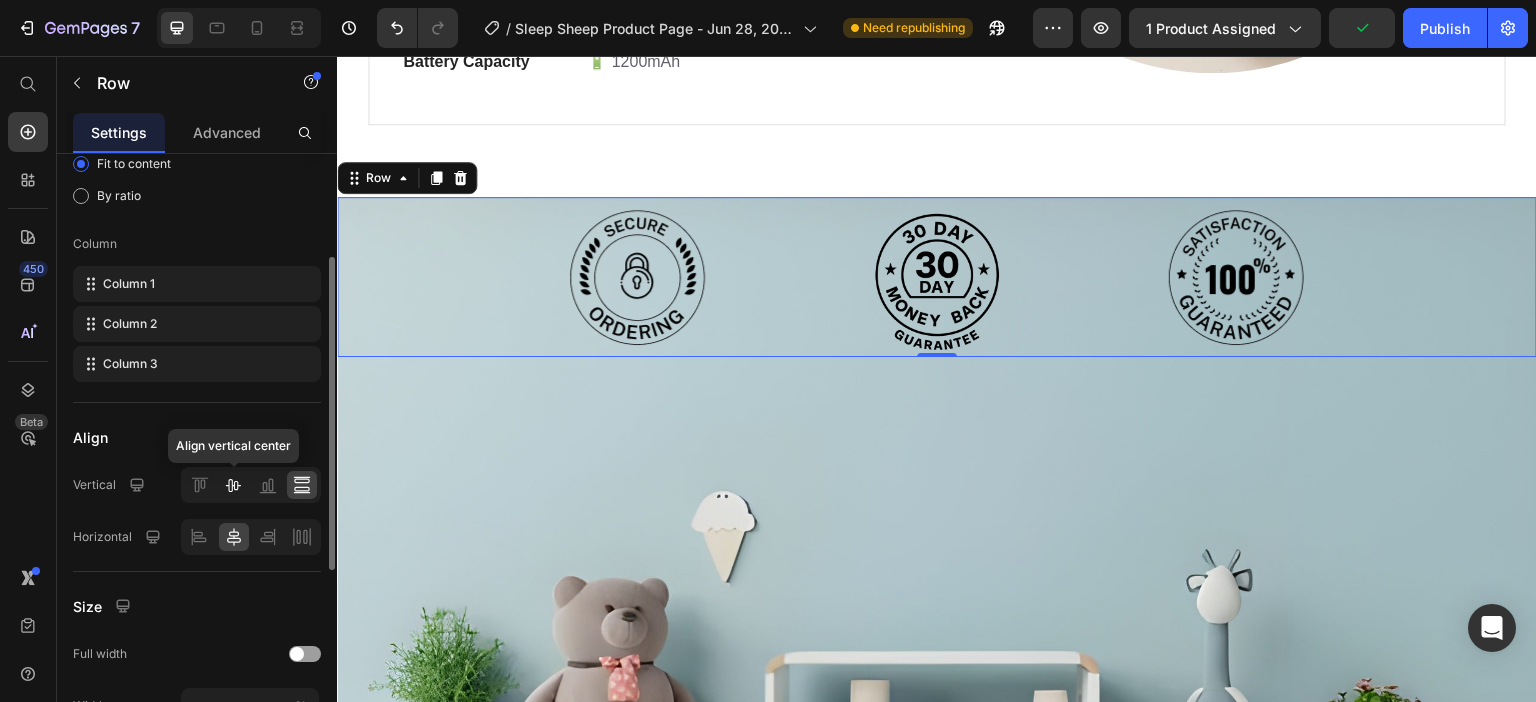click 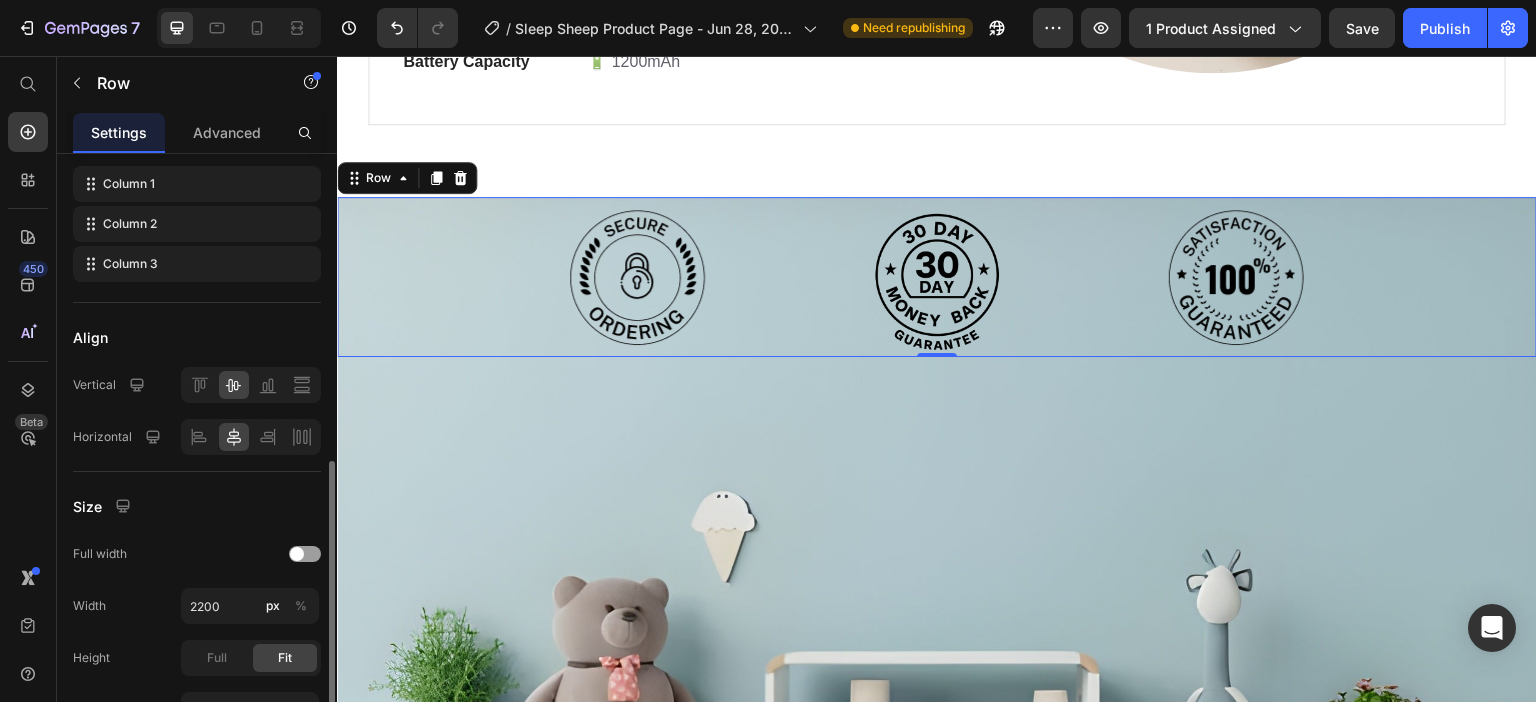 scroll, scrollTop: 400, scrollLeft: 0, axis: vertical 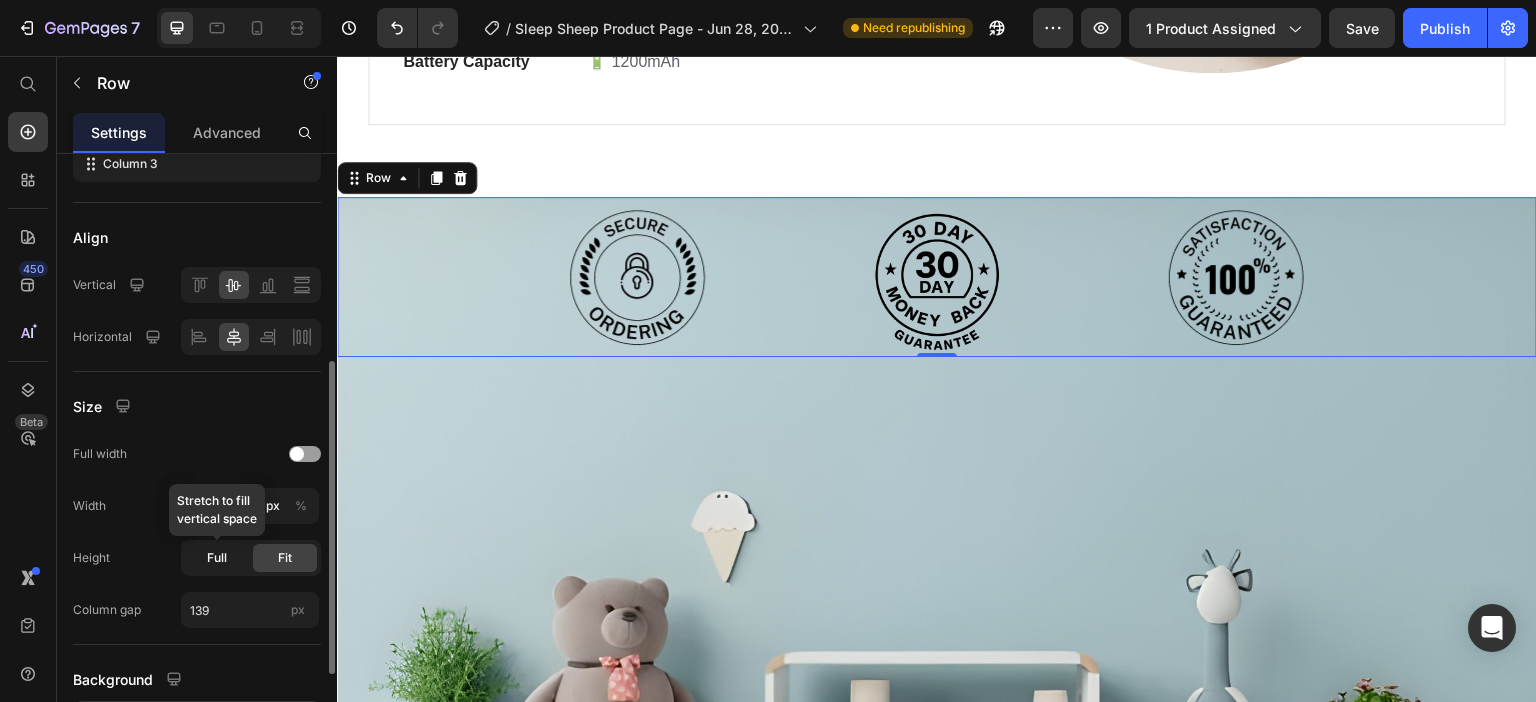 click on "Full" 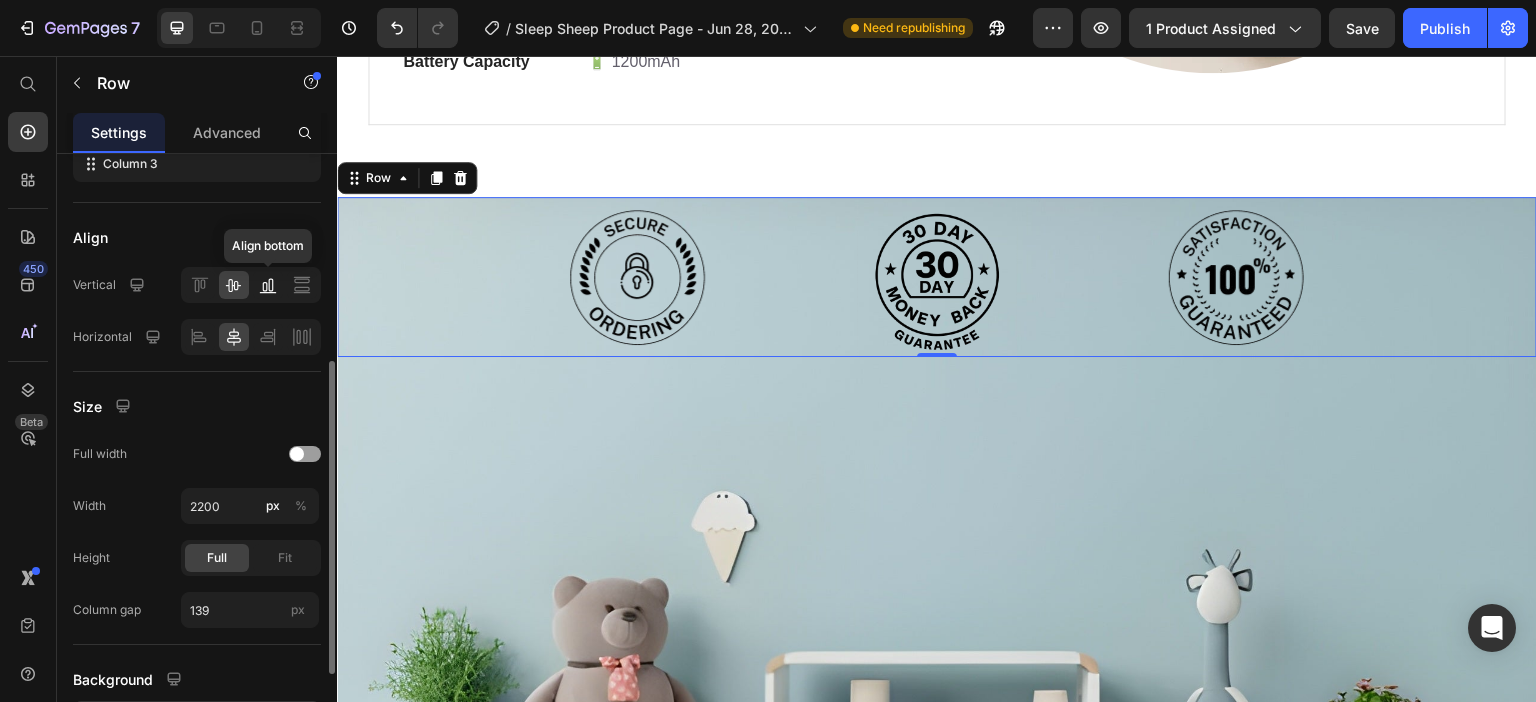 click 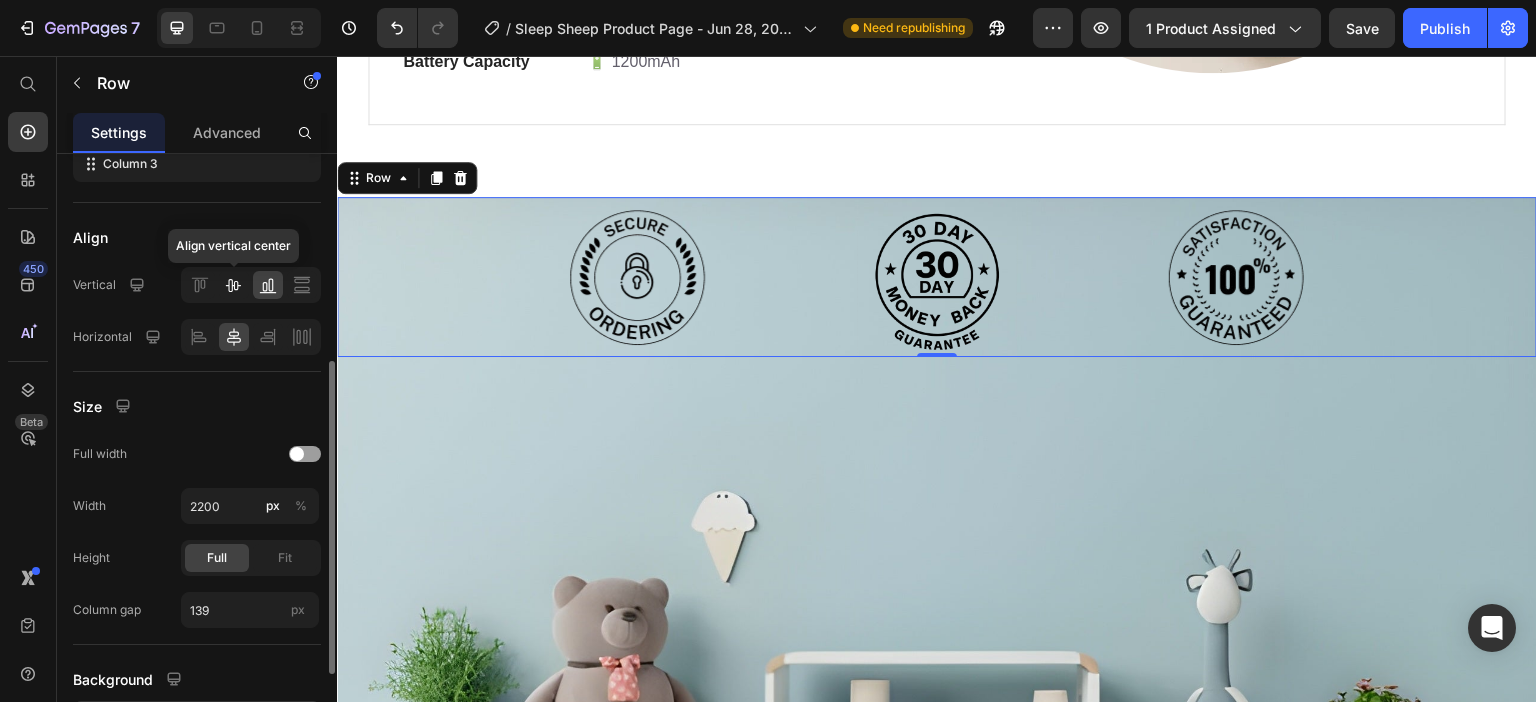 click 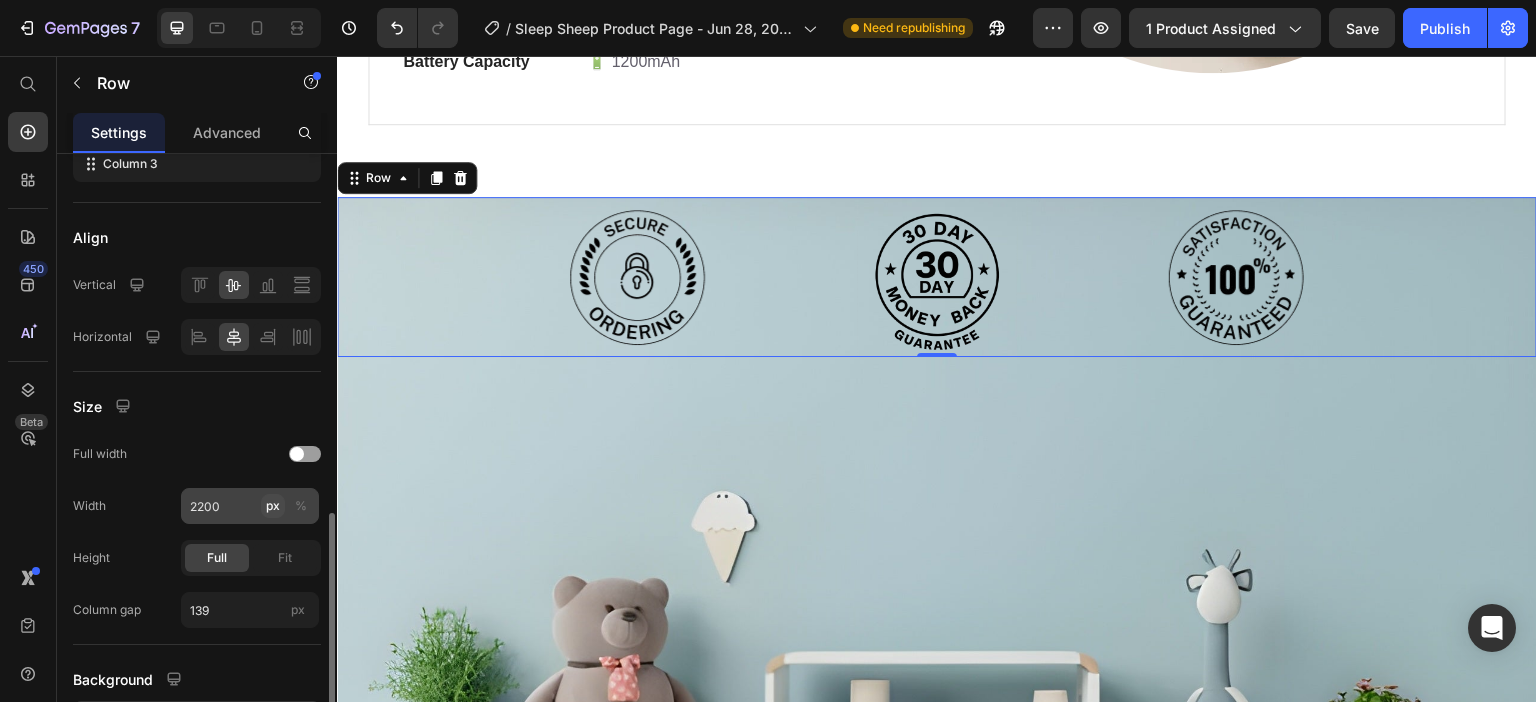 scroll, scrollTop: 500, scrollLeft: 0, axis: vertical 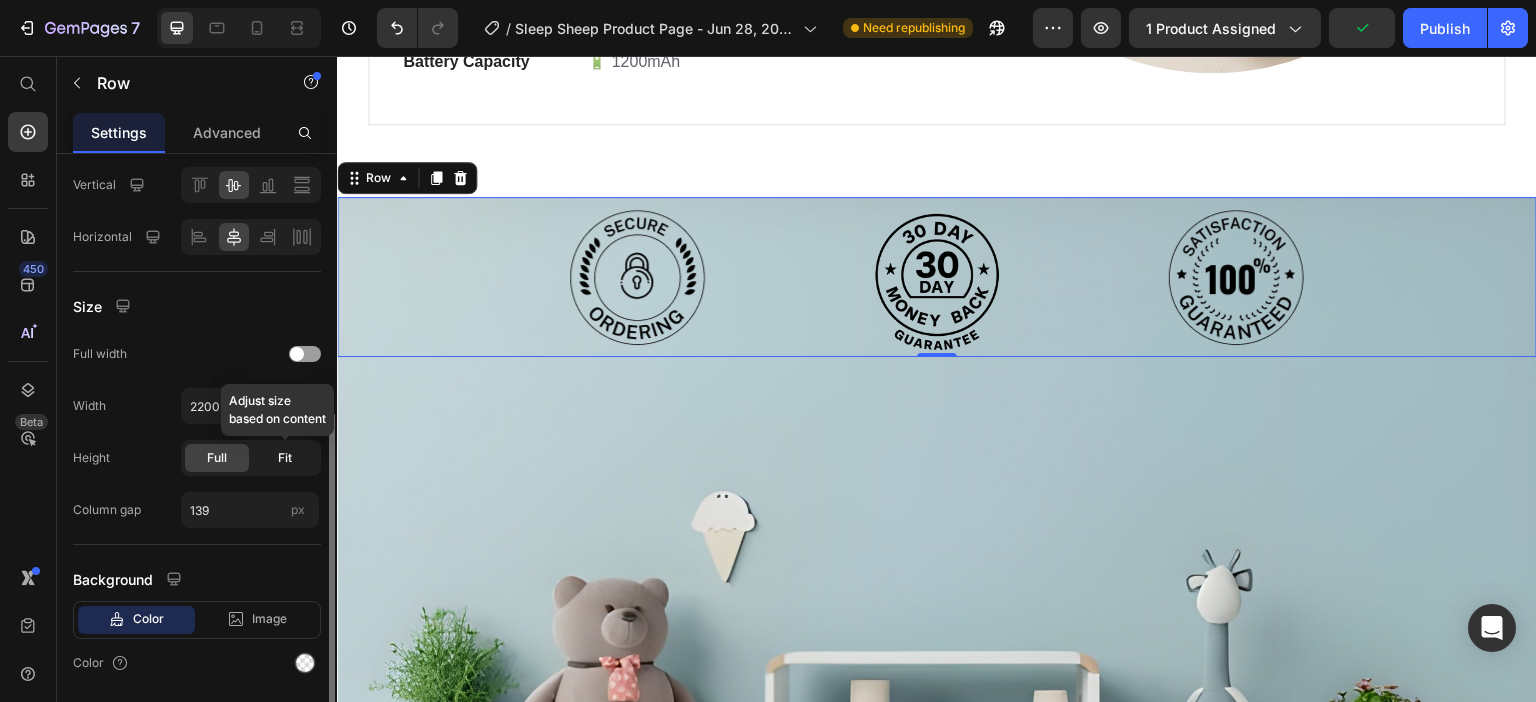 click on "Fit" 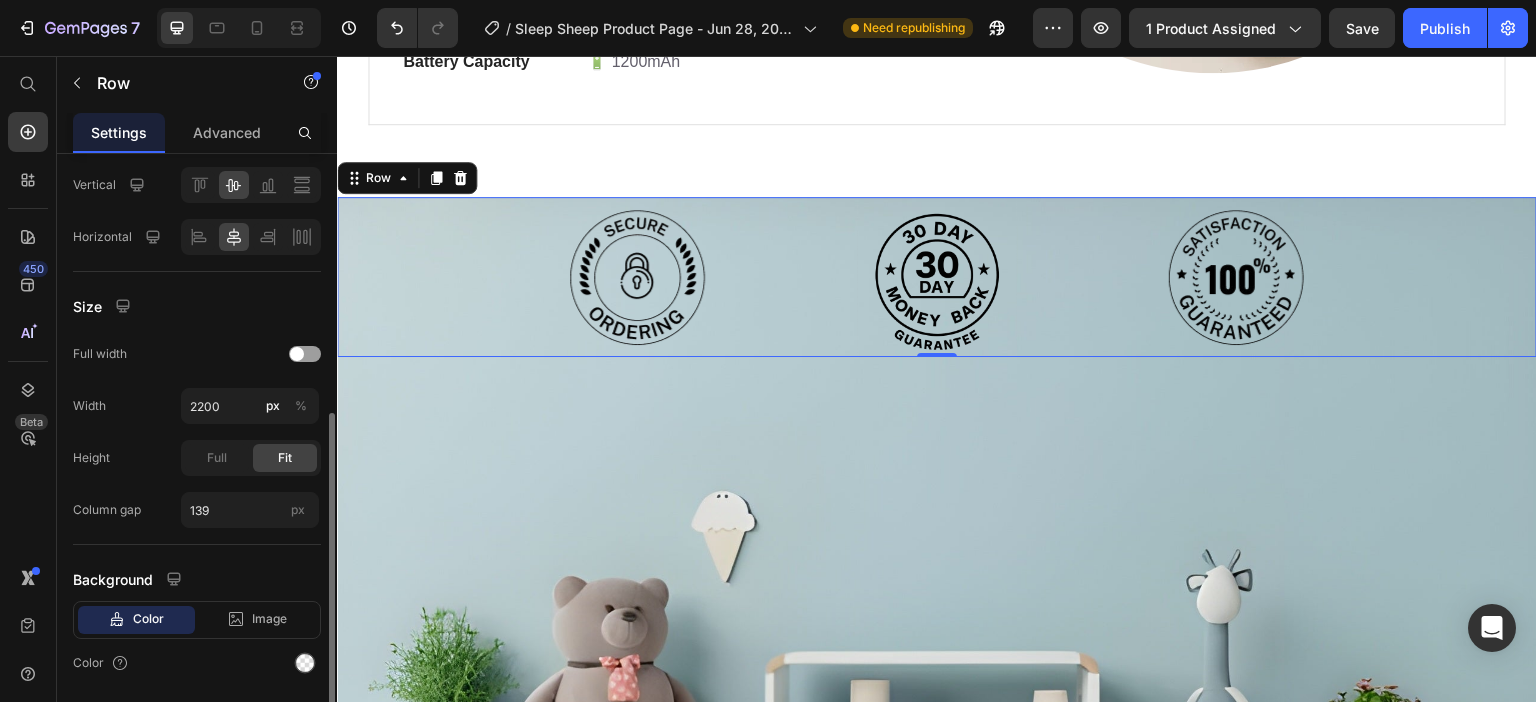 scroll, scrollTop: 400, scrollLeft: 0, axis: vertical 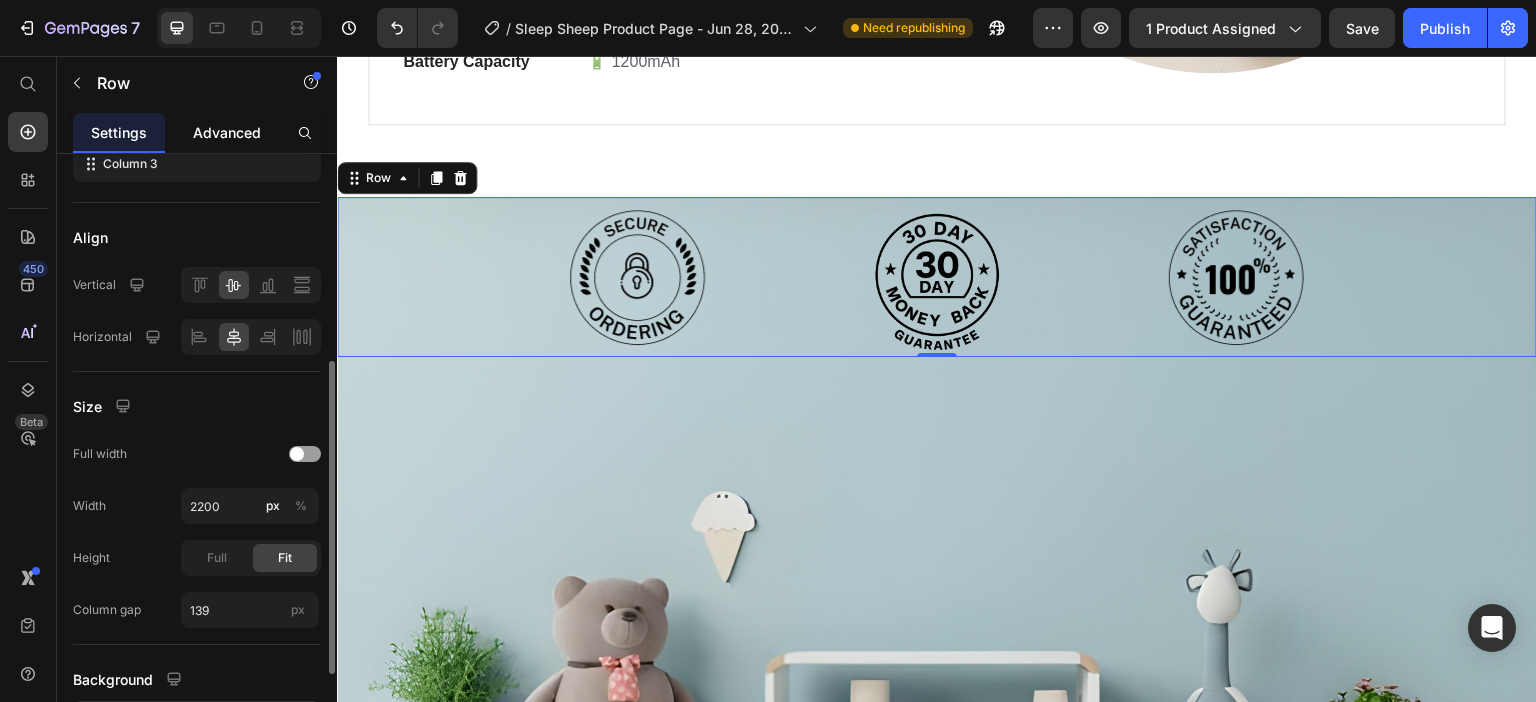 click on "Advanced" at bounding box center (227, 132) 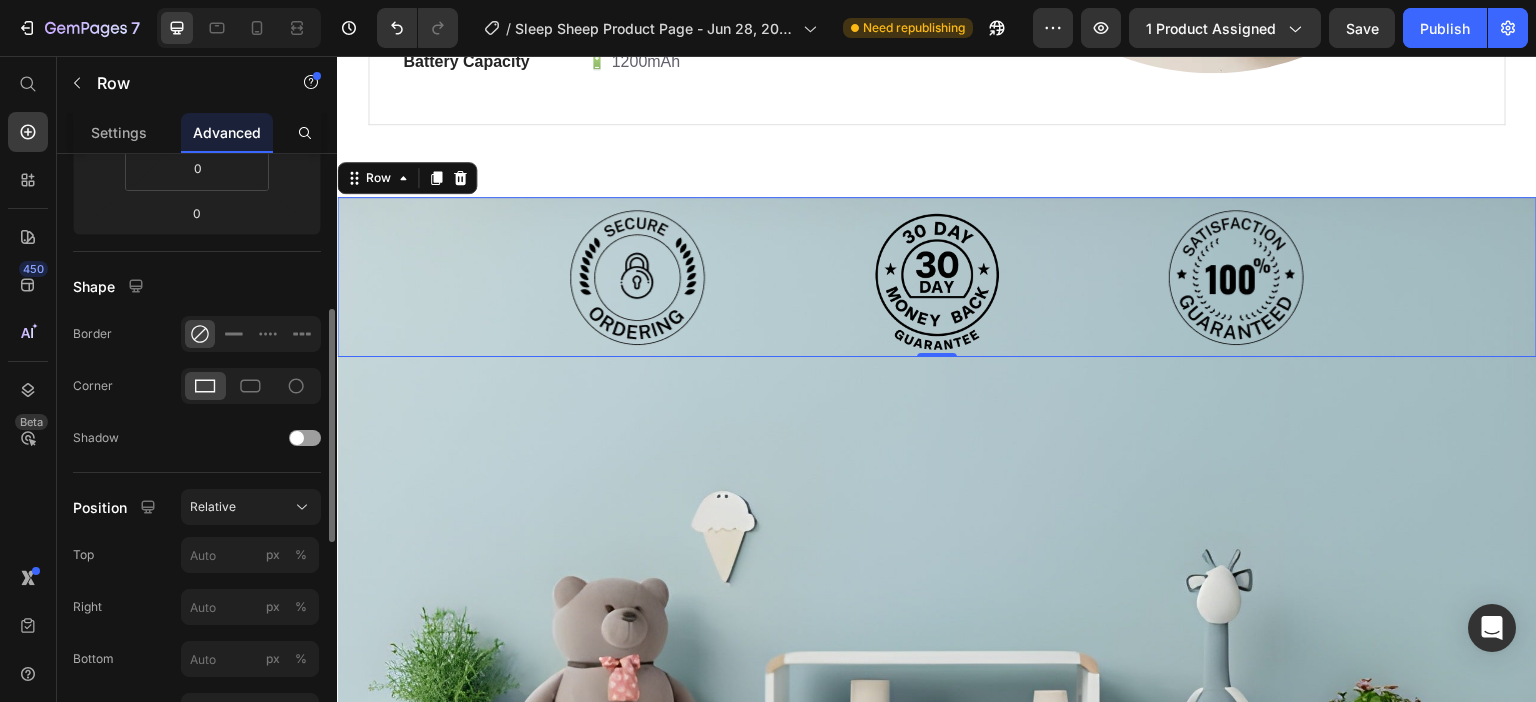 scroll, scrollTop: 0, scrollLeft: 0, axis: both 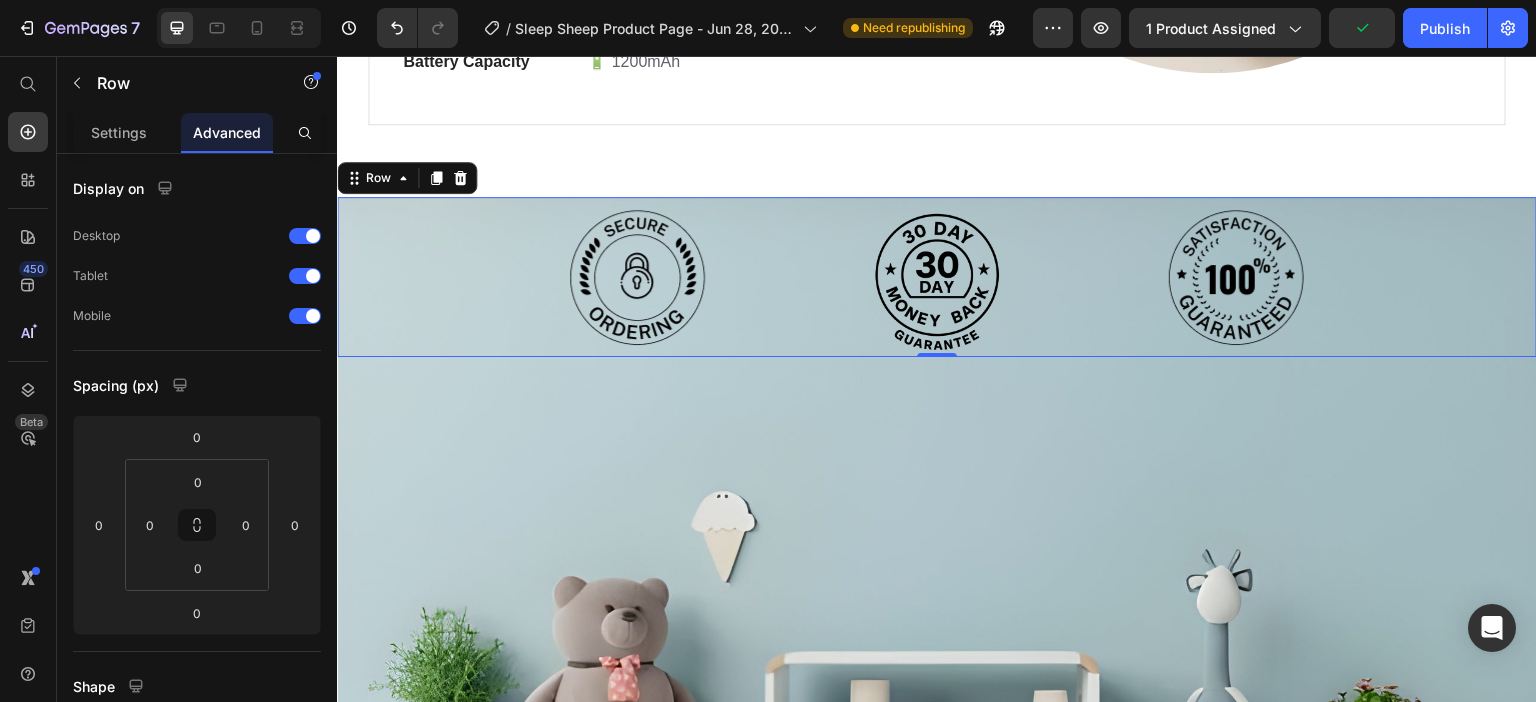 click on "Image Image Image Row   0" at bounding box center [937, 277] 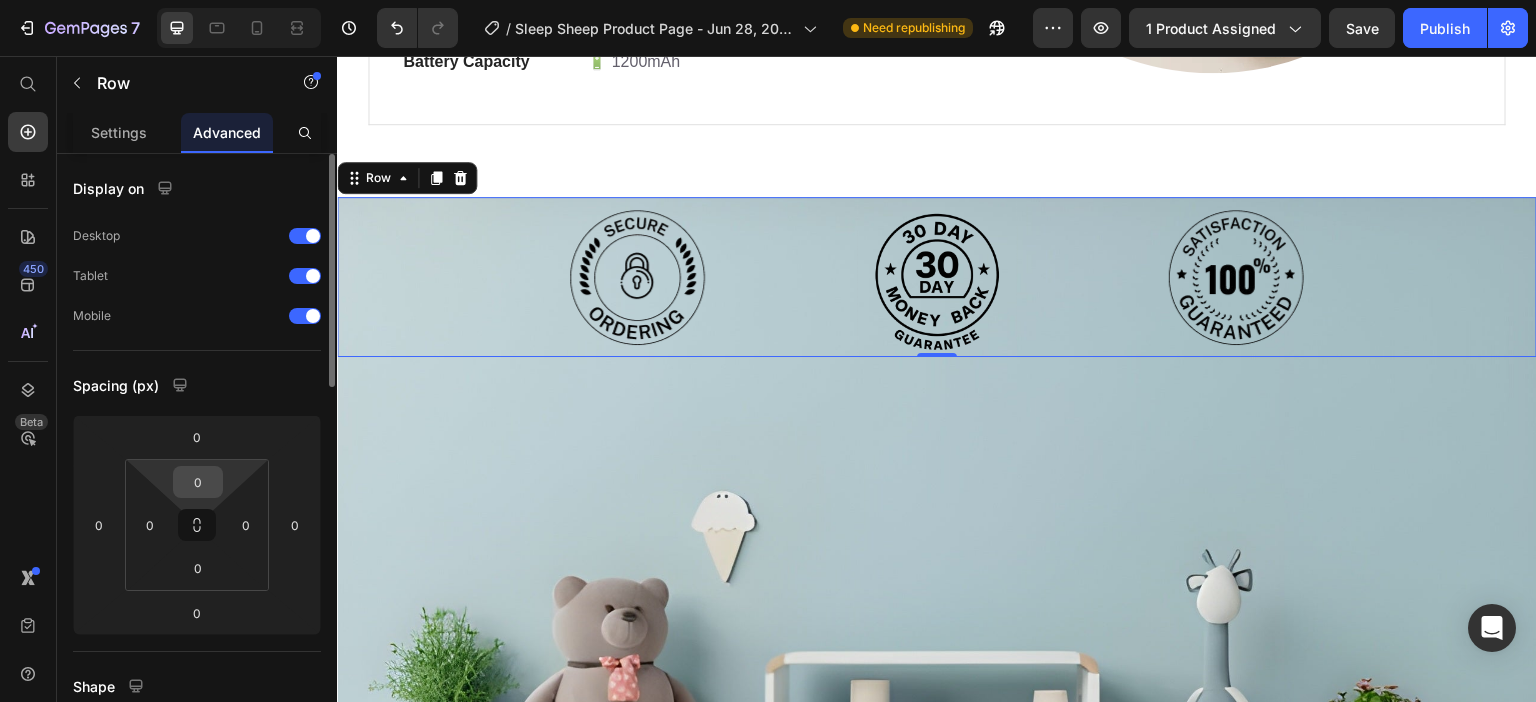 click on "0" at bounding box center (198, 482) 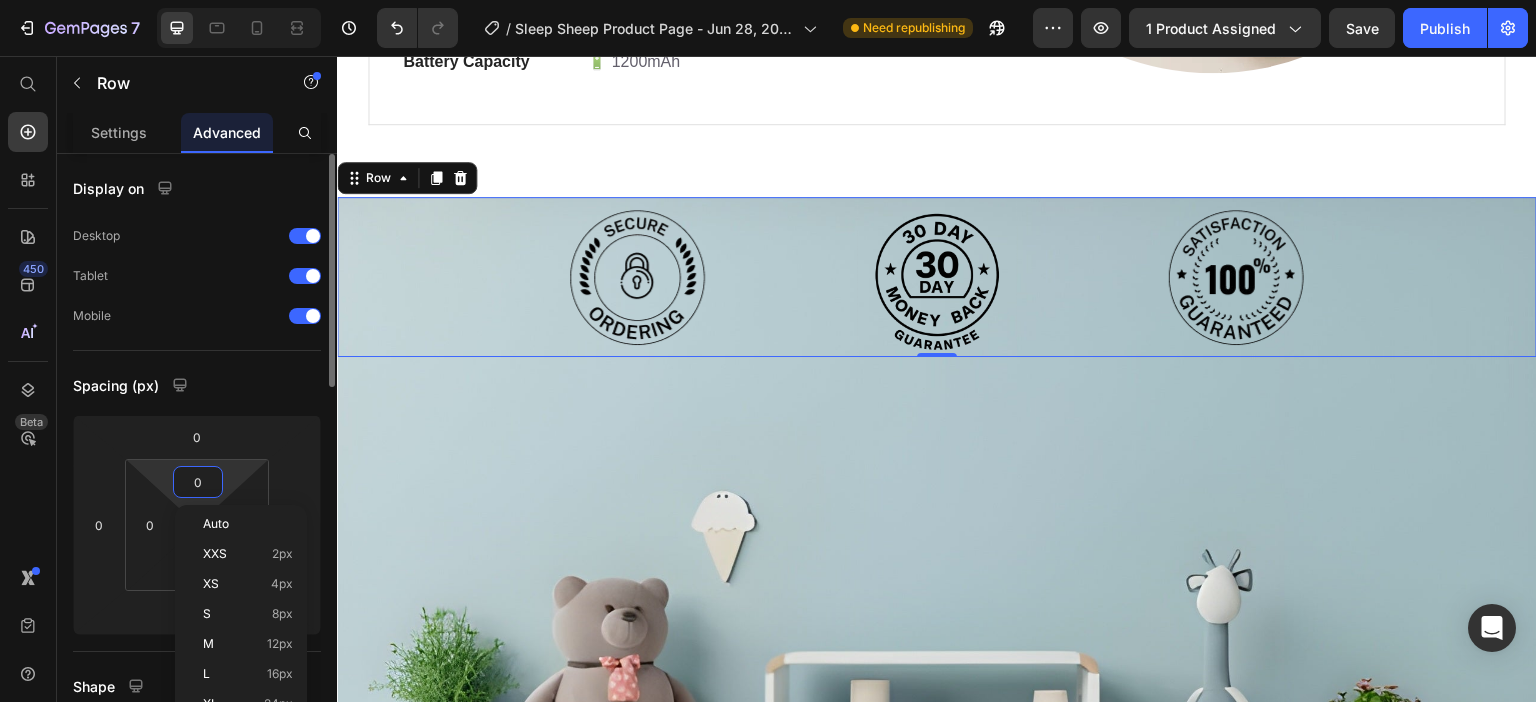 scroll, scrollTop: 200, scrollLeft: 0, axis: vertical 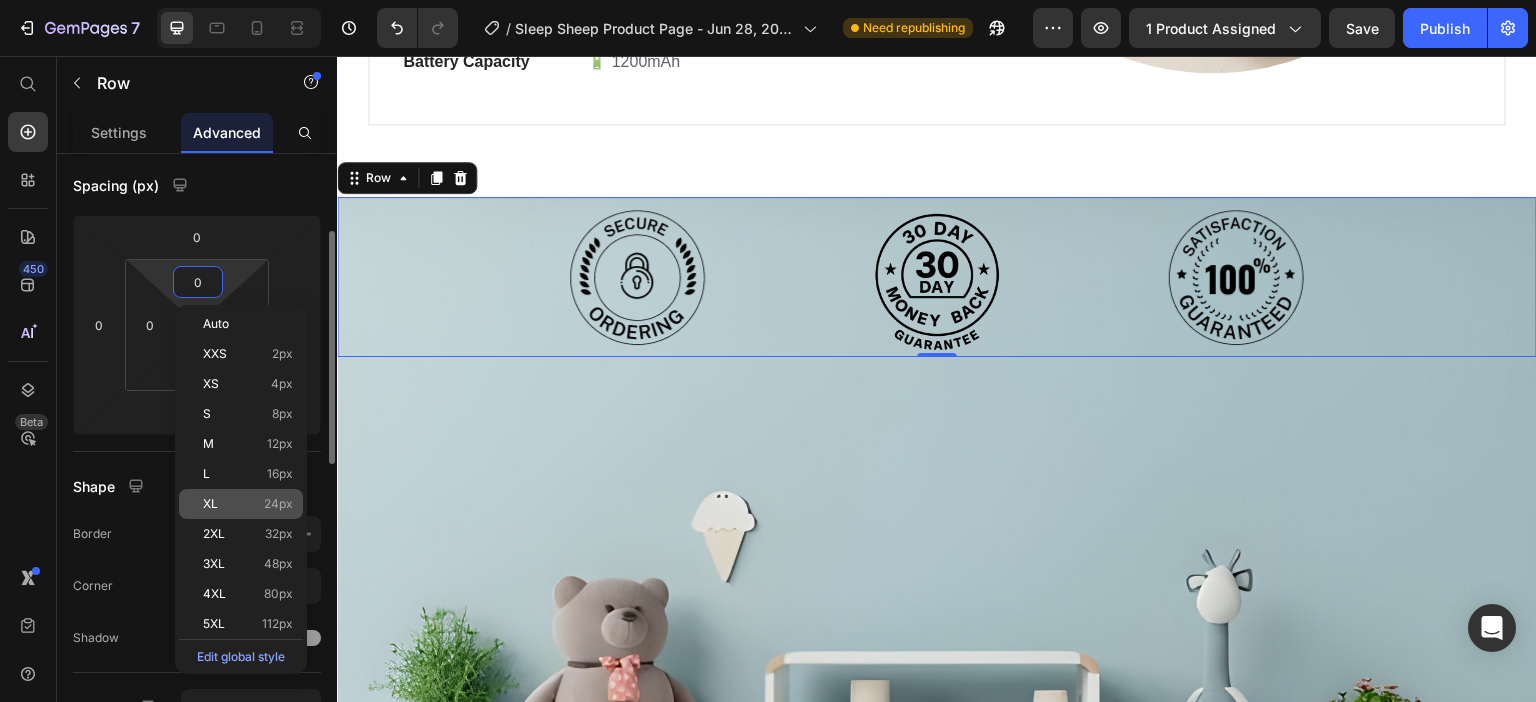 click on "XL 24px" at bounding box center (248, 504) 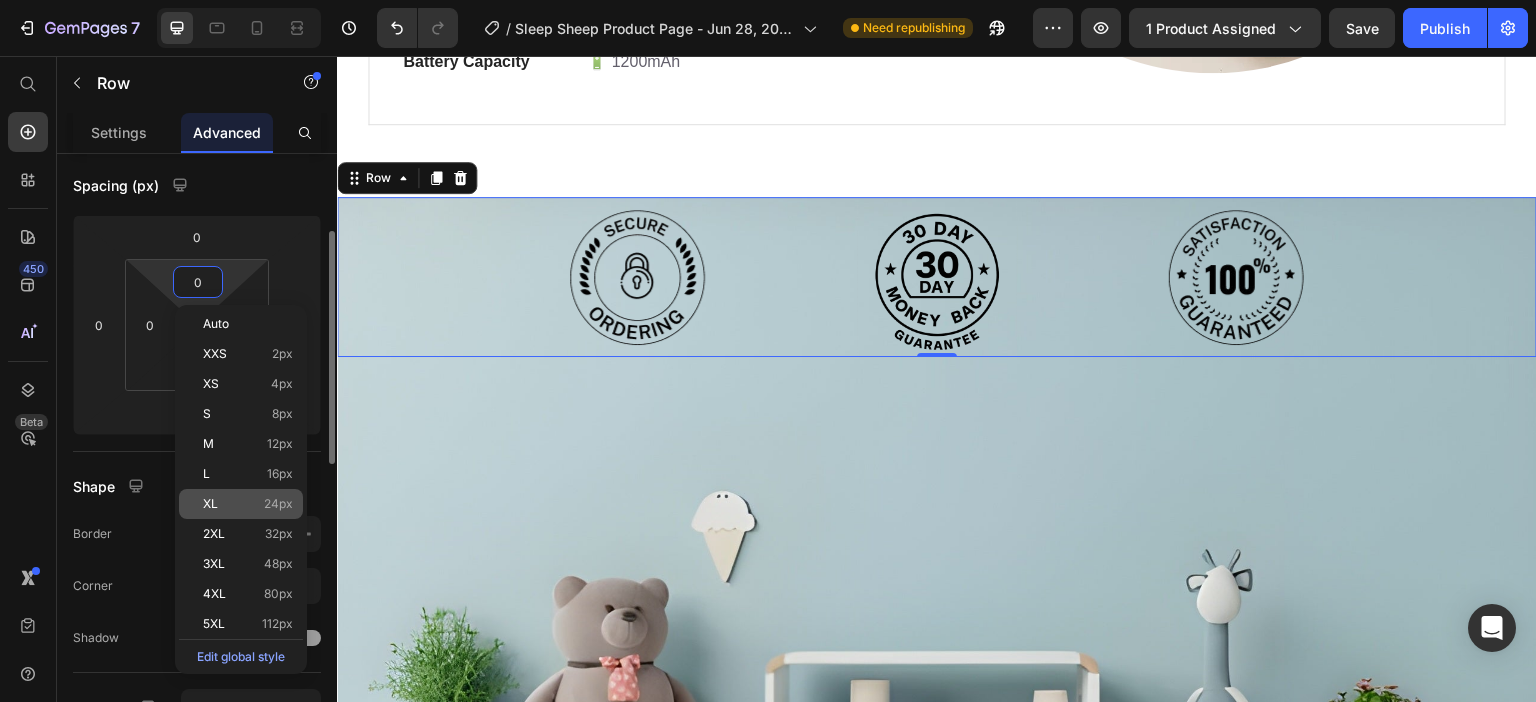 type on "24" 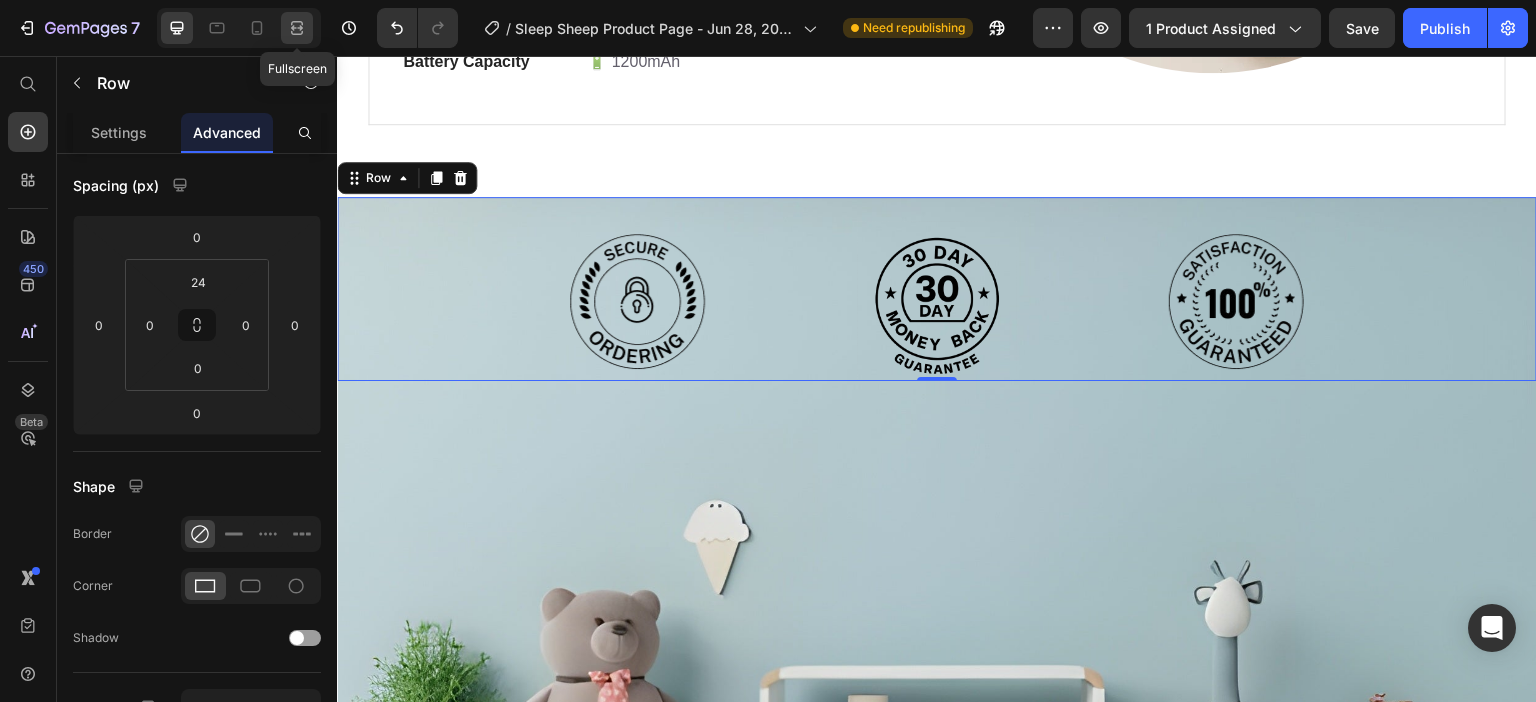 click 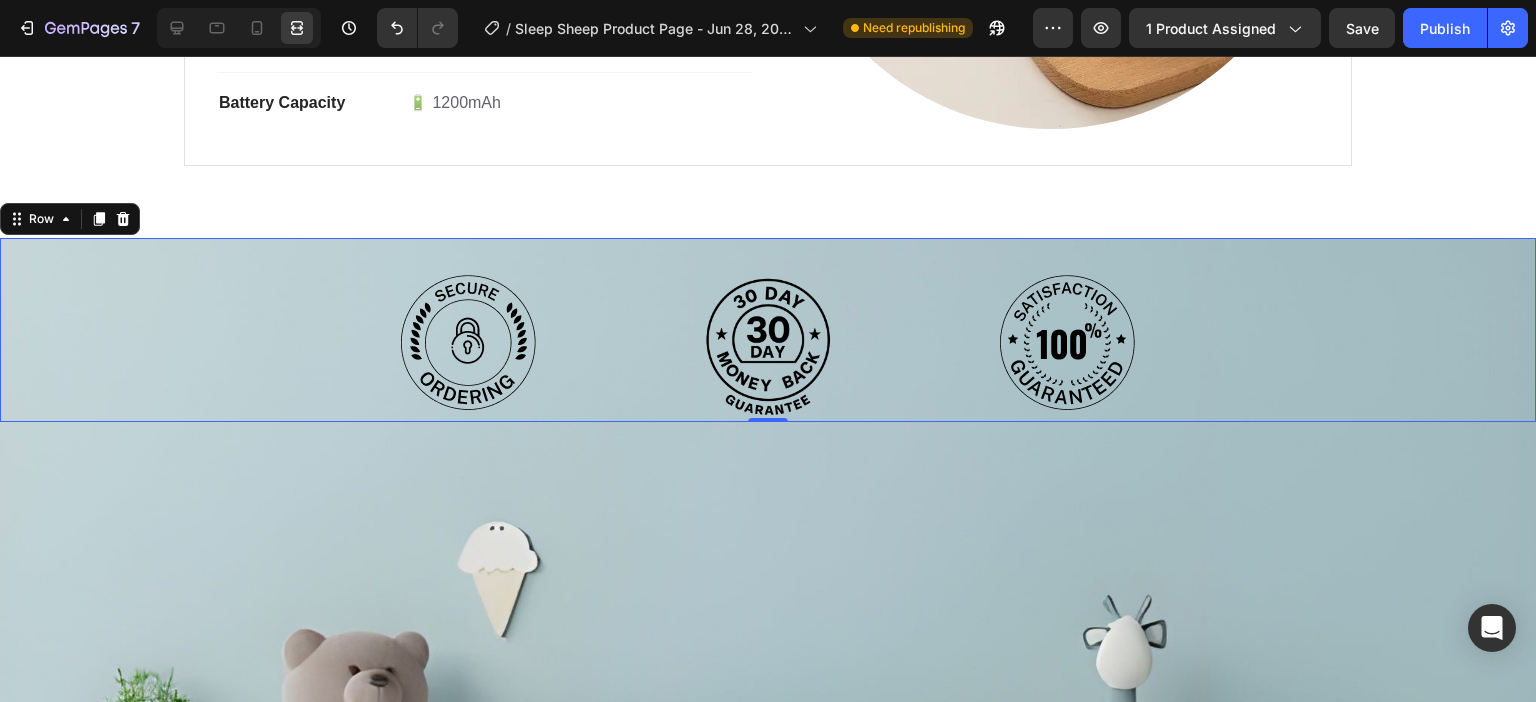 scroll, scrollTop: 2392, scrollLeft: 0, axis: vertical 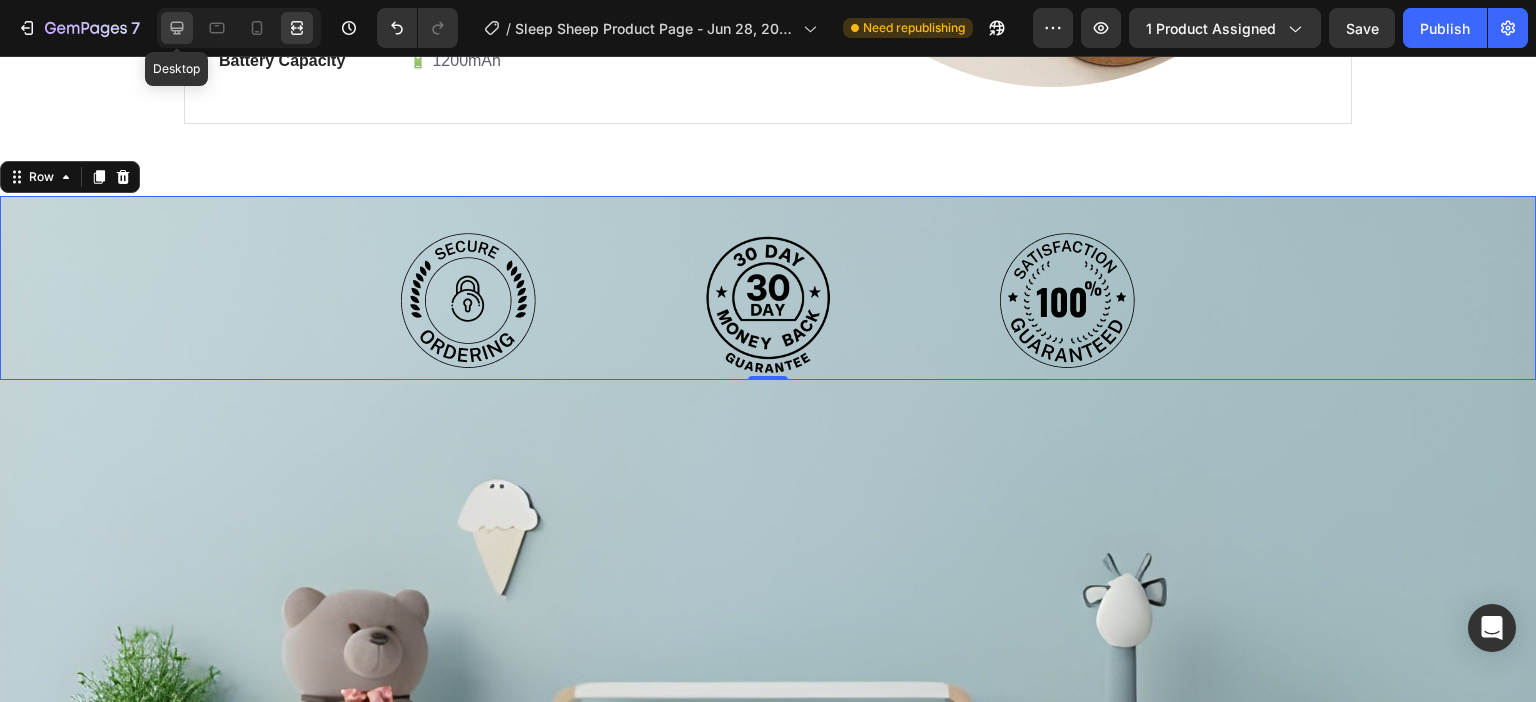 drag, startPoint x: 204, startPoint y: 34, endPoint x: 181, endPoint y: 30, distance: 23.345236 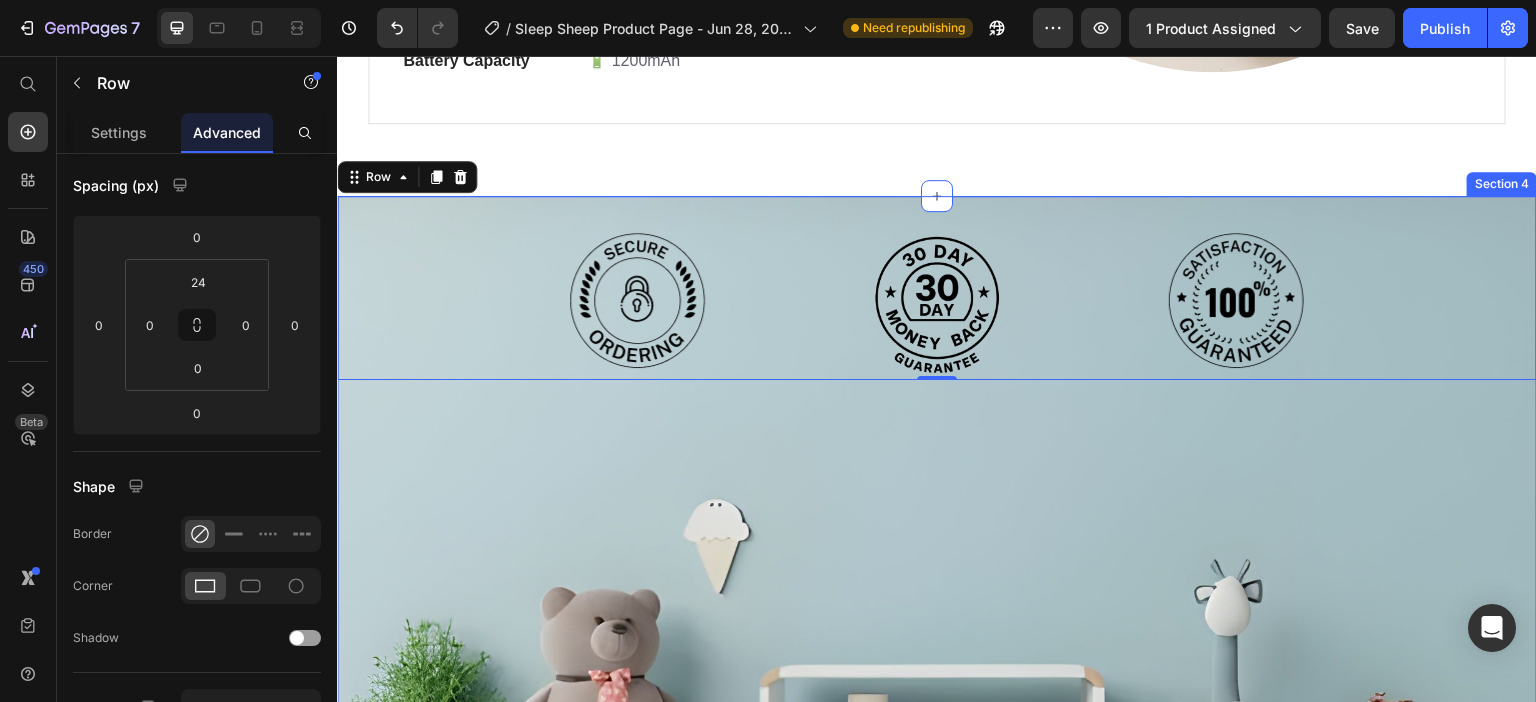 click on "Image Image Image Row   0 Section 4" at bounding box center [937, 588] 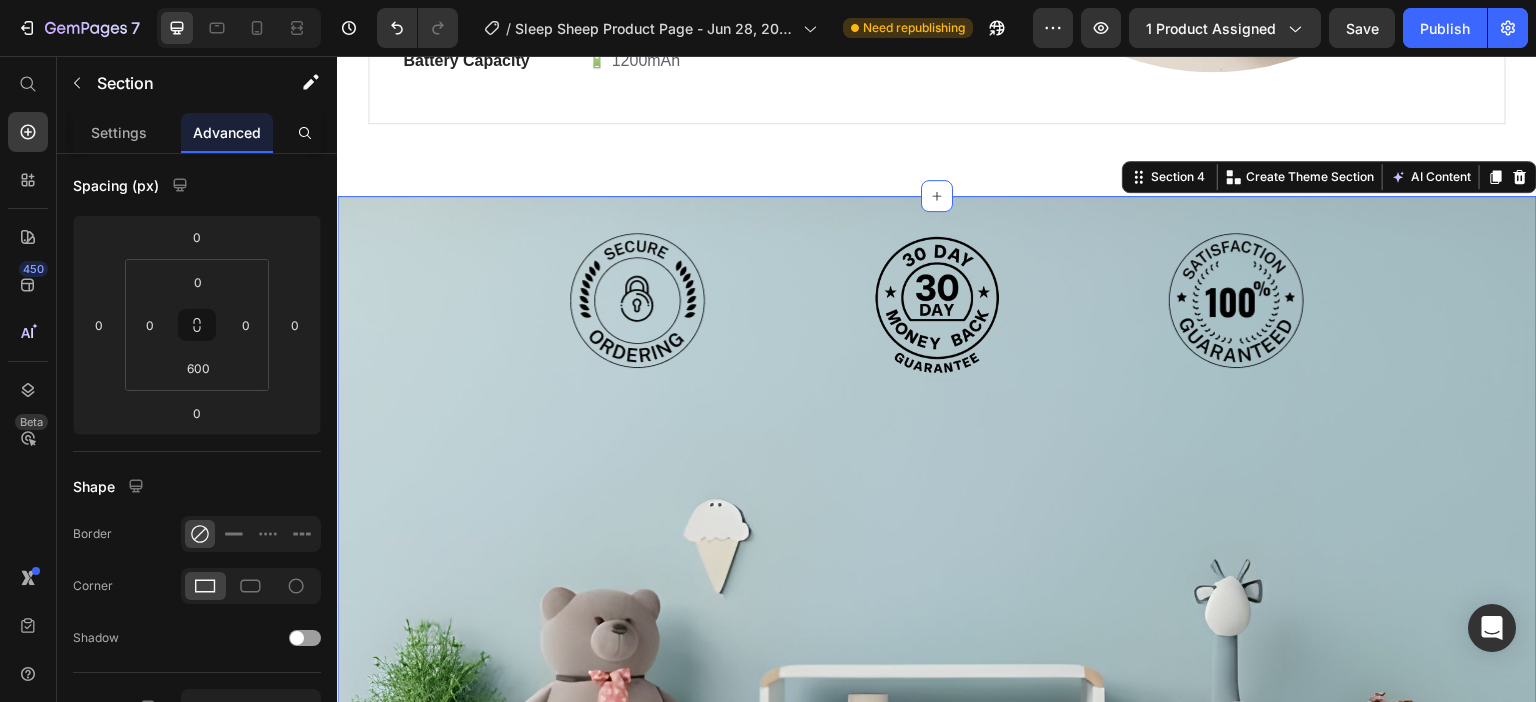 scroll, scrollTop: 0, scrollLeft: 0, axis: both 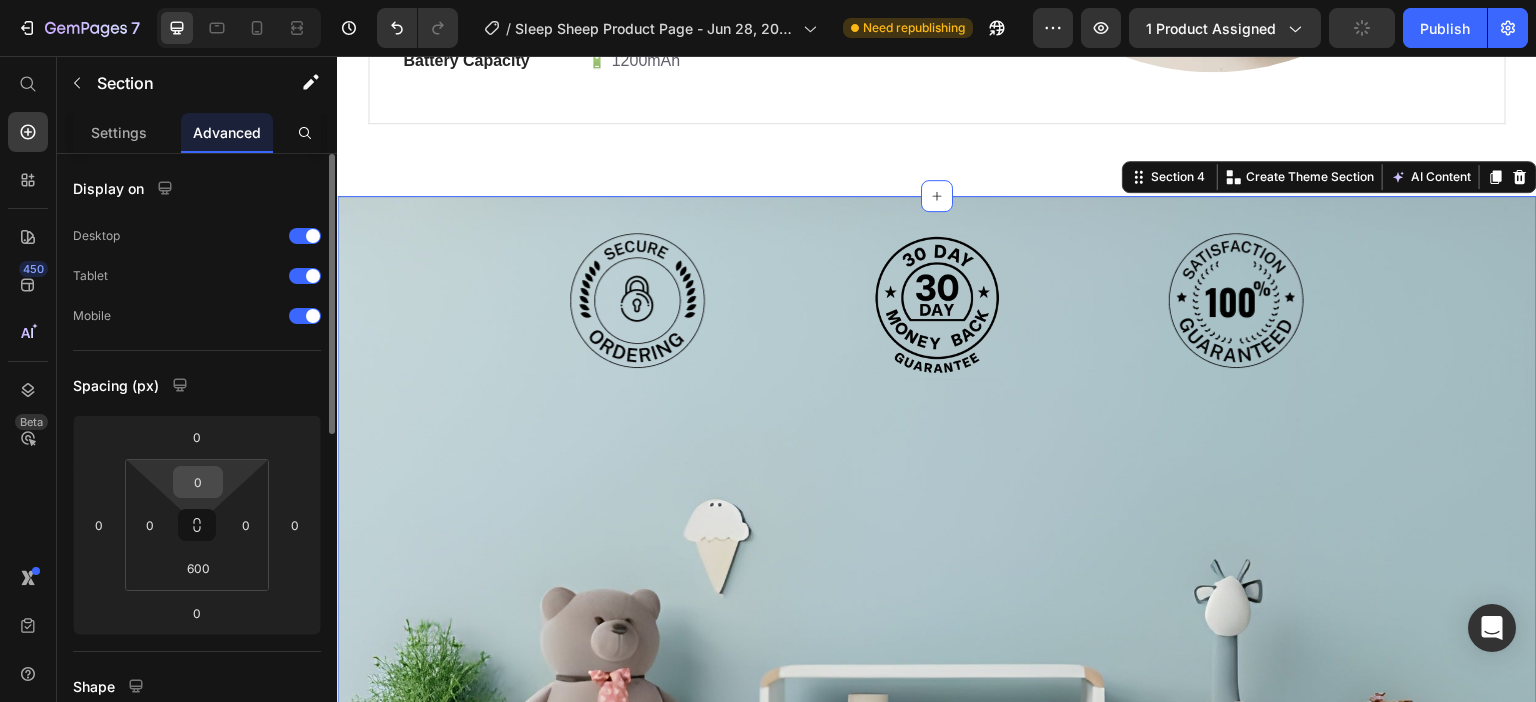 click on "0" at bounding box center (198, 482) 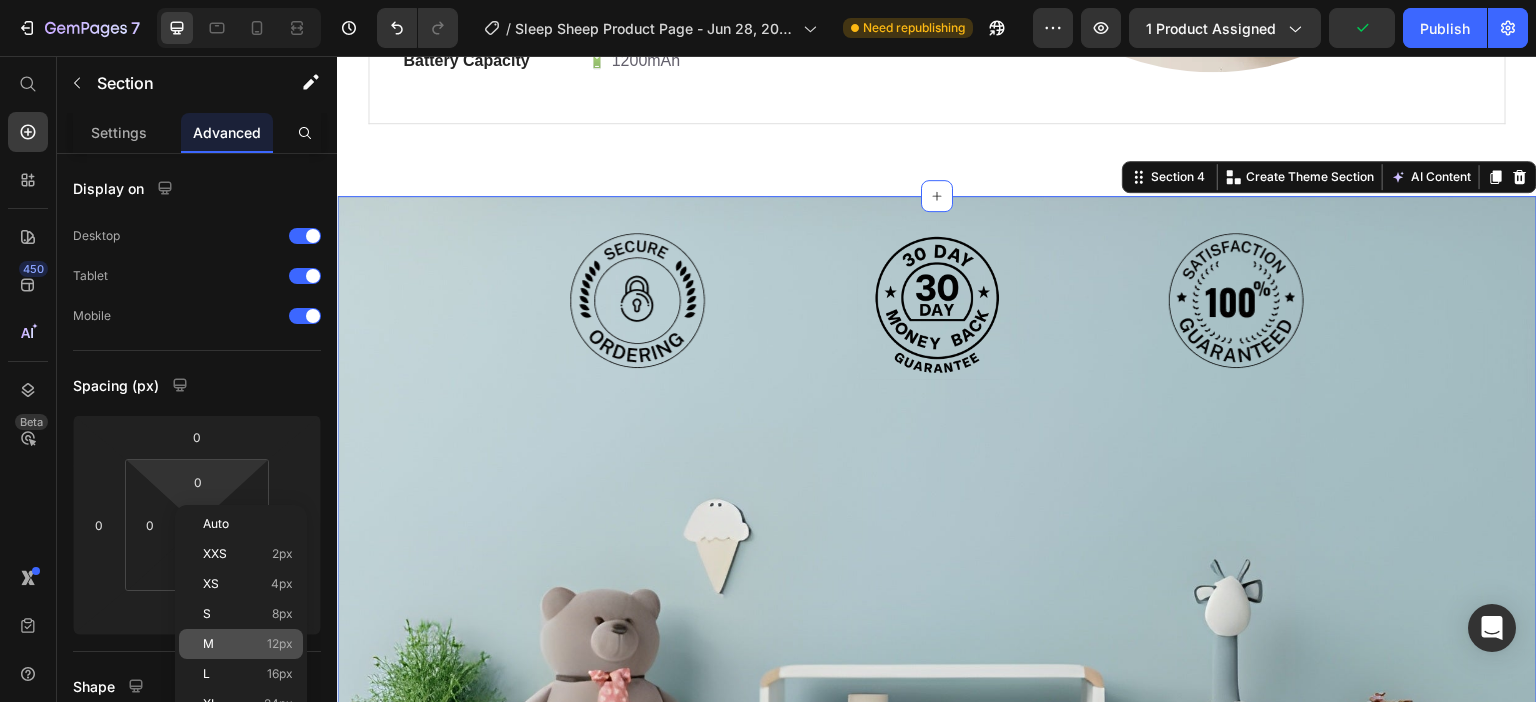 click on "M 12px" at bounding box center (248, 644) 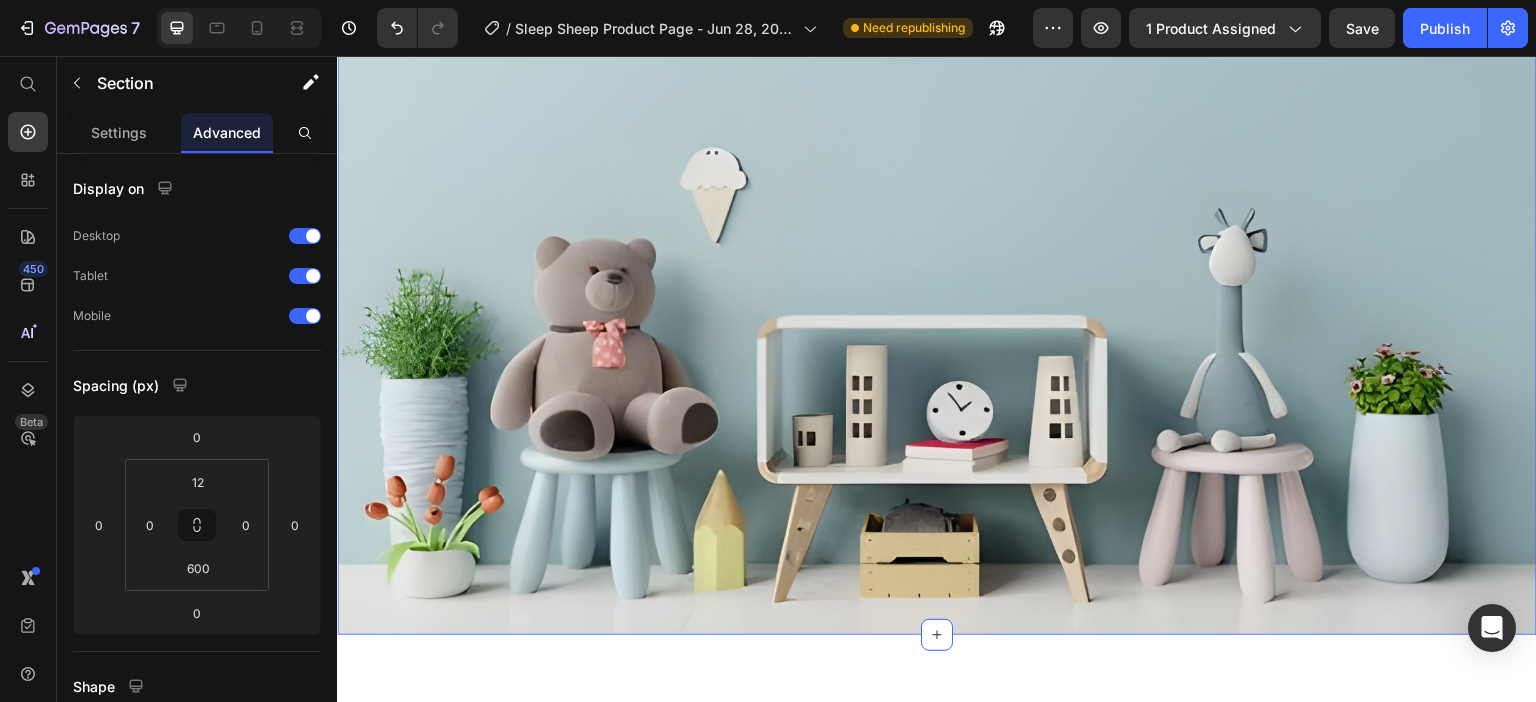 scroll, scrollTop: 2392, scrollLeft: 0, axis: vertical 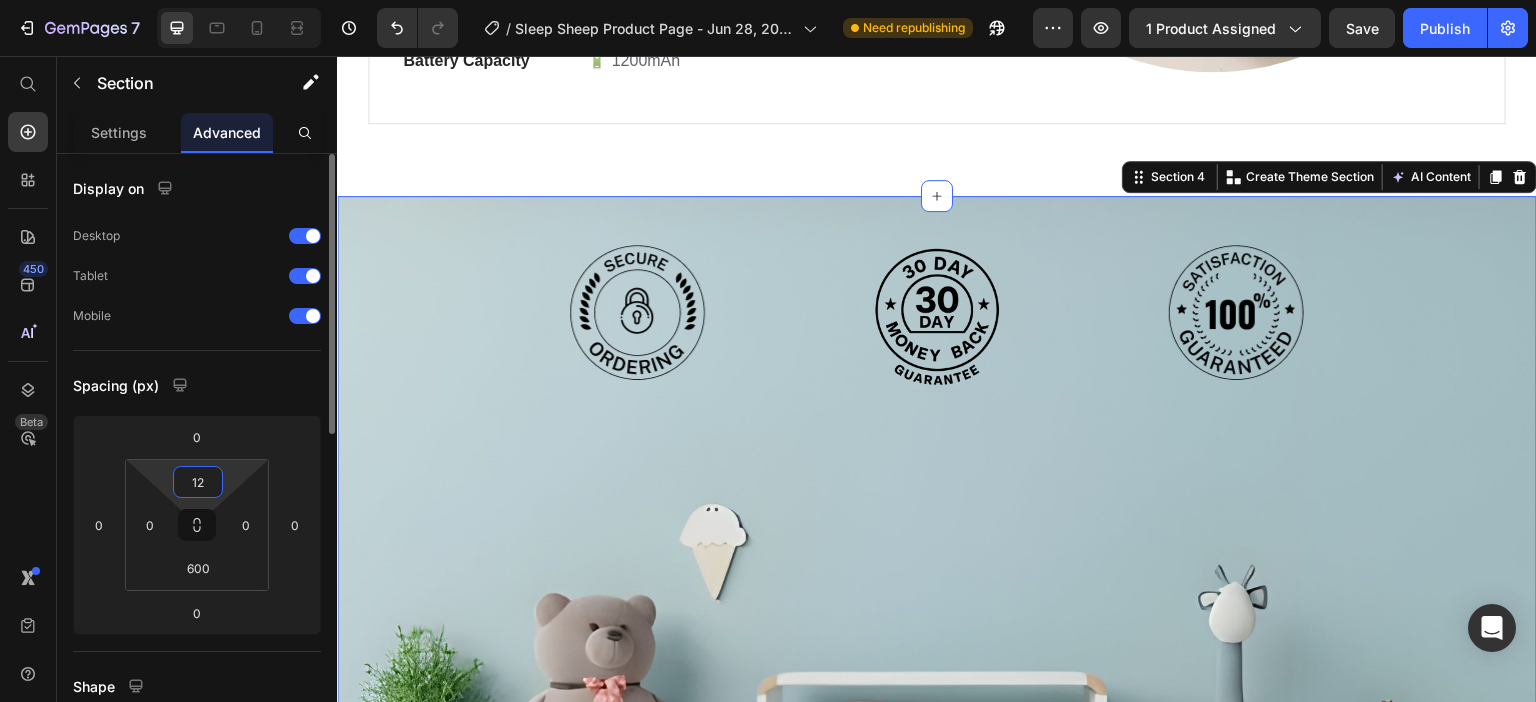 click on "12" at bounding box center [198, 482] 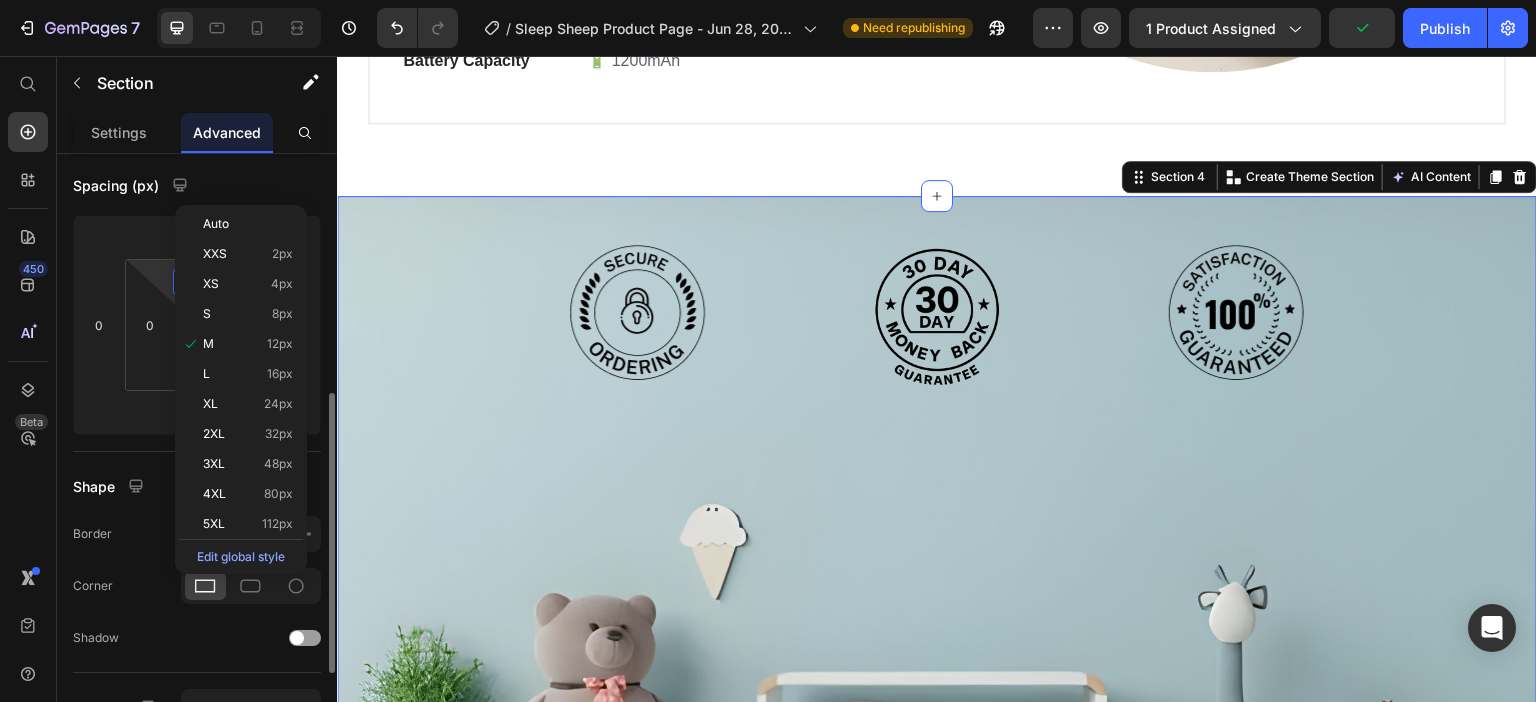 scroll, scrollTop: 300, scrollLeft: 0, axis: vertical 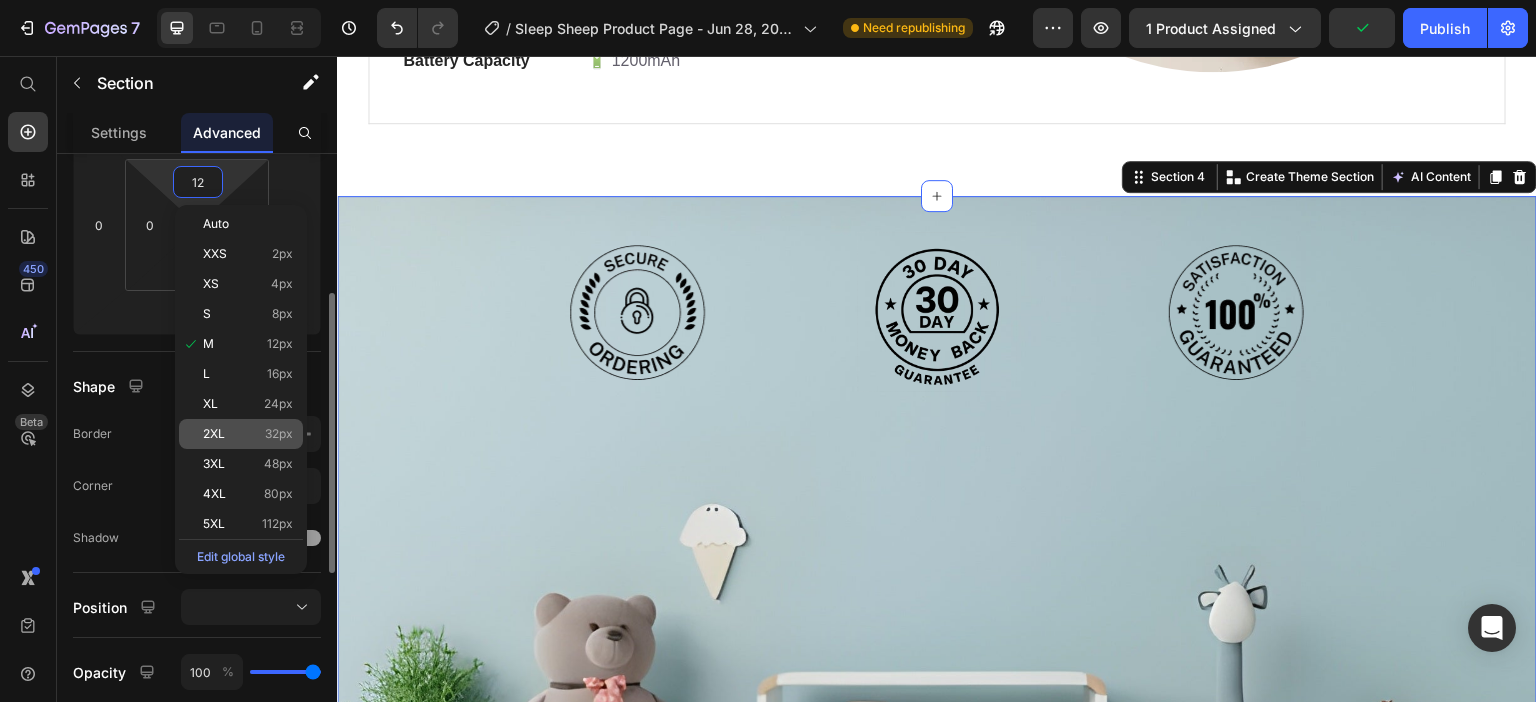 click on "32px" at bounding box center (279, 434) 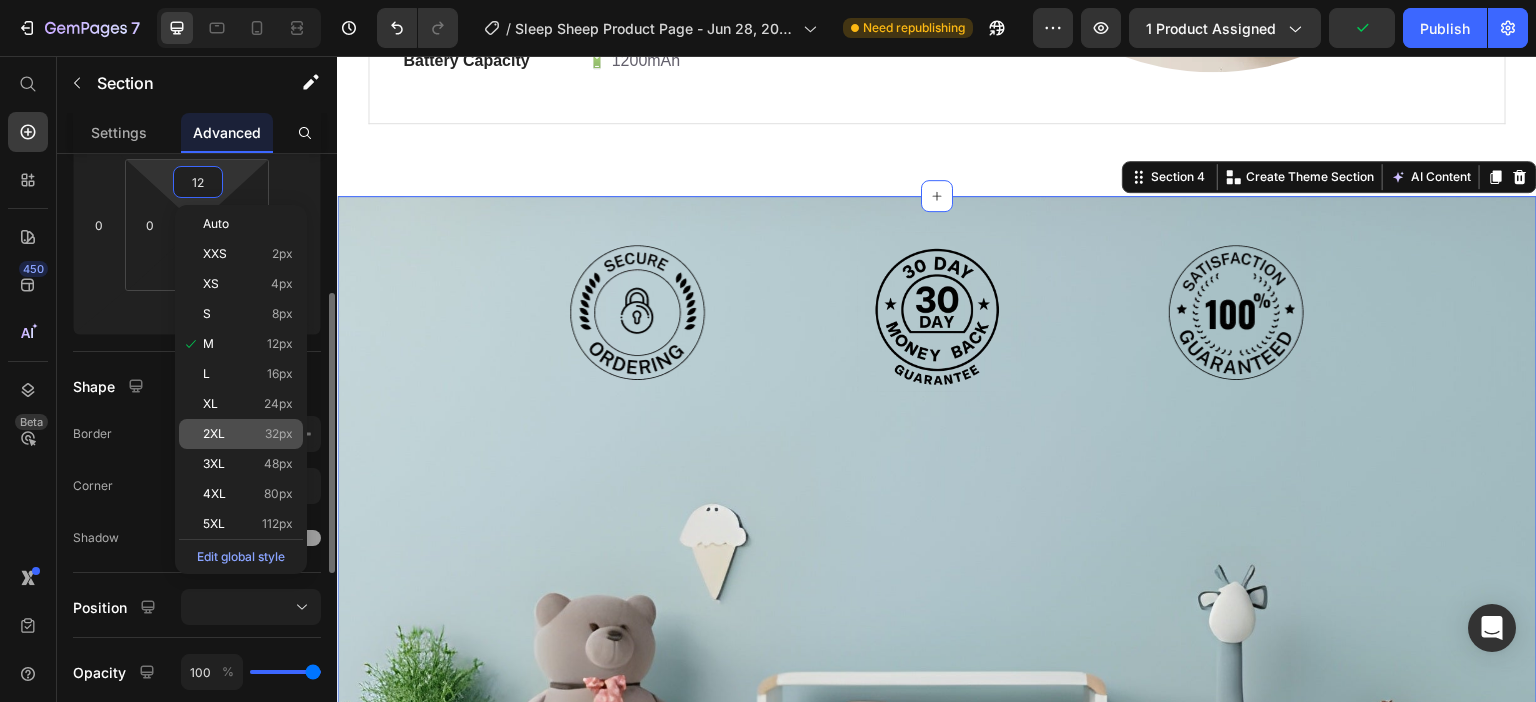 type on "32" 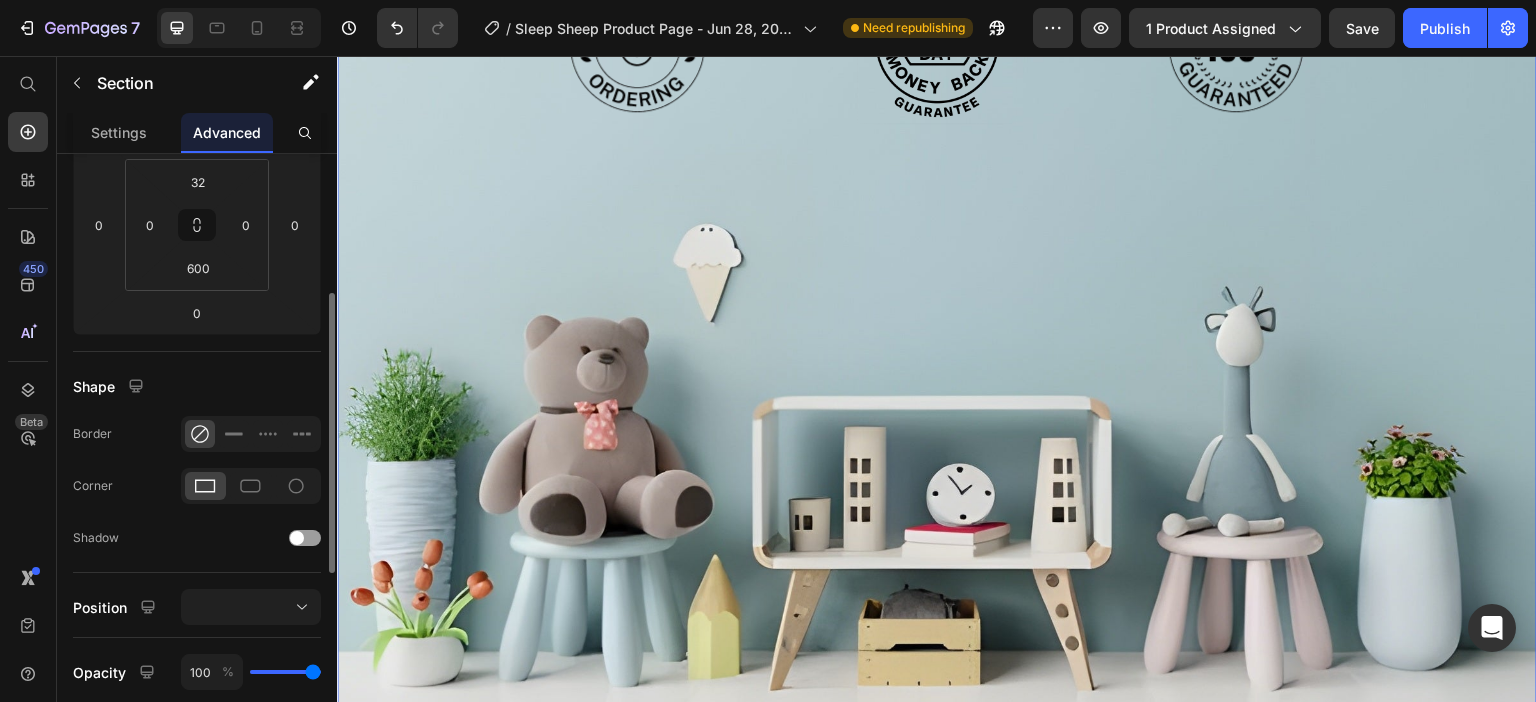 scroll, scrollTop: 2692, scrollLeft: 0, axis: vertical 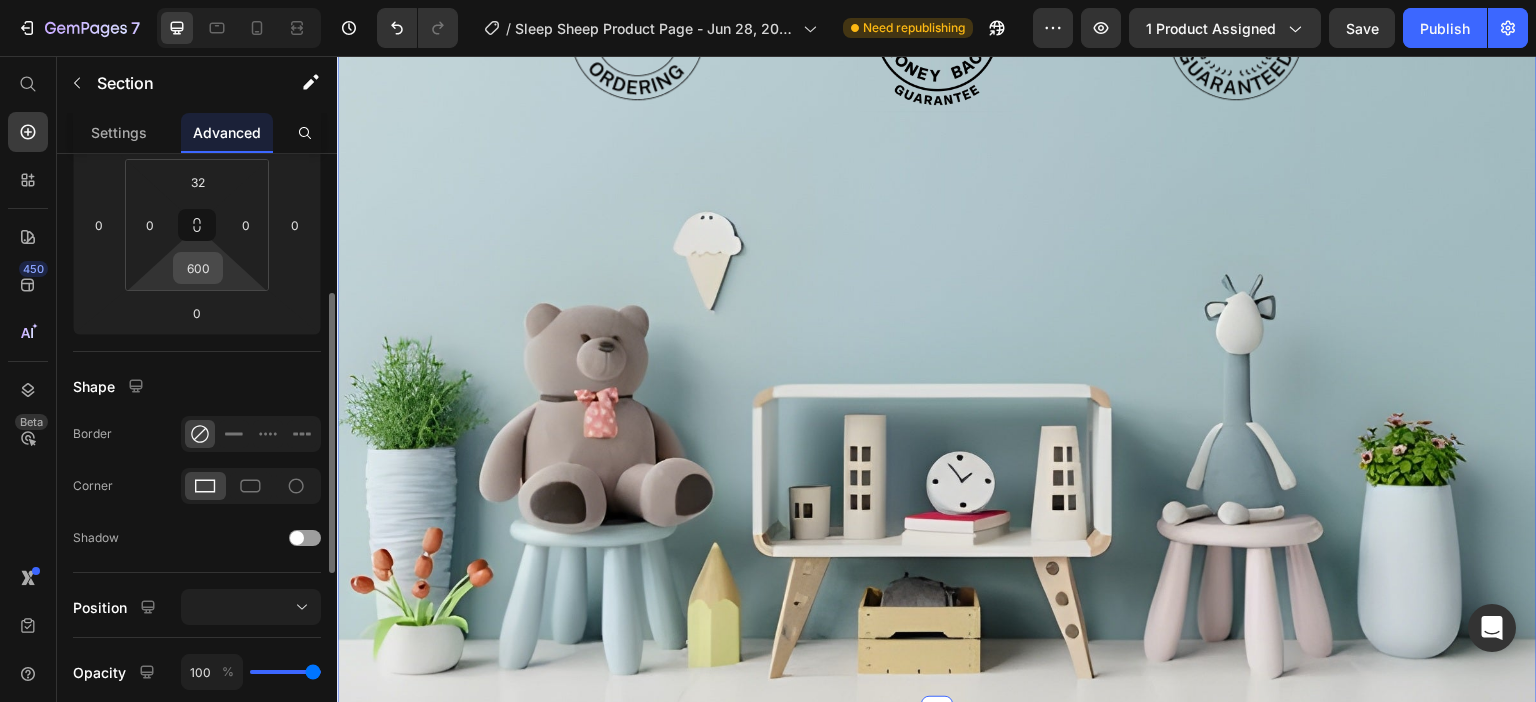 click on "600" at bounding box center (198, 268) 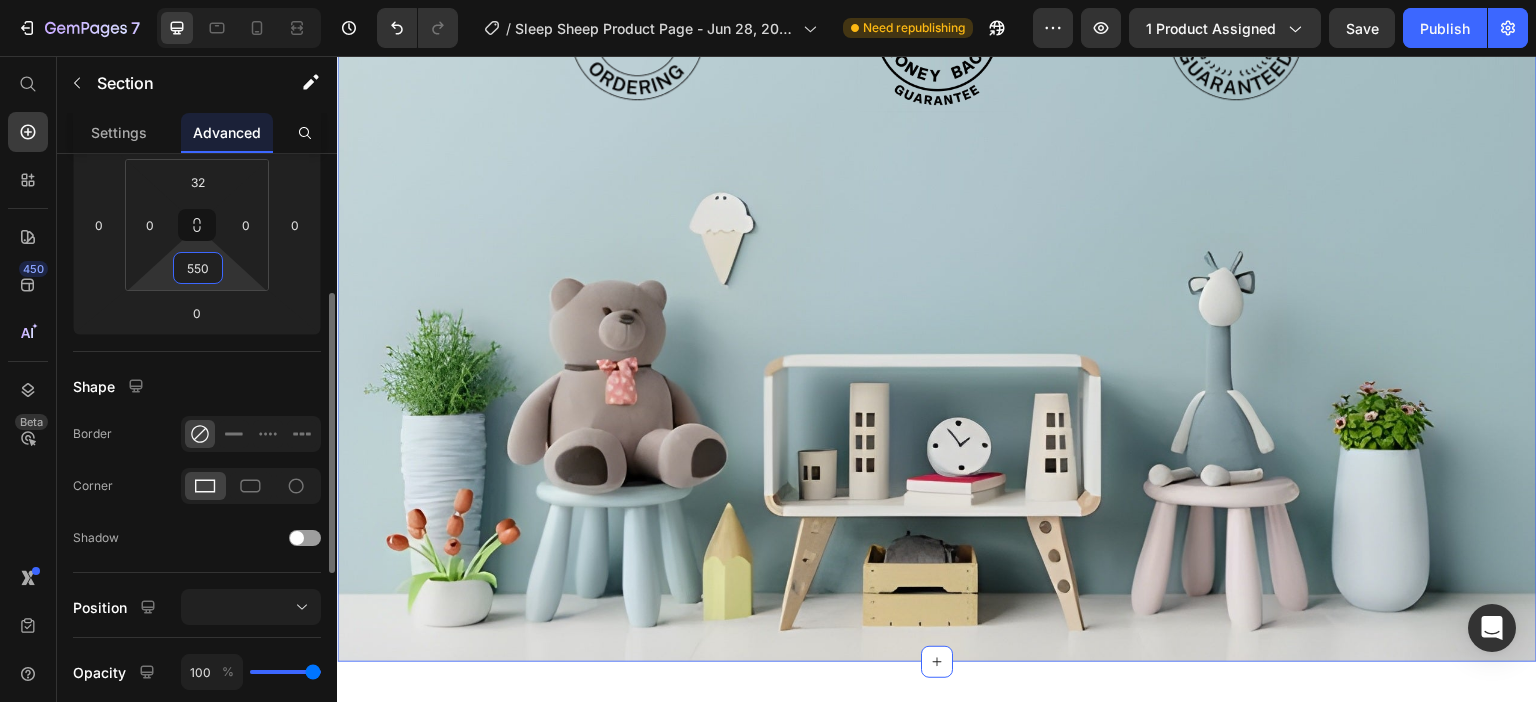 click on "550" at bounding box center [198, 268] 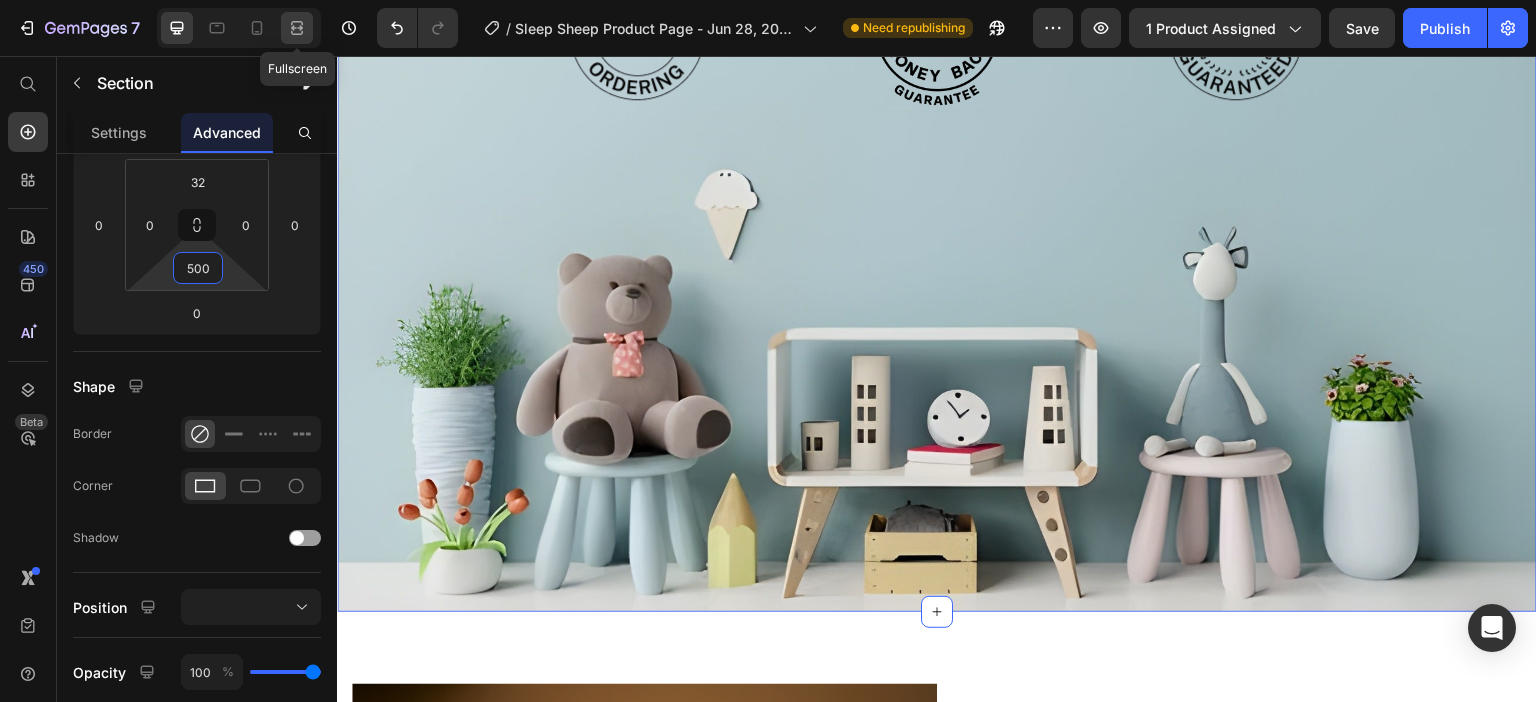 type on "500" 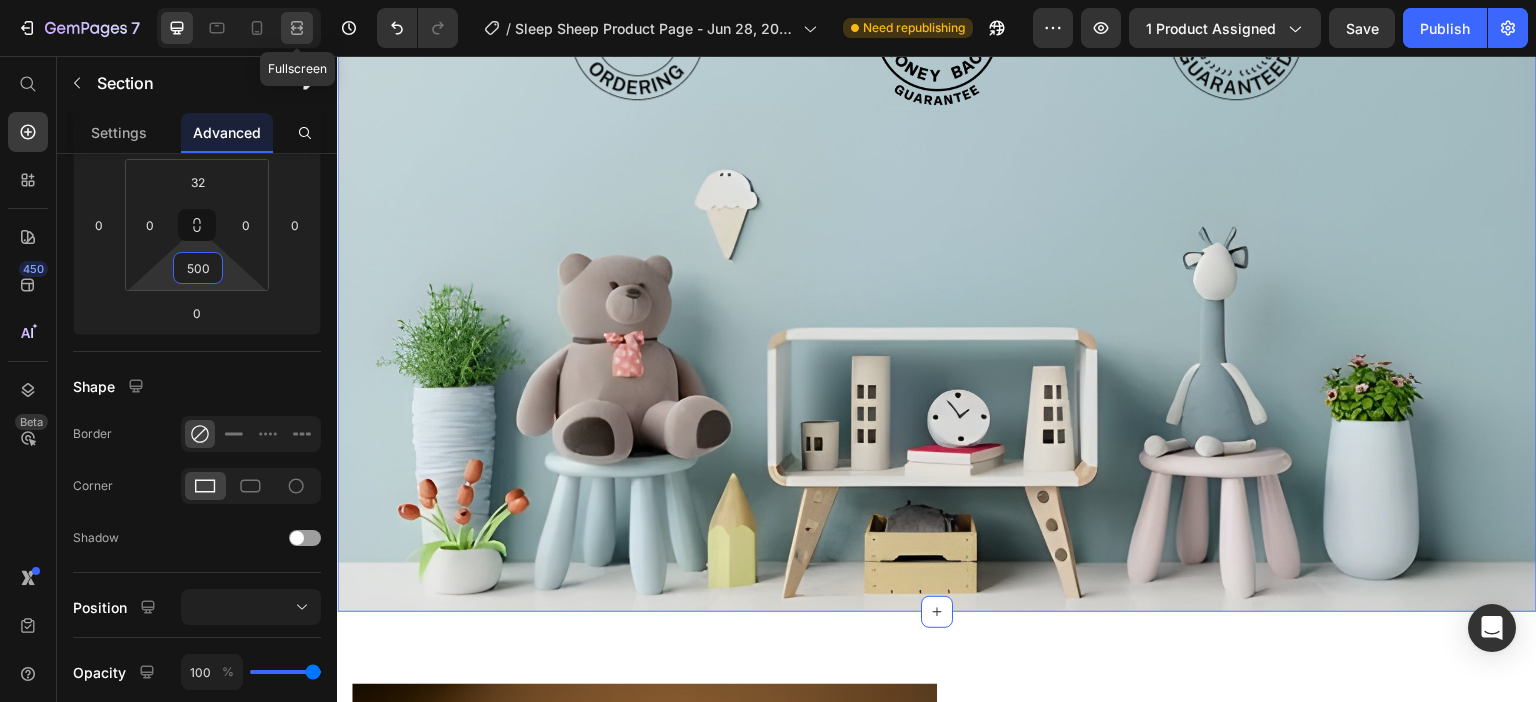 click 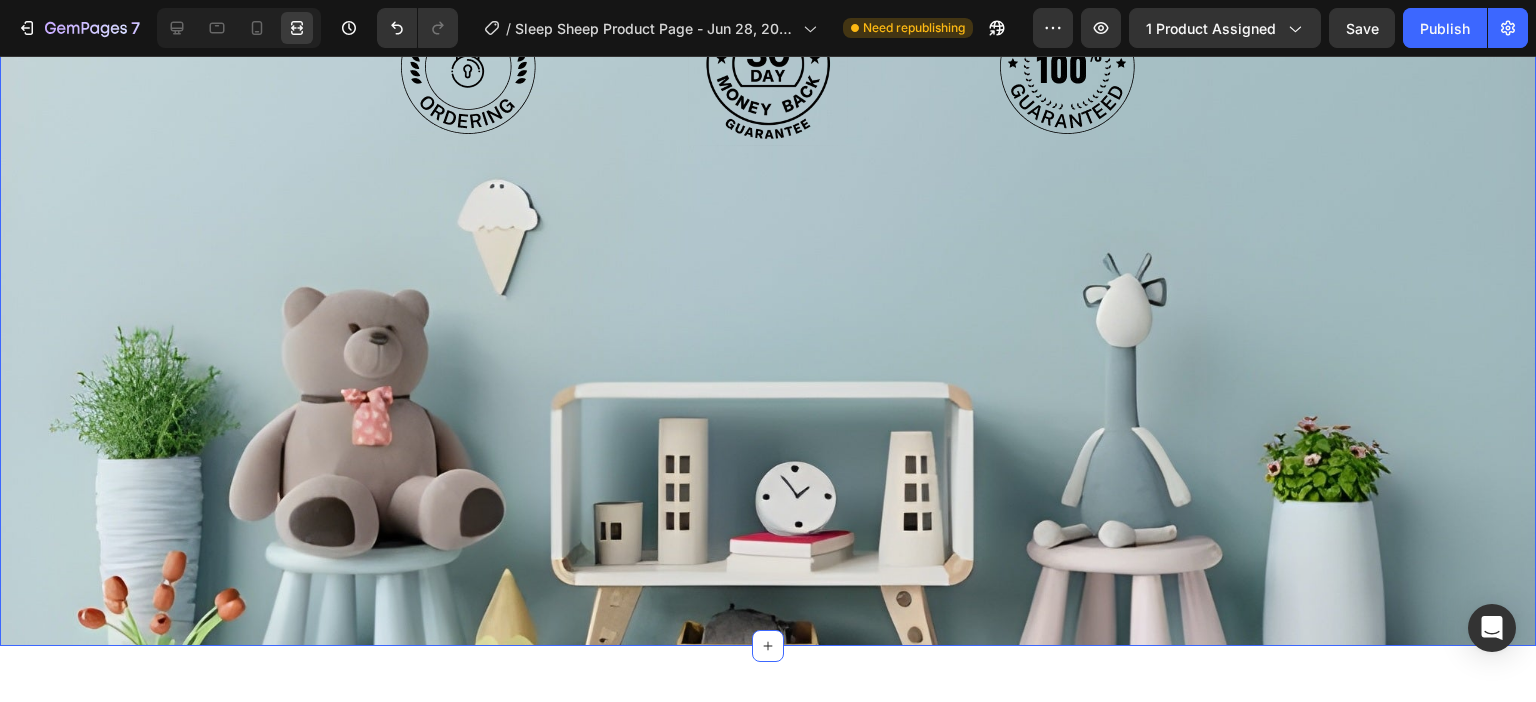 scroll, scrollTop: 2392, scrollLeft: 0, axis: vertical 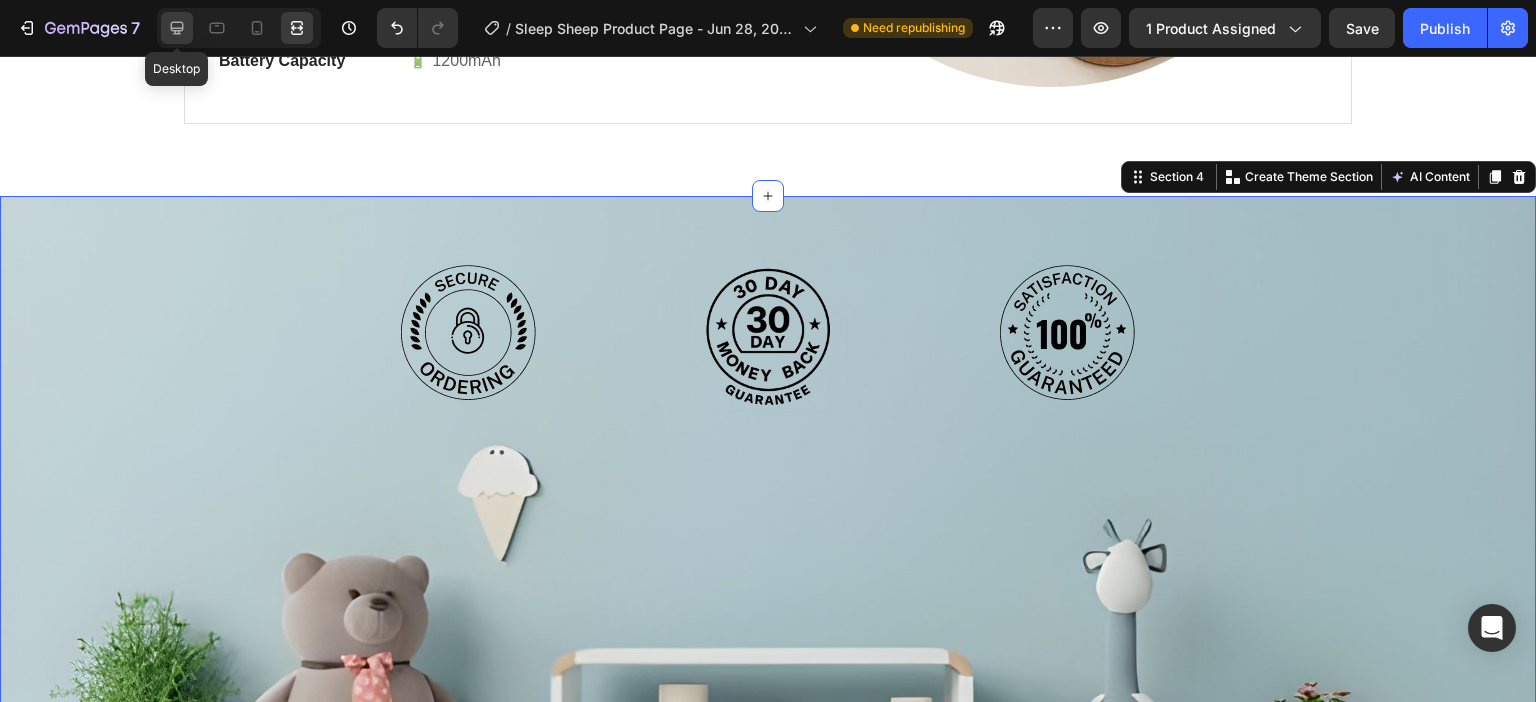 click 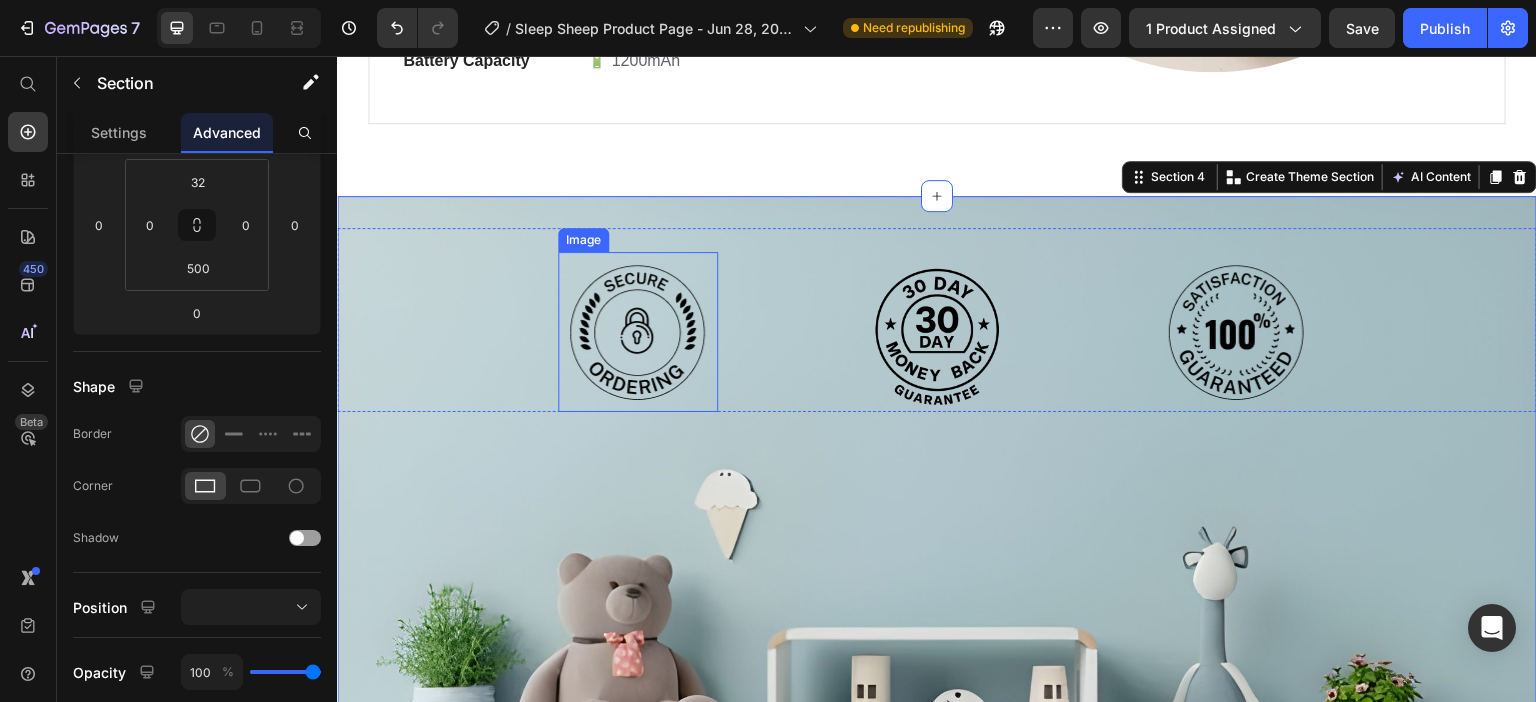 click at bounding box center (638, 332) 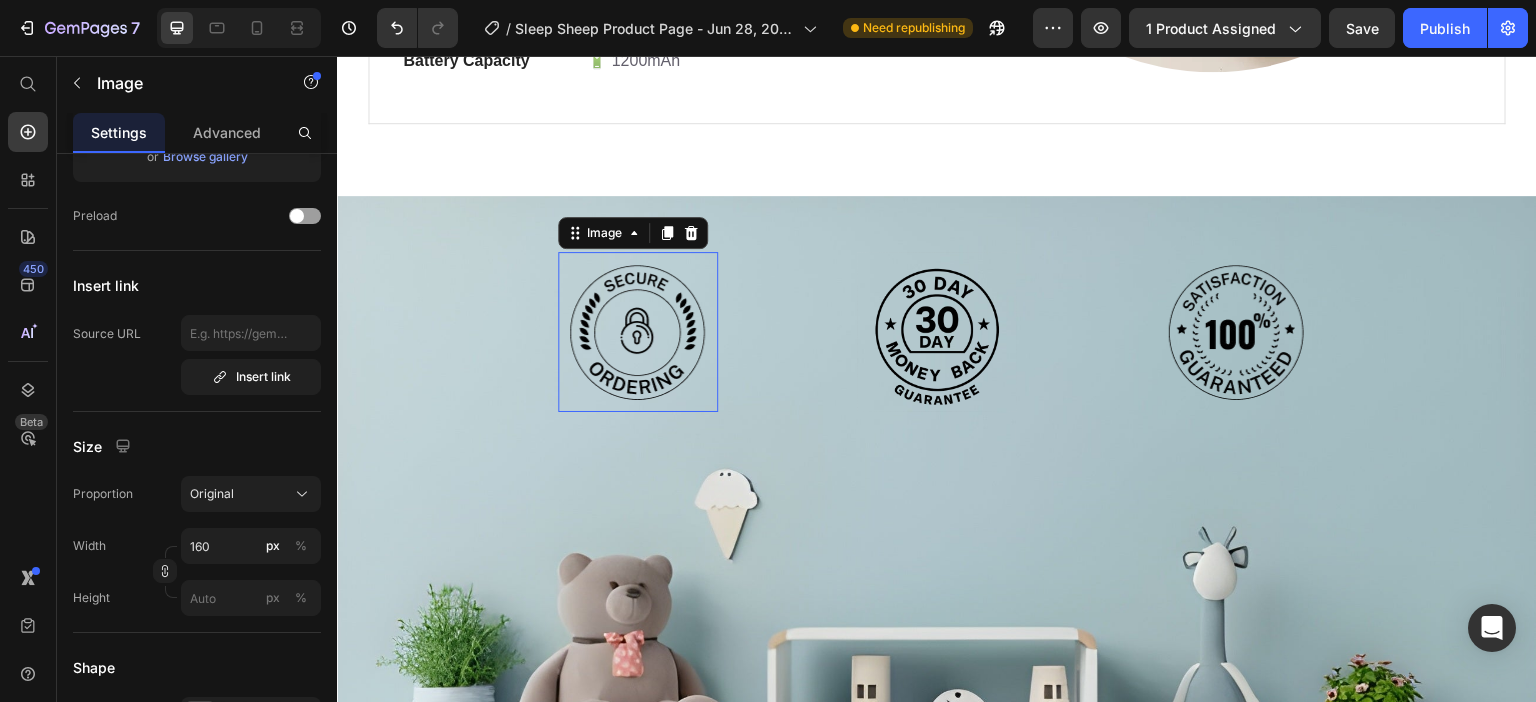 scroll, scrollTop: 0, scrollLeft: 0, axis: both 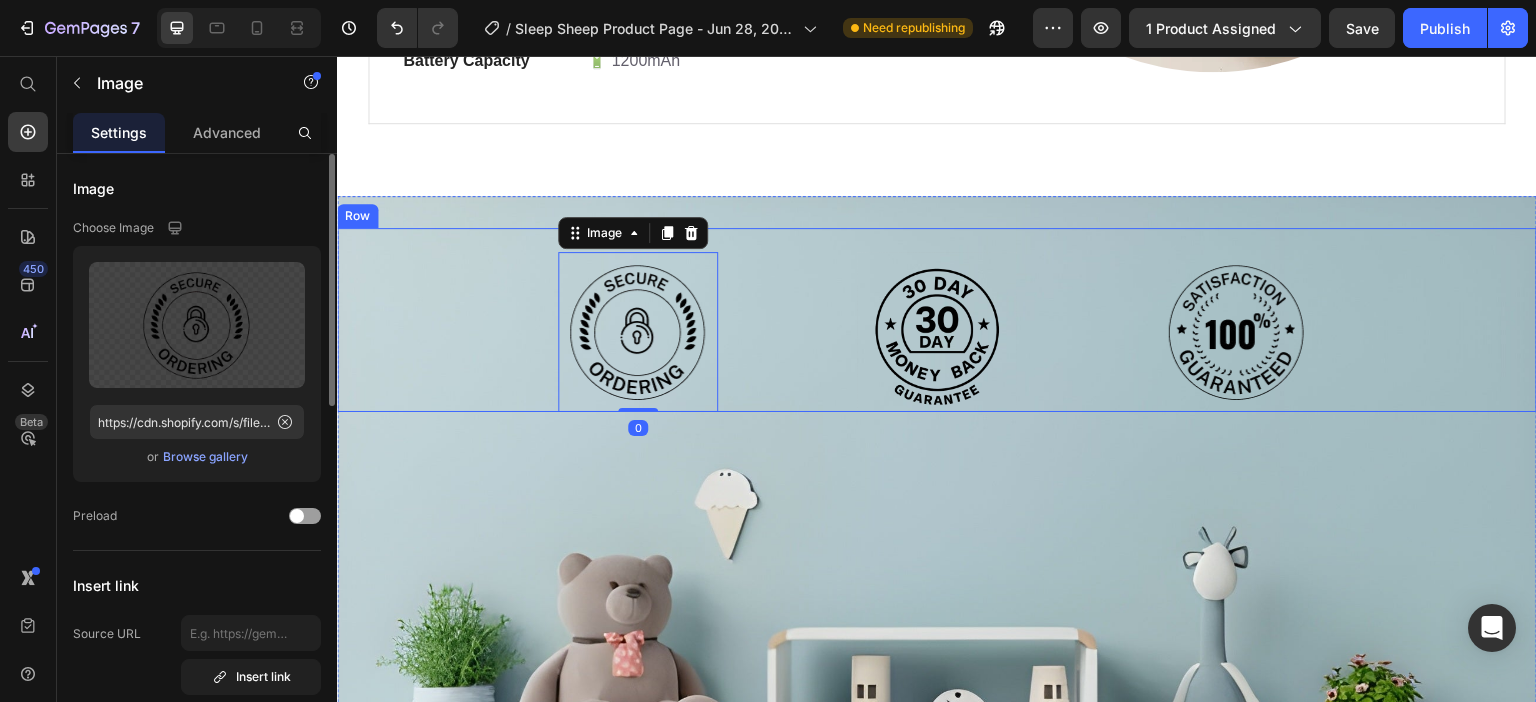 click on "Image   0 Image Image Row" at bounding box center [937, 320] 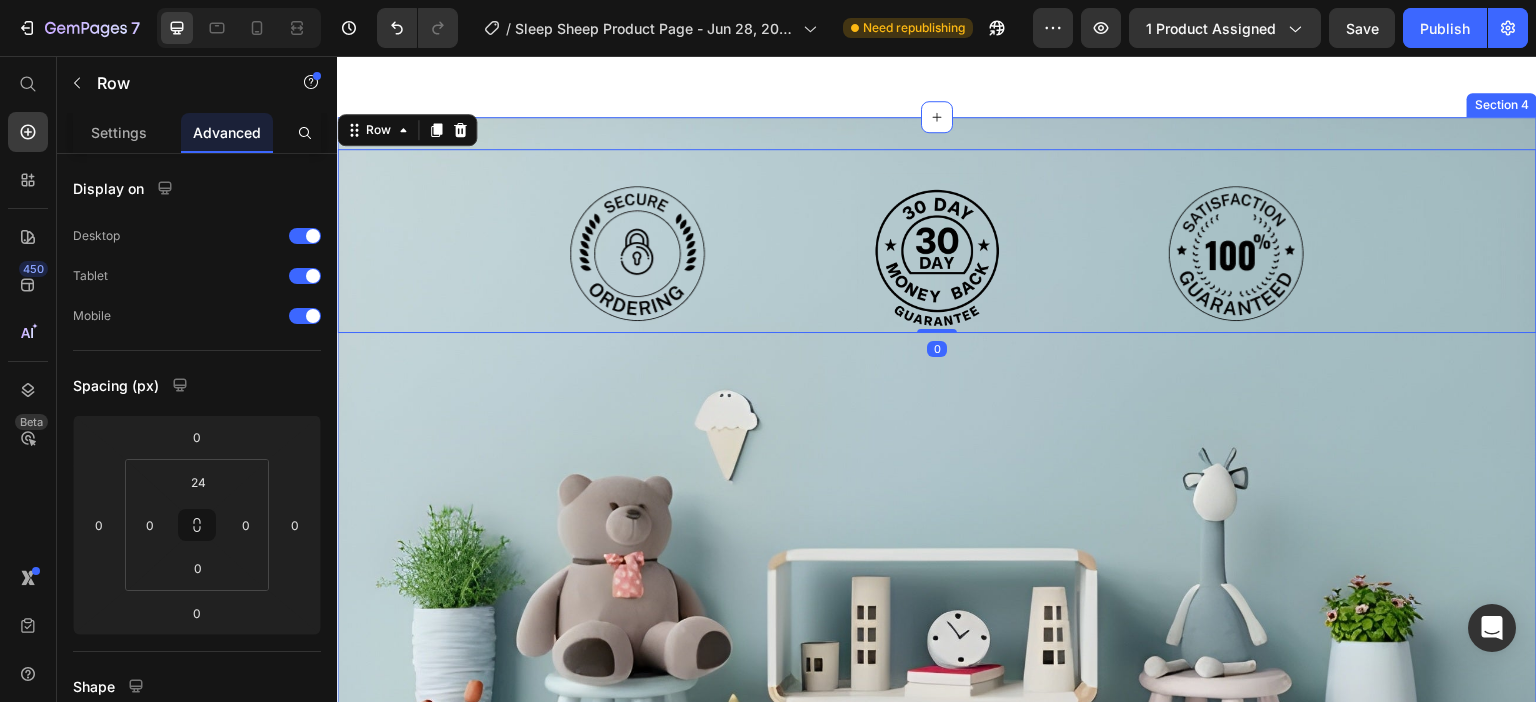 scroll, scrollTop: 2492, scrollLeft: 0, axis: vertical 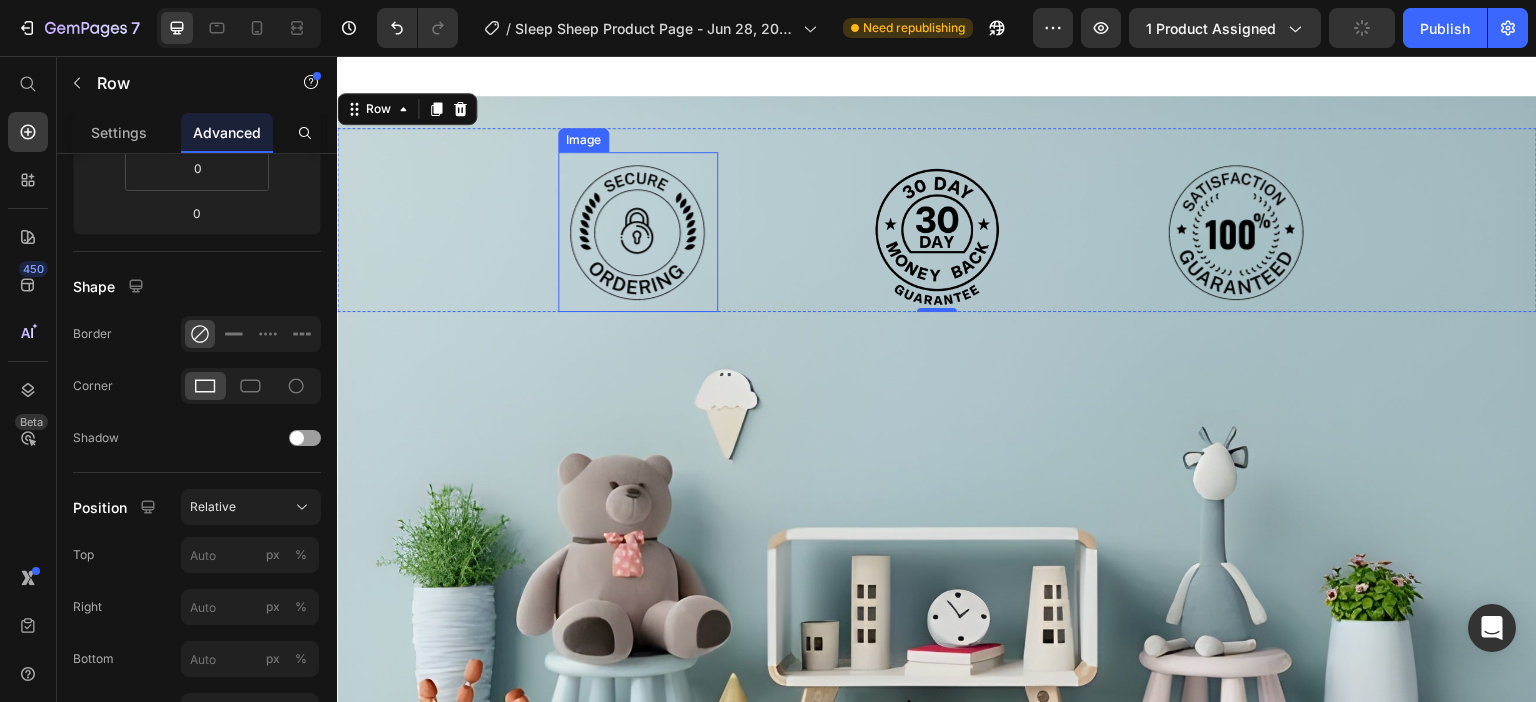 click at bounding box center [638, 232] 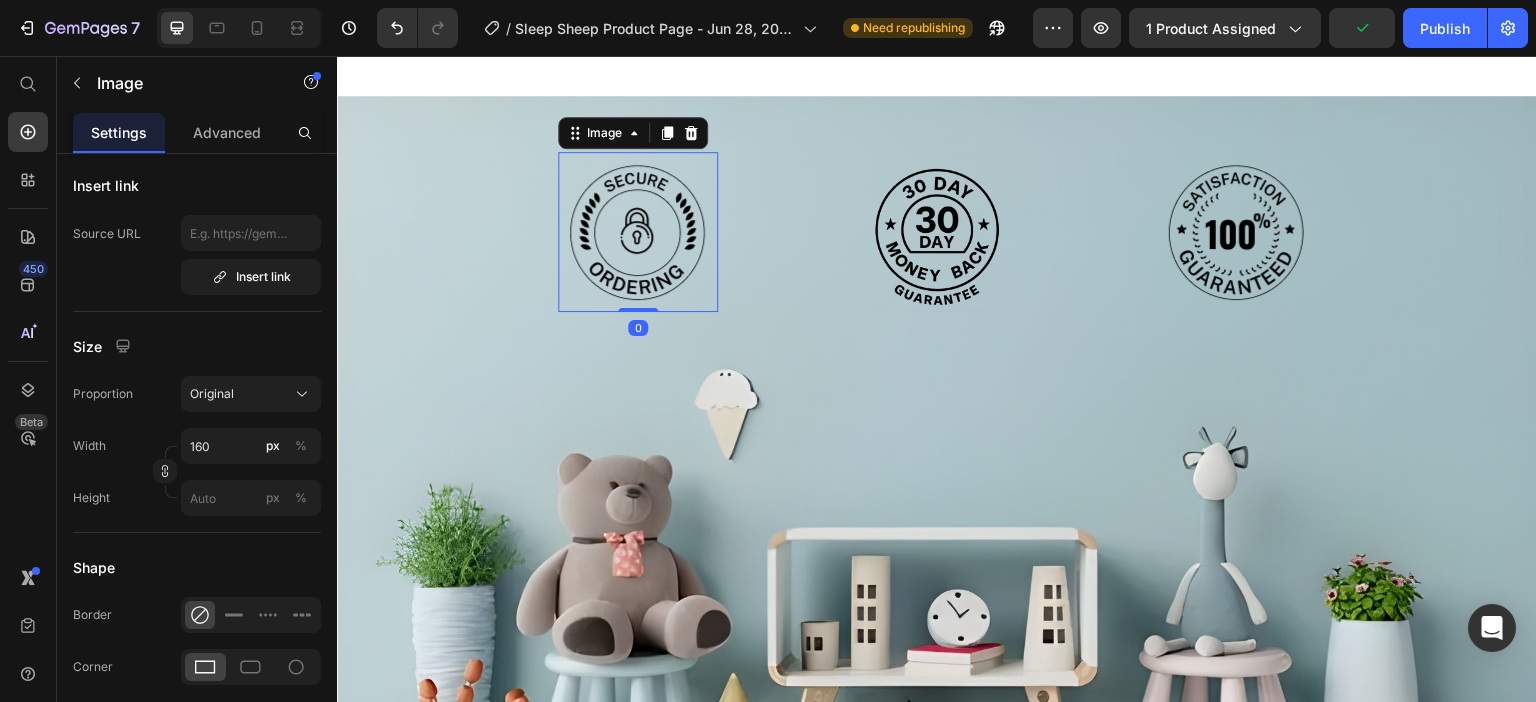 scroll, scrollTop: 0, scrollLeft: 0, axis: both 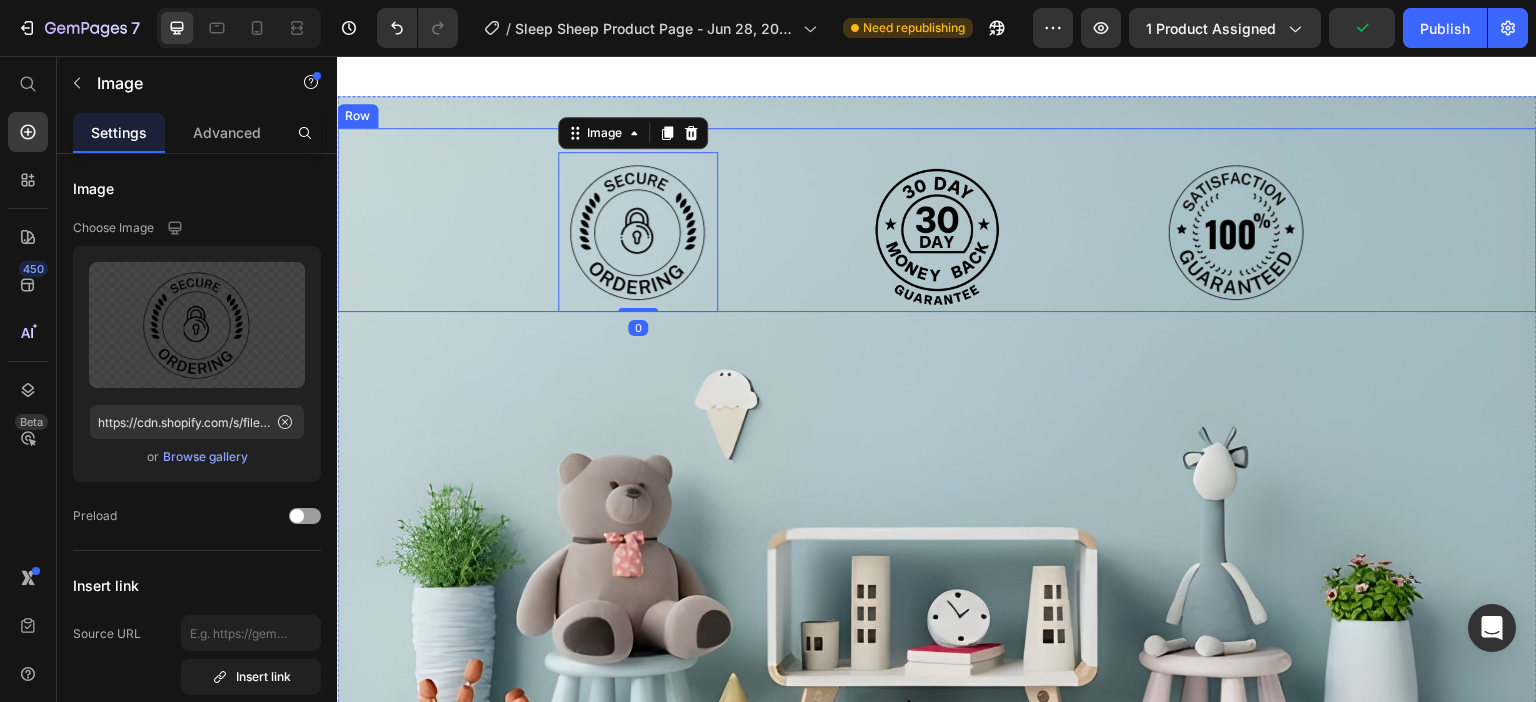 click on "Image   0 Image Image Row" at bounding box center (937, 220) 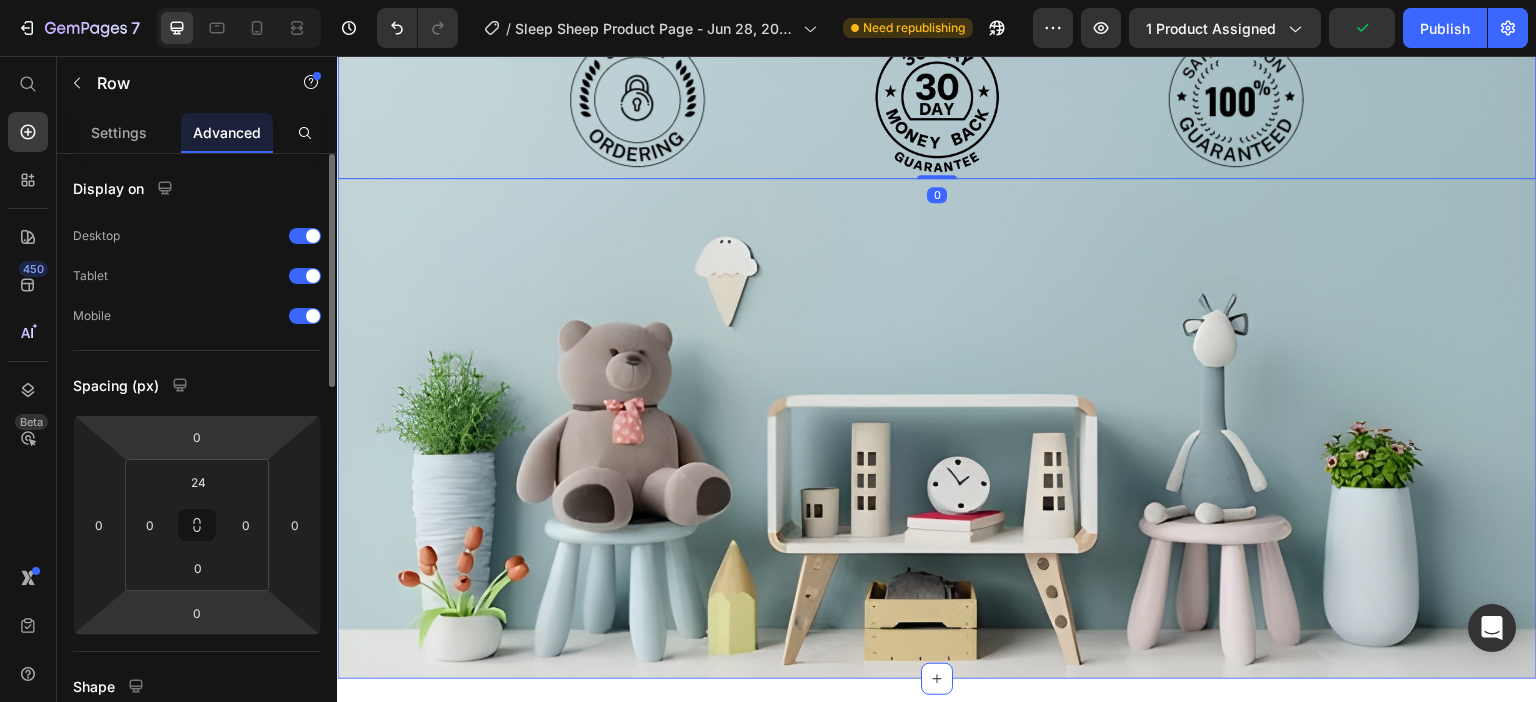 scroll, scrollTop: 2692, scrollLeft: 0, axis: vertical 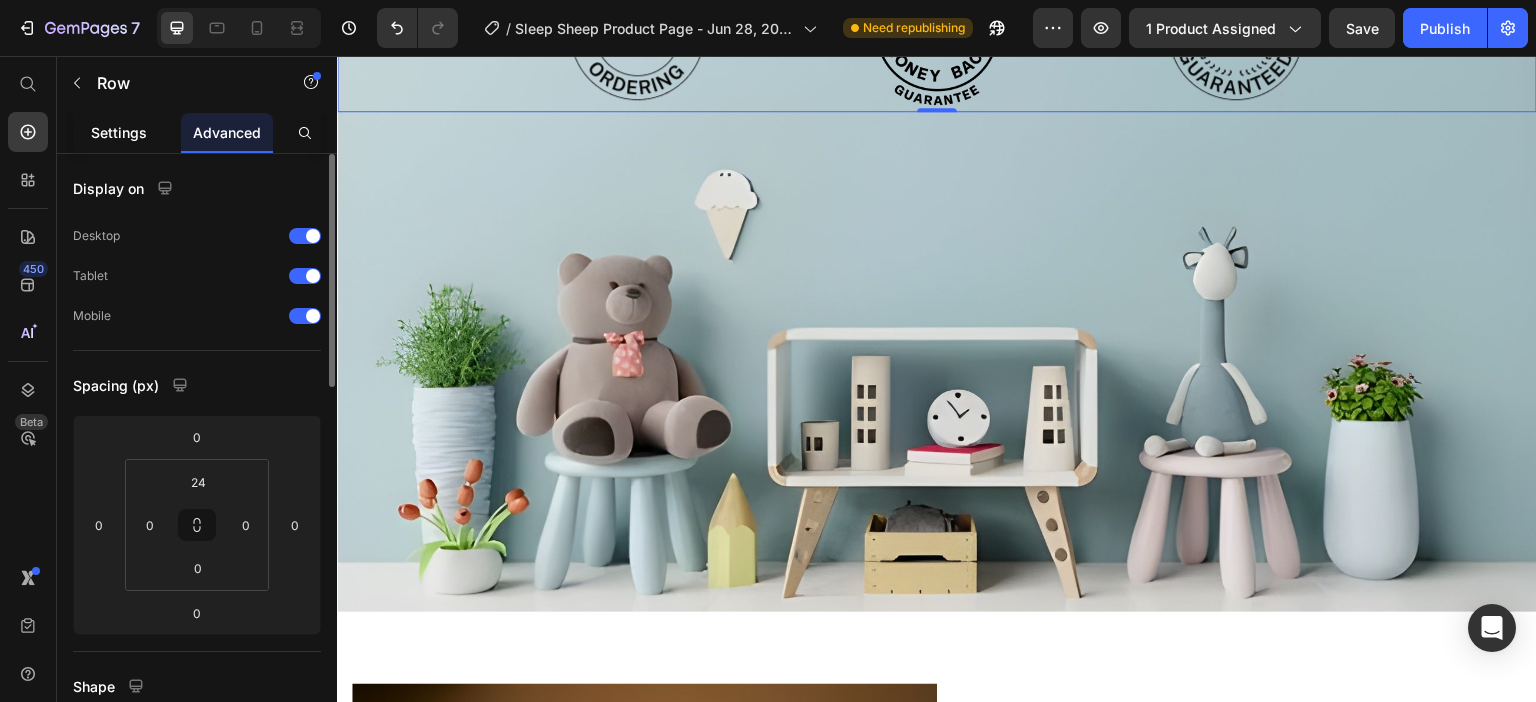 click on "Settings" at bounding box center (119, 132) 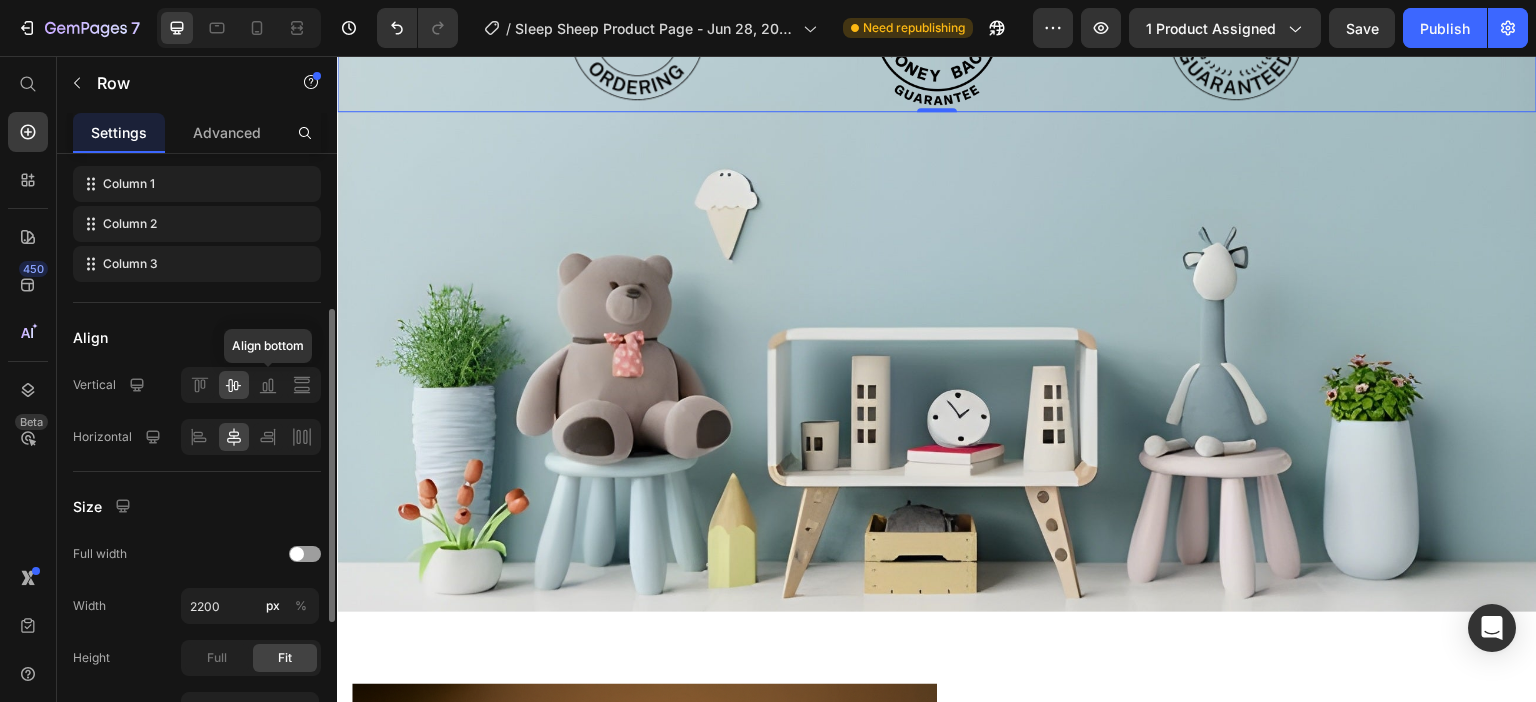 scroll, scrollTop: 400, scrollLeft: 0, axis: vertical 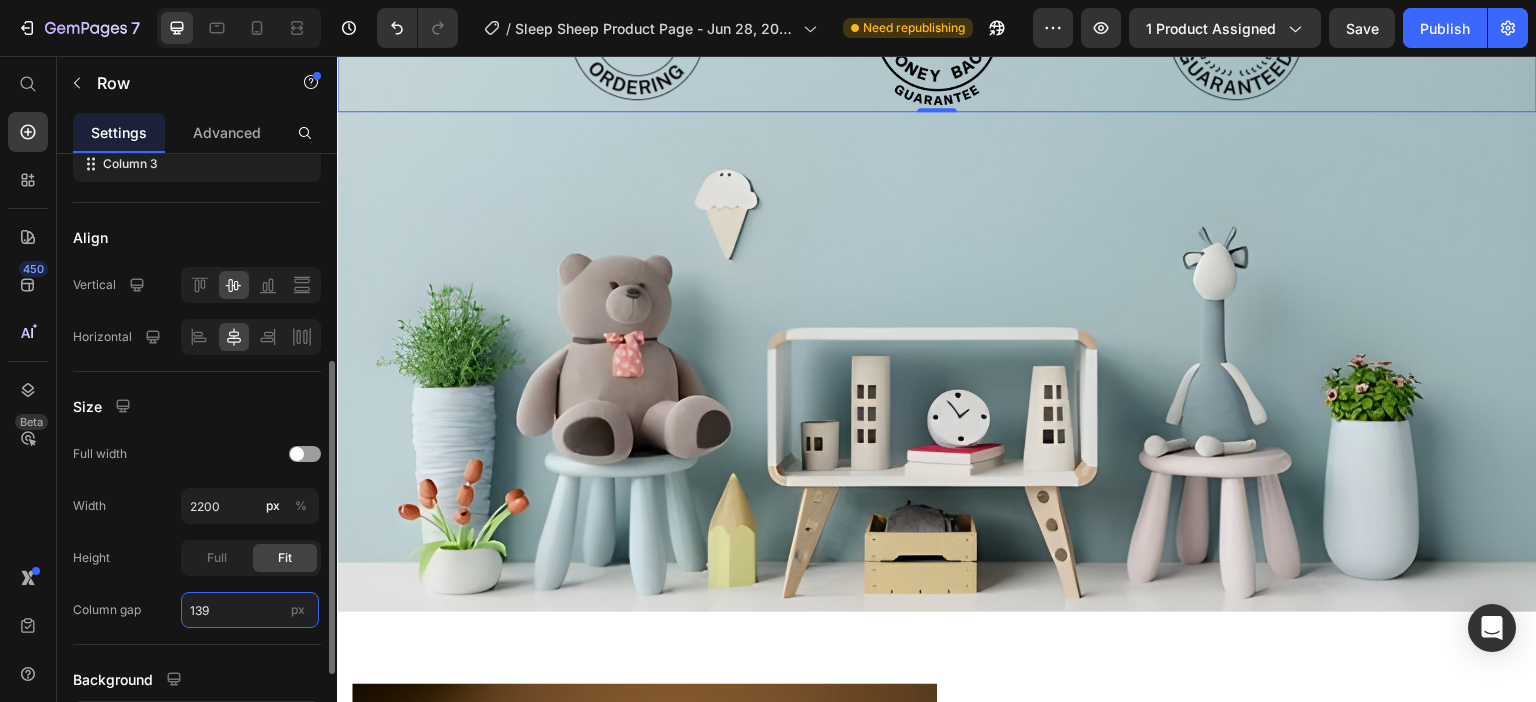 click on "139" at bounding box center [250, 610] 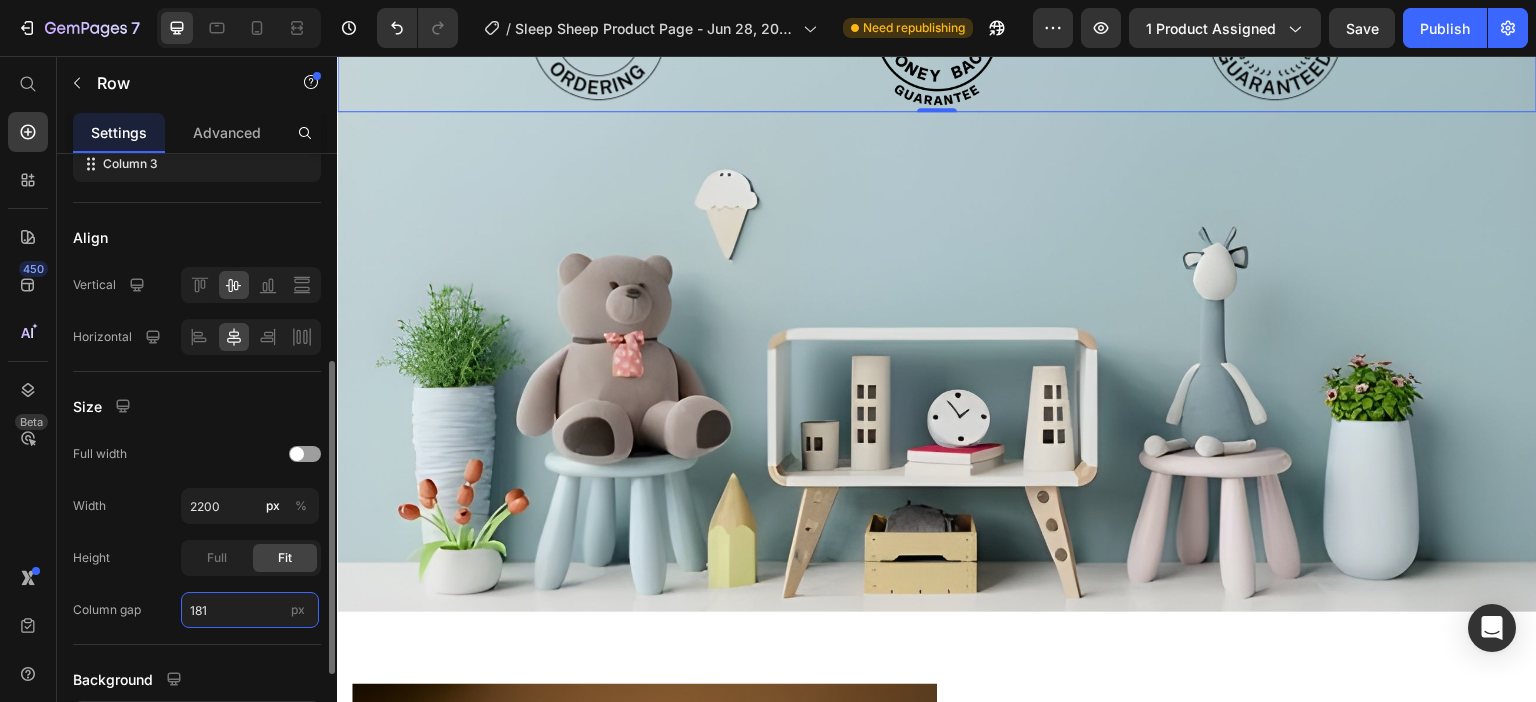 type on "182" 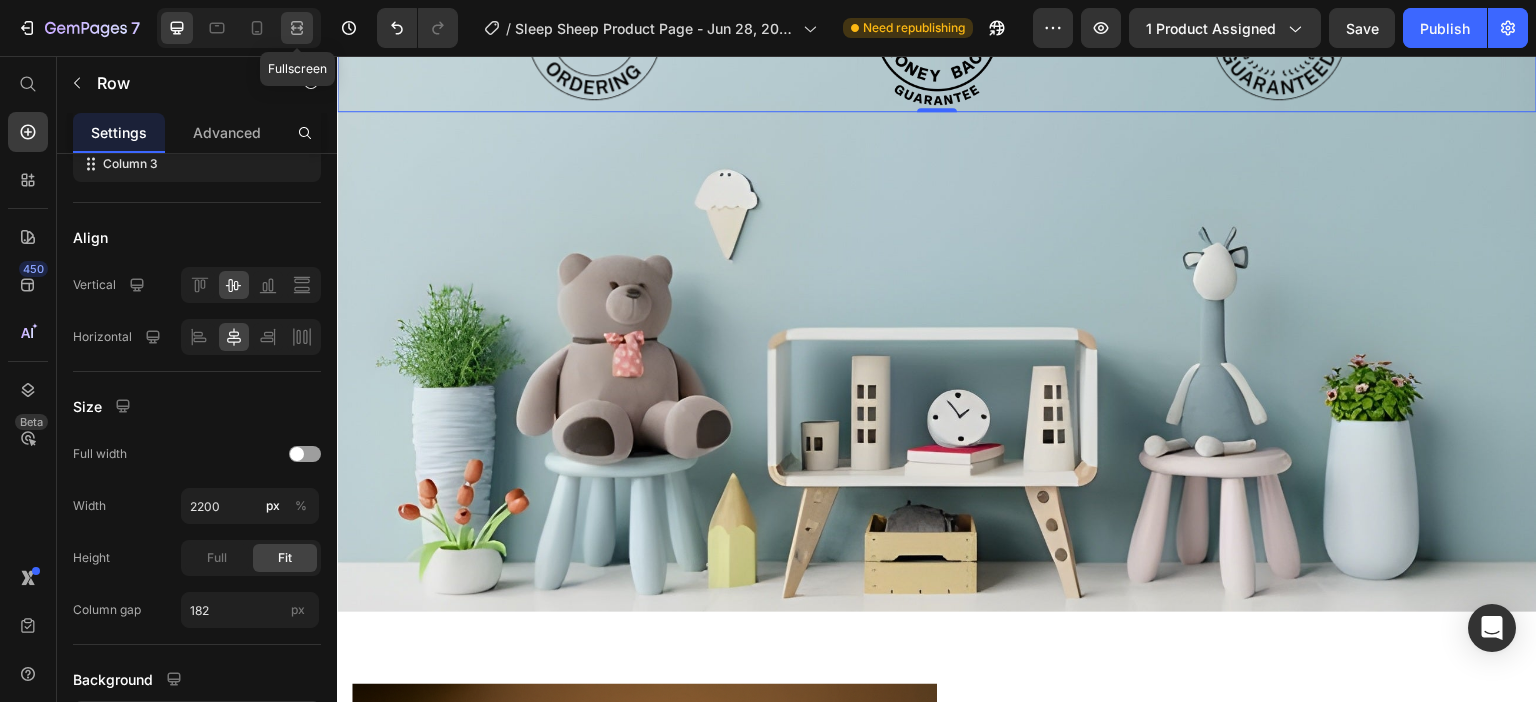 click 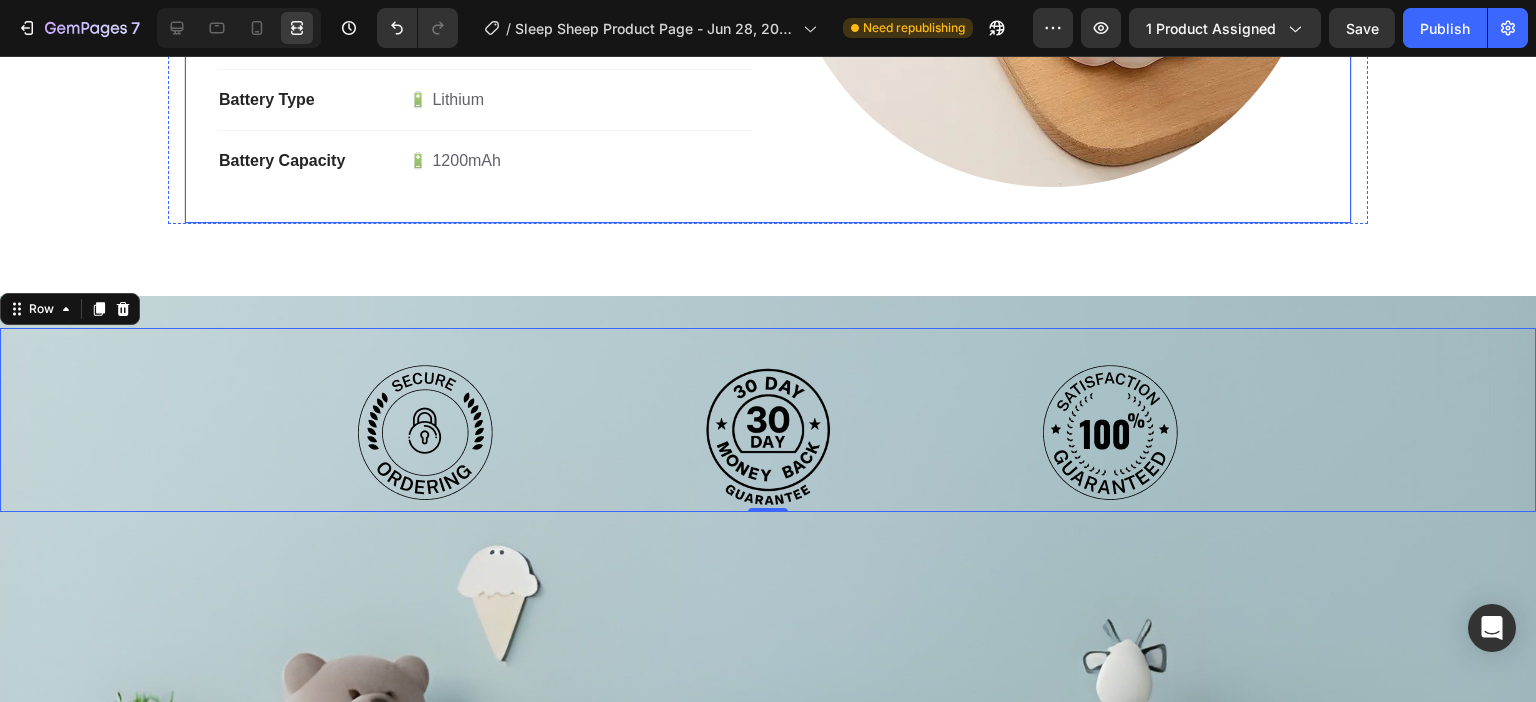 scroll, scrollTop: 2492, scrollLeft: 0, axis: vertical 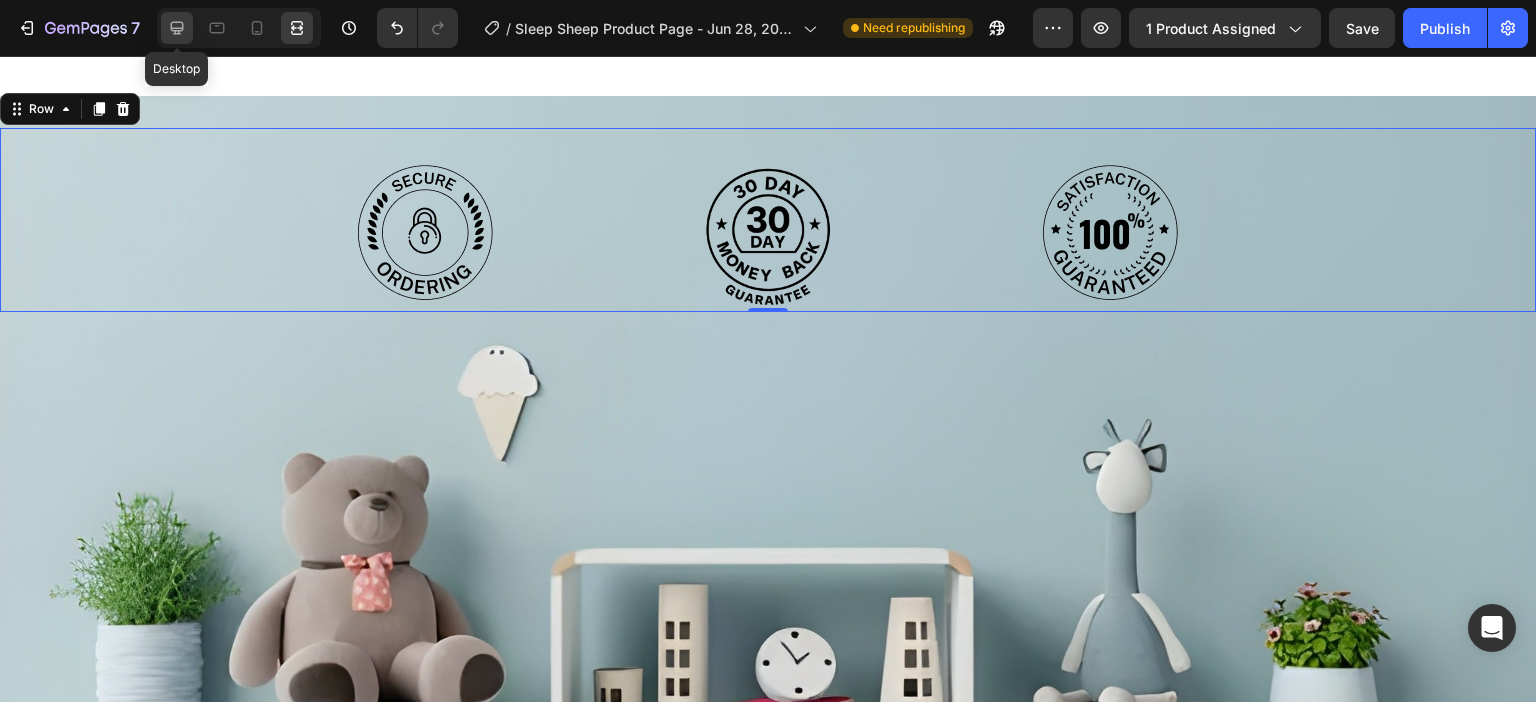 click 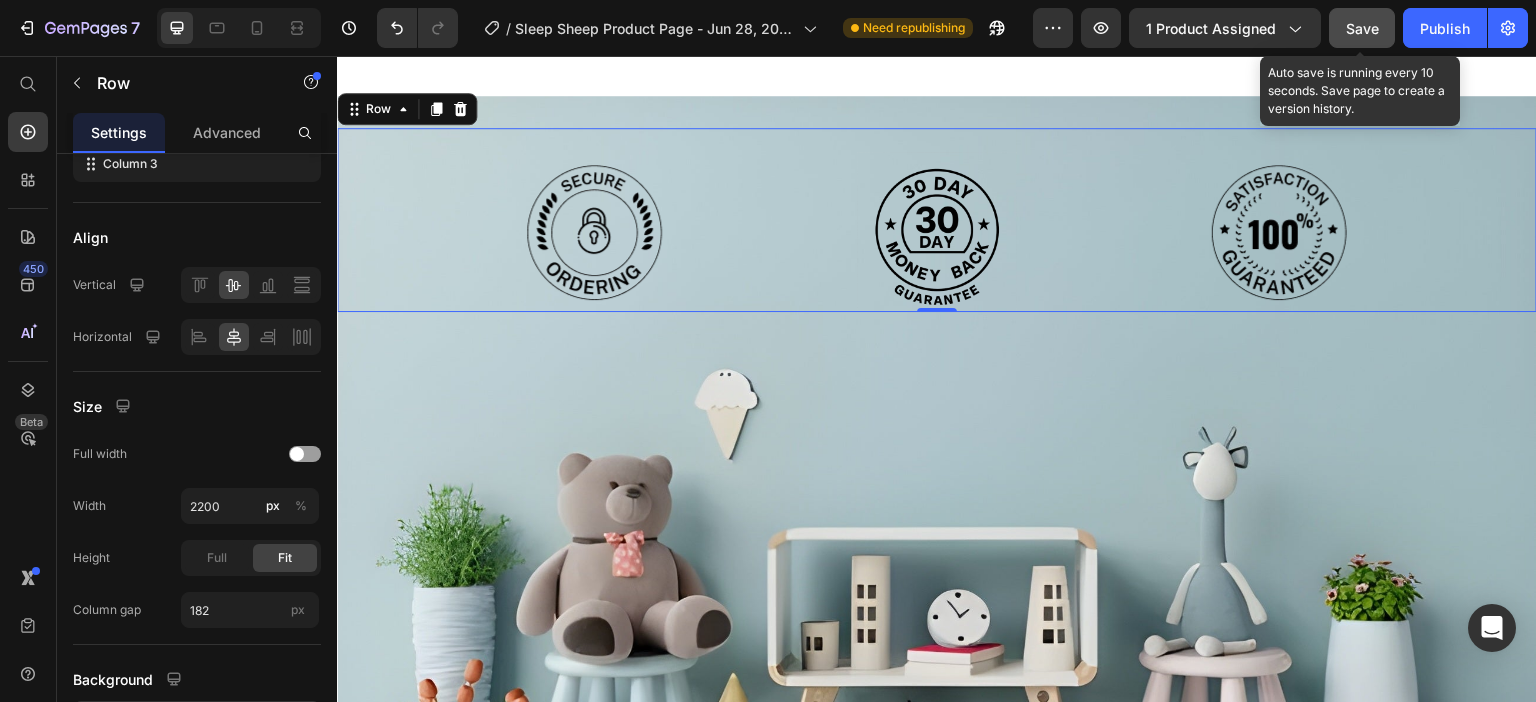 click on "Save" 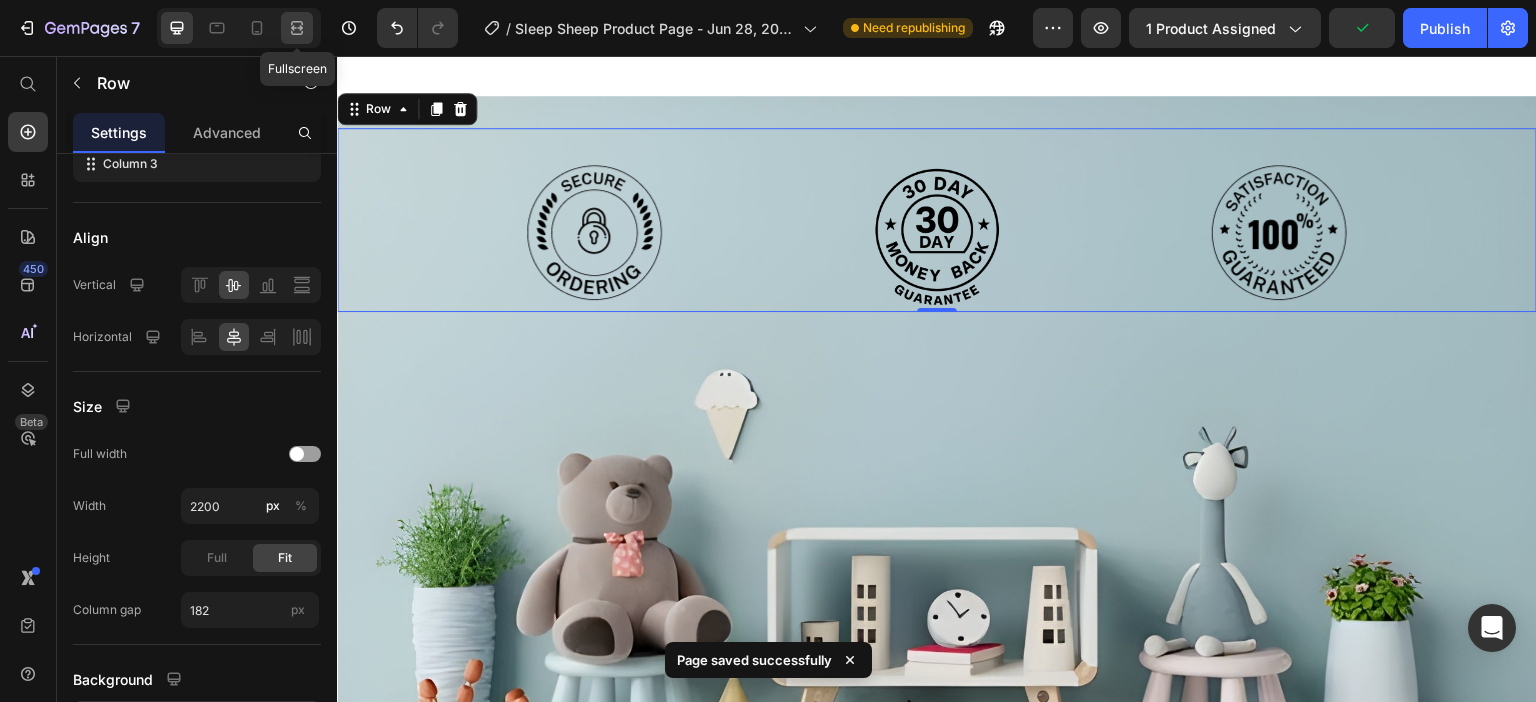 click 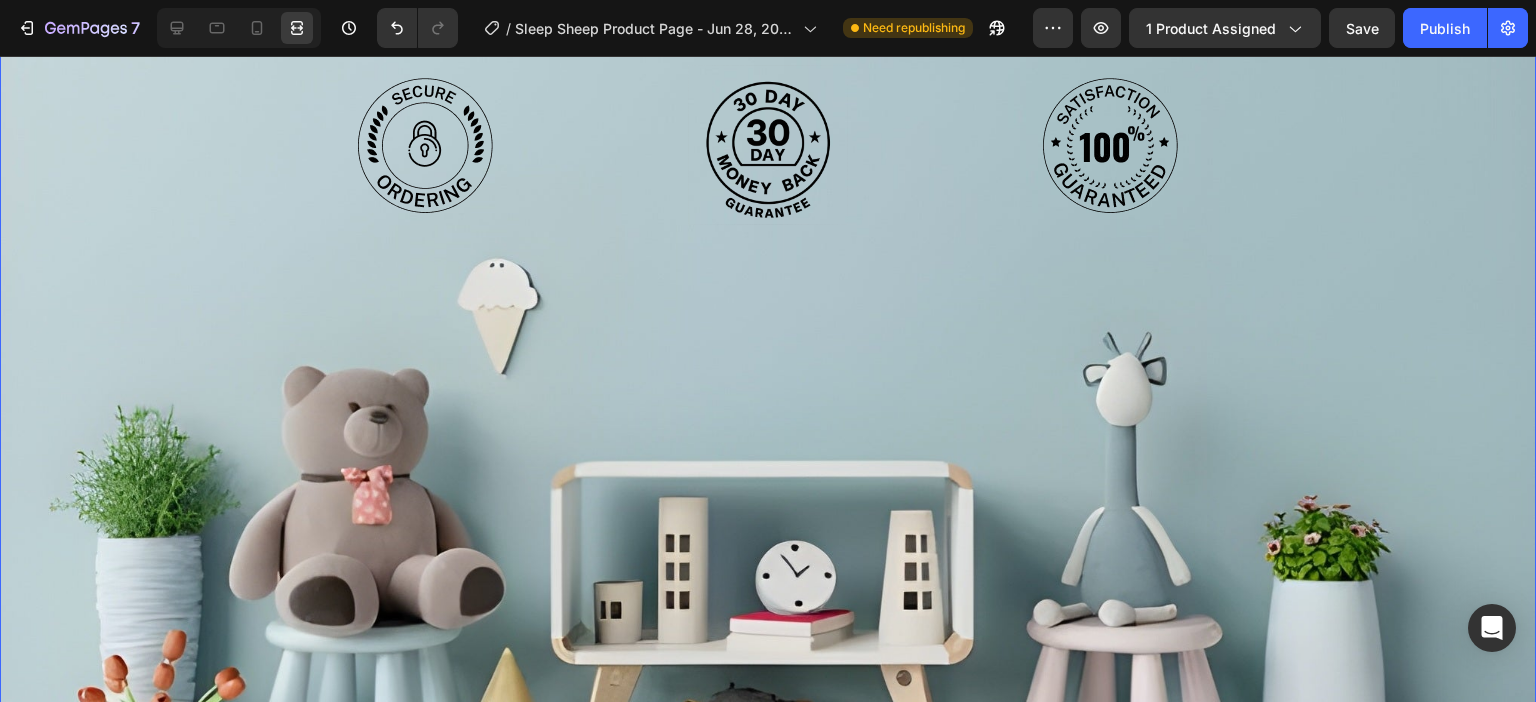 scroll, scrollTop: 2492, scrollLeft: 0, axis: vertical 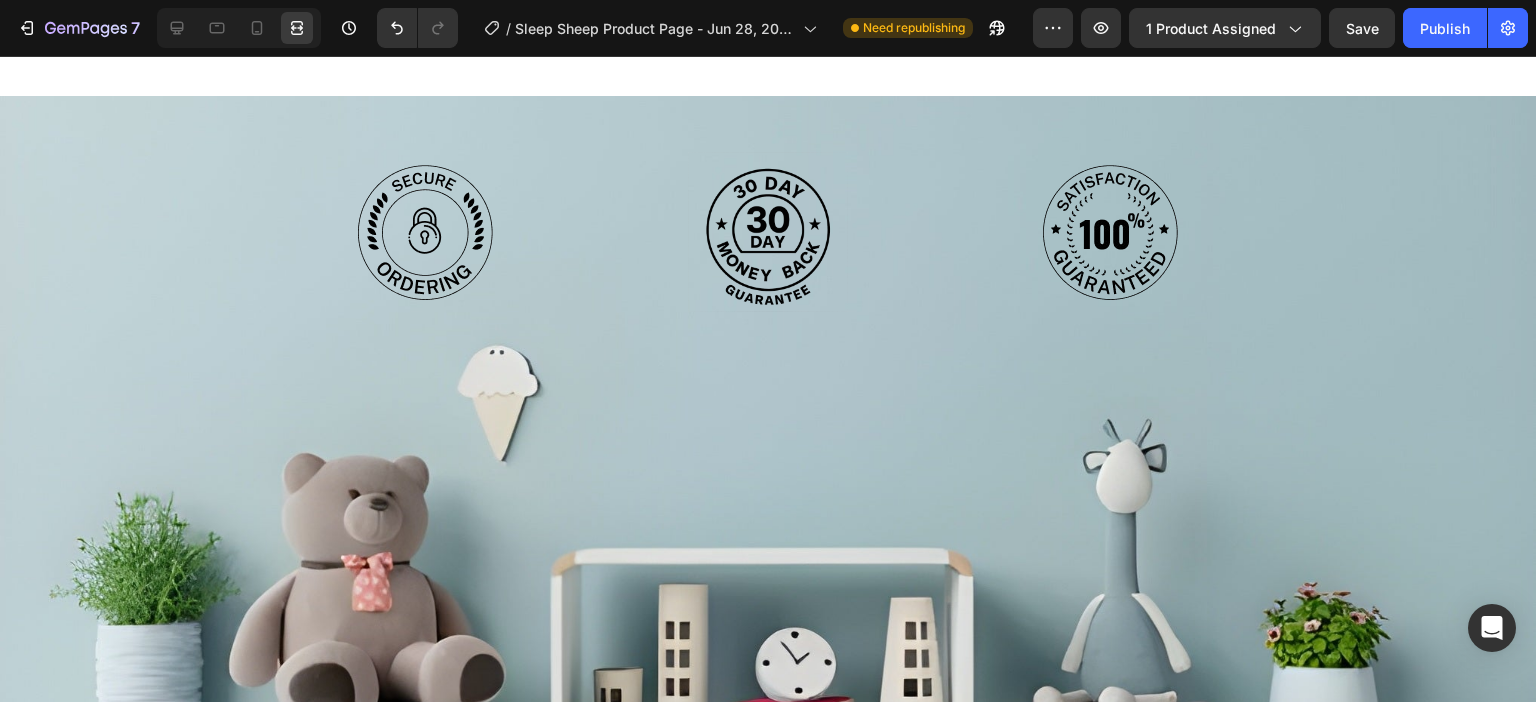 click on "Image Image Image Row" at bounding box center [768, 220] 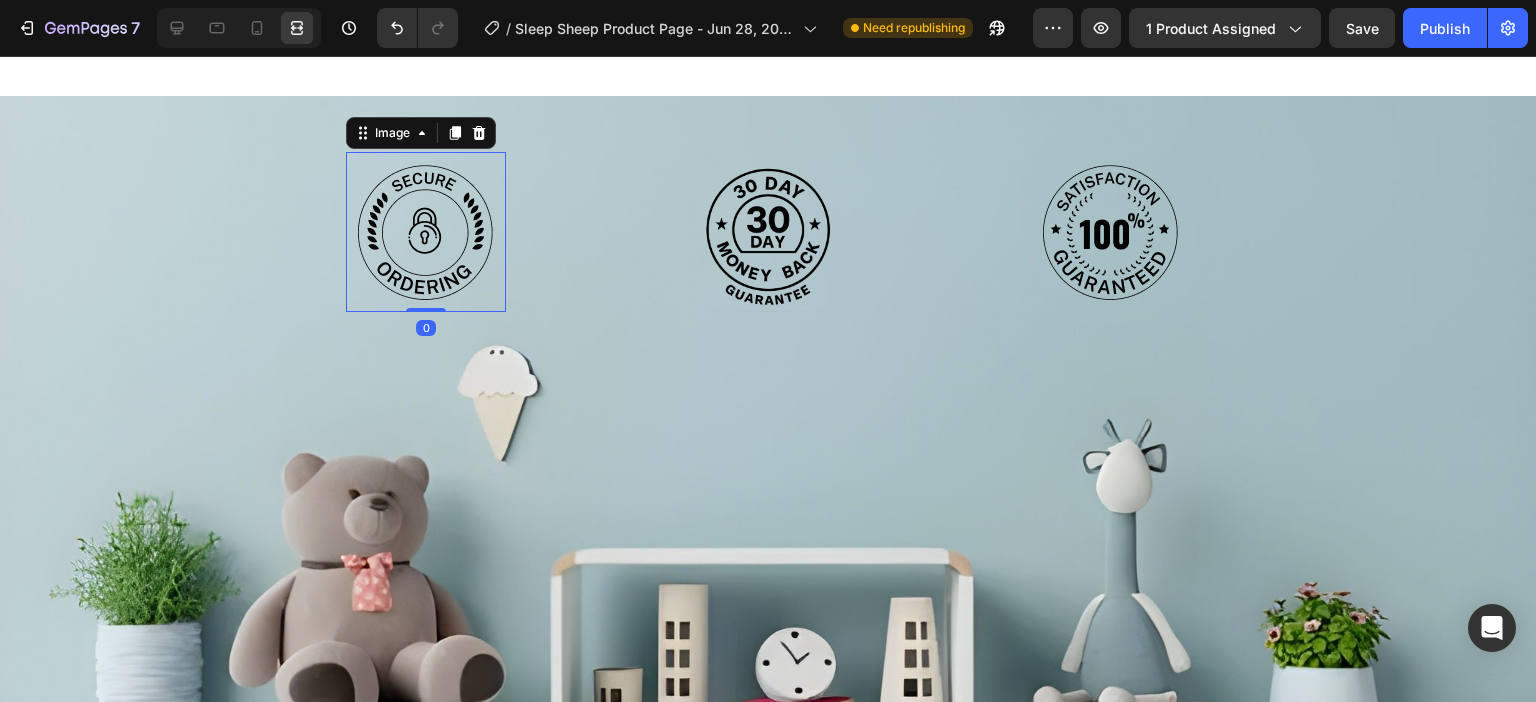 scroll, scrollTop: 0, scrollLeft: 0, axis: both 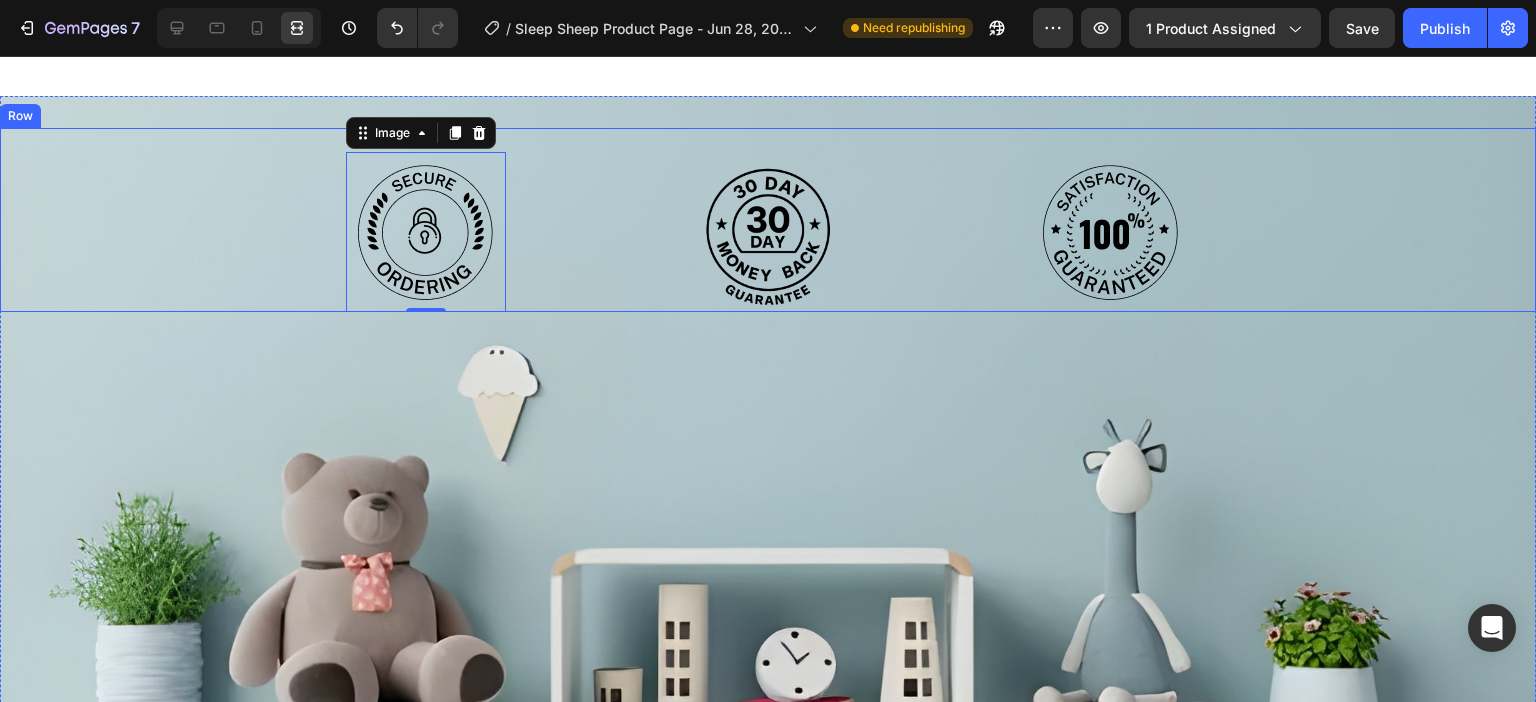 click on "Image   0 Image Image Row" at bounding box center (768, 220) 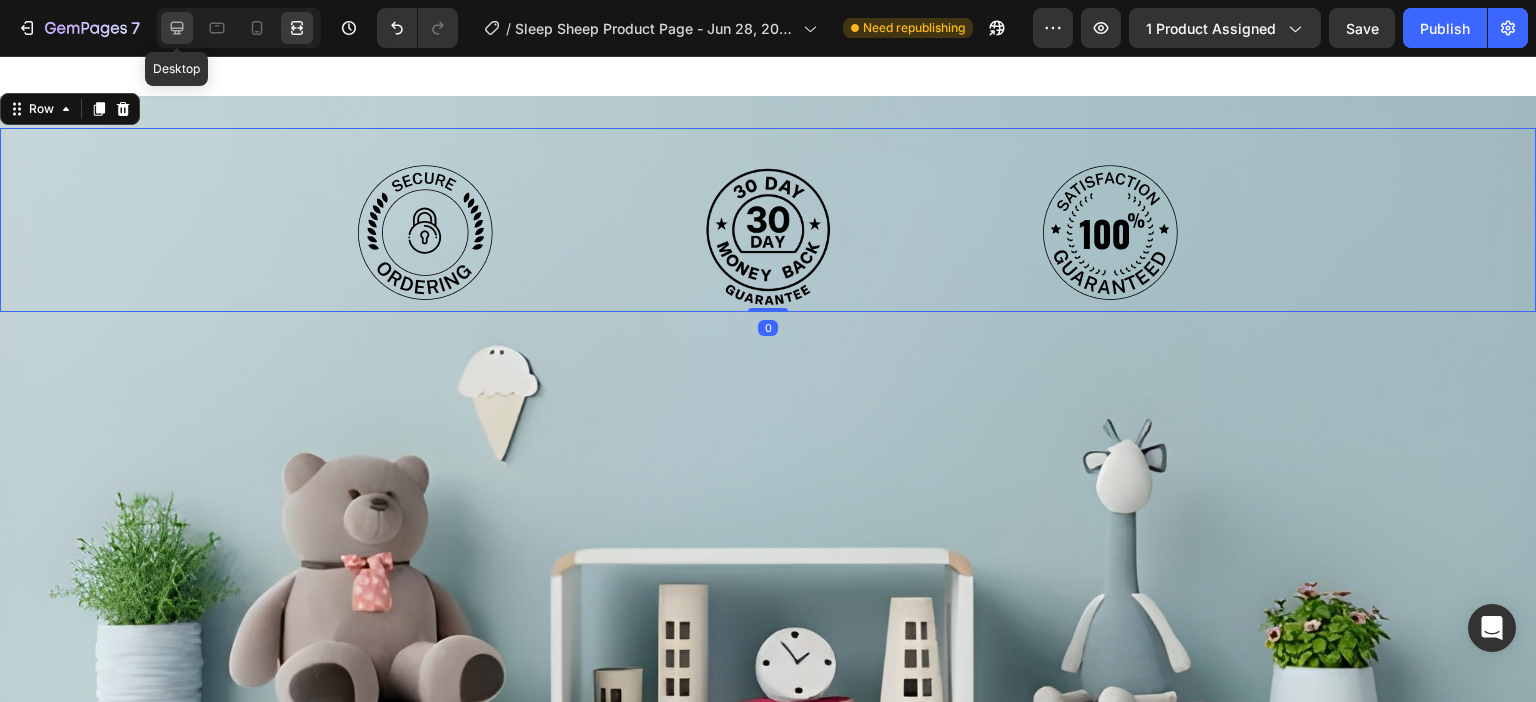 click 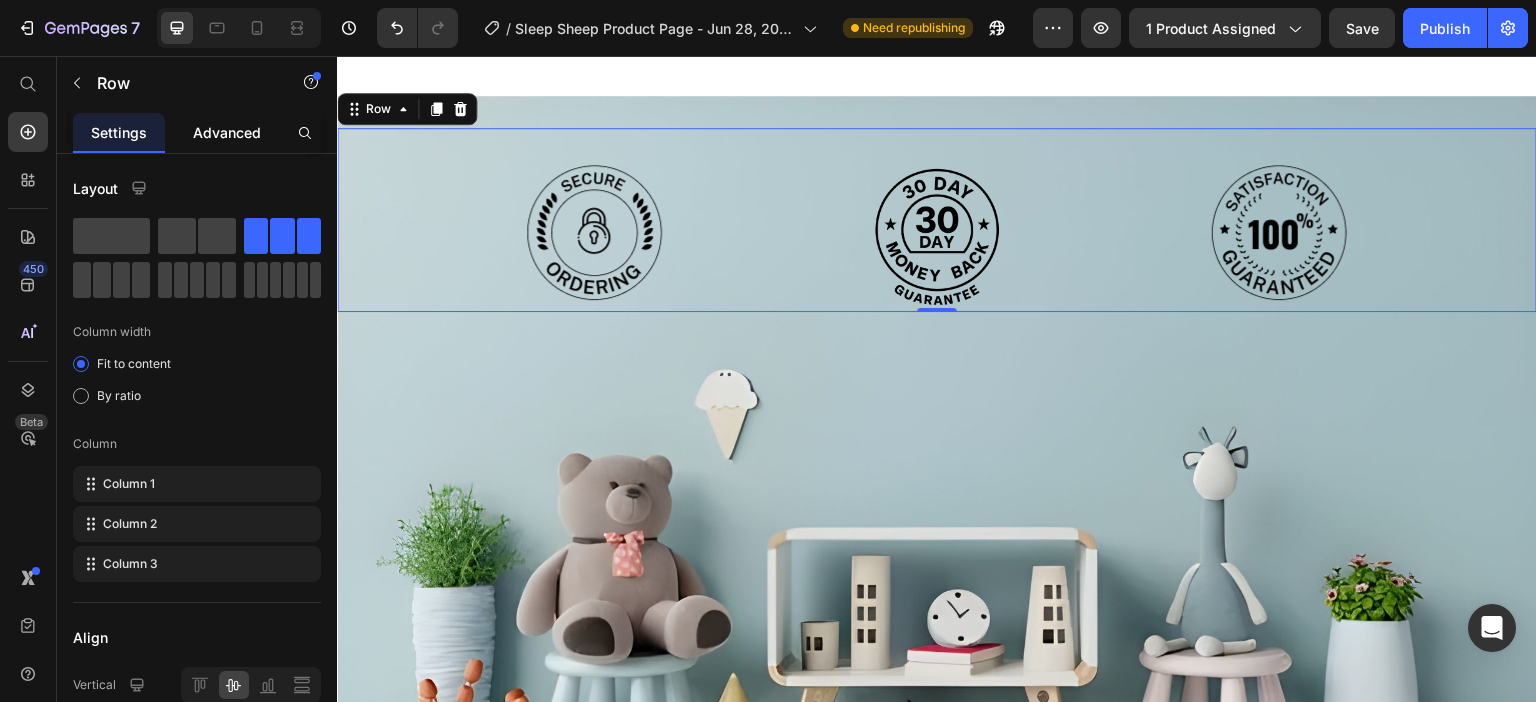 click on "Advanced" 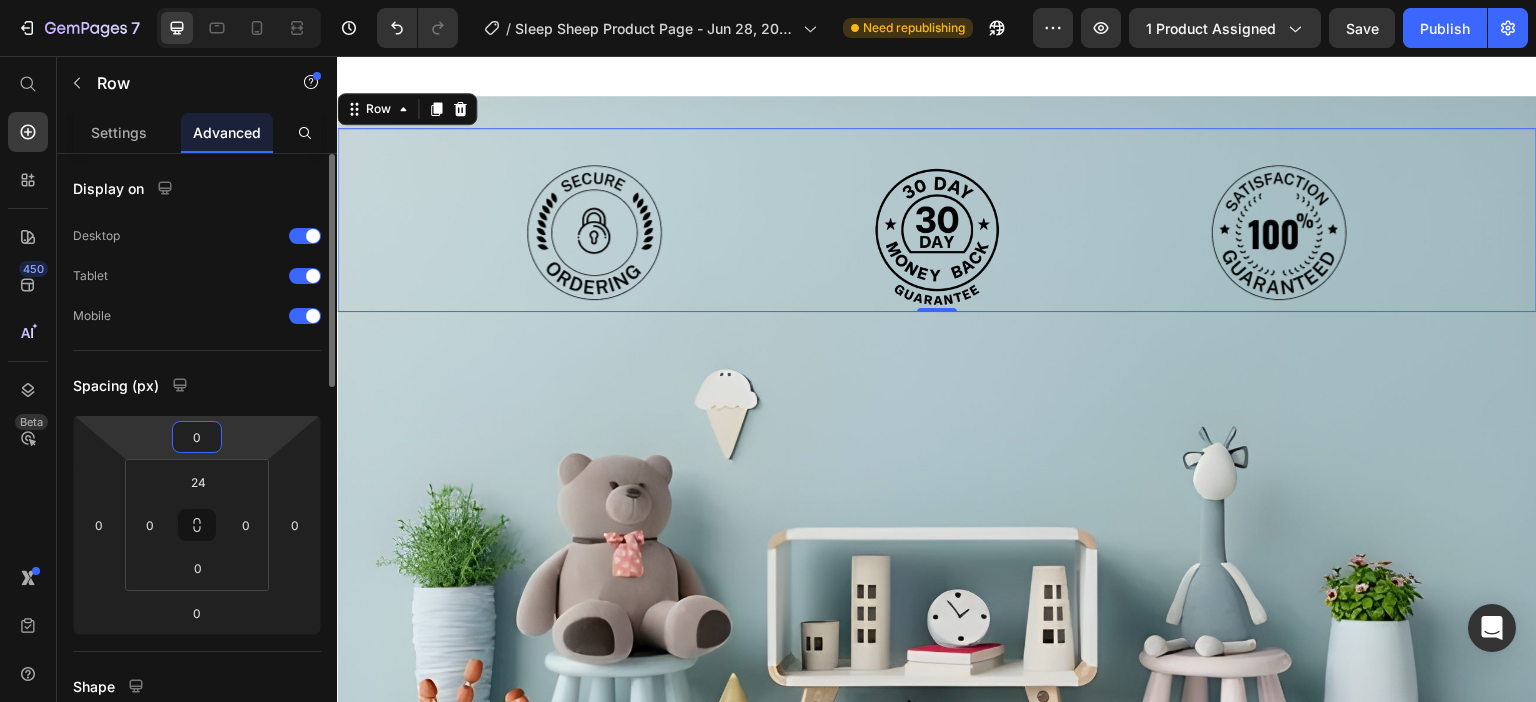 click on "0" at bounding box center (197, 437) 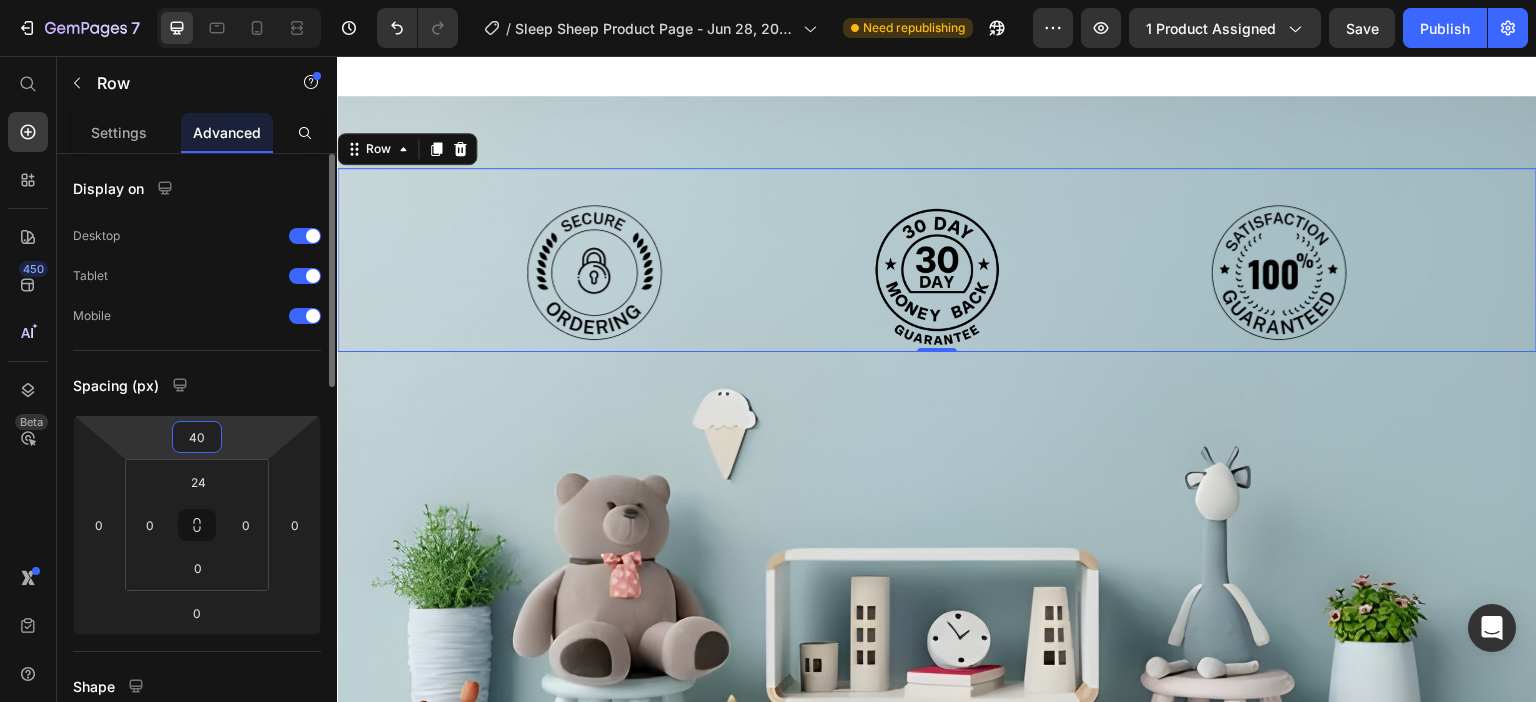 type on "4" 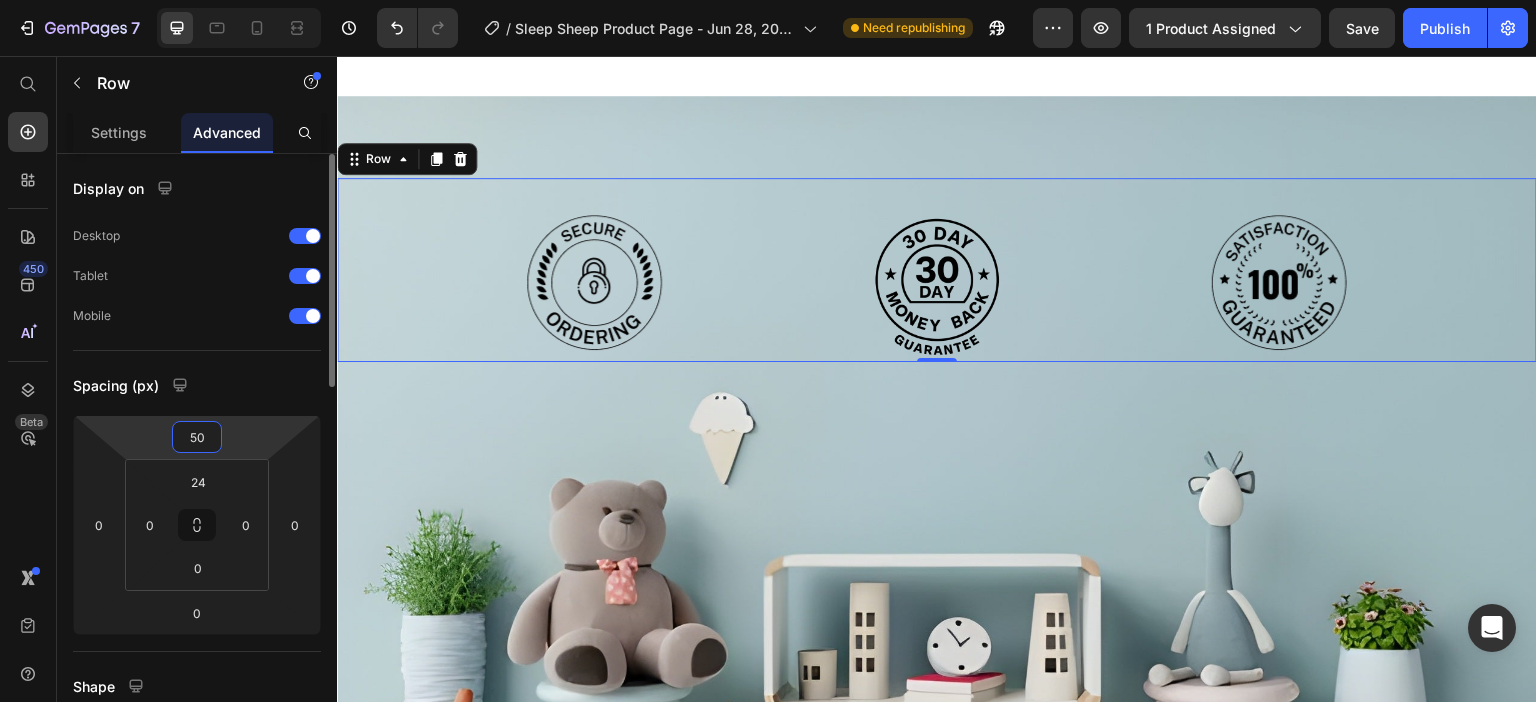 type on "5" 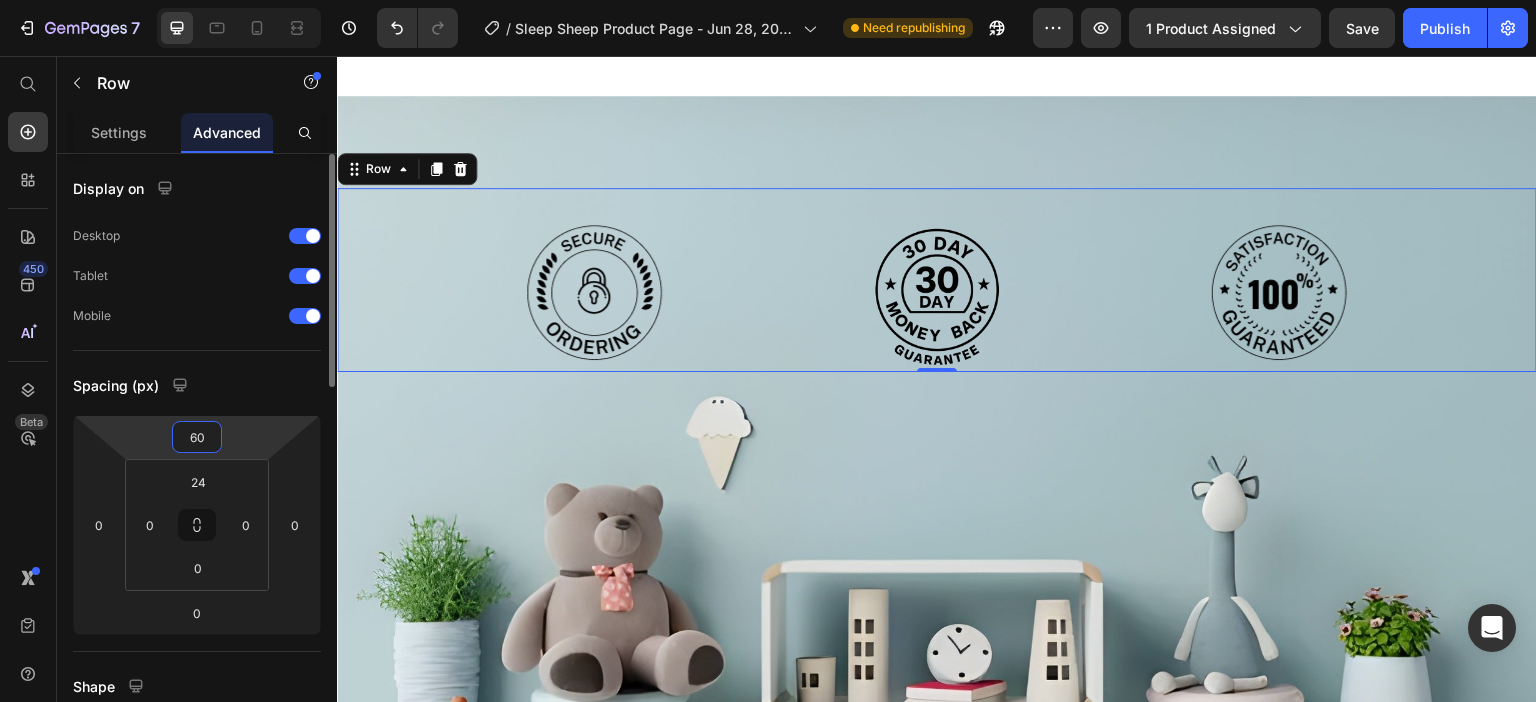 click on "Spacing (px)" at bounding box center (197, 385) 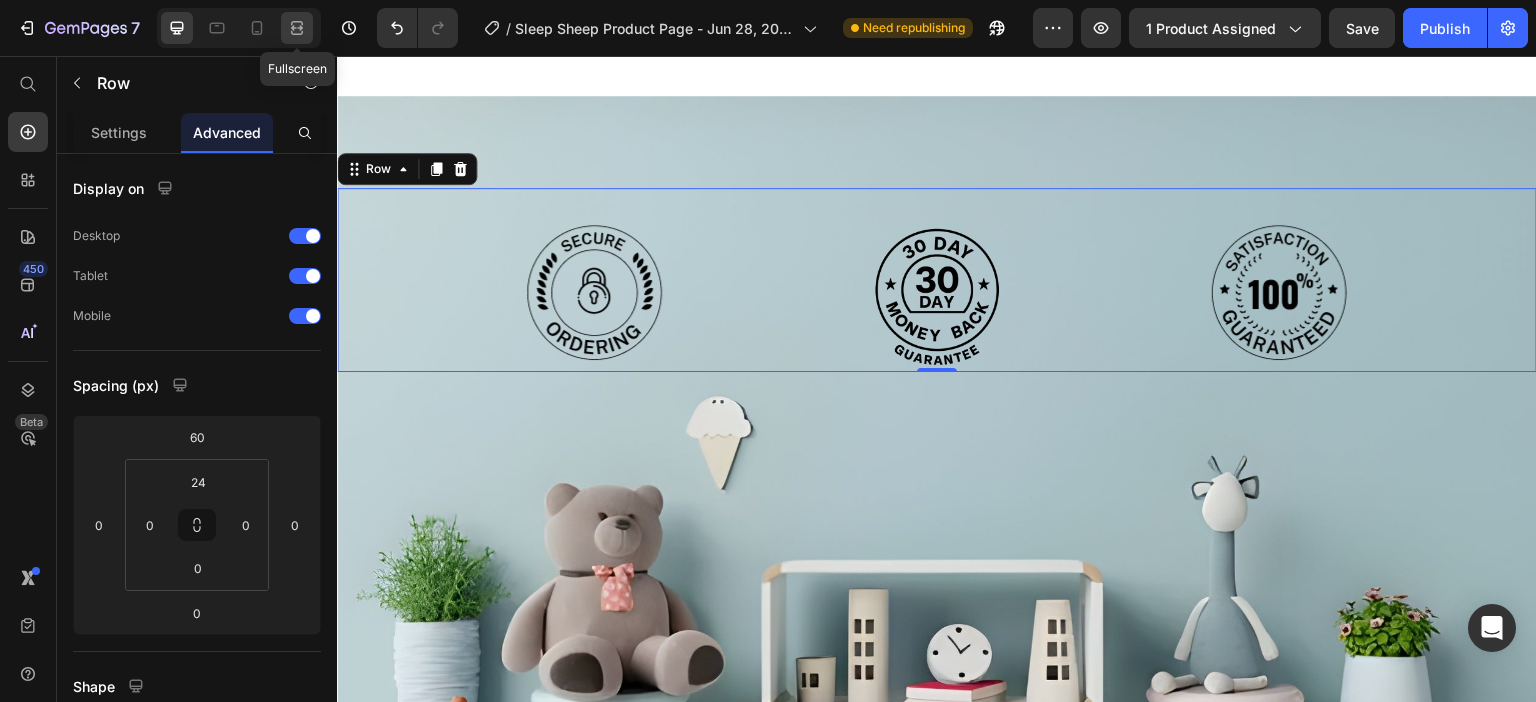 click 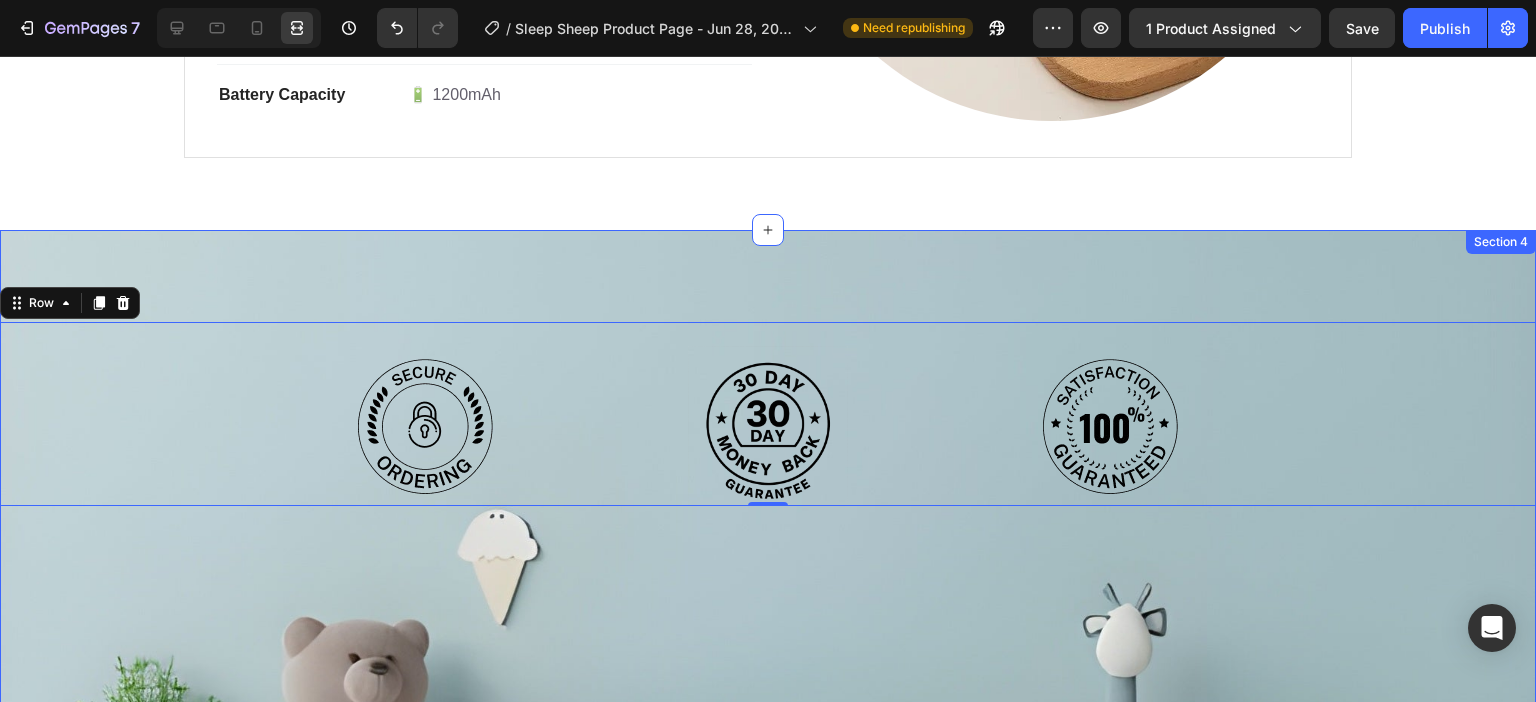 scroll, scrollTop: 2392, scrollLeft: 0, axis: vertical 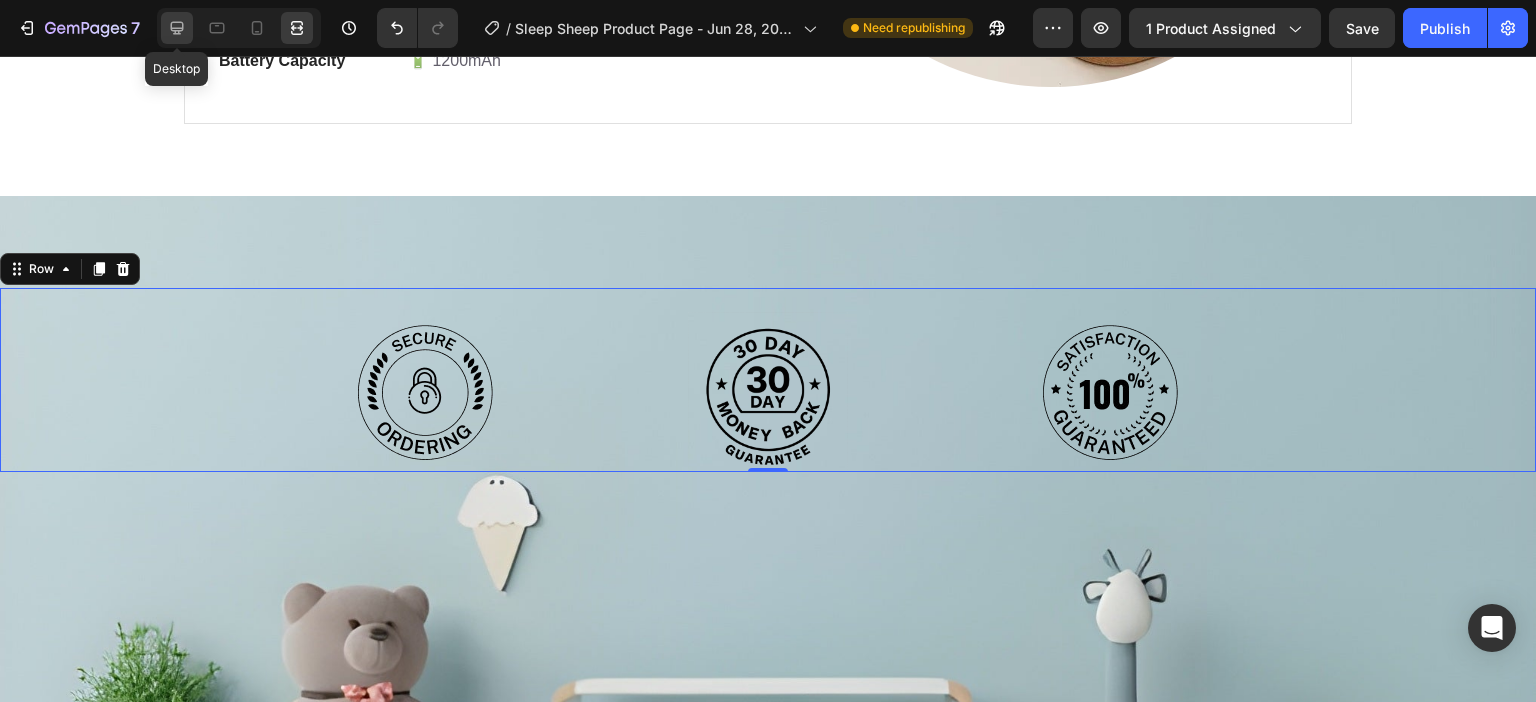 click 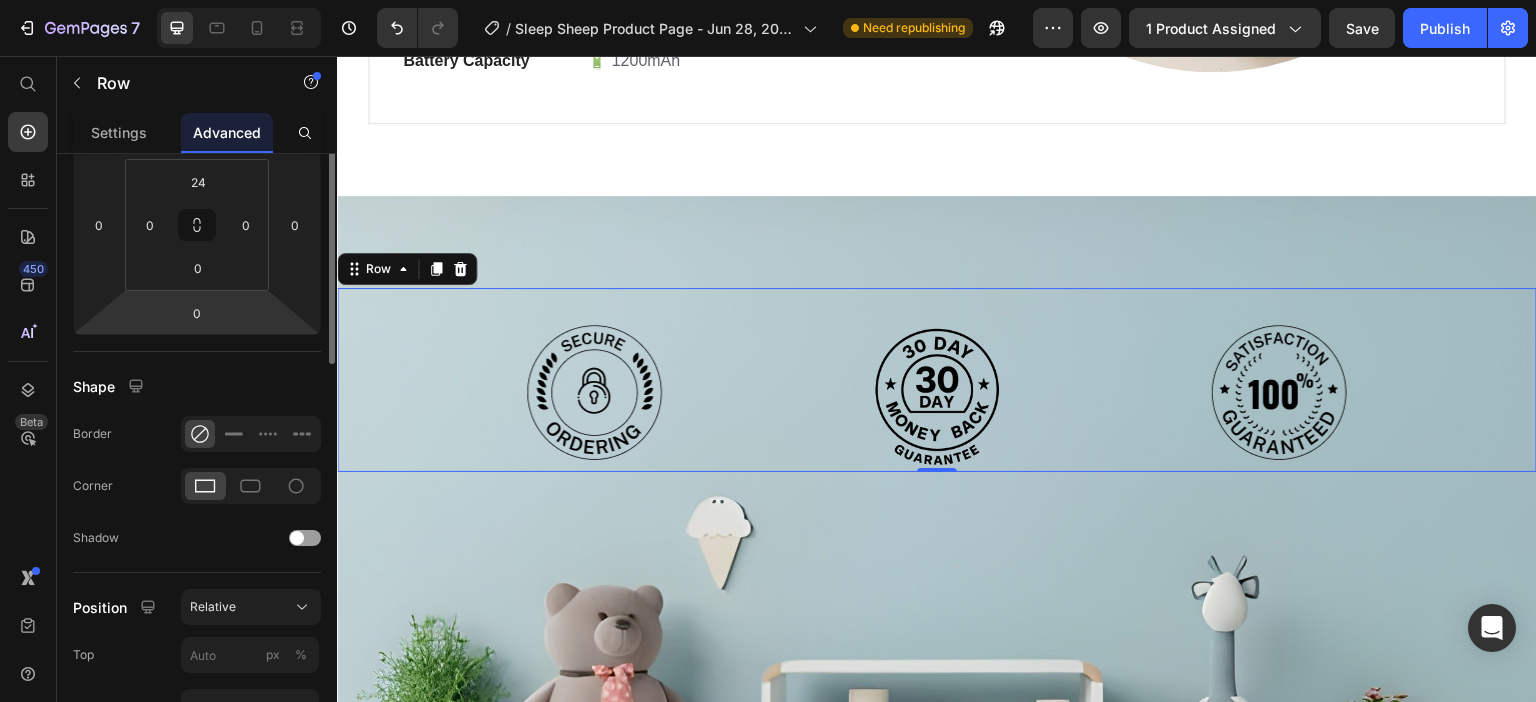 scroll, scrollTop: 200, scrollLeft: 0, axis: vertical 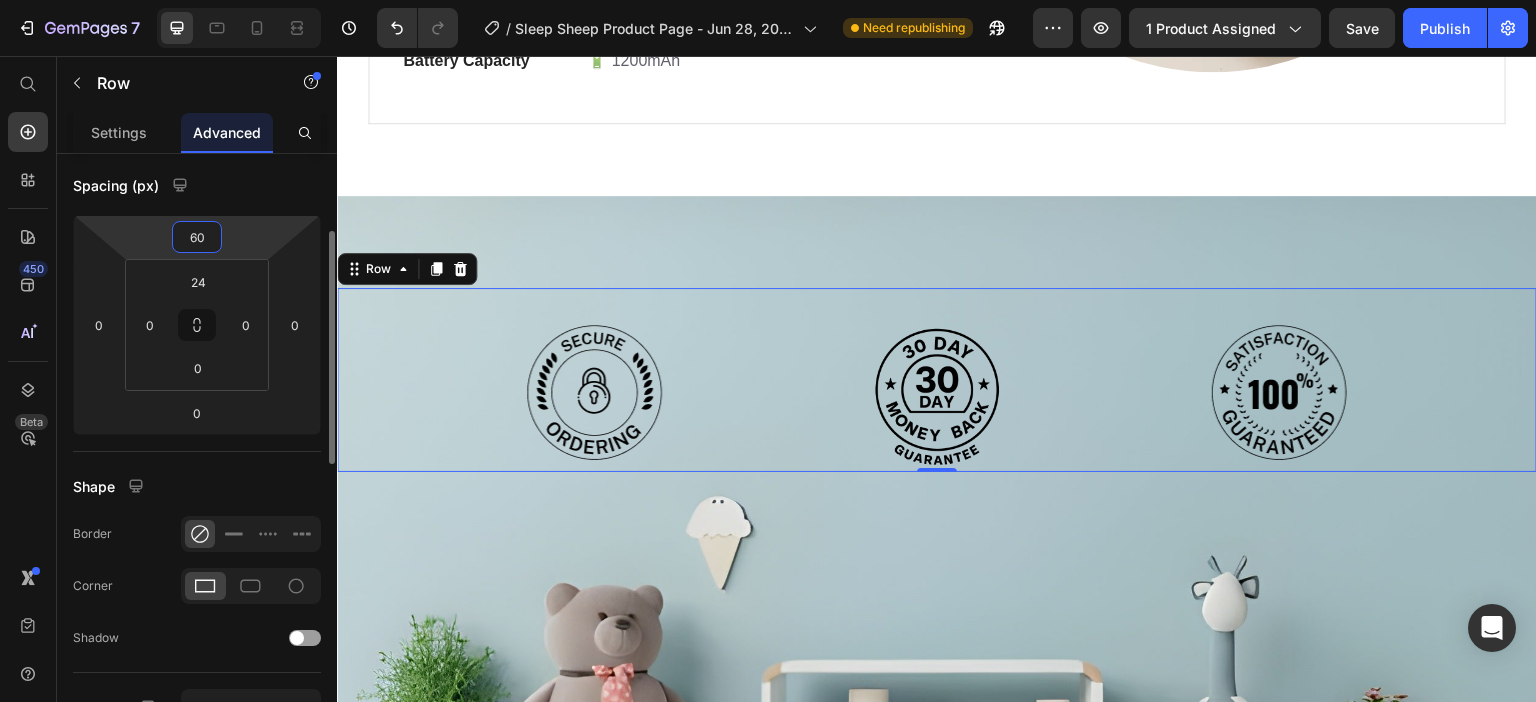 click on "60" at bounding box center (197, 237) 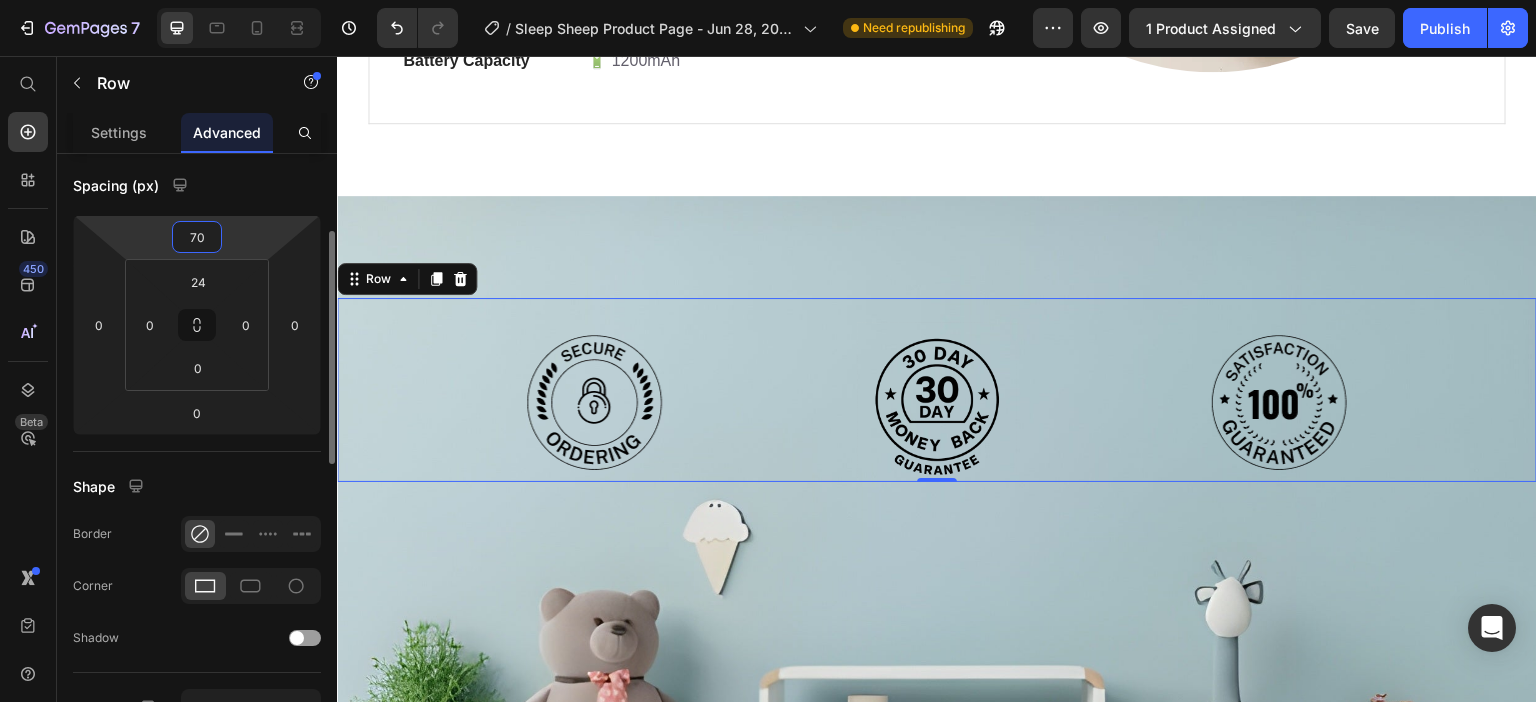 type on "7" 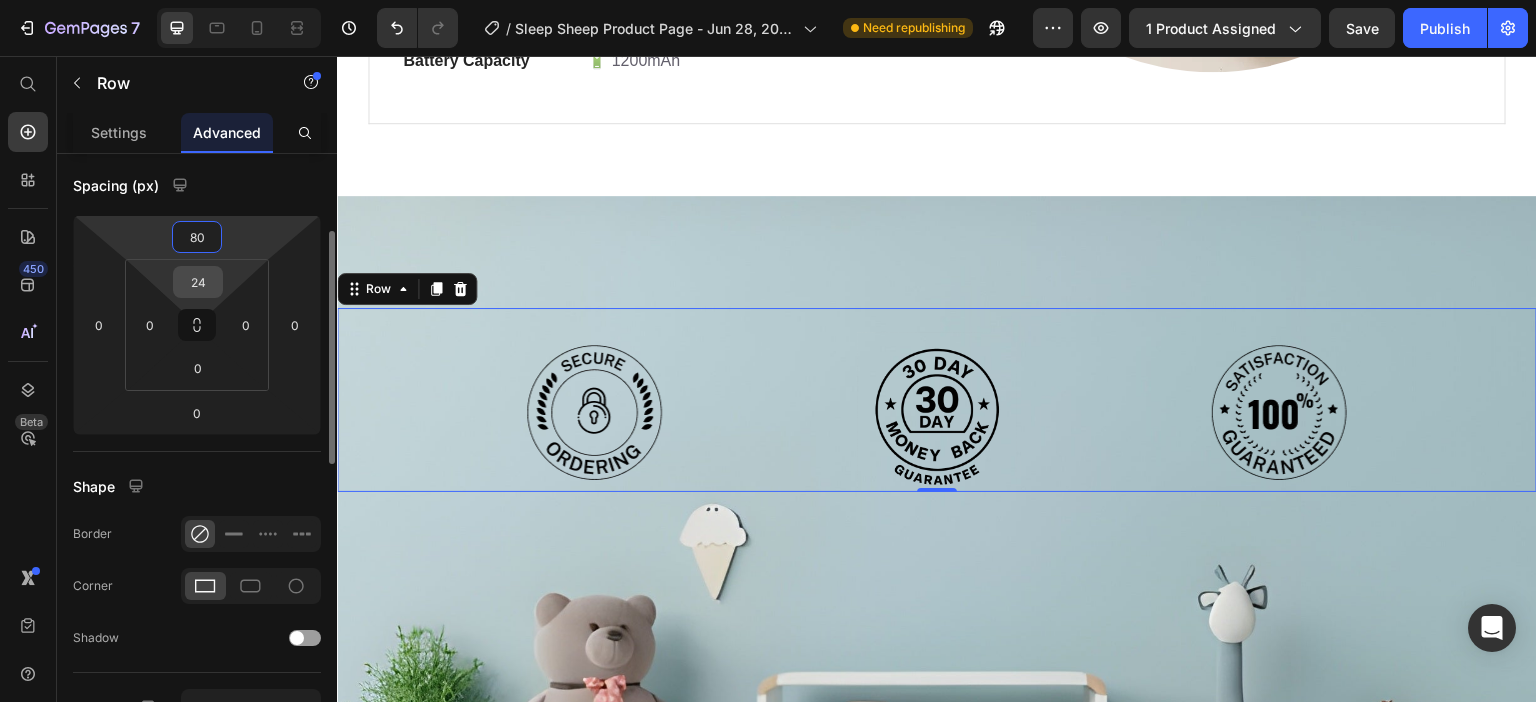 type on "80" 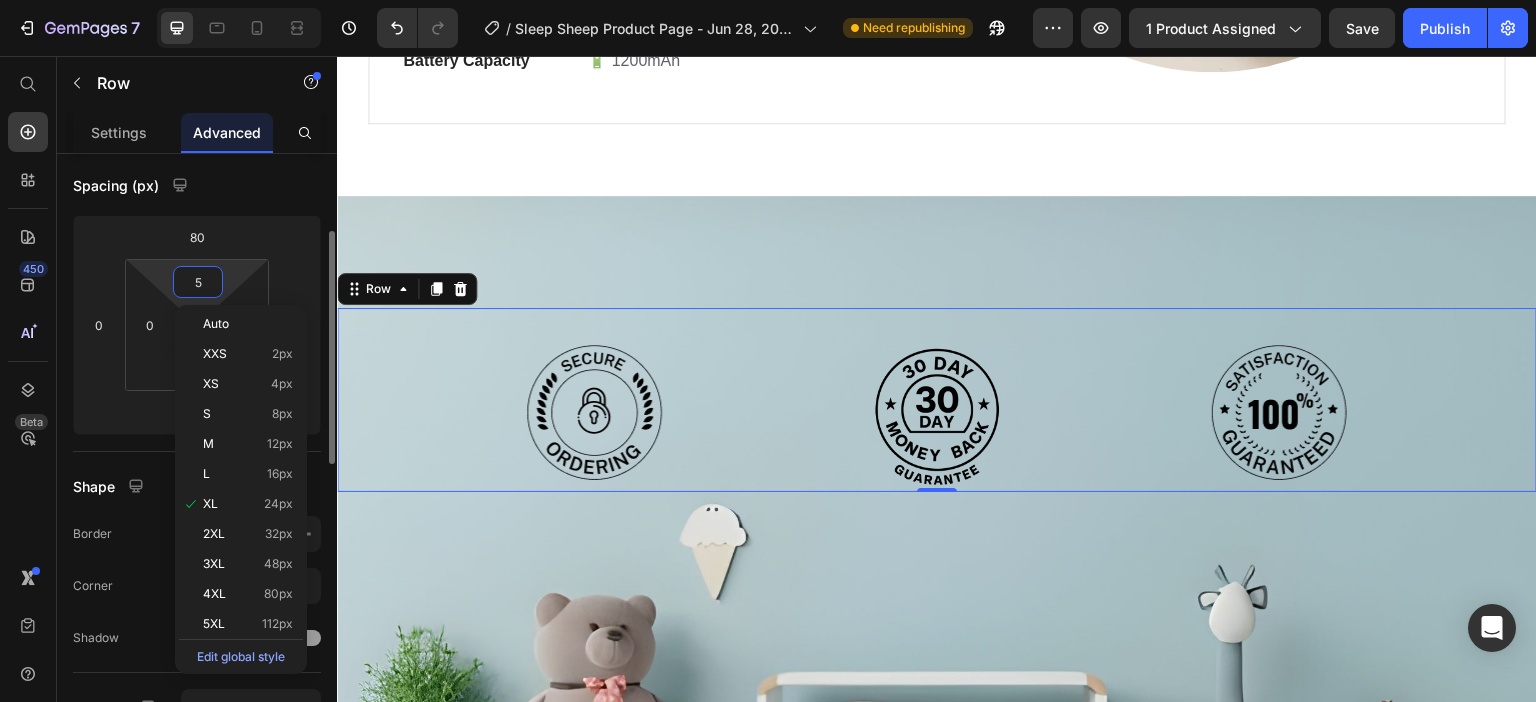 type on "50" 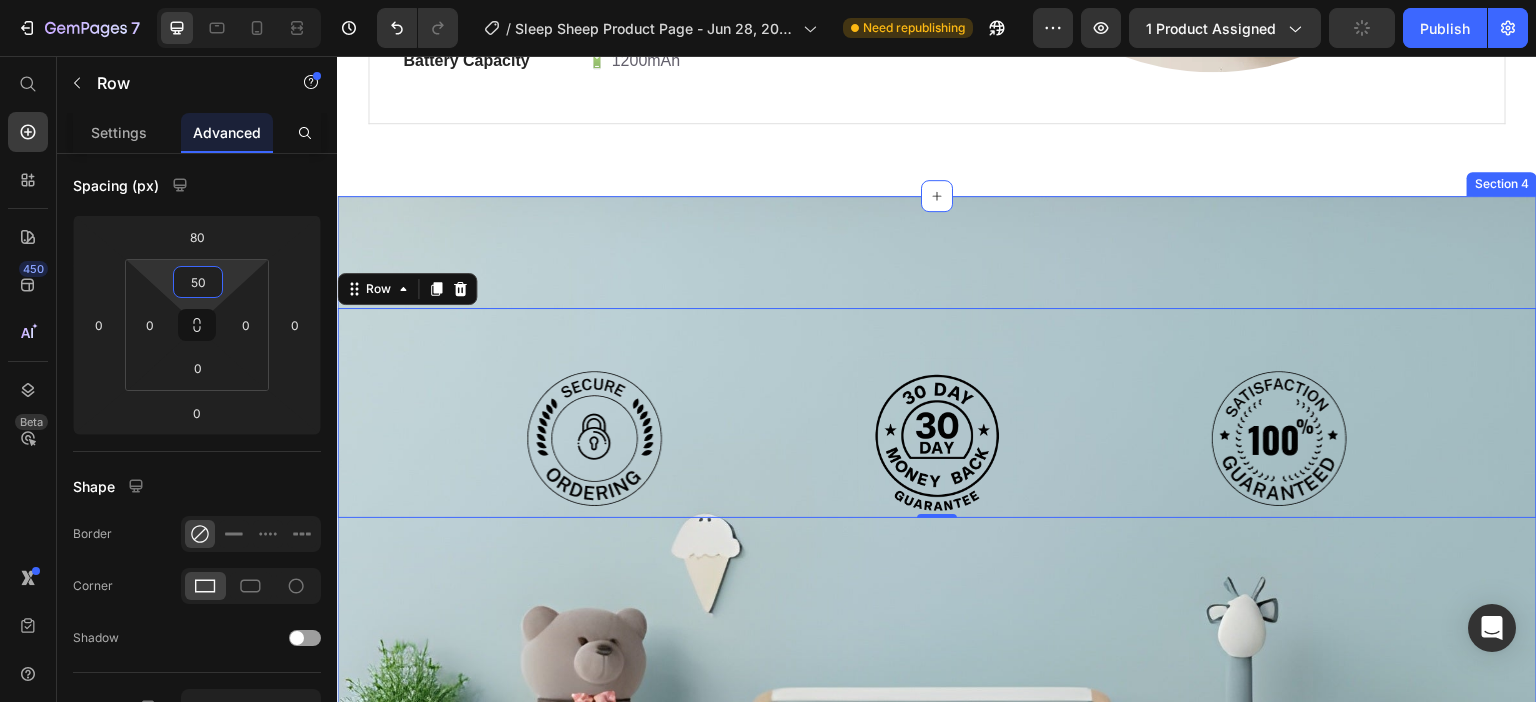 click on "Image Image Image Row   0 Section 4" at bounding box center [937, 607] 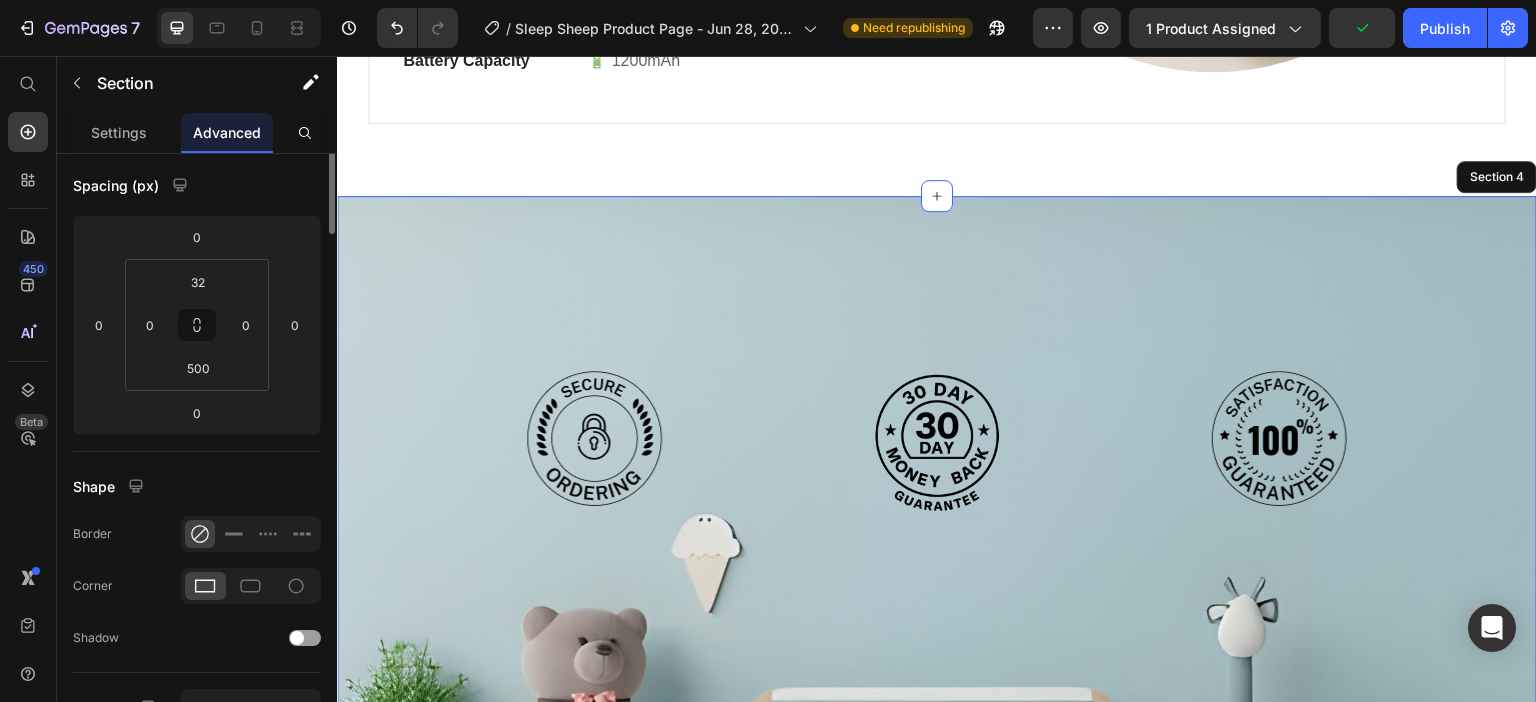 scroll, scrollTop: 0, scrollLeft: 0, axis: both 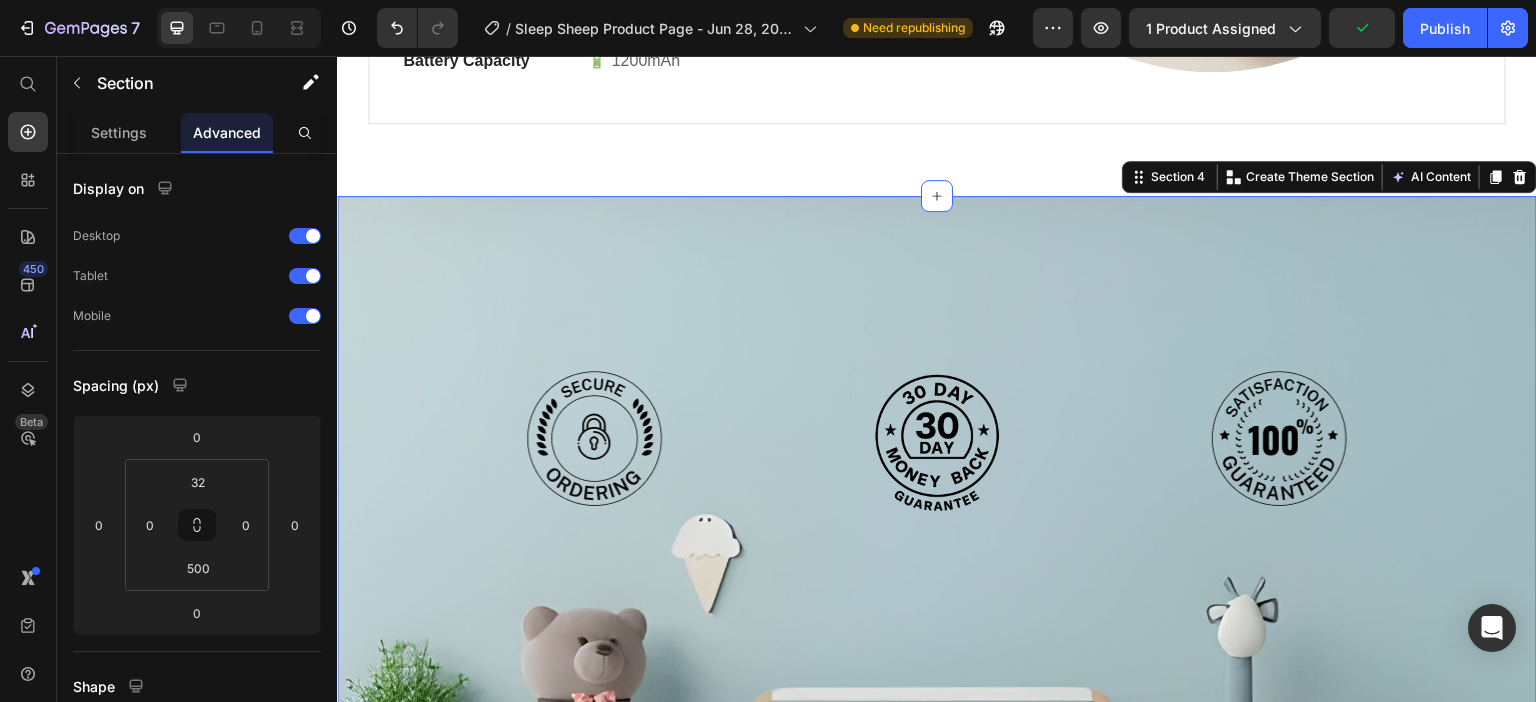 click on "Image Image Image Row" at bounding box center (937, 373) 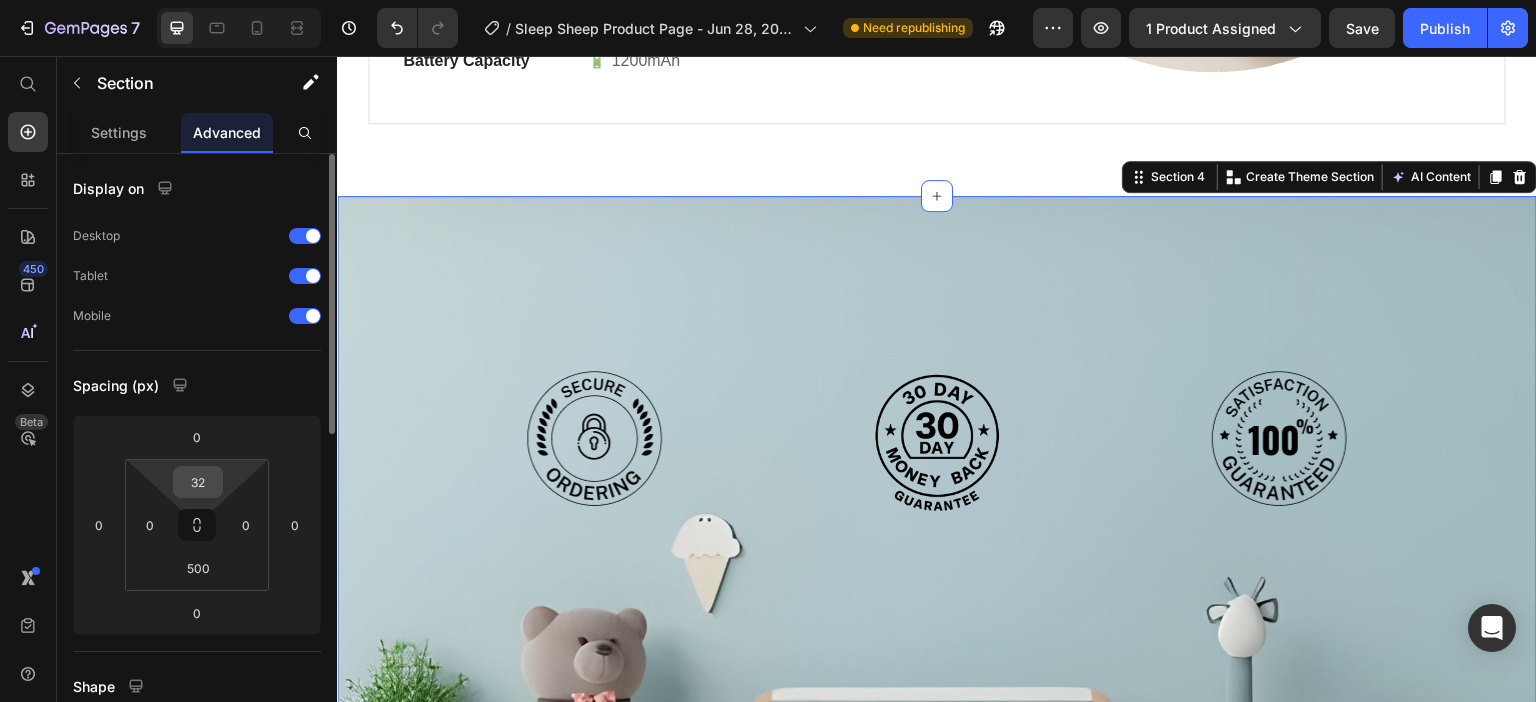 click on "32" at bounding box center [198, 482] 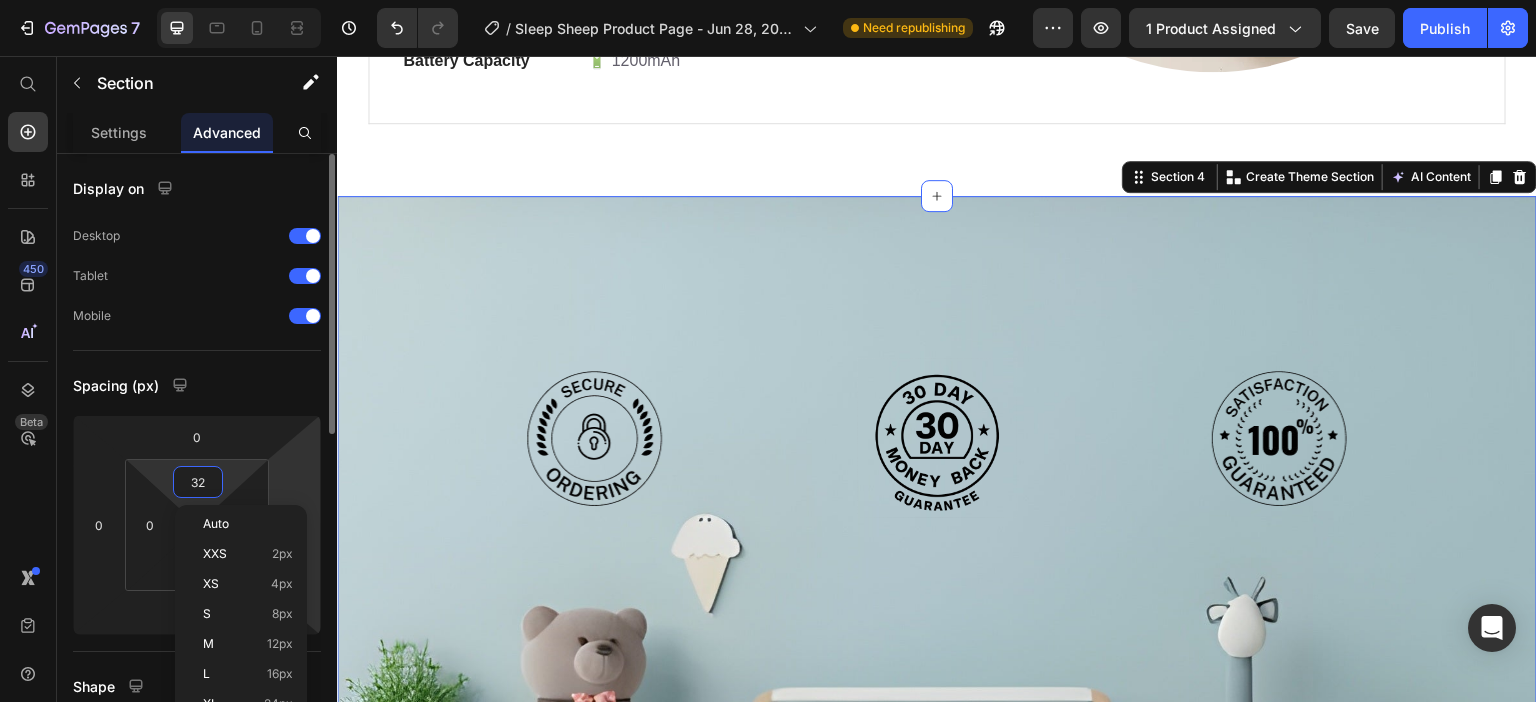 type on "0" 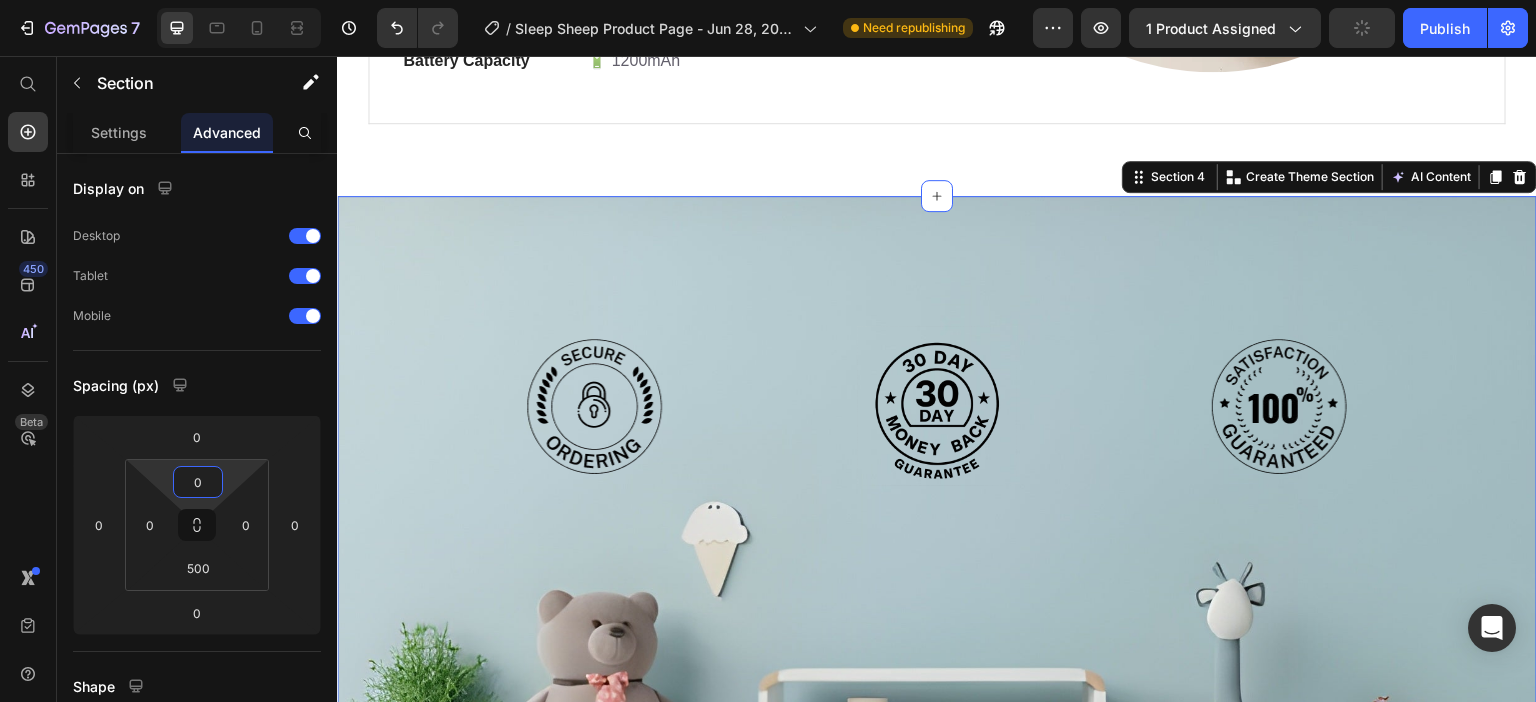 click on "Image Image Image Row" at bounding box center (937, 381) 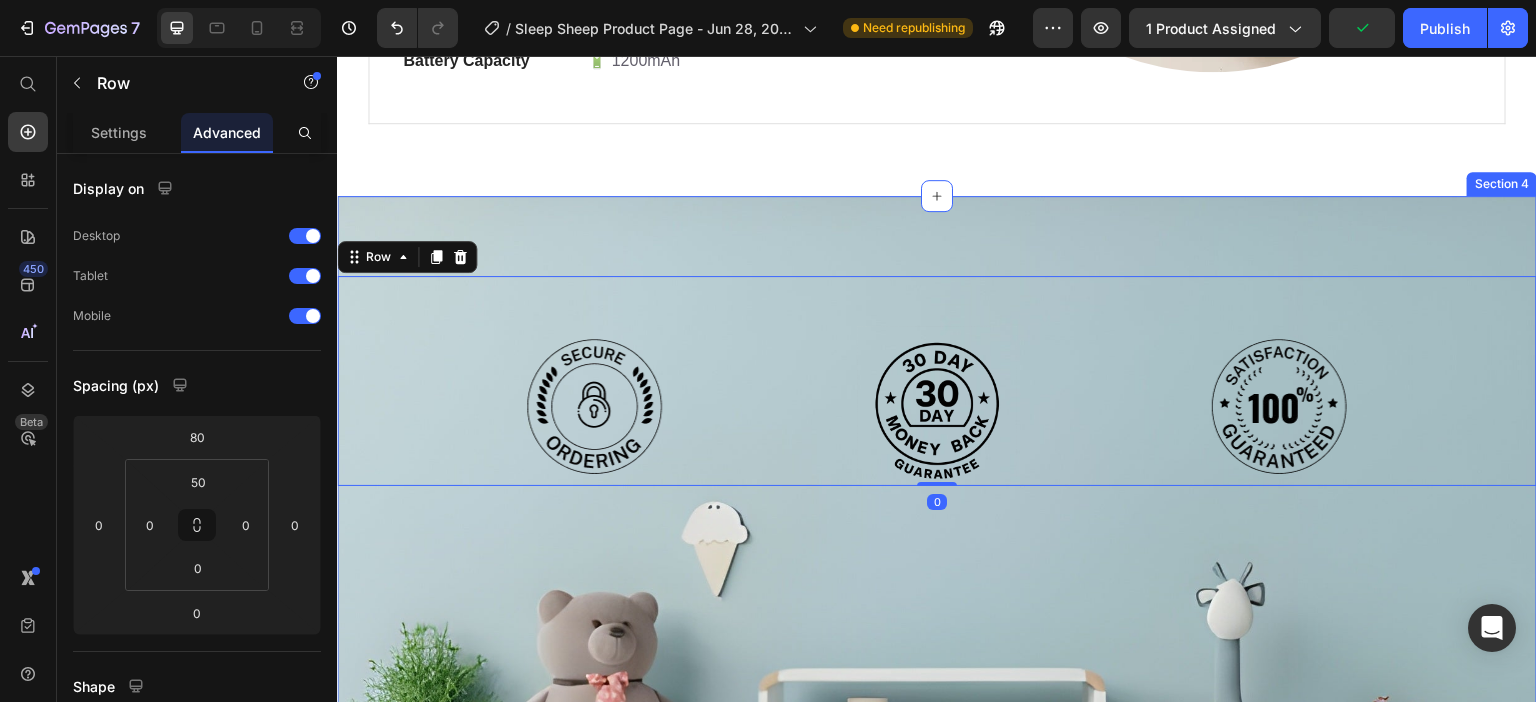 click on "Image Image Image Row   0" at bounding box center (937, 341) 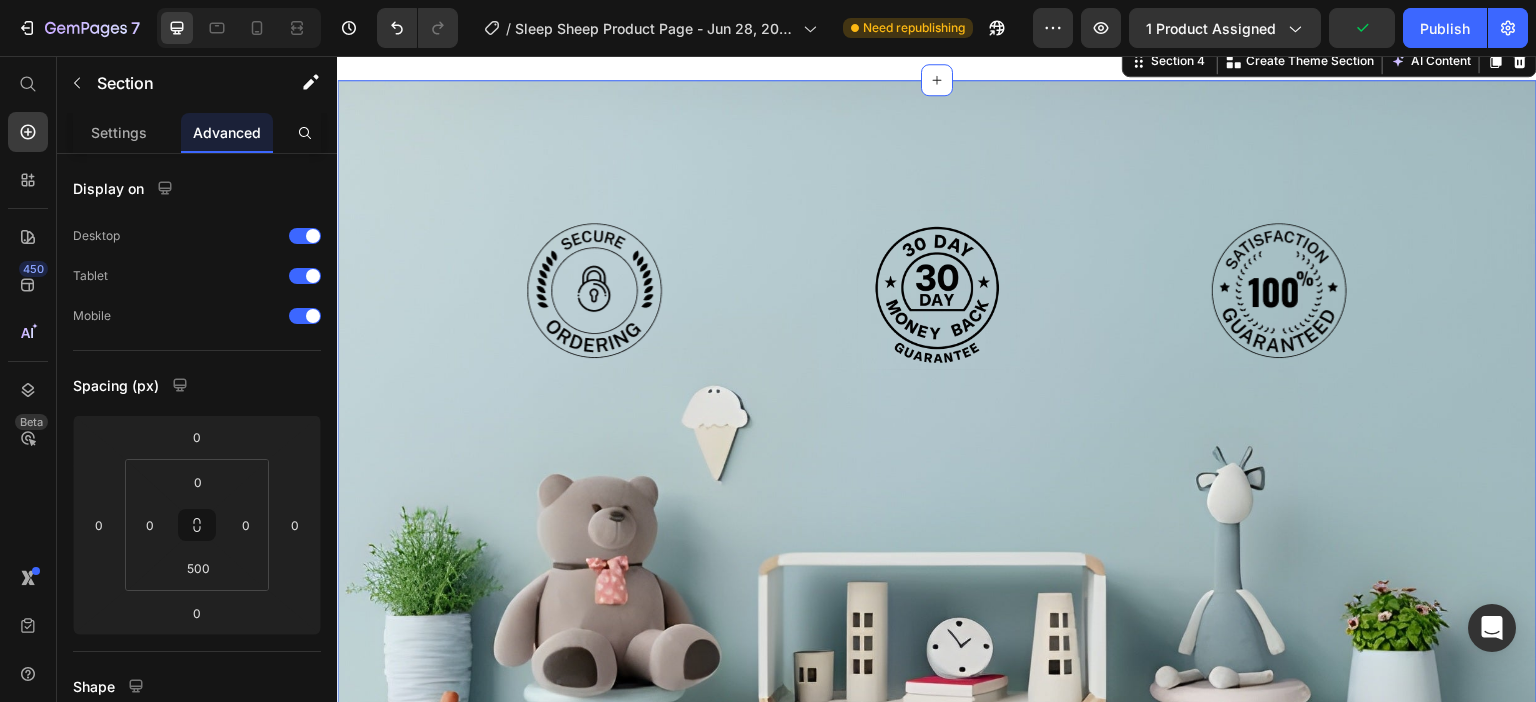 scroll, scrollTop: 2692, scrollLeft: 0, axis: vertical 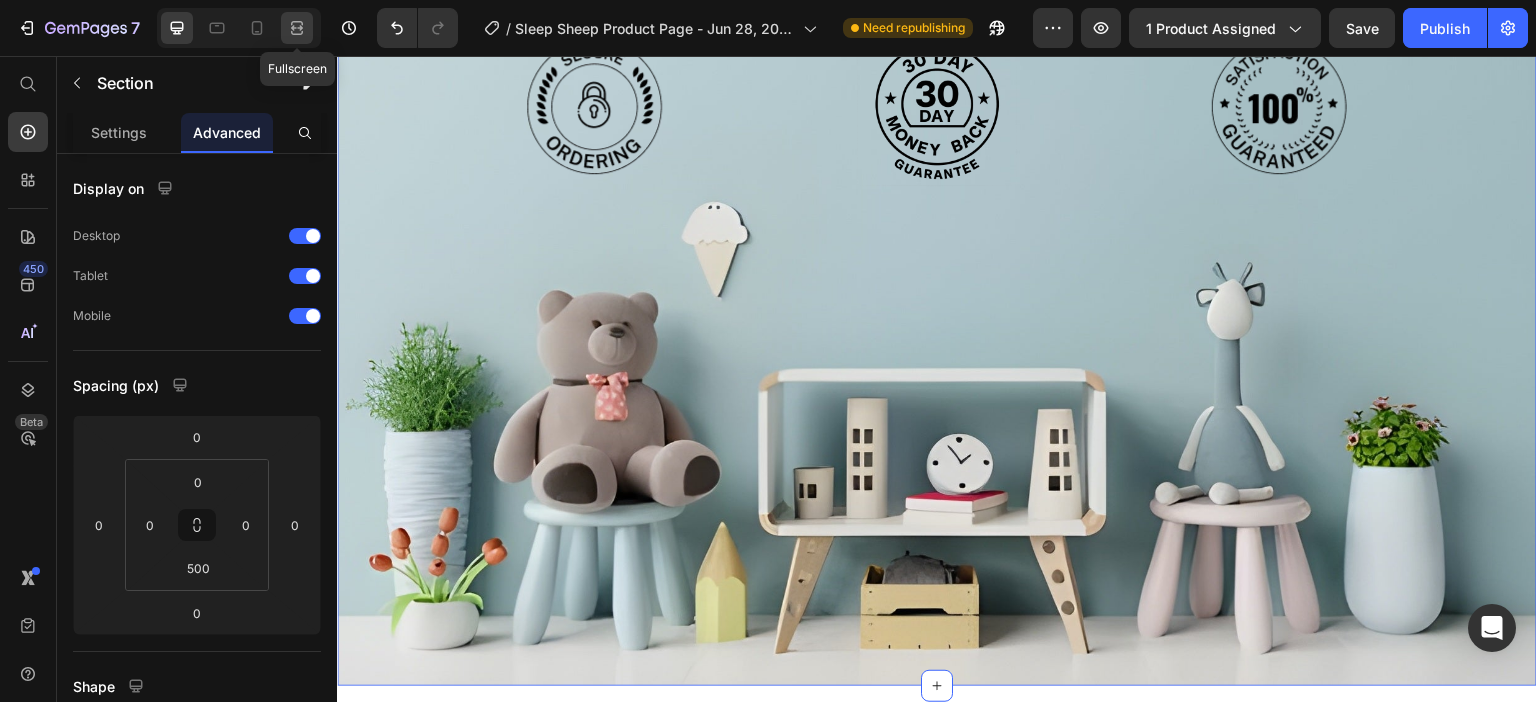 click 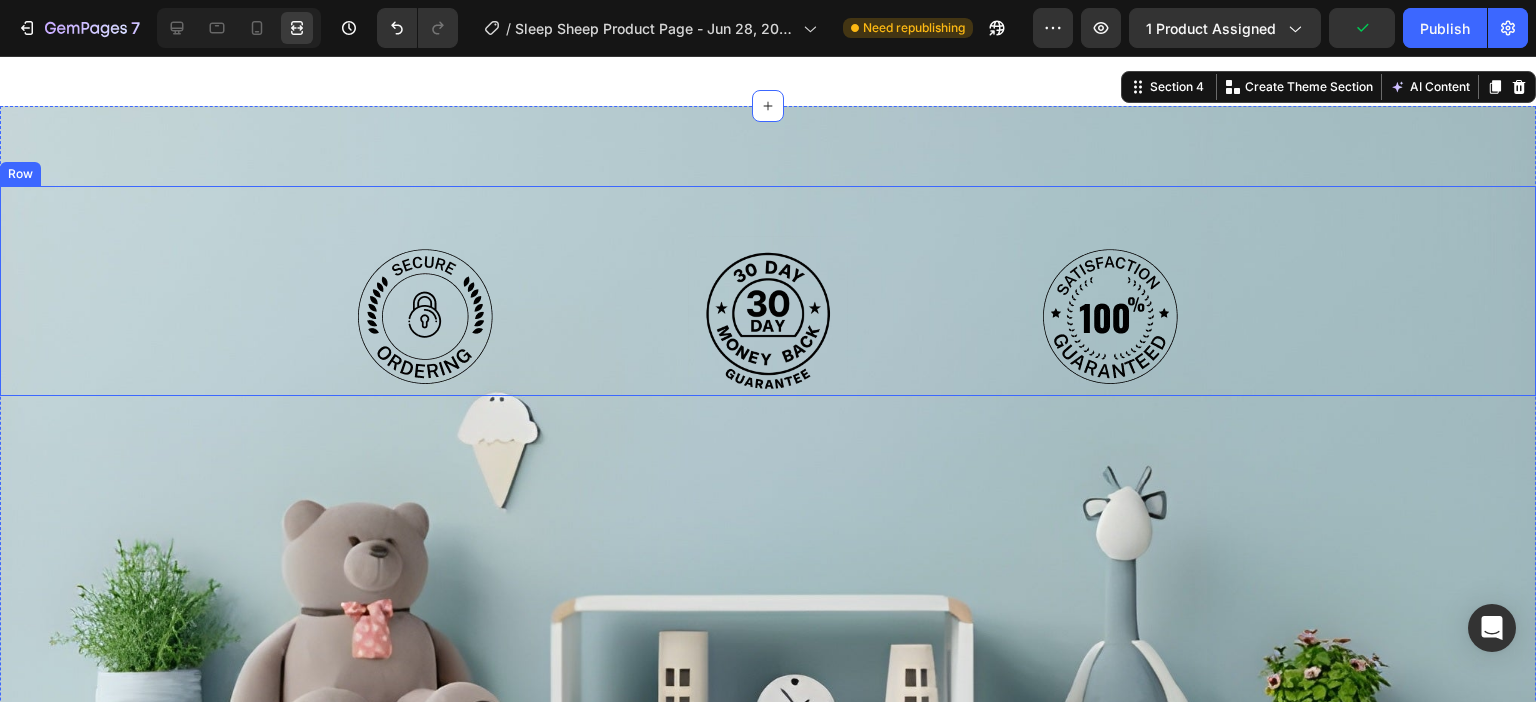 scroll, scrollTop: 2392, scrollLeft: 0, axis: vertical 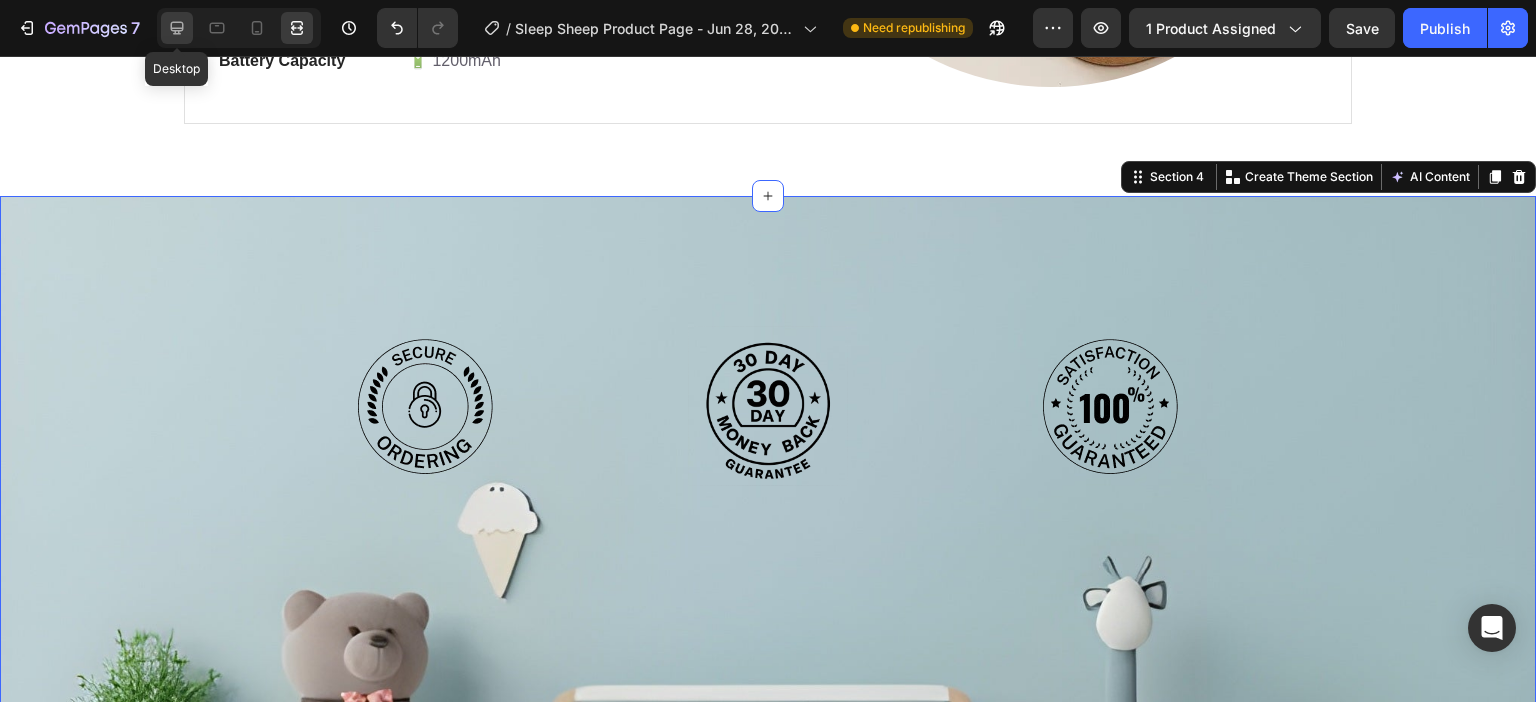click 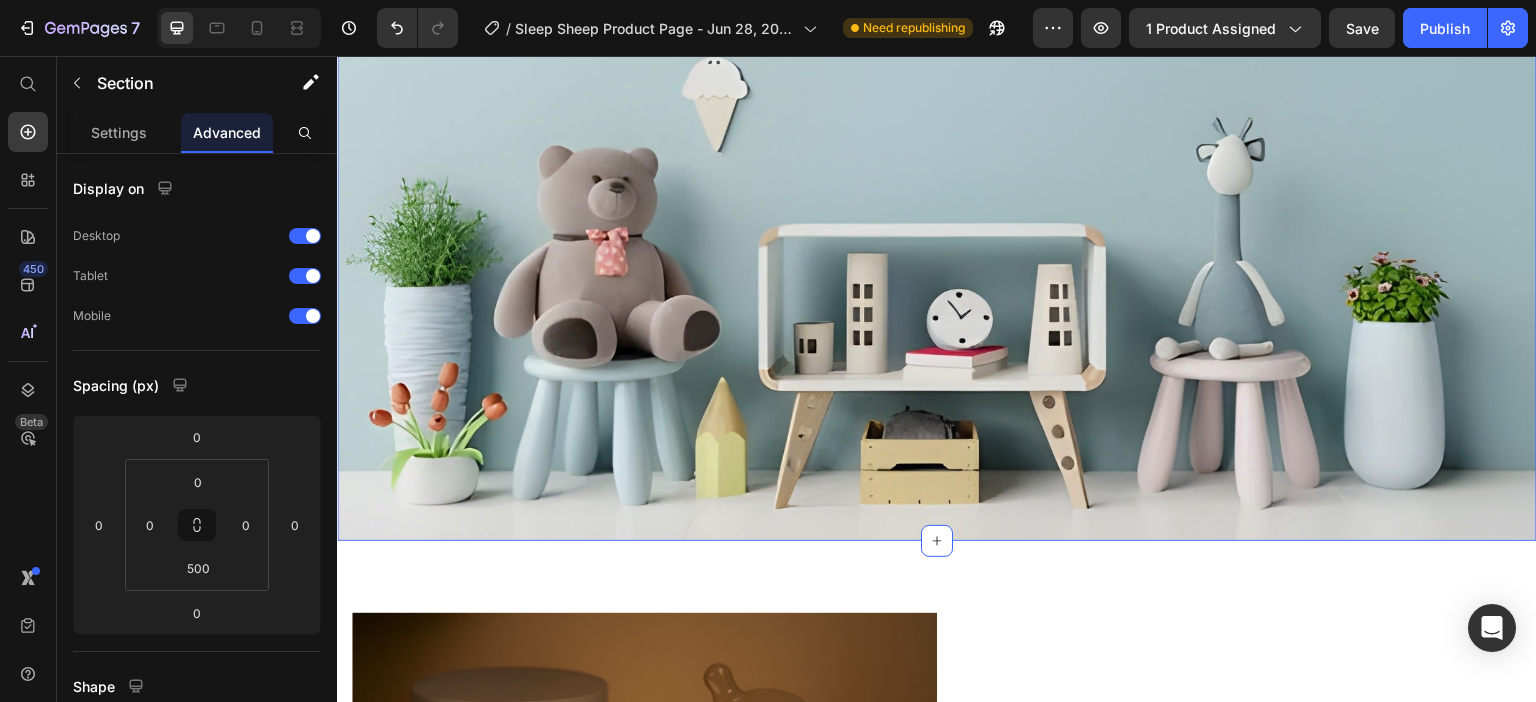 scroll, scrollTop: 2792, scrollLeft: 0, axis: vertical 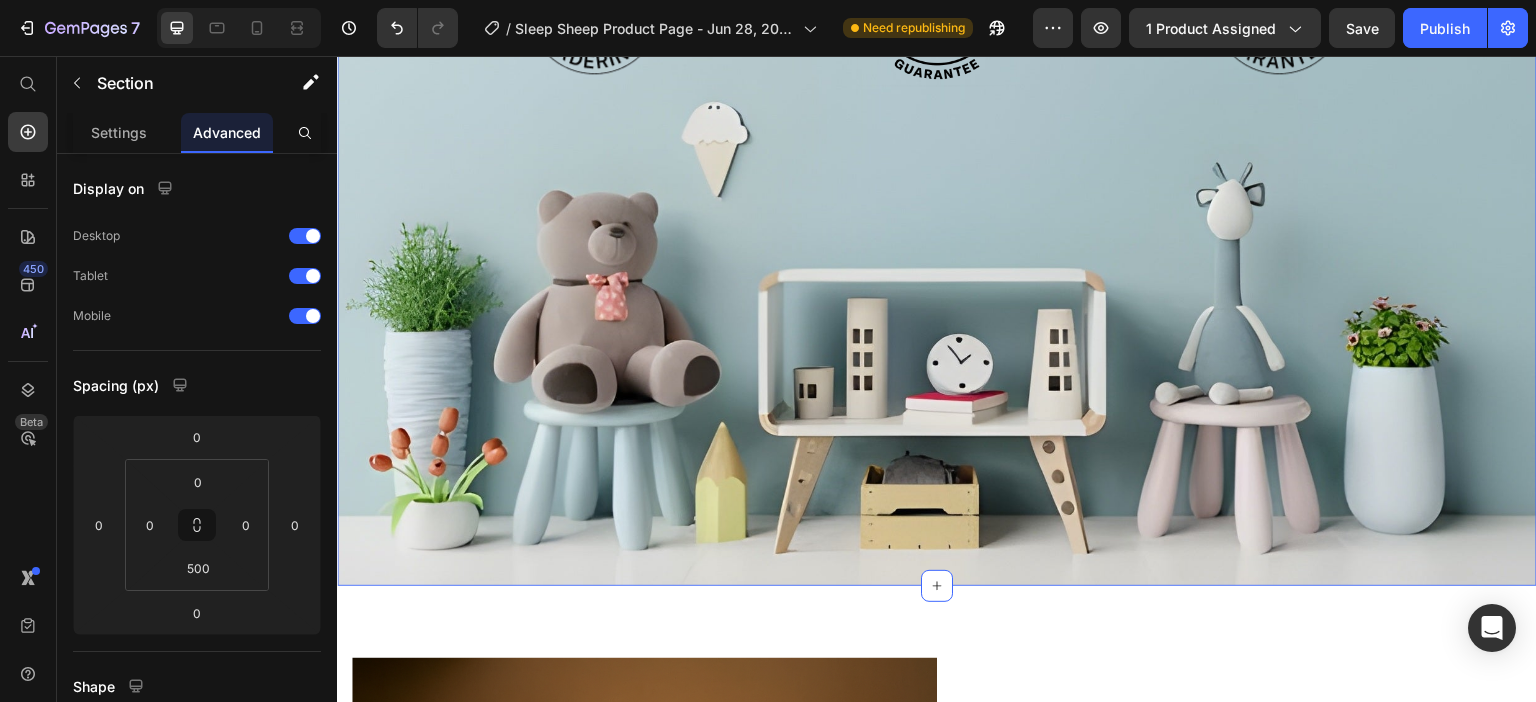 click on "Image Image Image Row Section 4   You can create reusable sections Create Theme Section AI Content Write with GemAI What would you like to describe here? Tone and Voice Persuasive Product Sleep Sheep Show more Generate" at bounding box center [937, 191] 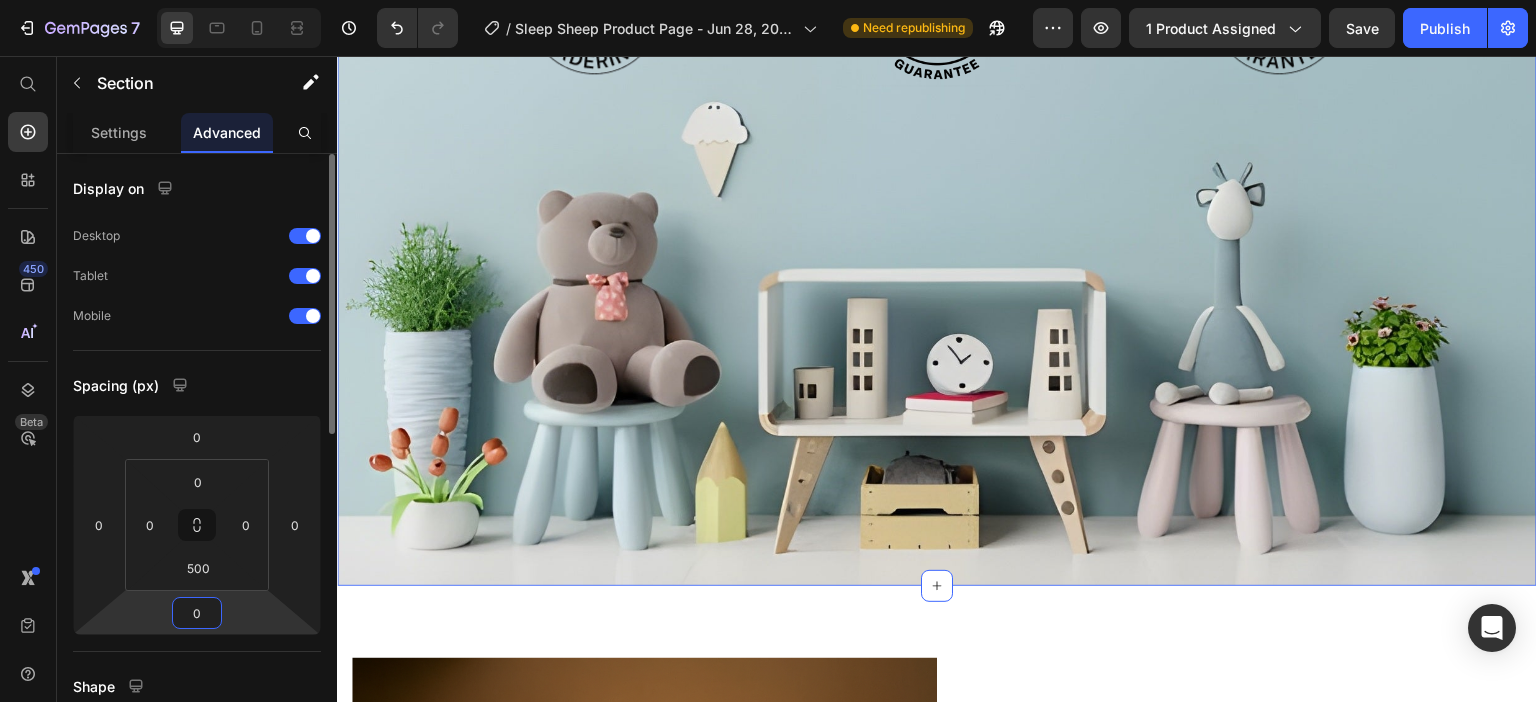 click on "0" at bounding box center [197, 613] 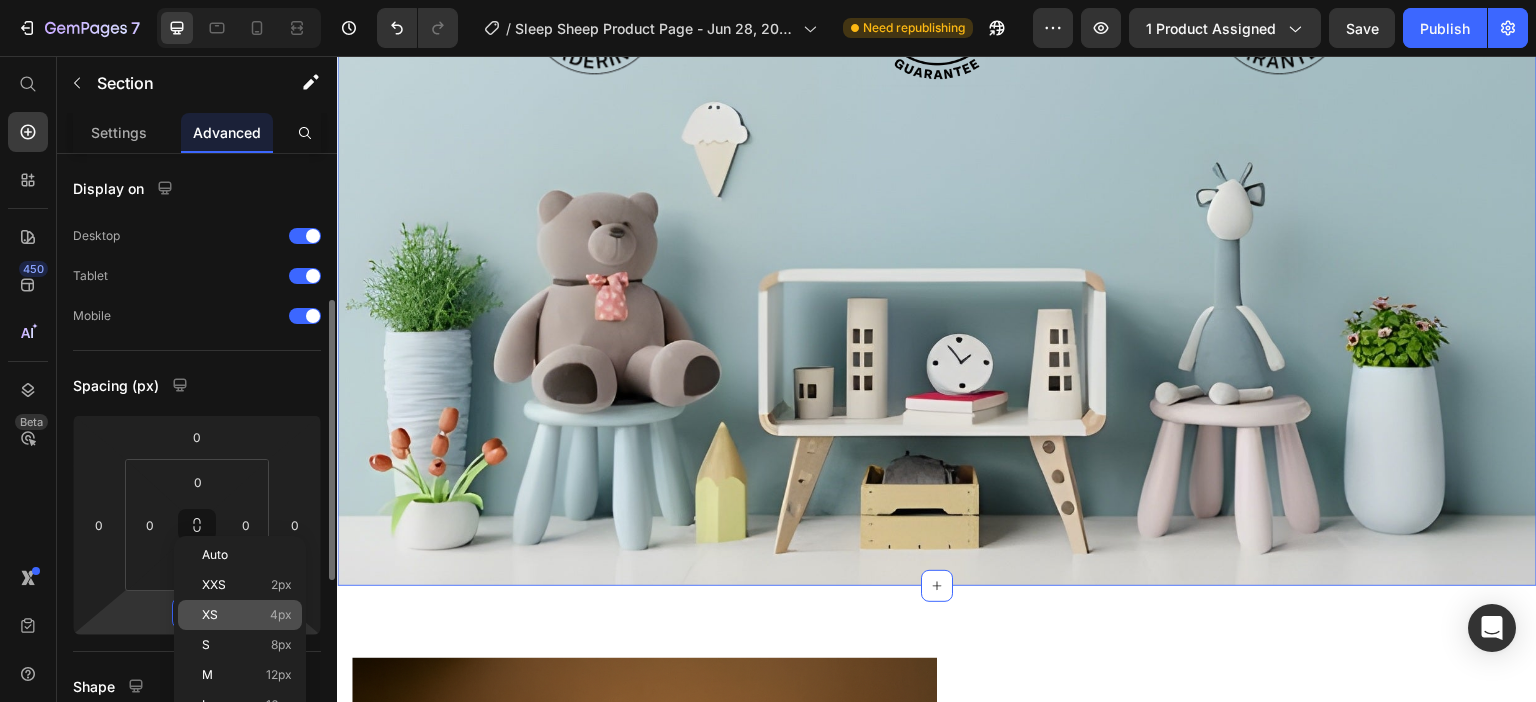 scroll, scrollTop: 100, scrollLeft: 0, axis: vertical 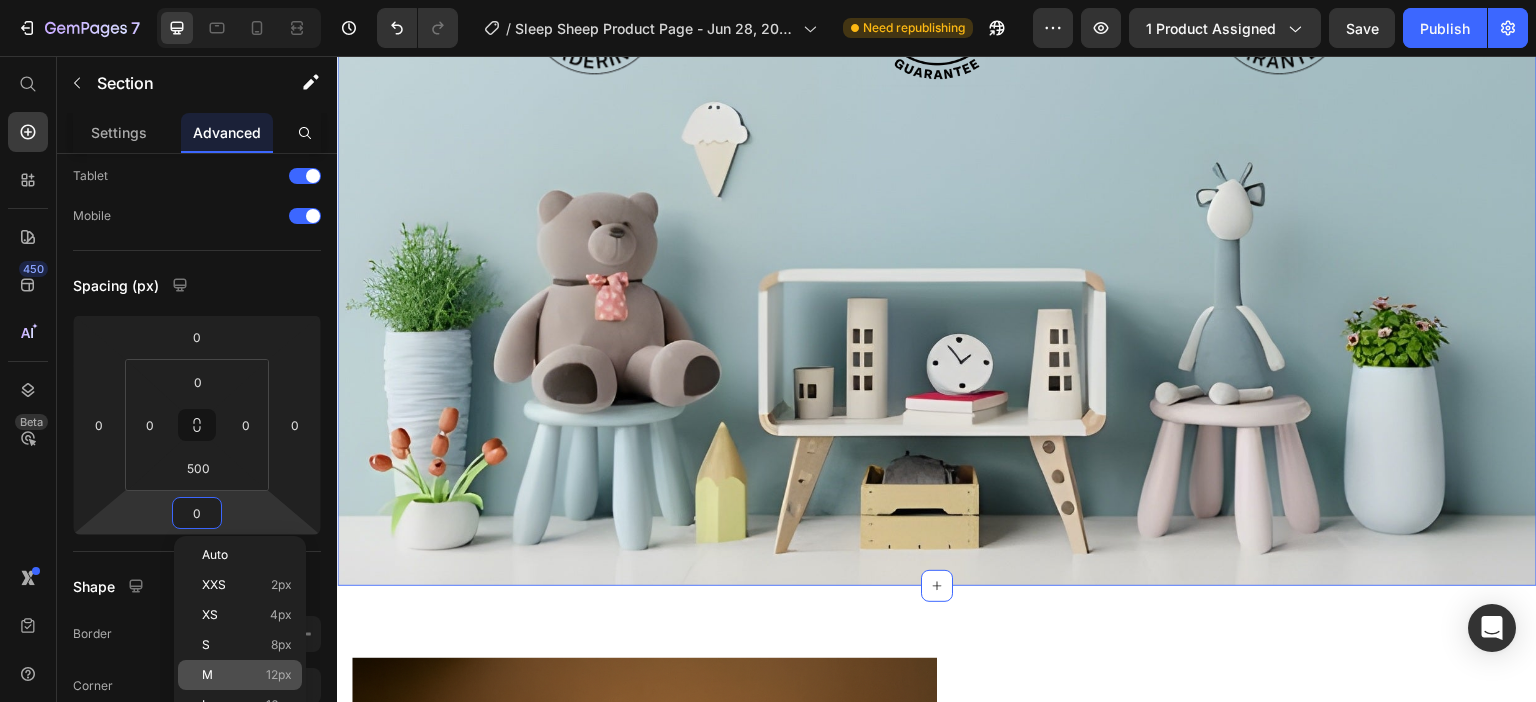 click on "M 12px" 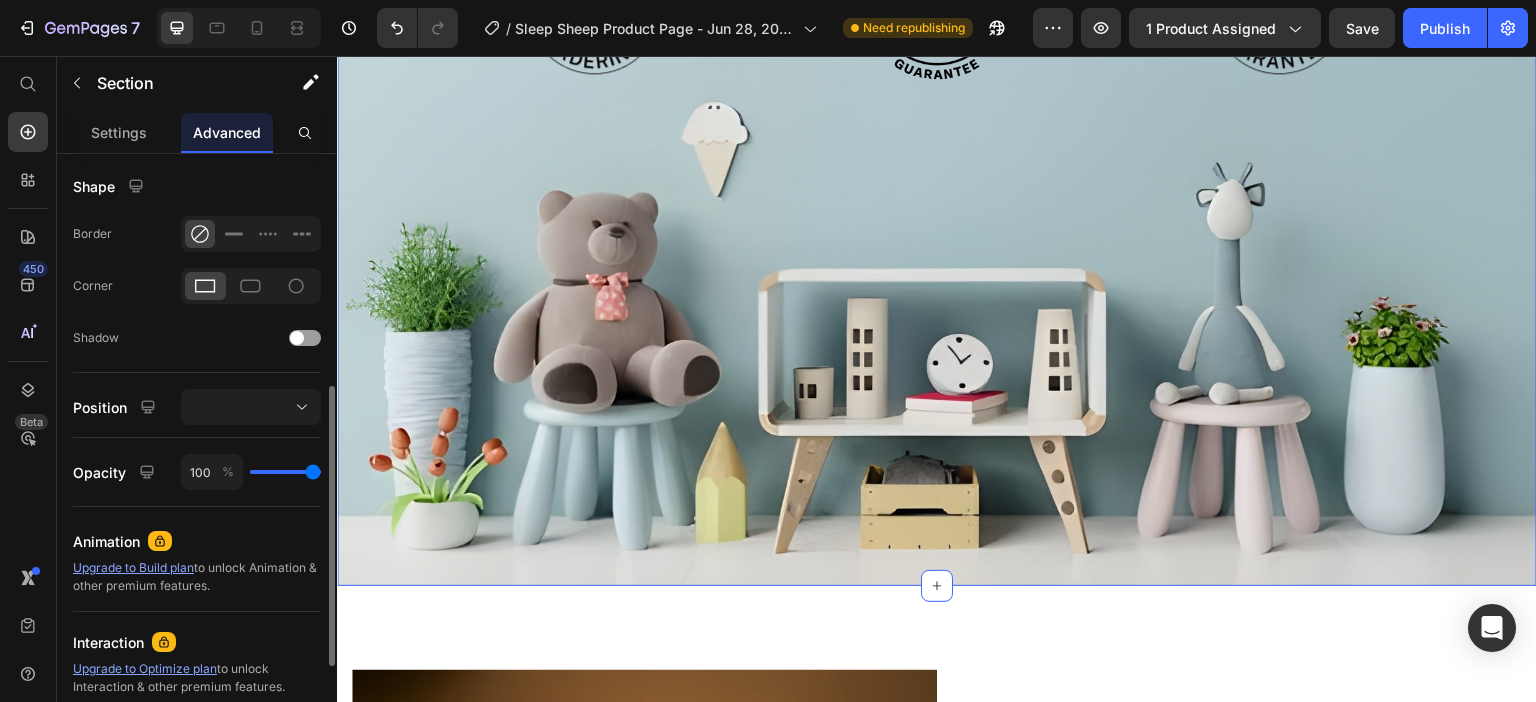 scroll, scrollTop: 300, scrollLeft: 0, axis: vertical 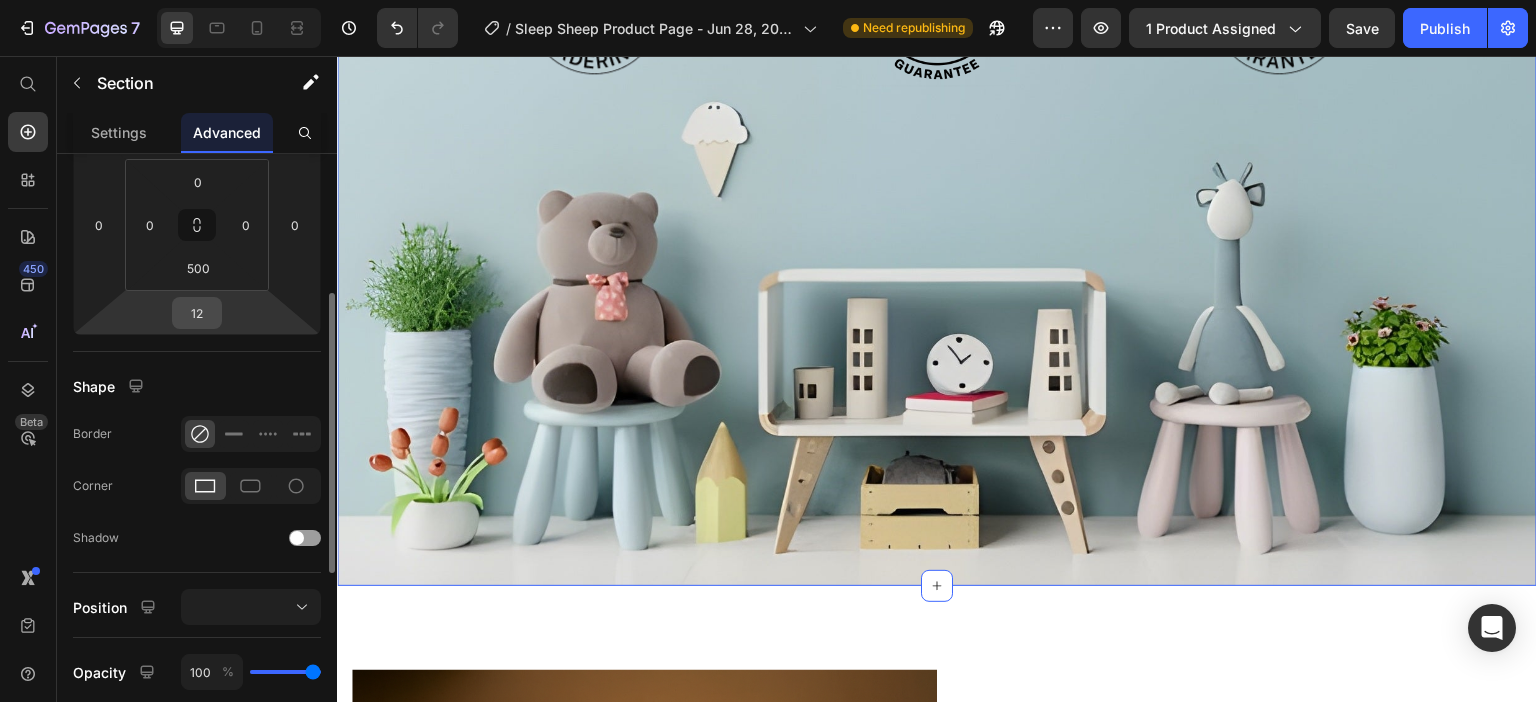click on "12" at bounding box center [197, 313] 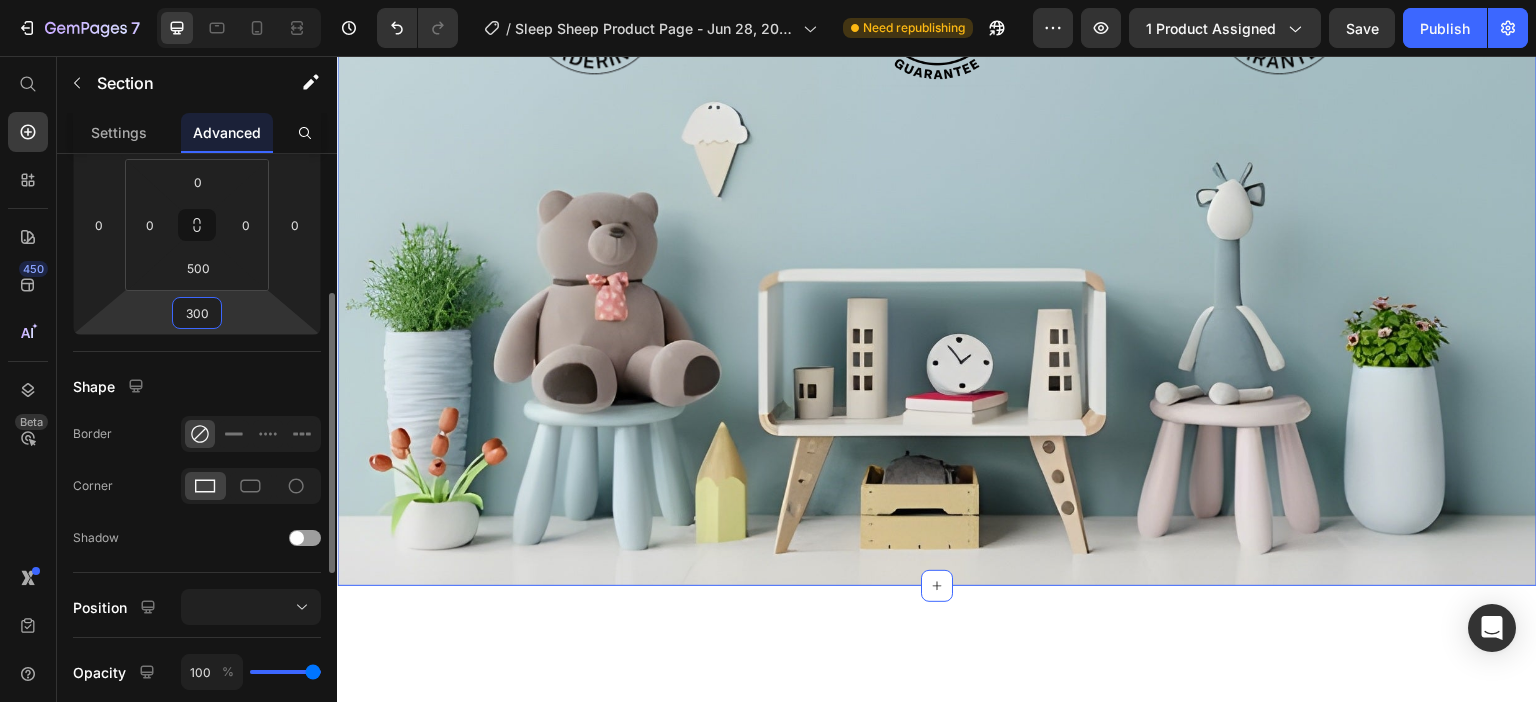 type on "300" 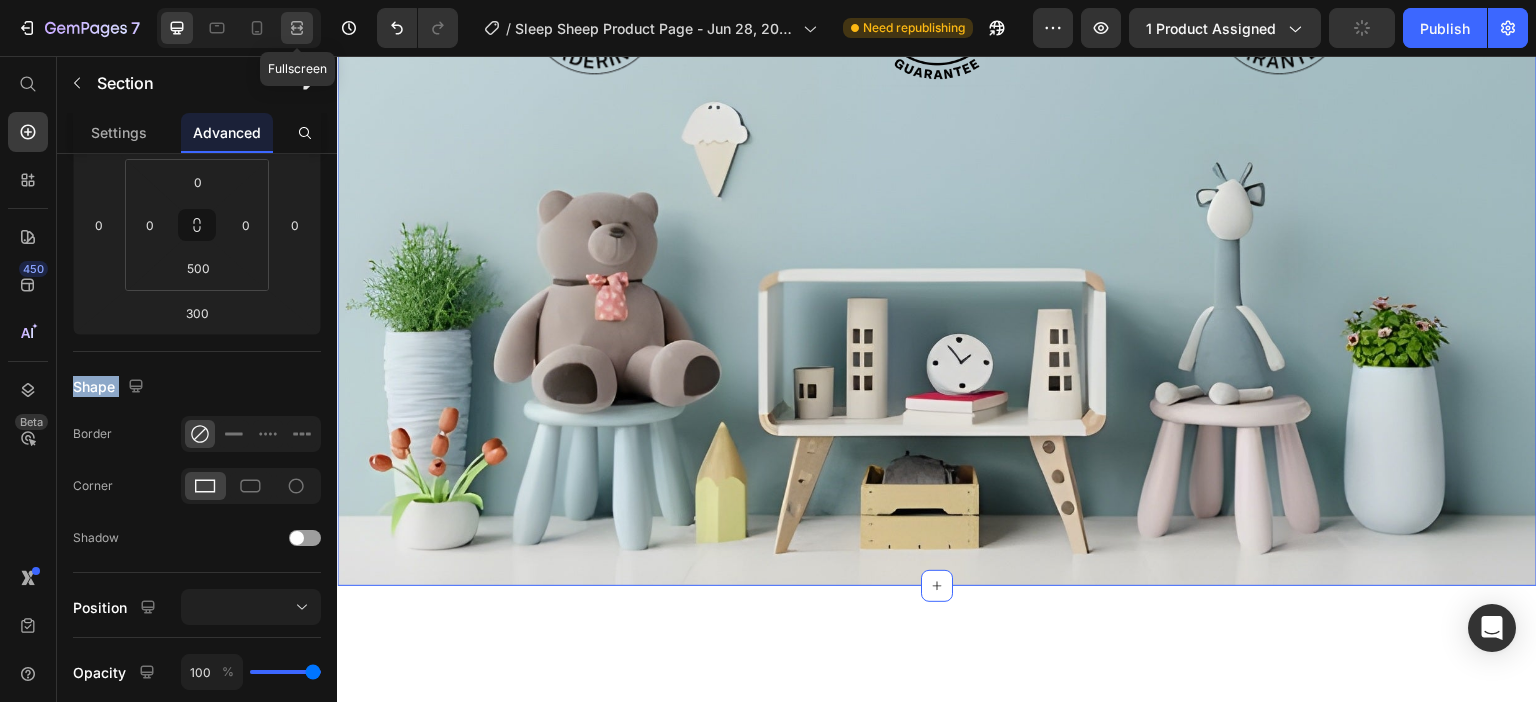 click 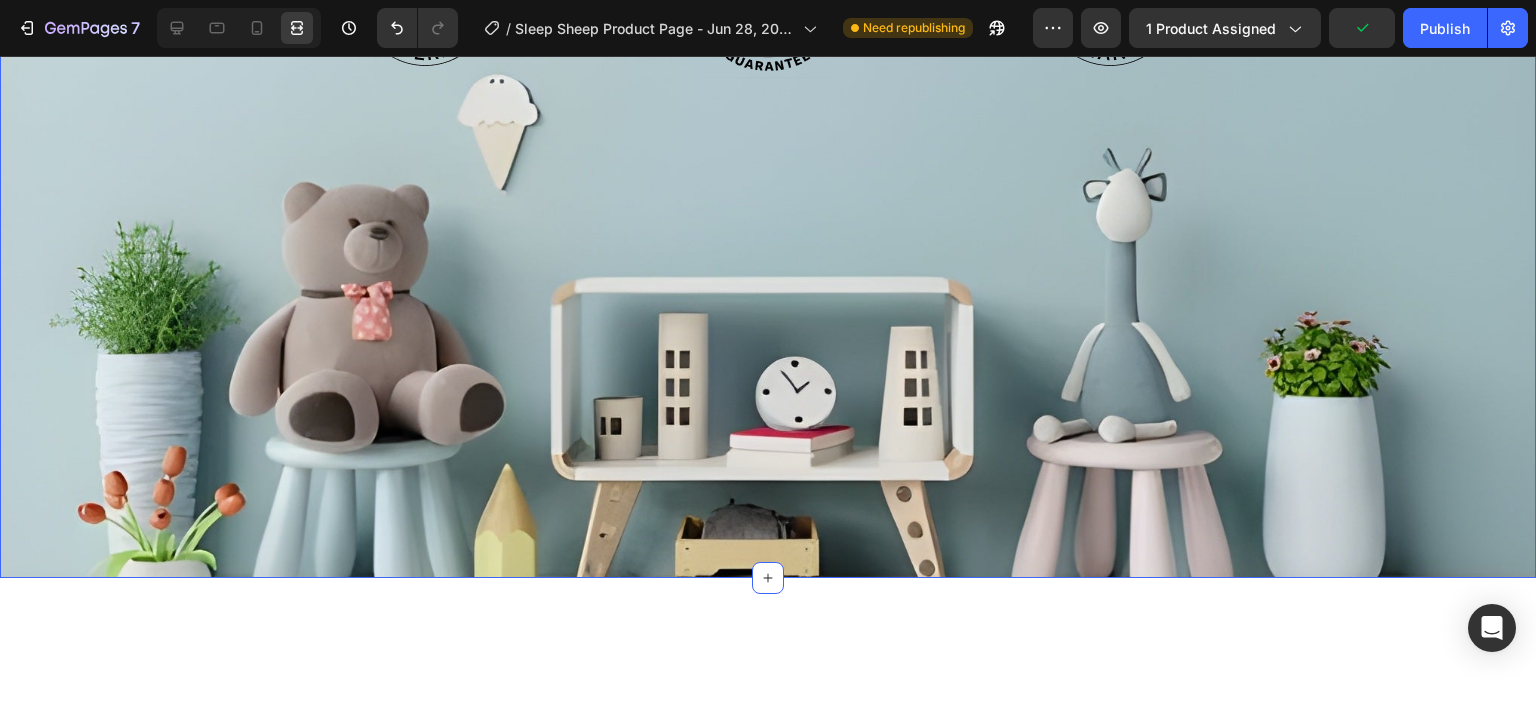 scroll, scrollTop: 2692, scrollLeft: 0, axis: vertical 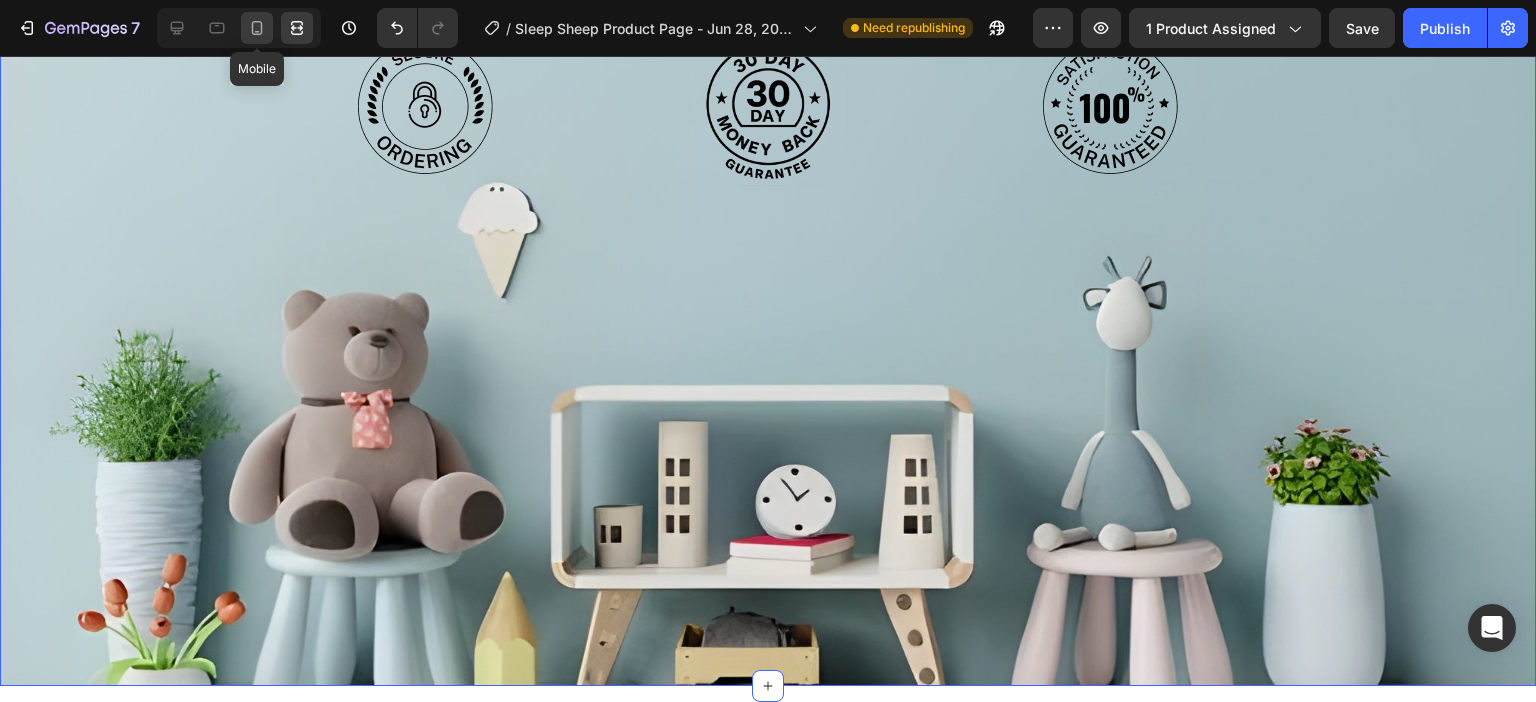 click 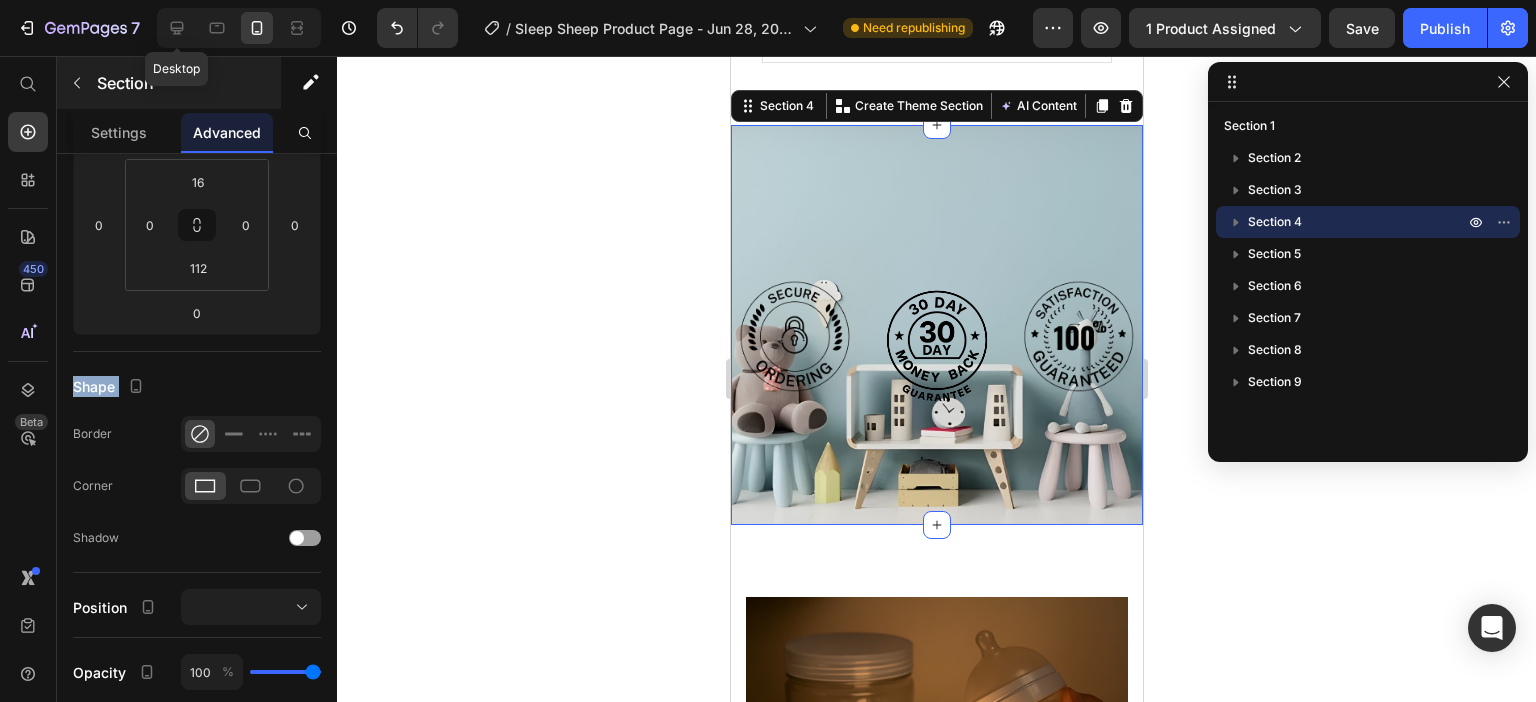 drag, startPoint x: 176, startPoint y: 27, endPoint x: 181, endPoint y: 72, distance: 45.276924 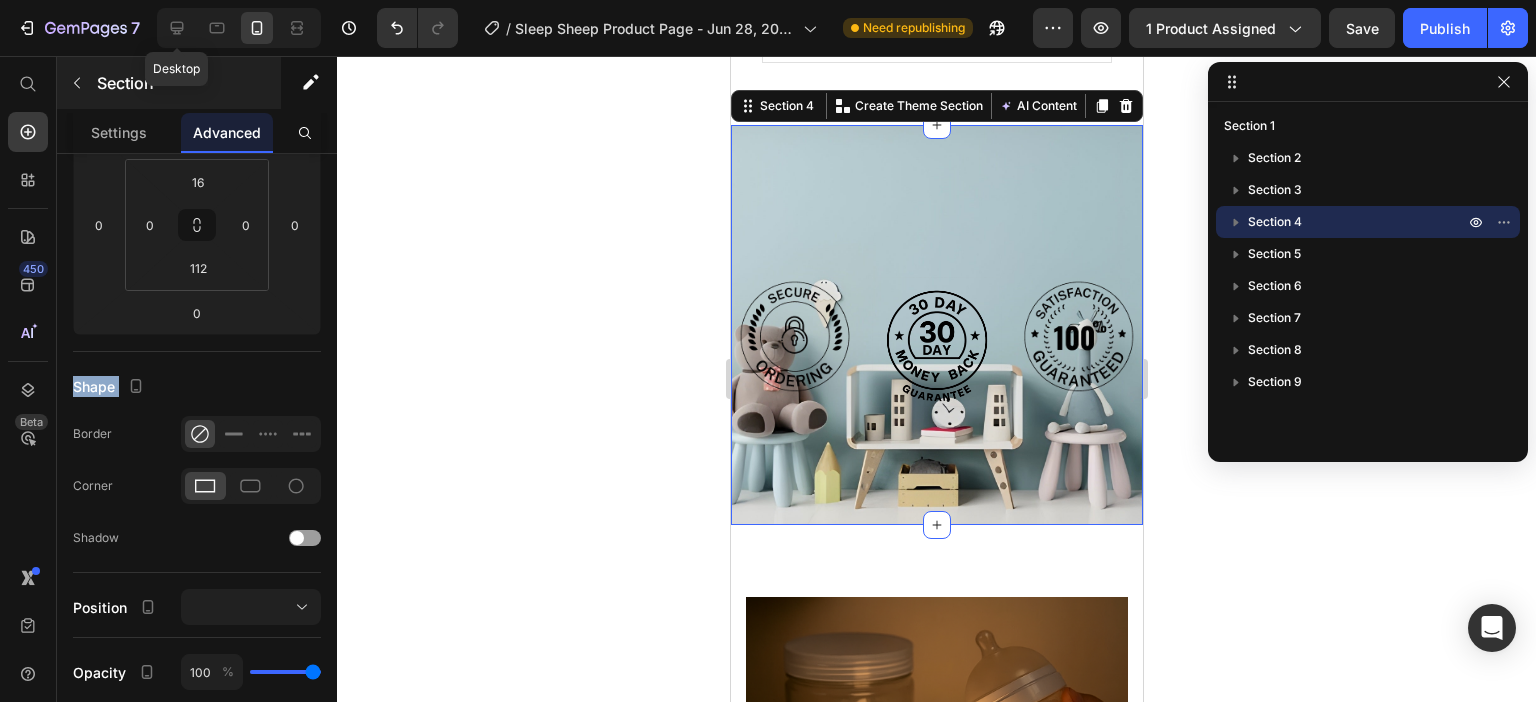 click 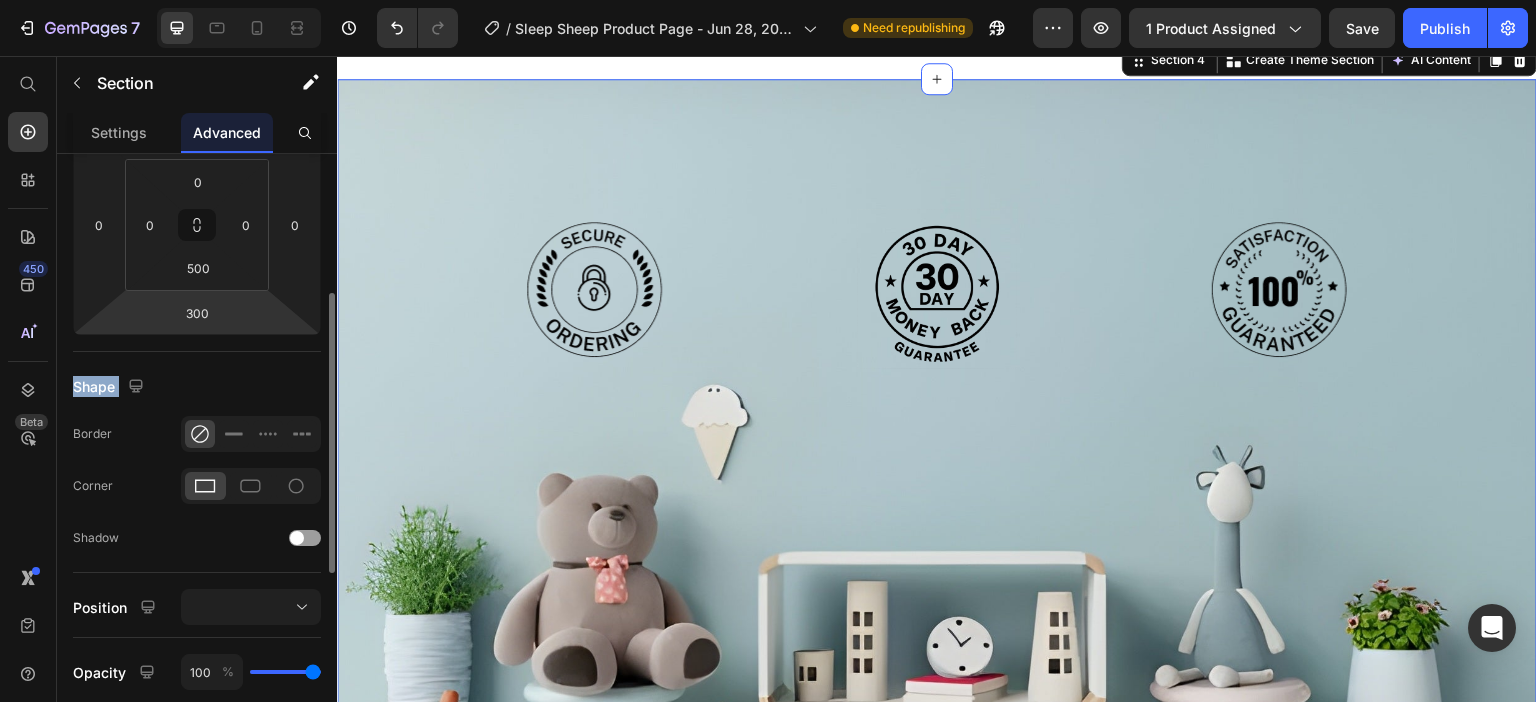 scroll, scrollTop: 2460, scrollLeft: 0, axis: vertical 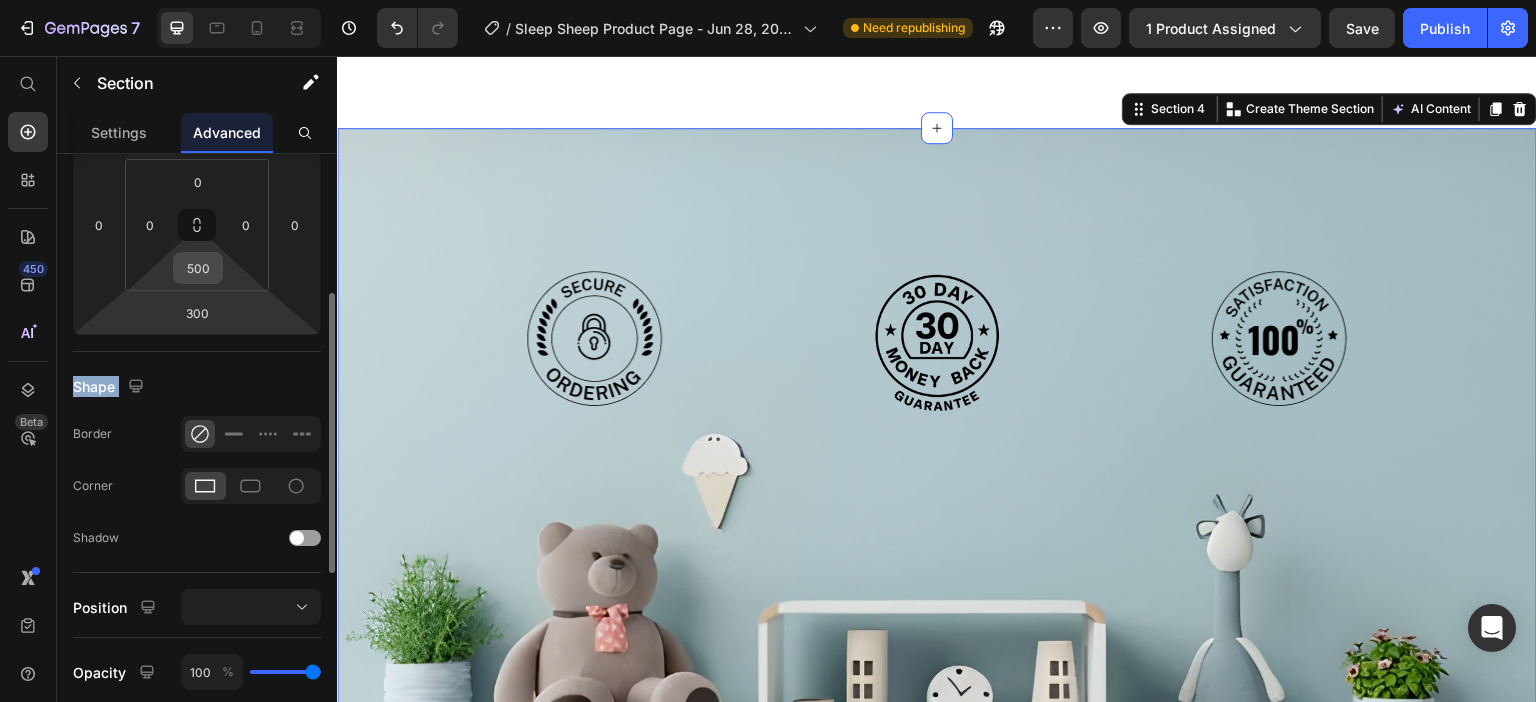 click on "500" at bounding box center [198, 268] 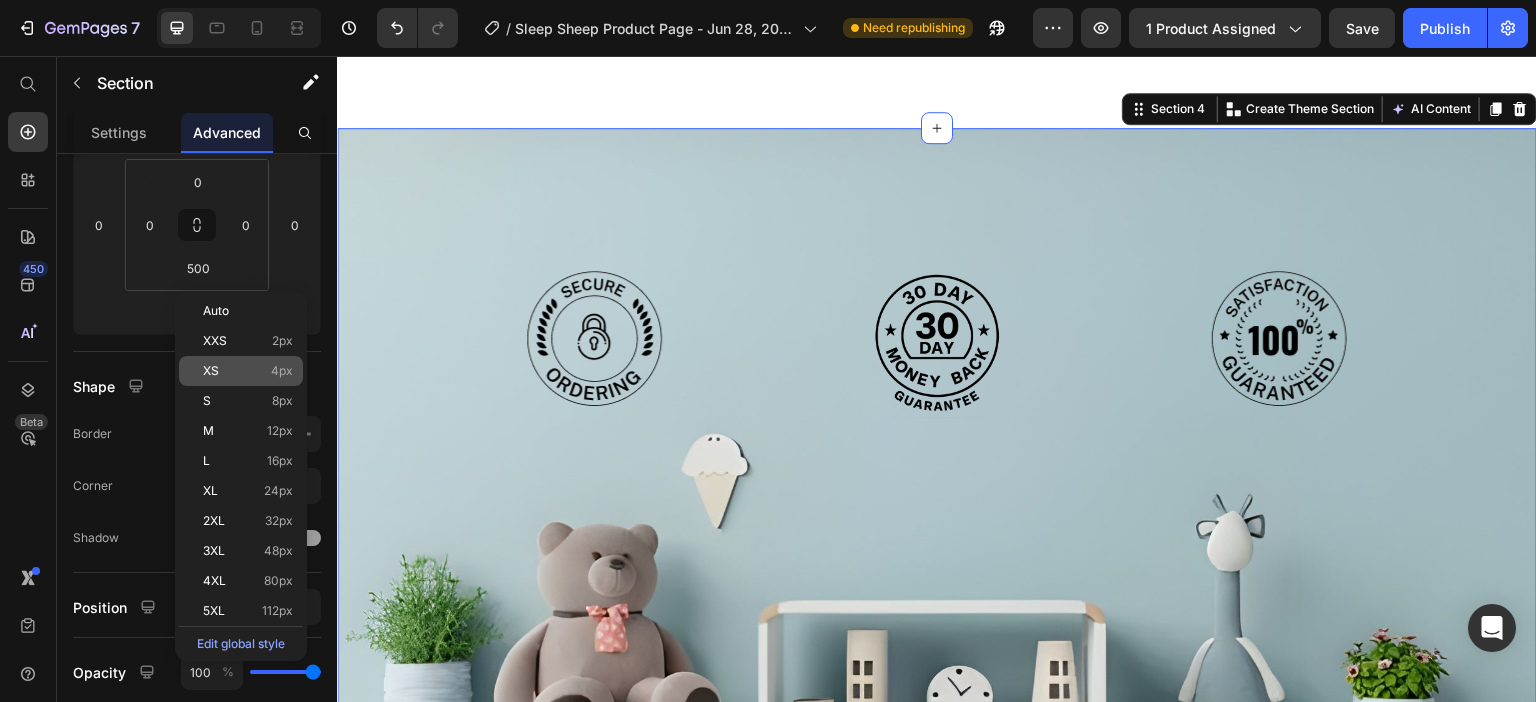 click on "XS" at bounding box center [211, 371] 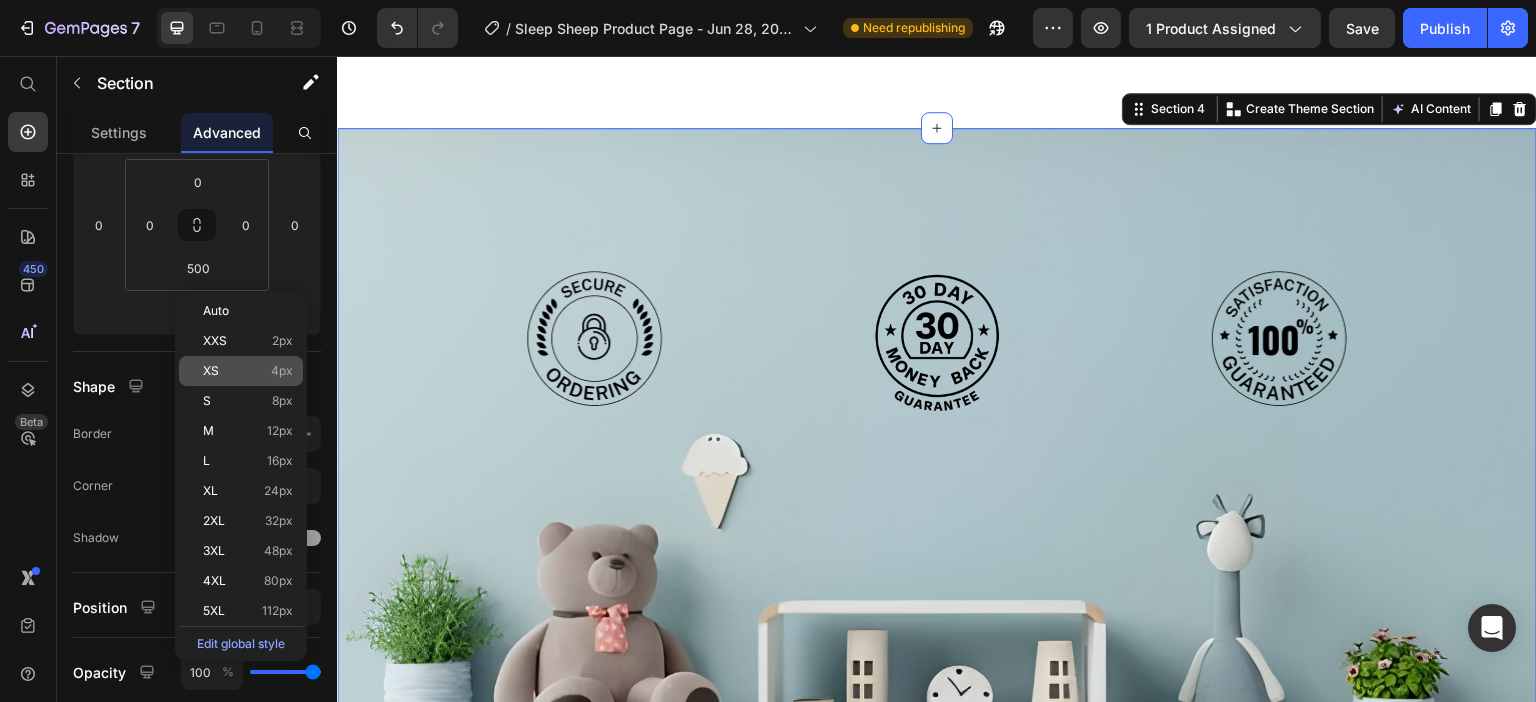 type on "4" 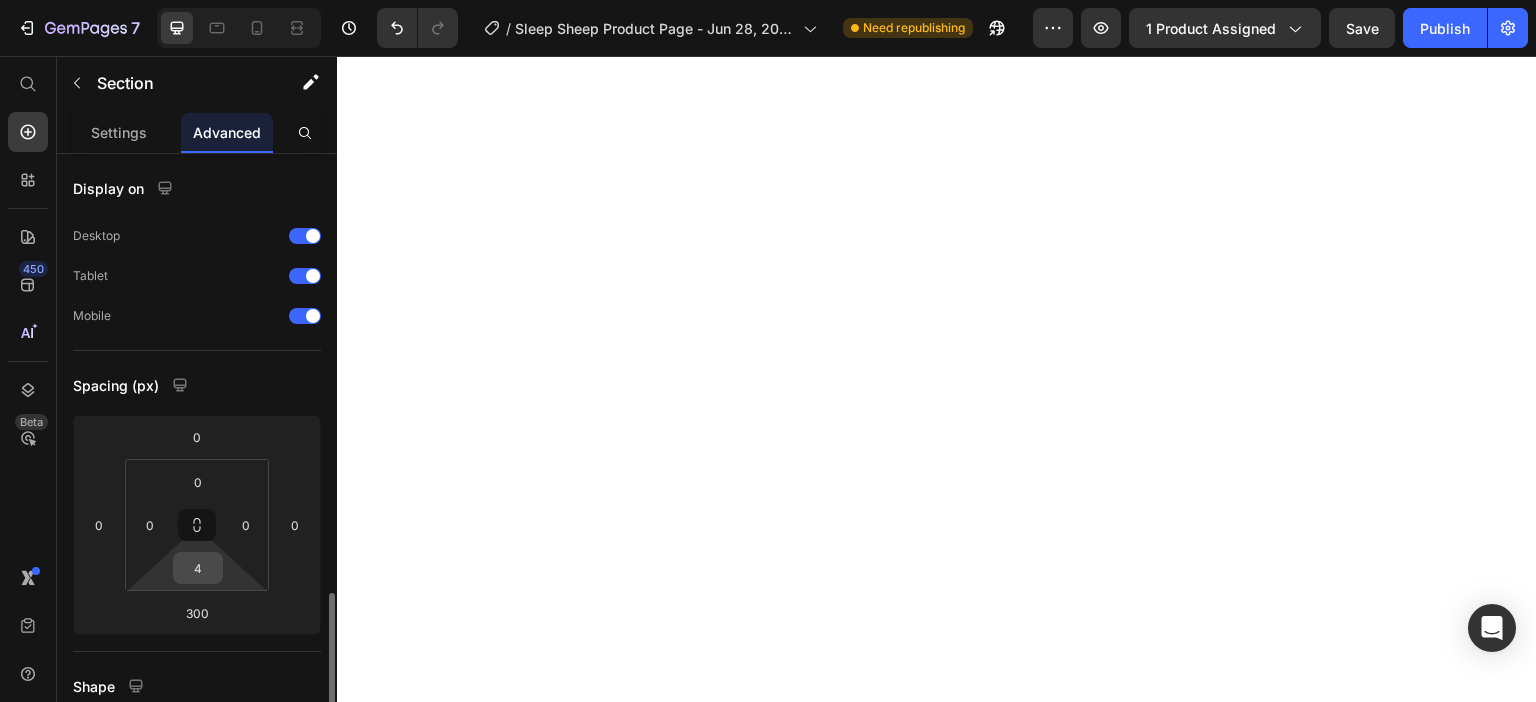 scroll, scrollTop: 0, scrollLeft: 0, axis: both 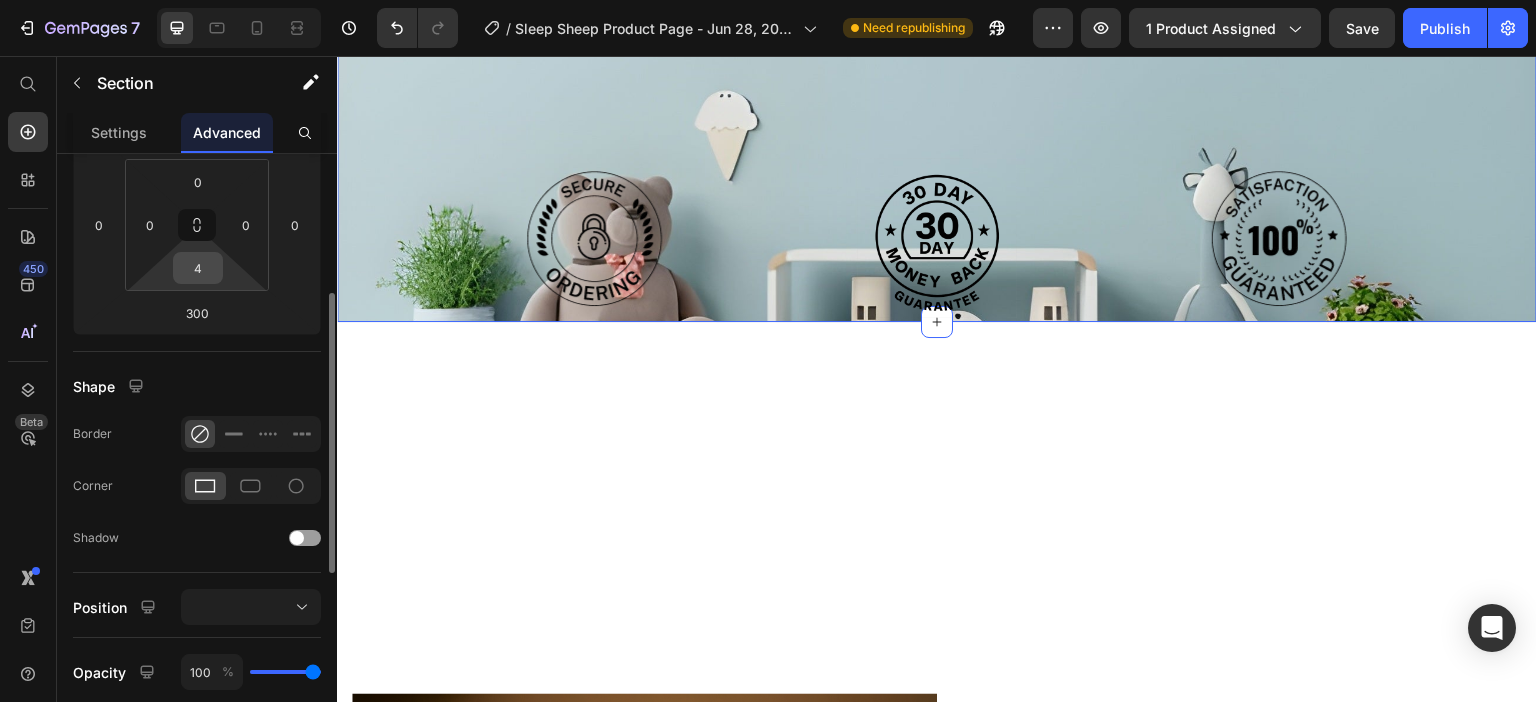 click on "4" at bounding box center [198, 268] 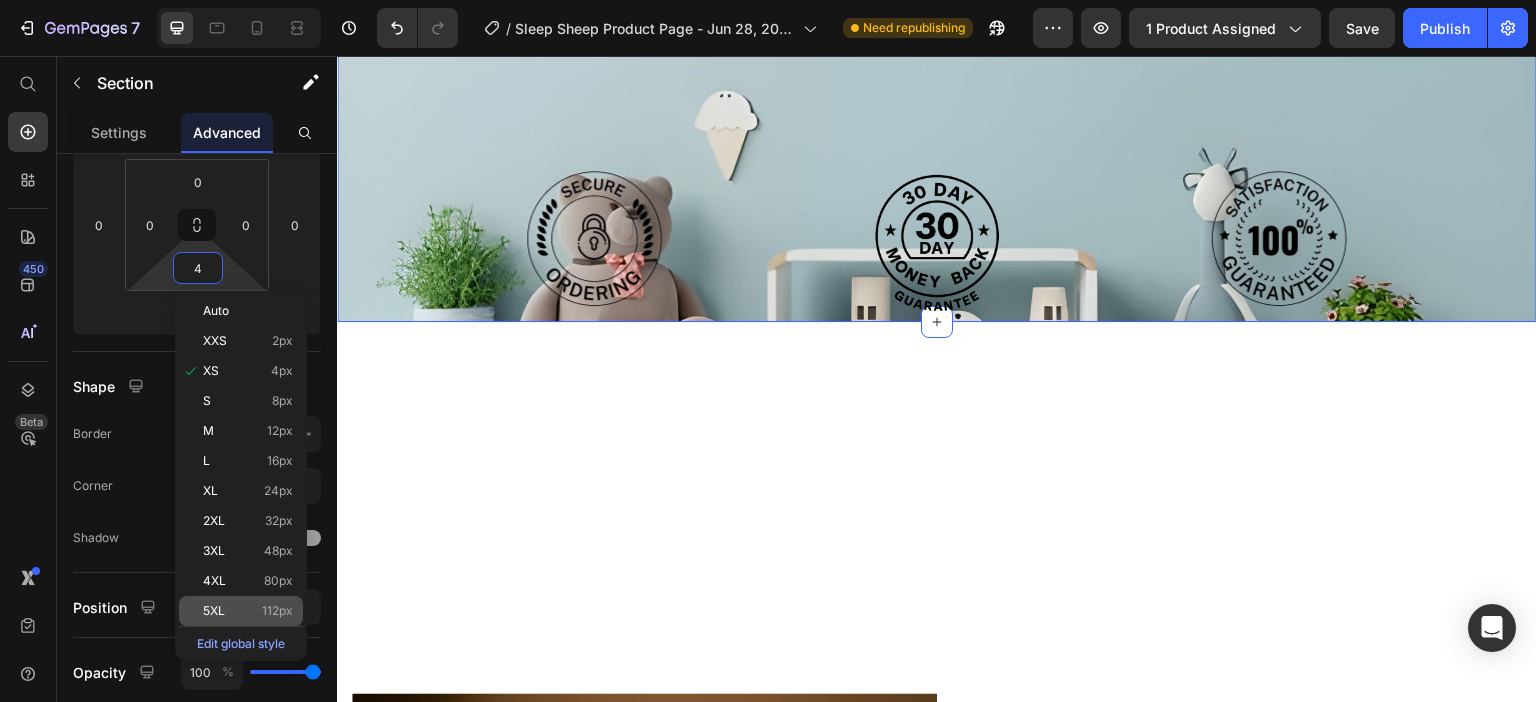 click on "5XL 112px" at bounding box center [248, 611] 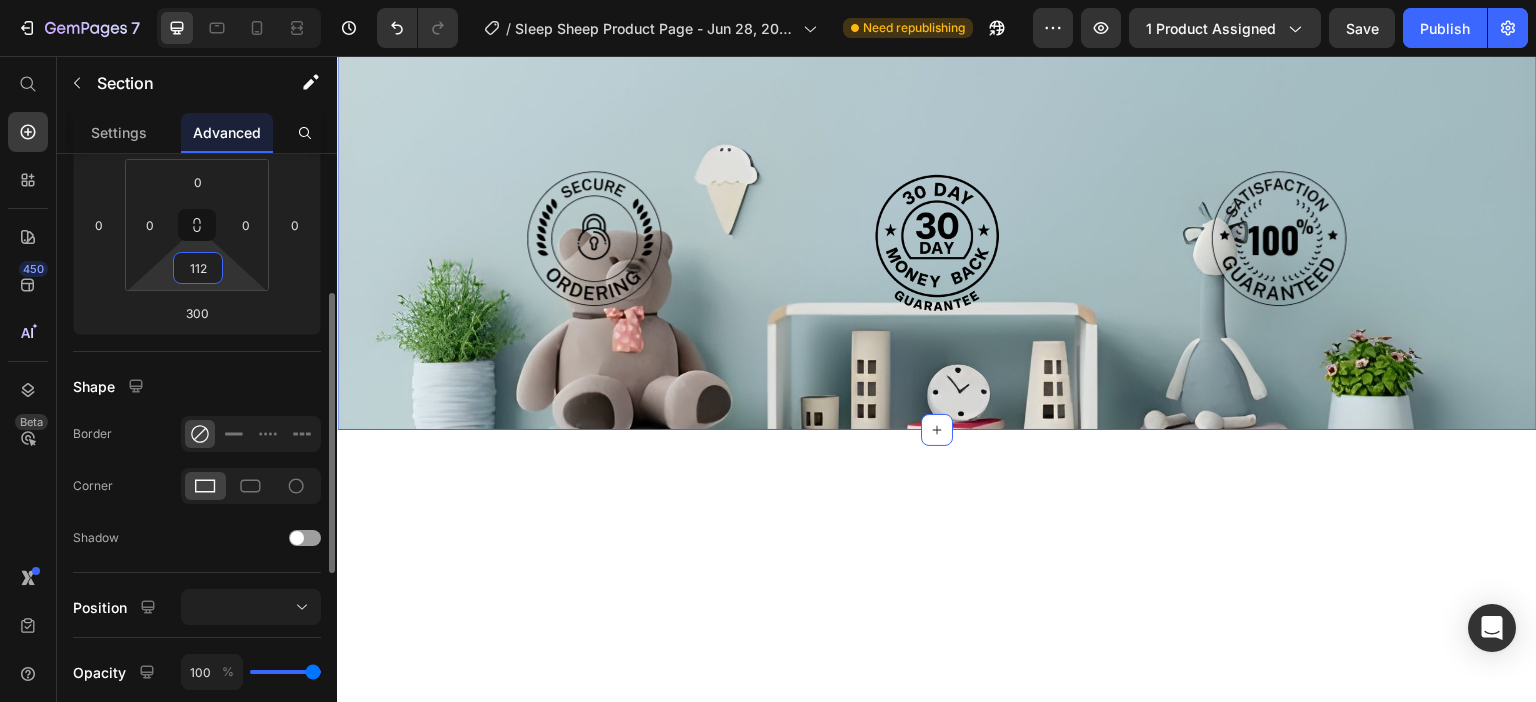 click on "112" at bounding box center [198, 268] 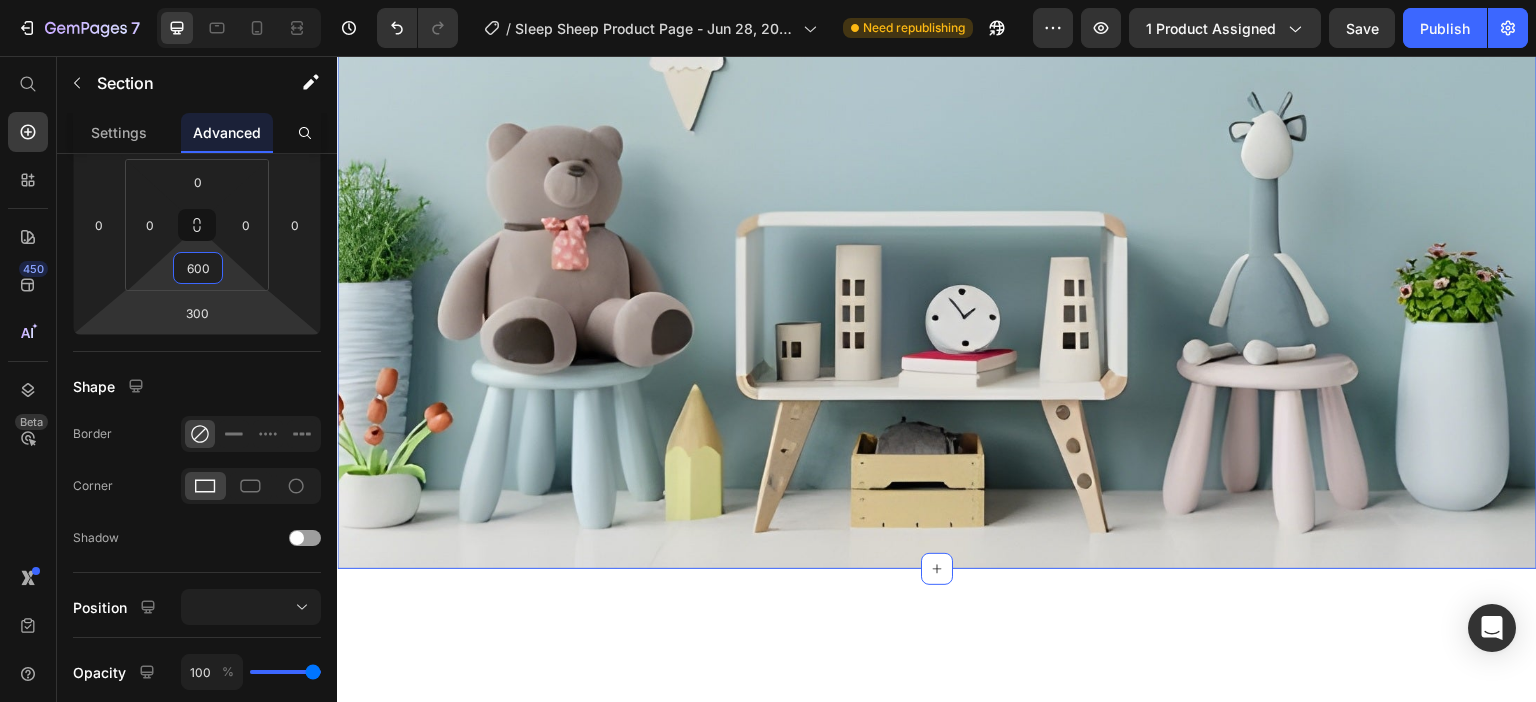 scroll, scrollTop: 2960, scrollLeft: 0, axis: vertical 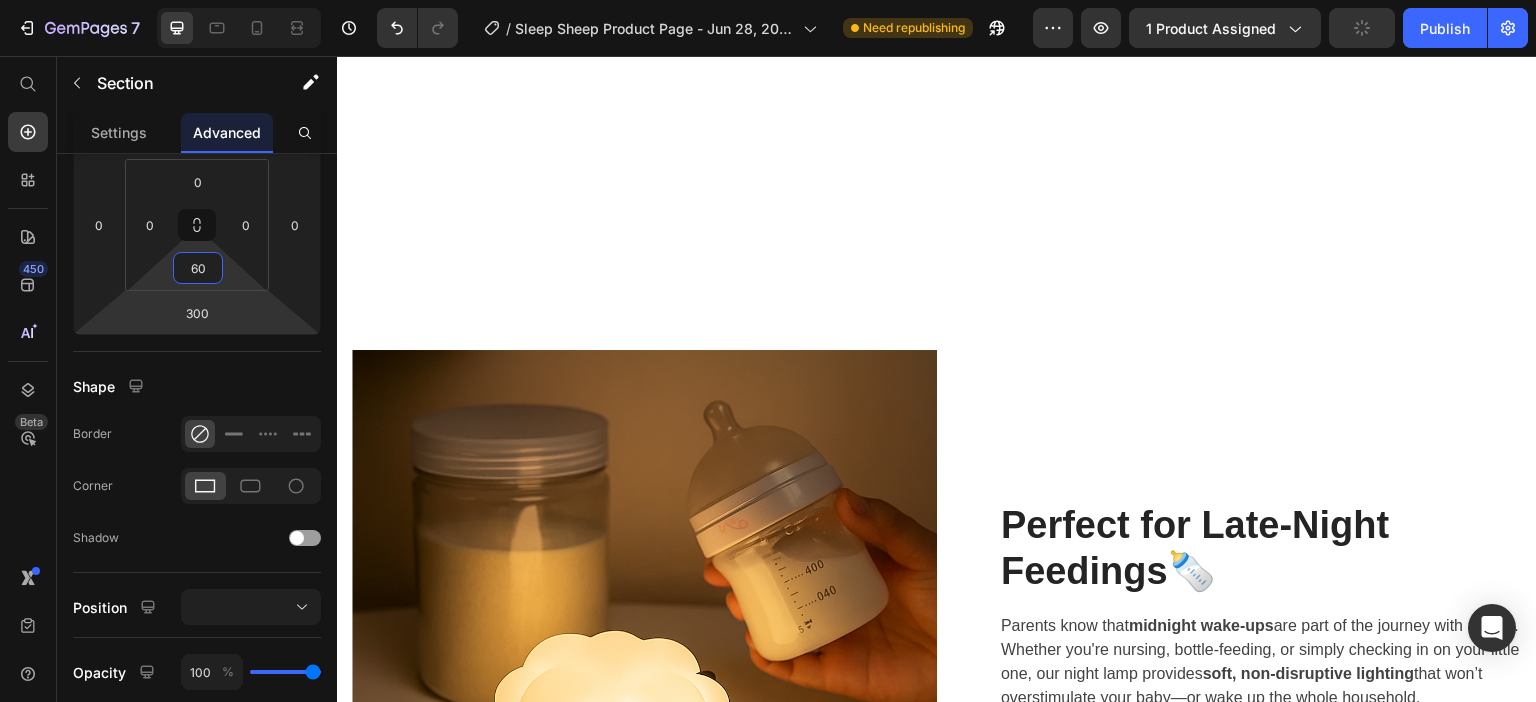 type on "6" 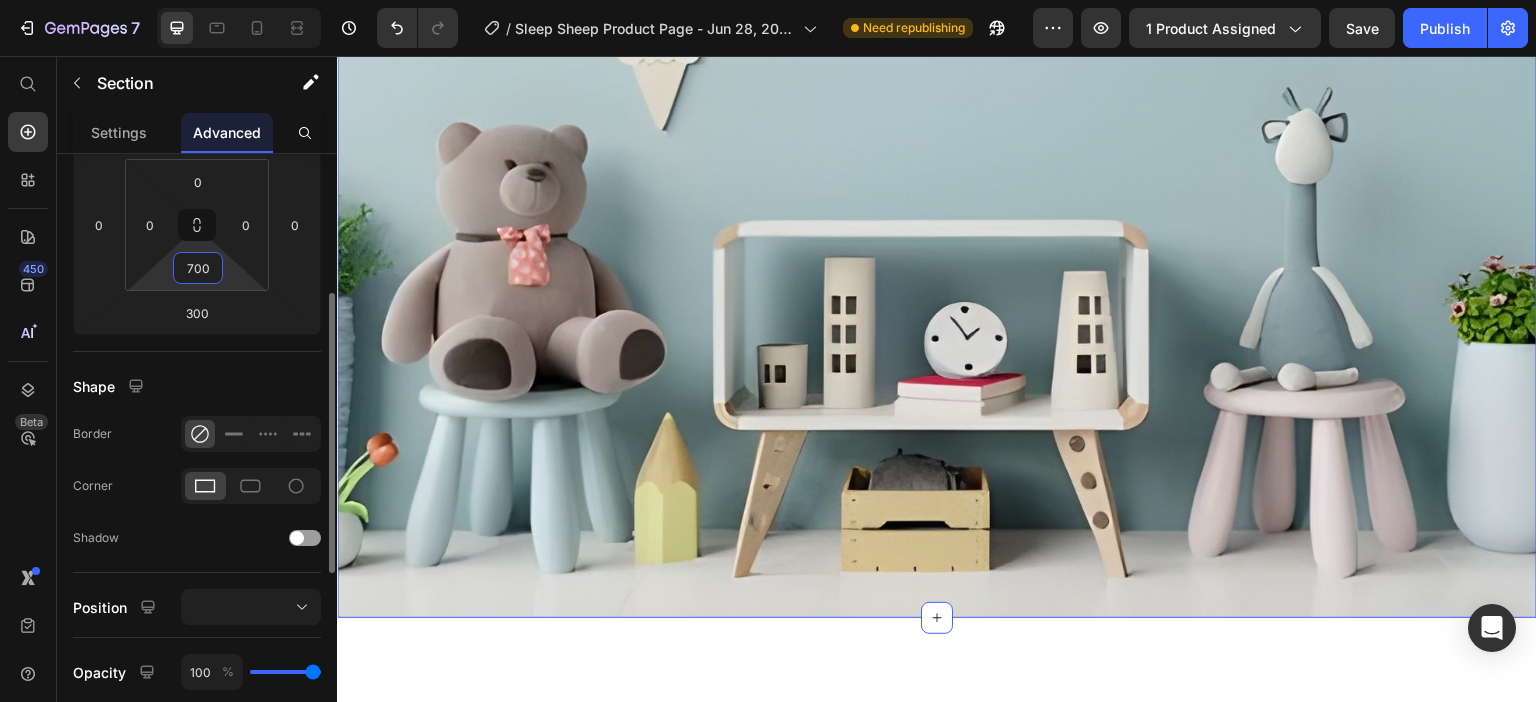 type on "700" 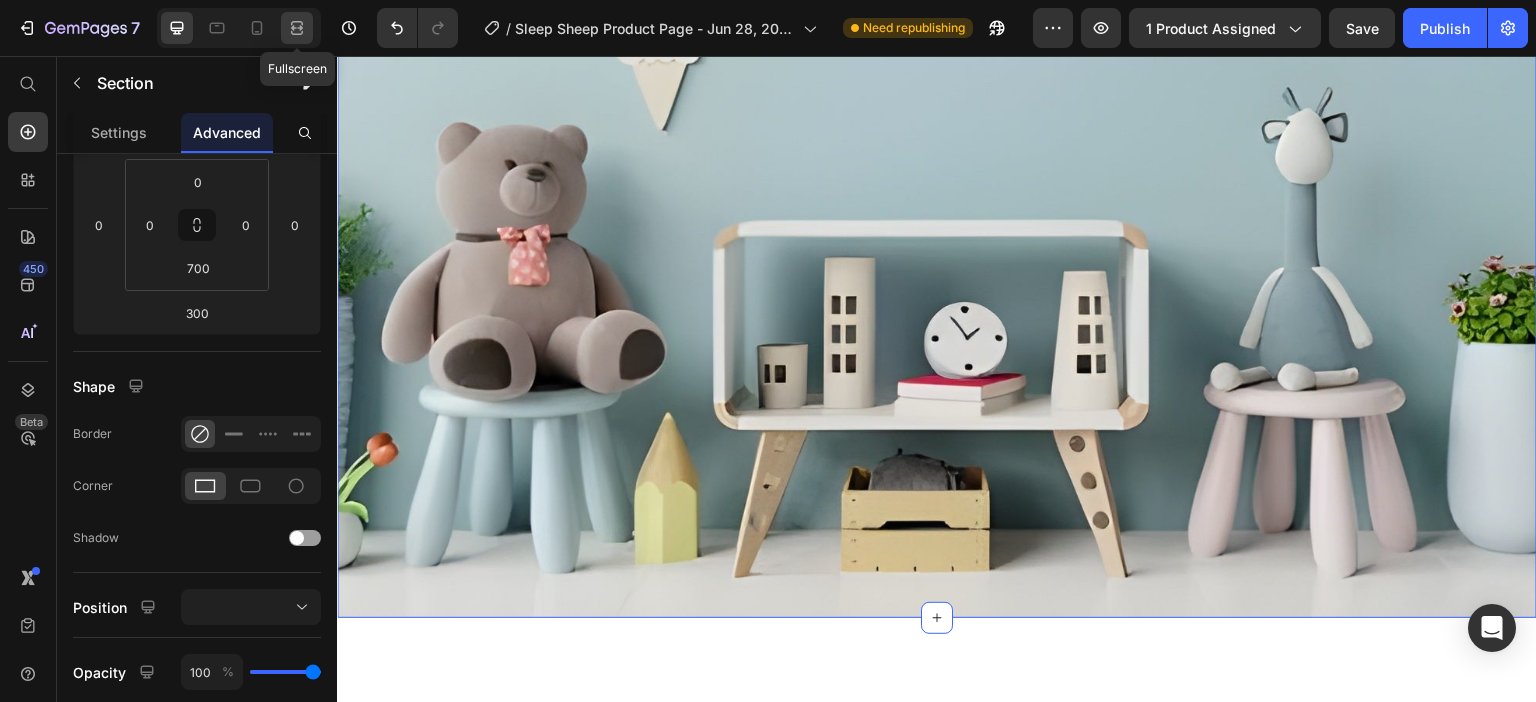 click 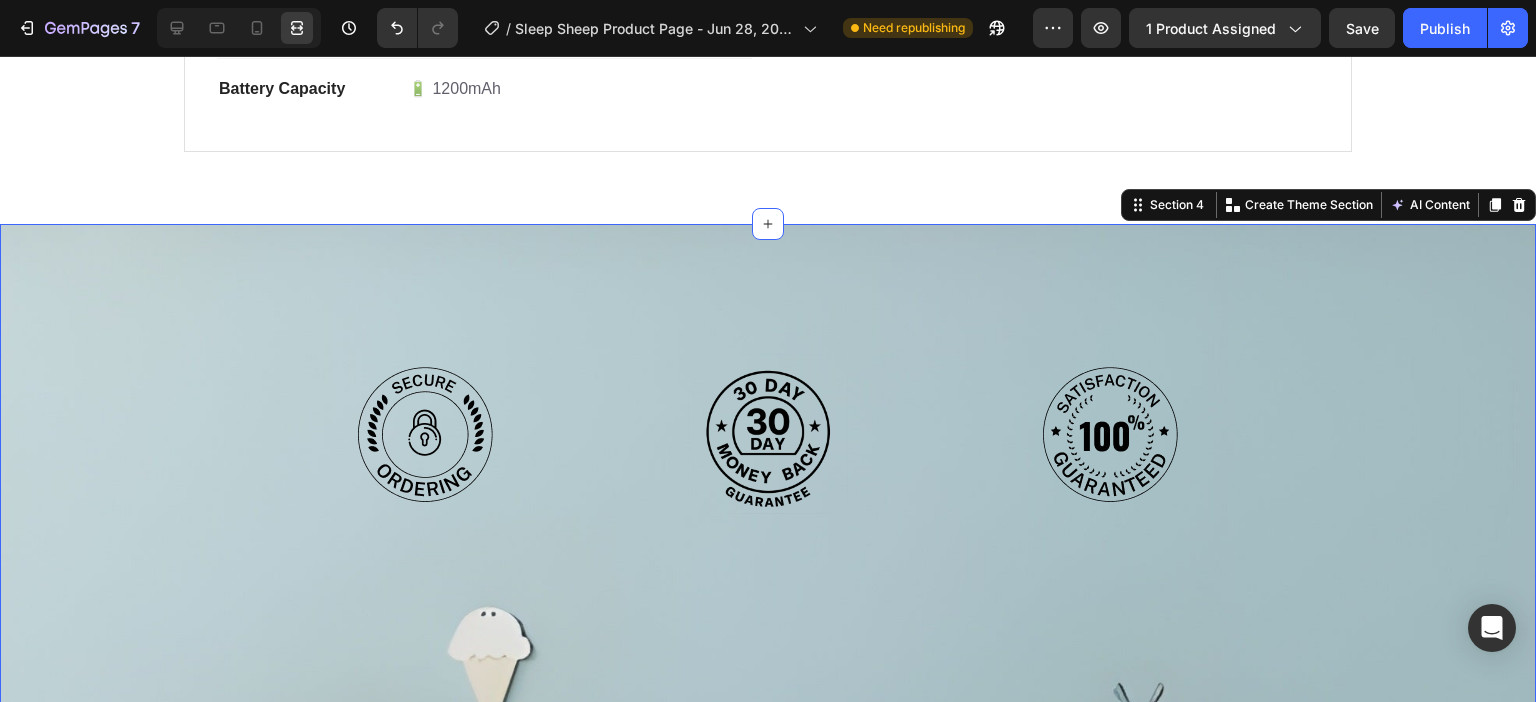scroll, scrollTop: 2360, scrollLeft: 0, axis: vertical 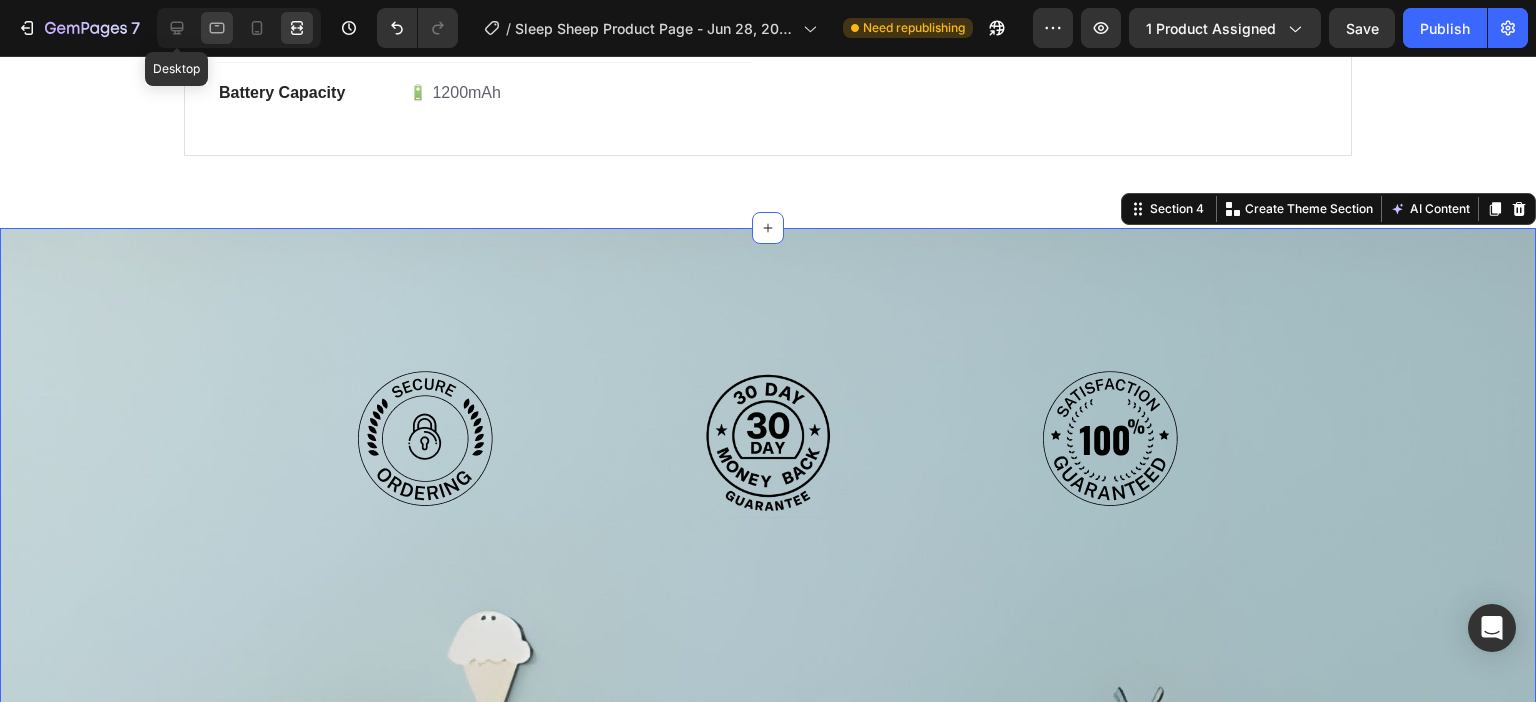 drag, startPoint x: 191, startPoint y: 25, endPoint x: 204, endPoint y: 36, distance: 17.029387 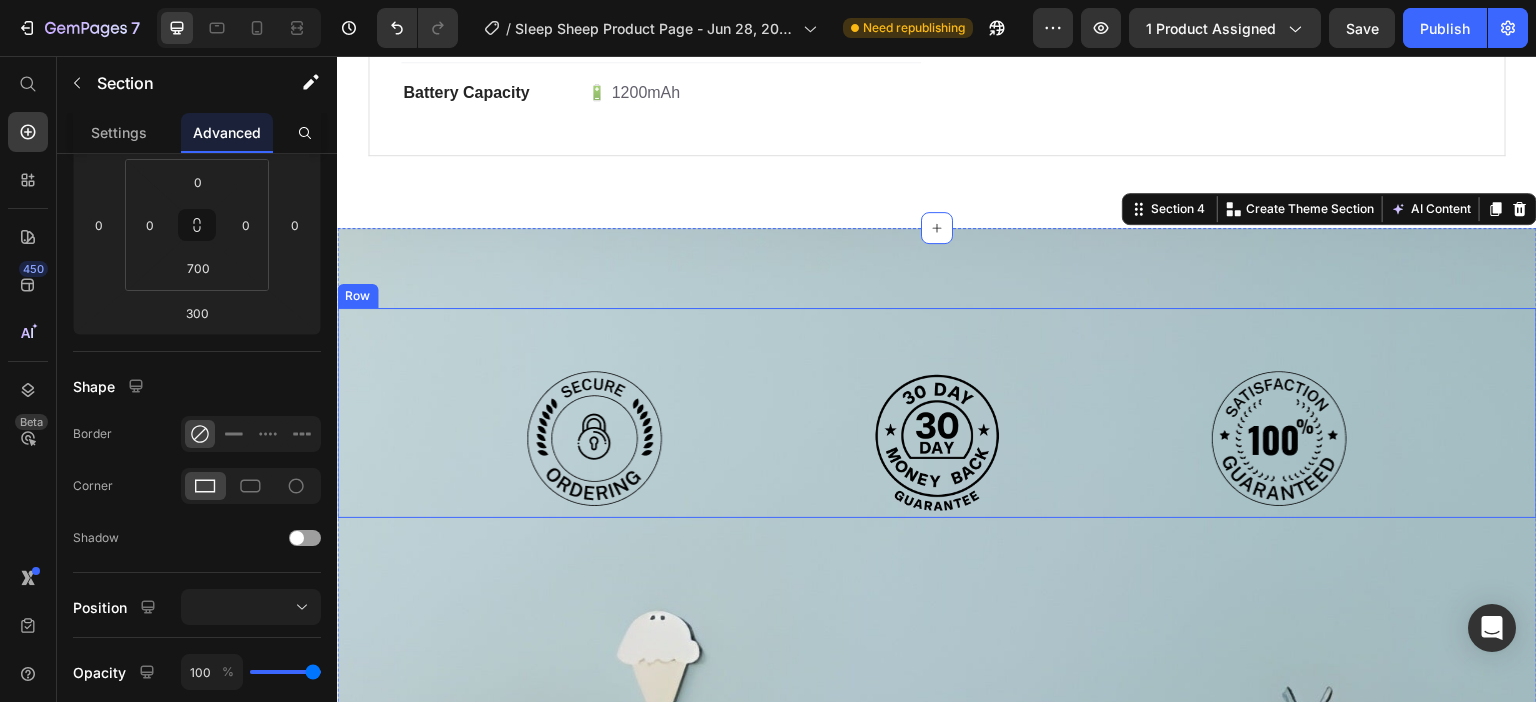 click on "Image Image Image Row" at bounding box center (937, 413) 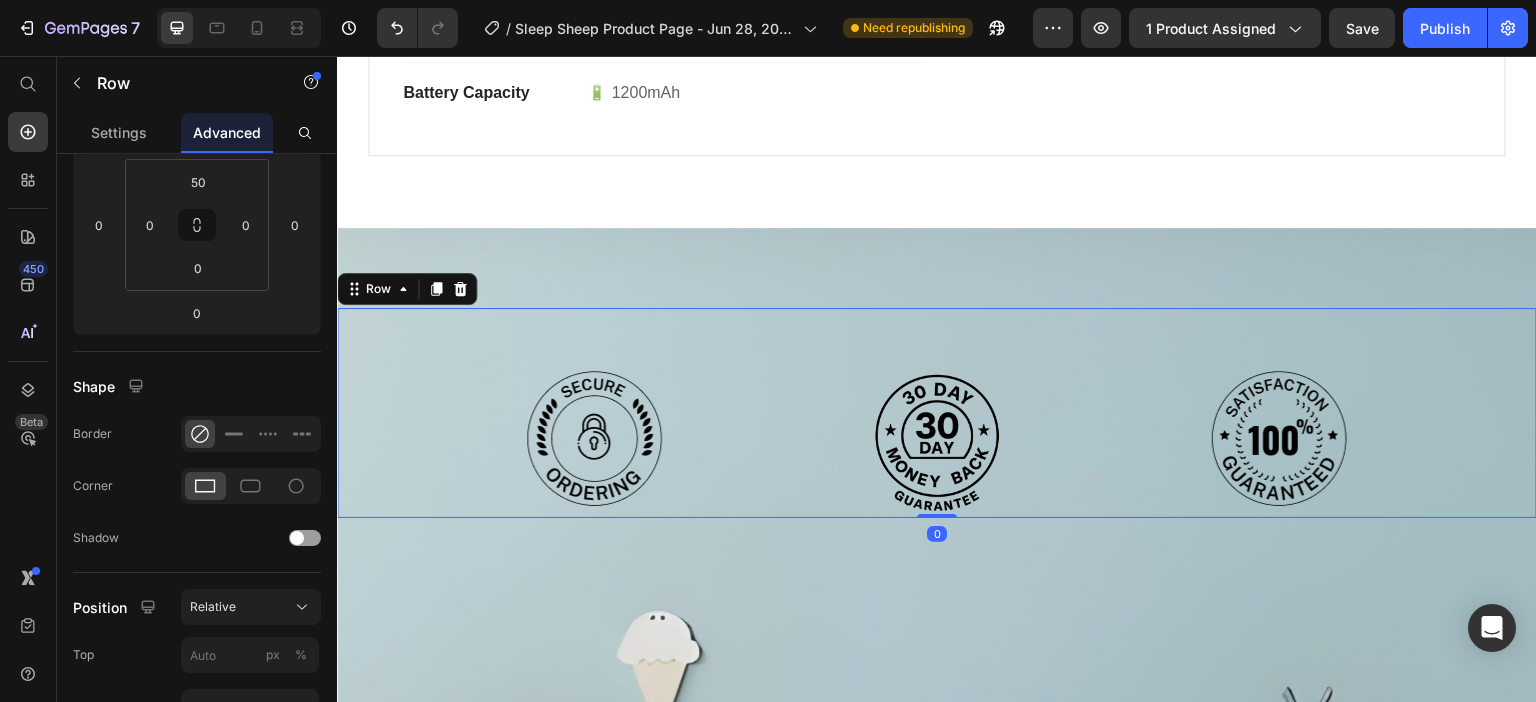 scroll, scrollTop: 0, scrollLeft: 0, axis: both 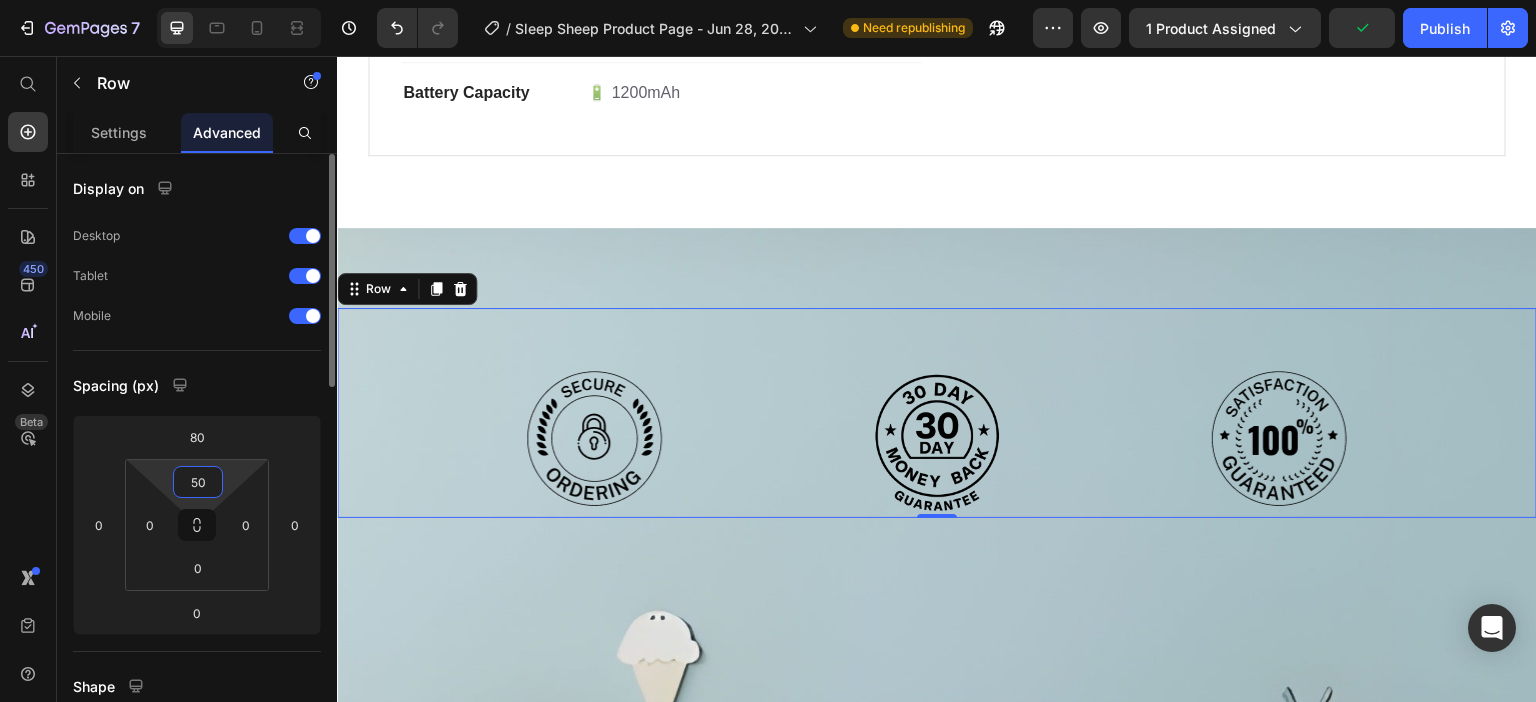 click on "50" at bounding box center (198, 482) 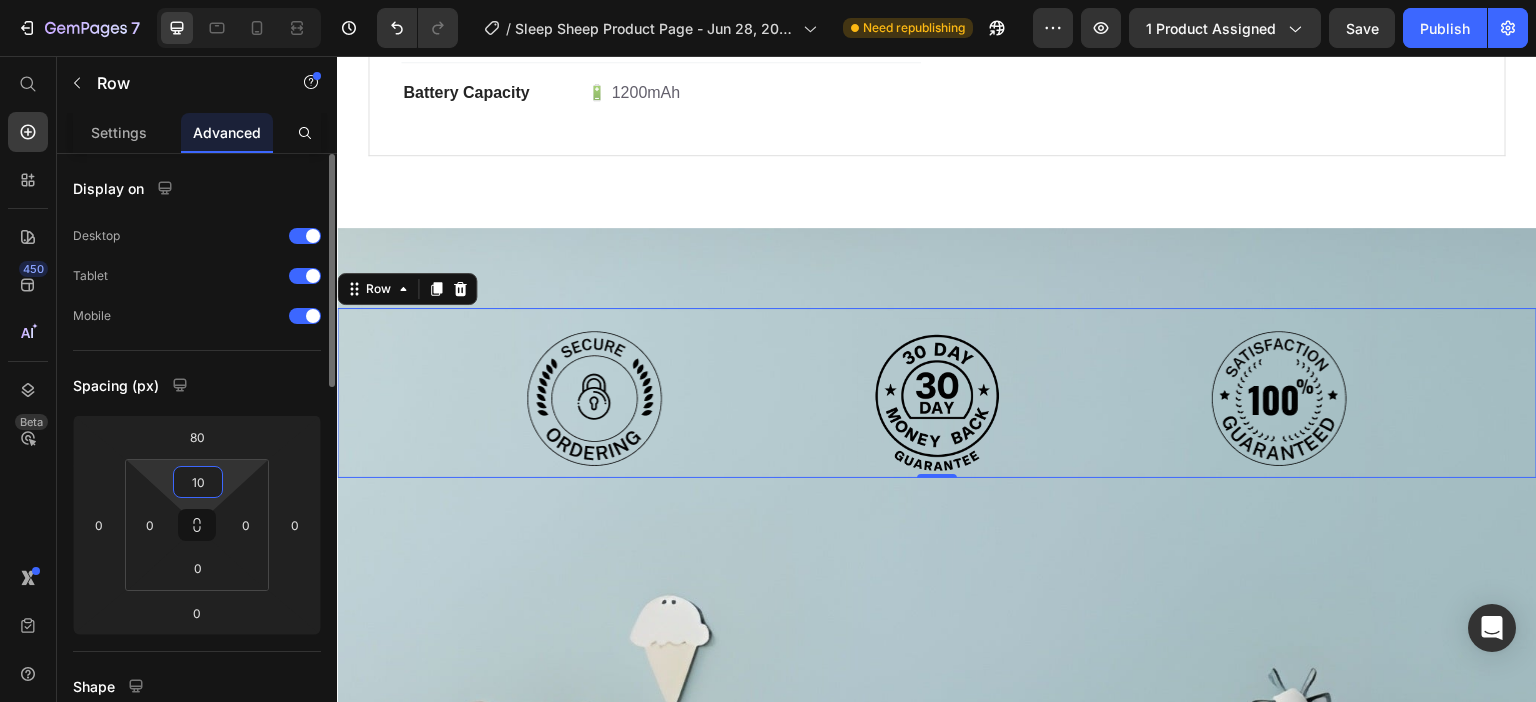 type on "1" 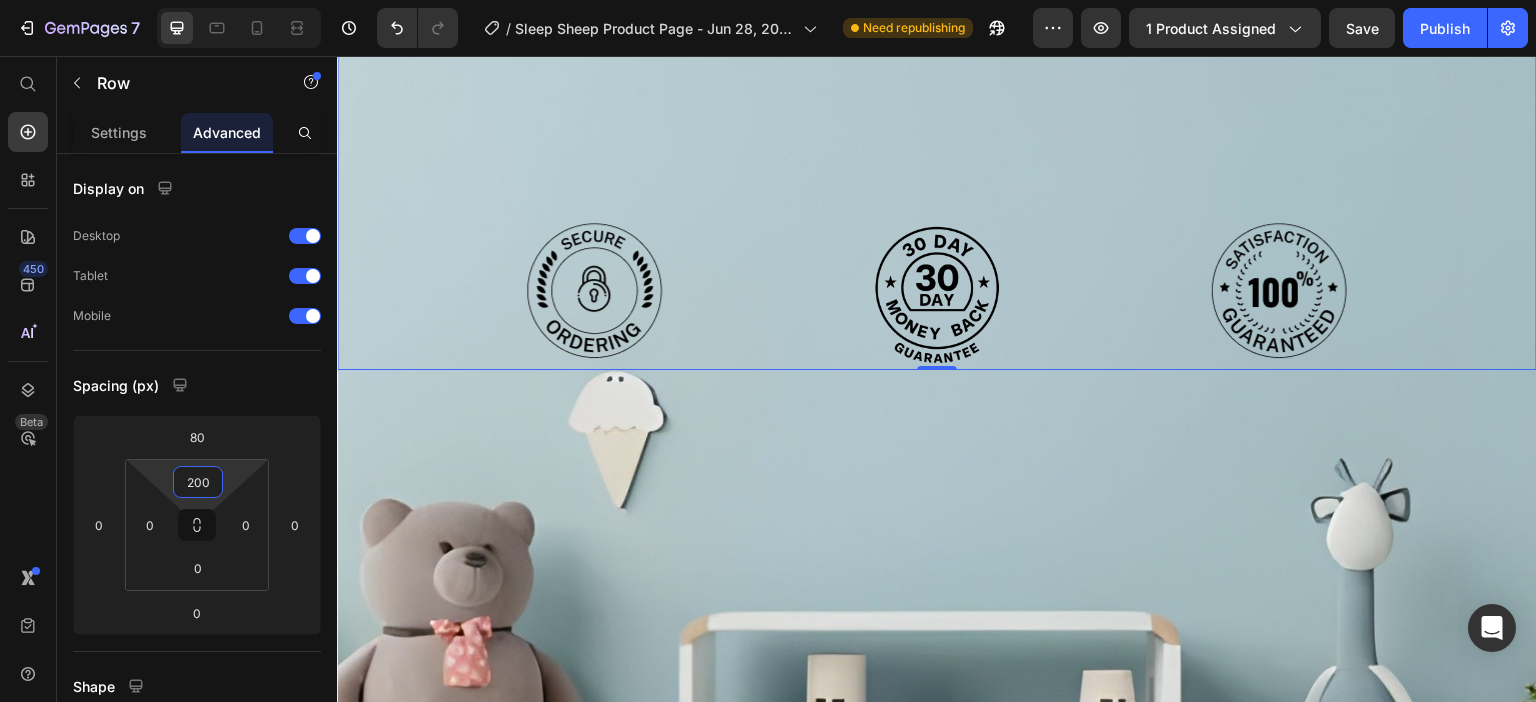 scroll, scrollTop: 2660, scrollLeft: 0, axis: vertical 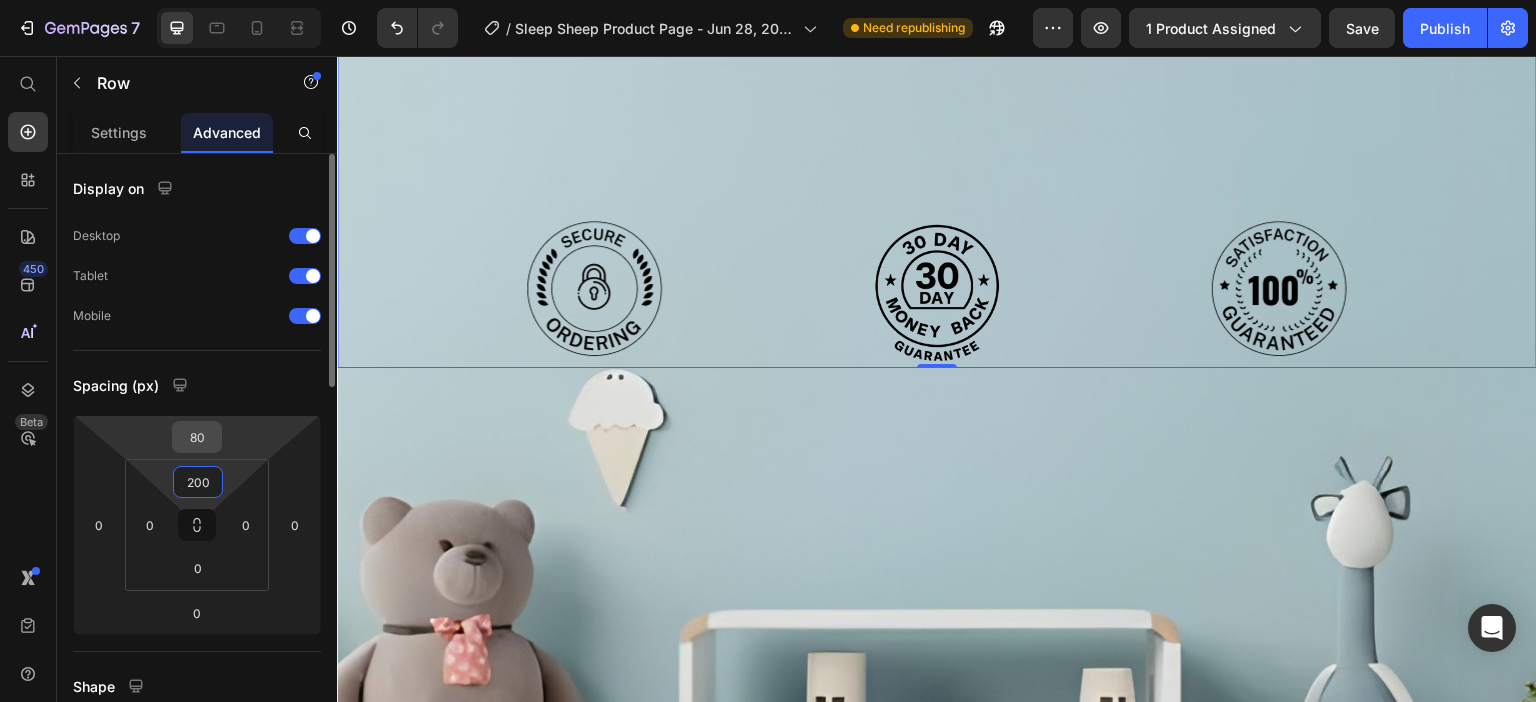 type on "200" 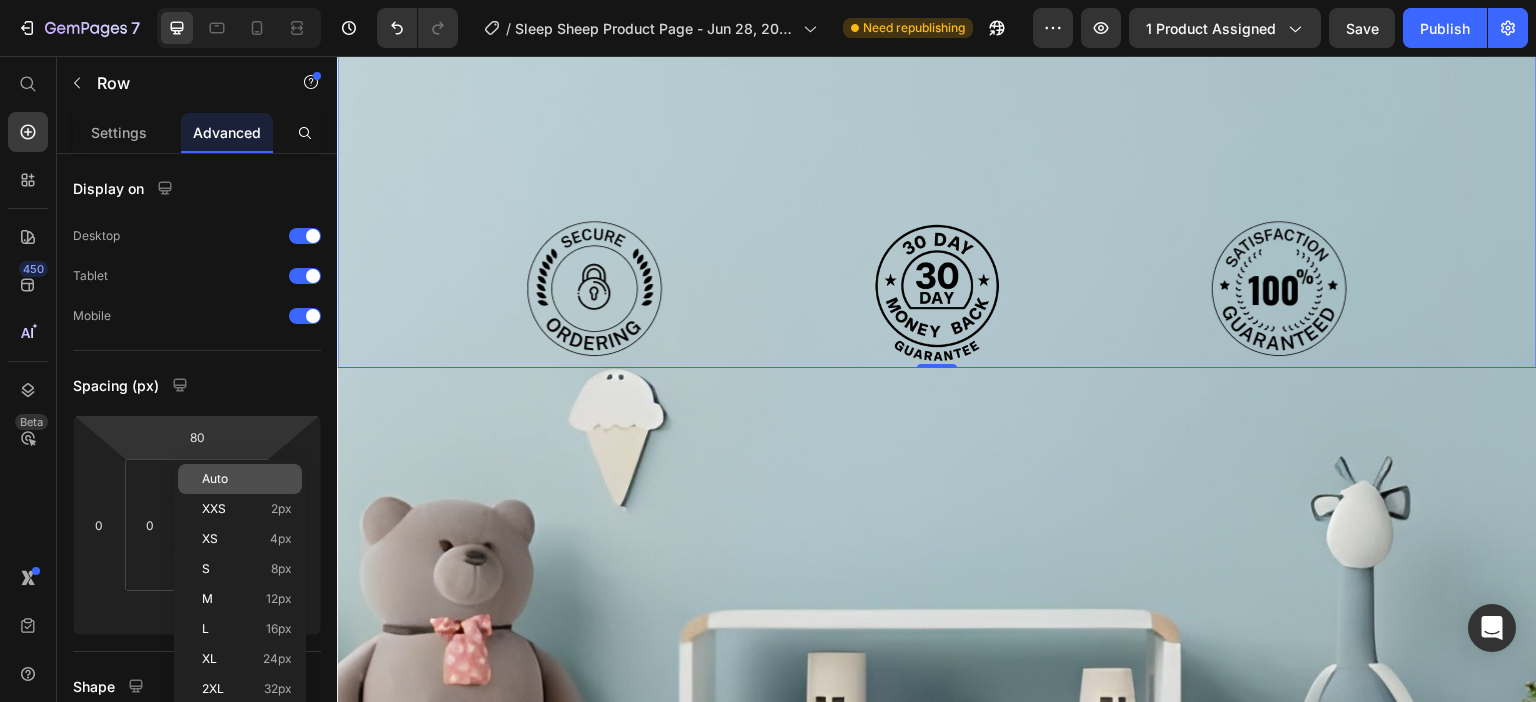 click on "Auto" 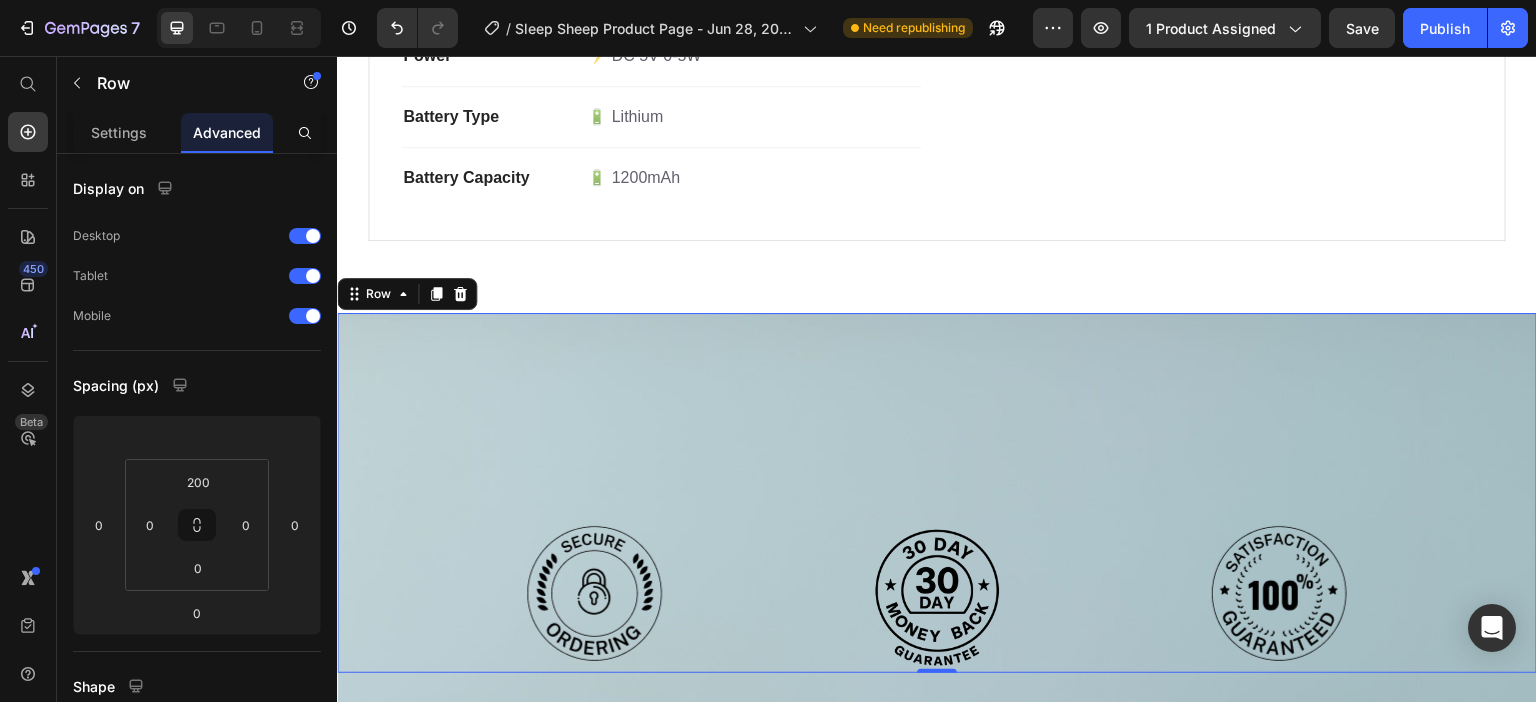 scroll, scrollTop: 2478, scrollLeft: 0, axis: vertical 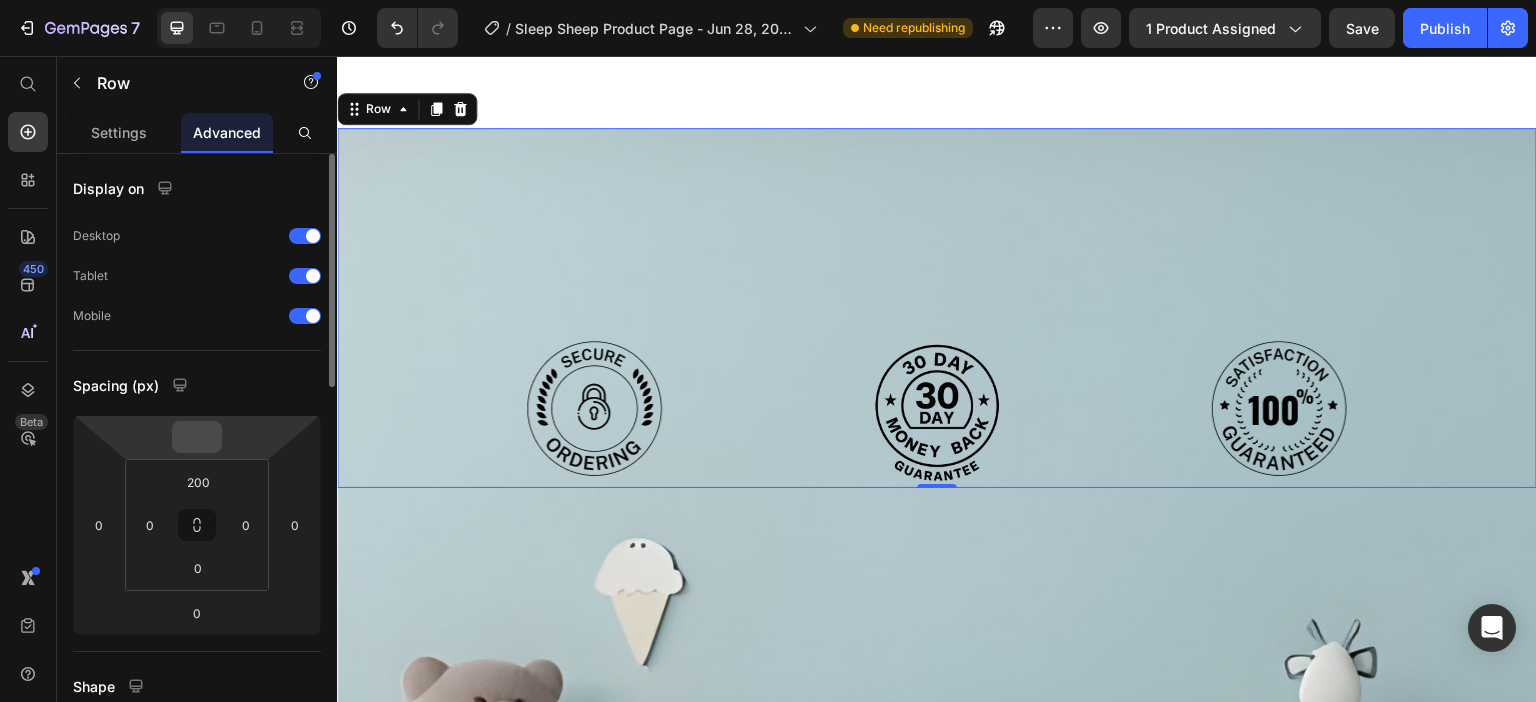 click at bounding box center [197, 437] 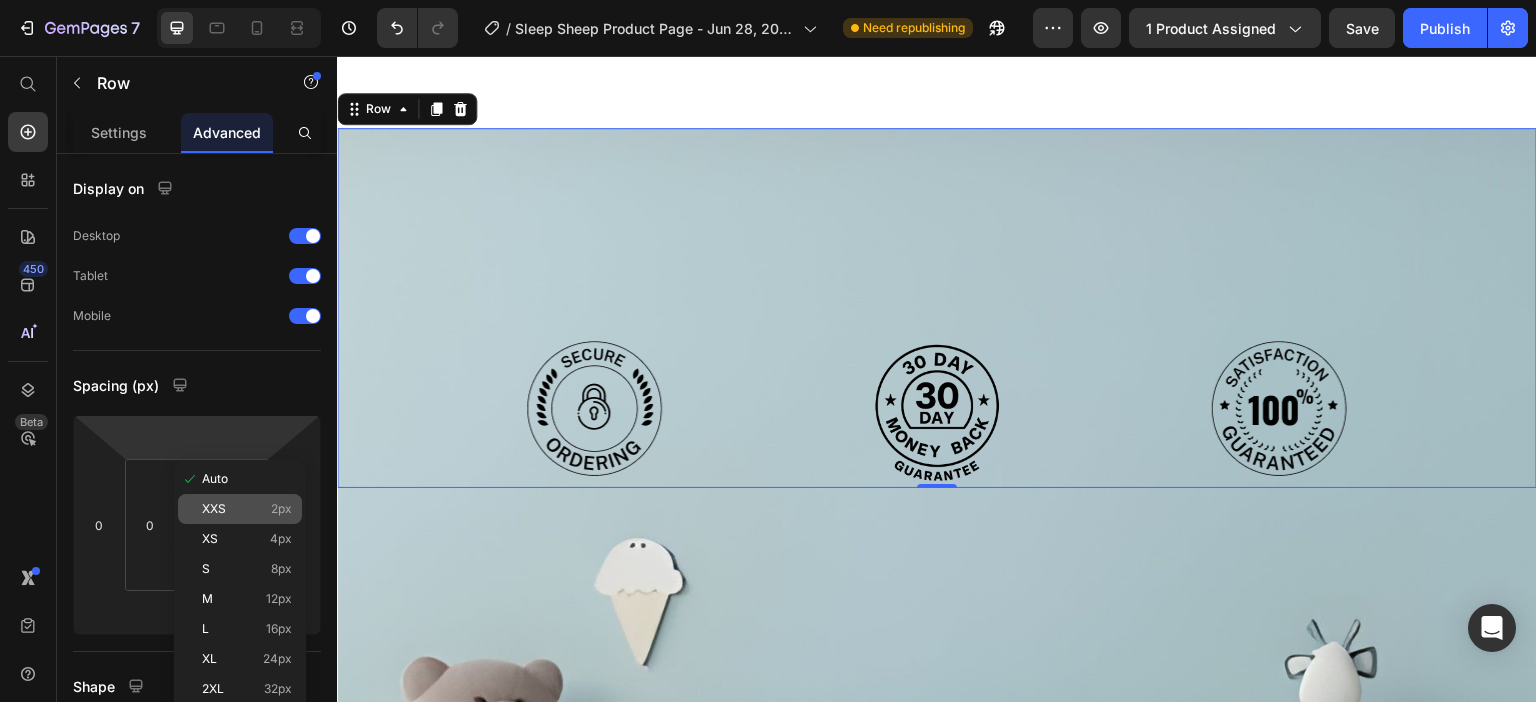 click on "XXS 2px" at bounding box center [247, 509] 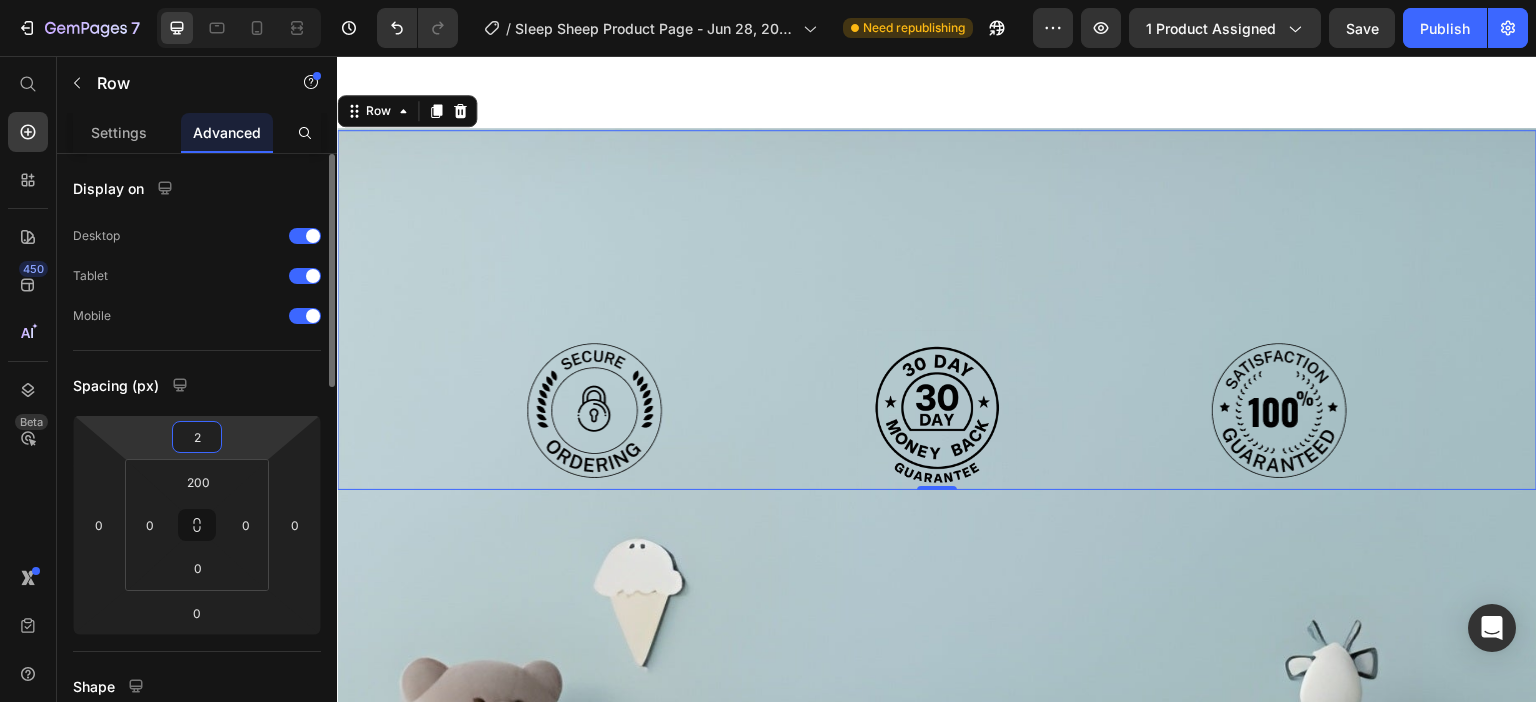 click on "2" at bounding box center [197, 437] 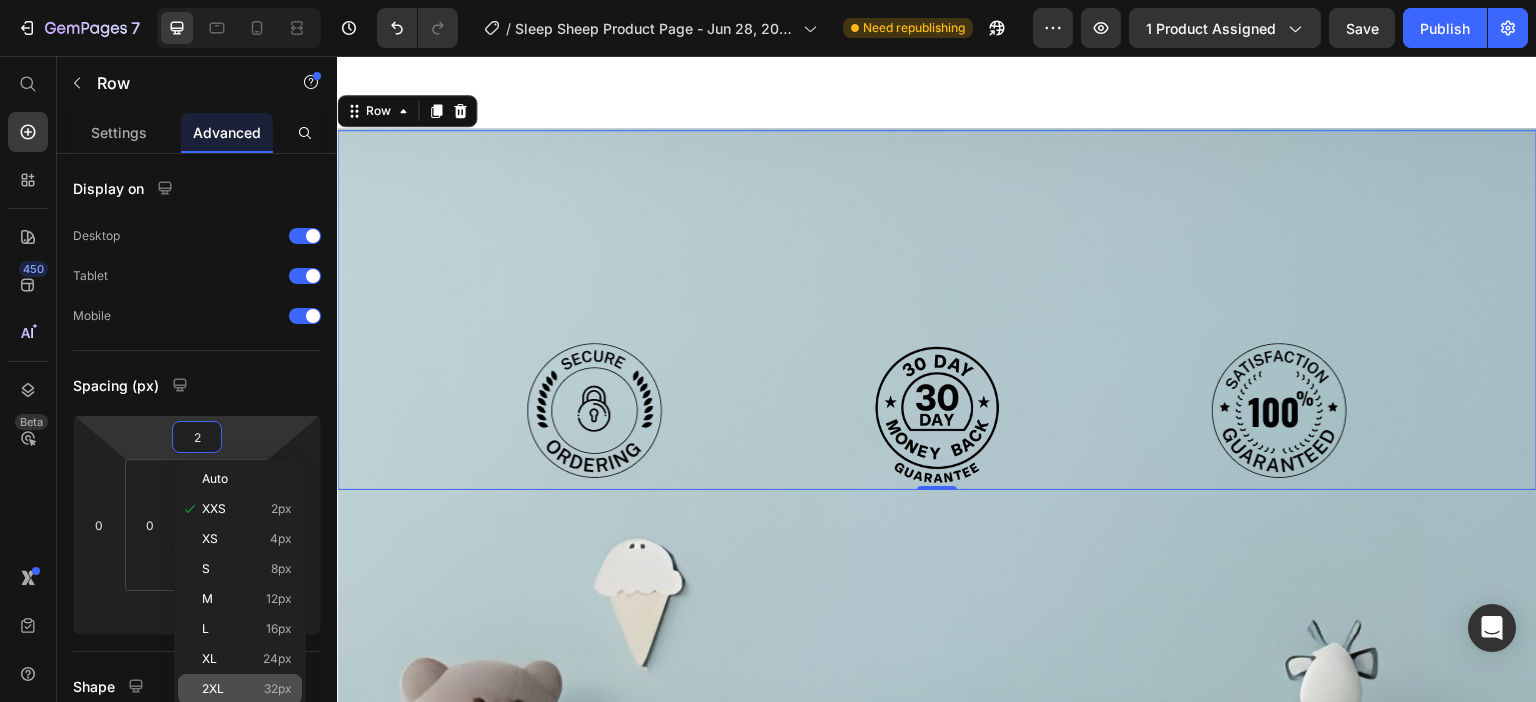 click on "2XL" at bounding box center [213, 689] 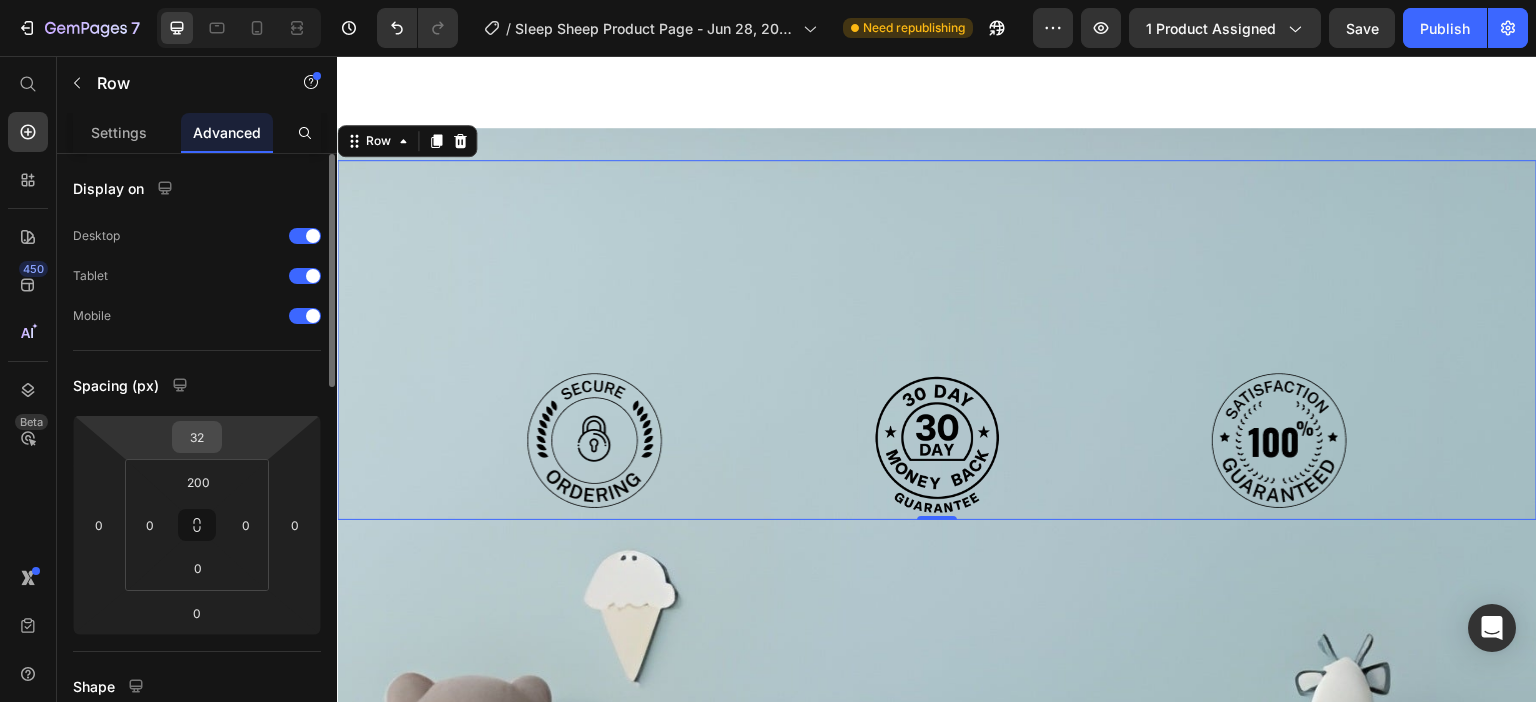 click on "32" at bounding box center (197, 437) 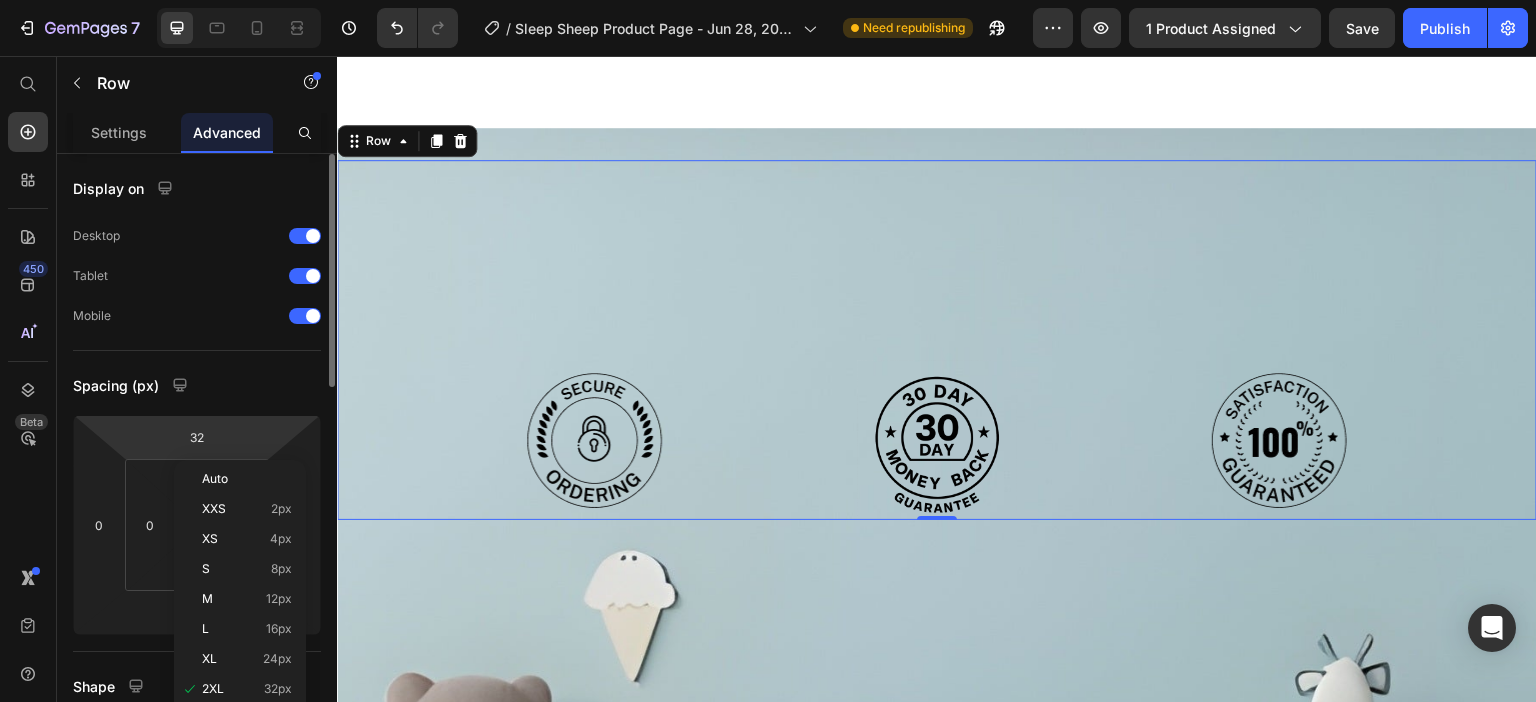 click on "7   /  Sleep Sheep Product Page - Jun 28, 20:09:30 Need republishing Preview 1 product assigned  Save   Publish  450 Beta Start with Sections Elements Hero Section Product Detail Brands Trusted Badges Guarantee Product Breakdown How to use Testimonials Compare Bundle FAQs Social Proof Brand Story Product List Collection Blog List Contact Sticky Add to Cart Custom Footer Browse Library 450 Layout
Row
Row
Row
Row Text
Heading
Text Block Button
Button
Button
Sticky Back to top Media
Image" at bounding box center [768, 0] 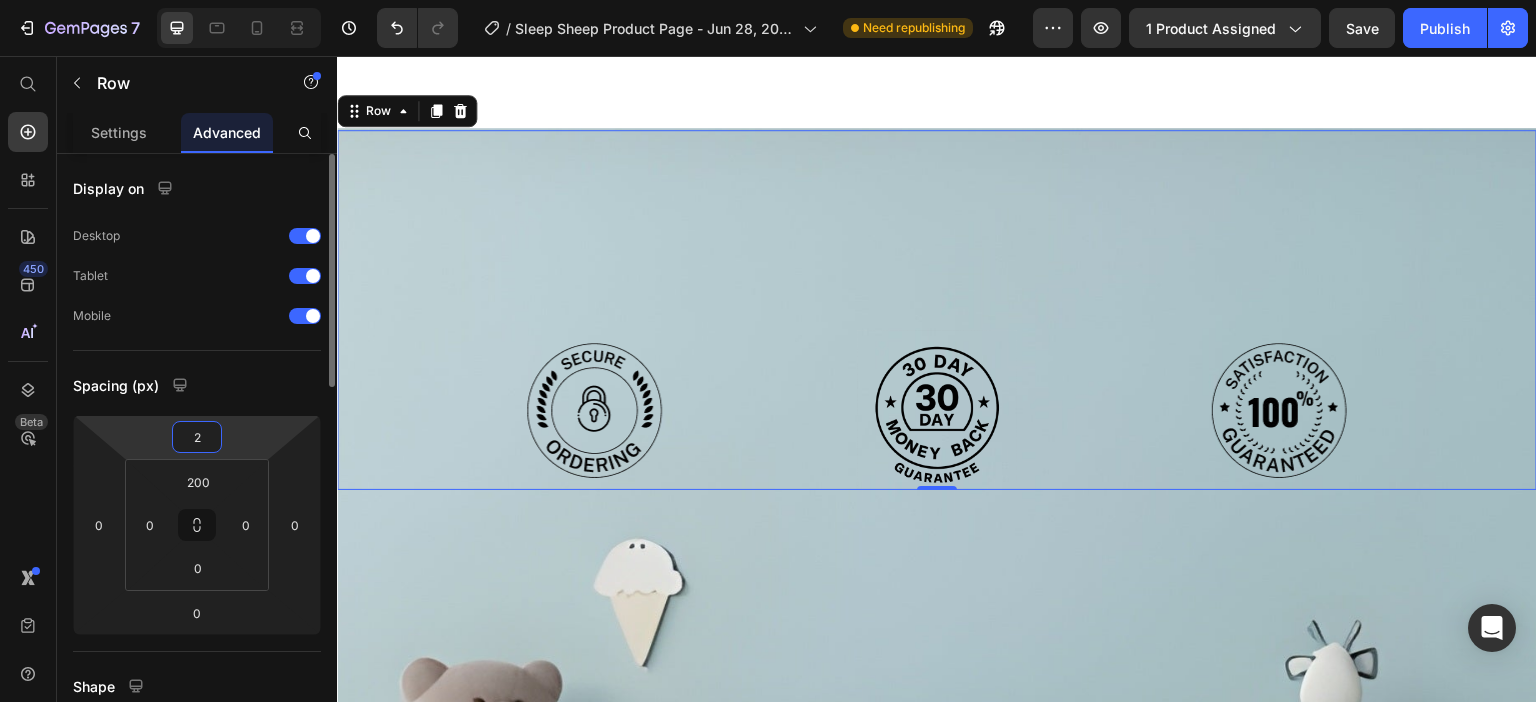 click on "7   /  Sleep Sheep Product Page - Jun 28, 20:09:30 Need republishing Preview 1 product assigned  Save   Publish  450 Beta Start with Sections Elements Hero Section Product Detail Brands Trusted Badges Guarantee Product Breakdown How to use Testimonials Compare Bundle FAQs Social Proof Brand Story Product List Collection Blog List Contact Sticky Add to Cart Custom Footer Browse Library 450 Layout
Row
Row
Row
Row Text
Heading
Text Block Button
Button
Button
Sticky Back to top Media
Image" at bounding box center (768, 0) 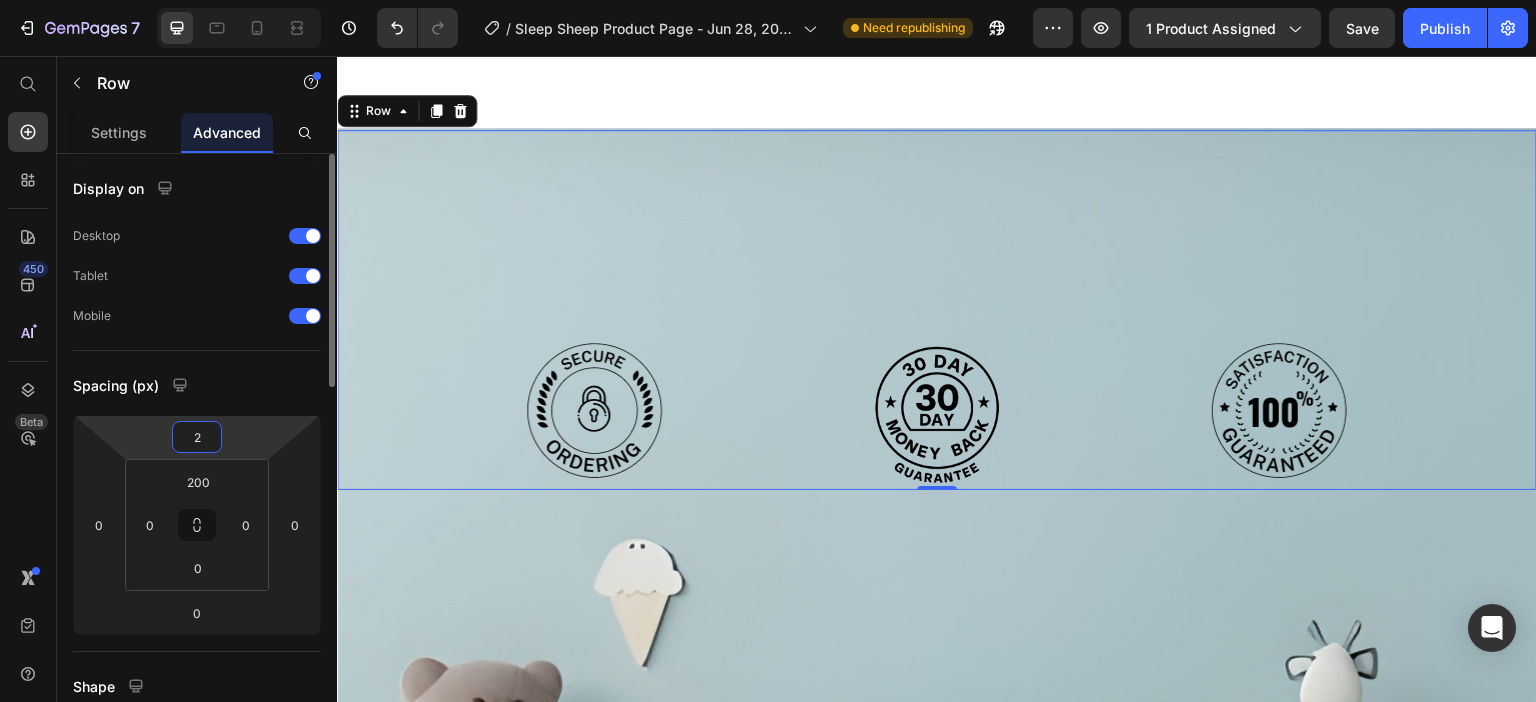 type on "0" 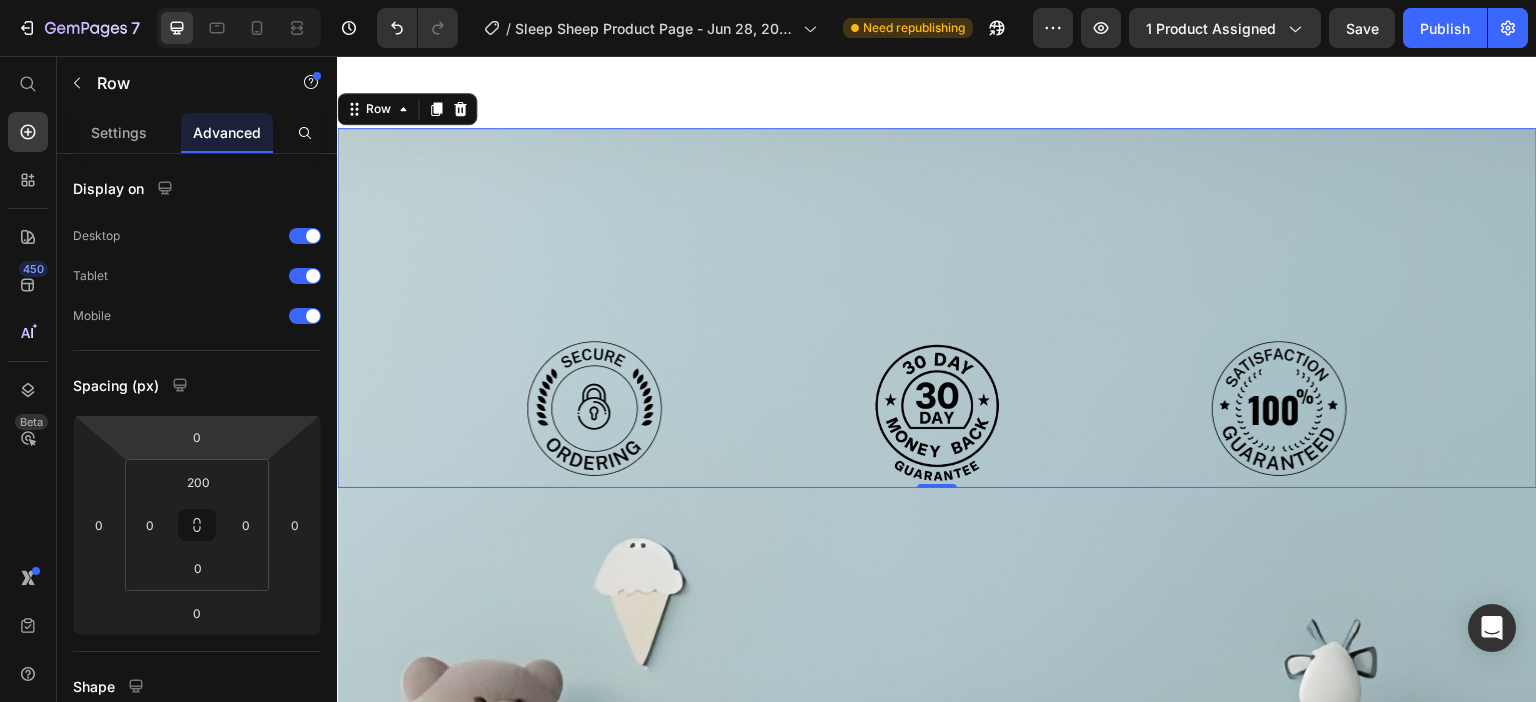 click on "Image Image Image Row   0" at bounding box center [937, 308] 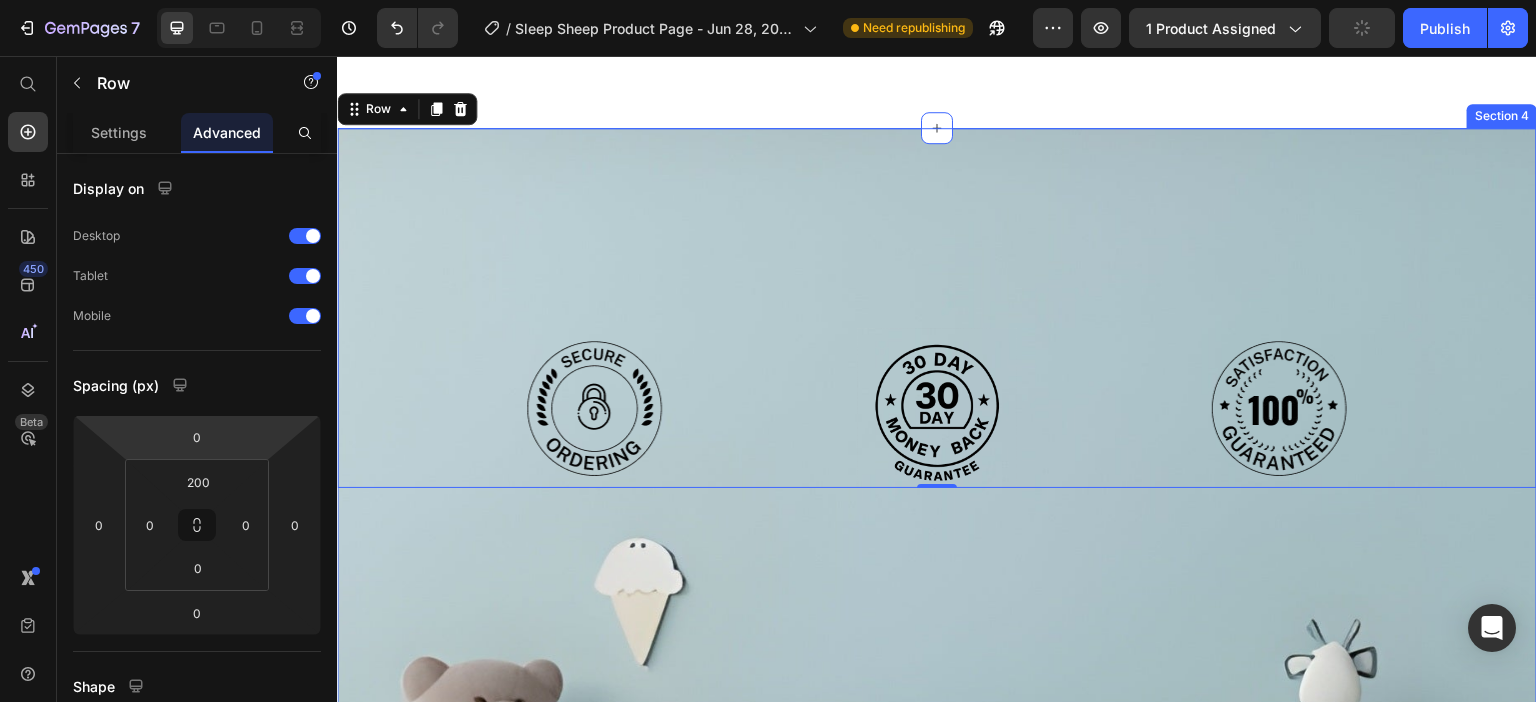 click on "Image Image Image Row   0 Section 4" at bounding box center [937, 658] 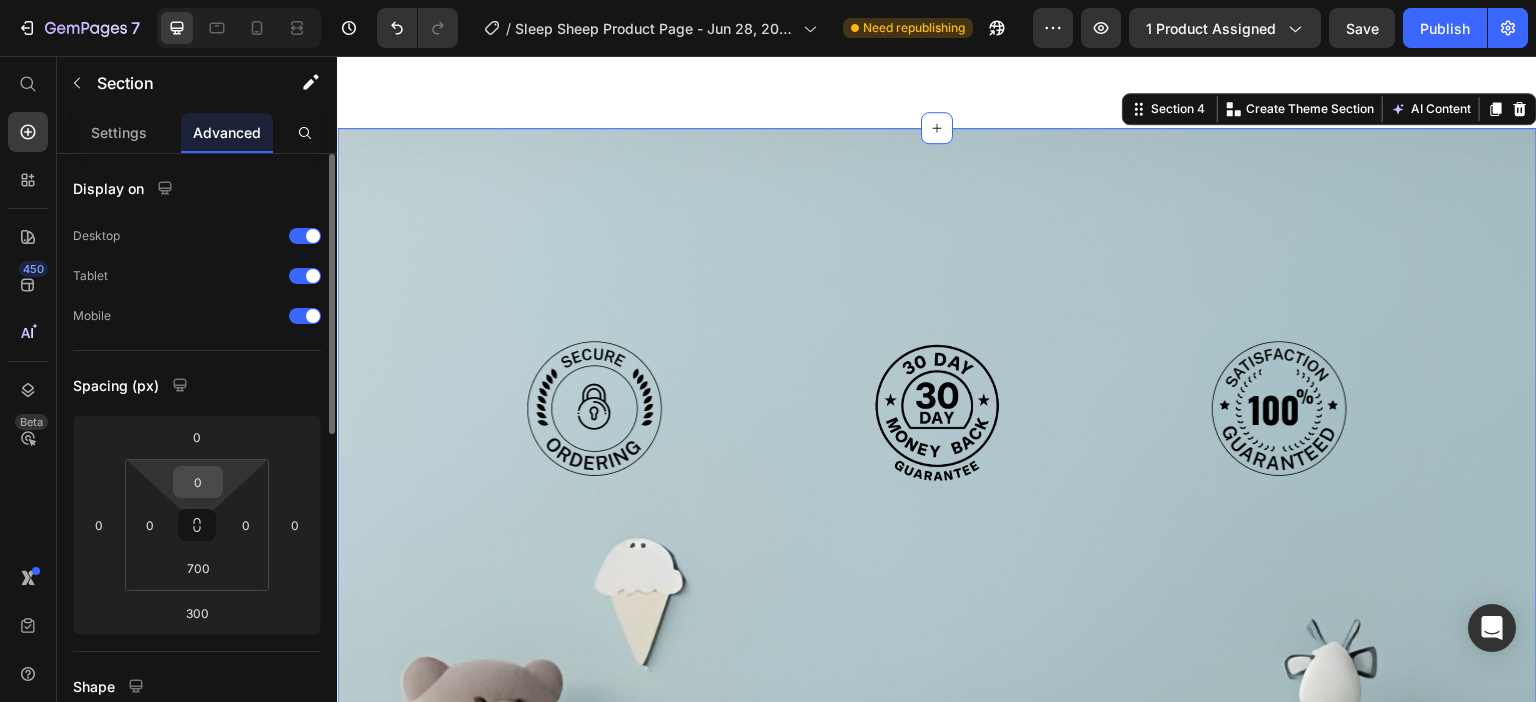 click on "0" at bounding box center [198, 482] 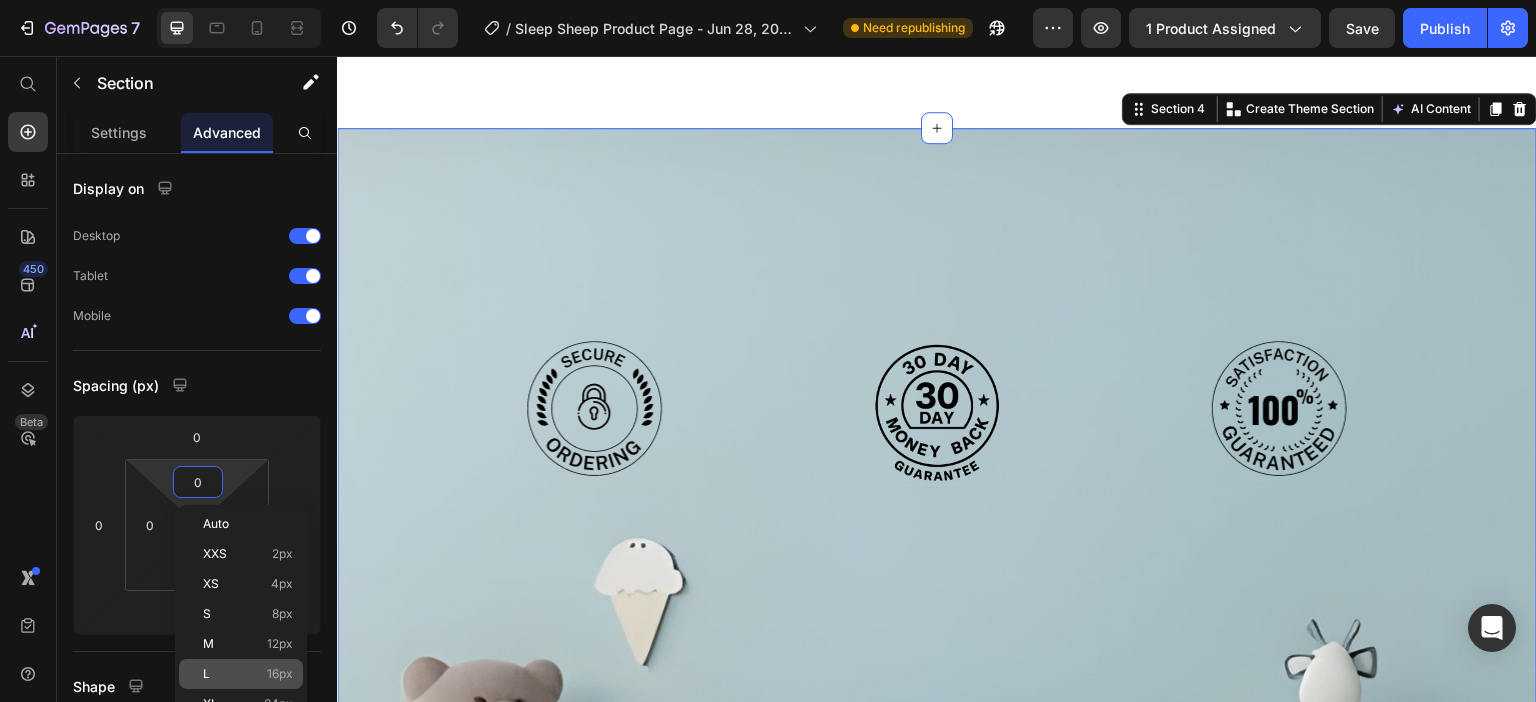 click on "L 16px" 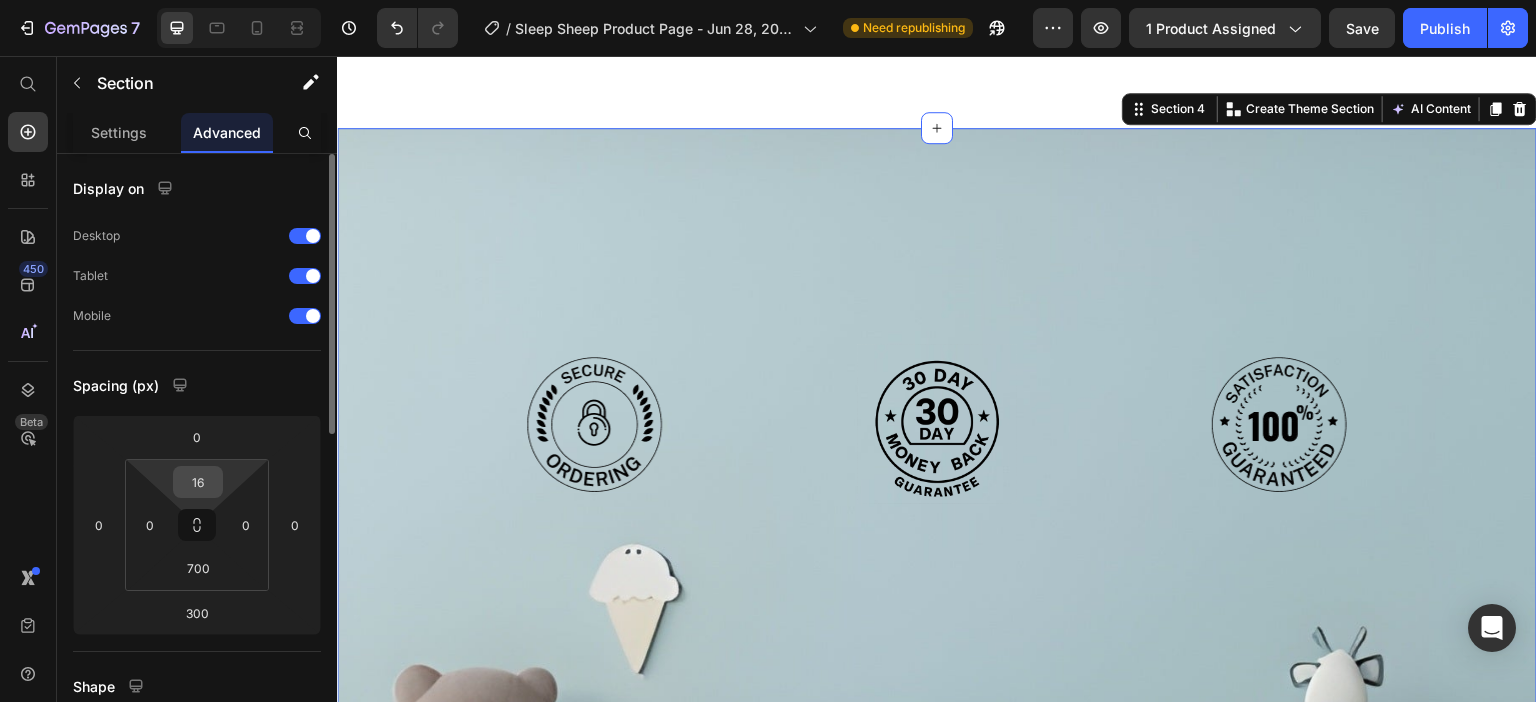 click on "16" at bounding box center [198, 482] 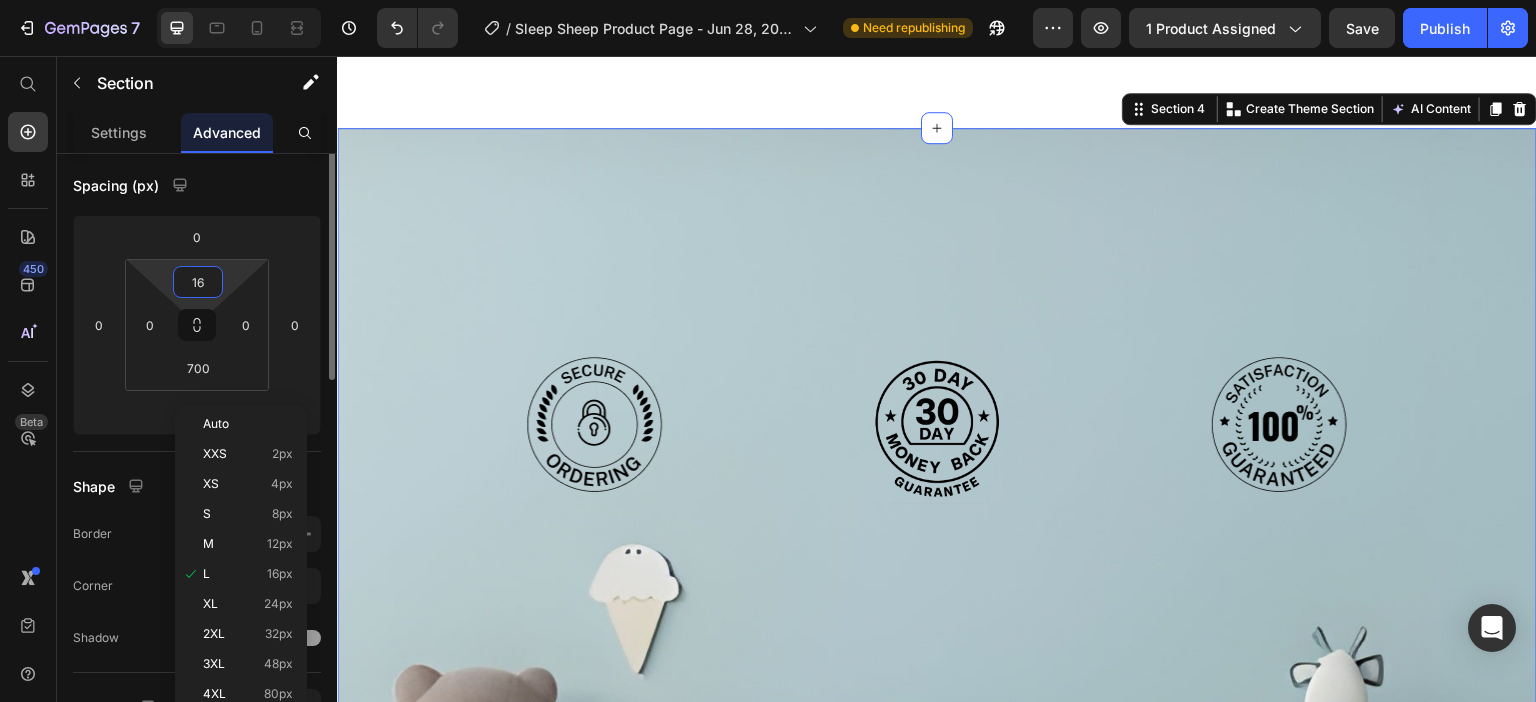 scroll, scrollTop: 300, scrollLeft: 0, axis: vertical 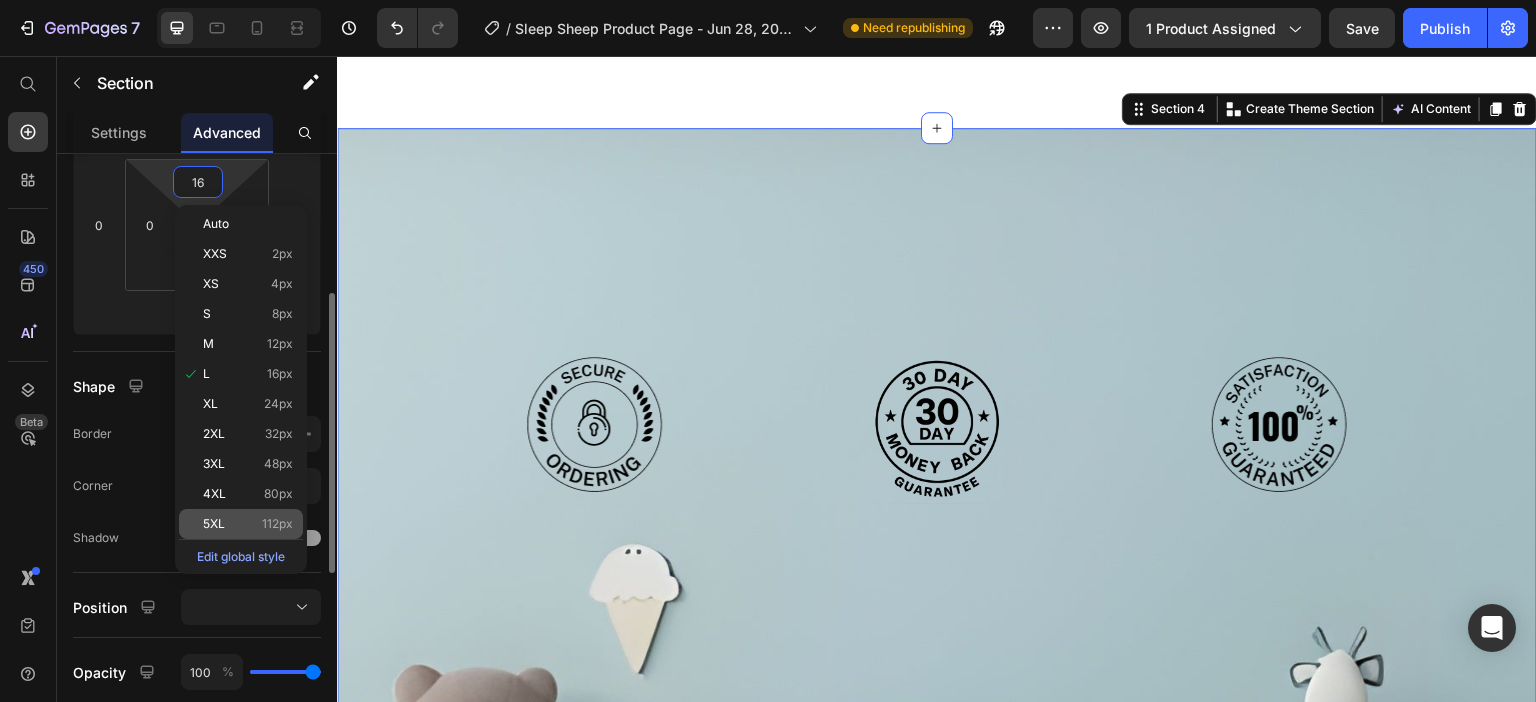 click on "5XL 112px" 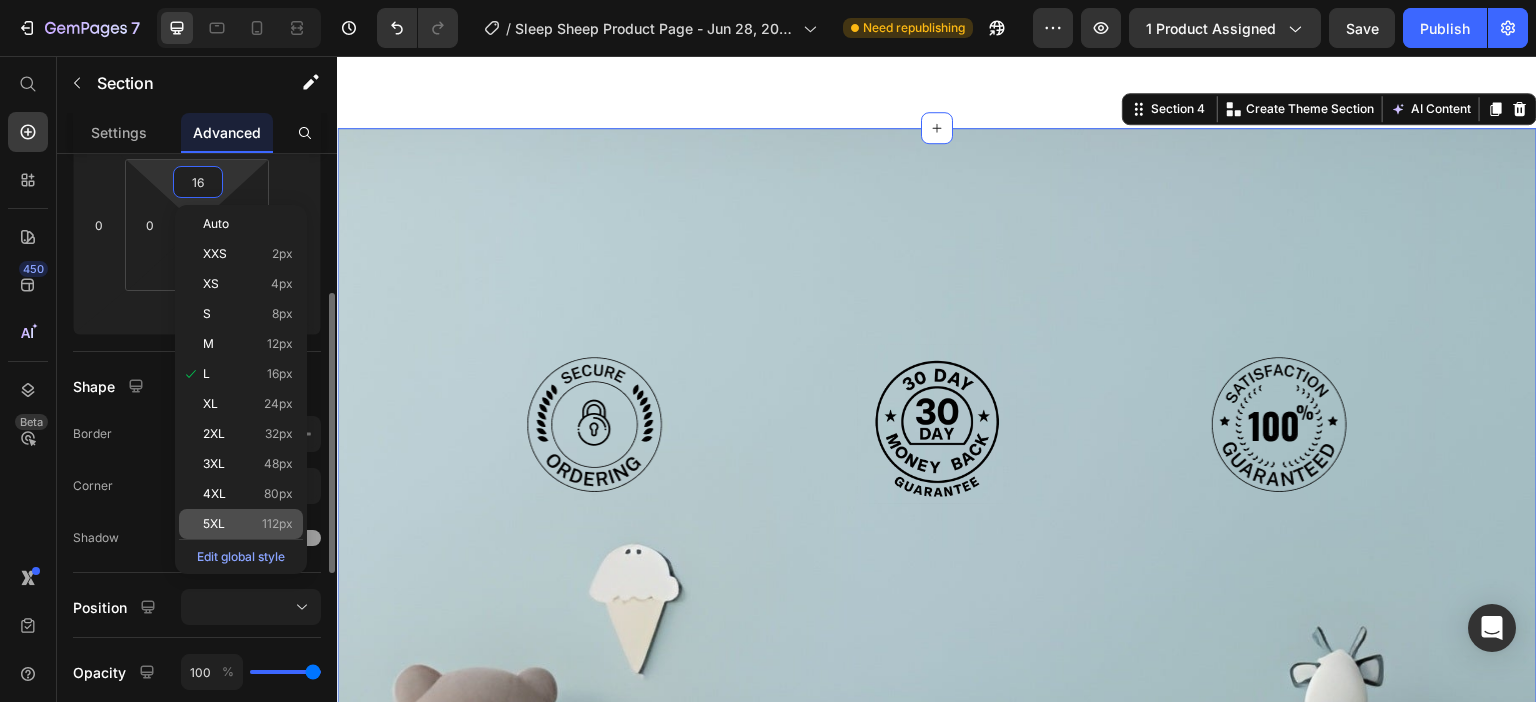 type on "112" 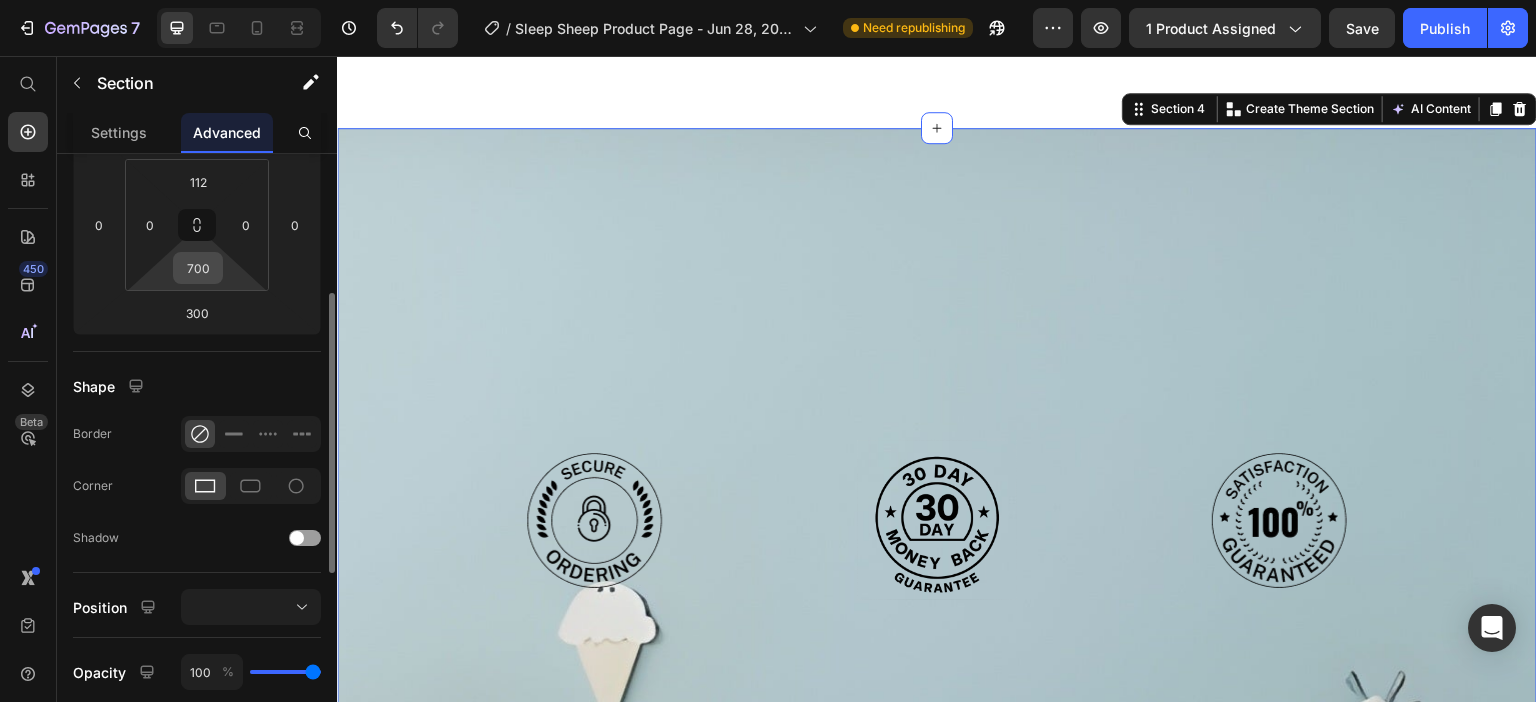 click on "700" at bounding box center (198, 268) 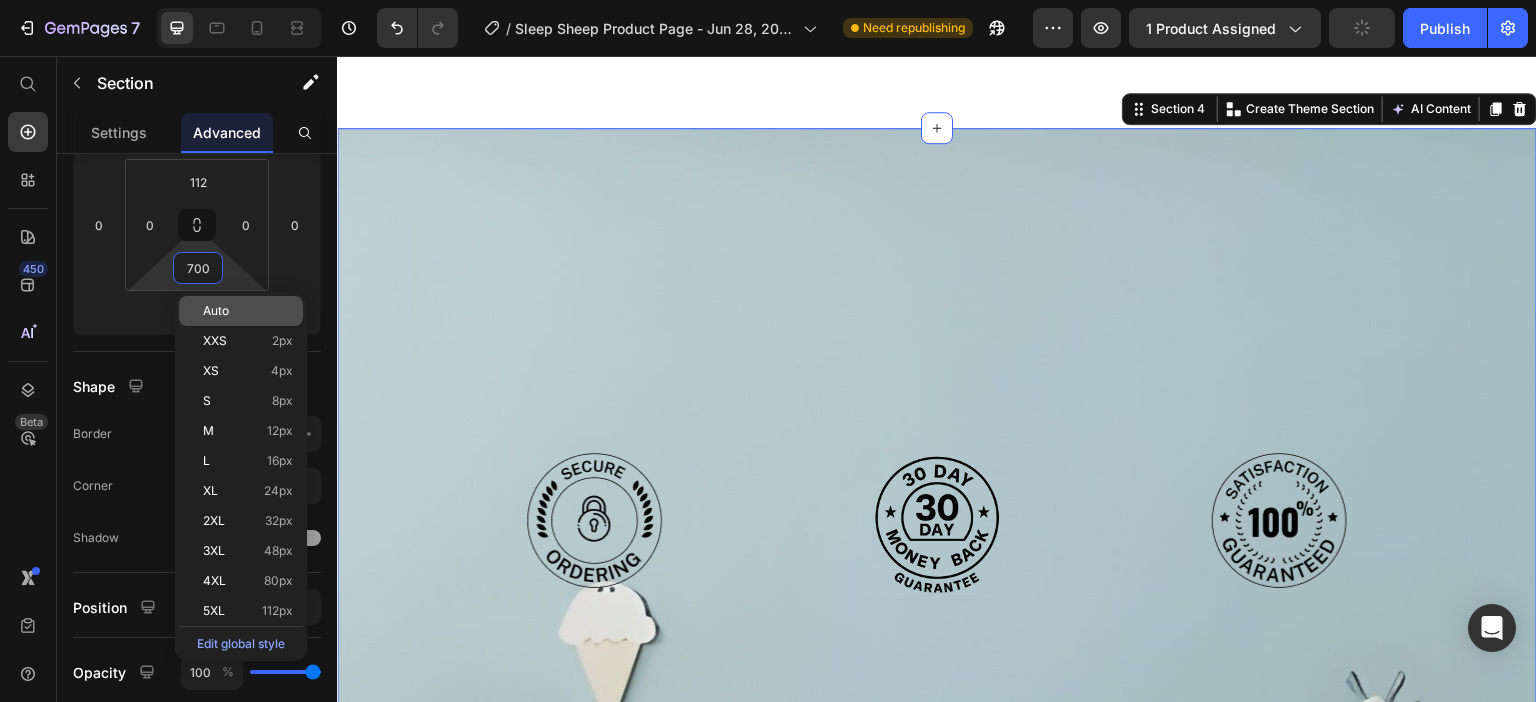 click on "Auto" at bounding box center (216, 311) 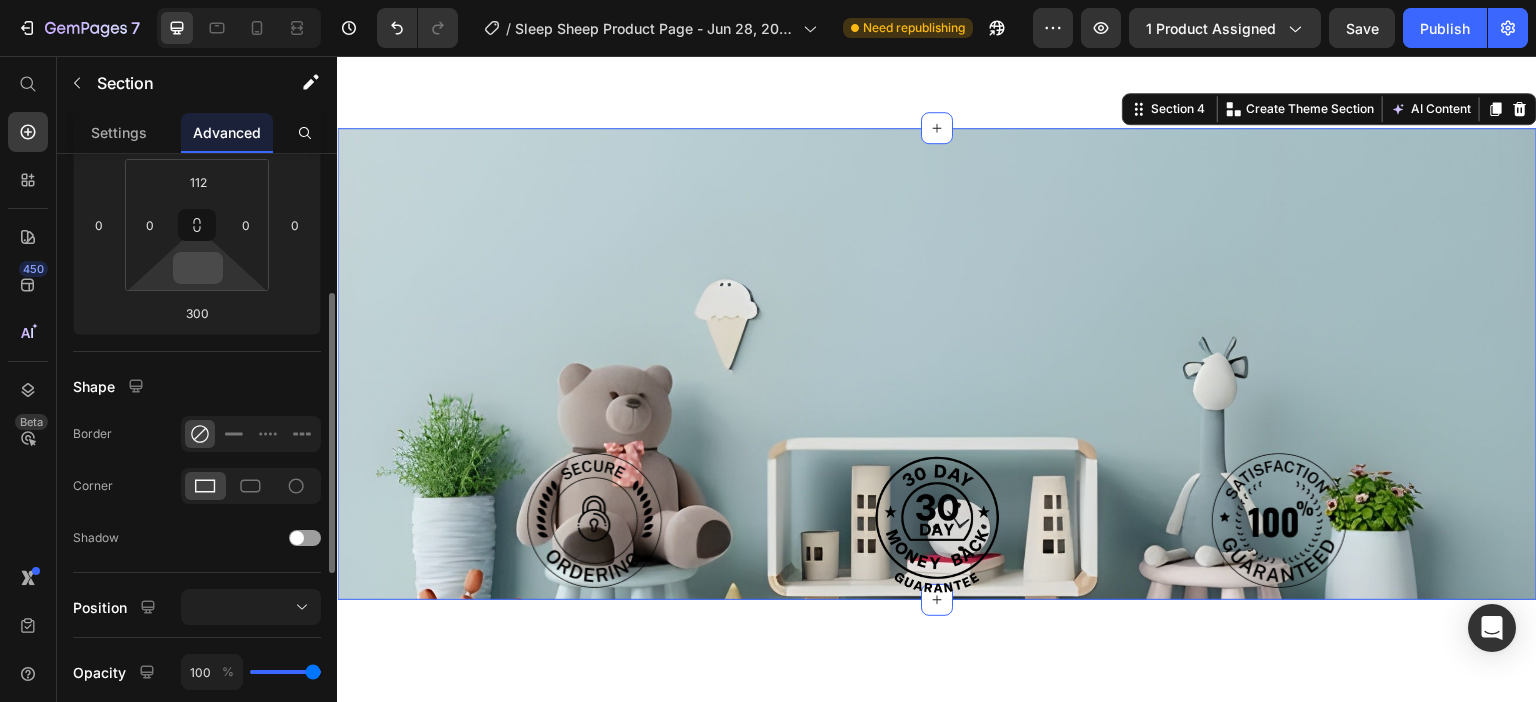 click at bounding box center [198, 268] 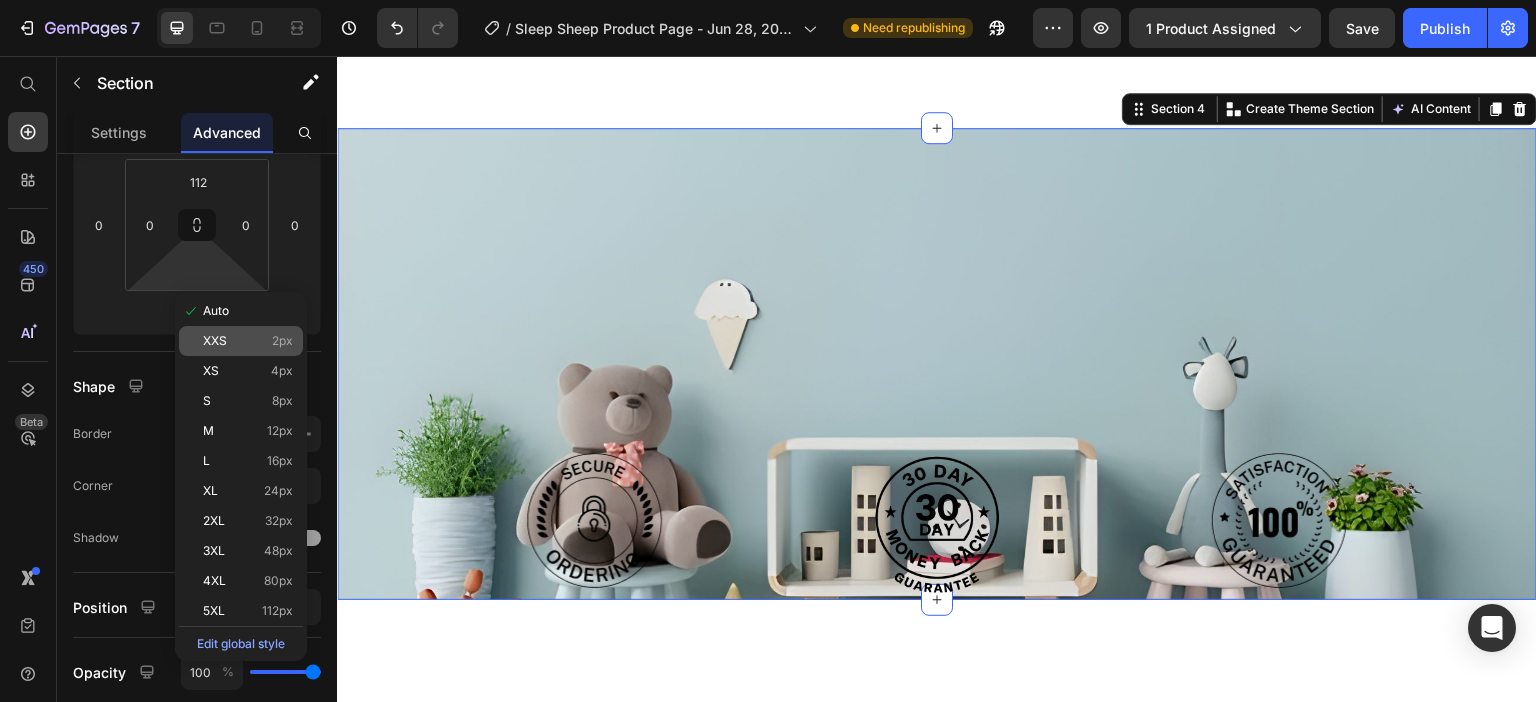 click on "XXS" at bounding box center [215, 341] 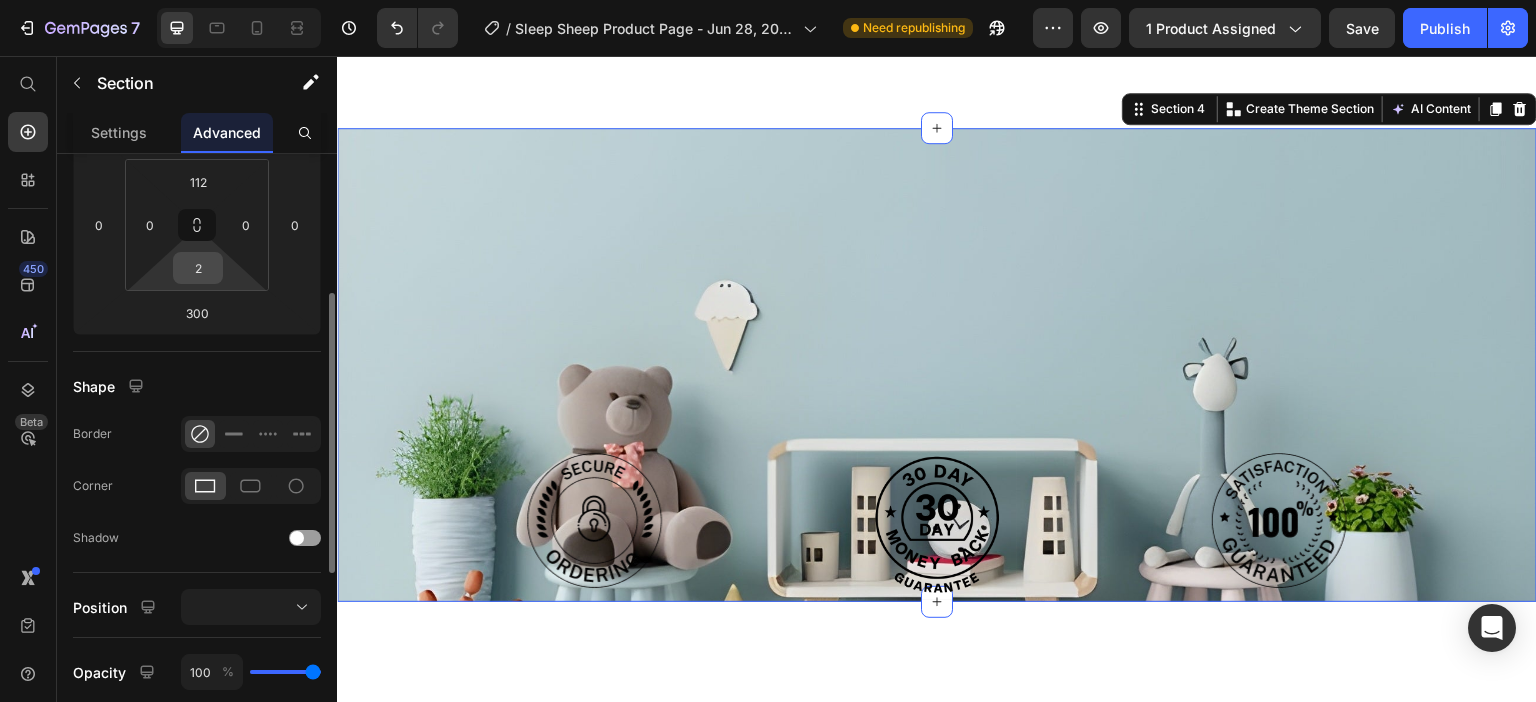 click on "2" at bounding box center (198, 268) 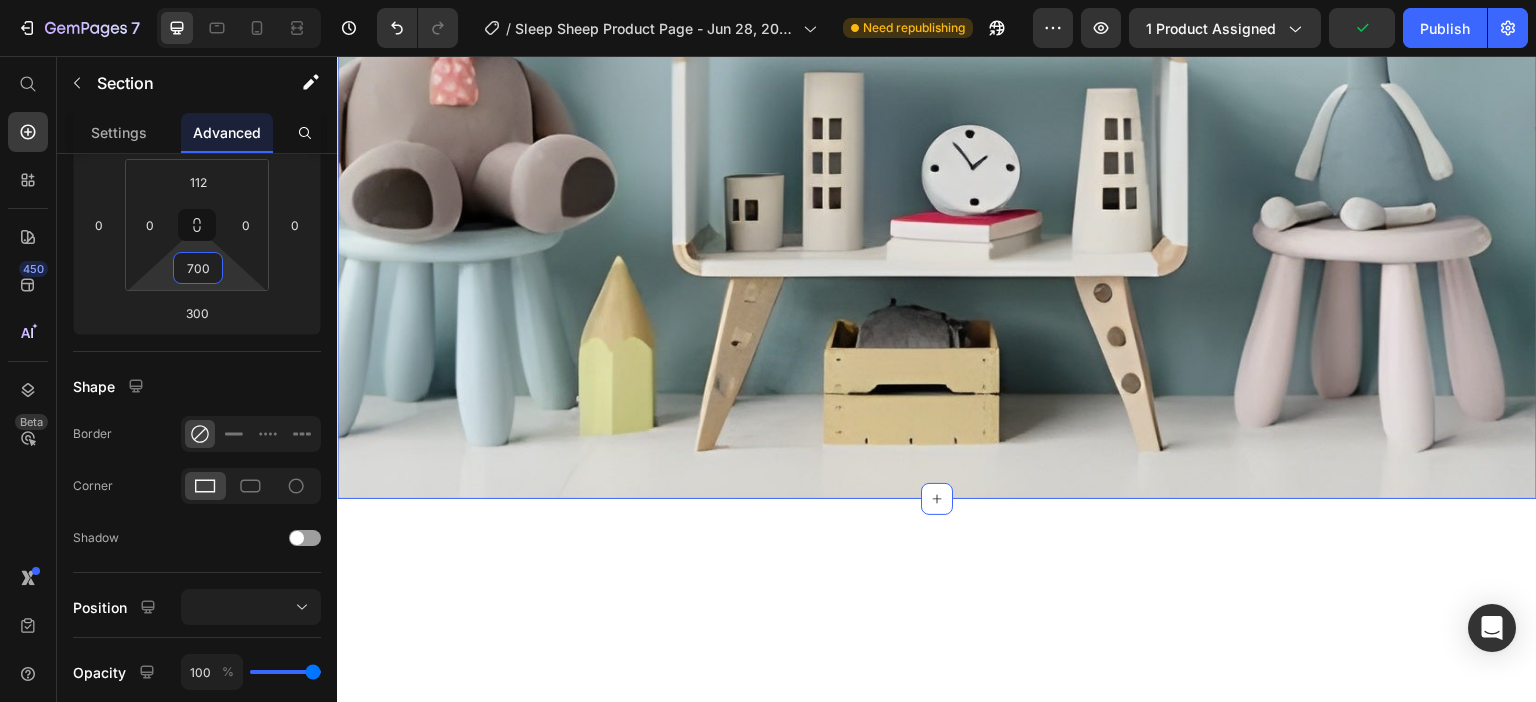 scroll, scrollTop: 3278, scrollLeft: 0, axis: vertical 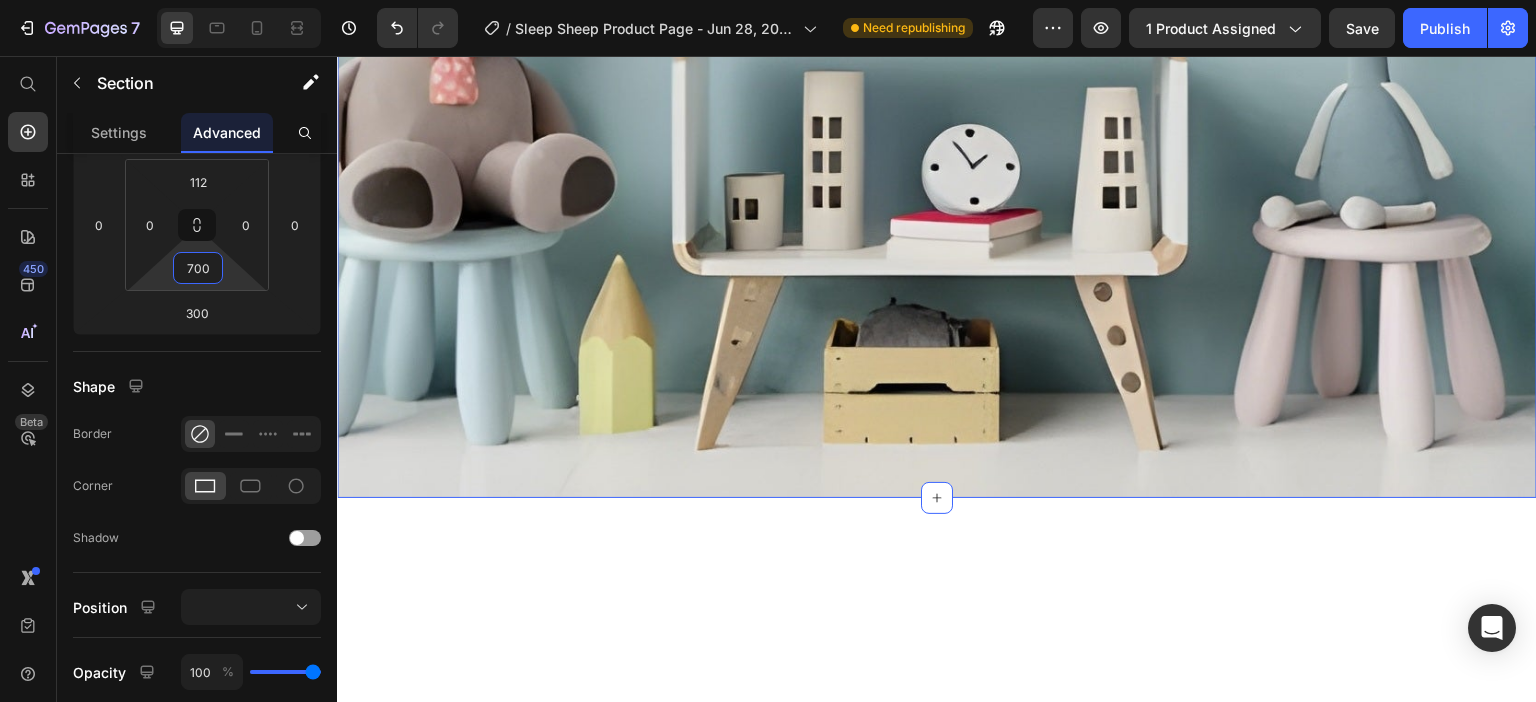 type on "700" 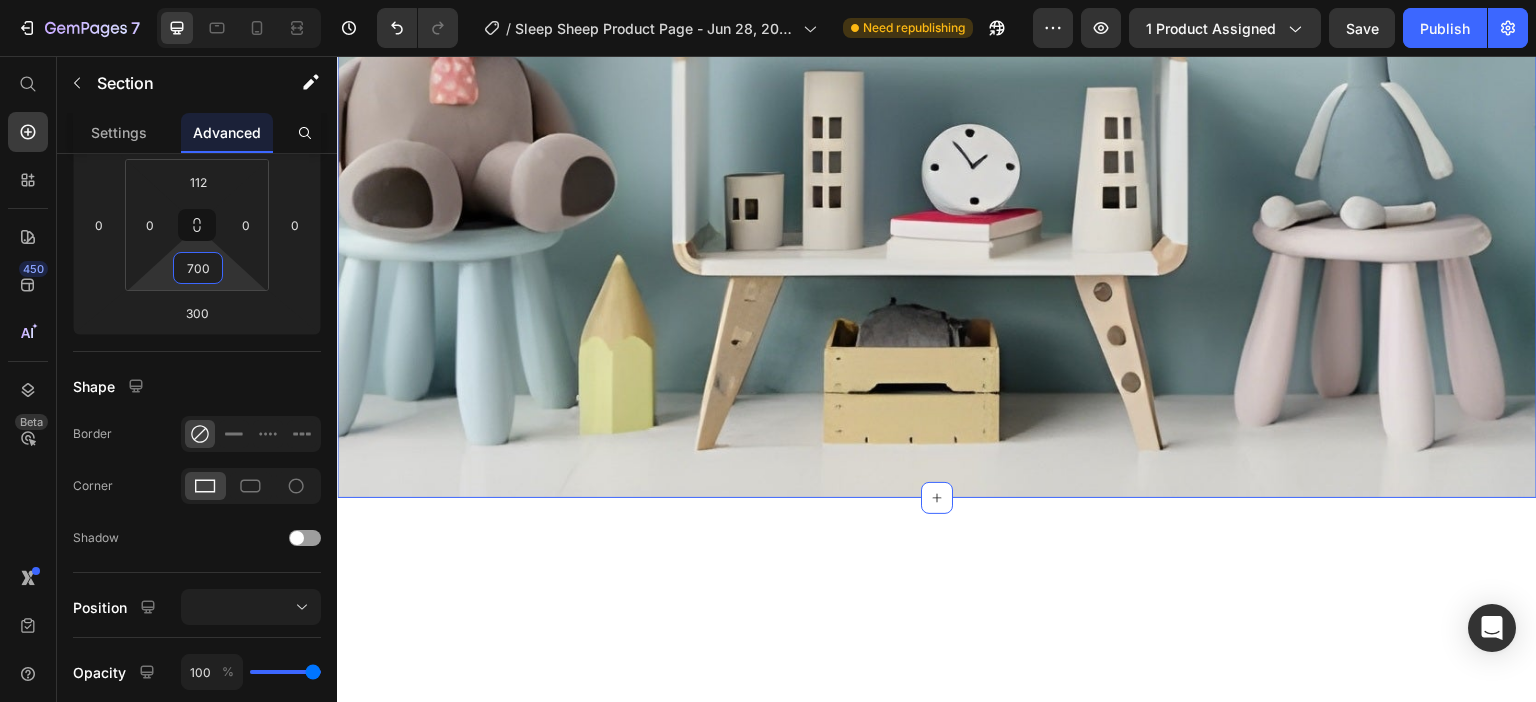 click on "Image Image Image Row Section 4   You can create reusable sections Create Theme Section AI Content Write with GemAI What would you like to describe here? Tone and Voice Persuasive Product Sleep Sheep Show more Generate" at bounding box center (937, -88) 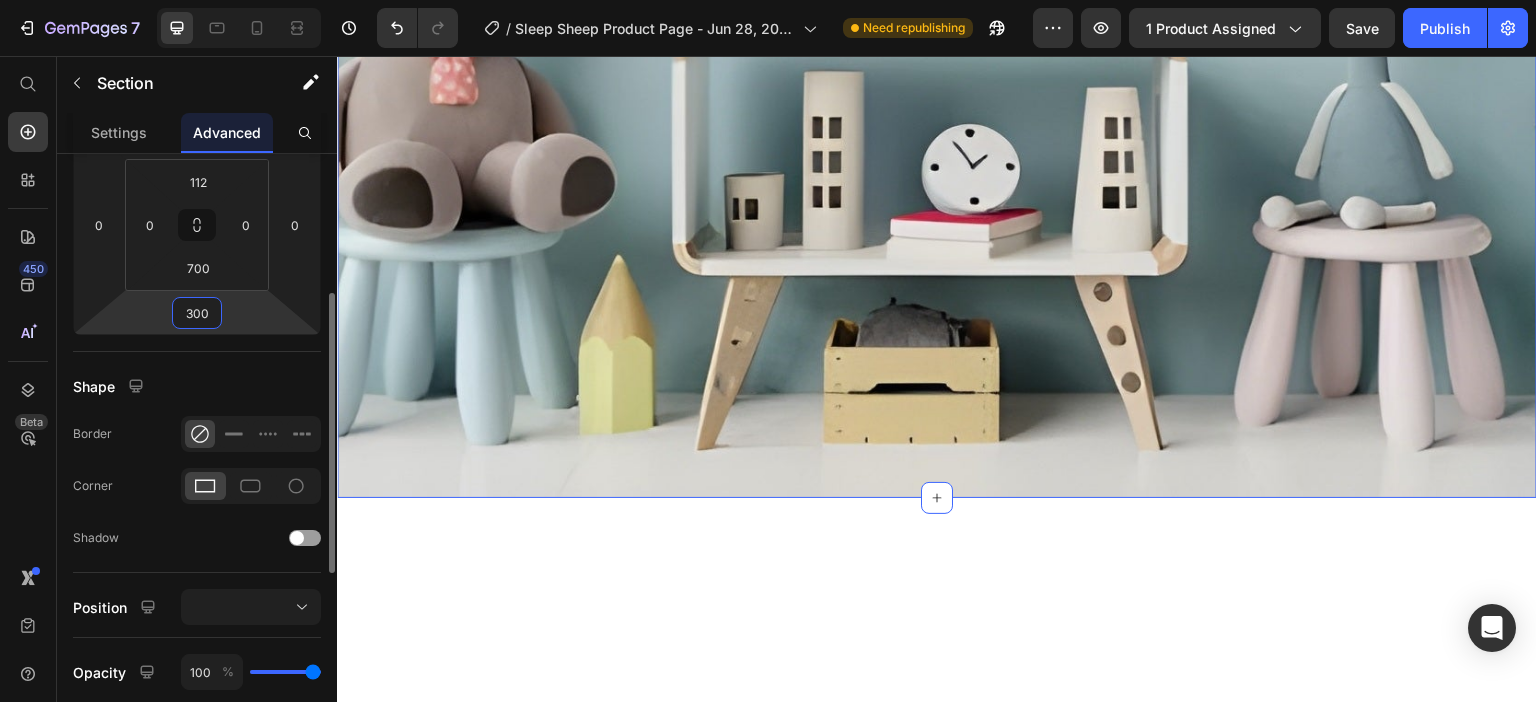 click on "300" at bounding box center [197, 313] 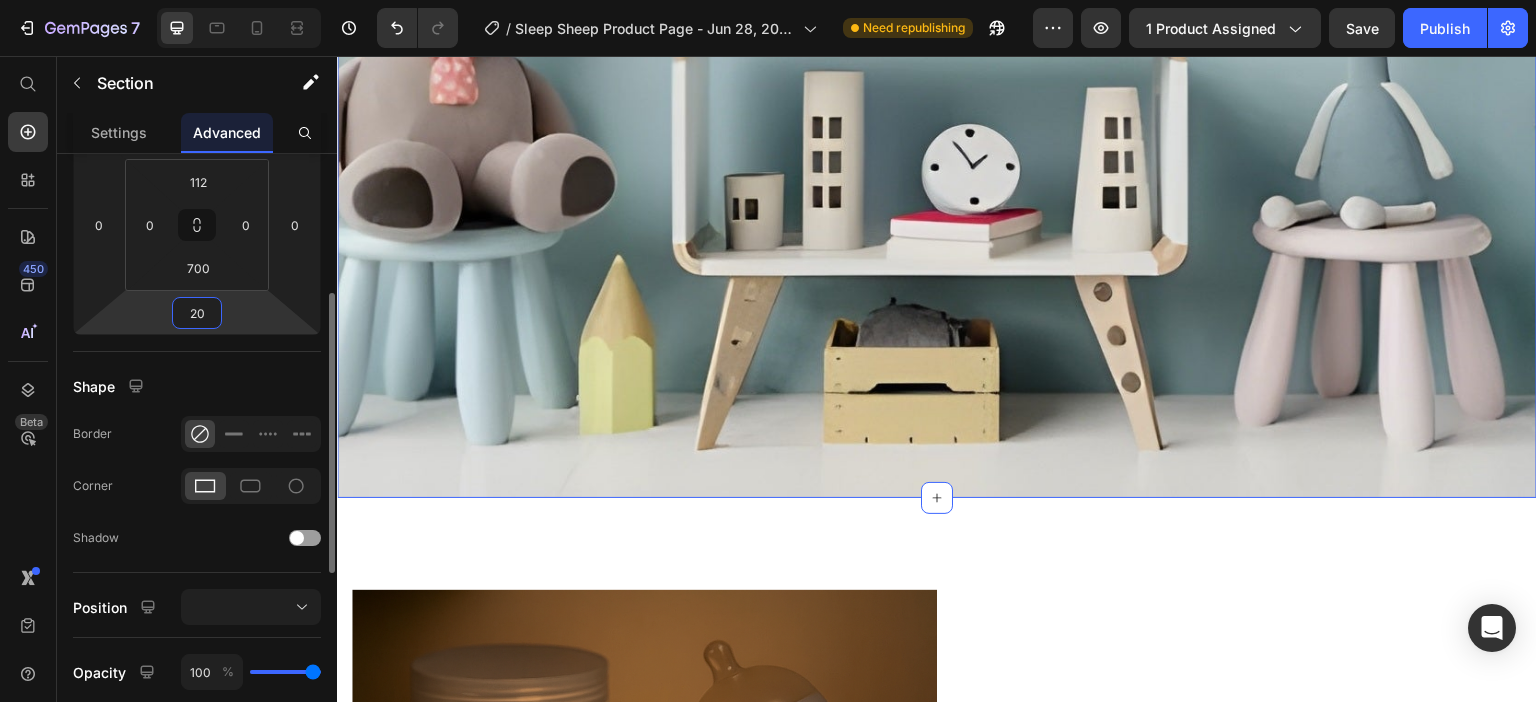 type on "2" 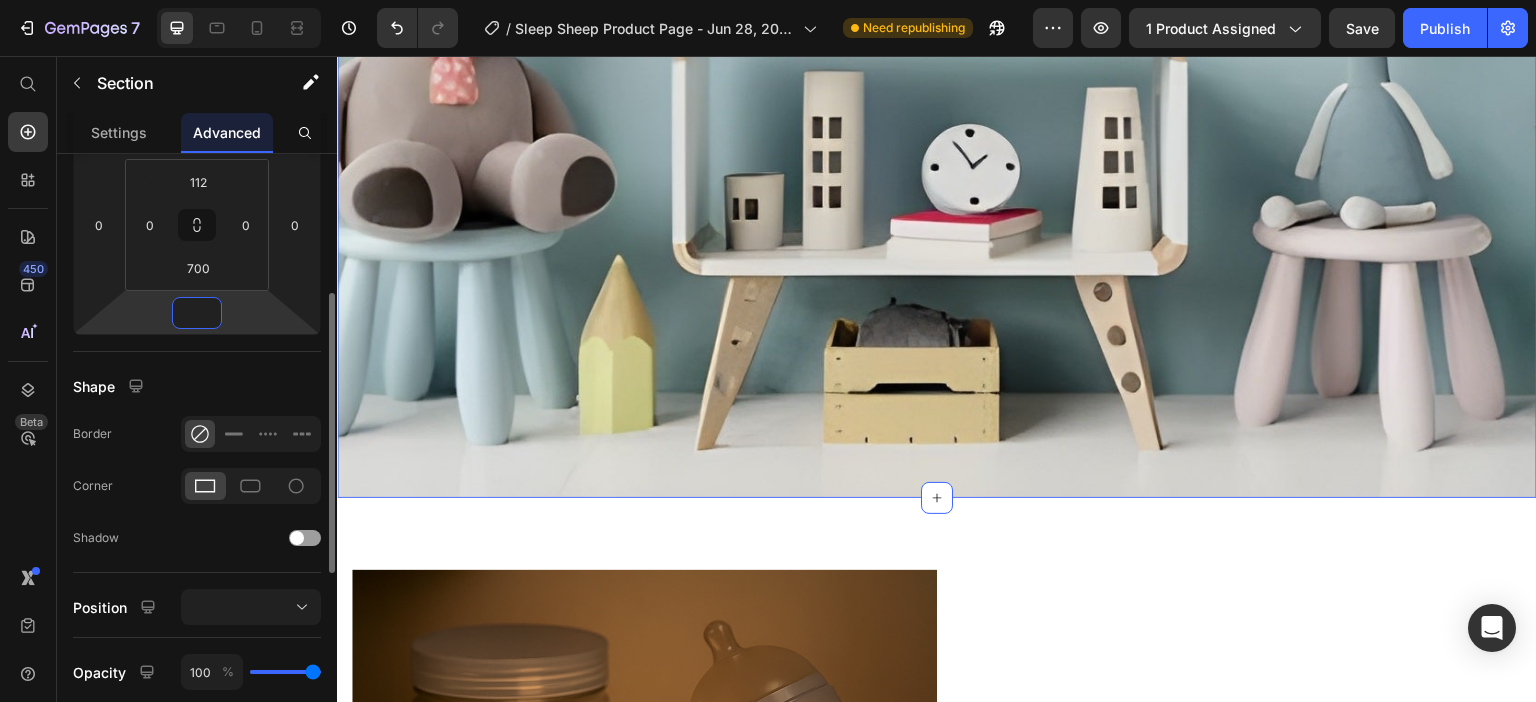 type 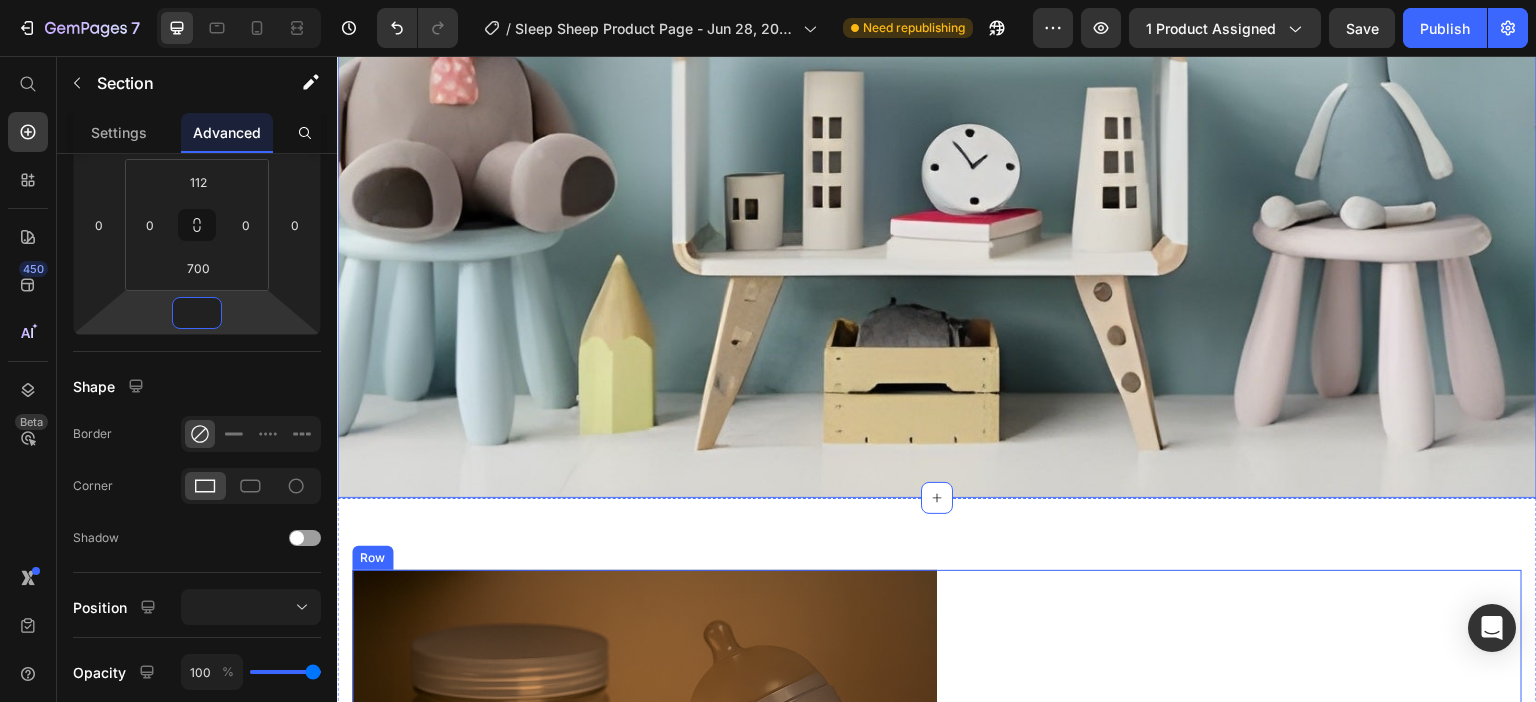 click on "Perfect for Late-Night Feedings  🍼 Heading Parents know that  midnight wake-ups  are part of the journey with a baby. Whether you're nursing, bottle-feeding, or simply checking in on your little one, our night lamp provides  soft, non-disruptive lighting  that won’t overstimulate your baby—or wake up the whole household.   No more fumbling with bright overhead lights or using your phone flashlight—just a  gentle, convenient glow  exactly when you need it. Text block Row" at bounding box center [1229, 862] 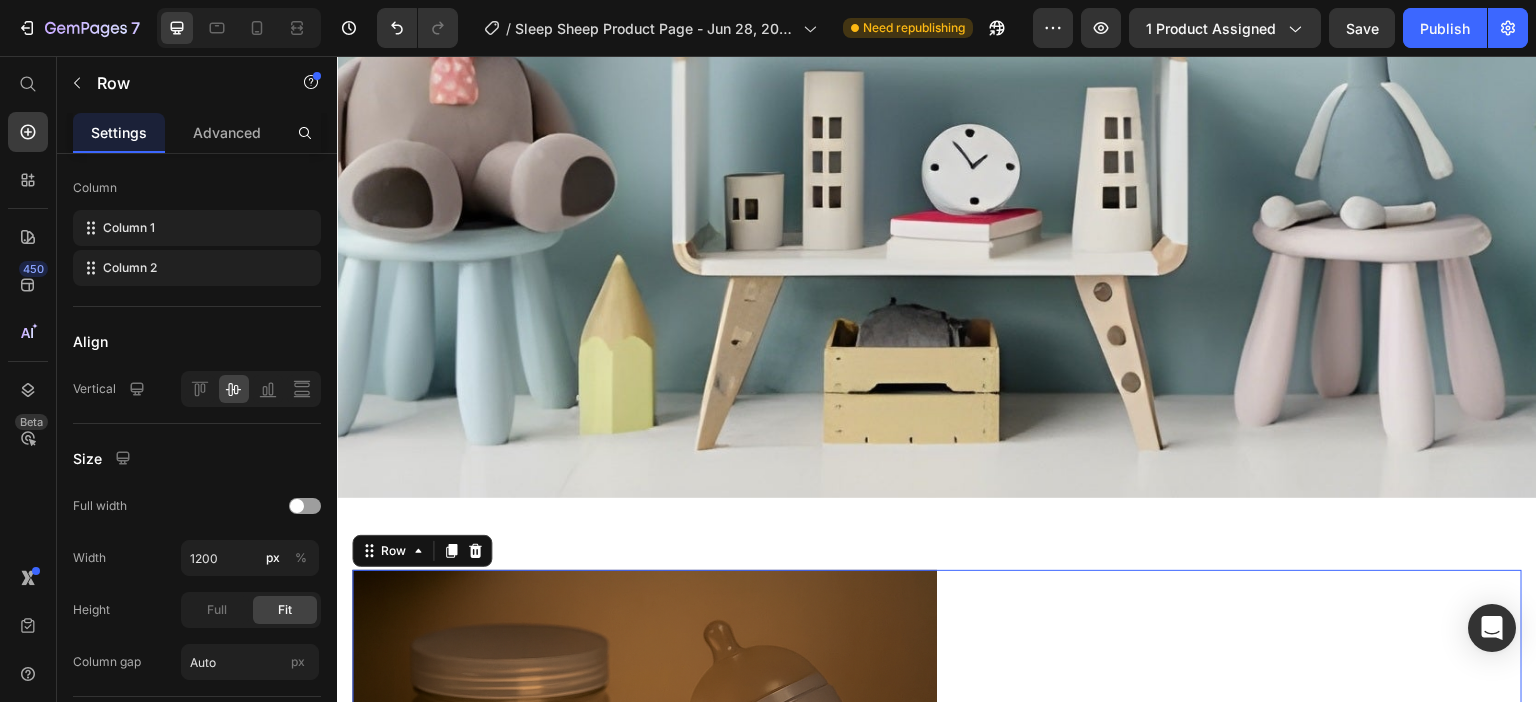 scroll, scrollTop: 0, scrollLeft: 0, axis: both 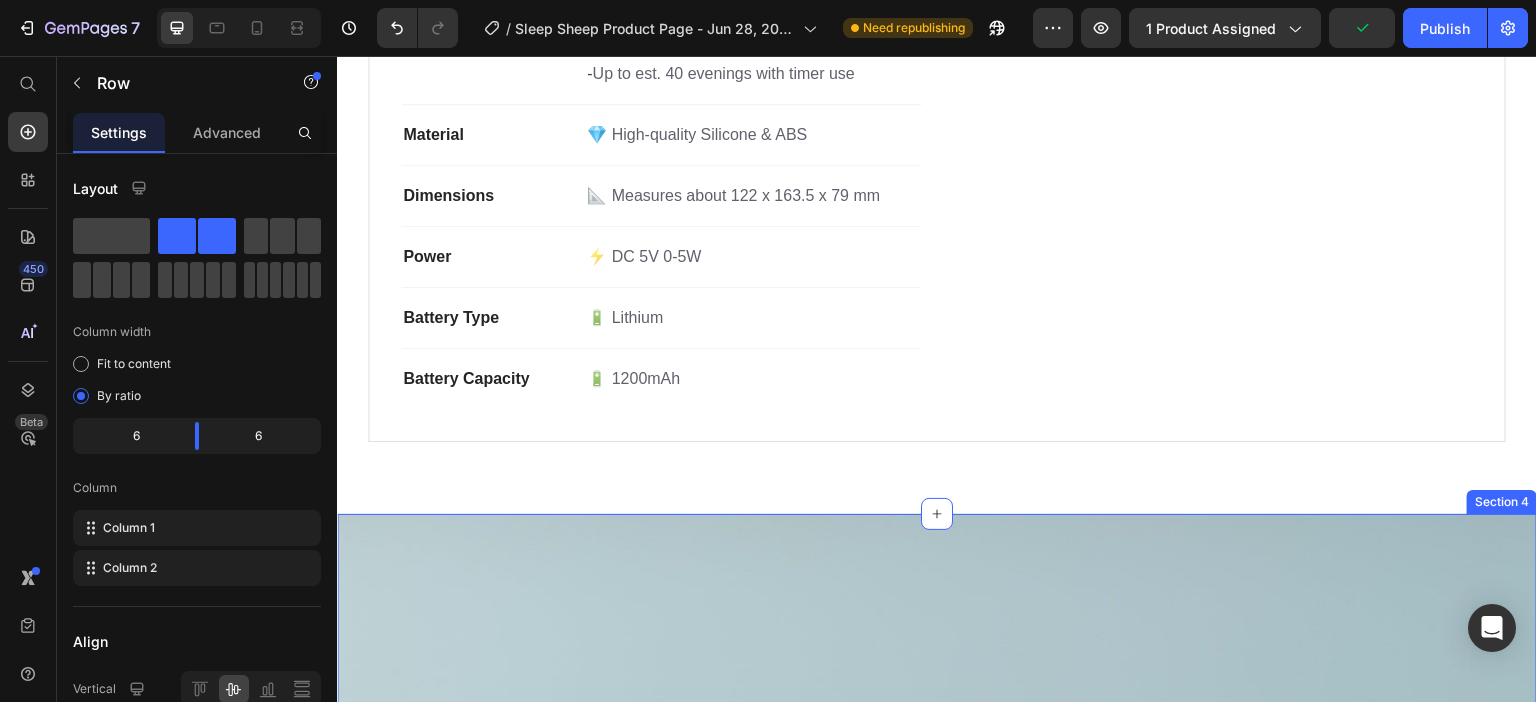 click on "Image Image Image Row Section 4" at bounding box center (937, 1100) 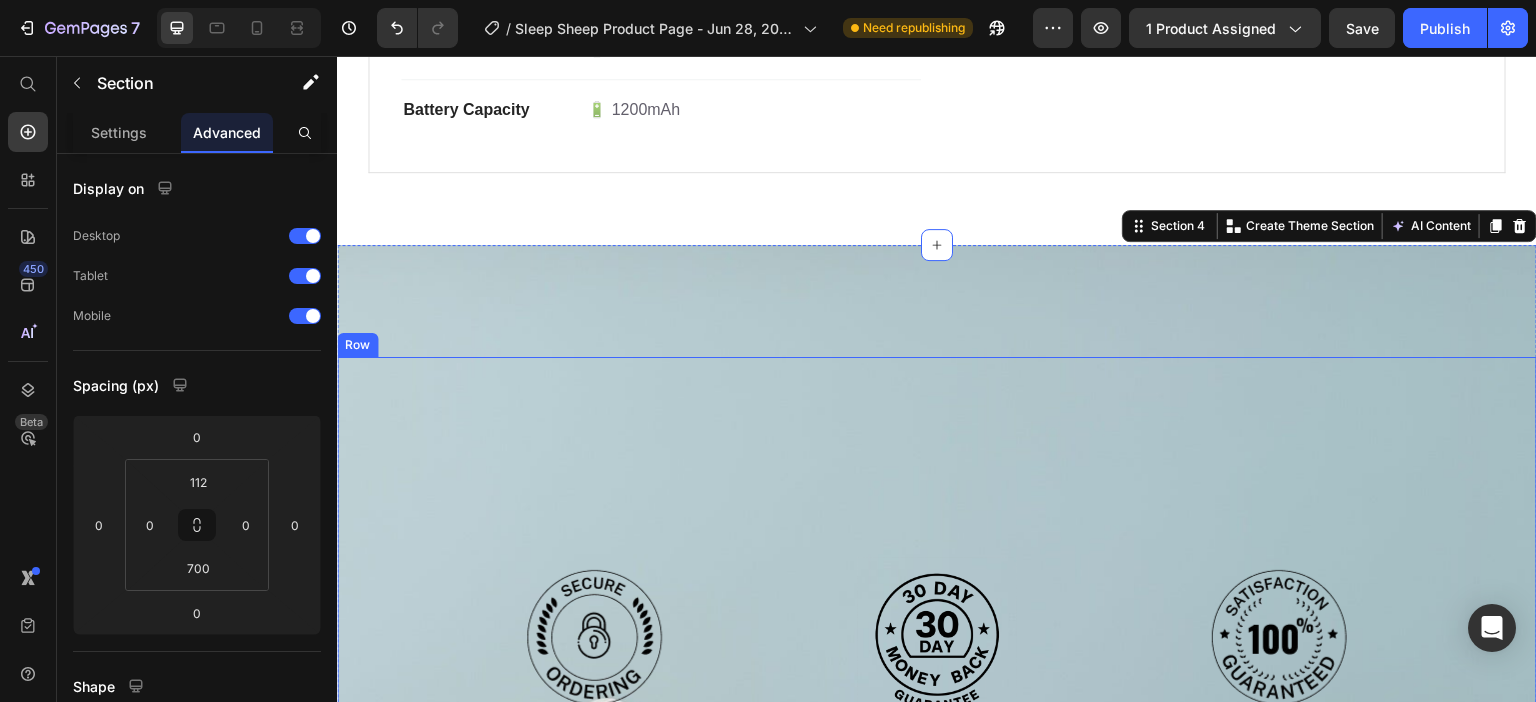 scroll, scrollTop: 2378, scrollLeft: 0, axis: vertical 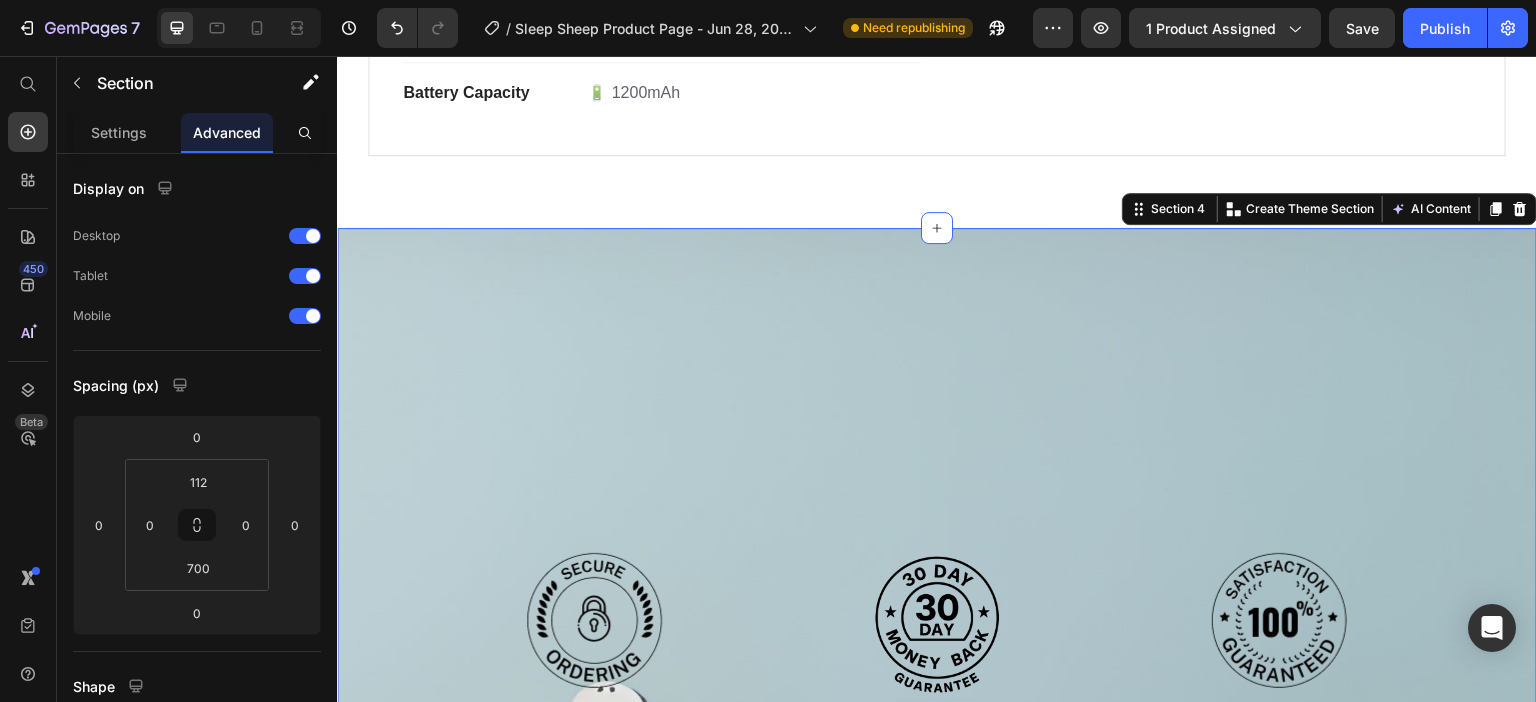 click on "Image Image Image Row Section 4   You can create reusable sections Create Theme Section AI Content Write with GemAI What would you like to describe here? Tone and Voice Persuasive Product Sleep Sheep Show more Generate" at bounding box center [937, 814] 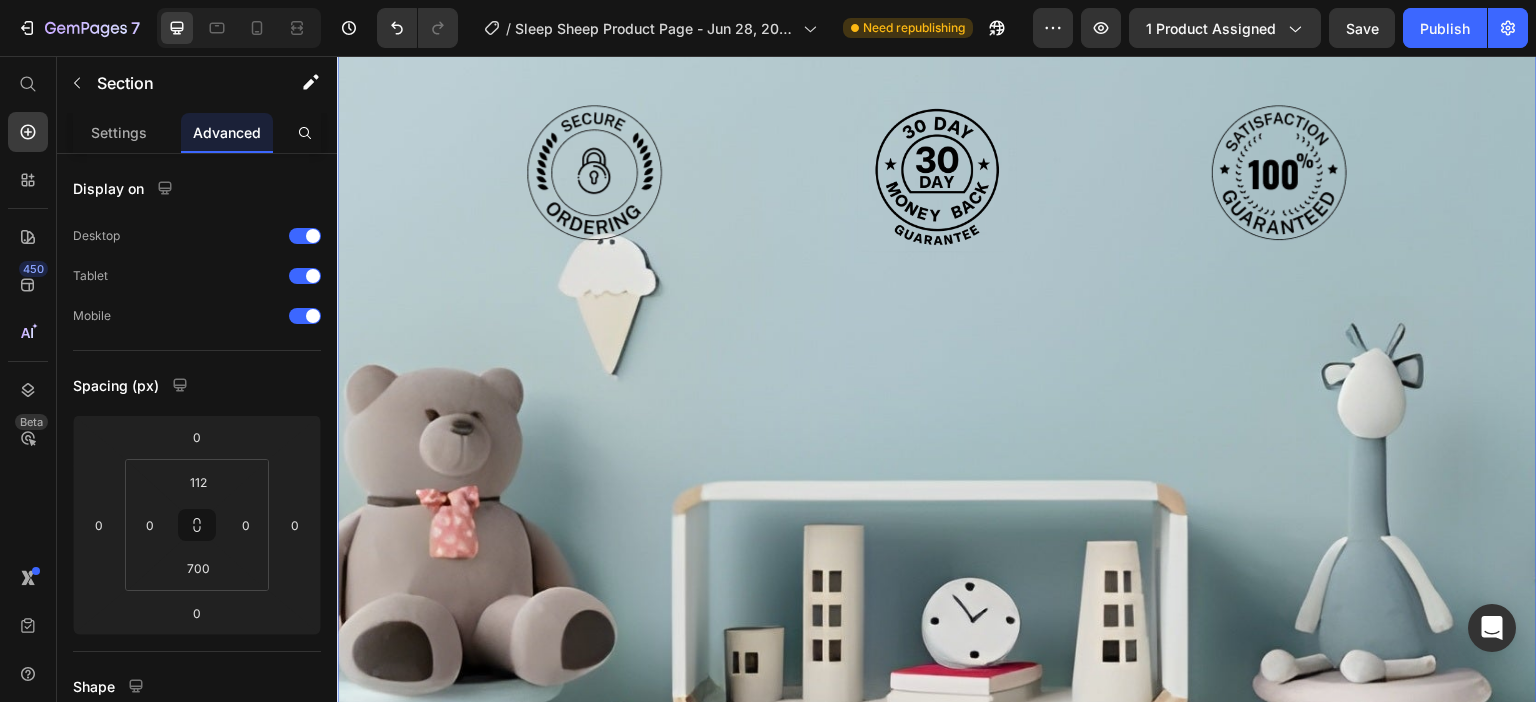 scroll, scrollTop: 2778, scrollLeft: 0, axis: vertical 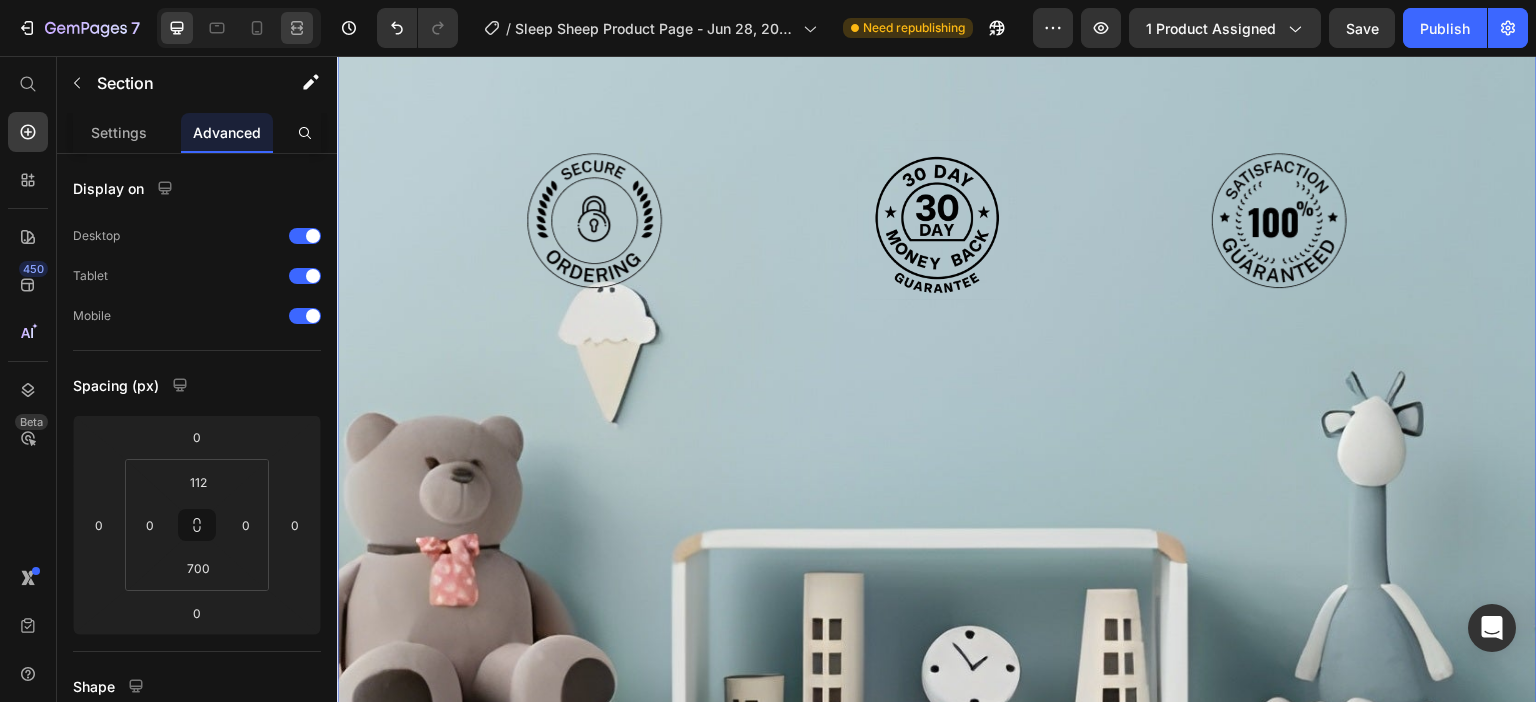 click 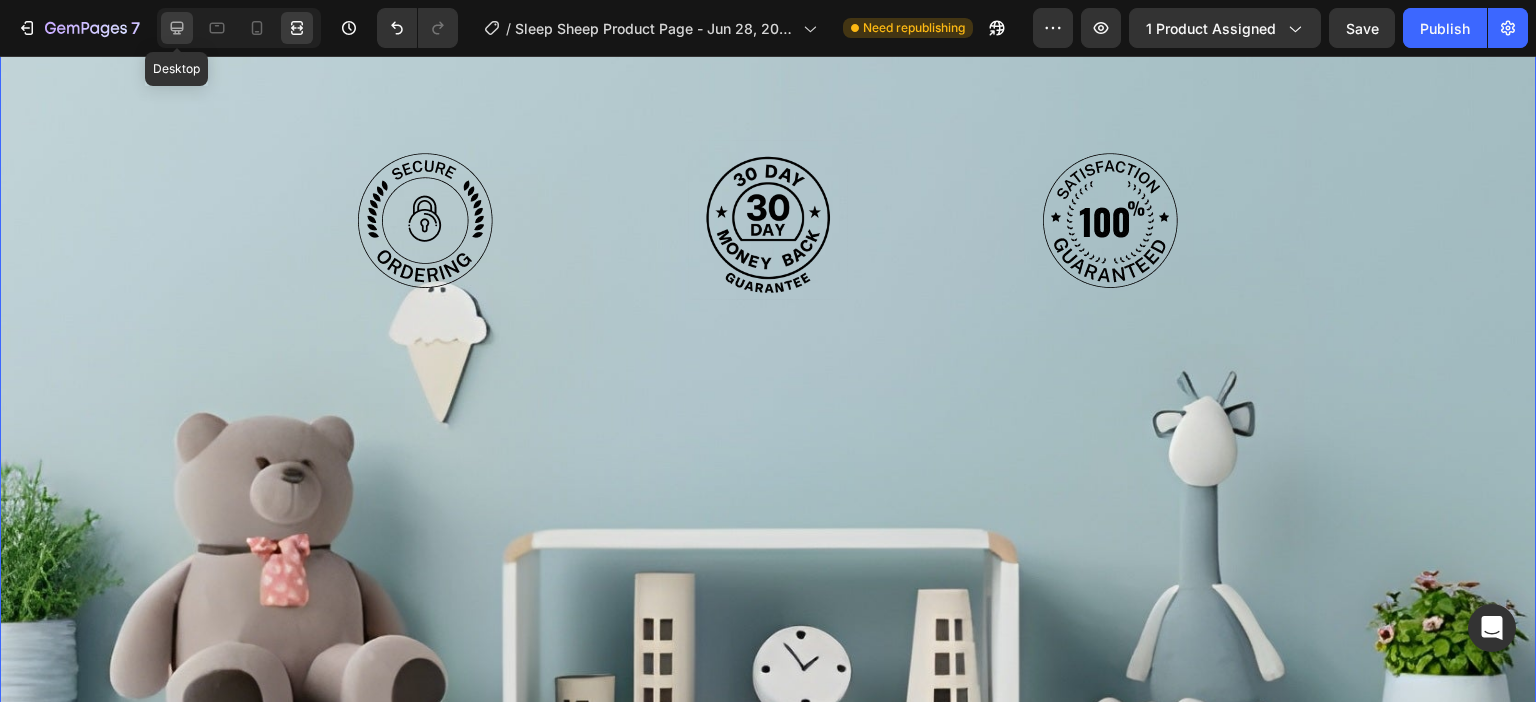 click 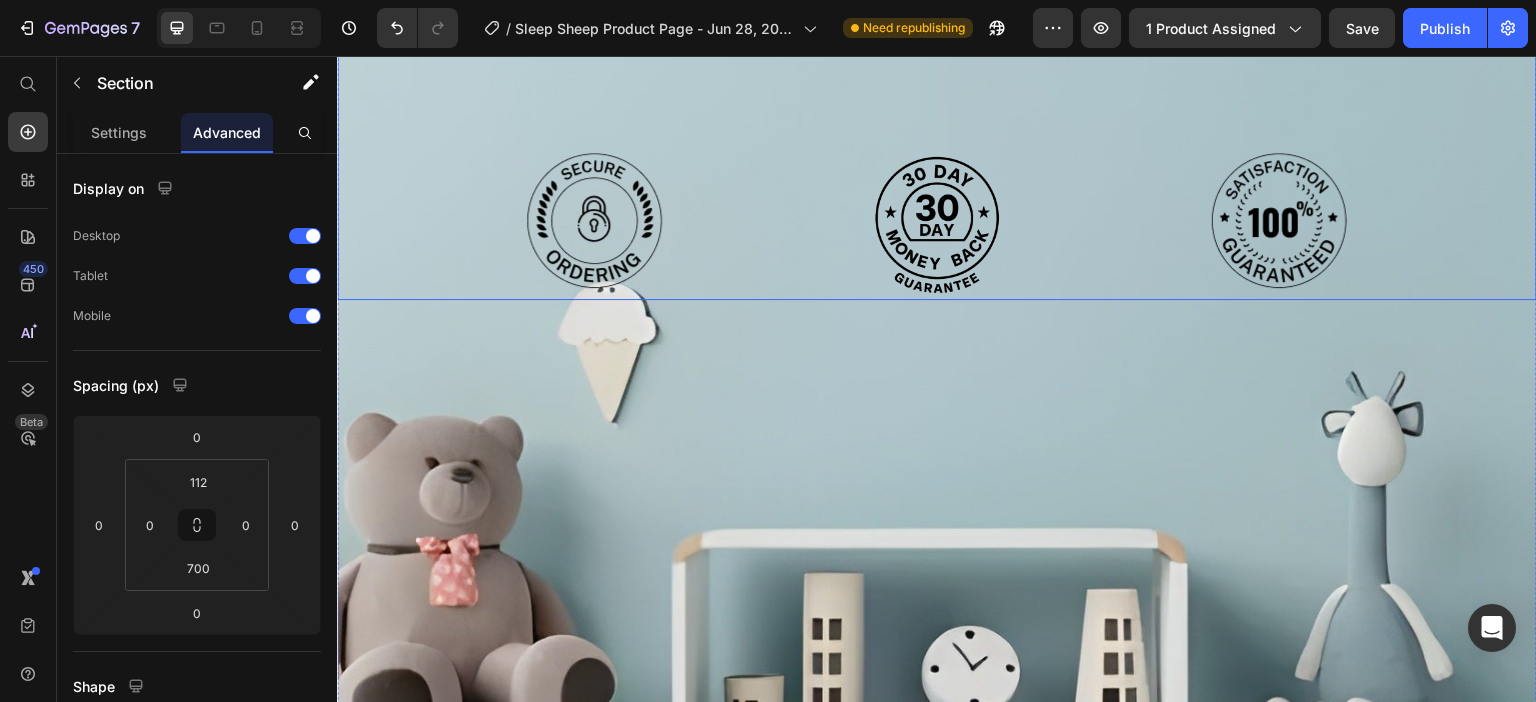 click on "Image Image Image Row" at bounding box center [937, 120] 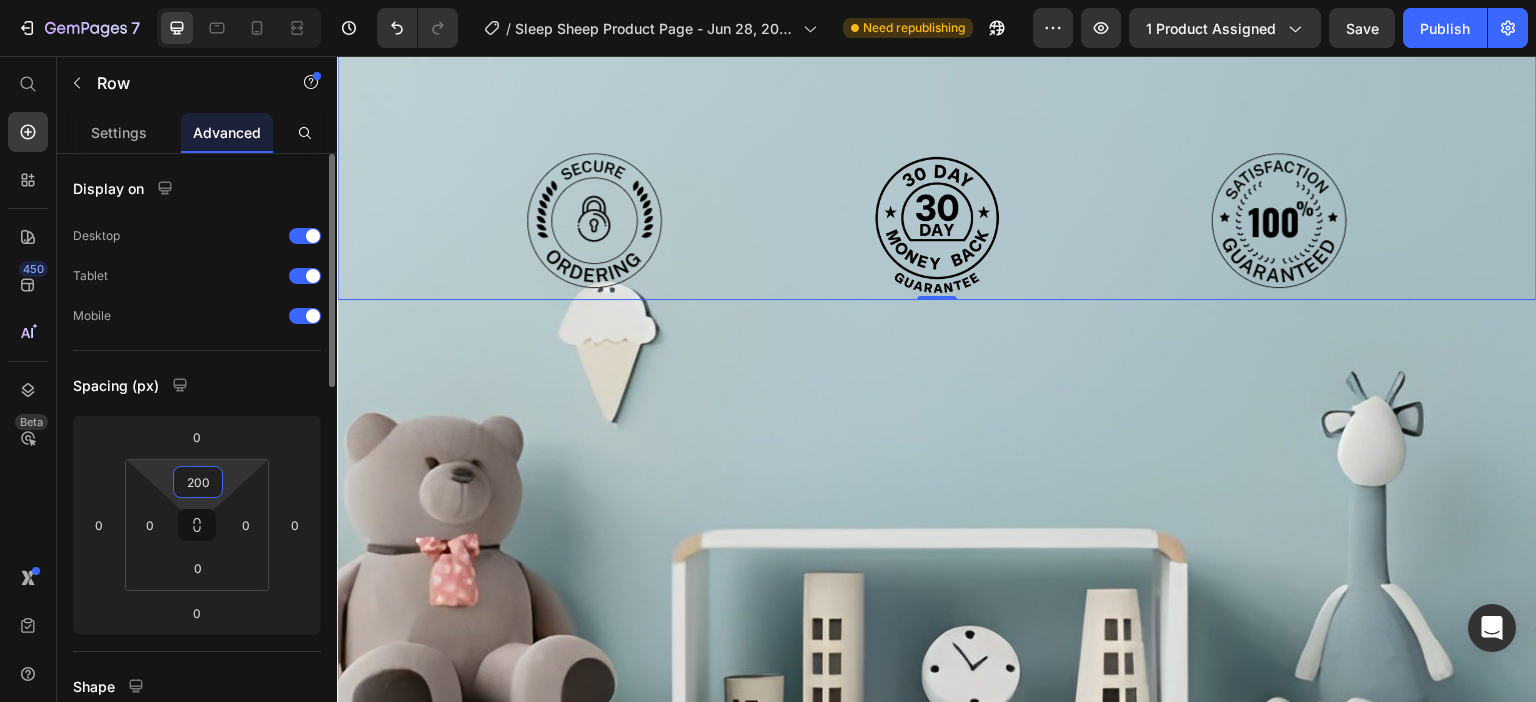 drag, startPoint x: 191, startPoint y: 480, endPoint x: 227, endPoint y: 491, distance: 37.64306 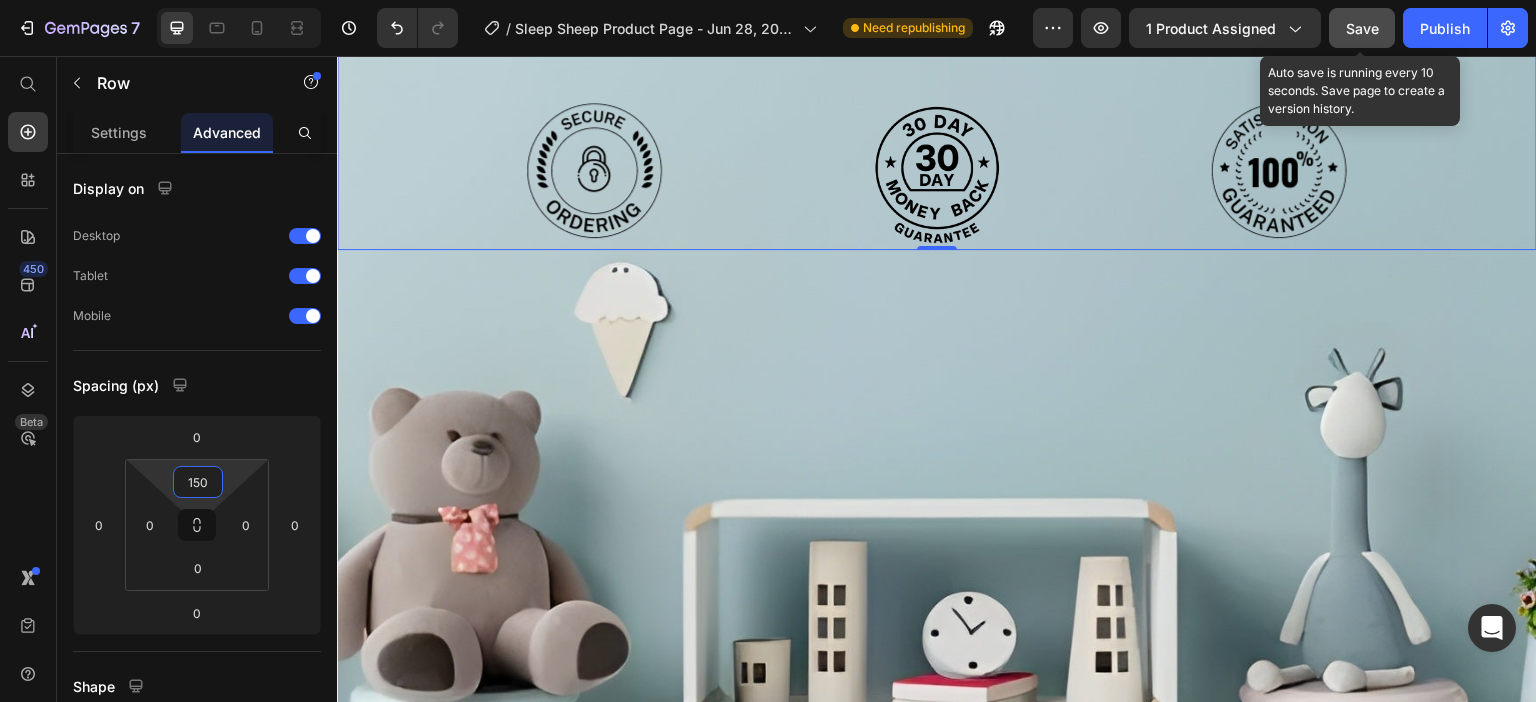 click on "Save" at bounding box center (1362, 28) 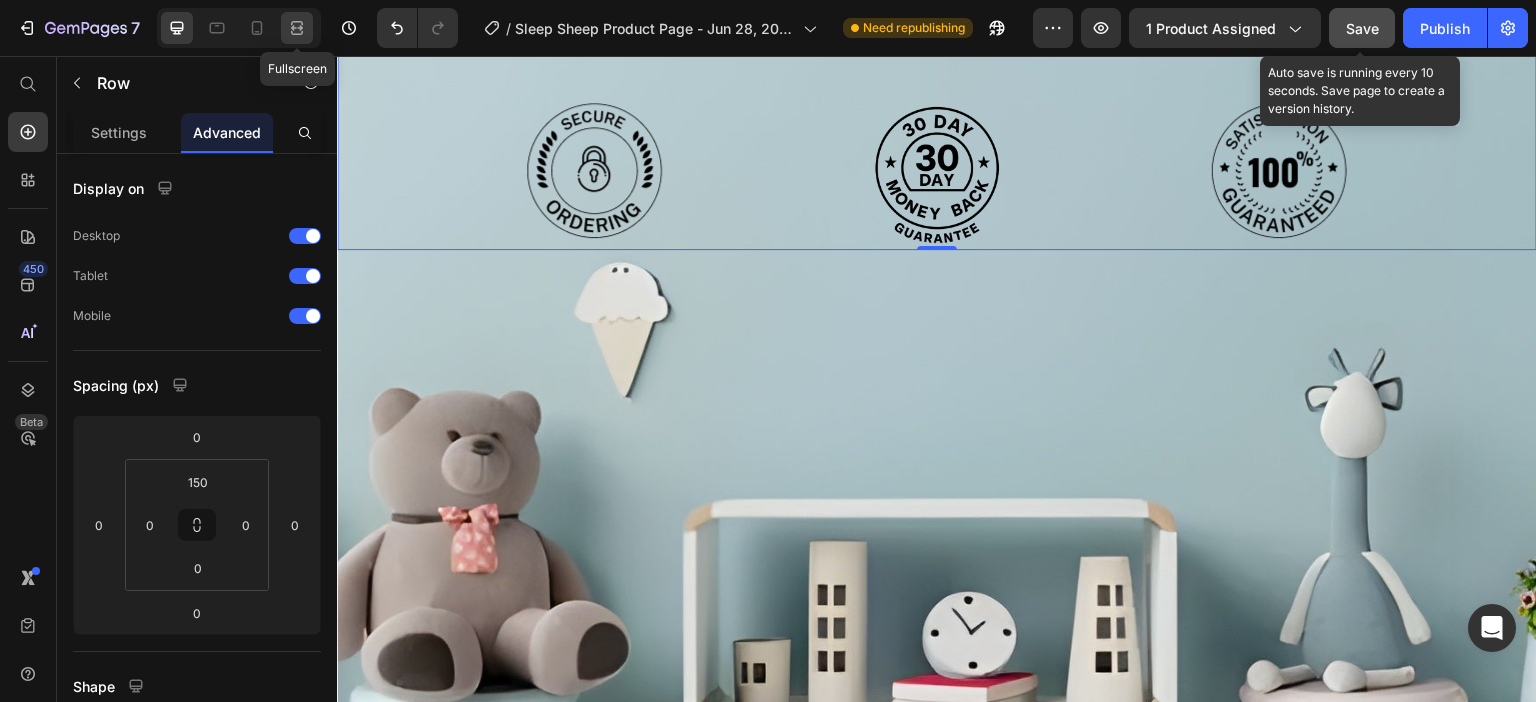 click 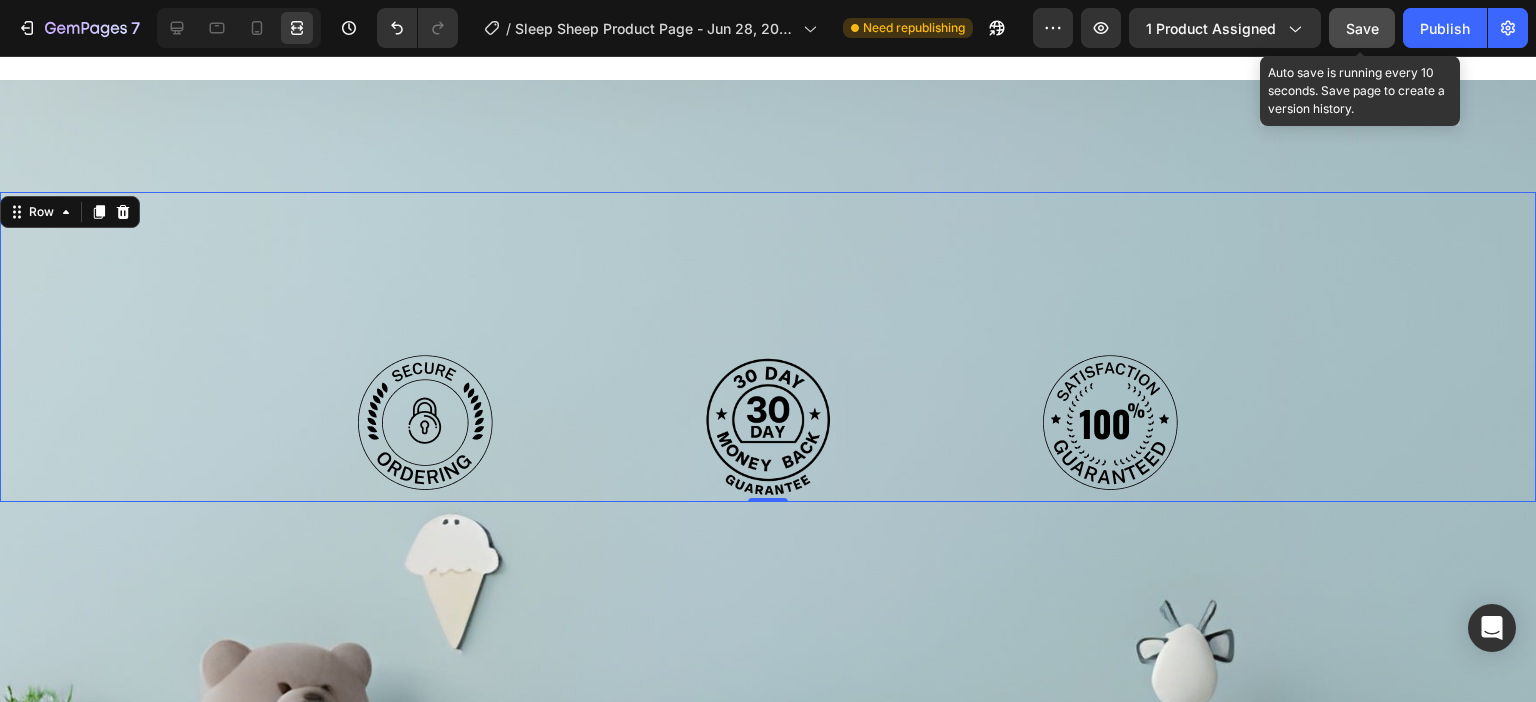 scroll, scrollTop: 2460, scrollLeft: 0, axis: vertical 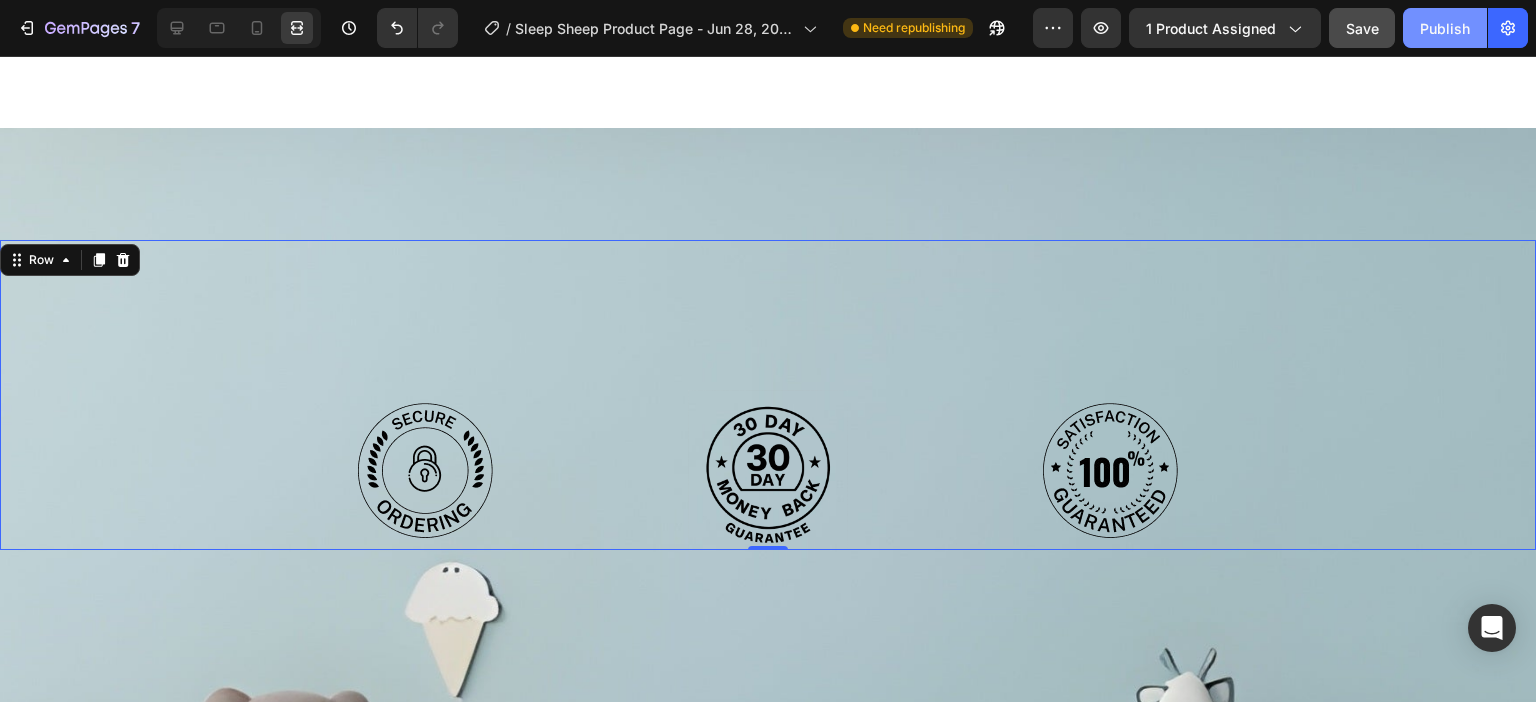 click on "Publish" at bounding box center [1445, 28] 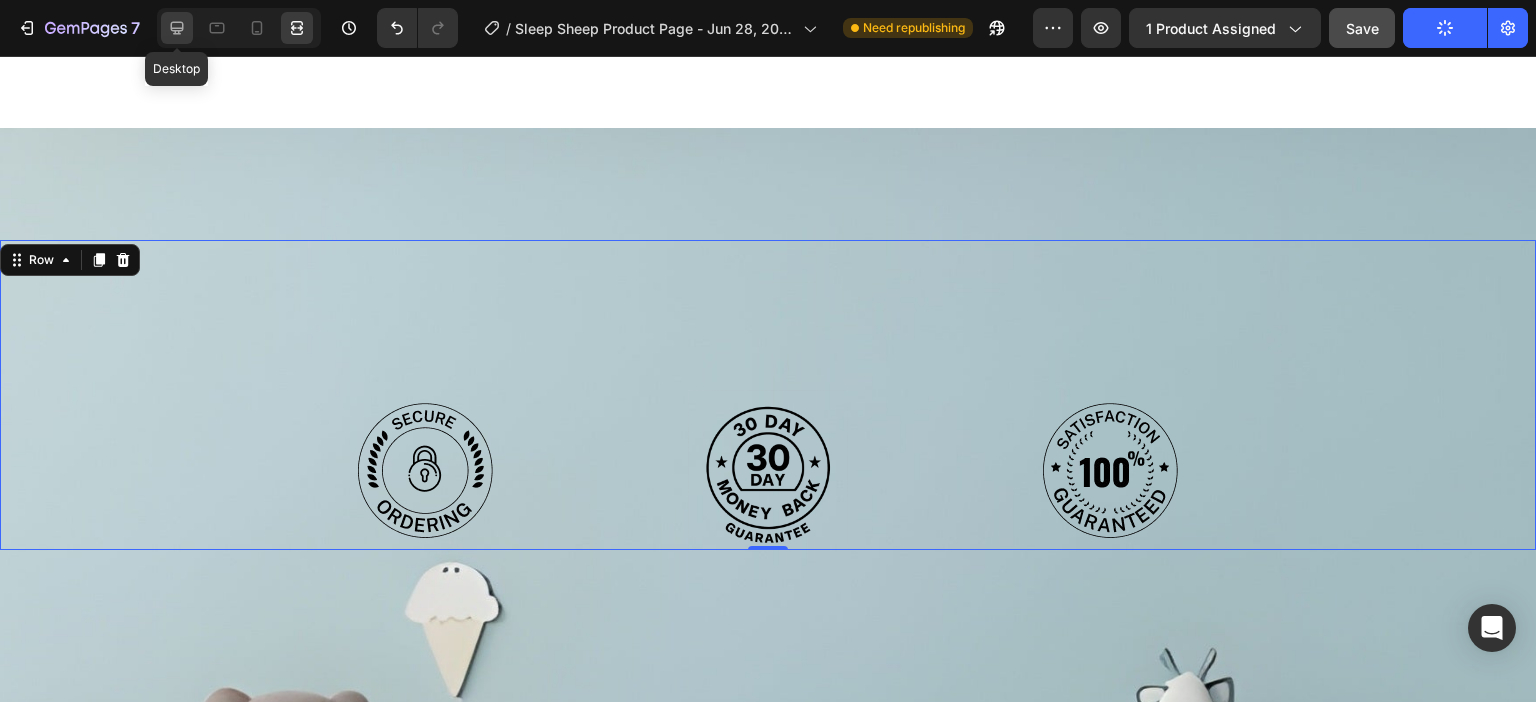 click 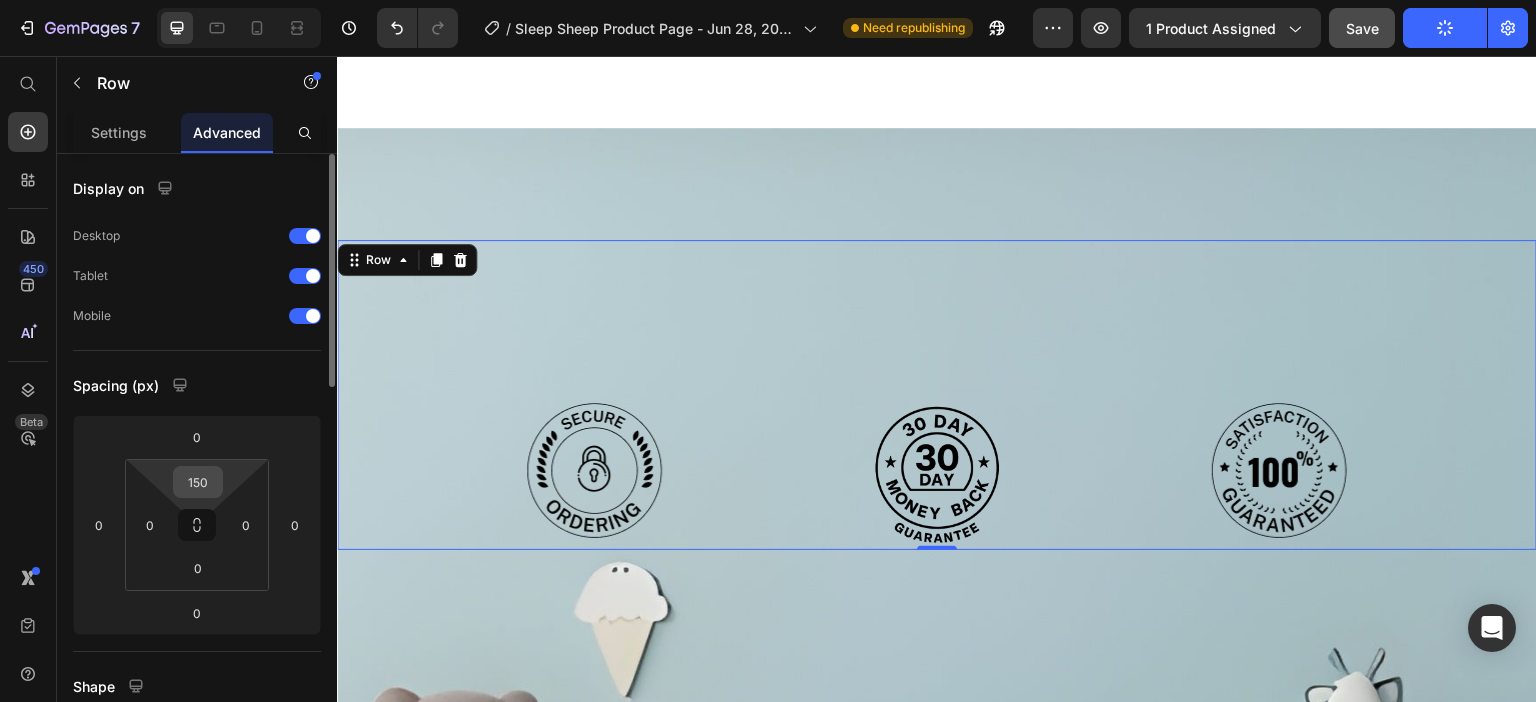click on "150" at bounding box center (198, 482) 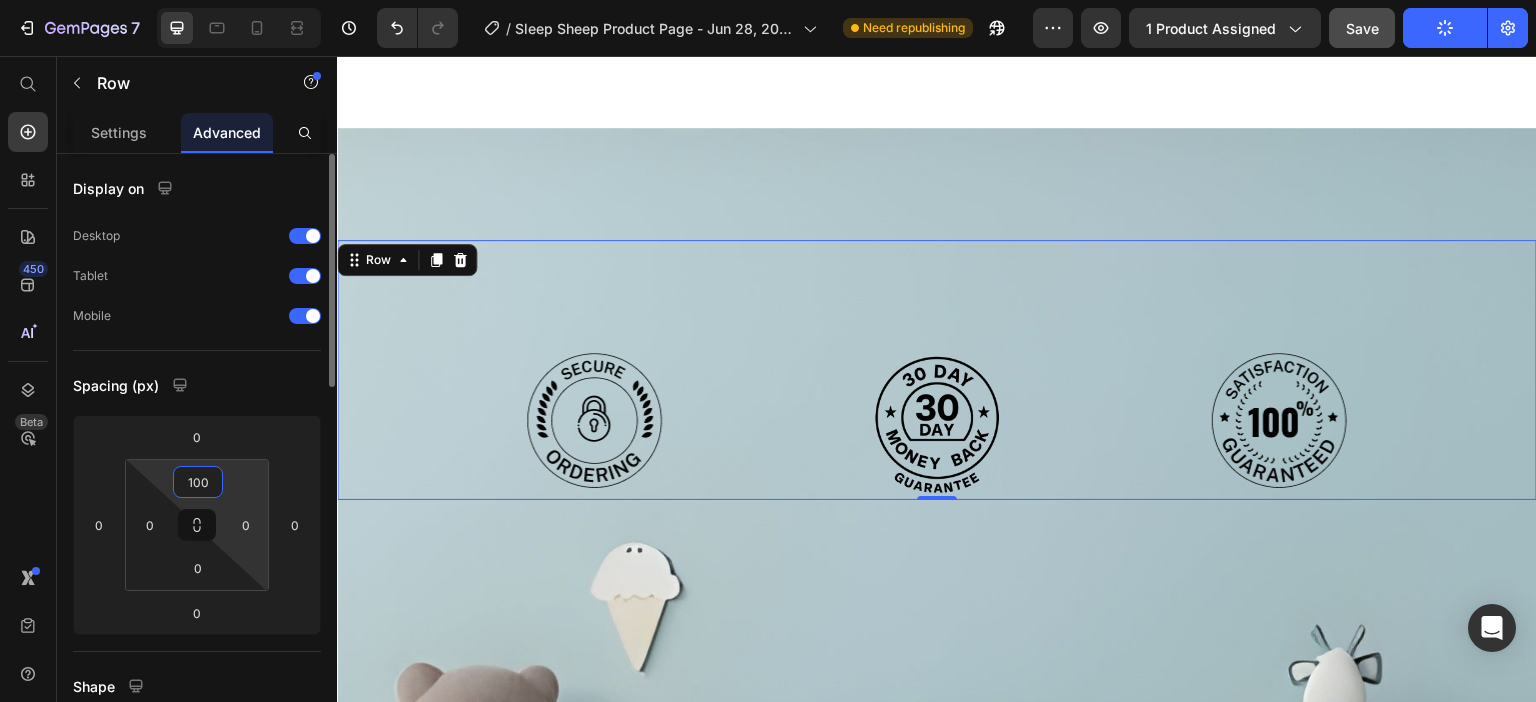 type on "100" 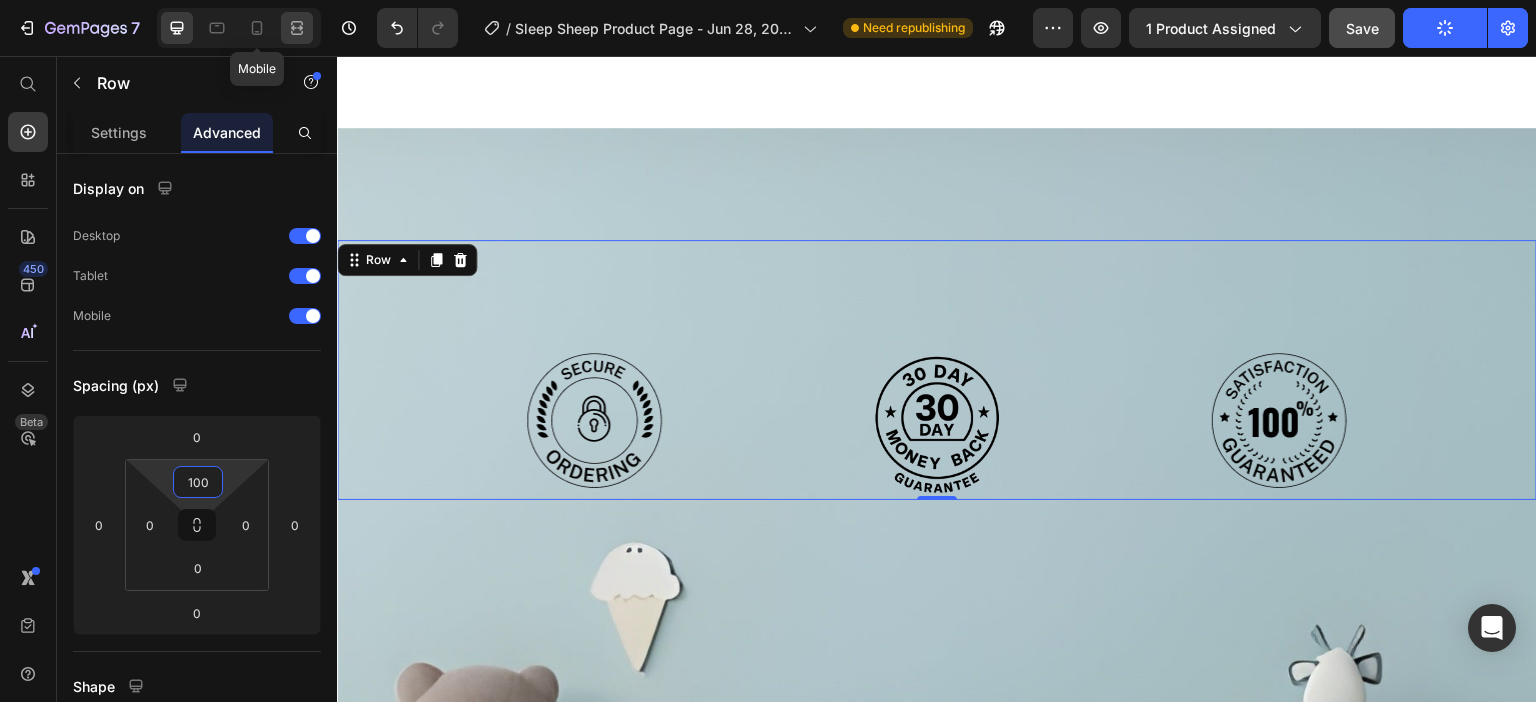 click 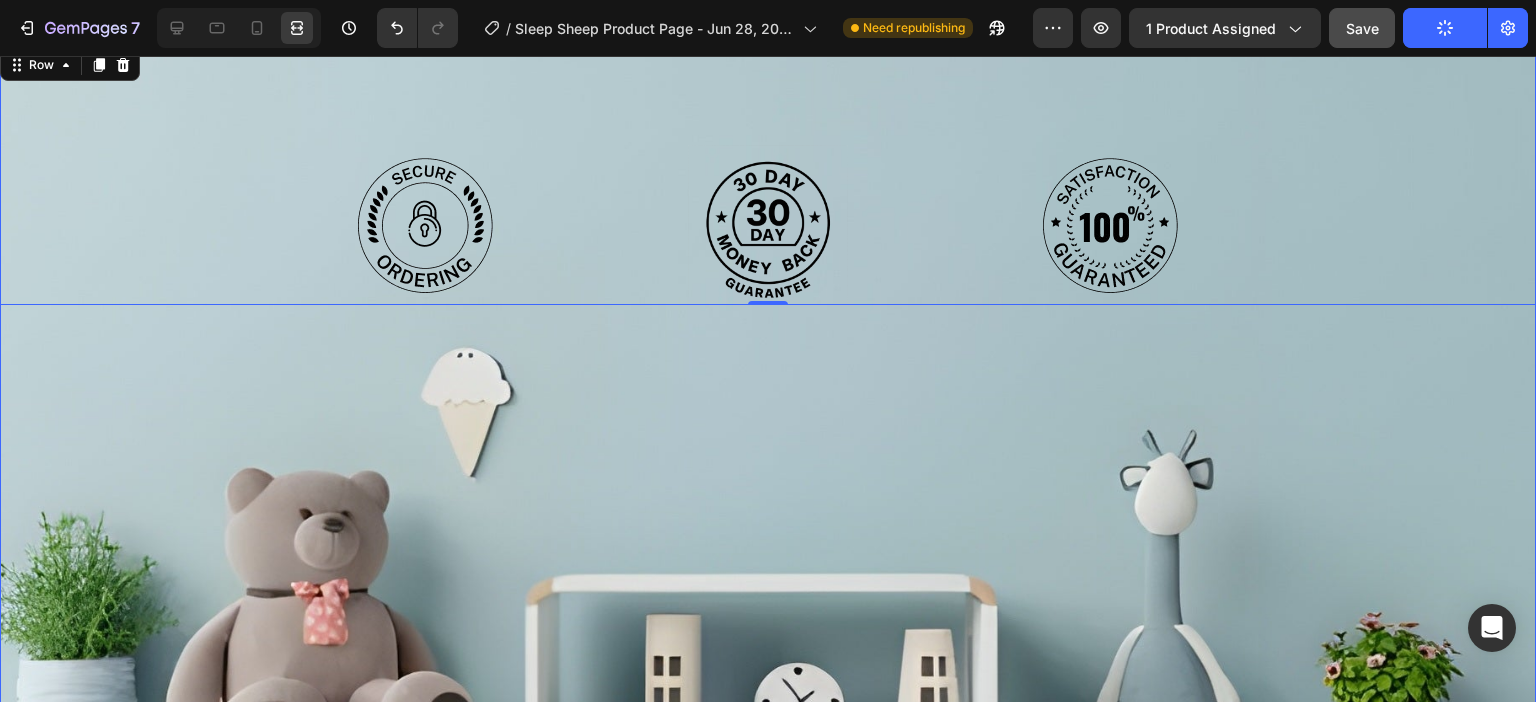 scroll, scrollTop: 2460, scrollLeft: 0, axis: vertical 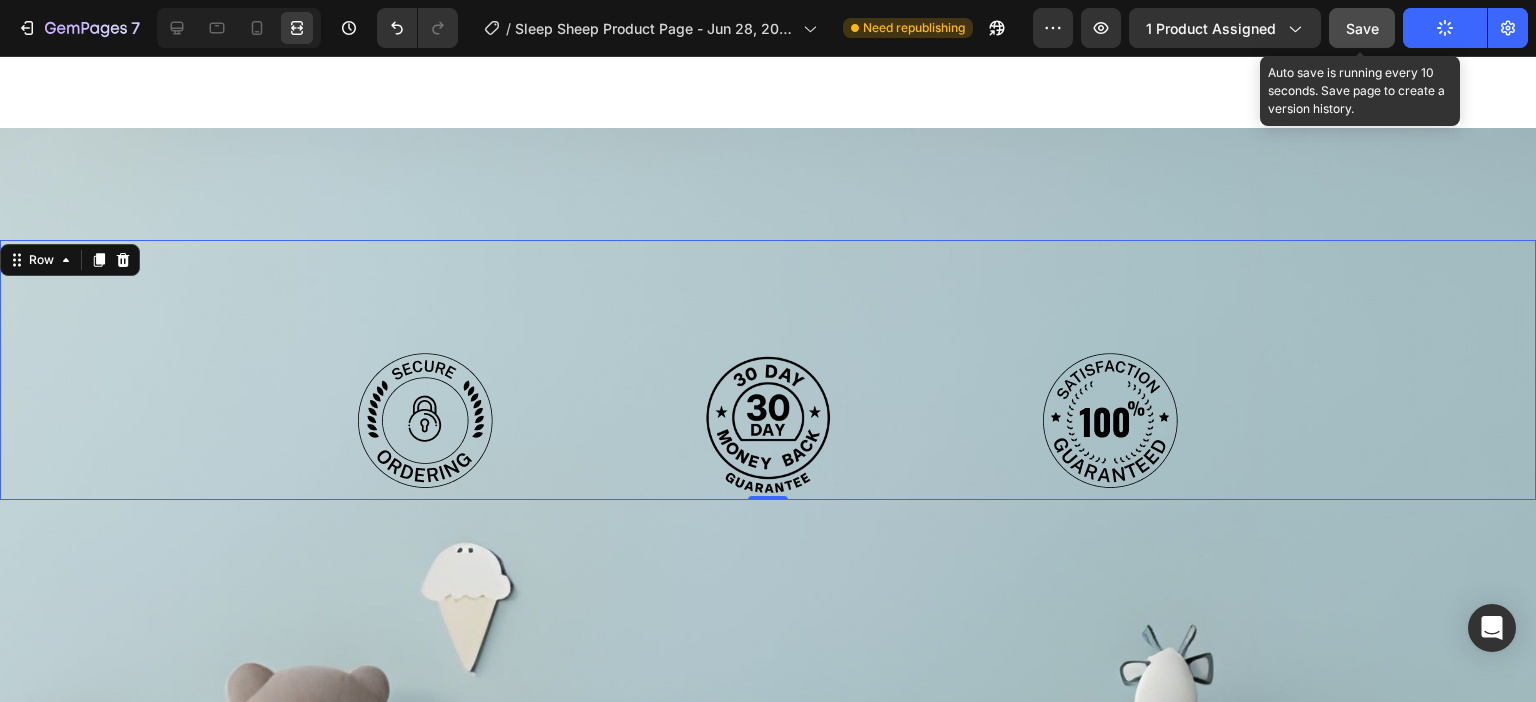 drag, startPoint x: 1364, startPoint y: 29, endPoint x: 1464, endPoint y: 9, distance: 101.98039 